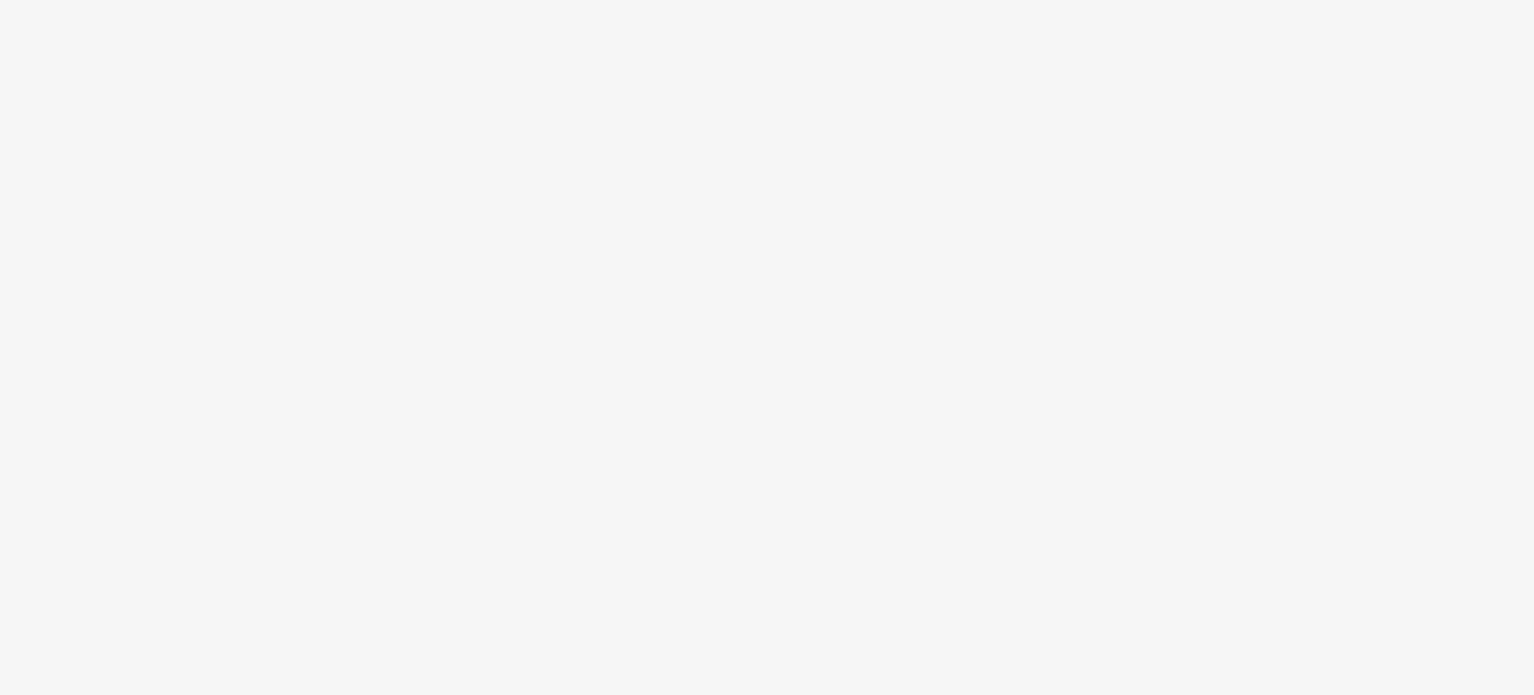 scroll, scrollTop: 0, scrollLeft: 0, axis: both 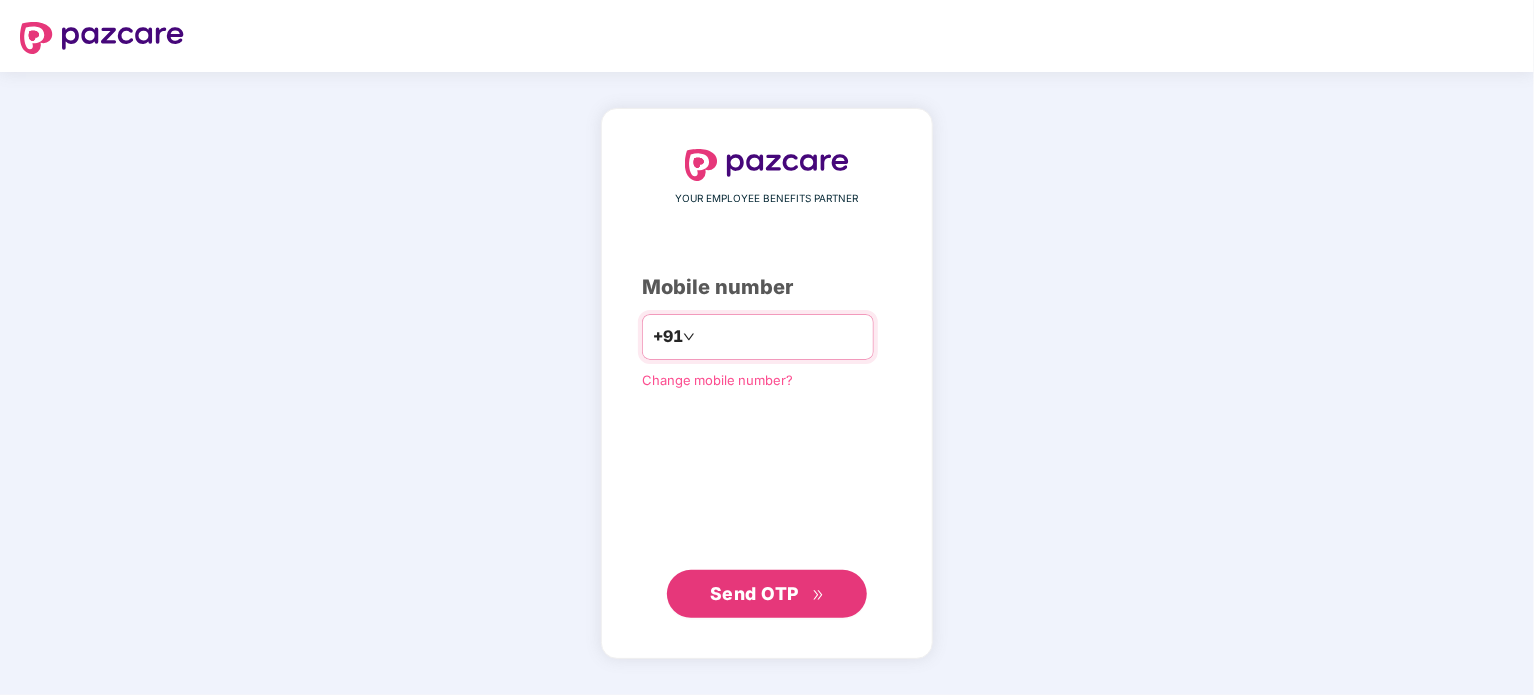 click on "+91" at bounding box center (758, 337) 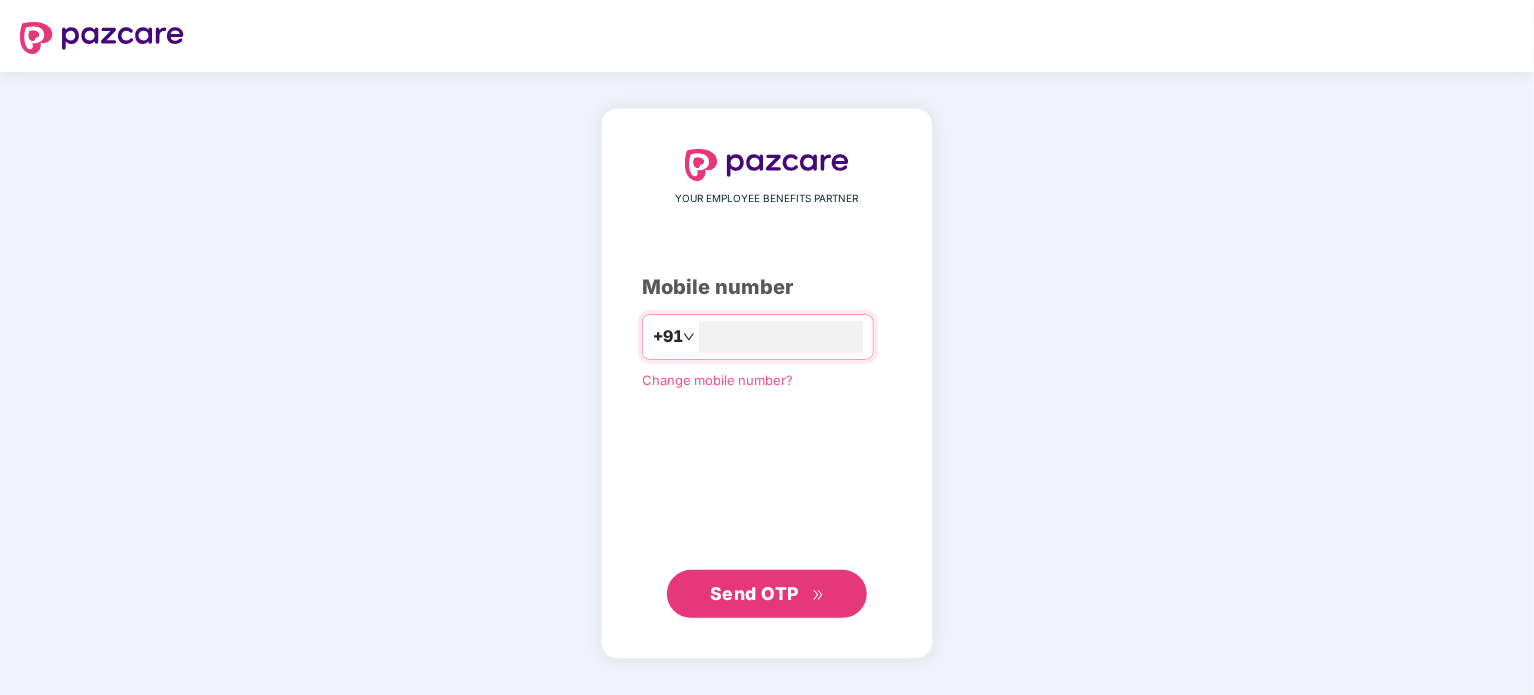 click on "Send OTP" at bounding box center [767, 594] 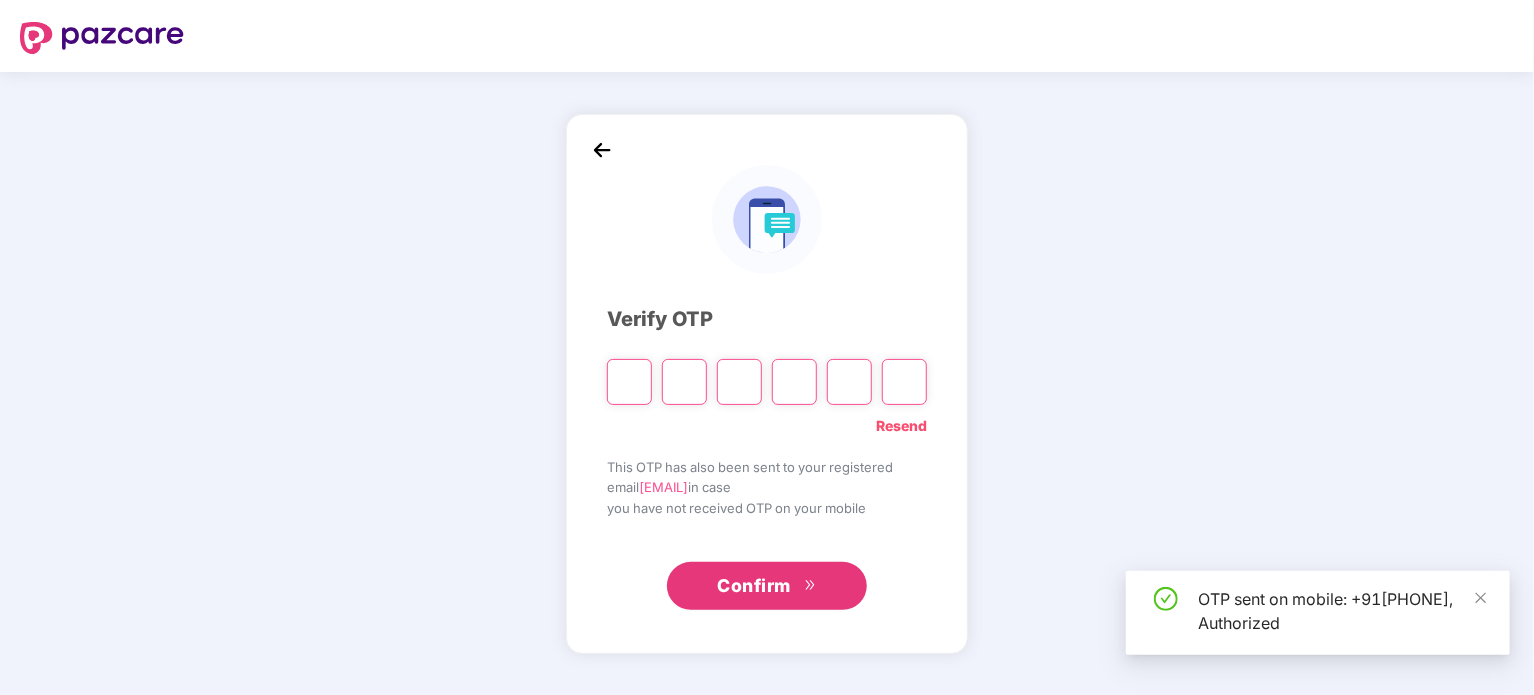 click on "OTP sent on mobile: +91[PHONE], Authorized" at bounding box center [1342, 611] 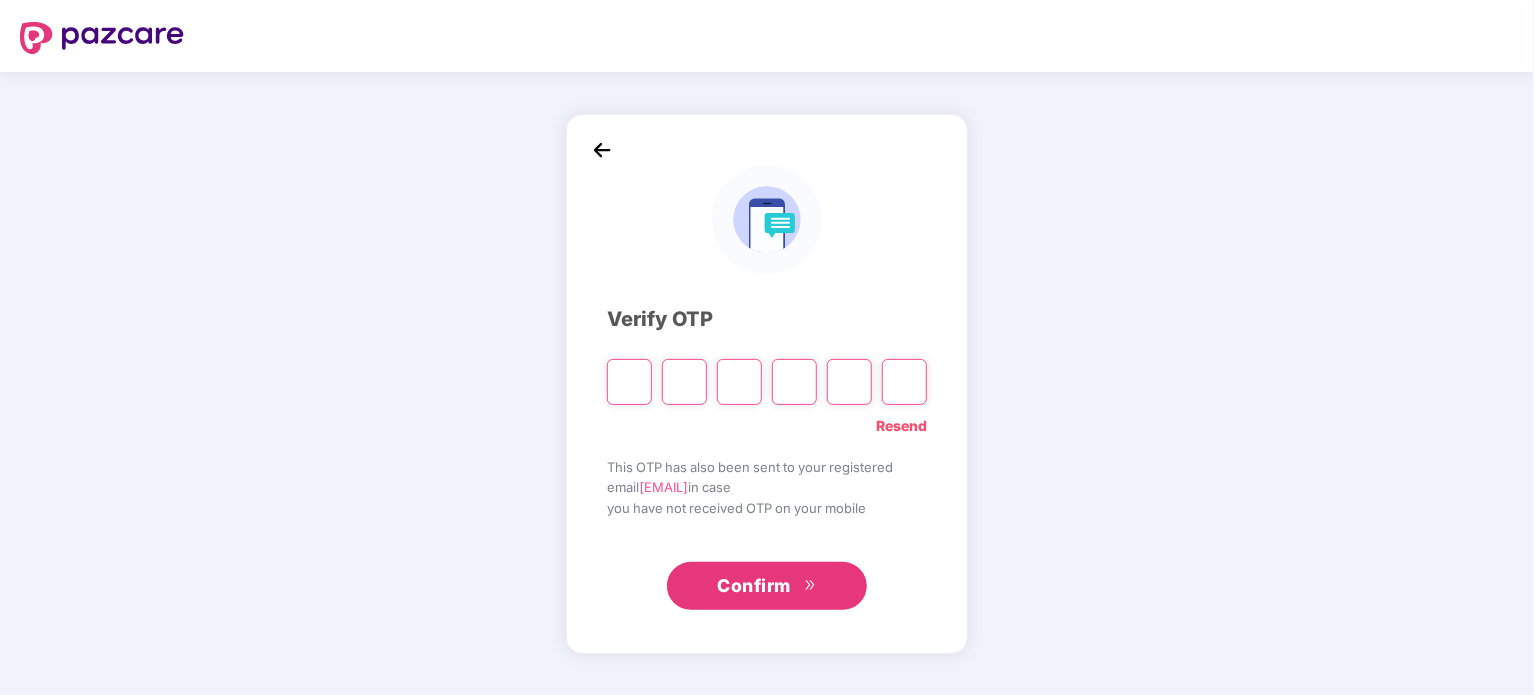 type on "*" 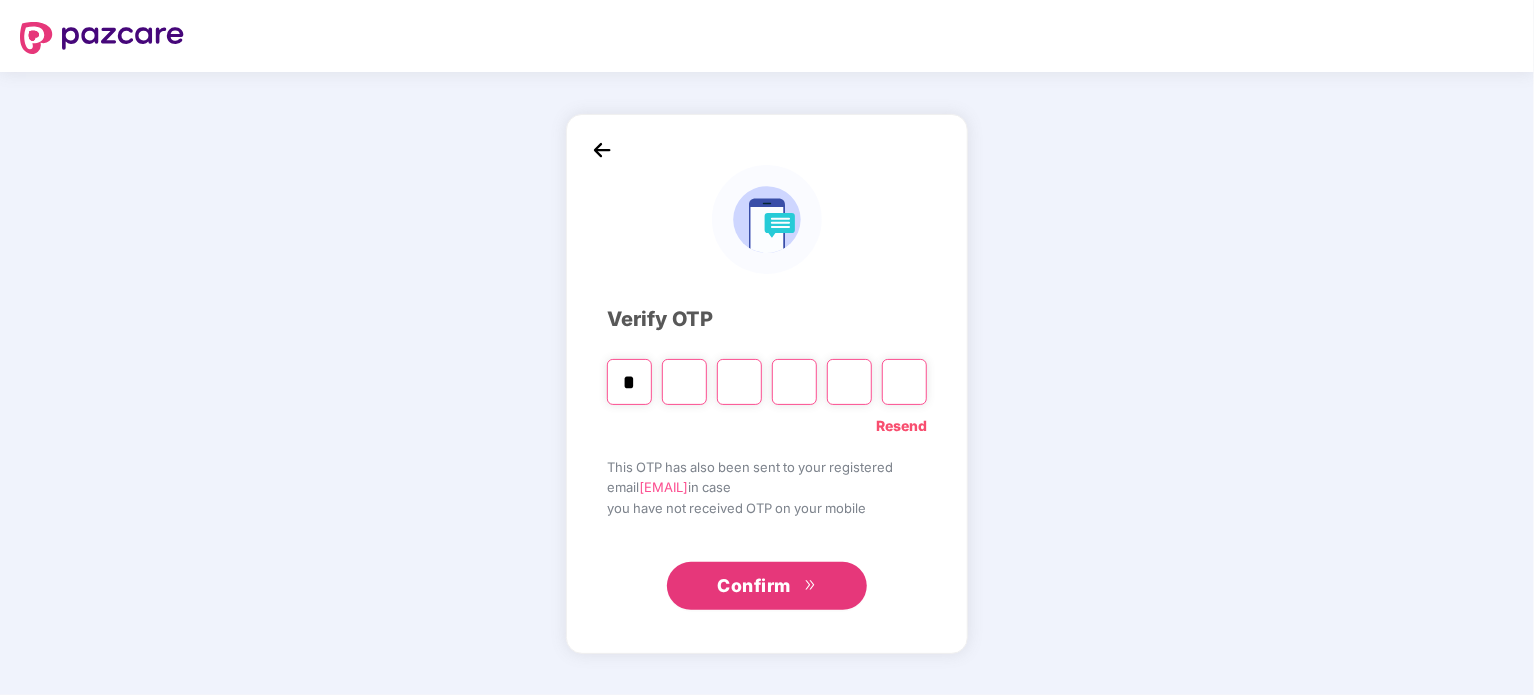 type on "*" 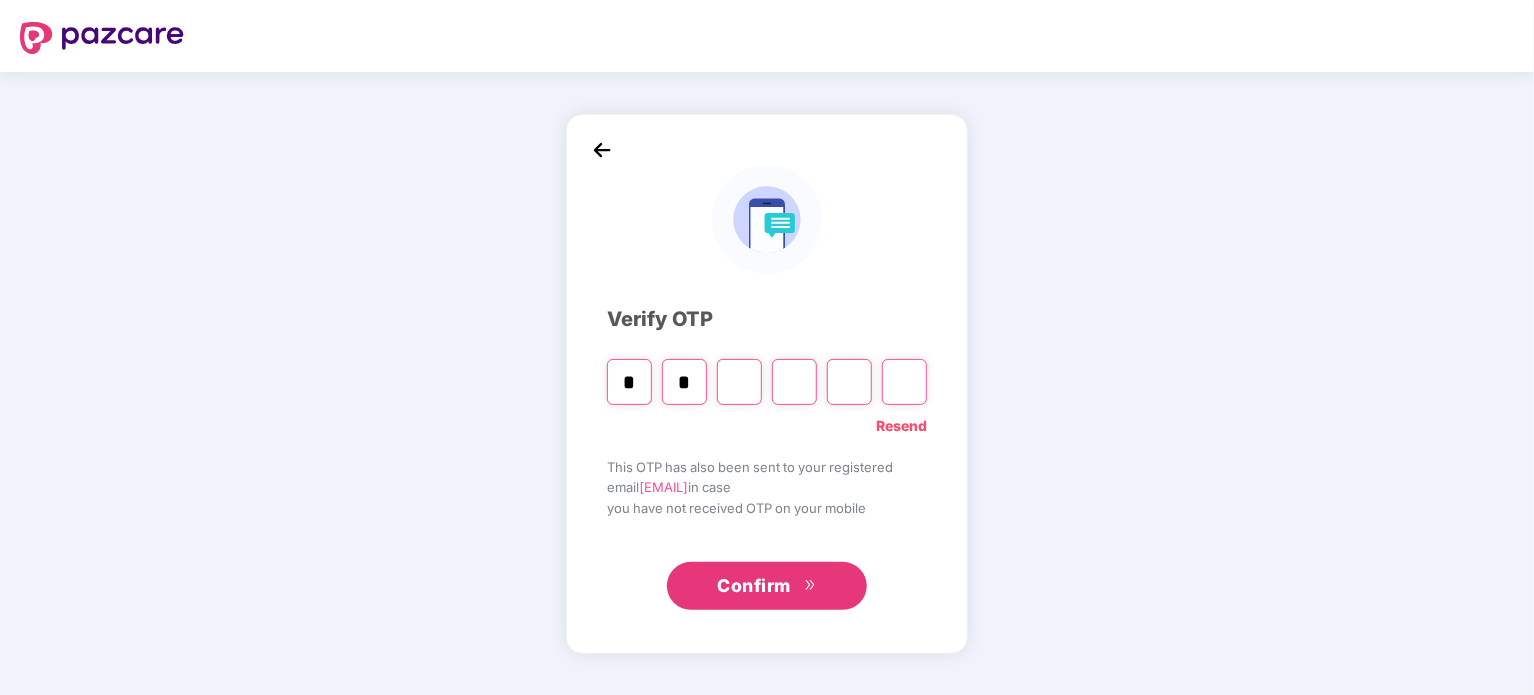type on "*" 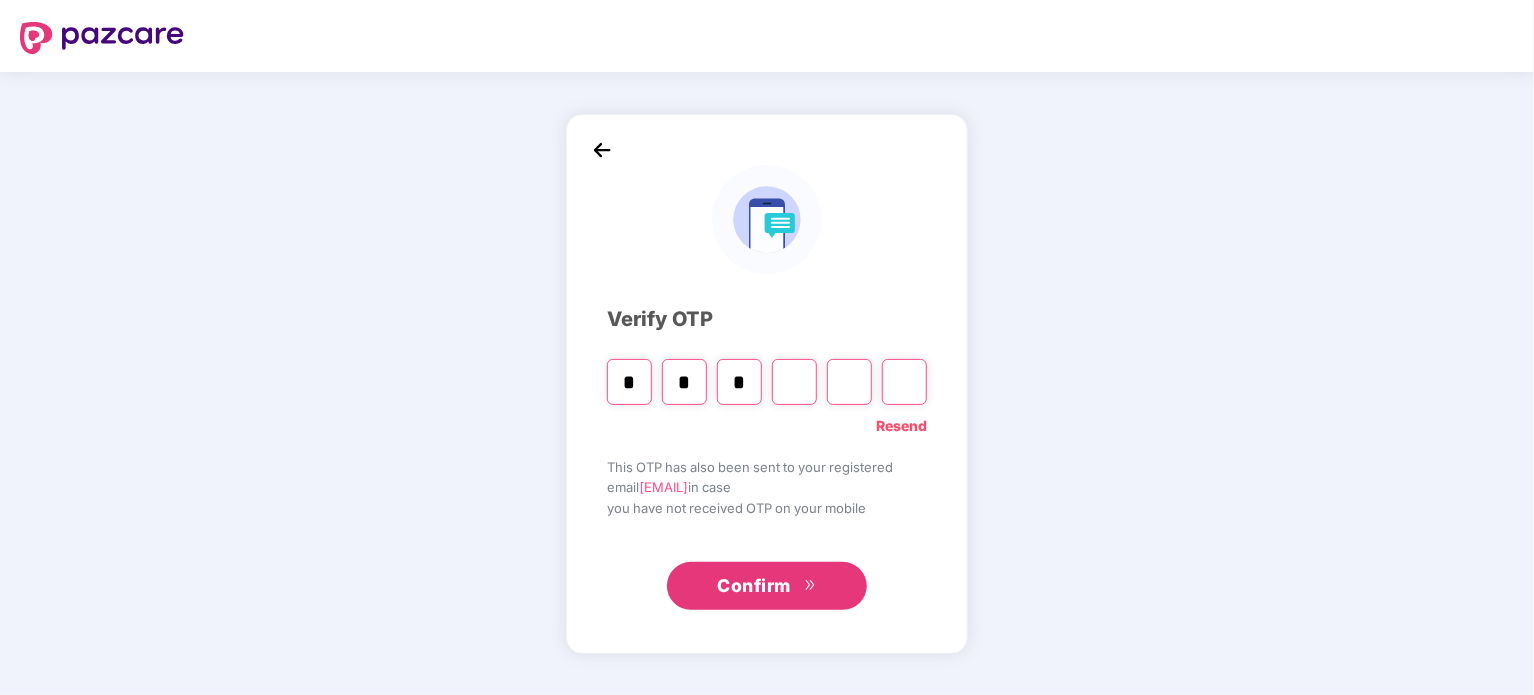 type on "*" 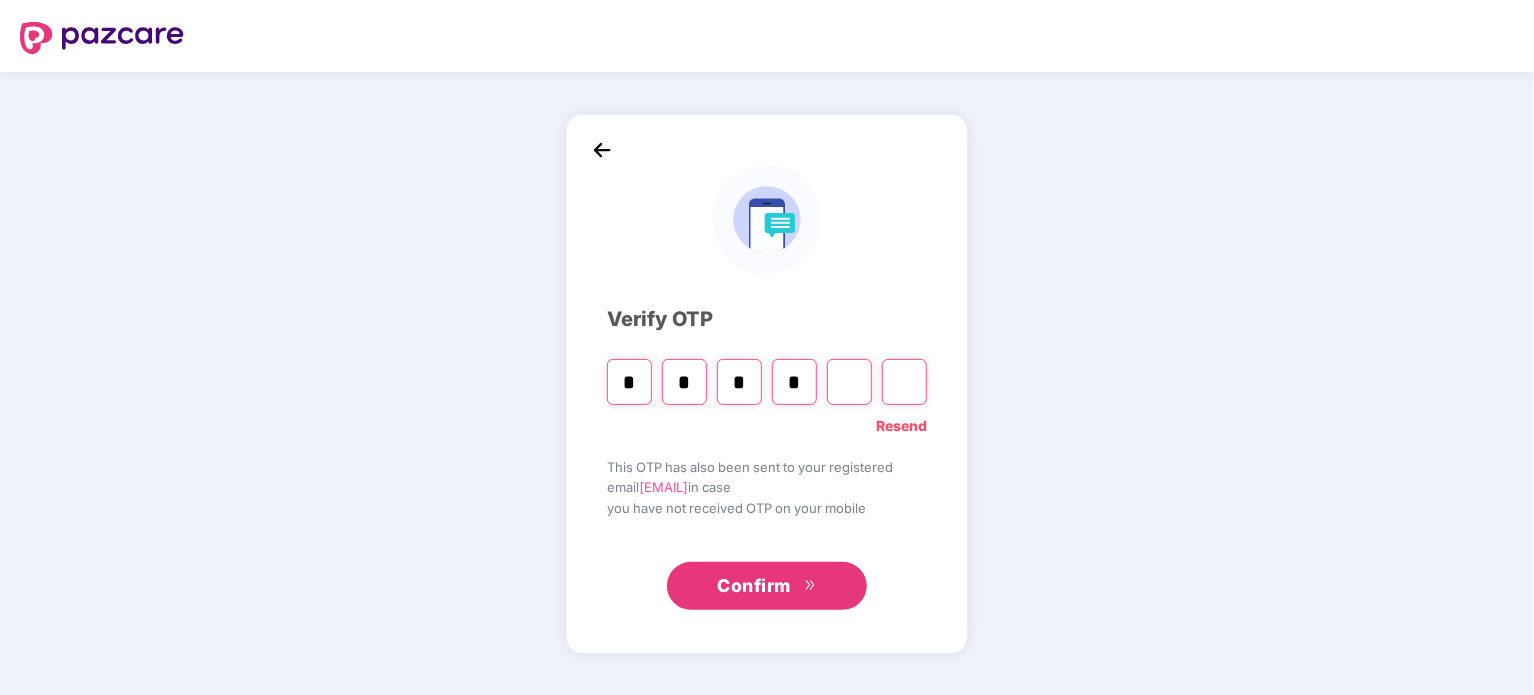 type on "*" 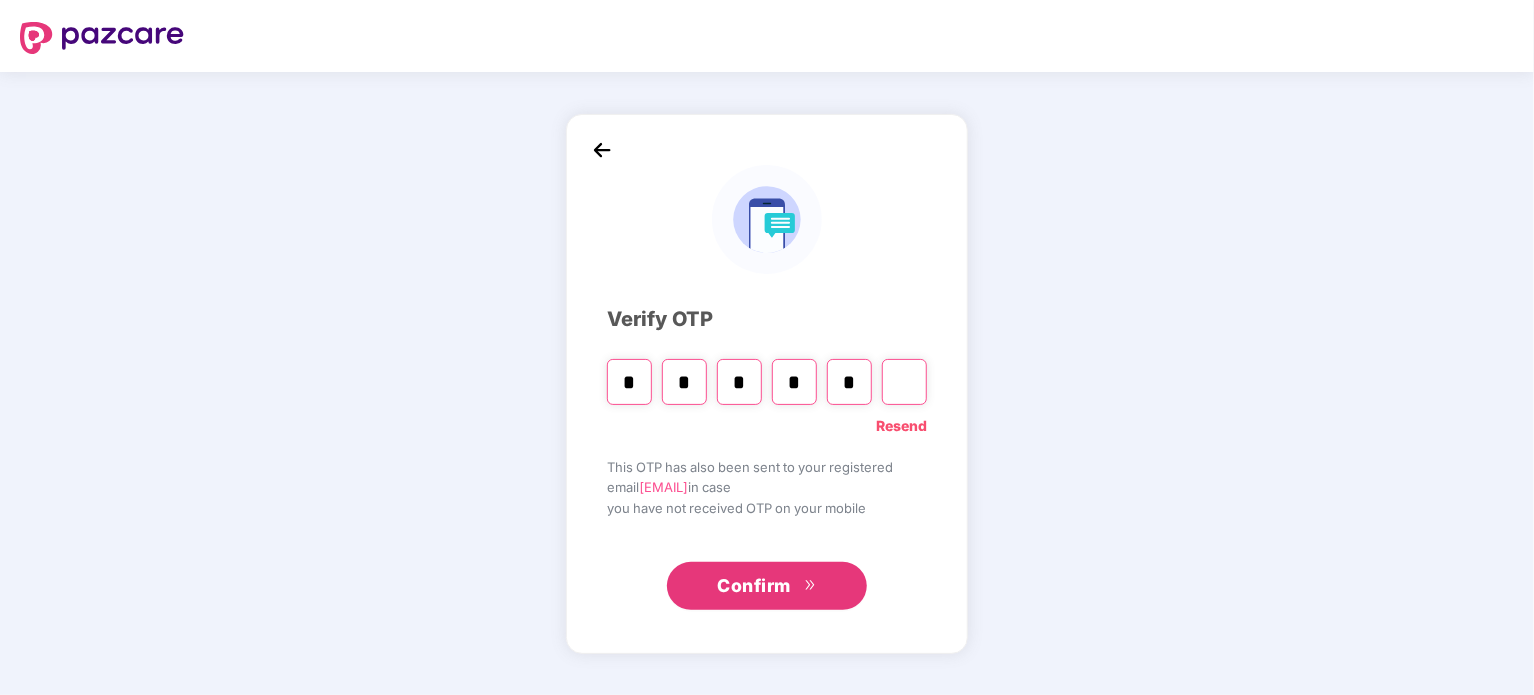 type on "*" 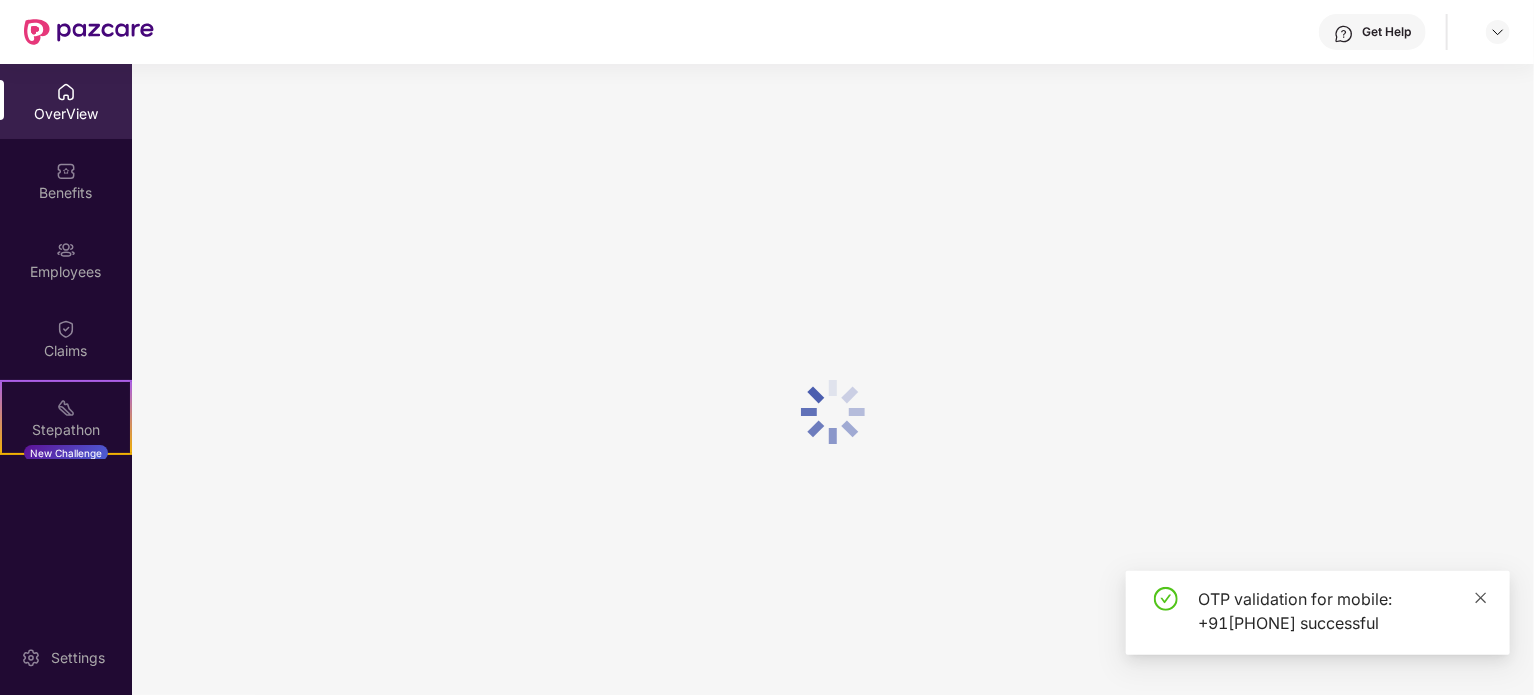 click 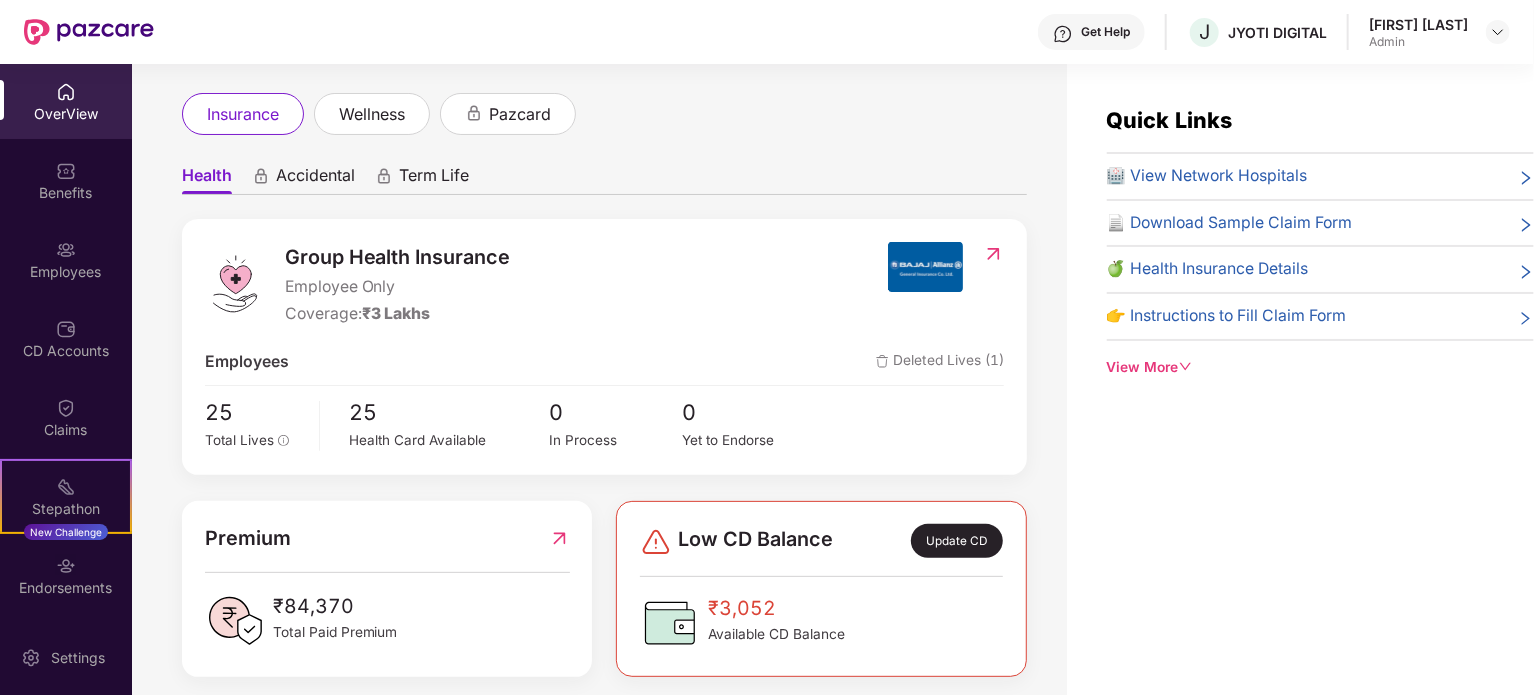 scroll, scrollTop: 99, scrollLeft: 0, axis: vertical 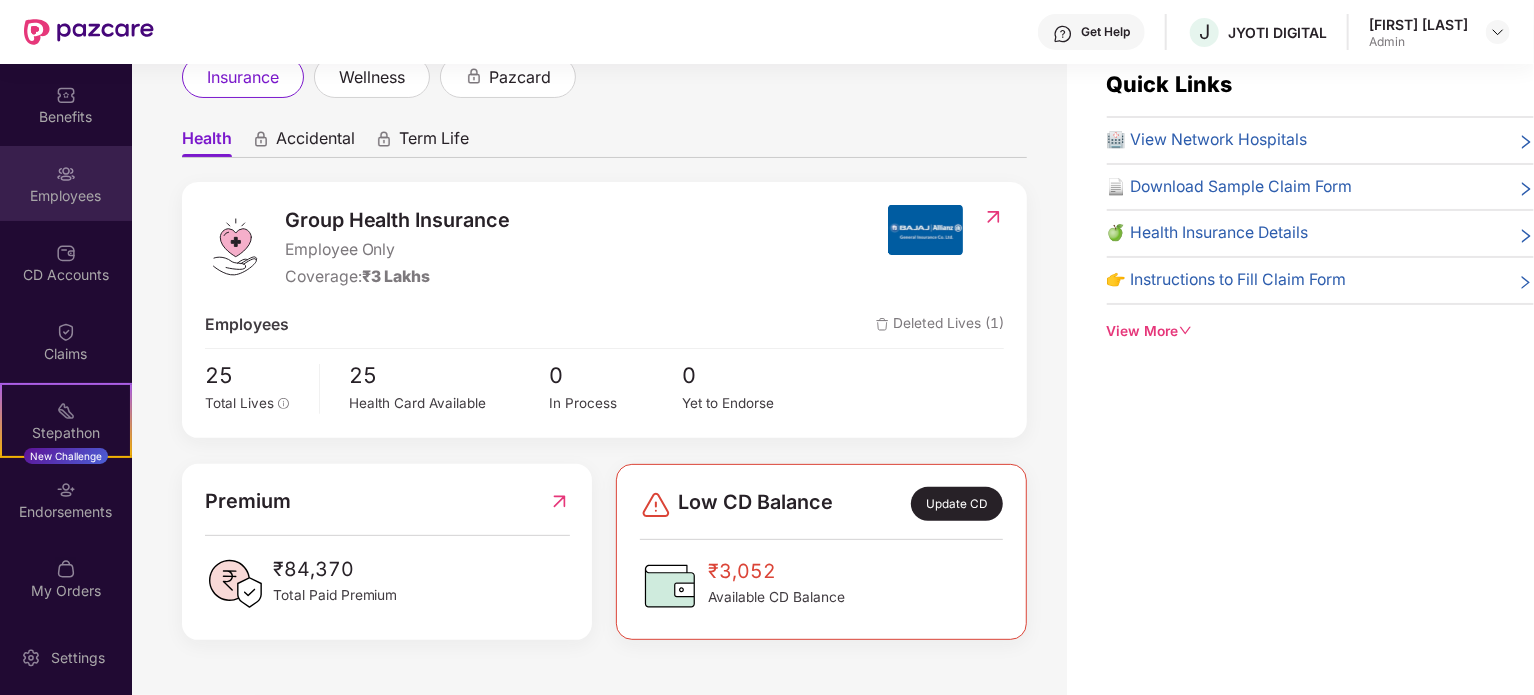 click at bounding box center (66, 174) 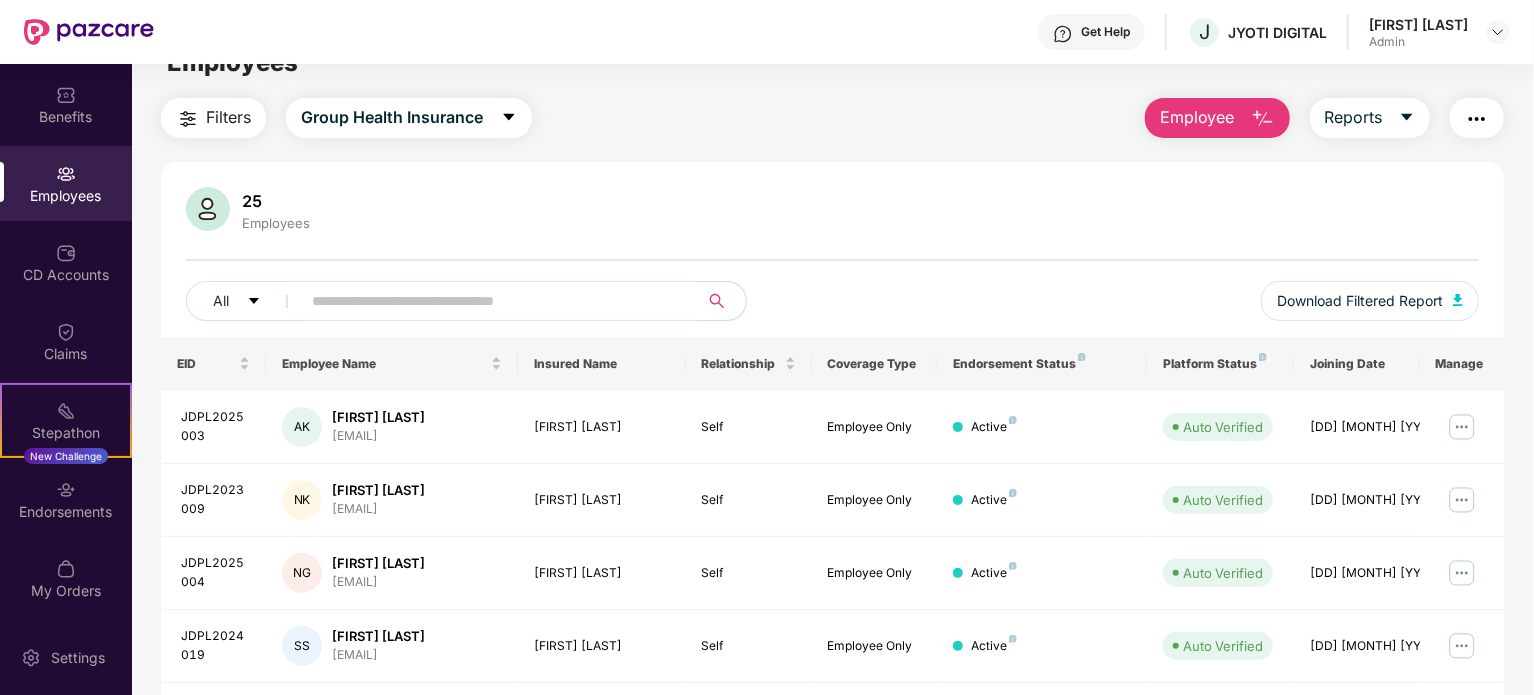click at bounding box center [491, 301] 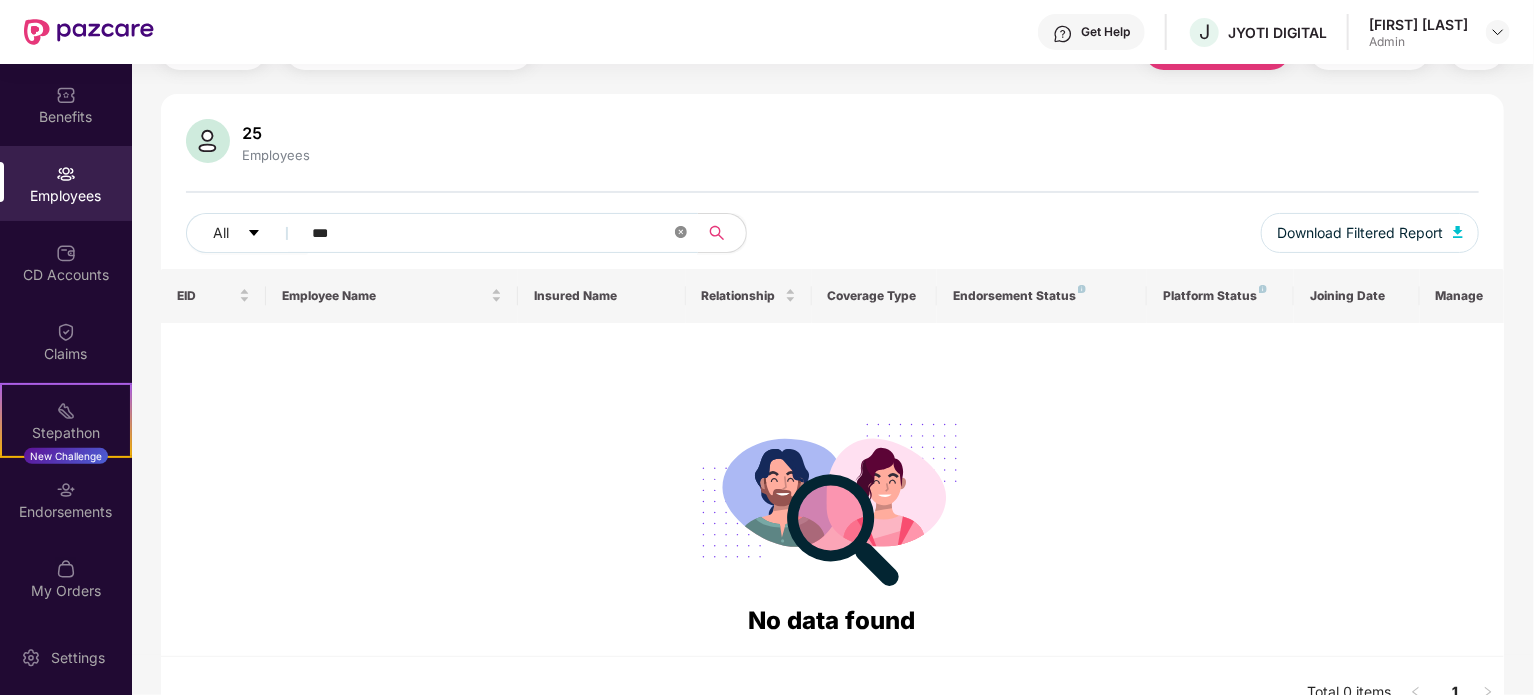 scroll, scrollTop: 0, scrollLeft: 0, axis: both 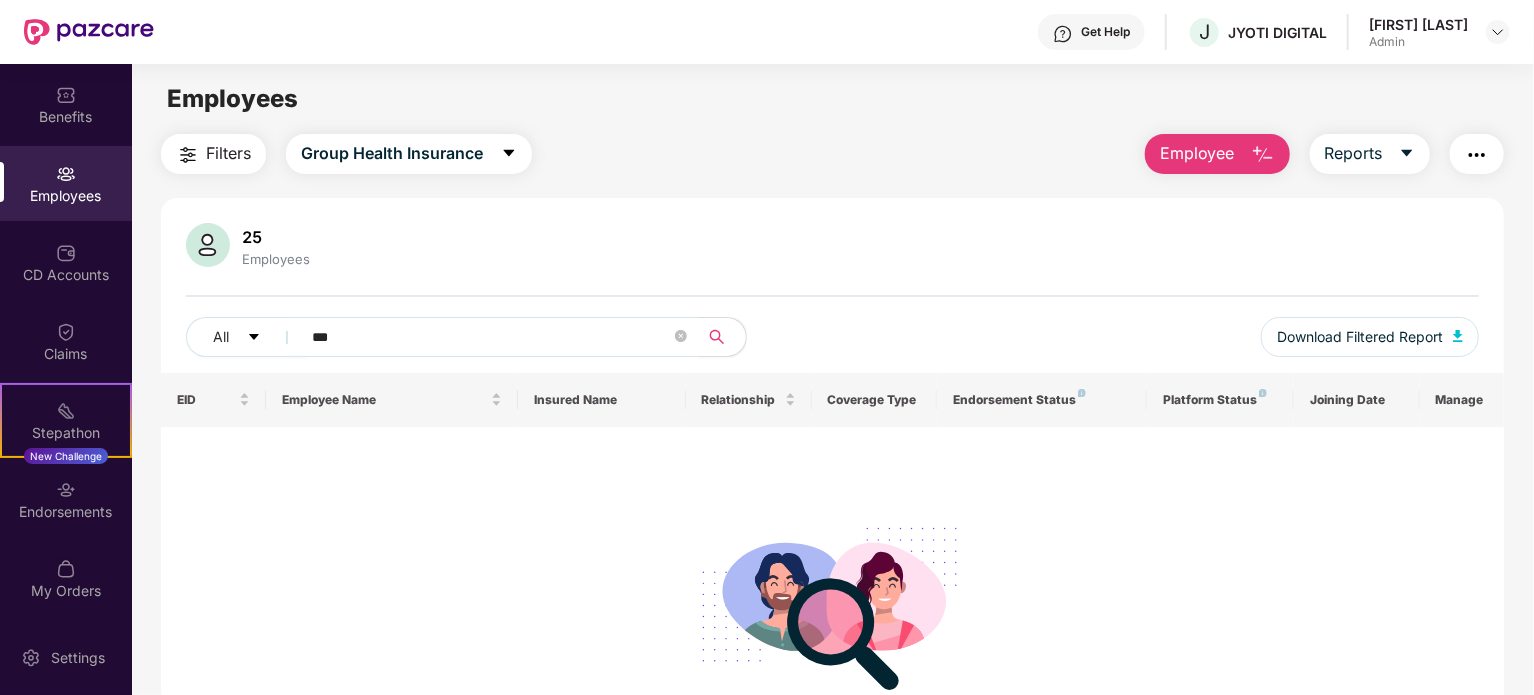 click on "***" at bounding box center [491, 337] 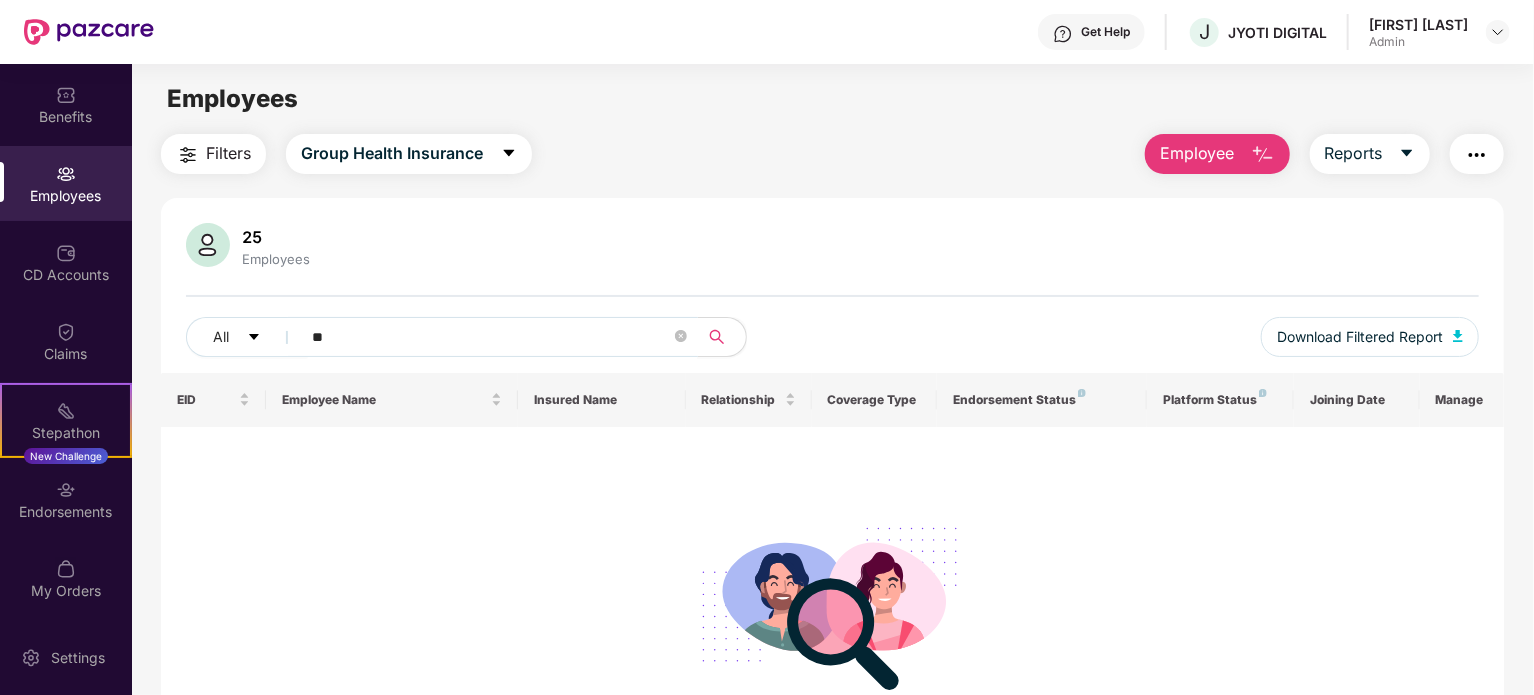 type on "*" 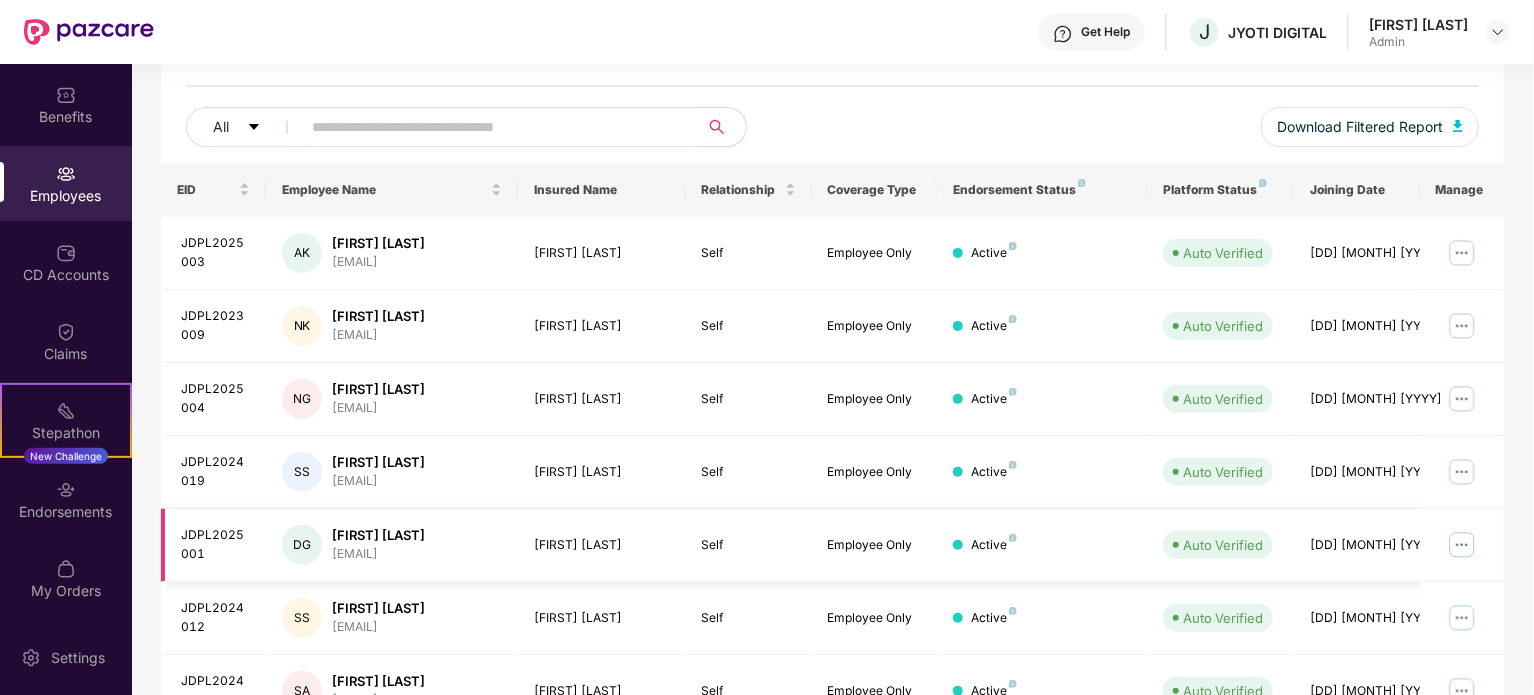 scroll, scrollTop: 531, scrollLeft: 0, axis: vertical 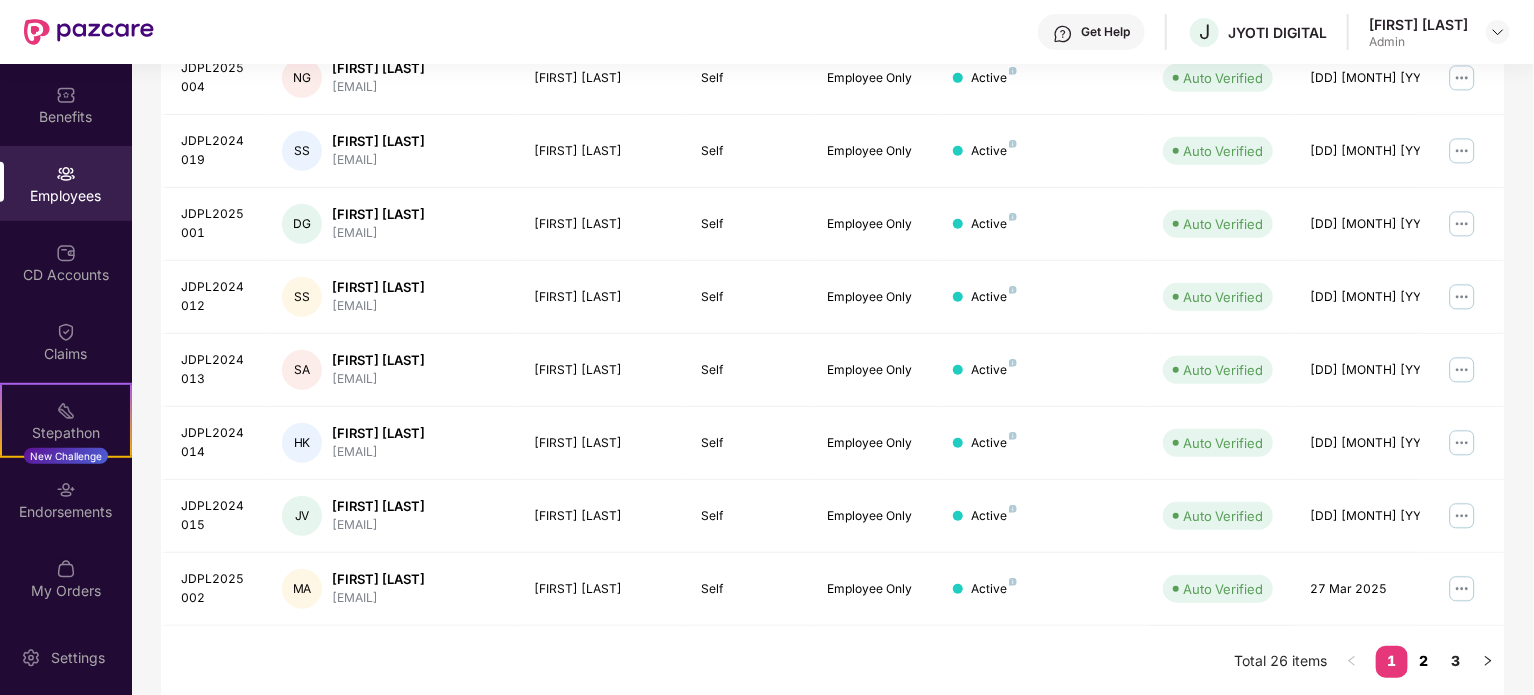 type 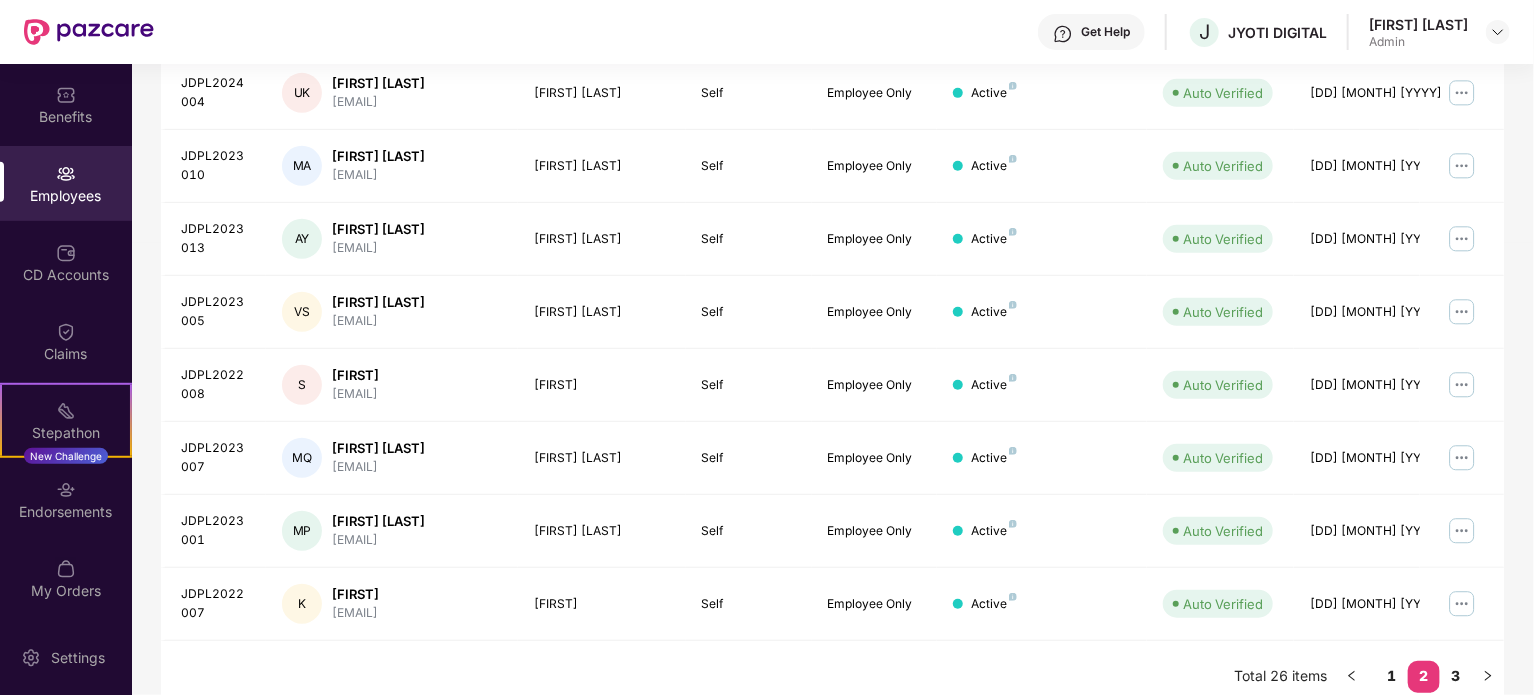 scroll, scrollTop: 517, scrollLeft: 0, axis: vertical 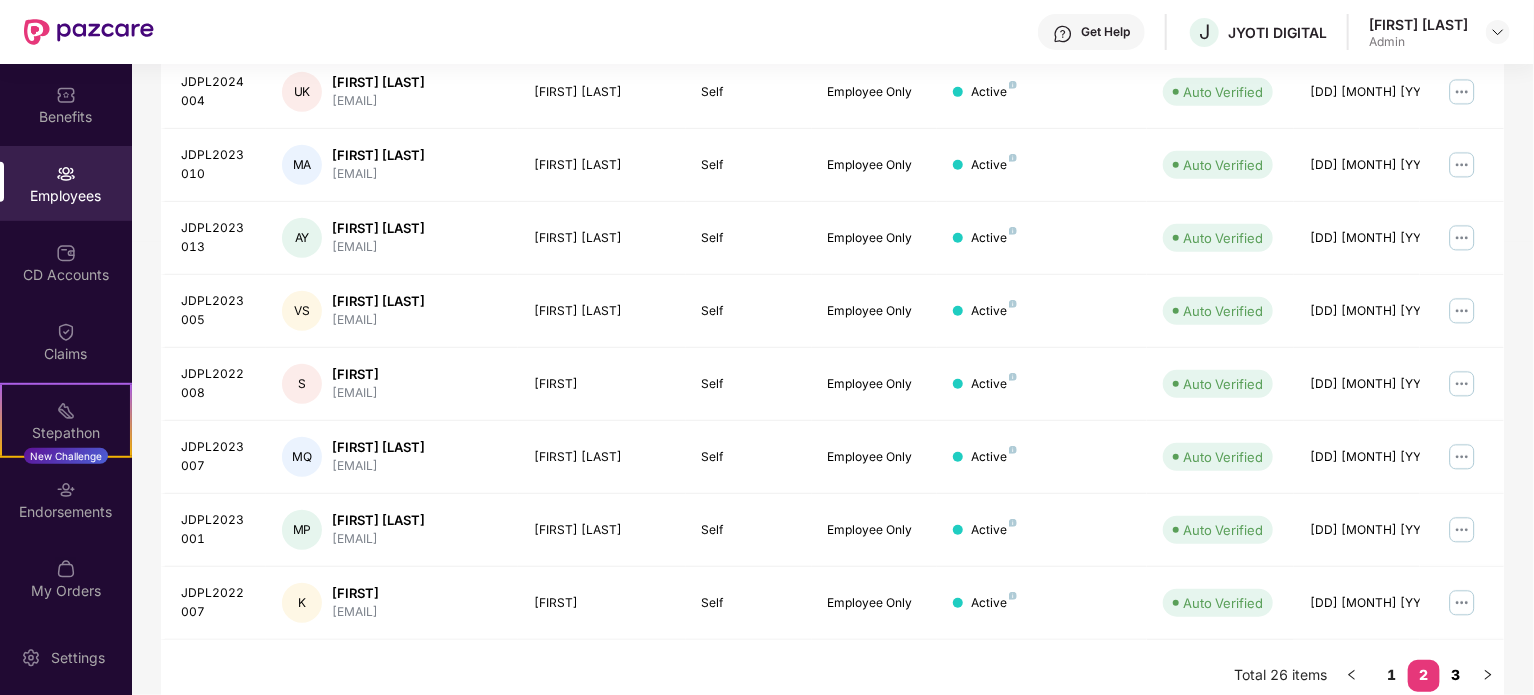 click on "3" at bounding box center (1456, 675) 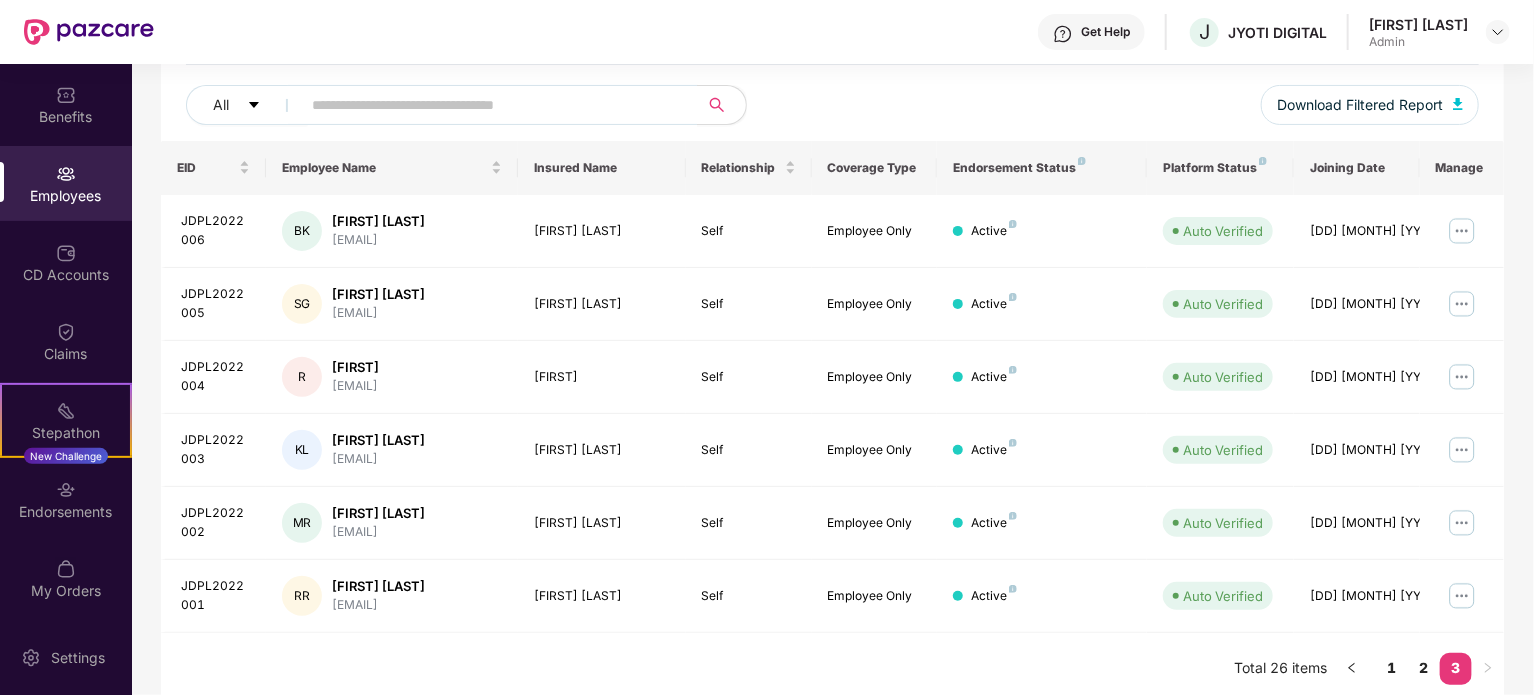 scroll, scrollTop: 240, scrollLeft: 0, axis: vertical 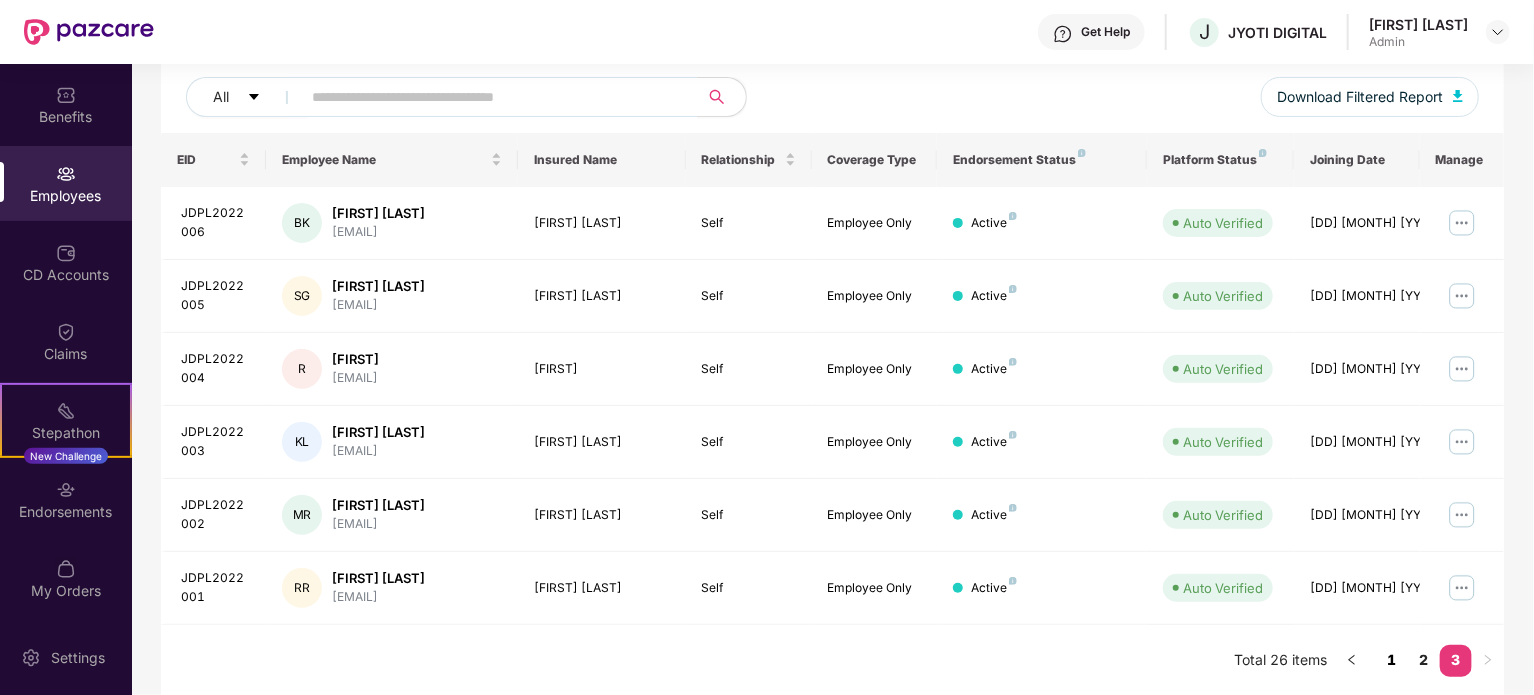 click on "1" at bounding box center [1392, 660] 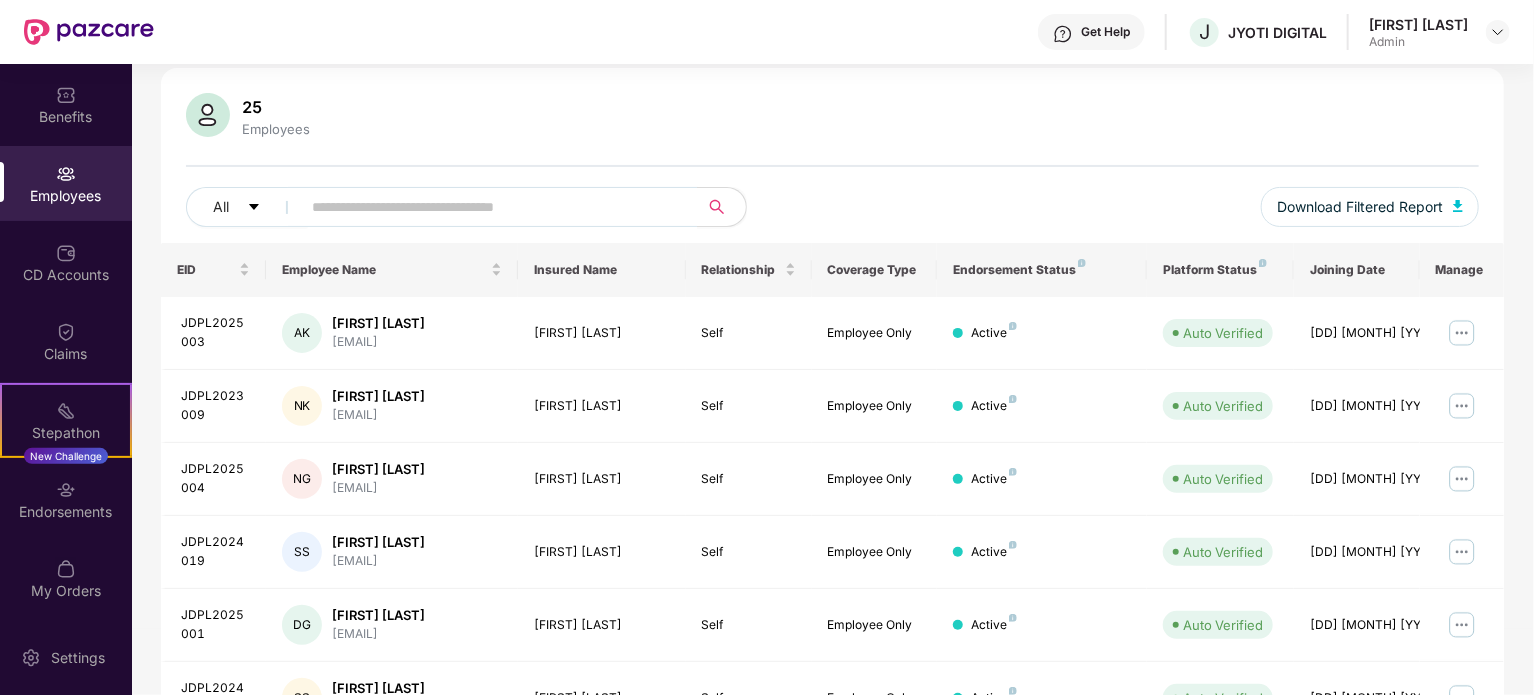 scroll, scrollTop: 0, scrollLeft: 0, axis: both 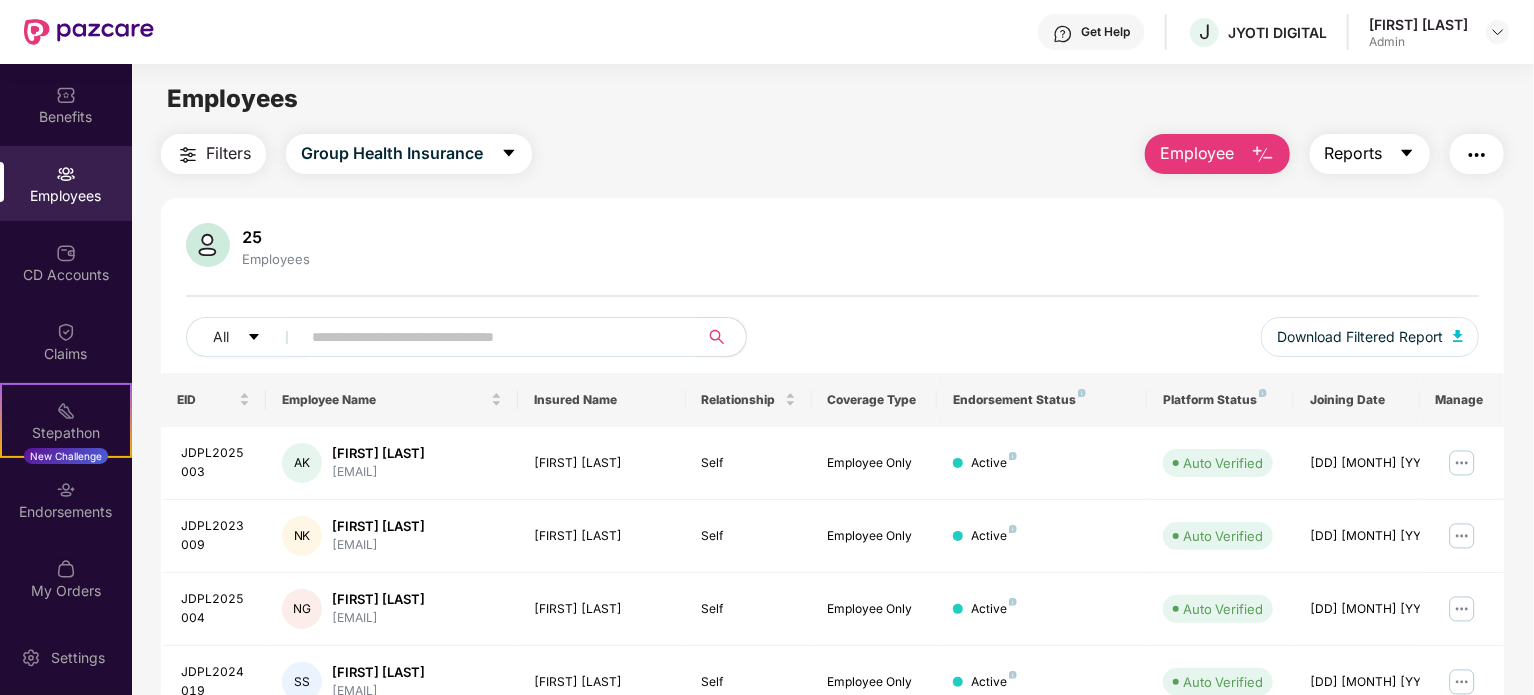 click on "Reports" at bounding box center (1354, 153) 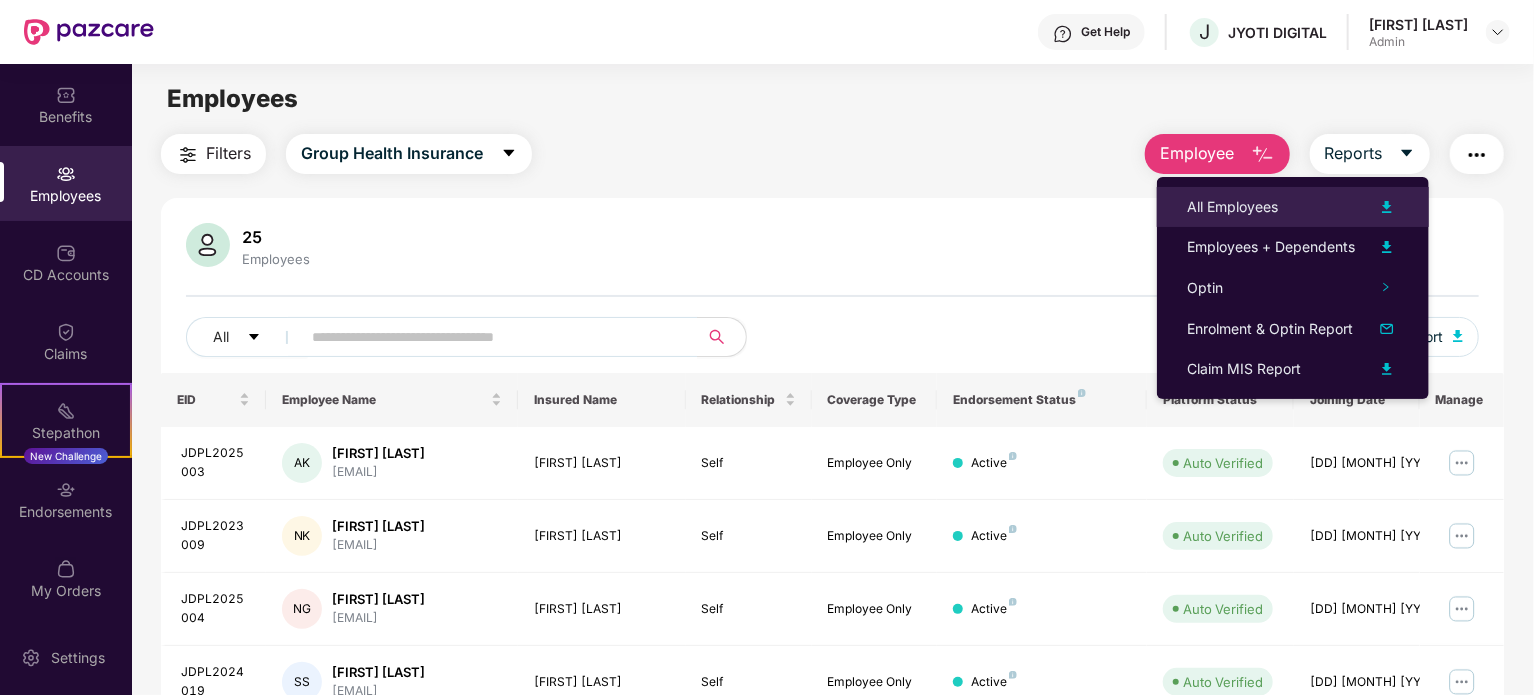 click on "All Employees" at bounding box center [1232, 207] 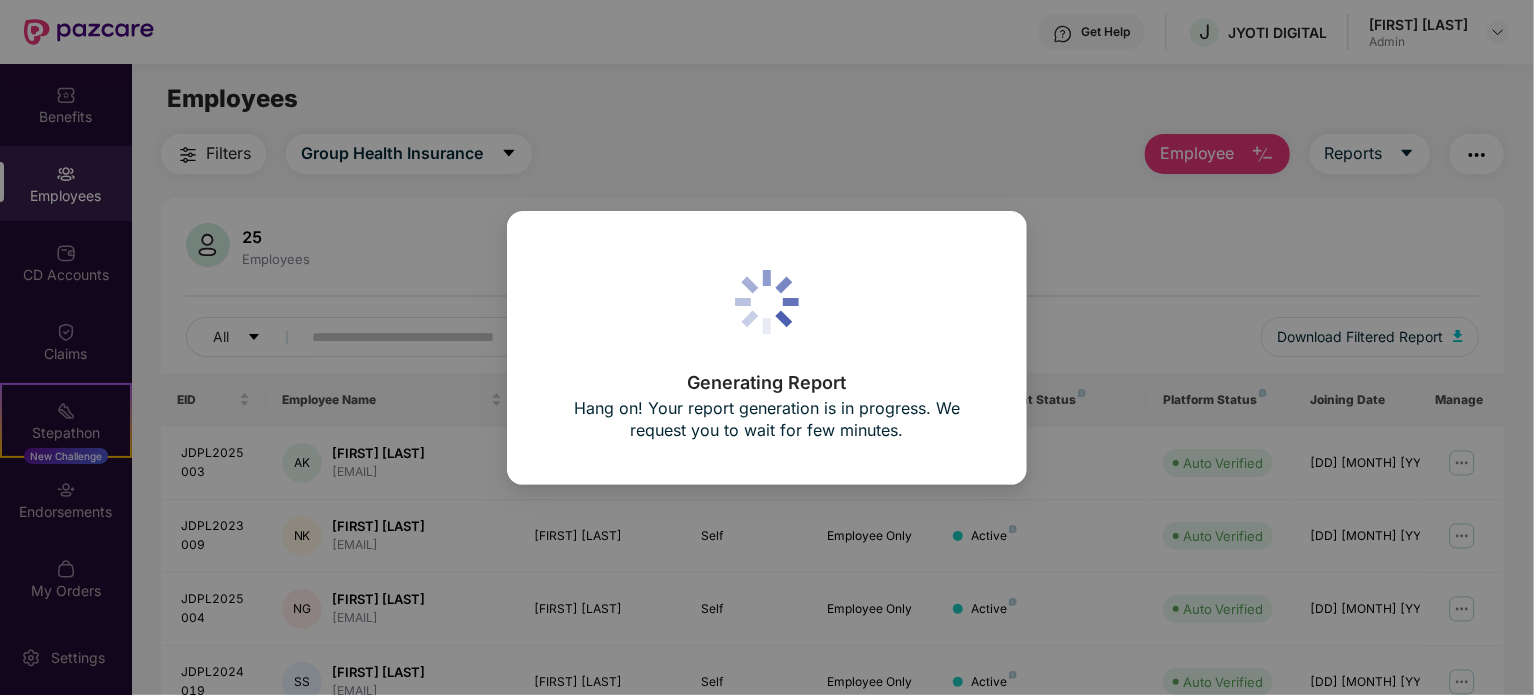 click on "Generating Report Hang on! Your report generation is in progress. We request you to wait for few minutes." at bounding box center (767, 347) 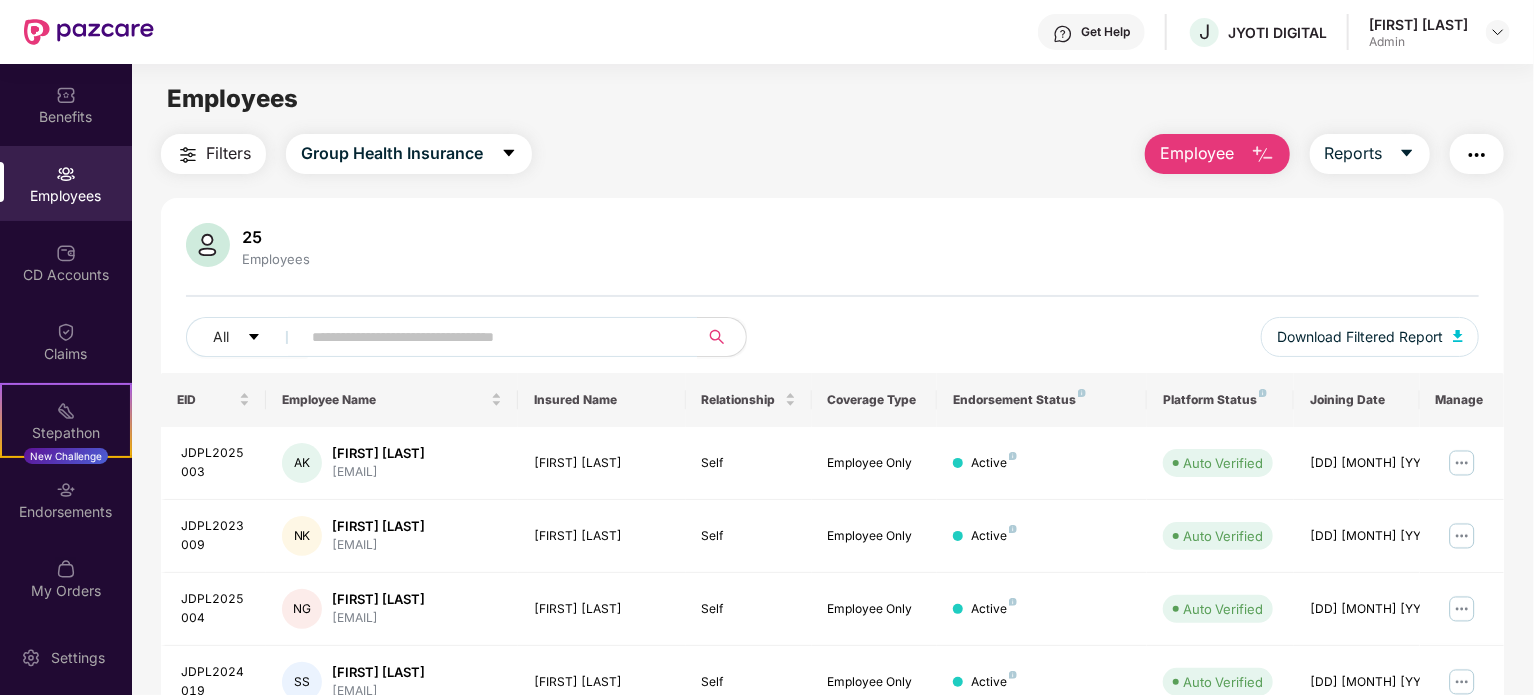 click on "Filters Group Health Insurance Employee  Reports" at bounding box center (832, 154) 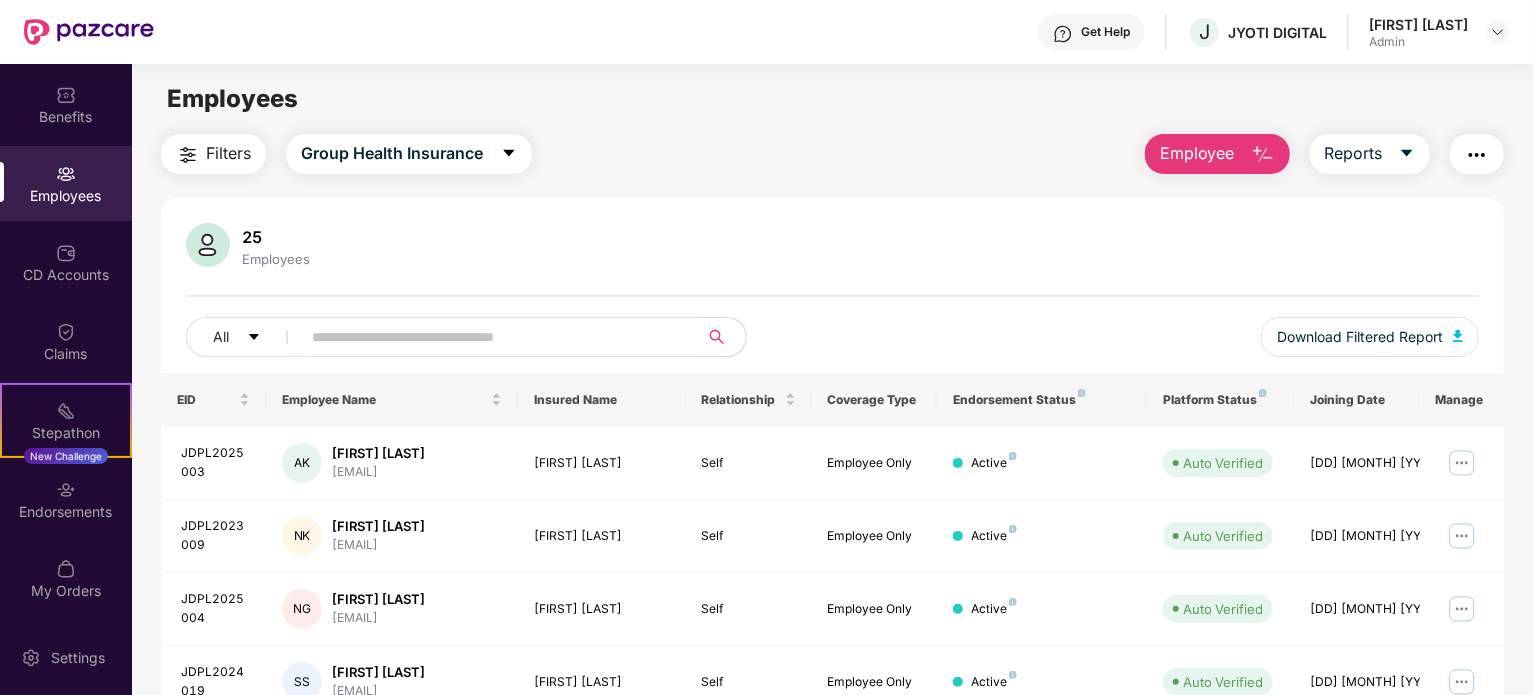 click on "Employees" at bounding box center [66, 196] 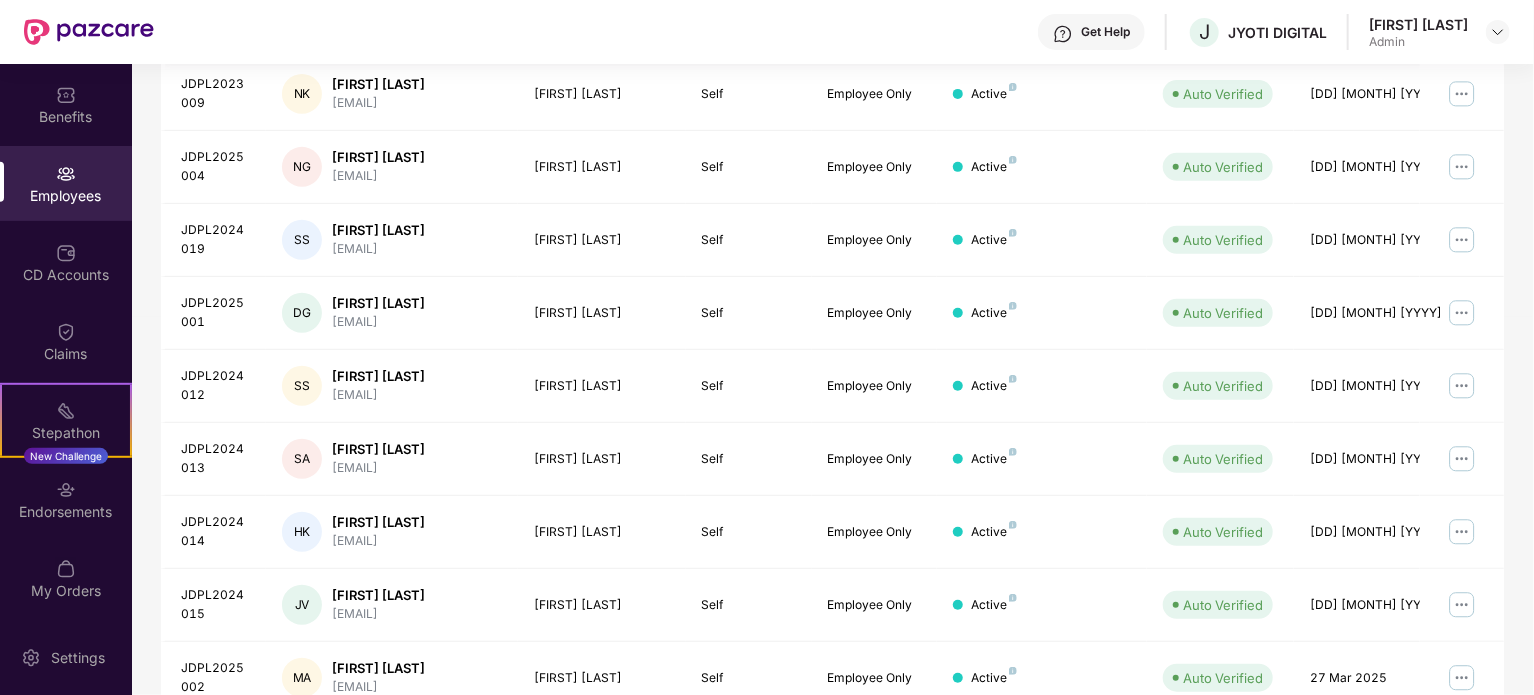 scroll, scrollTop: 531, scrollLeft: 0, axis: vertical 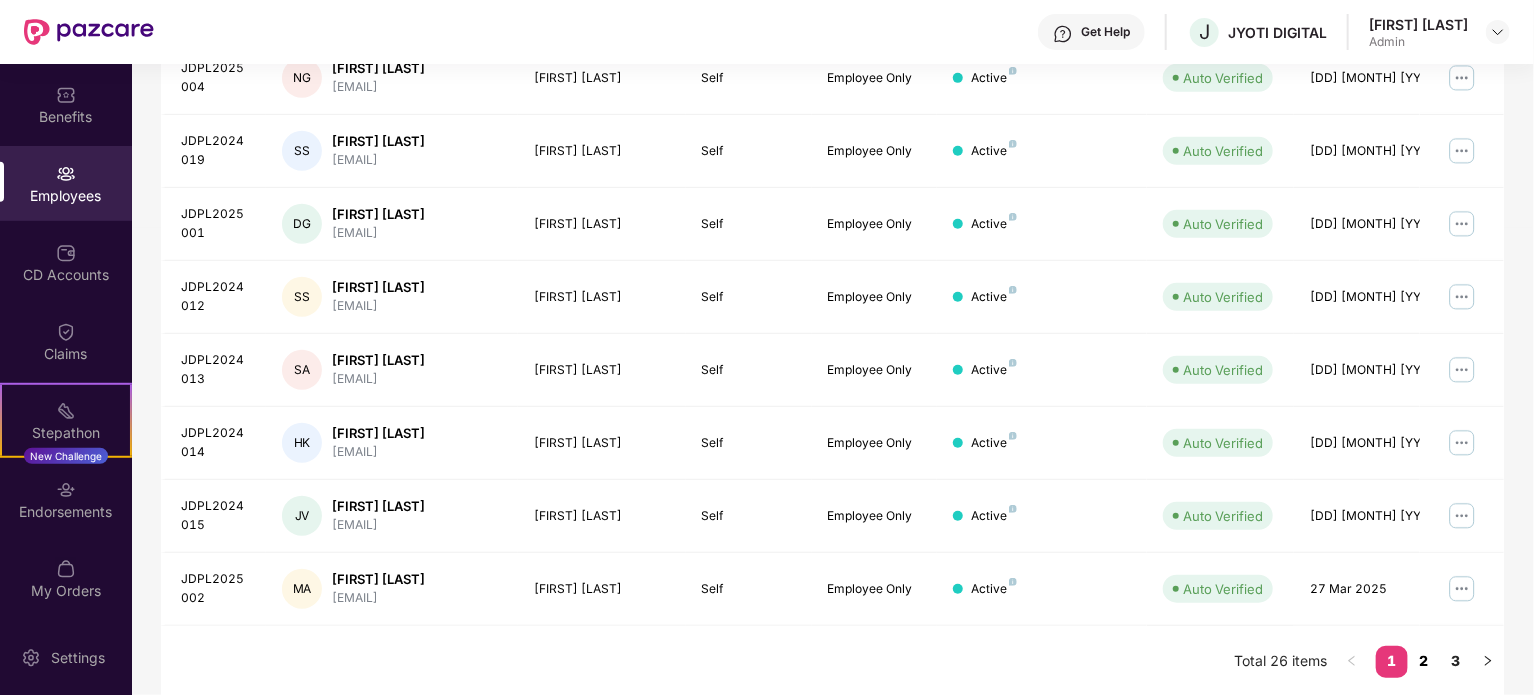 click on "2" at bounding box center (1424, 661) 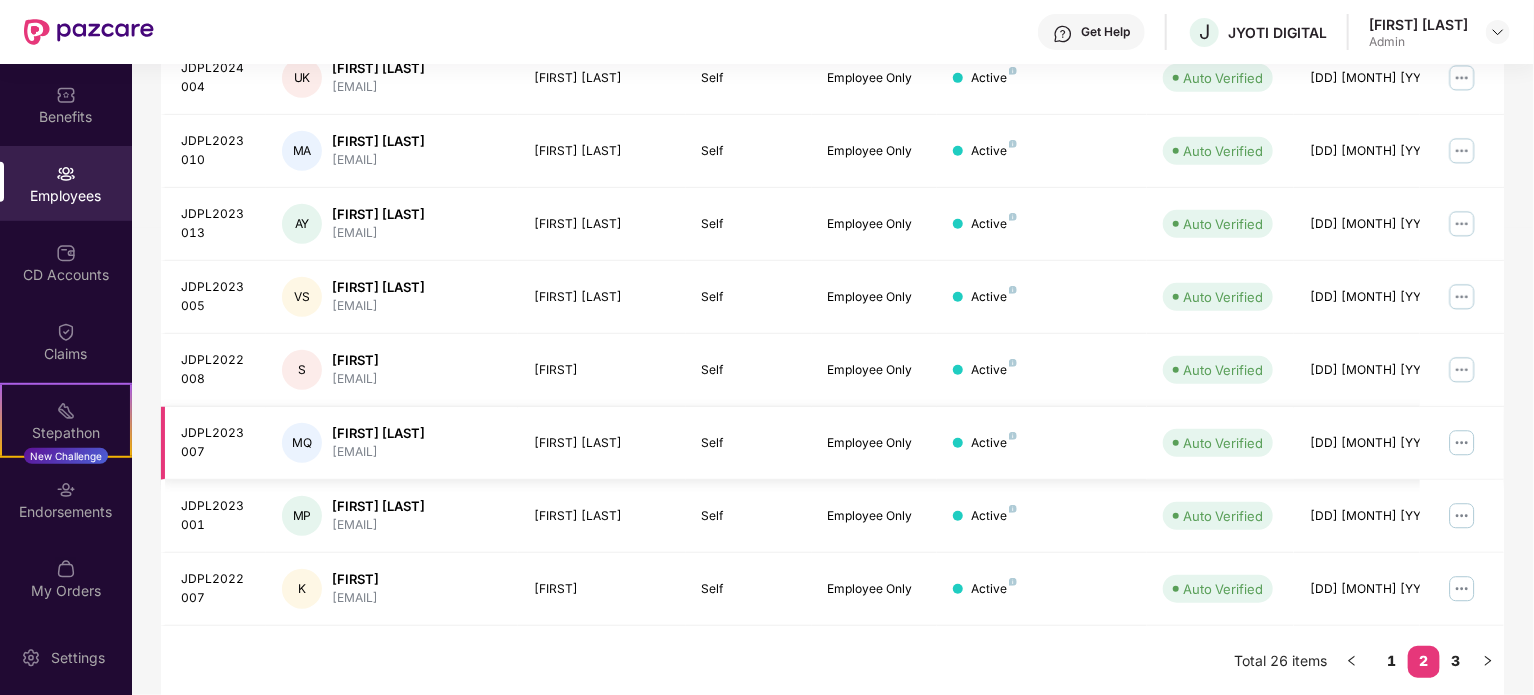 scroll, scrollTop: 0, scrollLeft: 0, axis: both 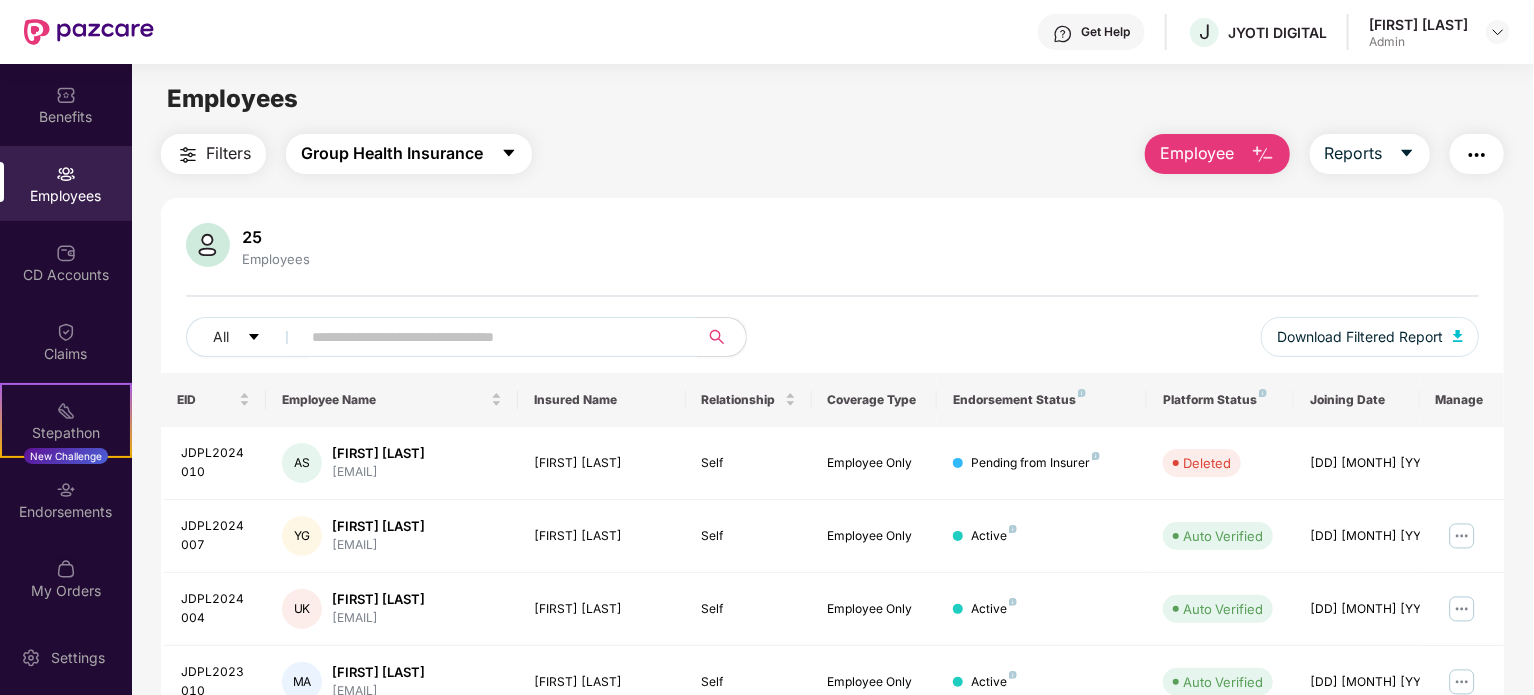 click on "Group Health Insurance" at bounding box center (392, 153) 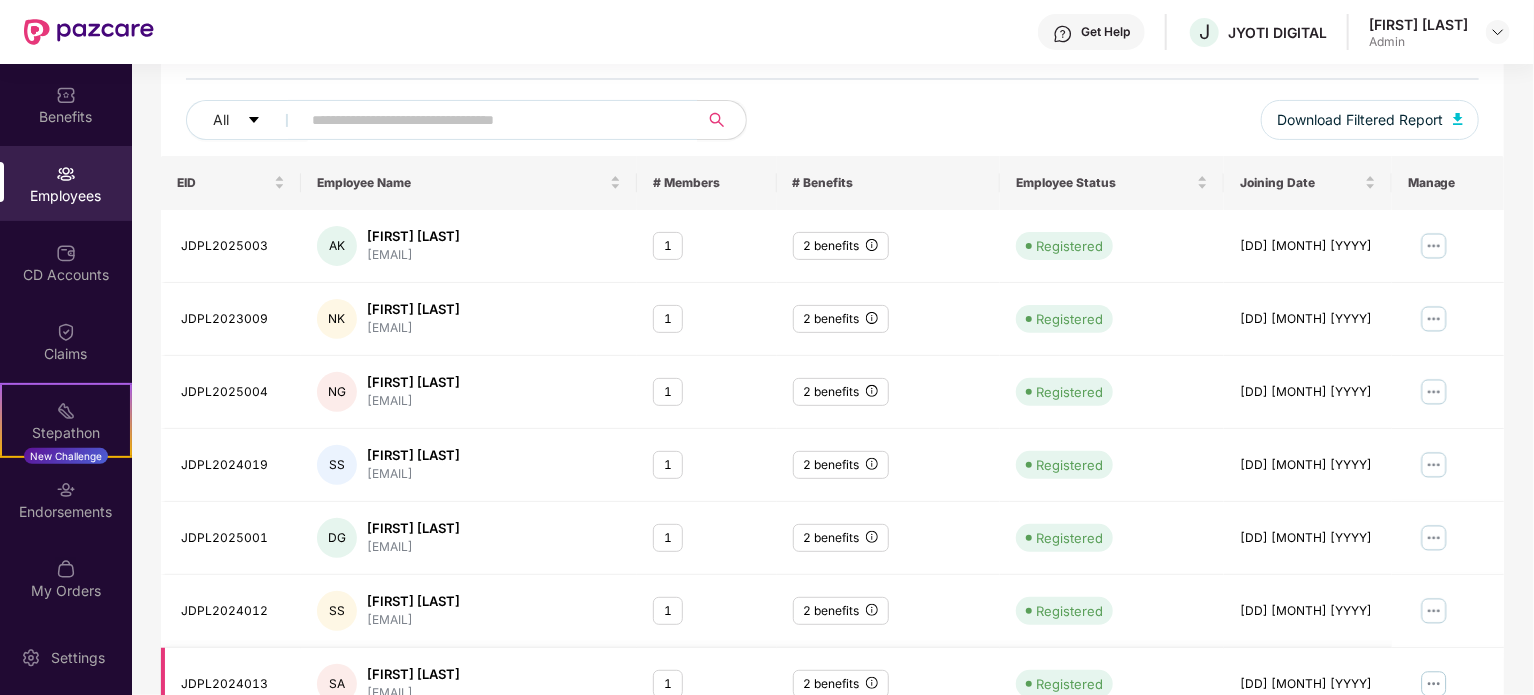 scroll, scrollTop: 531, scrollLeft: 0, axis: vertical 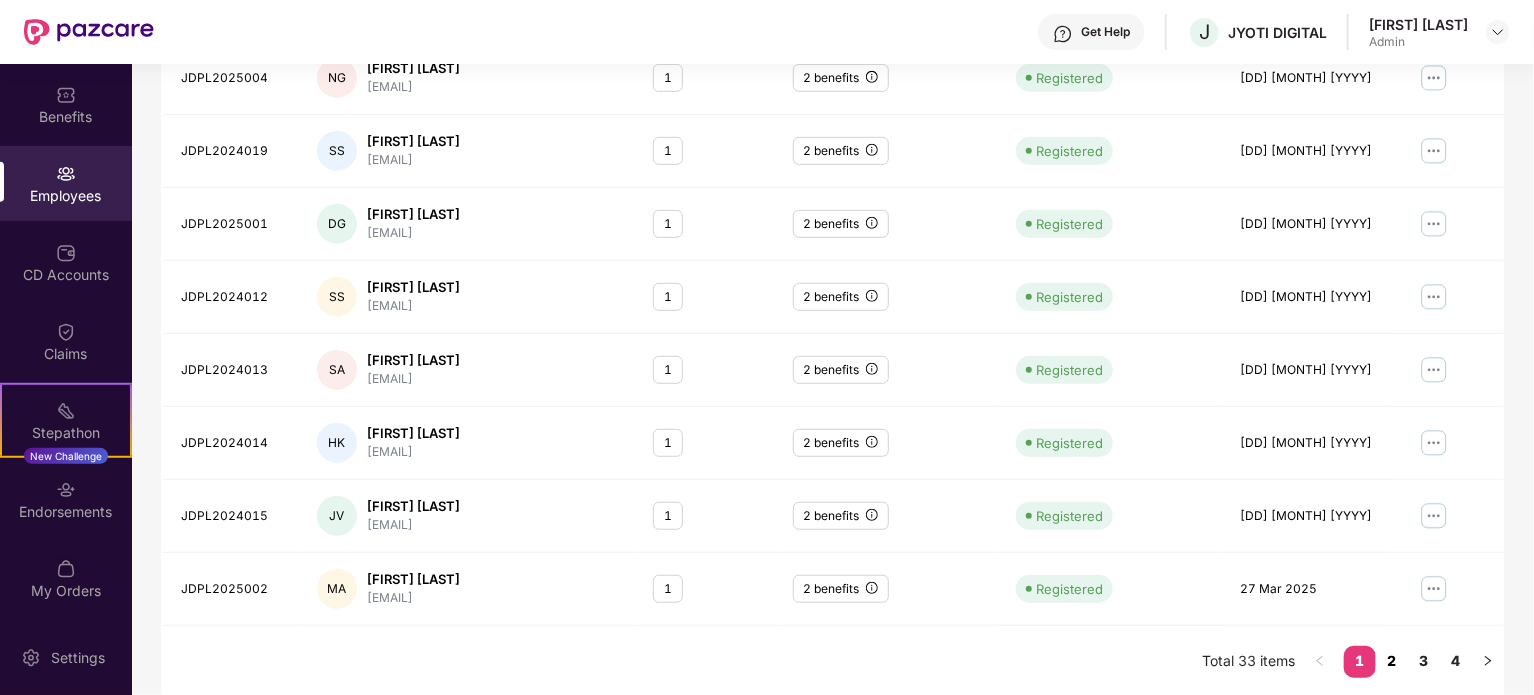 click on "2" at bounding box center (1392, 661) 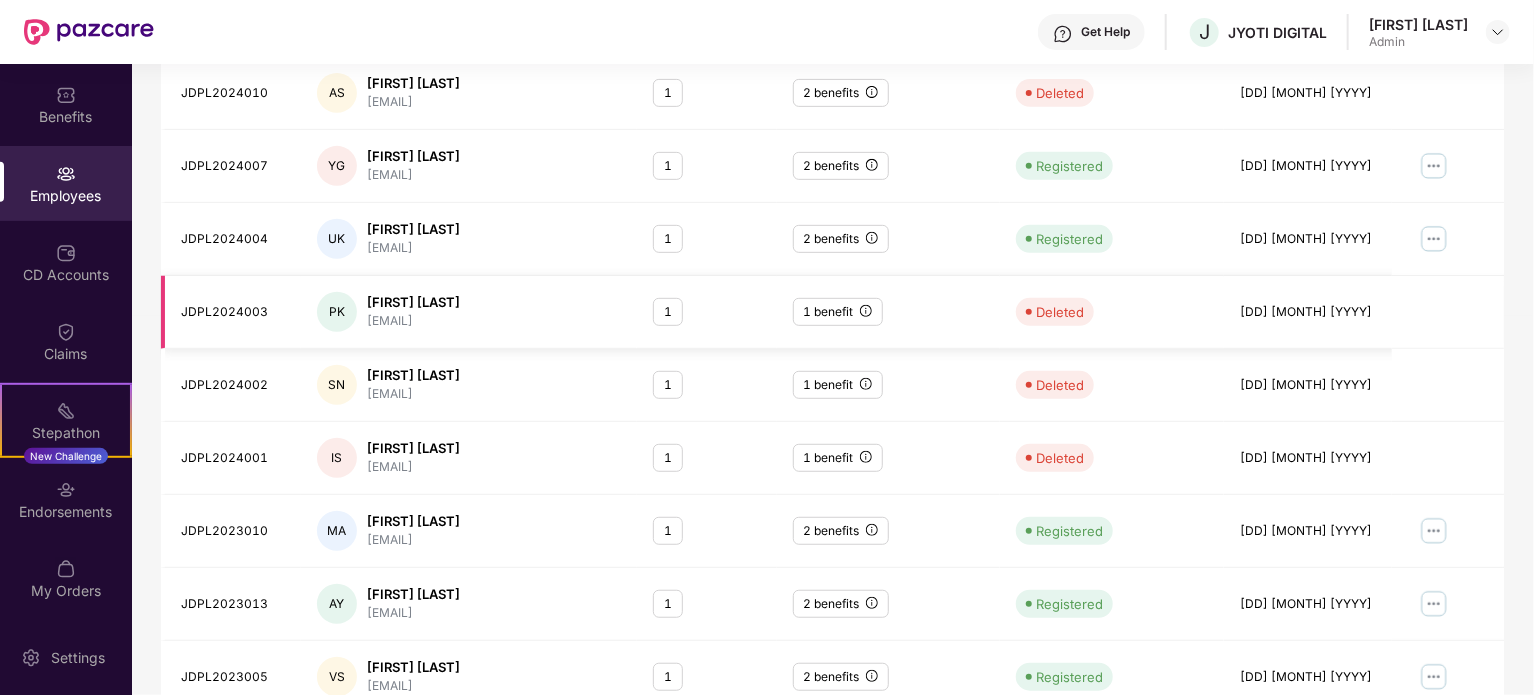 scroll, scrollTop: 531, scrollLeft: 0, axis: vertical 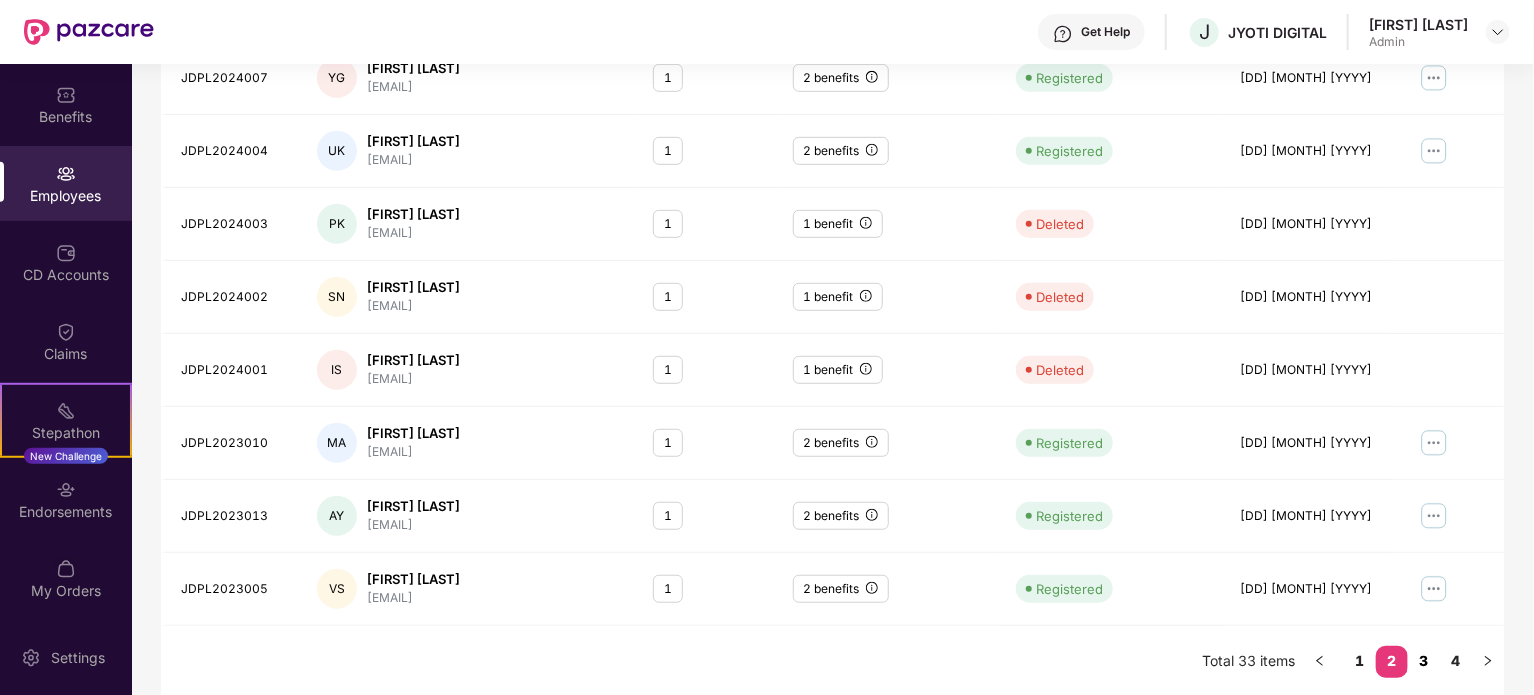 click on "3" at bounding box center [1424, 661] 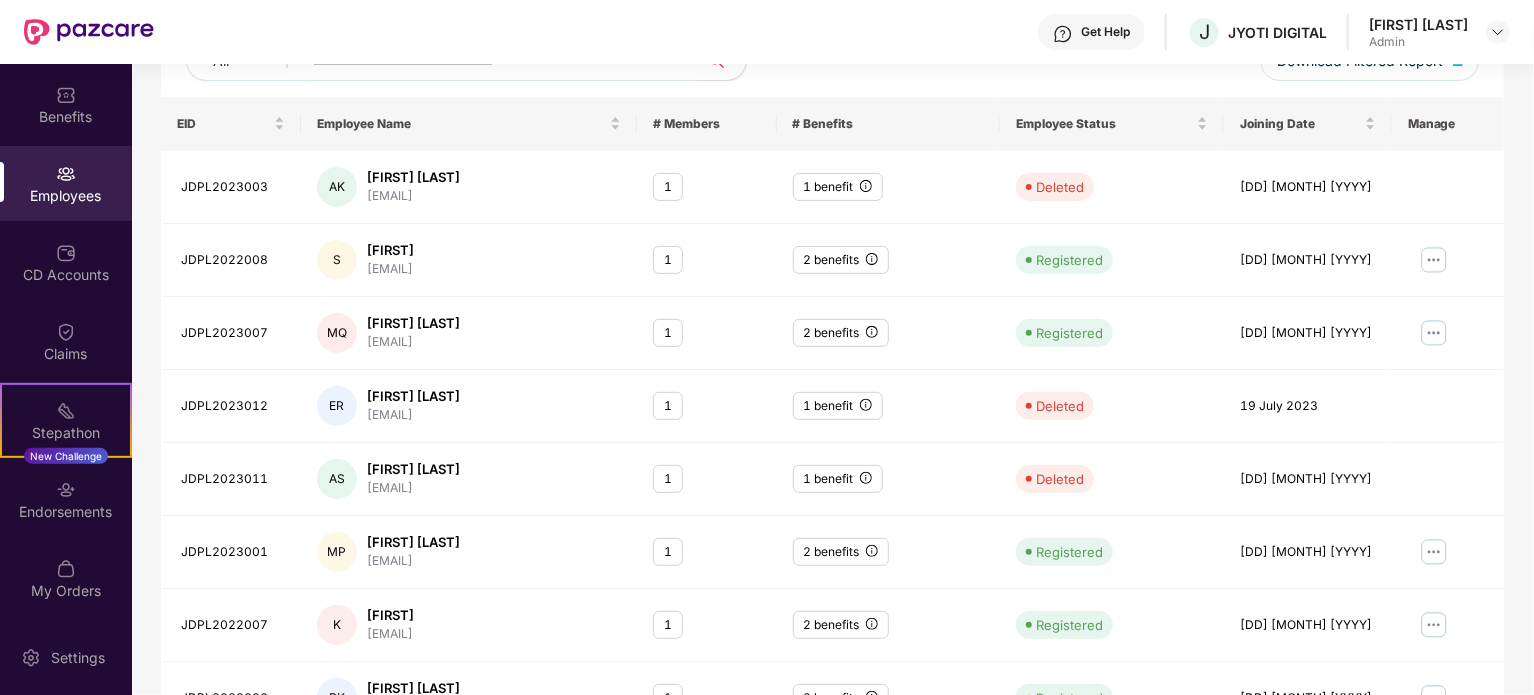 scroll, scrollTop: 275, scrollLeft: 0, axis: vertical 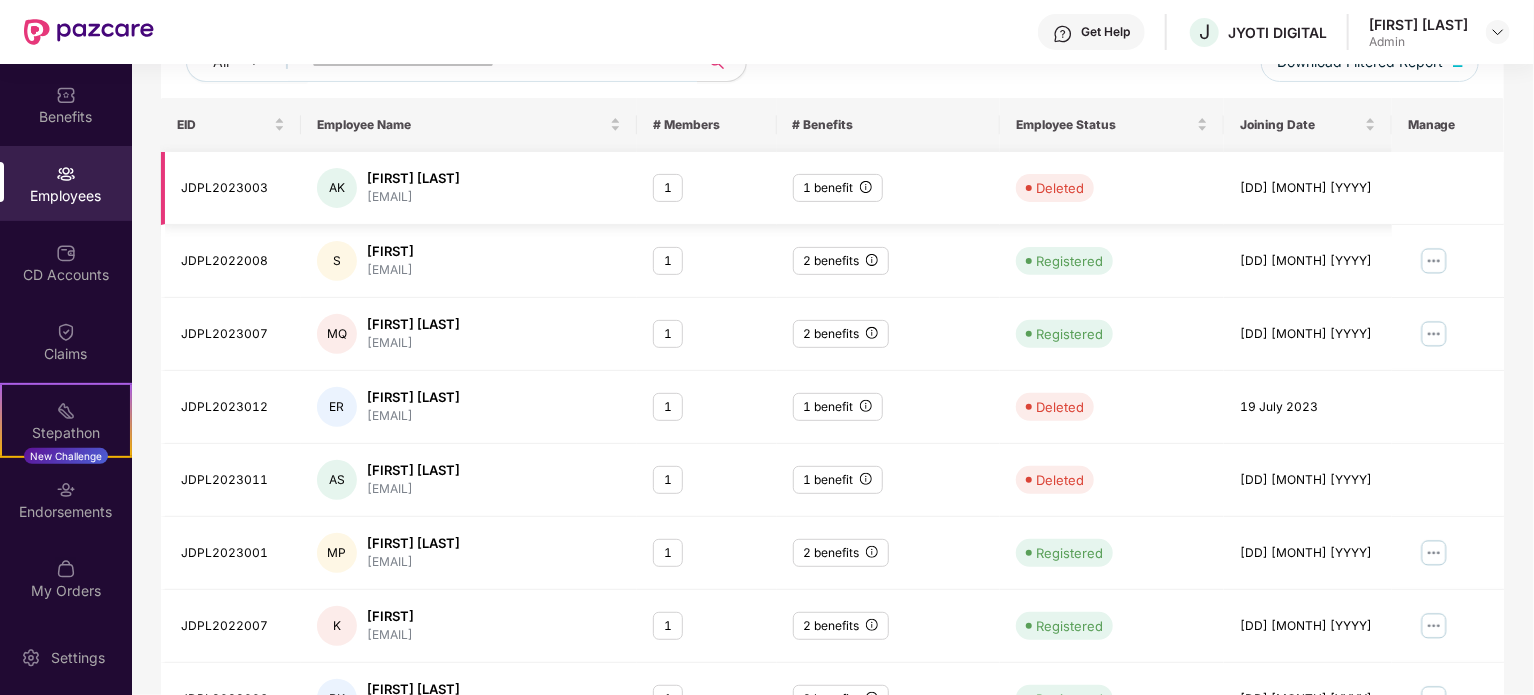 click on "[FIRST] [LAST]" at bounding box center (413, 178) 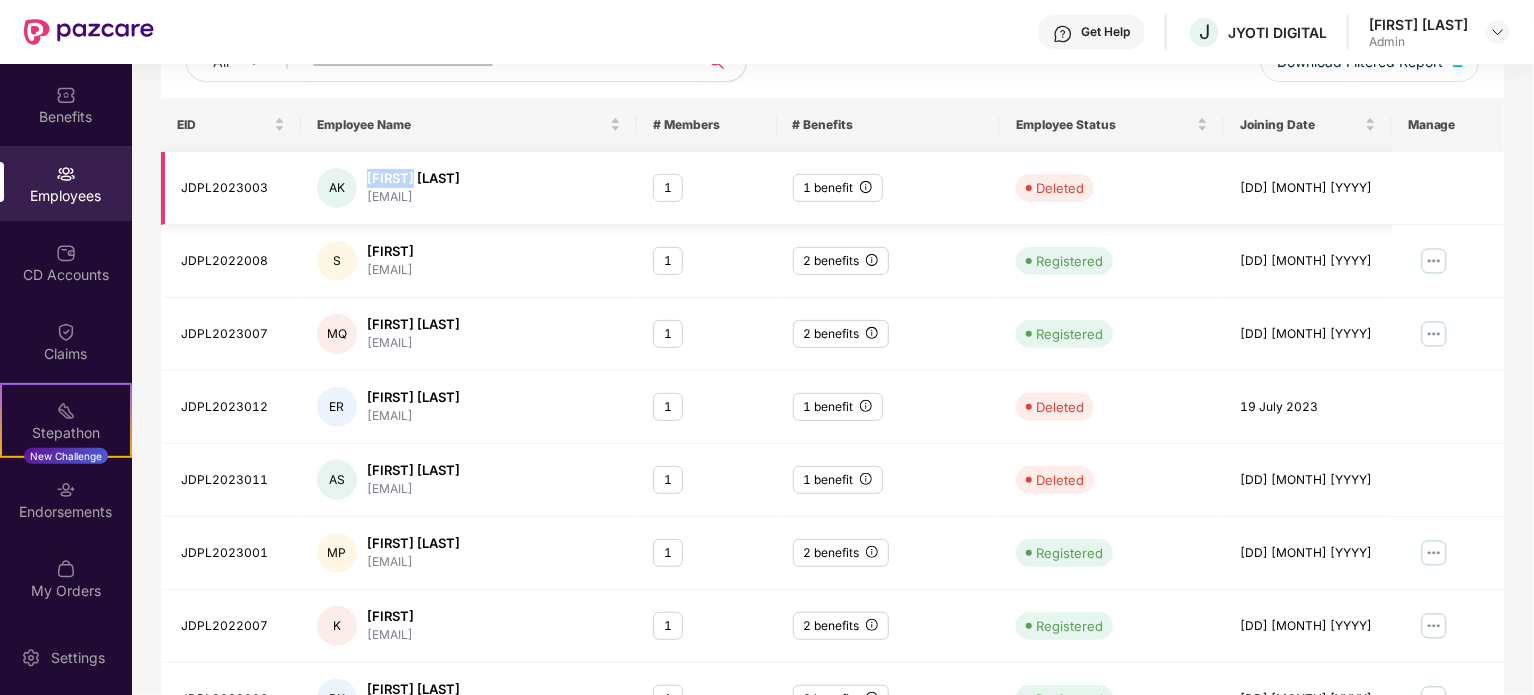click on "[FIRST] [LAST]" at bounding box center (413, 178) 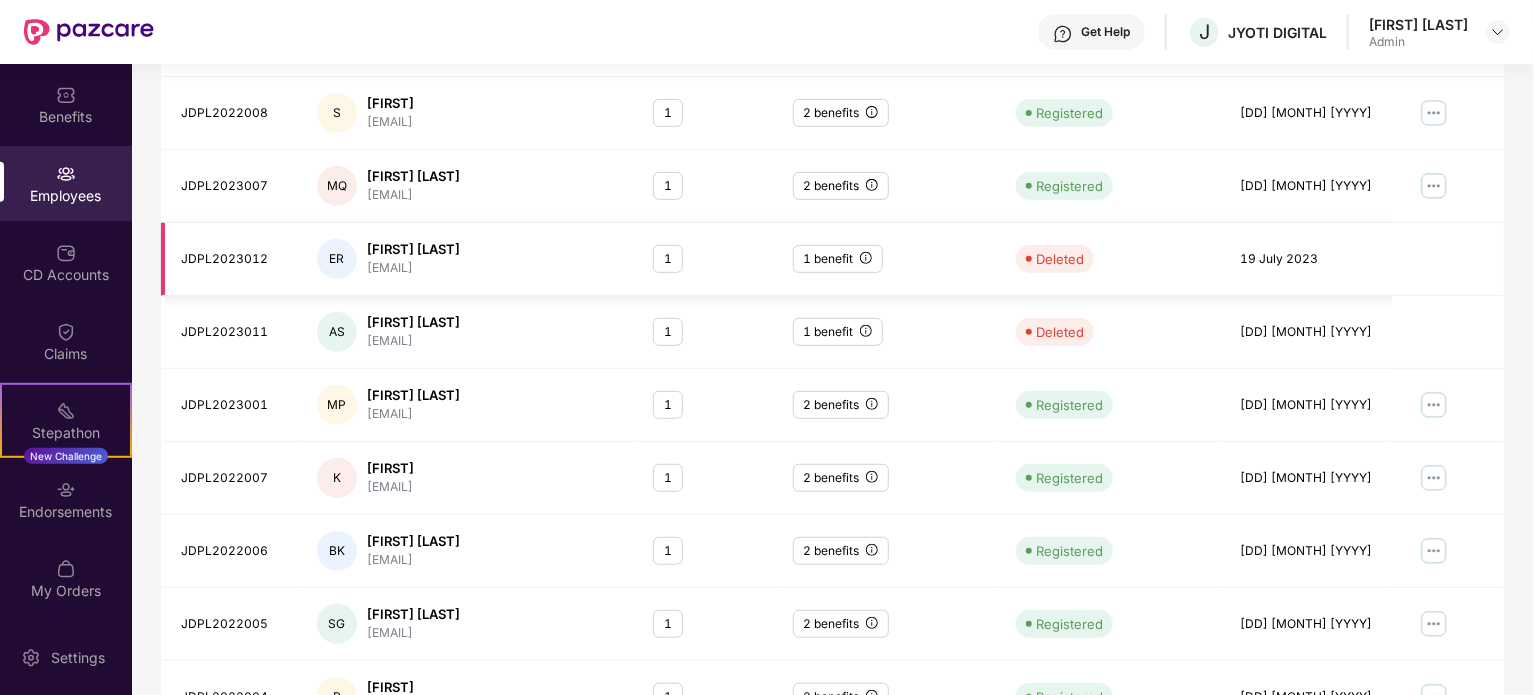 scroll, scrollTop: 531, scrollLeft: 0, axis: vertical 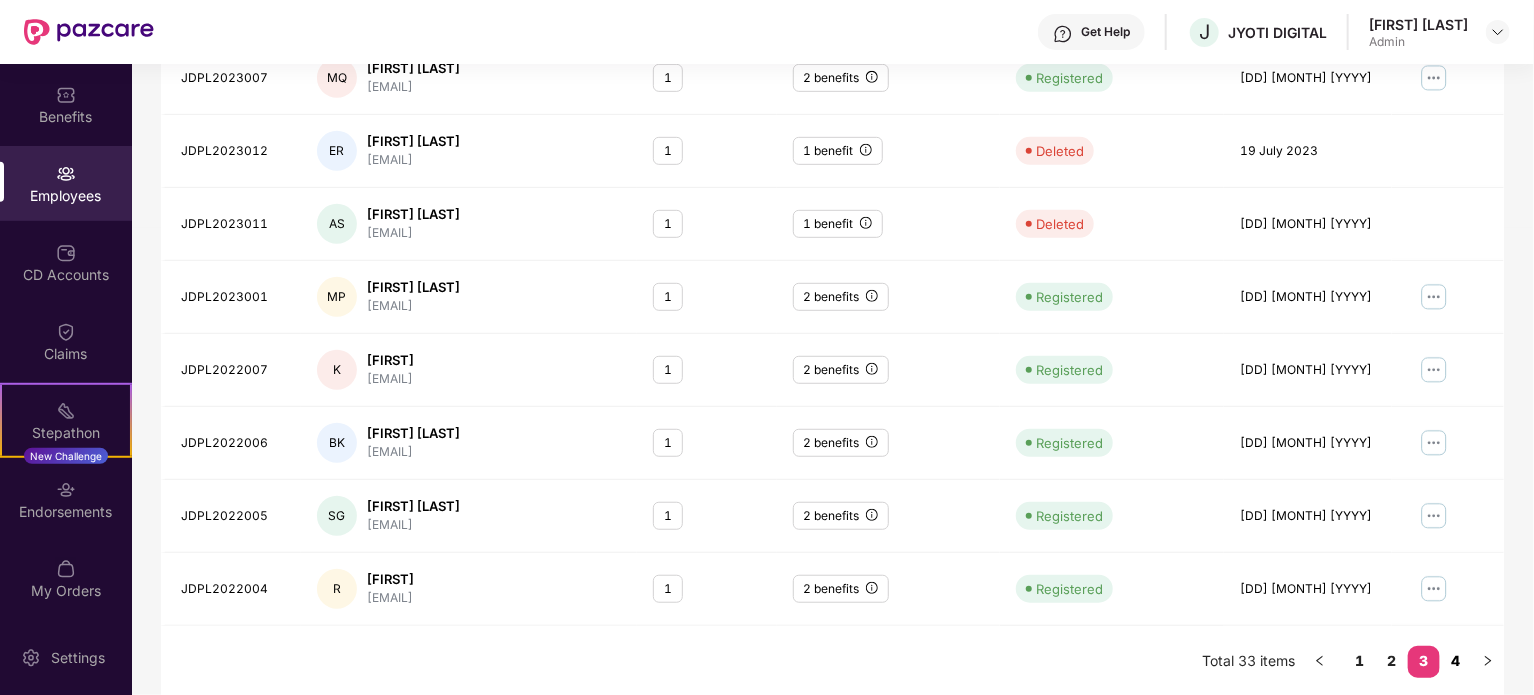 click on "4" at bounding box center (1456, 661) 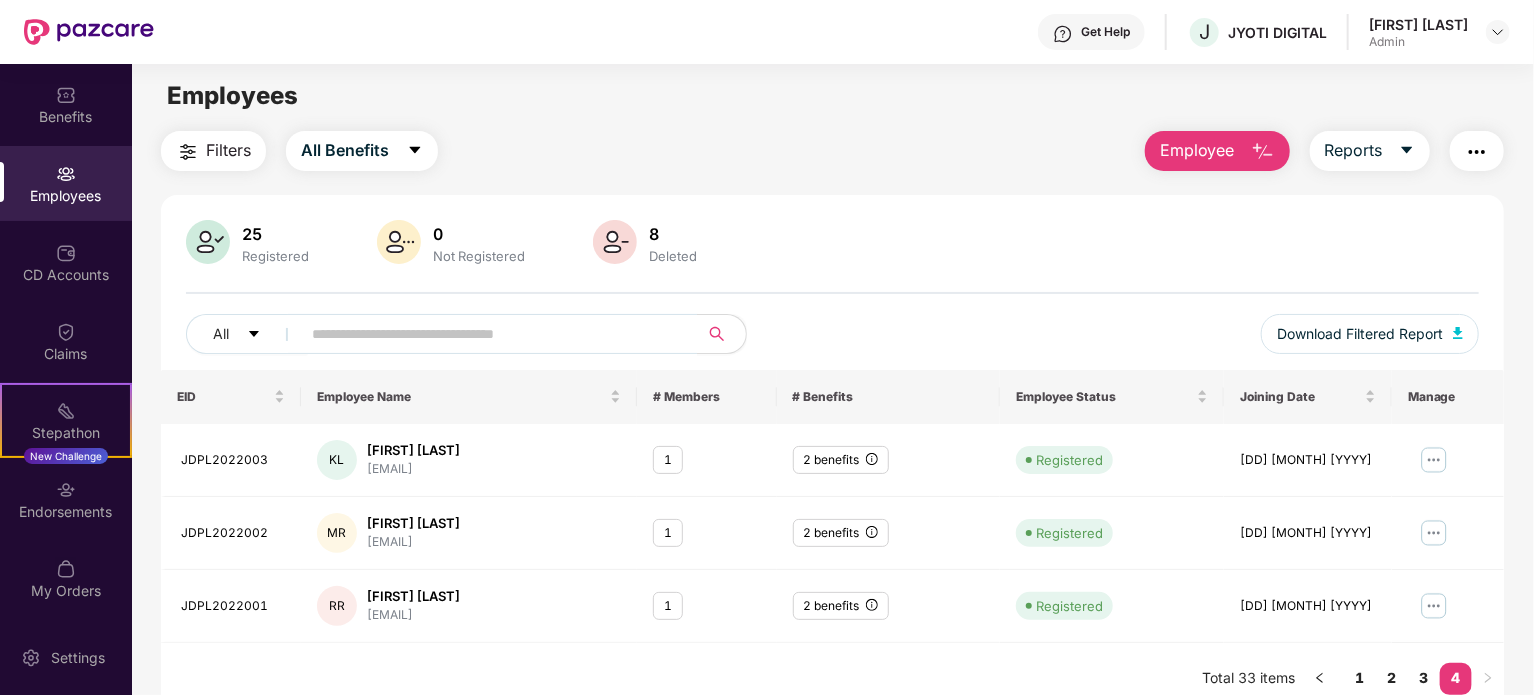 scroll, scrollTop: 64, scrollLeft: 0, axis: vertical 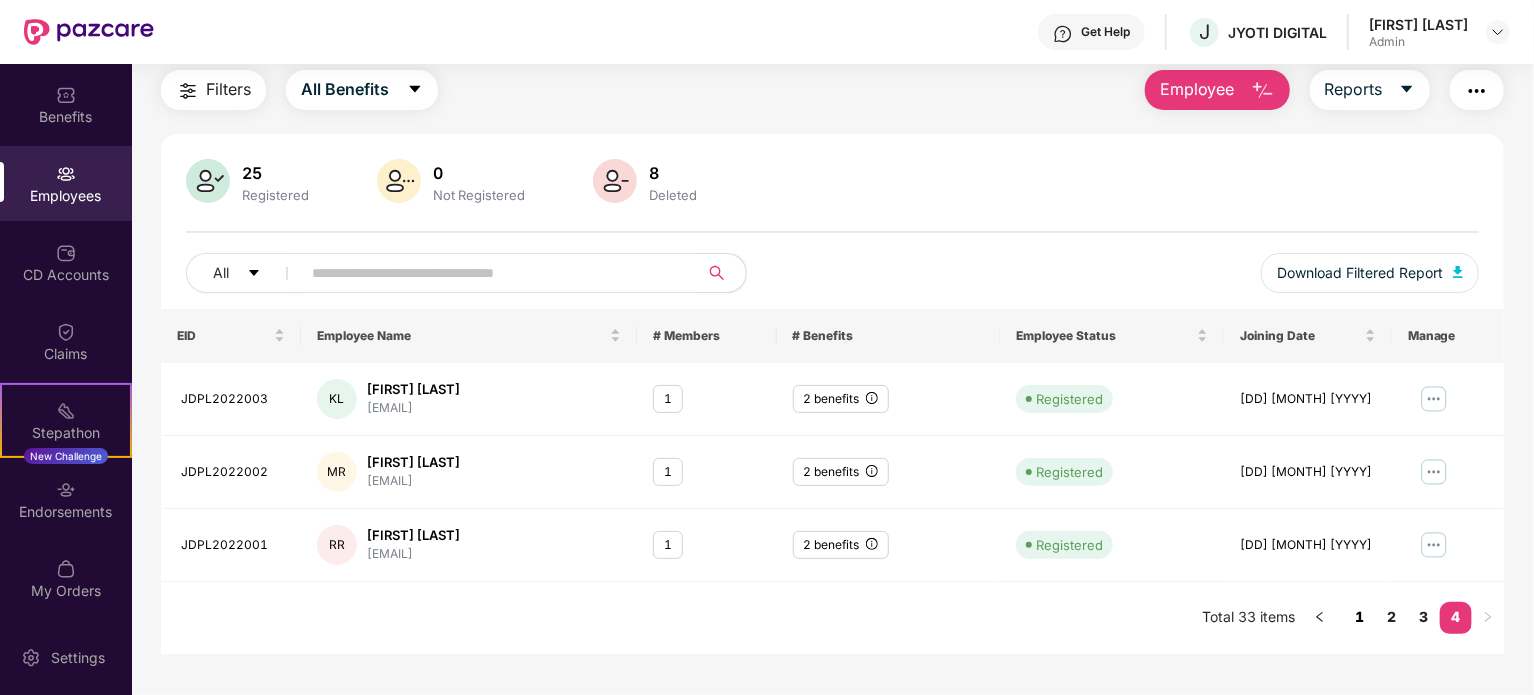 click on "1" at bounding box center [1360, 617] 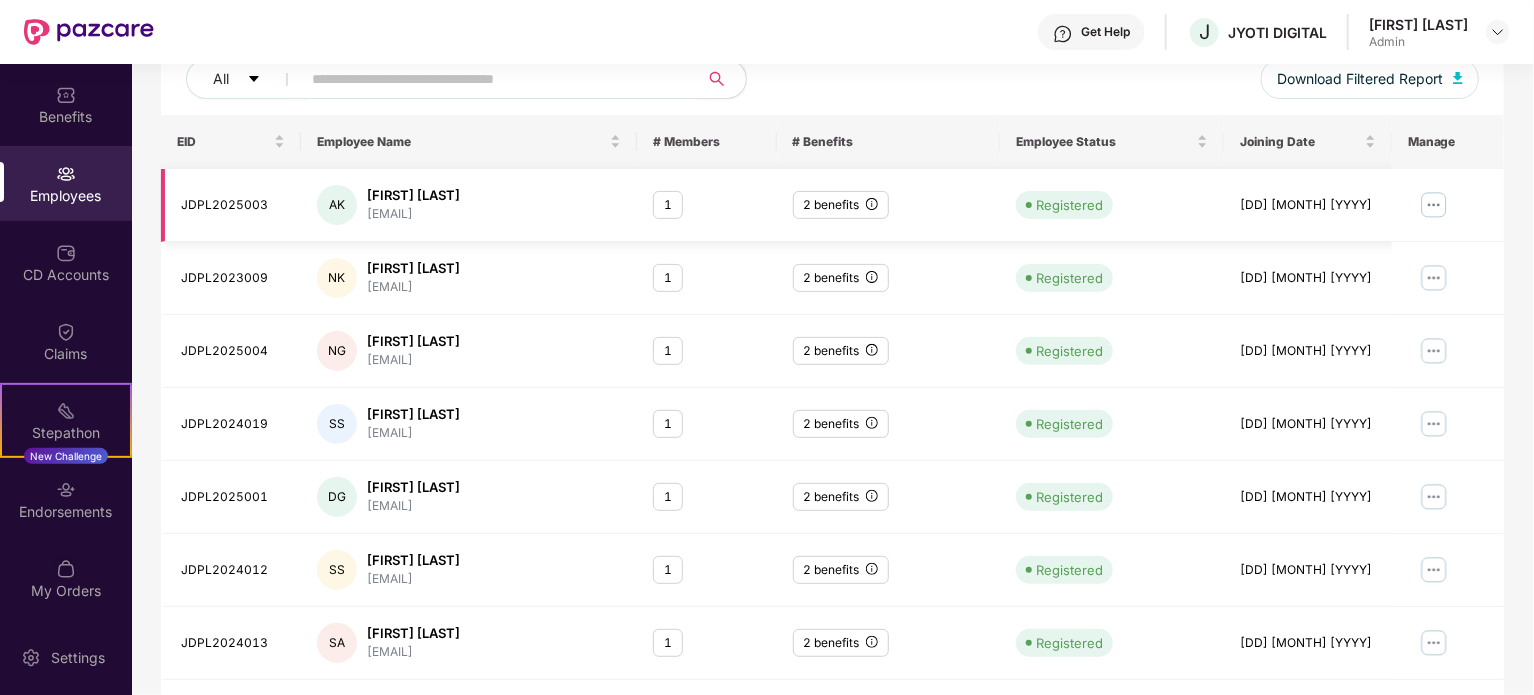 scroll, scrollTop: 42, scrollLeft: 0, axis: vertical 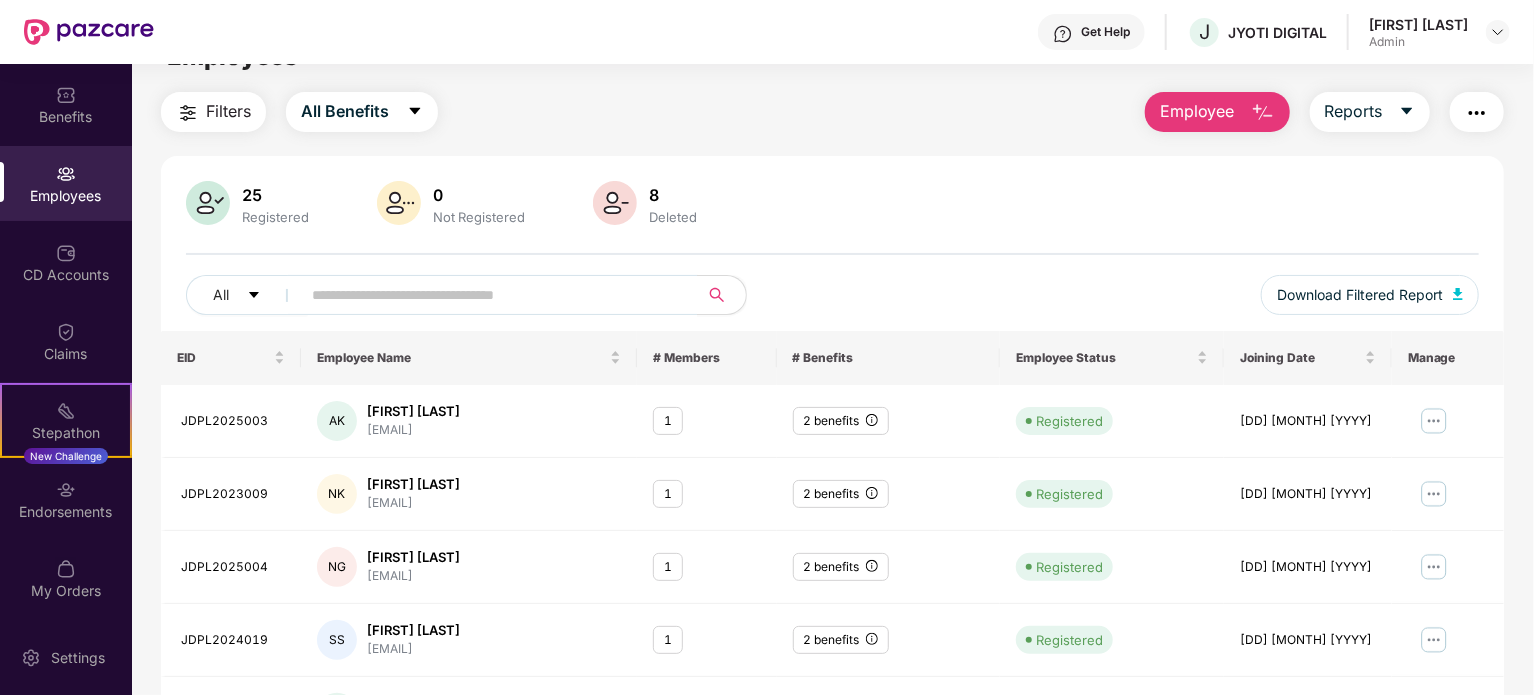 click at bounding box center [615, 203] 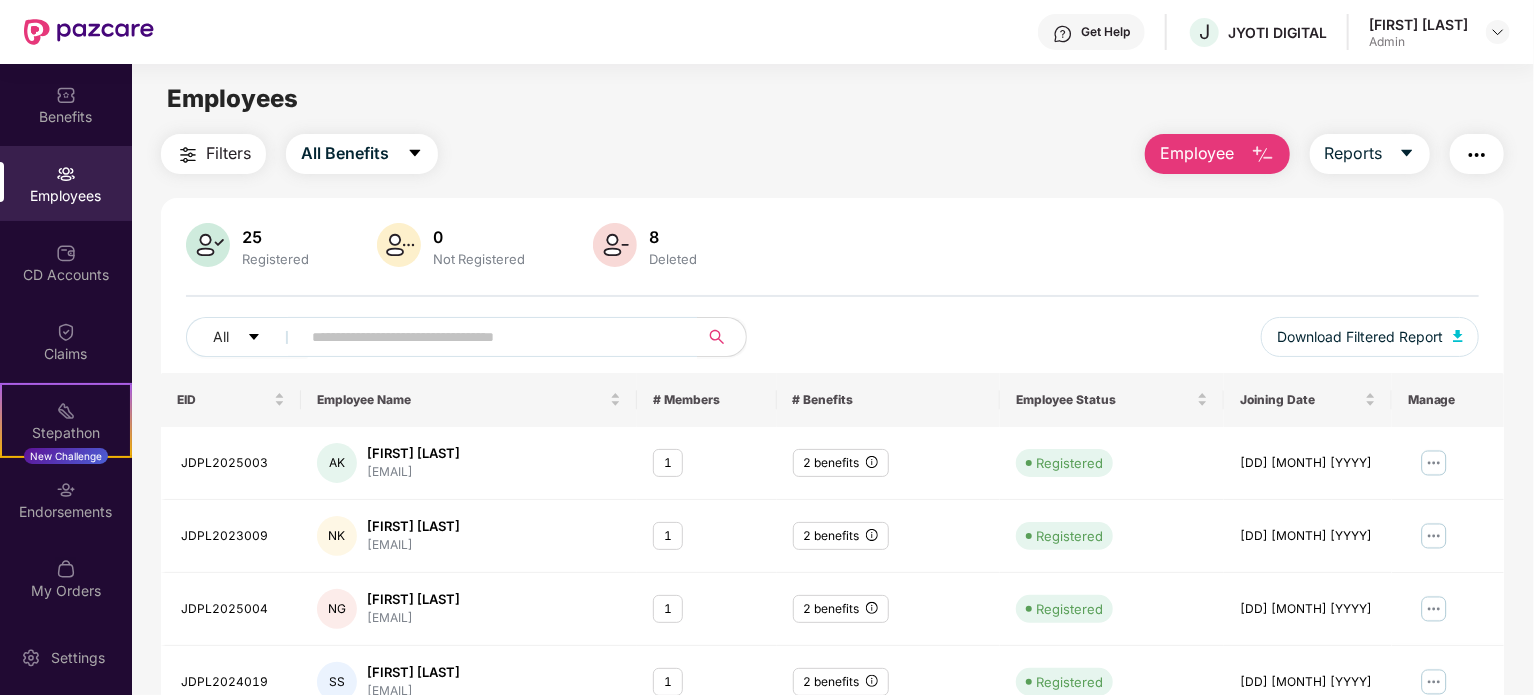 click at bounding box center (188, 155) 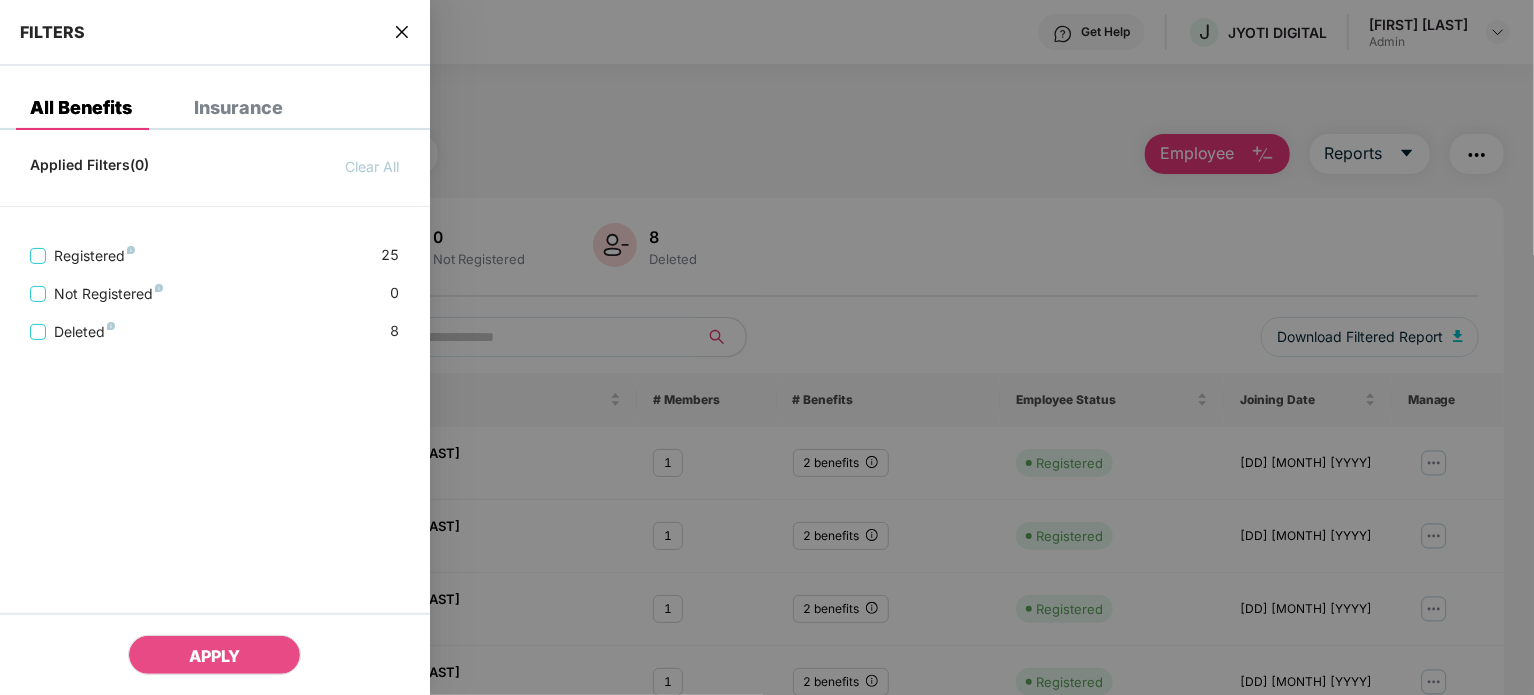 click on "Deleted 8" at bounding box center [215, 324] 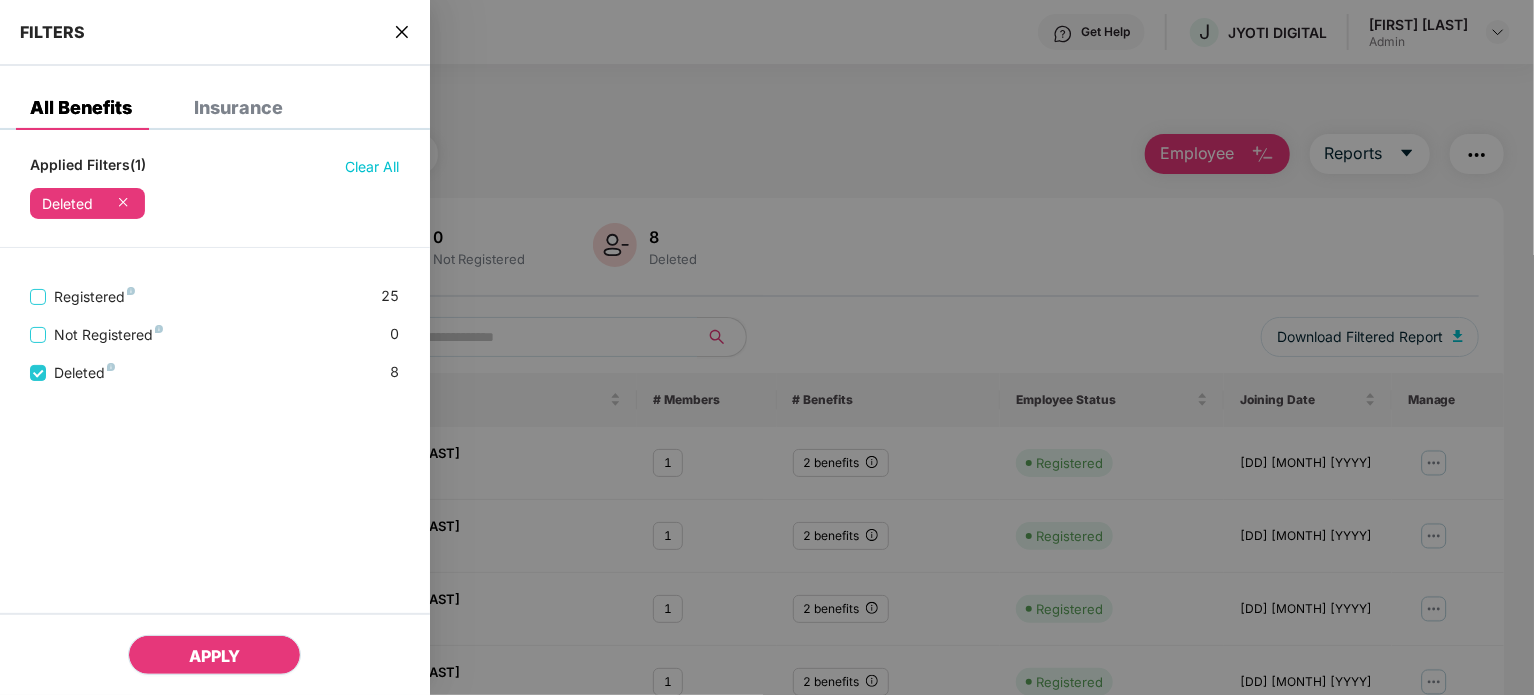 click on "APPLY" at bounding box center (214, 656) 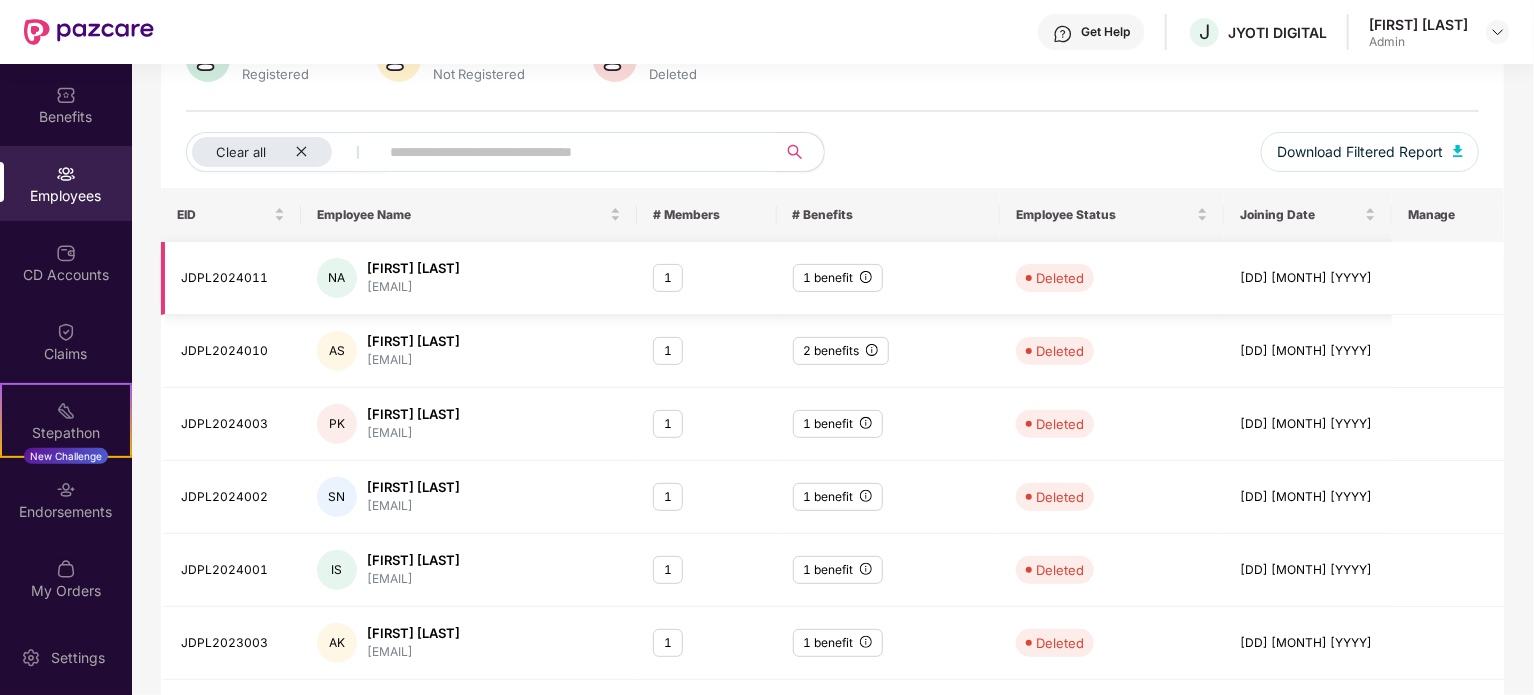 scroll, scrollTop: 184, scrollLeft: 0, axis: vertical 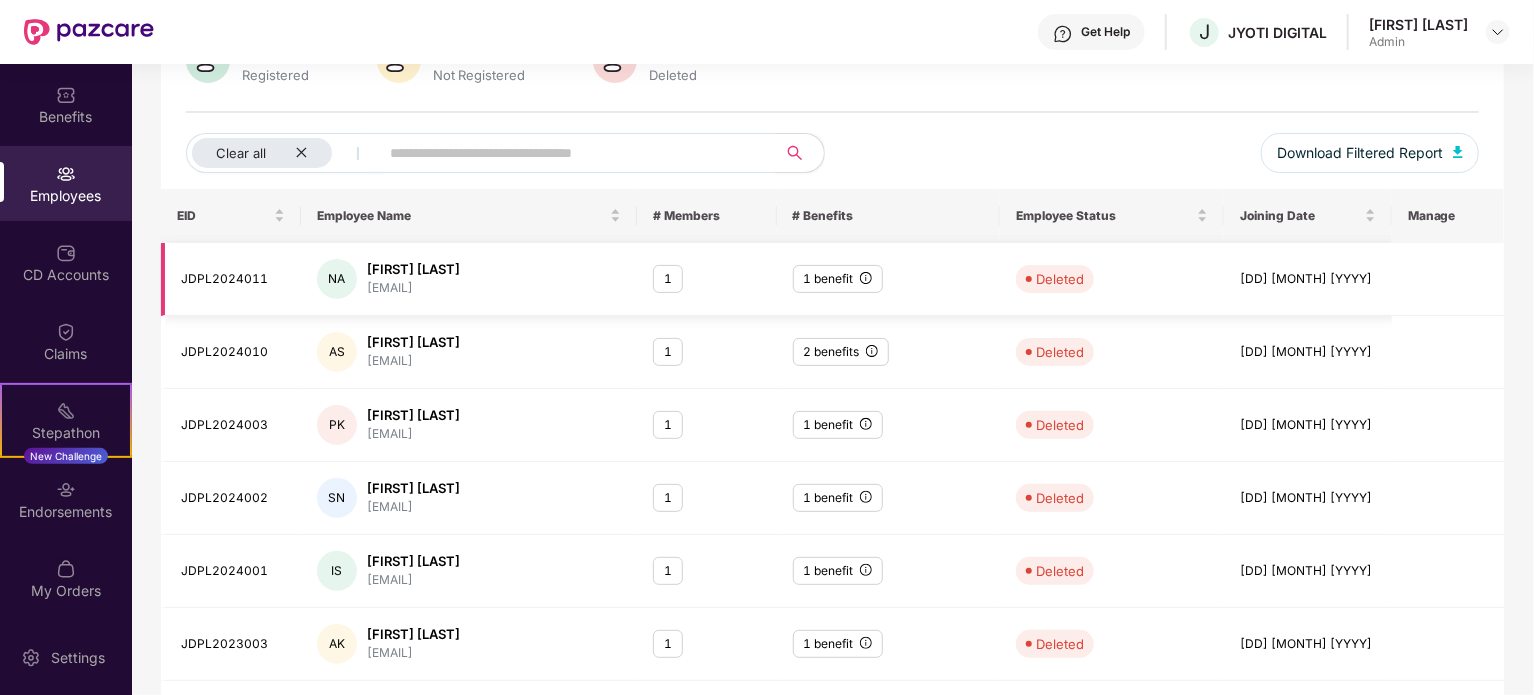 click on "[FIRST] [LAST]" at bounding box center (413, 269) 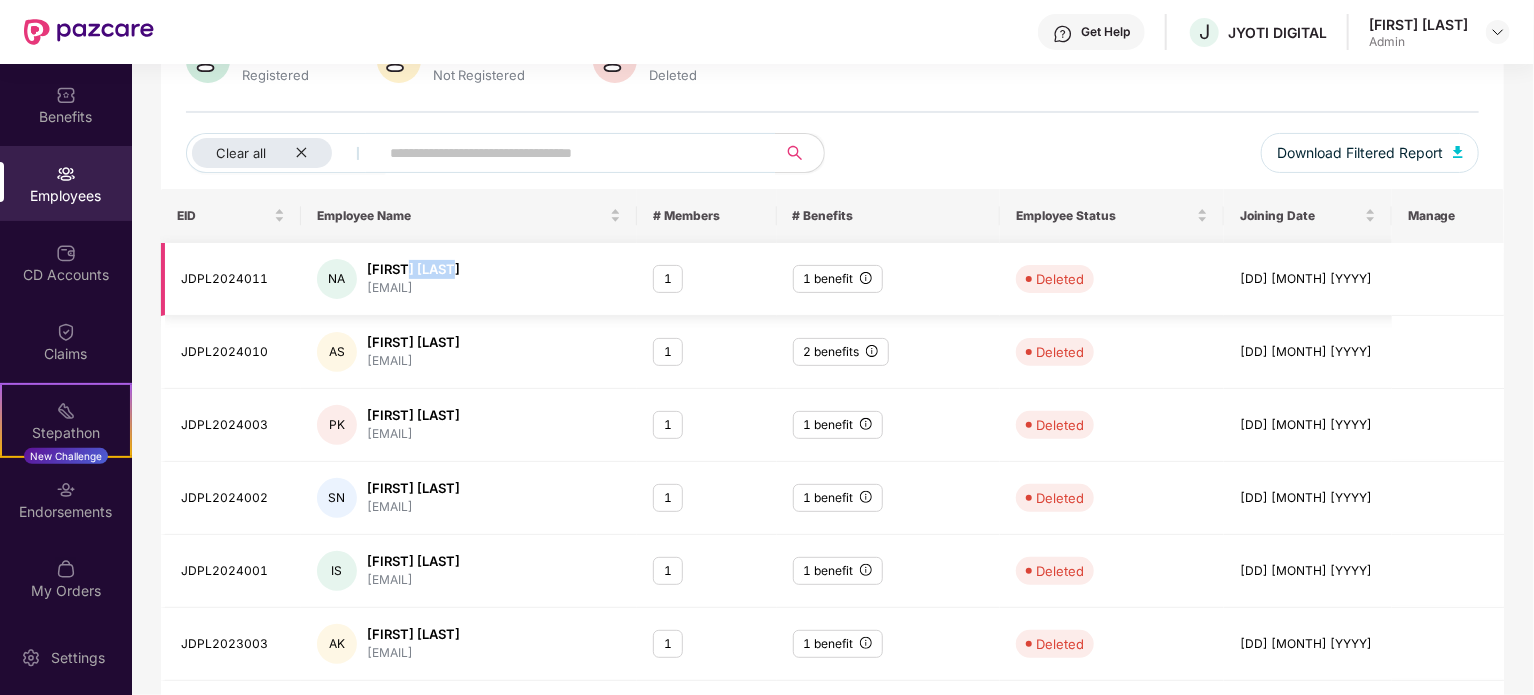 click on "[FIRST] [LAST]" at bounding box center (413, 269) 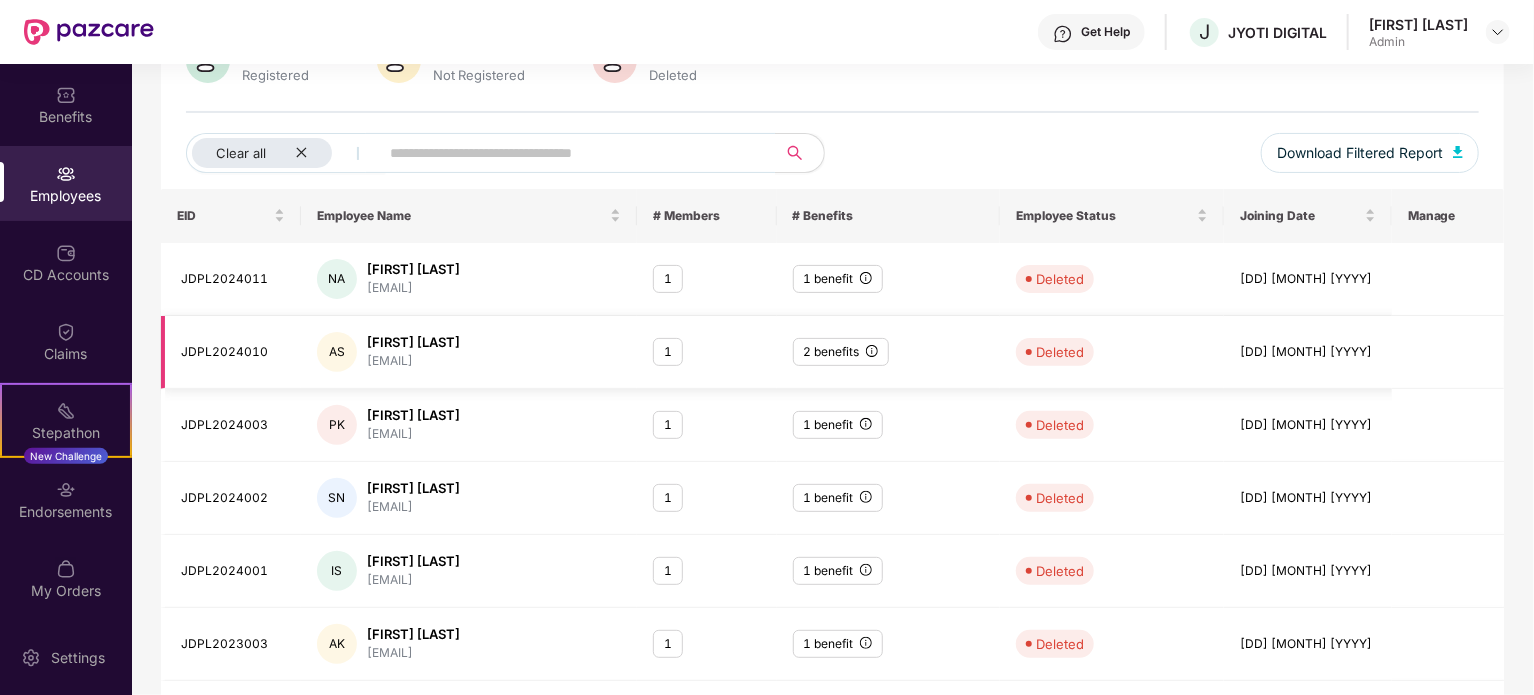 click on "[EMAIL]" at bounding box center [413, 361] 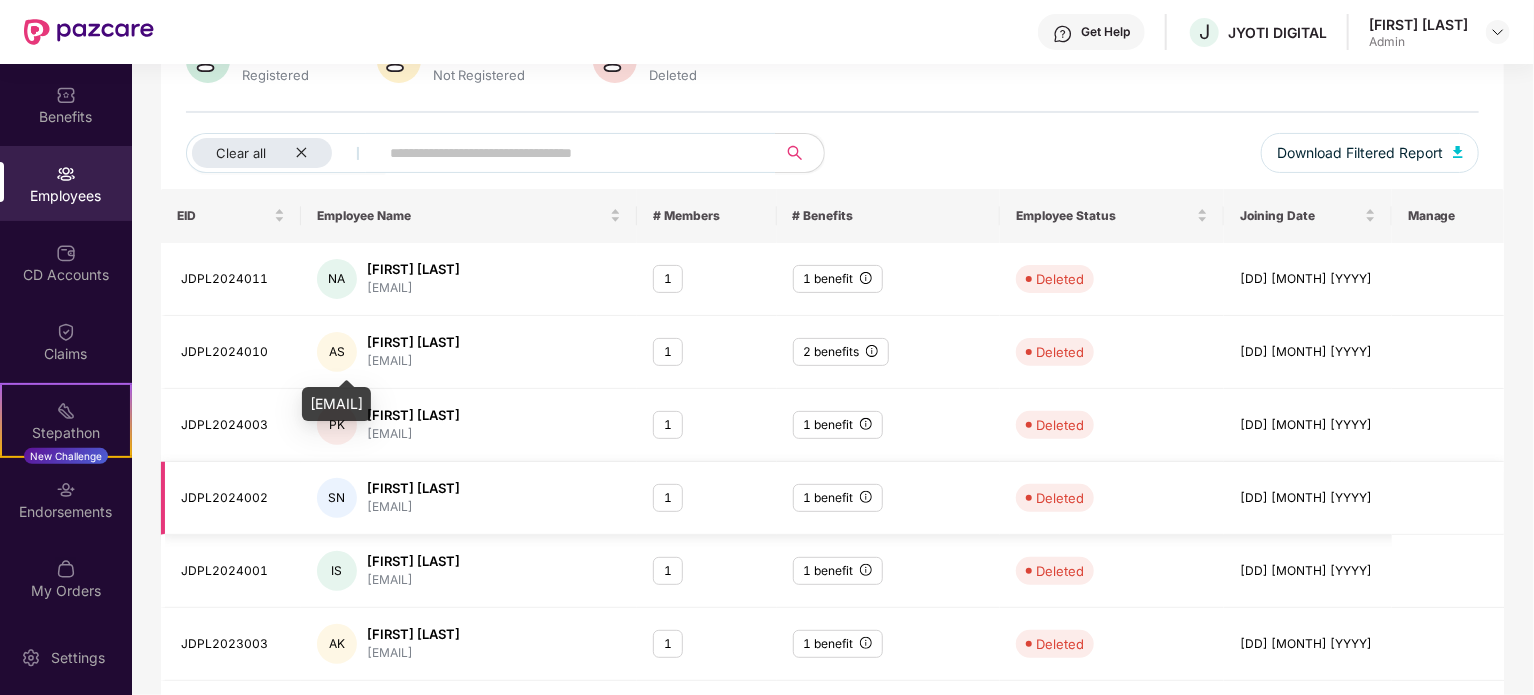 click on "SN Sharik Nabi   shariqnabi7861@gmail.c..." at bounding box center [469, 498] 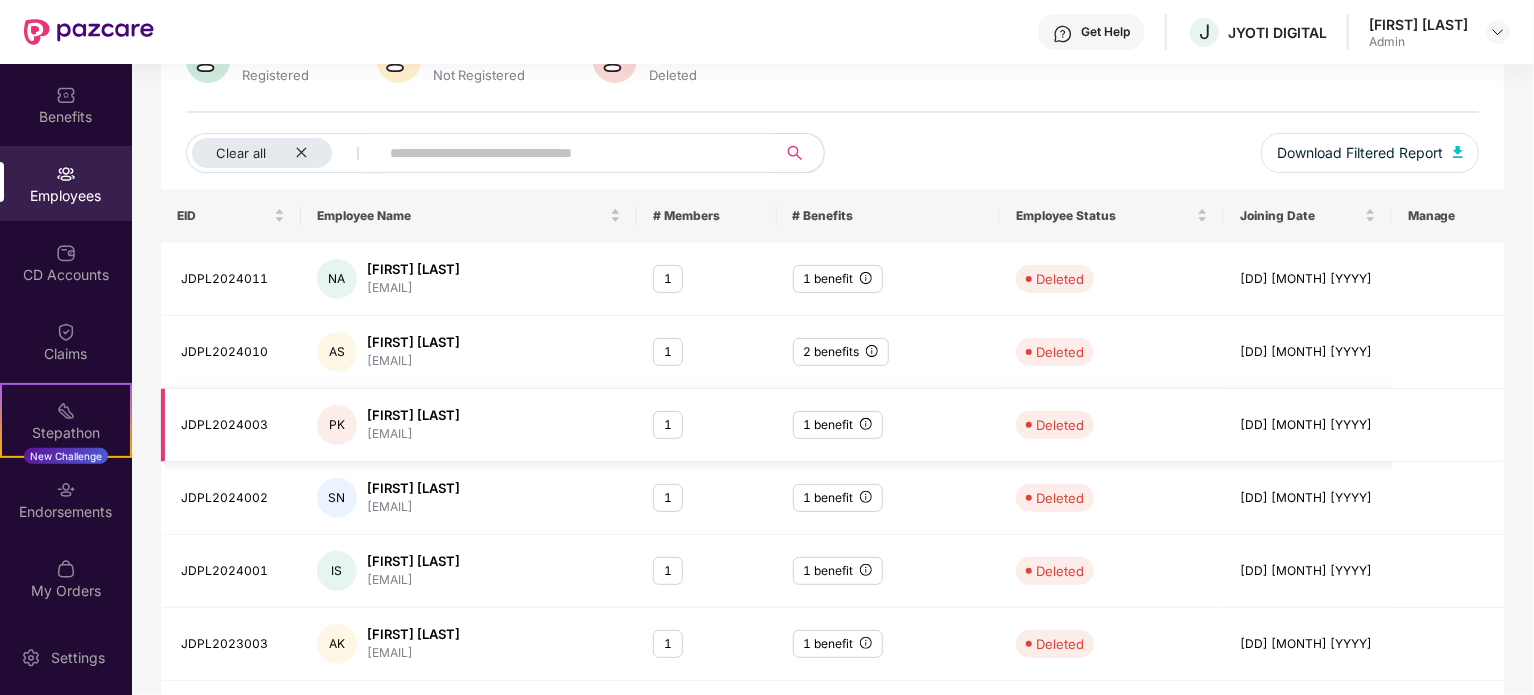 click on "PK Pawan Kumar   pawankumar87714@gmail...." at bounding box center (469, 425) 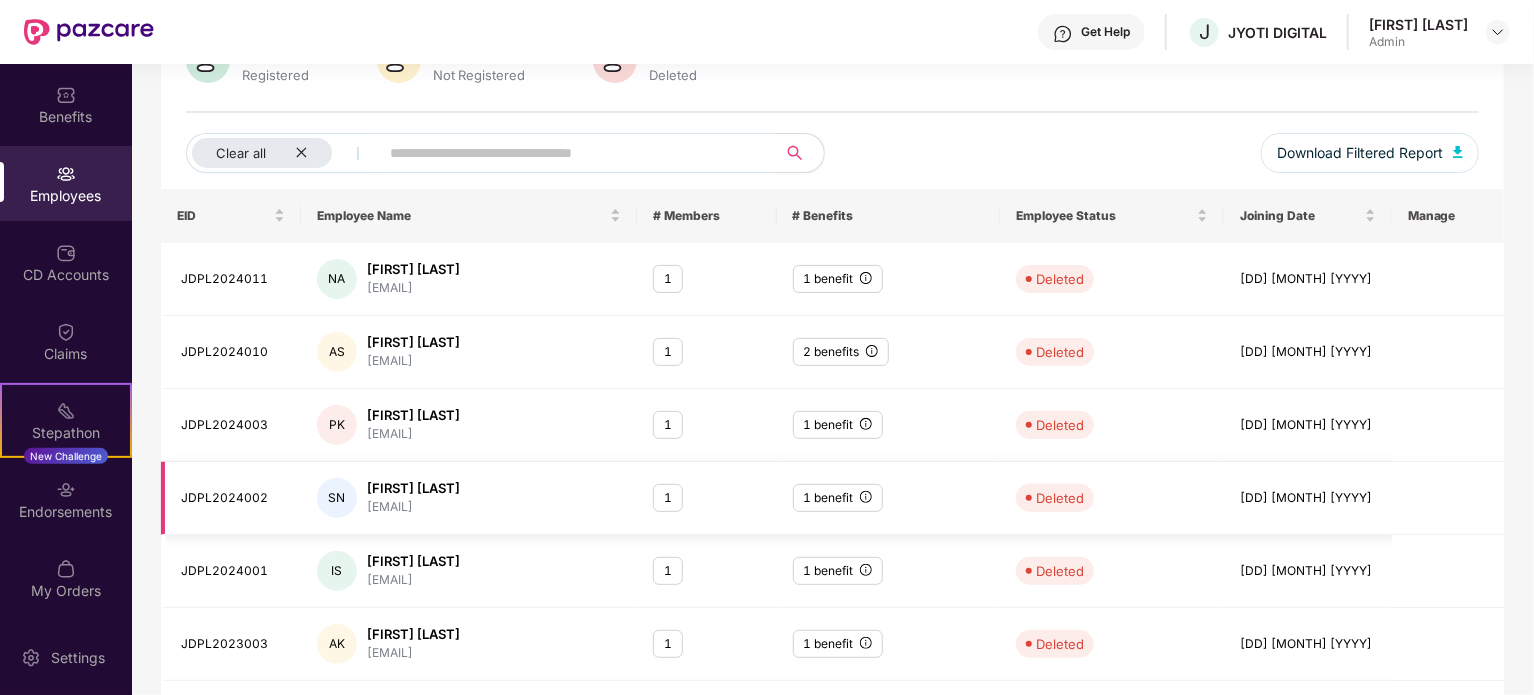 click on "[EMAIL]" at bounding box center (413, 507) 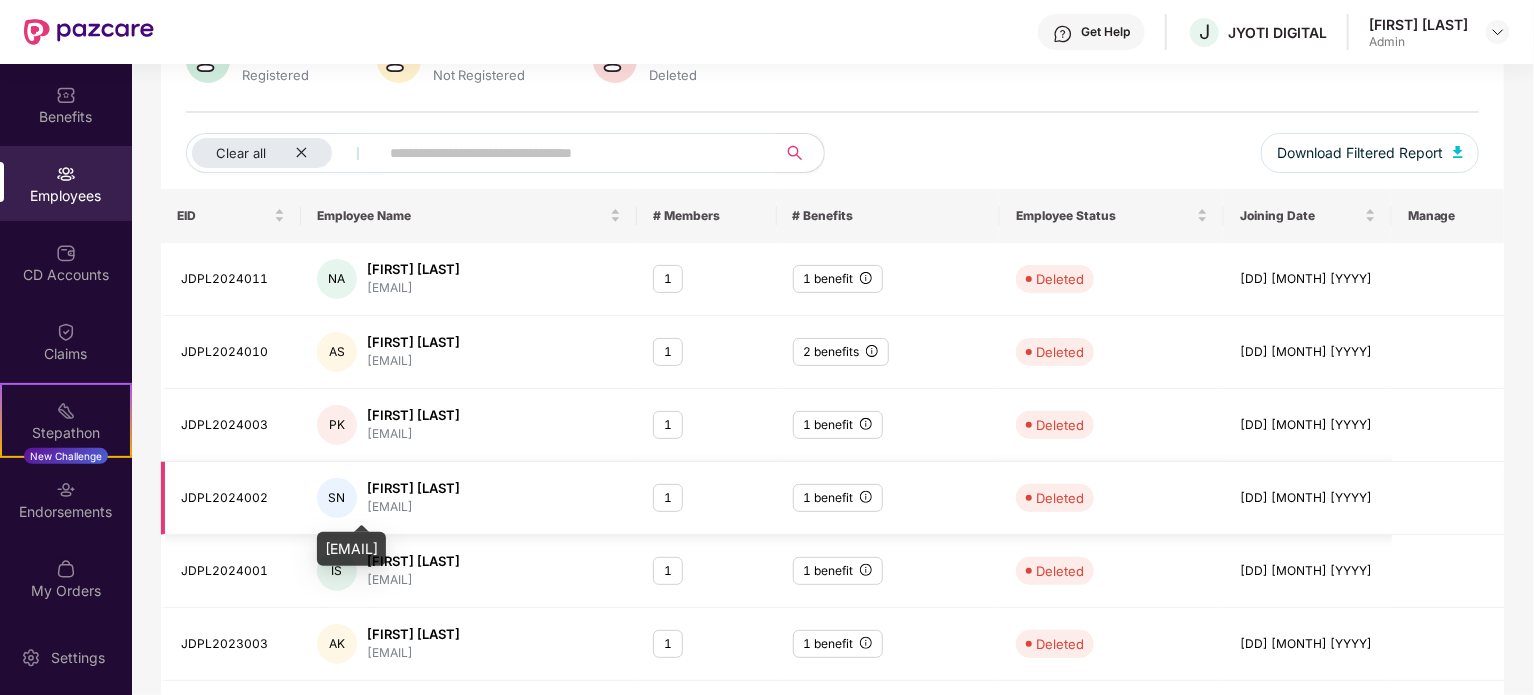click on "[EMAIL]" at bounding box center (413, 507) 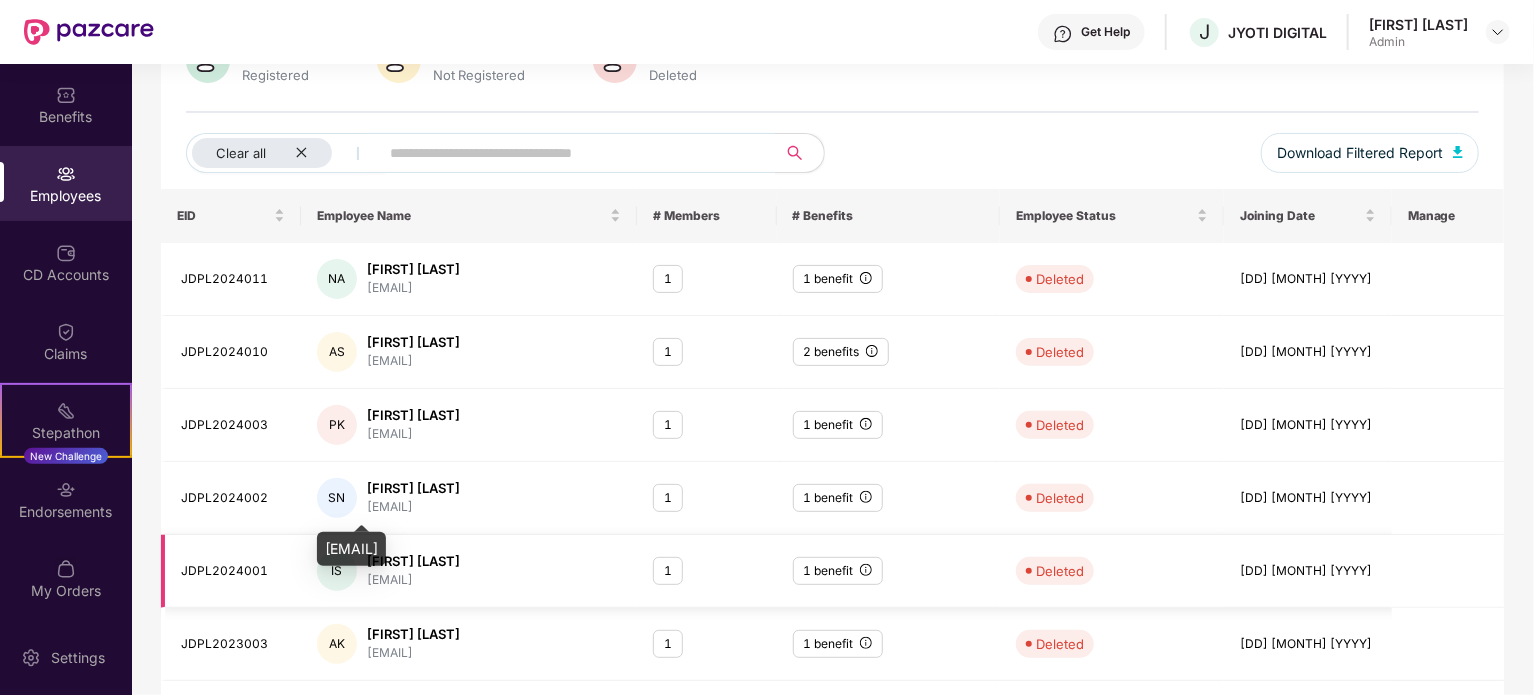 click on "[FIRST] [LAST]" at bounding box center [413, 561] 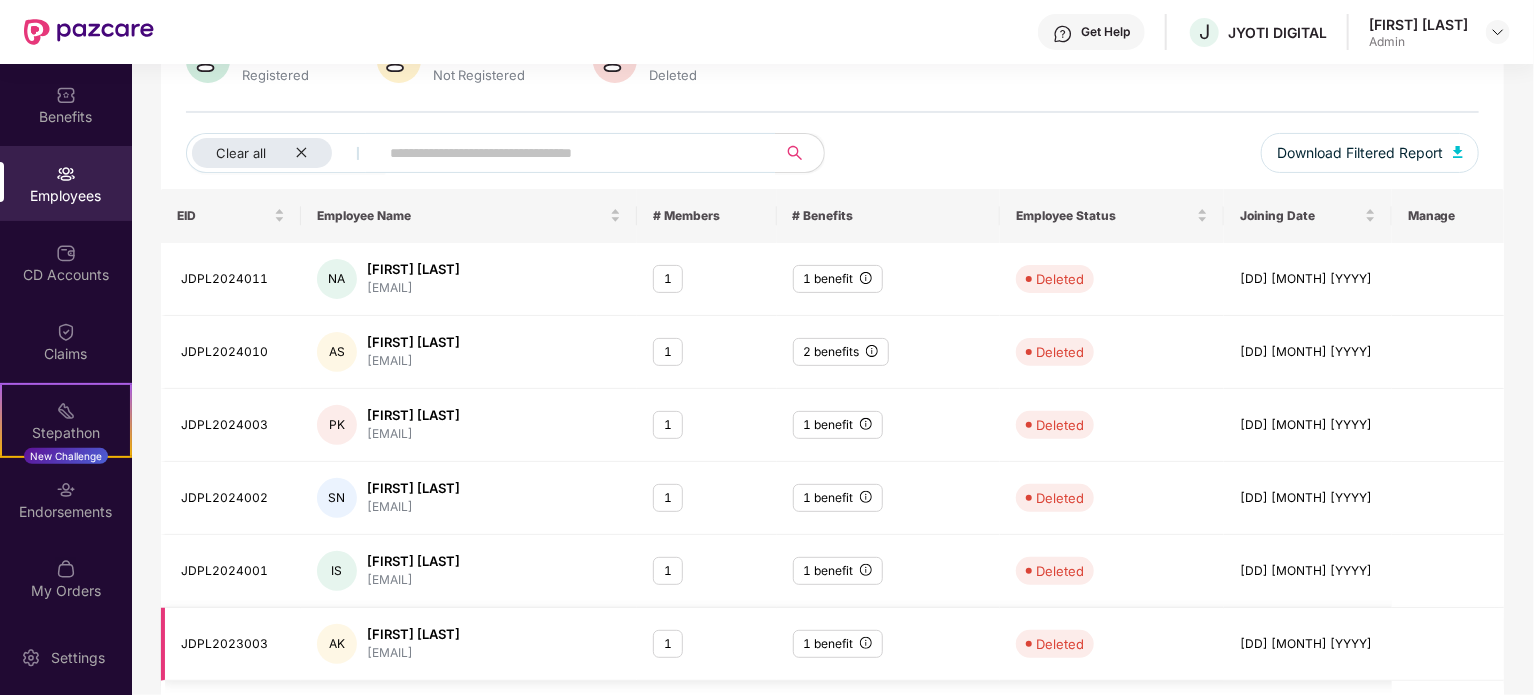 click on "[FIRST] [LAST]" at bounding box center (413, 634) 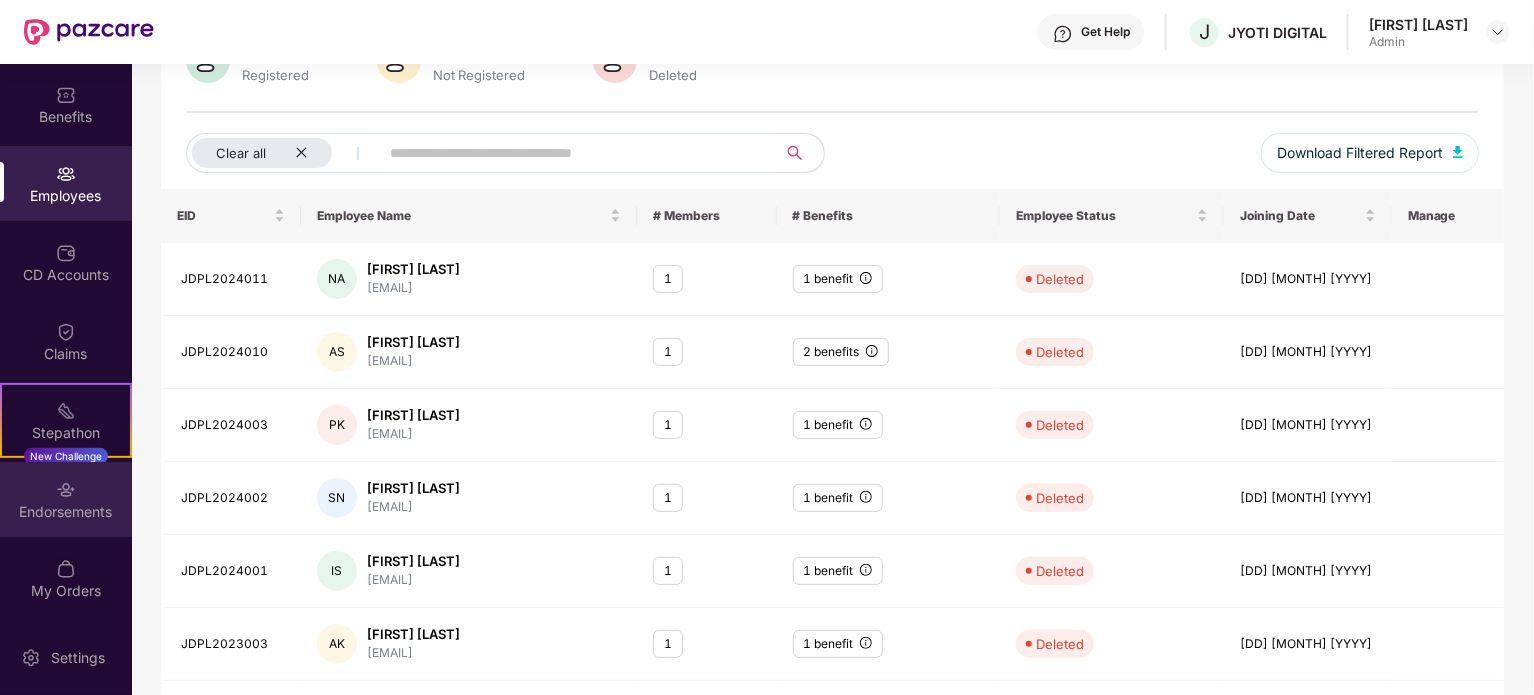 click on "Endorsements" at bounding box center [66, 512] 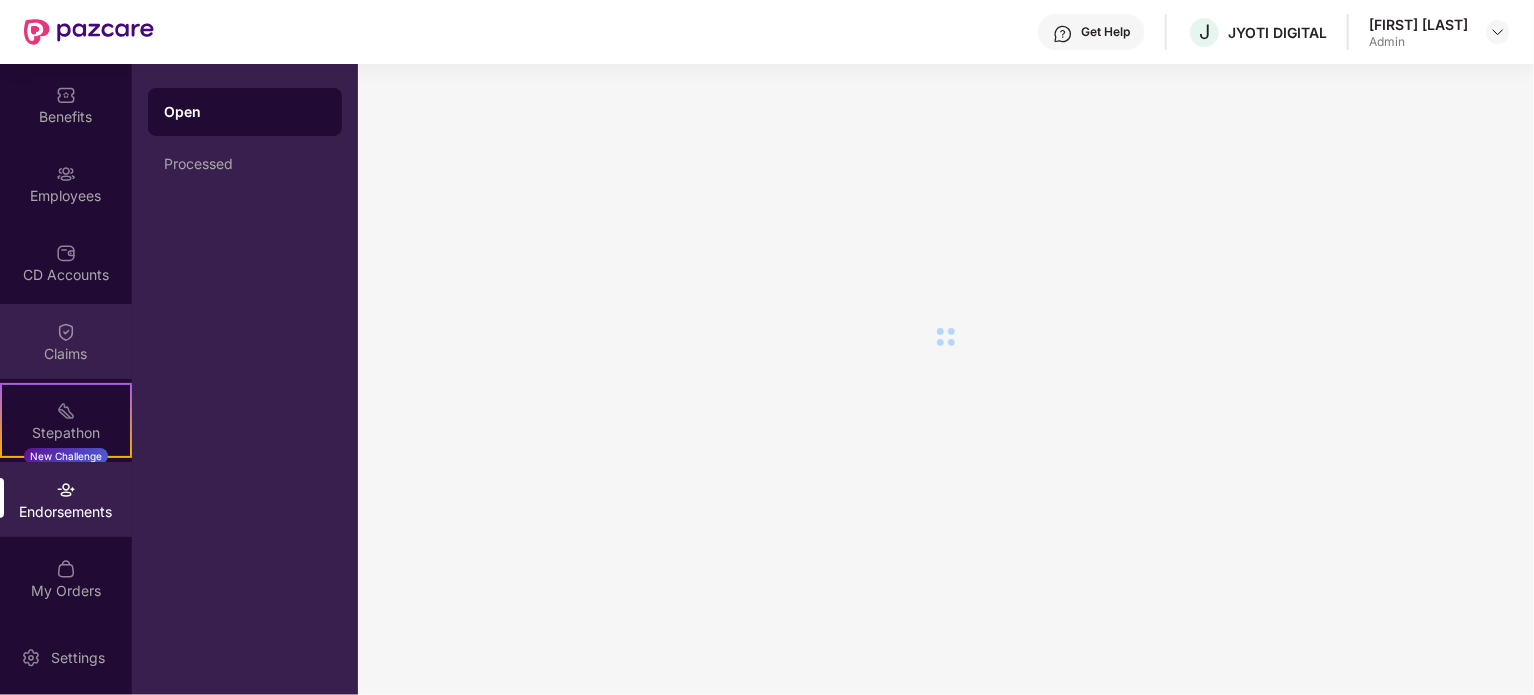 click on "Claims" at bounding box center [66, 341] 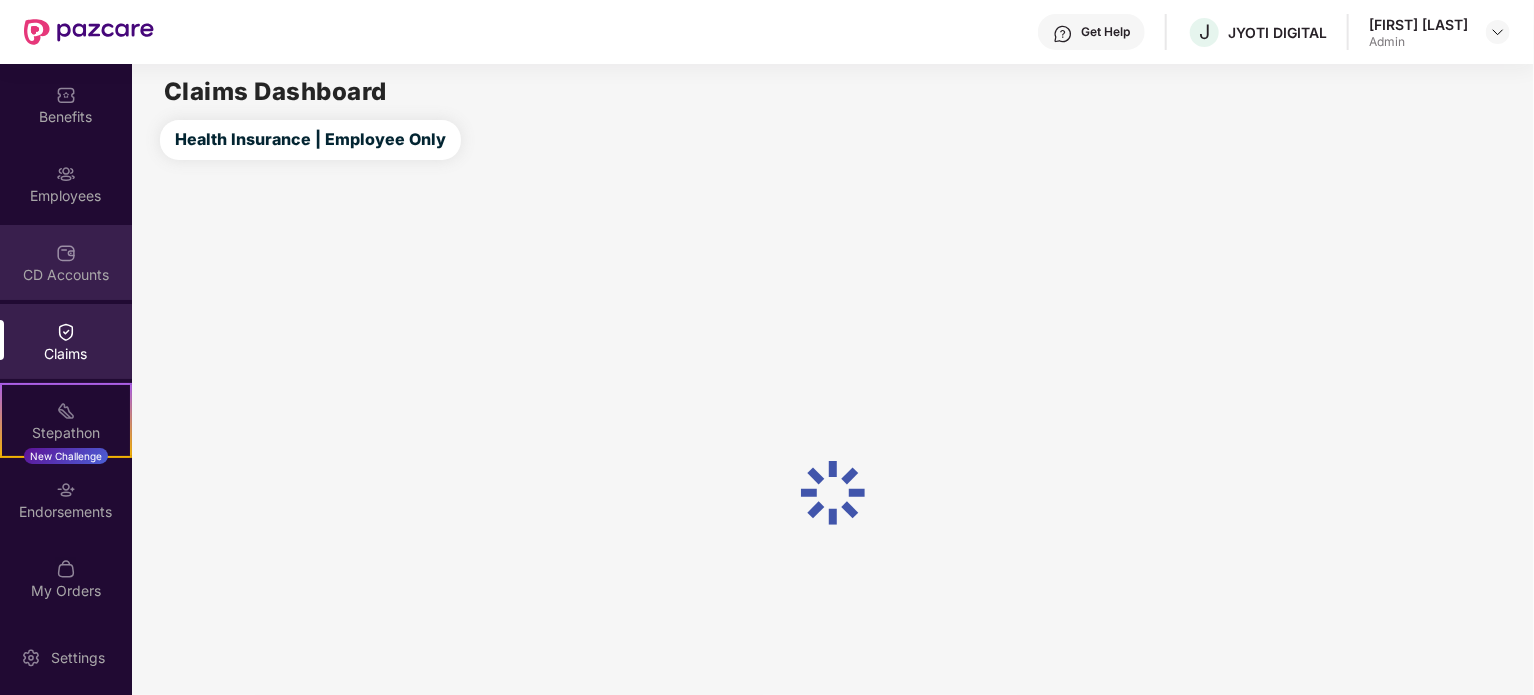 click on "CD Accounts" at bounding box center [66, 275] 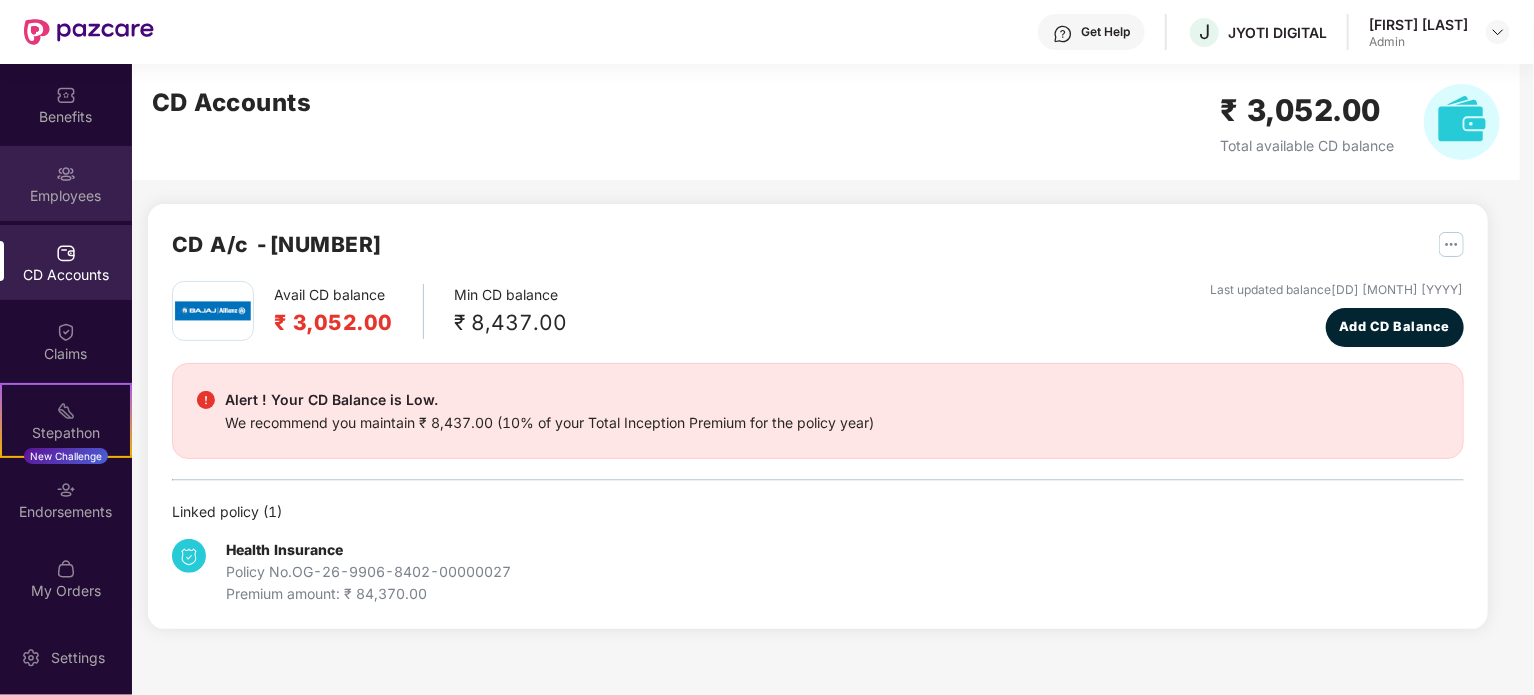 click at bounding box center (66, 174) 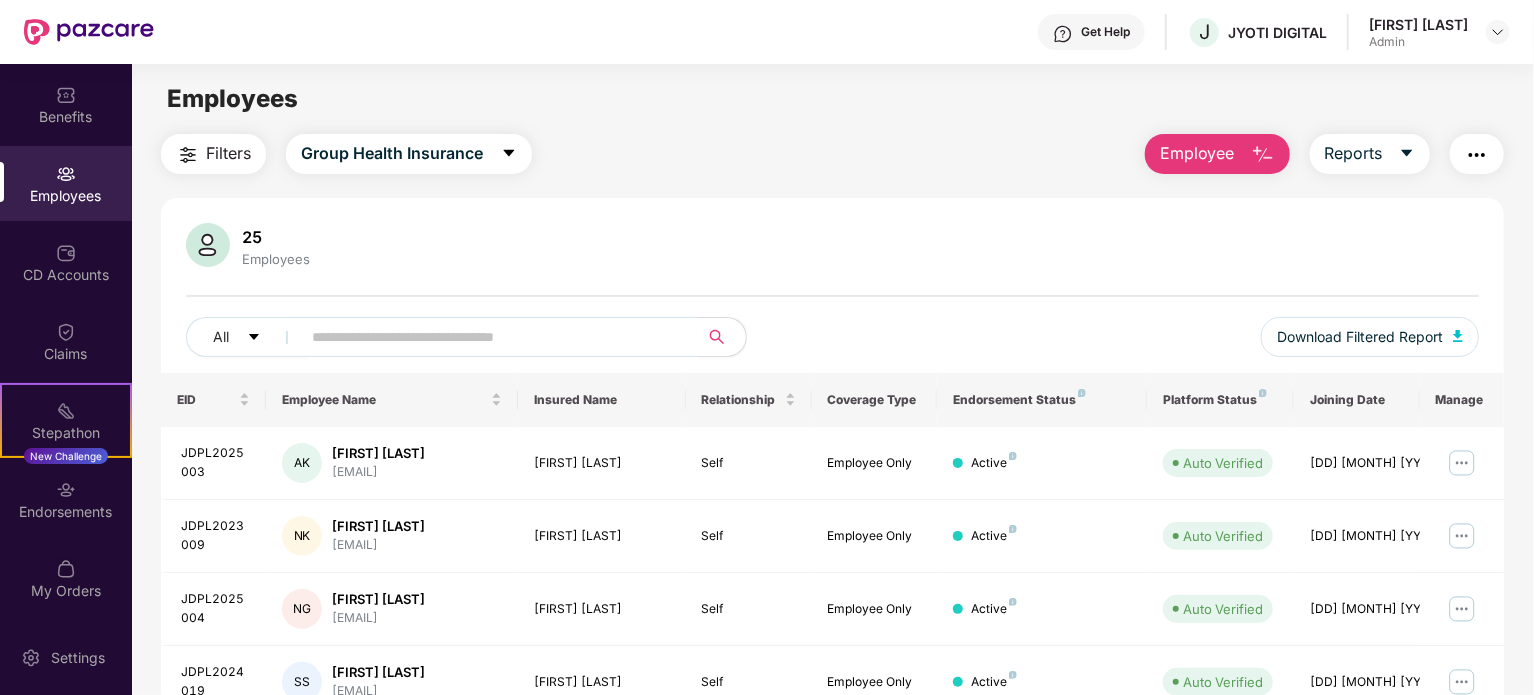 click at bounding box center [491, 337] 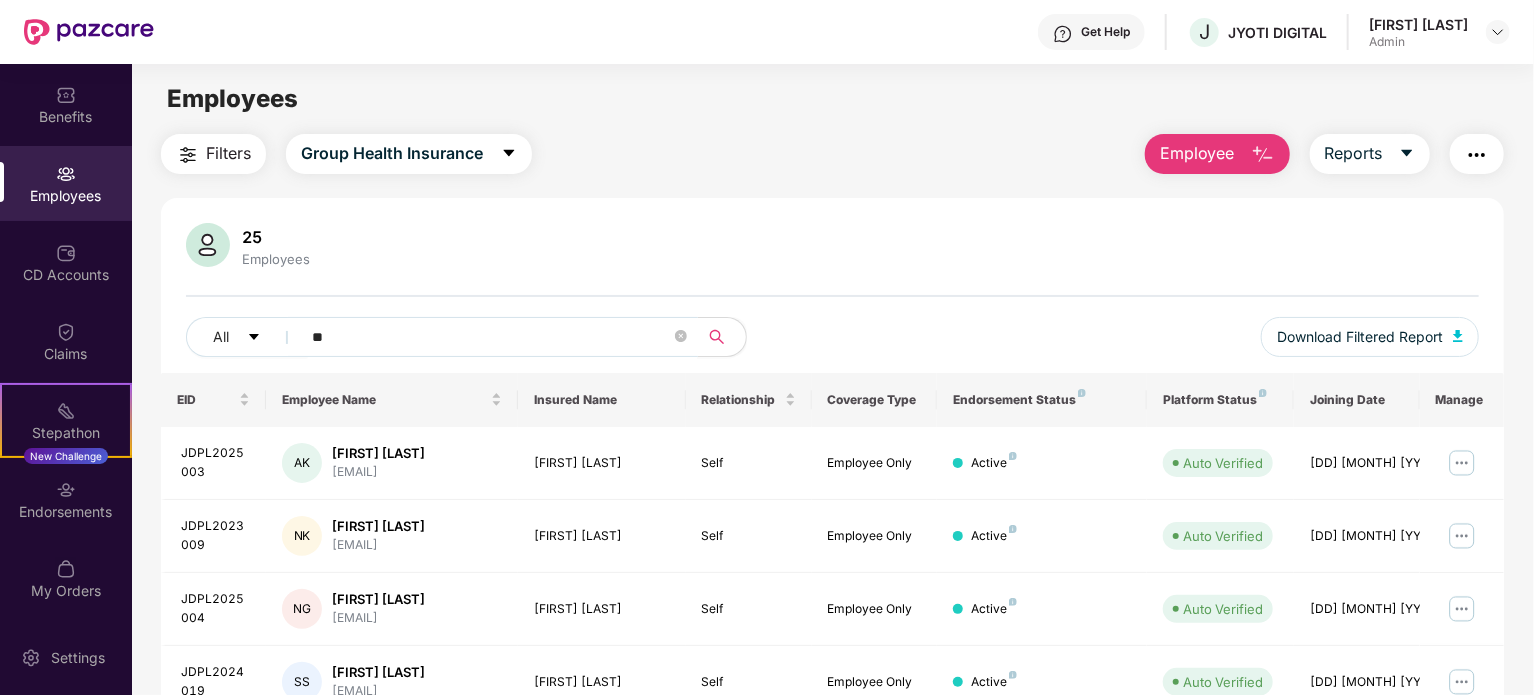 type on "**" 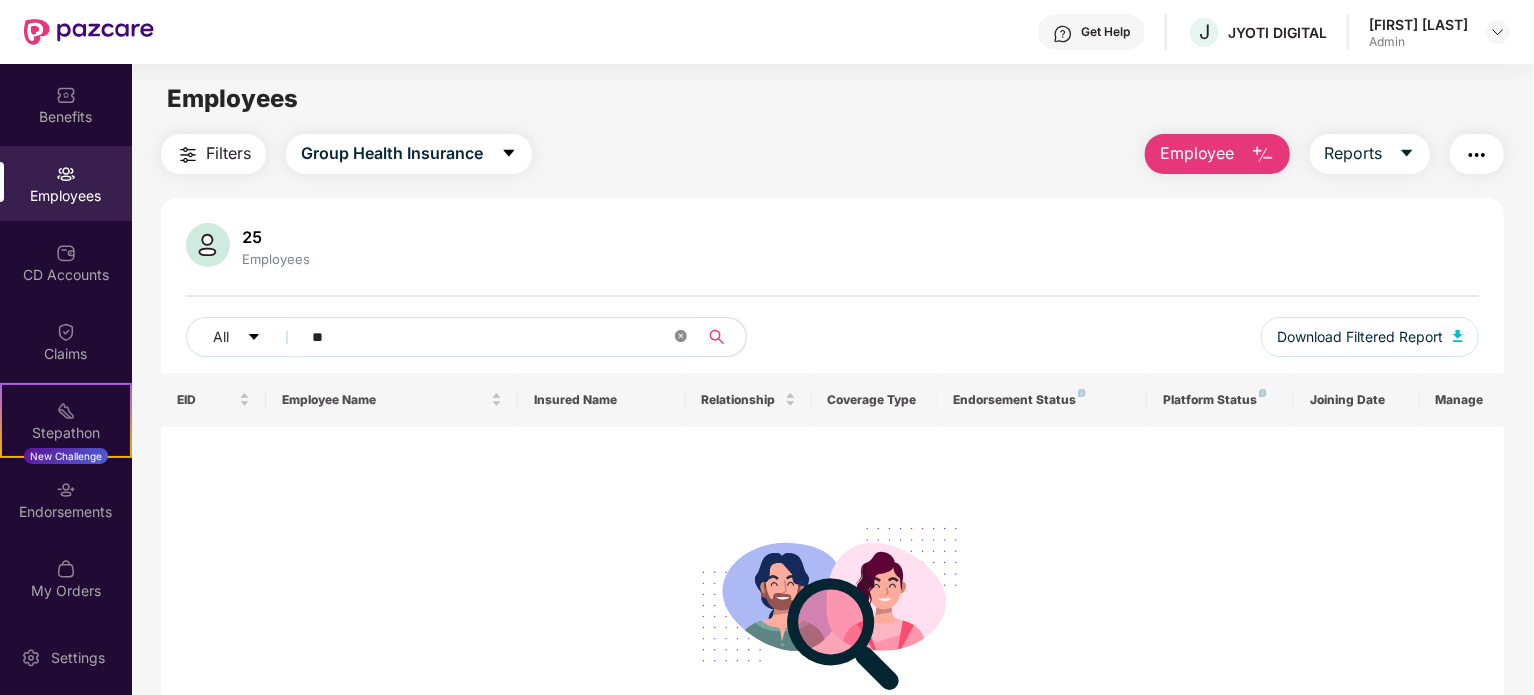 click 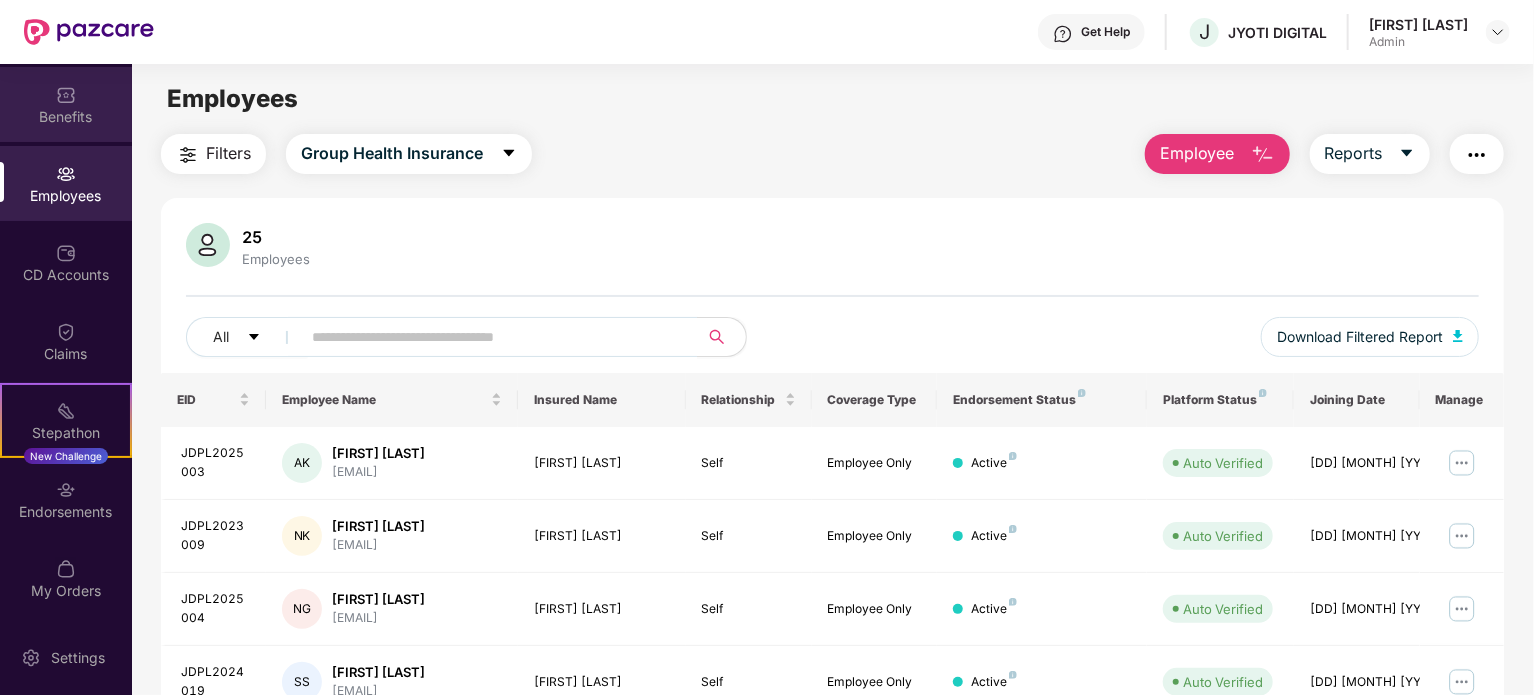 click on "Benefits" at bounding box center (66, 117) 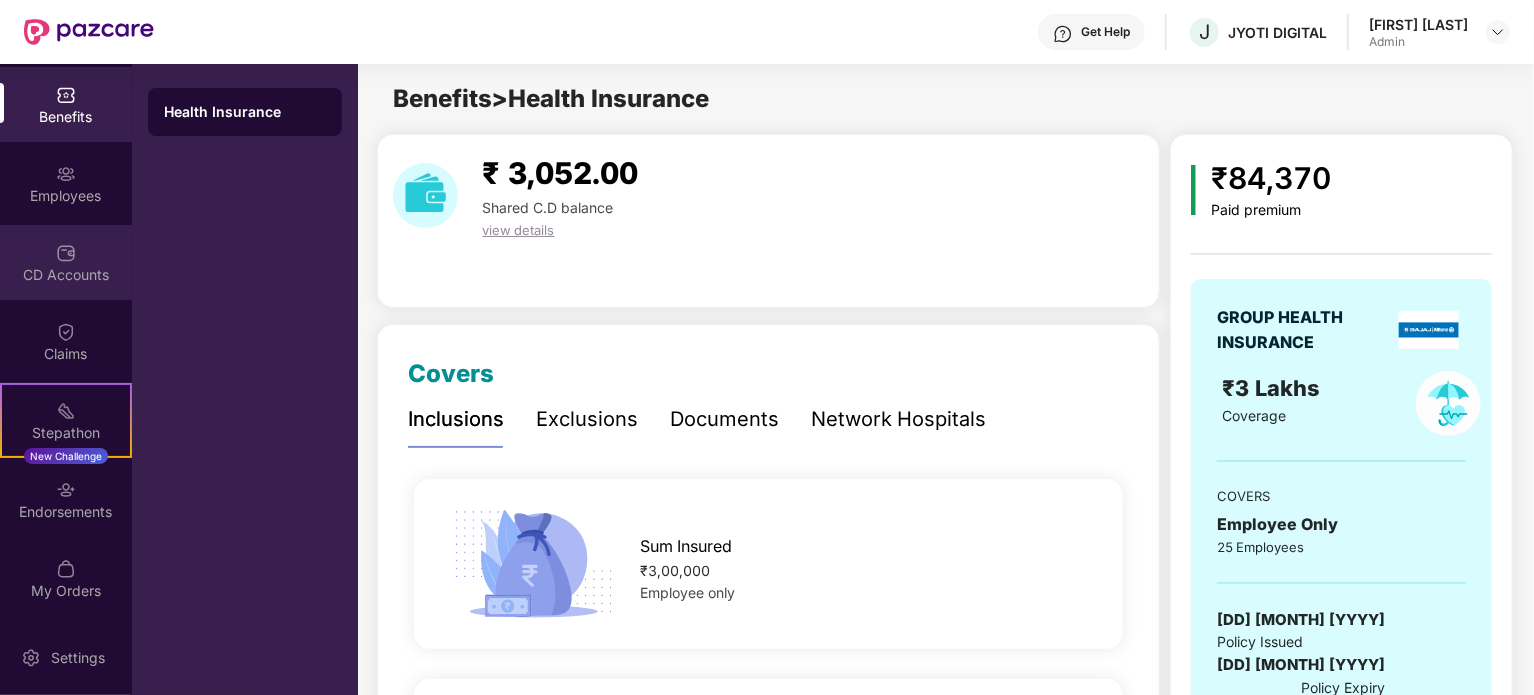 click at bounding box center (66, 253) 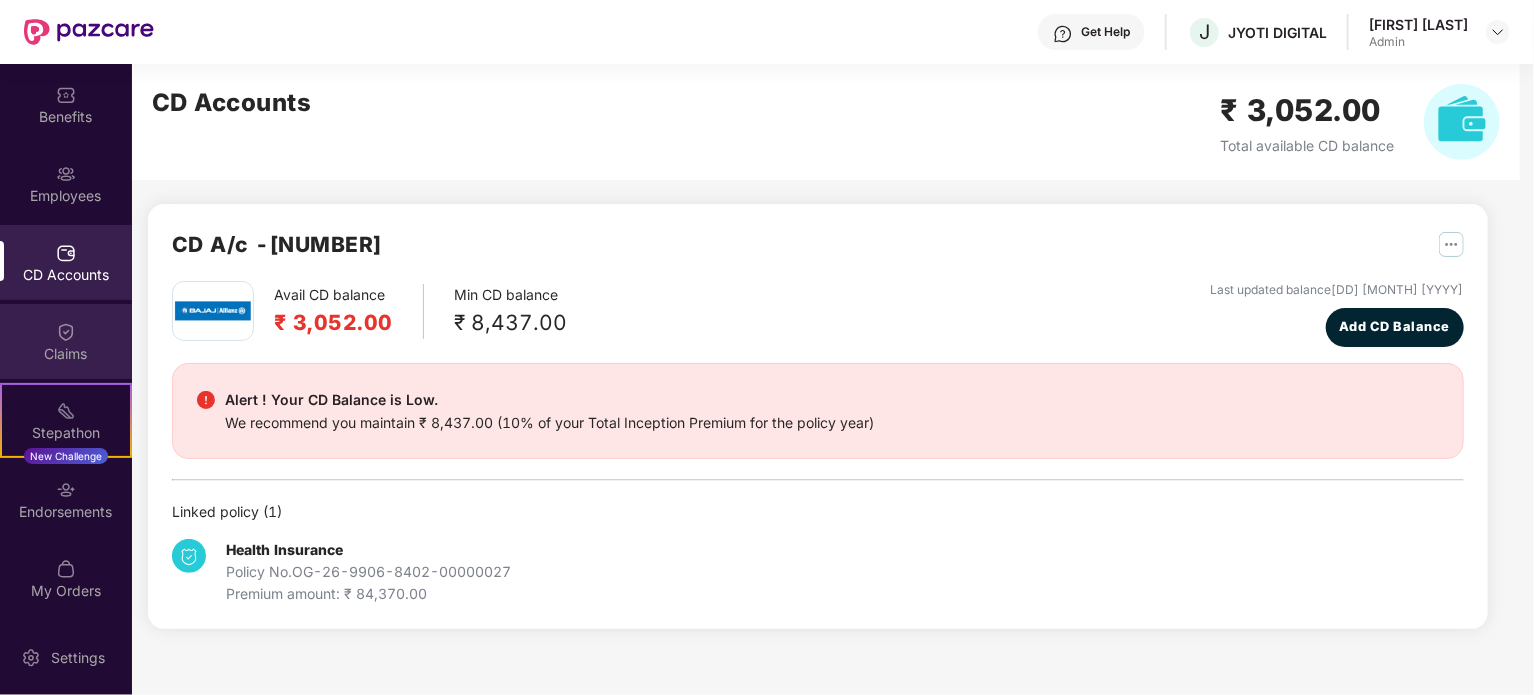 click on "Claims" at bounding box center [66, 341] 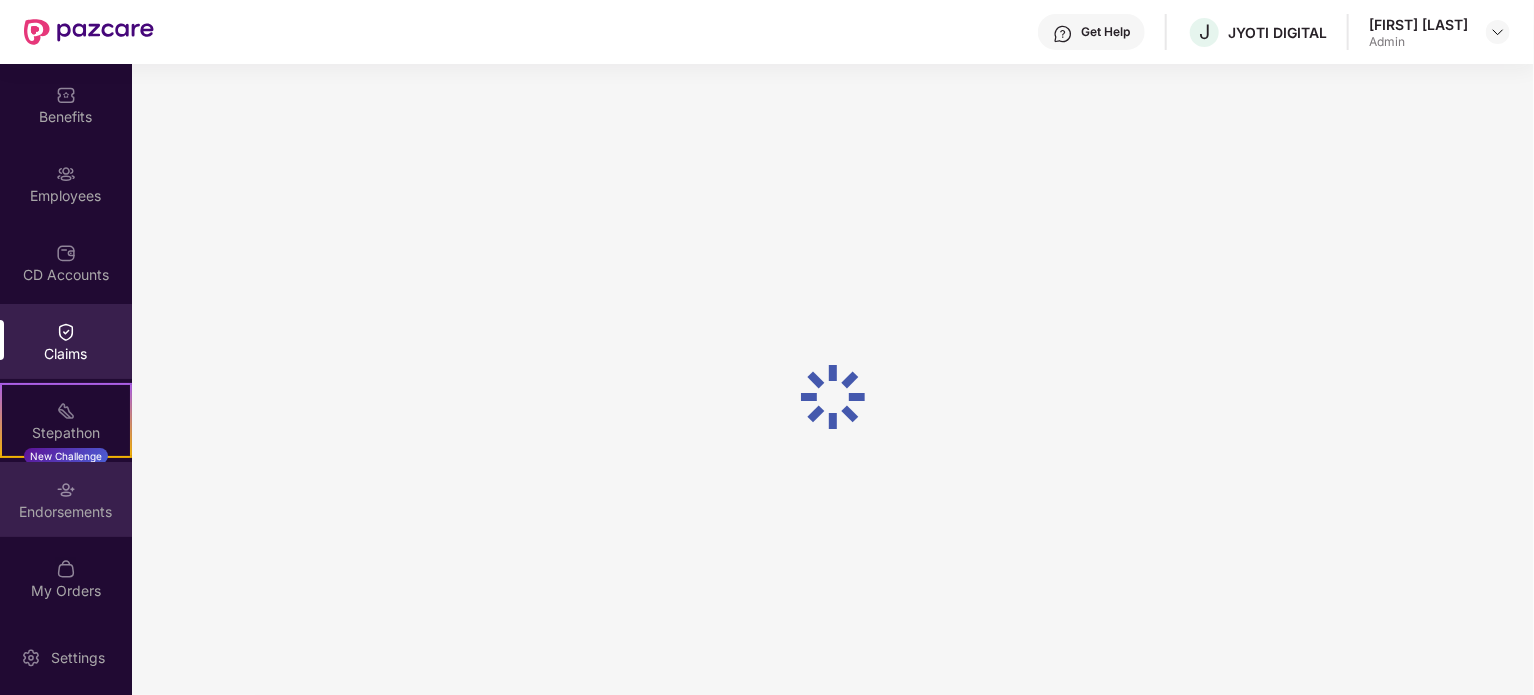 click on "Endorsements" at bounding box center [66, 499] 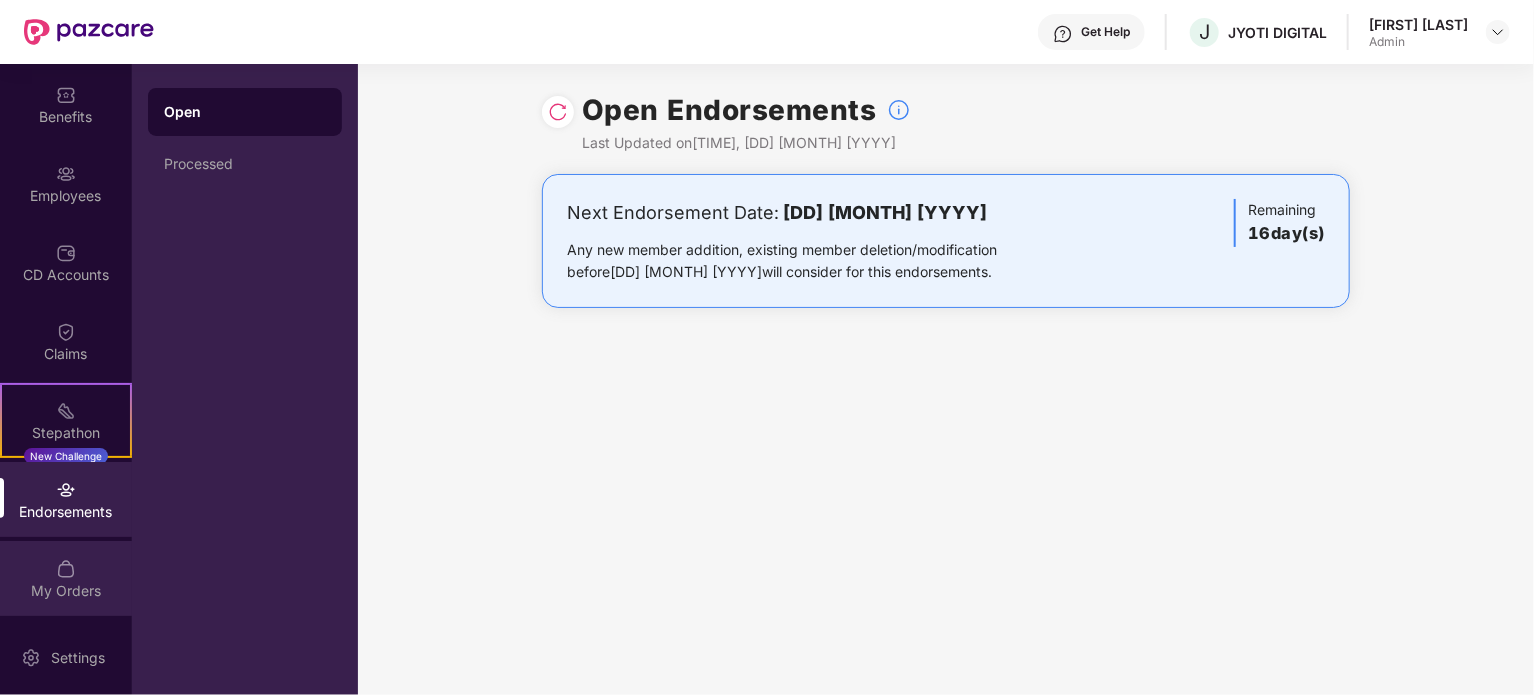 click on "My Orders" at bounding box center [66, 578] 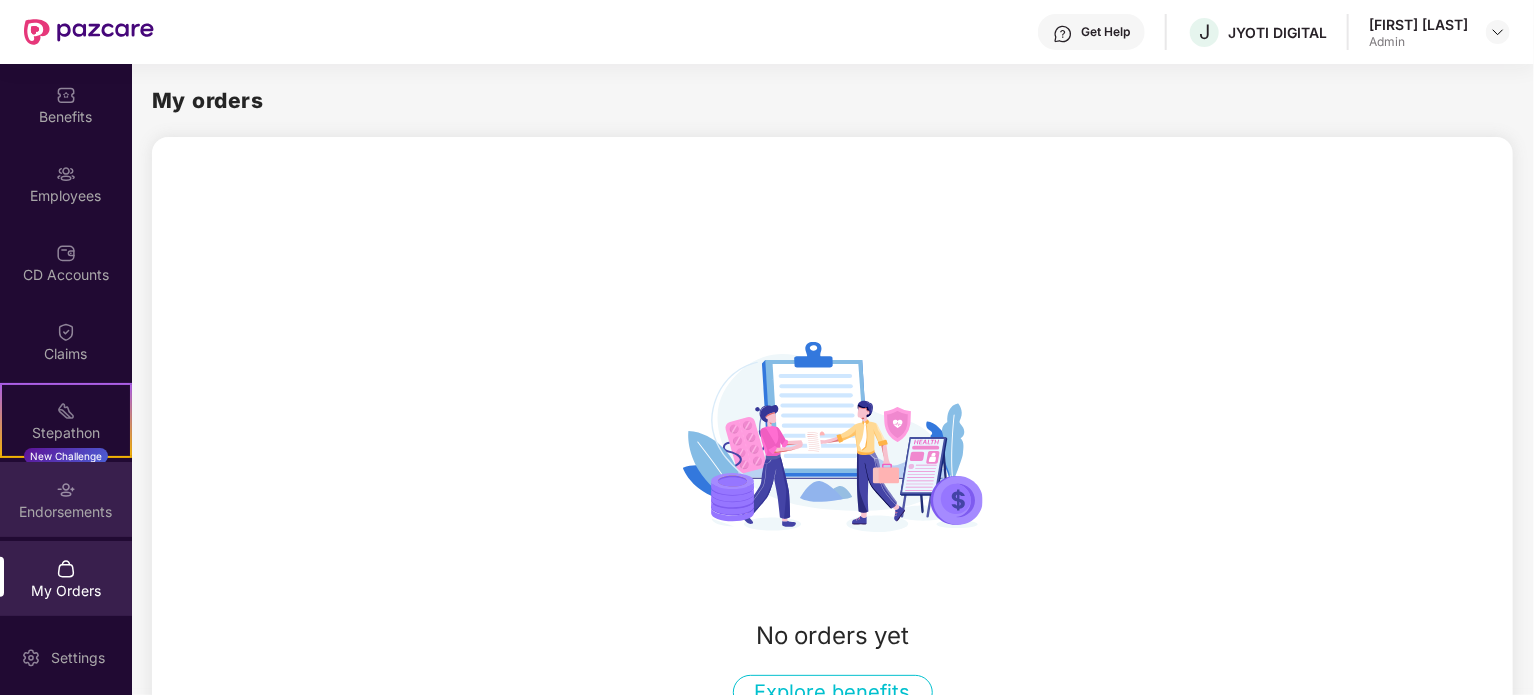 click at bounding box center [66, 490] 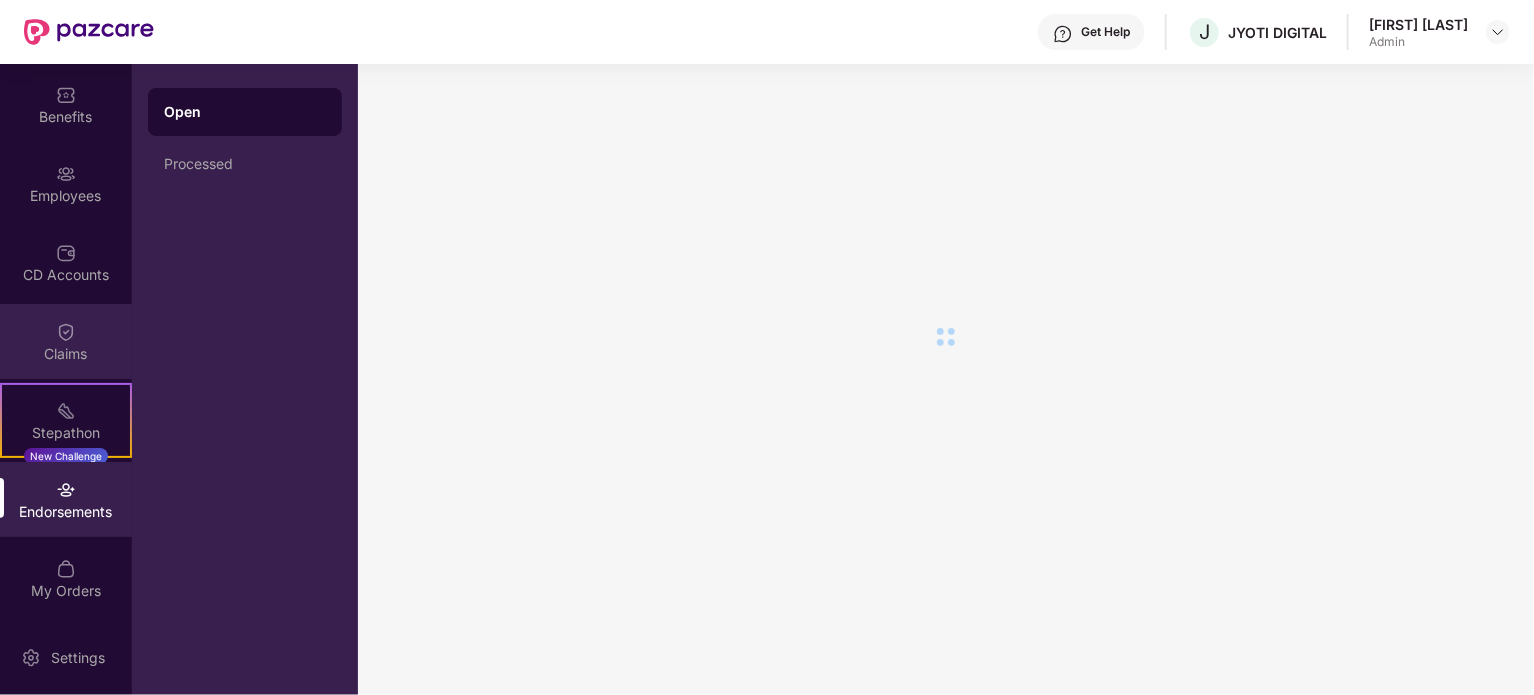 click on "Claims" at bounding box center [66, 354] 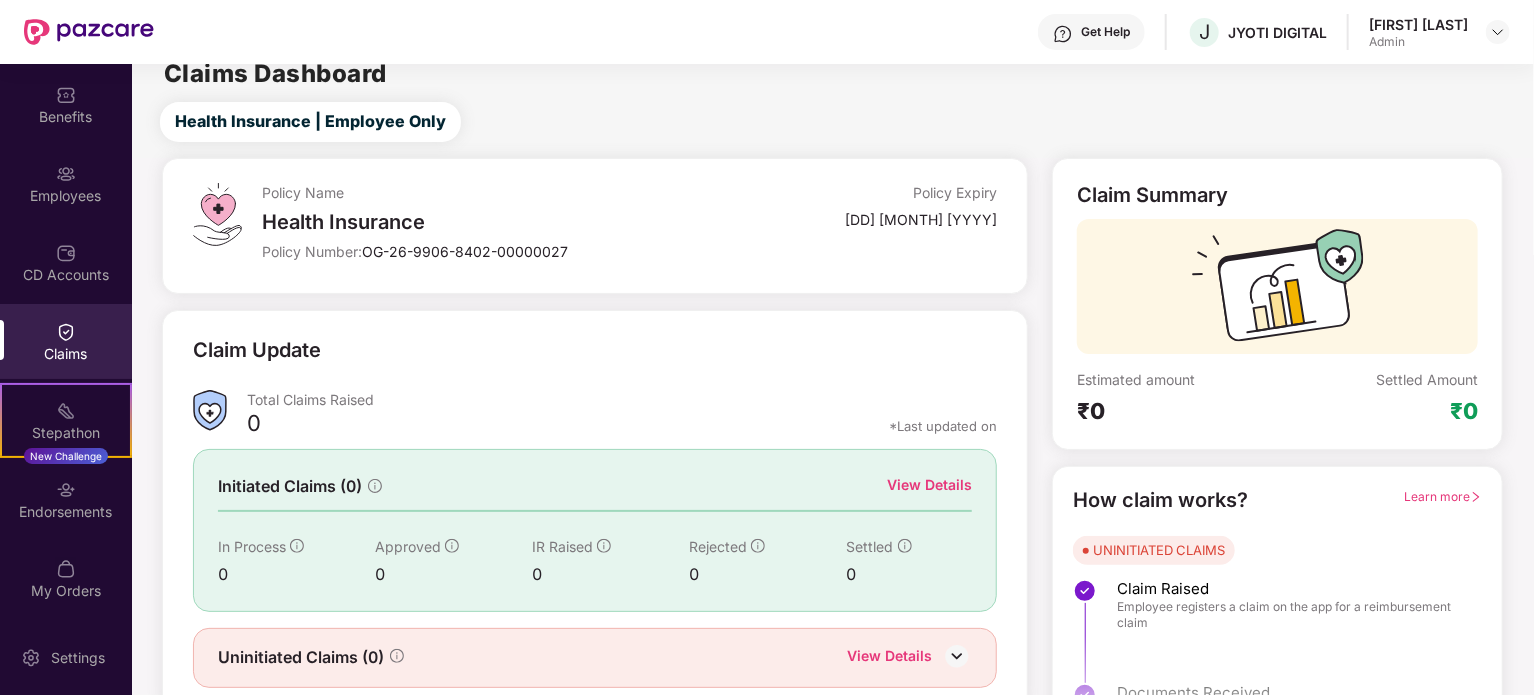 scroll, scrollTop: 0, scrollLeft: 0, axis: both 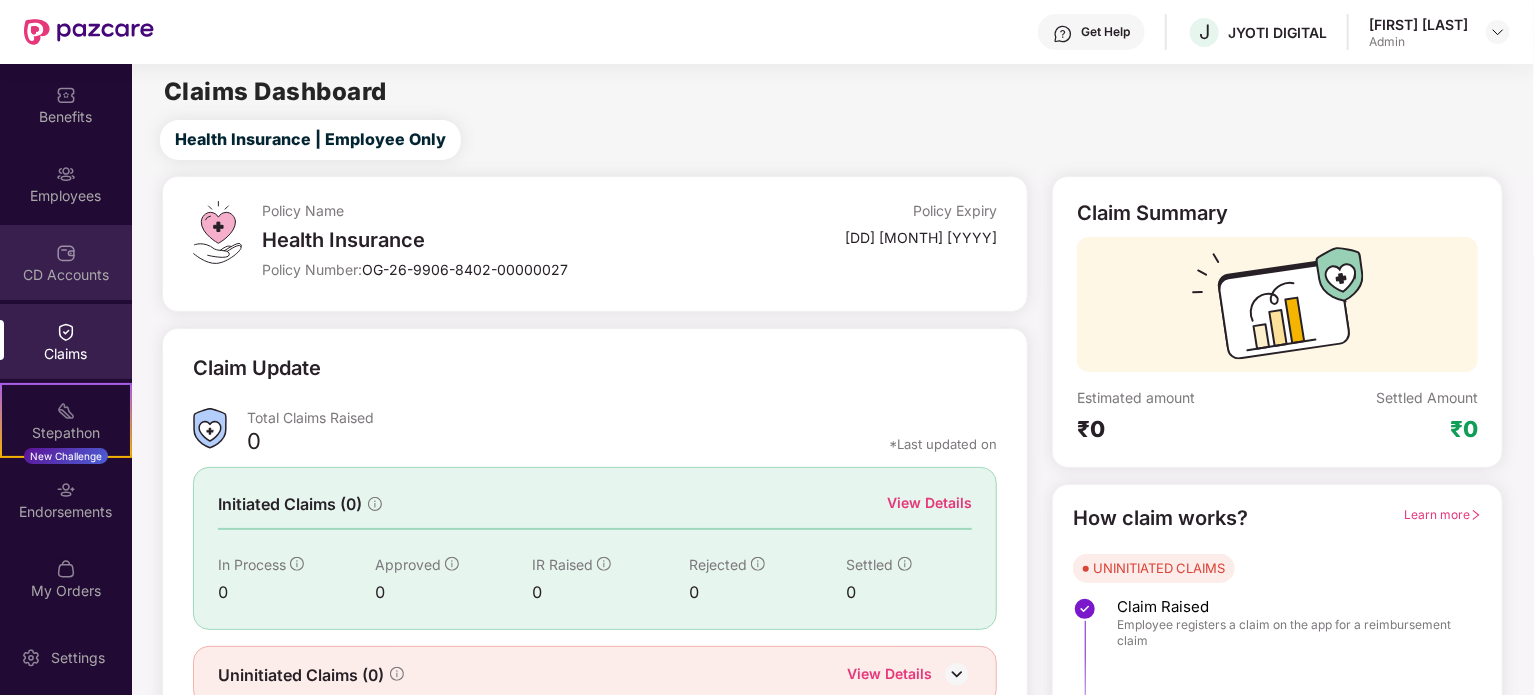 click on "CD Accounts" at bounding box center (66, 262) 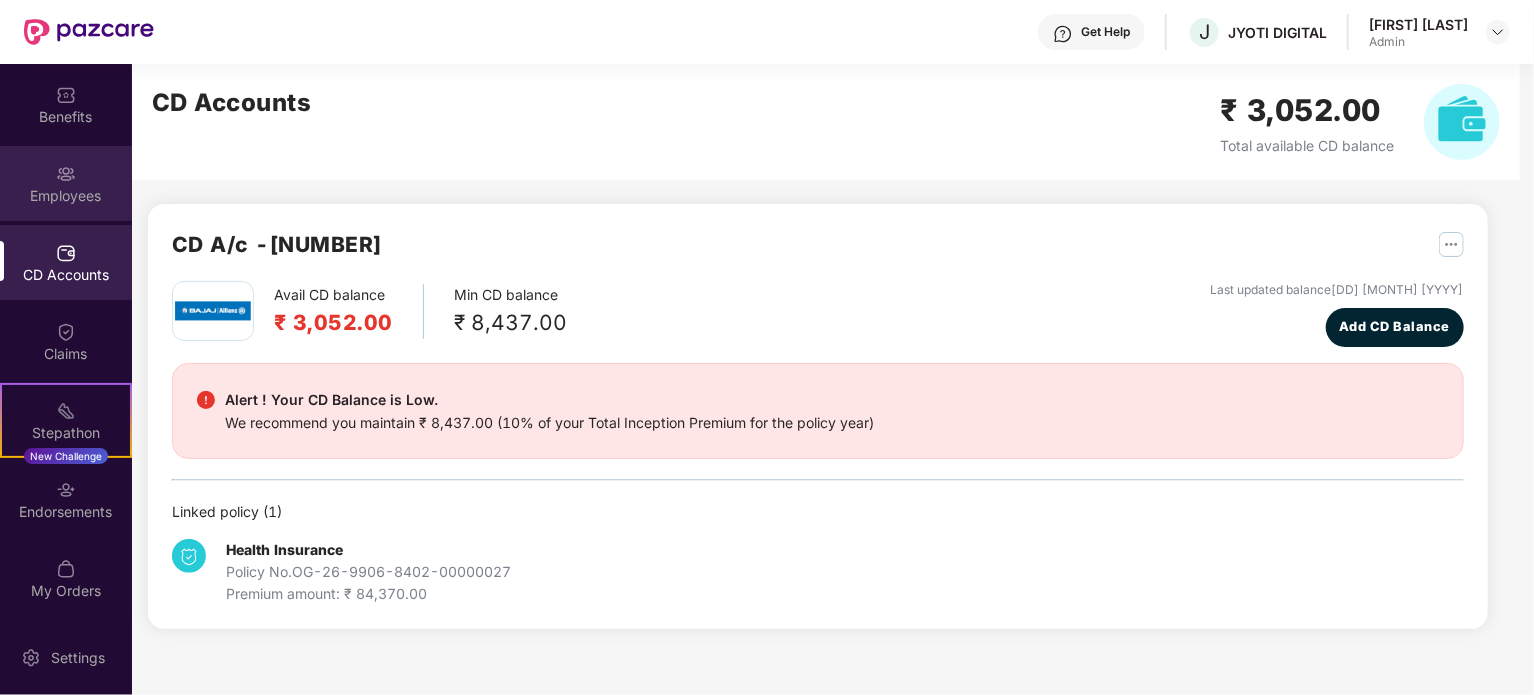 click on "Employees" at bounding box center (66, 196) 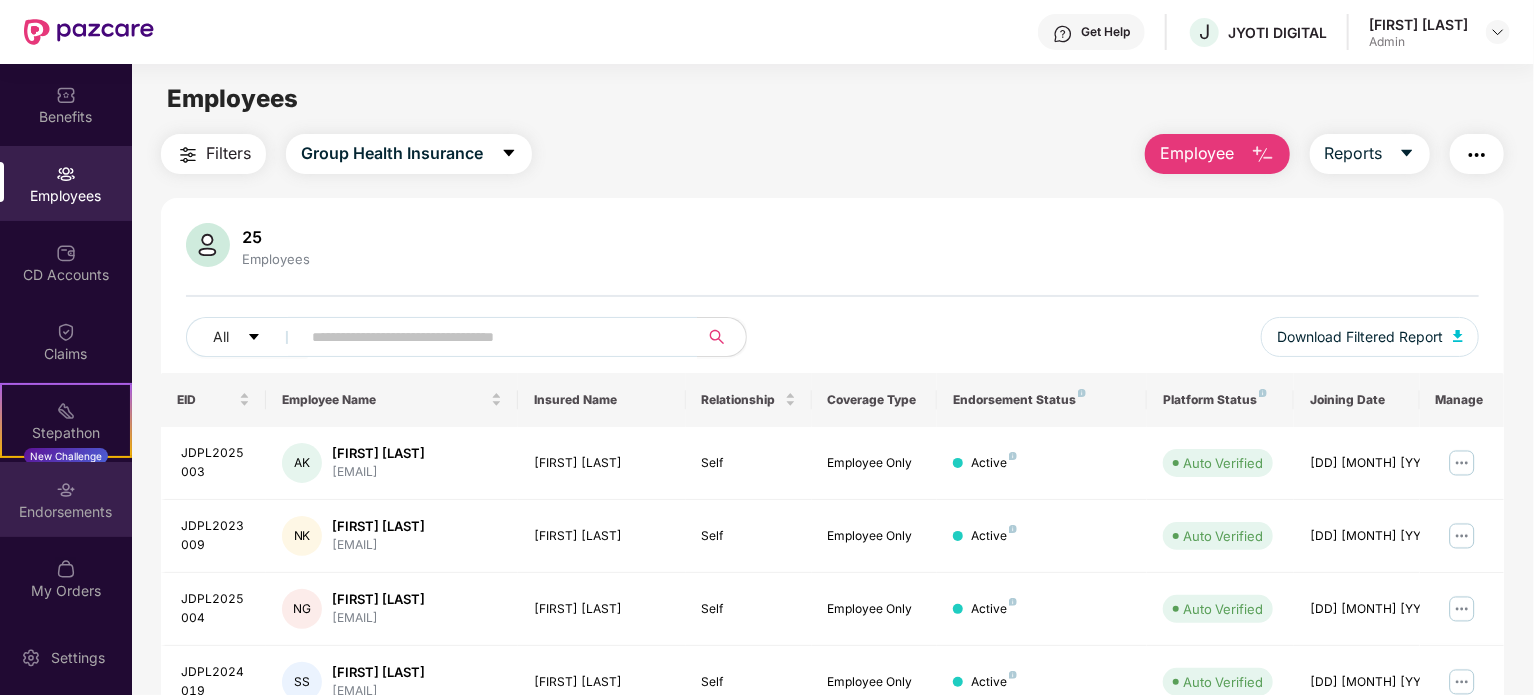 click on "Endorsements" at bounding box center [66, 512] 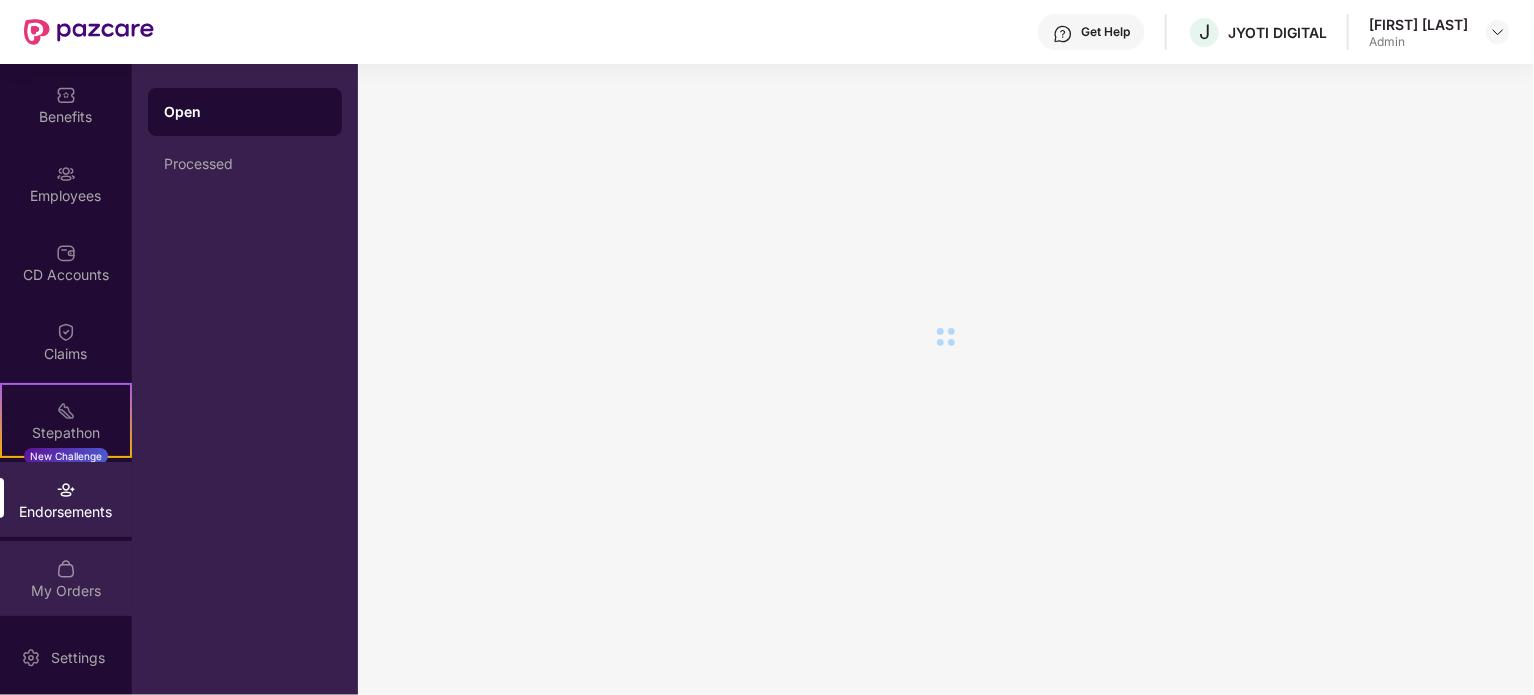 click on "My Orders" at bounding box center (66, 591) 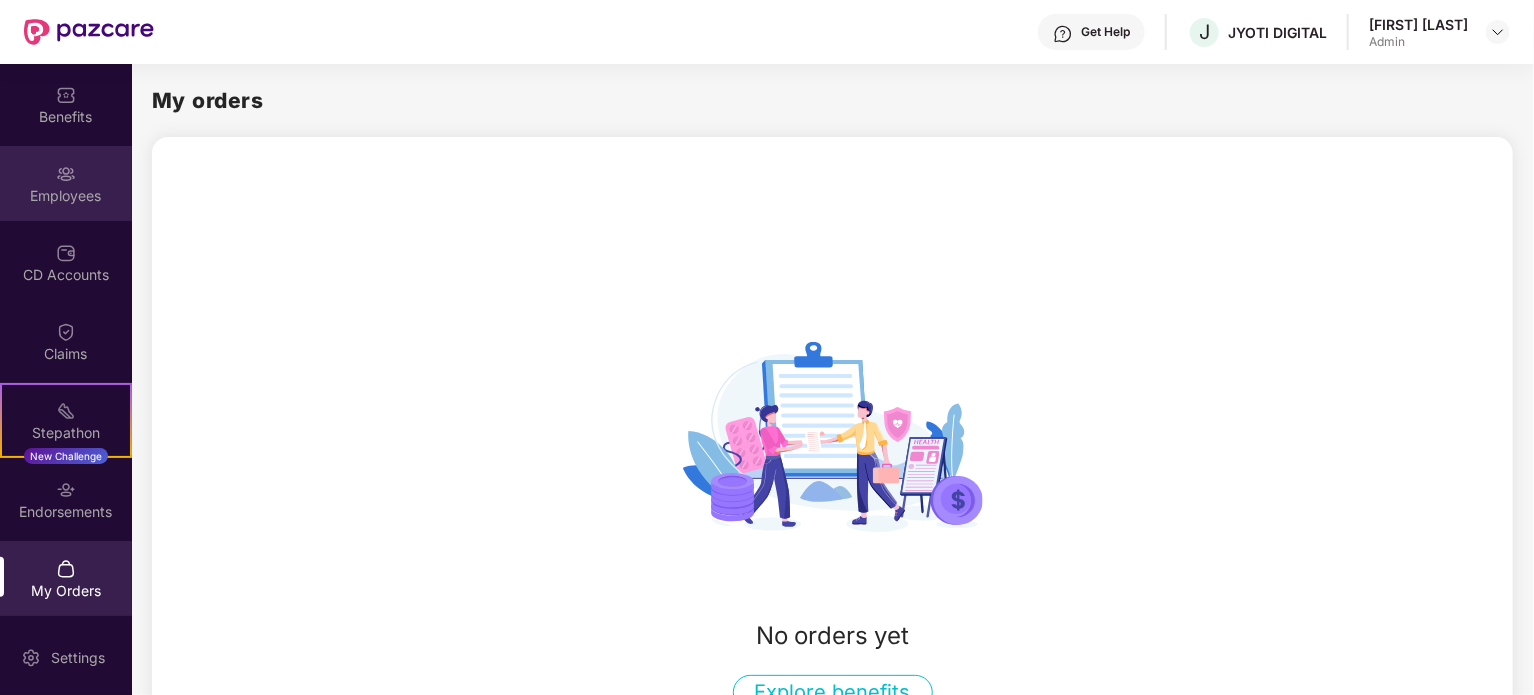 click on "Employees" at bounding box center [66, 183] 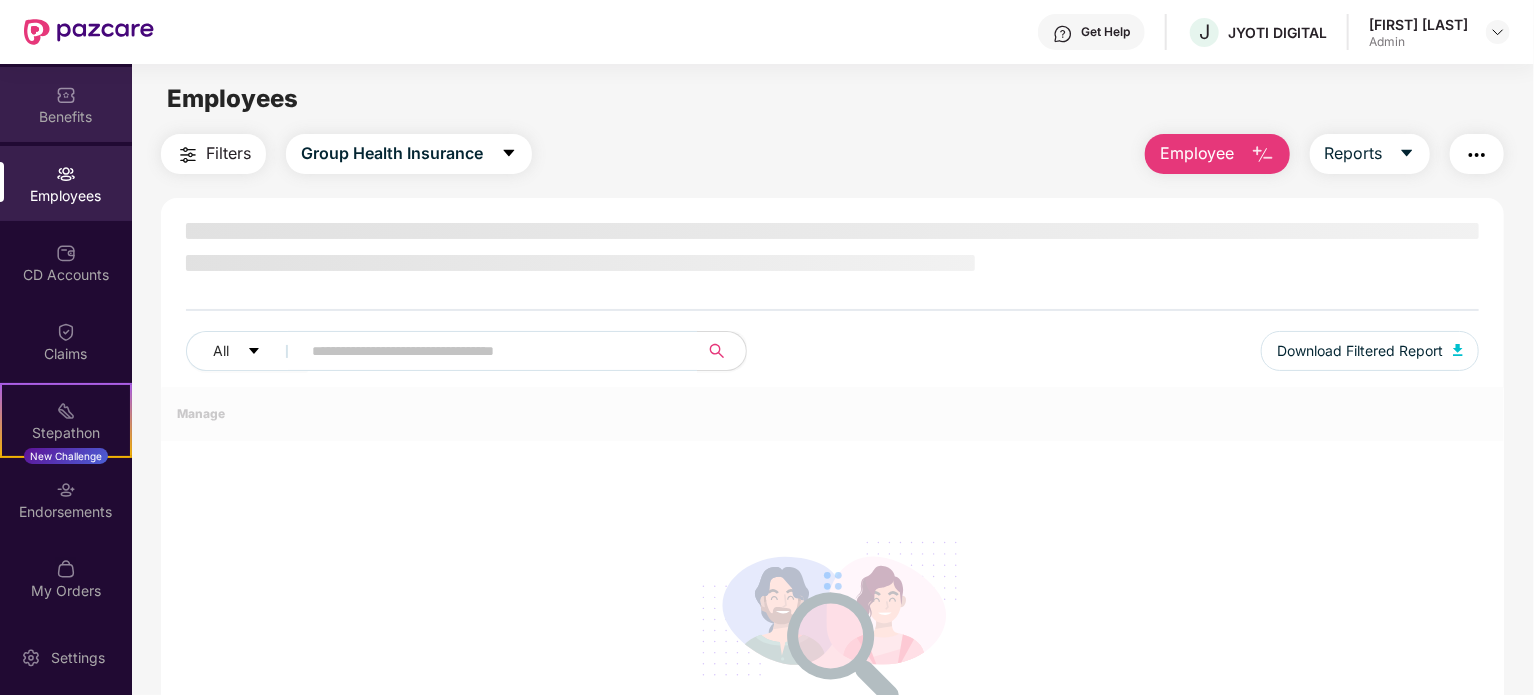 click on "Benefits" at bounding box center [66, 117] 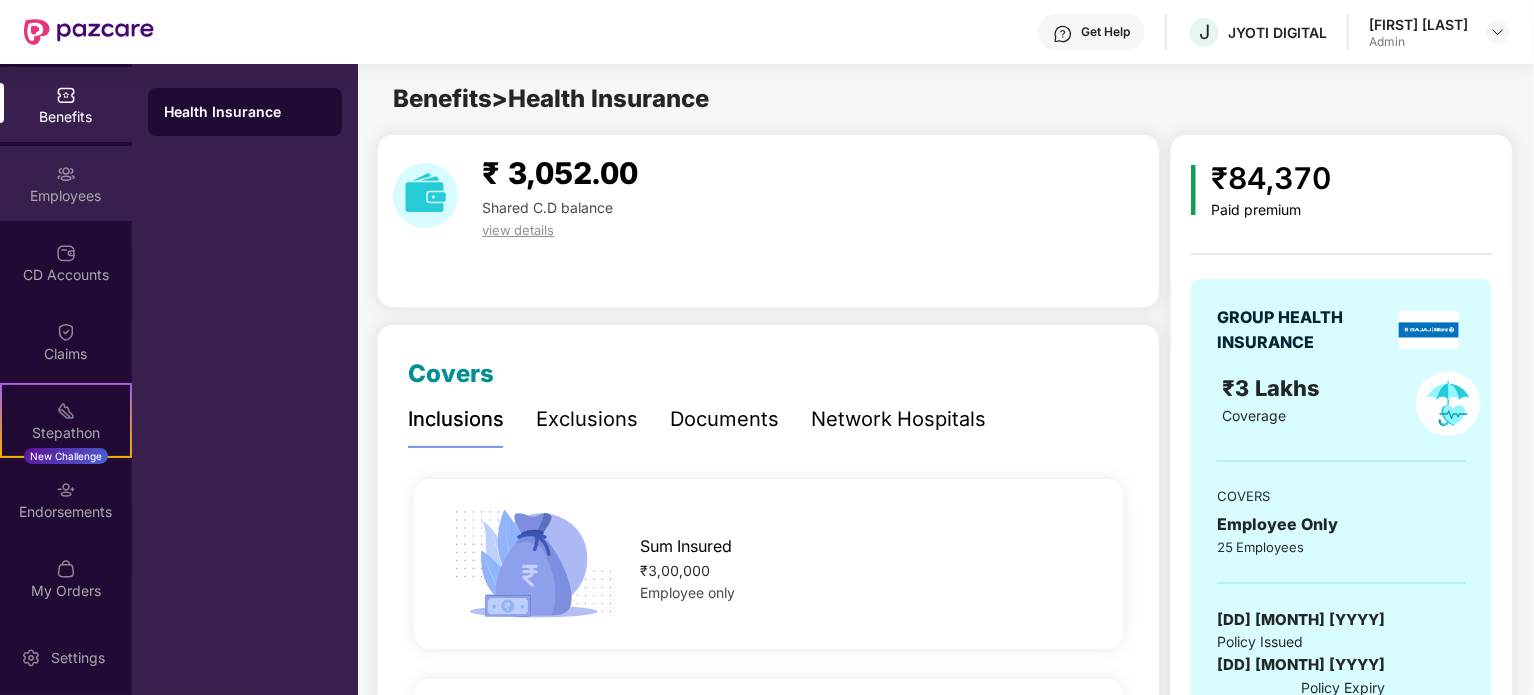 click on "Employees" at bounding box center (66, 183) 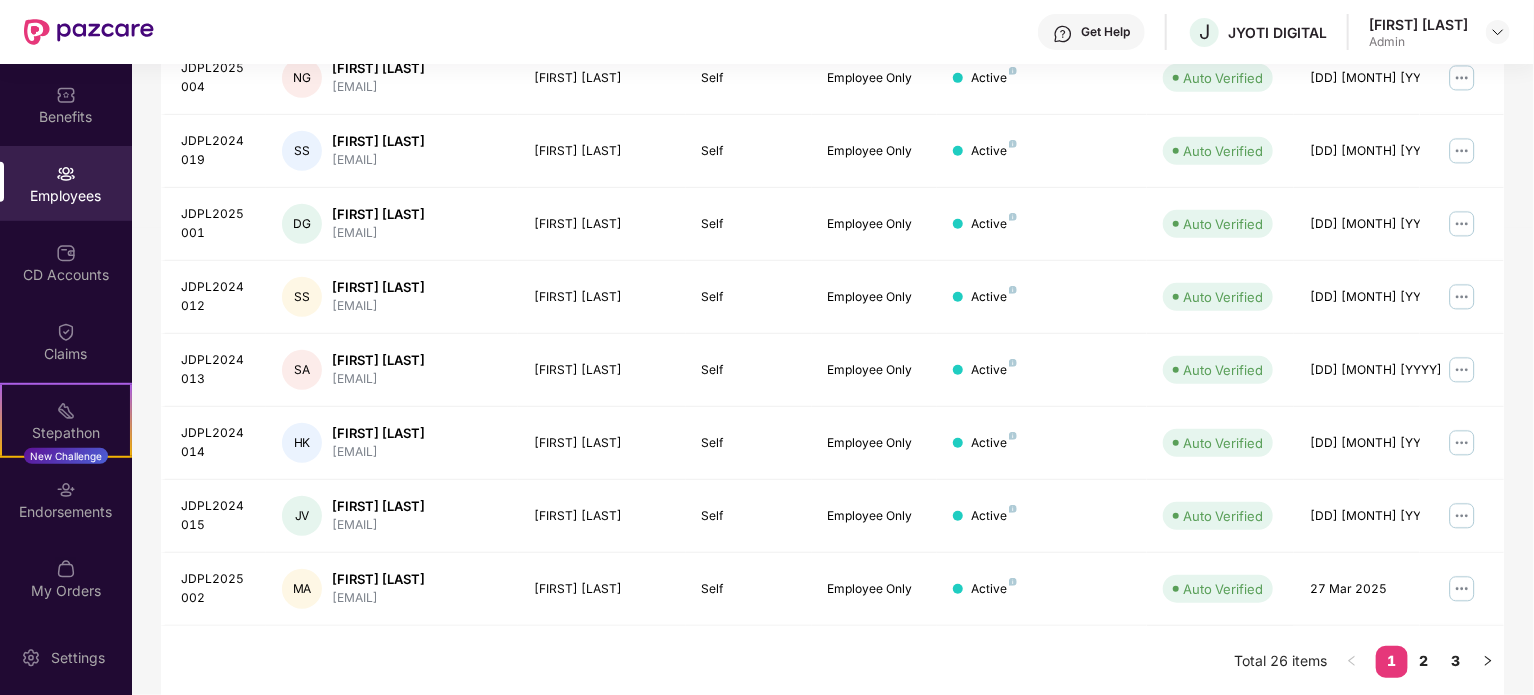 scroll, scrollTop: 0, scrollLeft: 0, axis: both 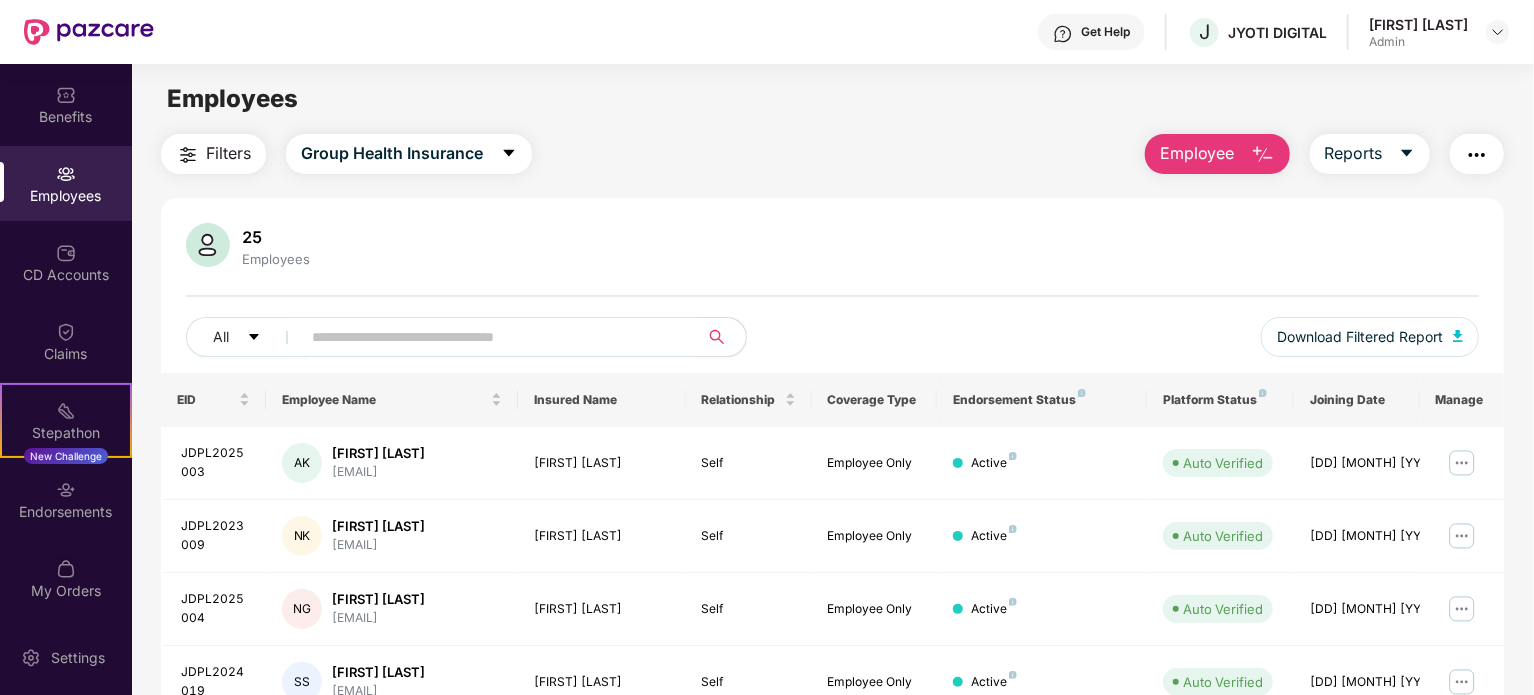 click on "Filters" at bounding box center [228, 153] 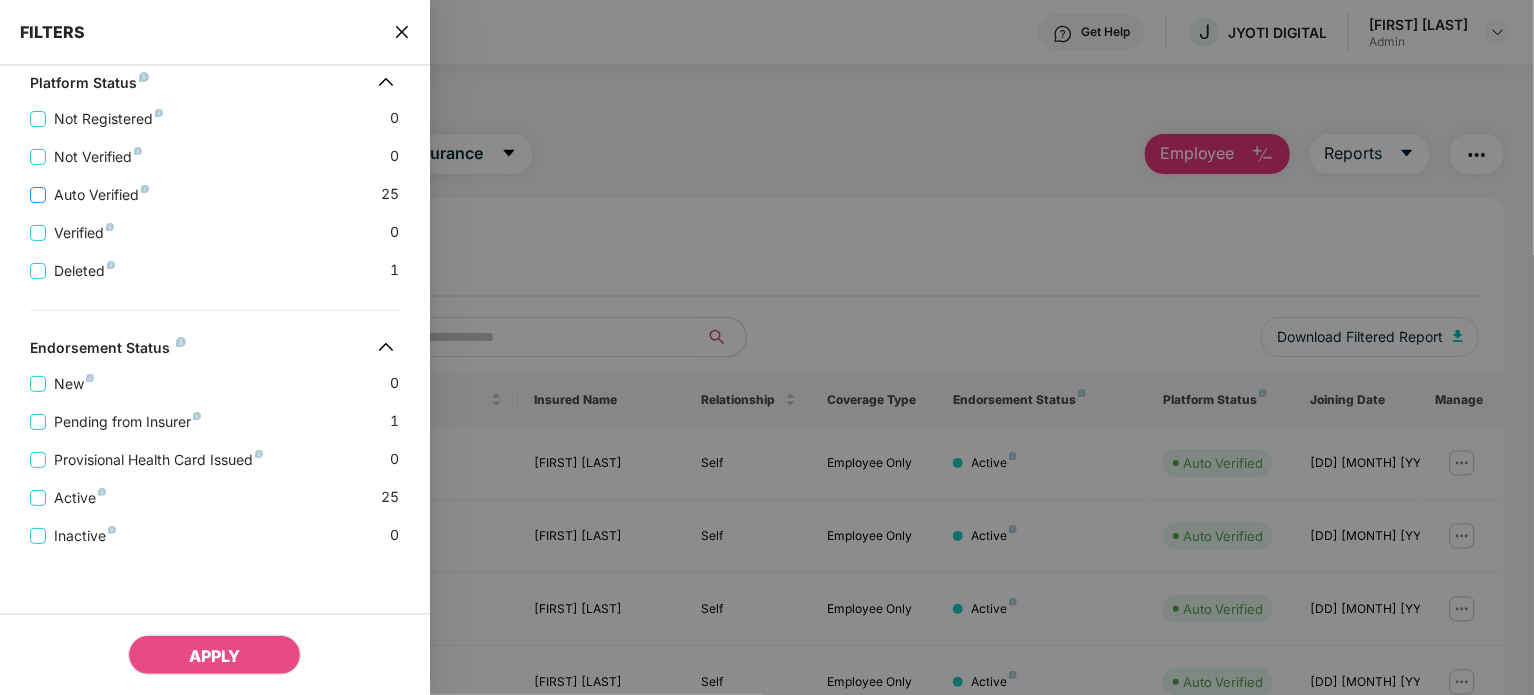 scroll, scrollTop: 380, scrollLeft: 0, axis: vertical 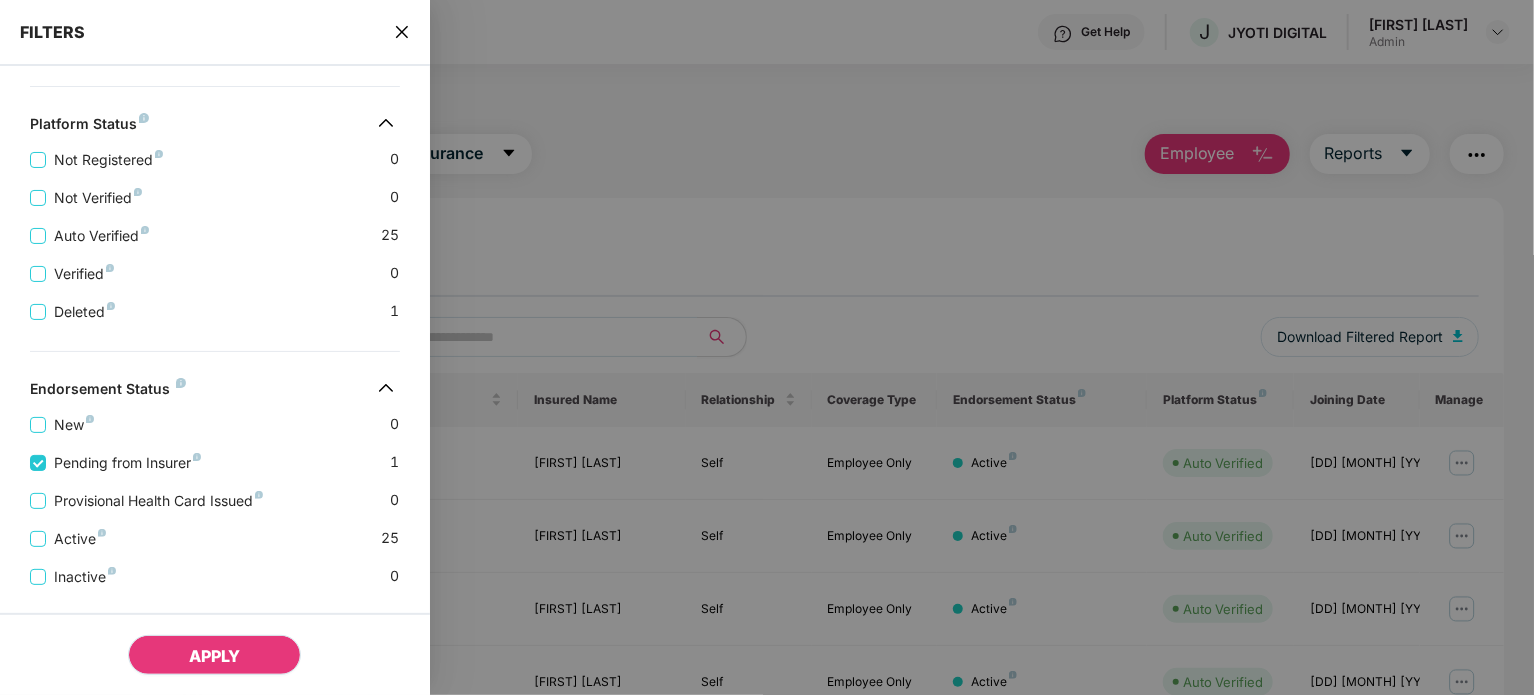 click on "APPLY" at bounding box center (214, 655) 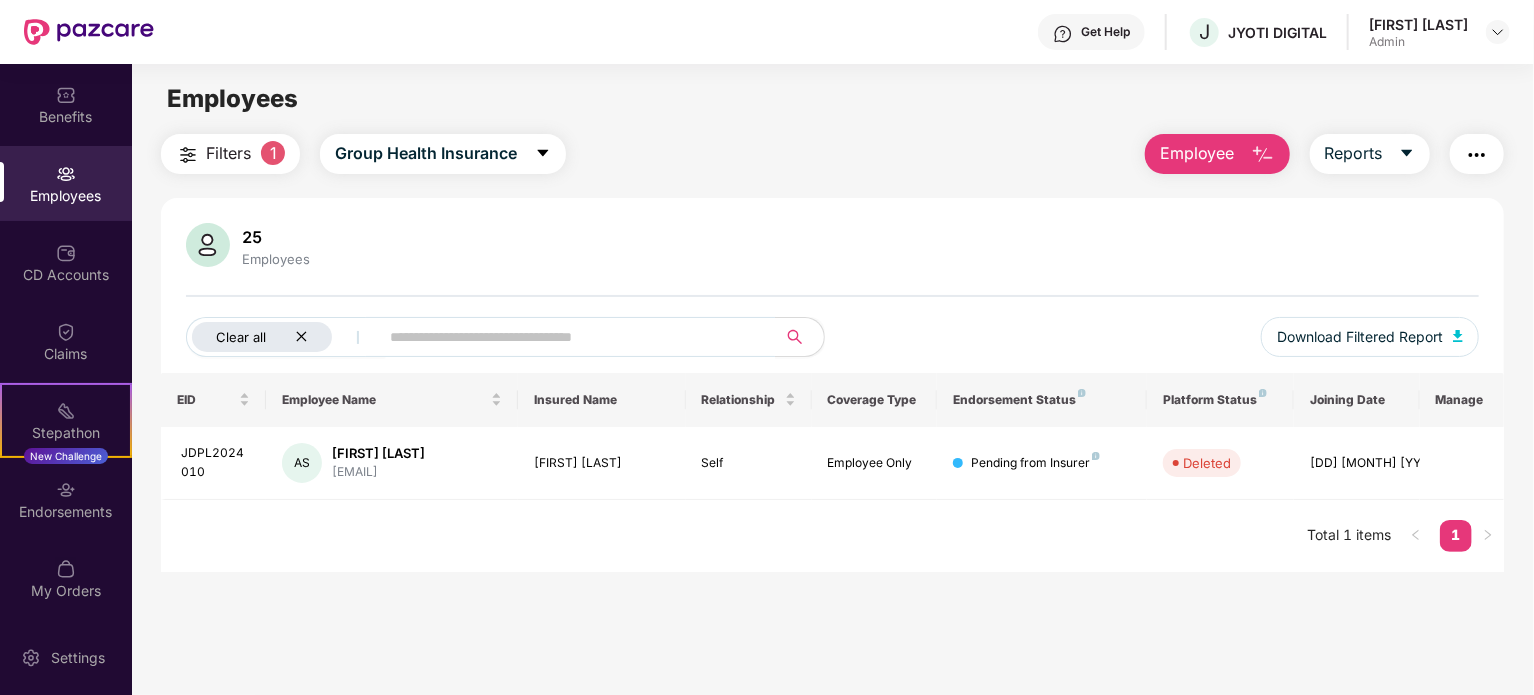click 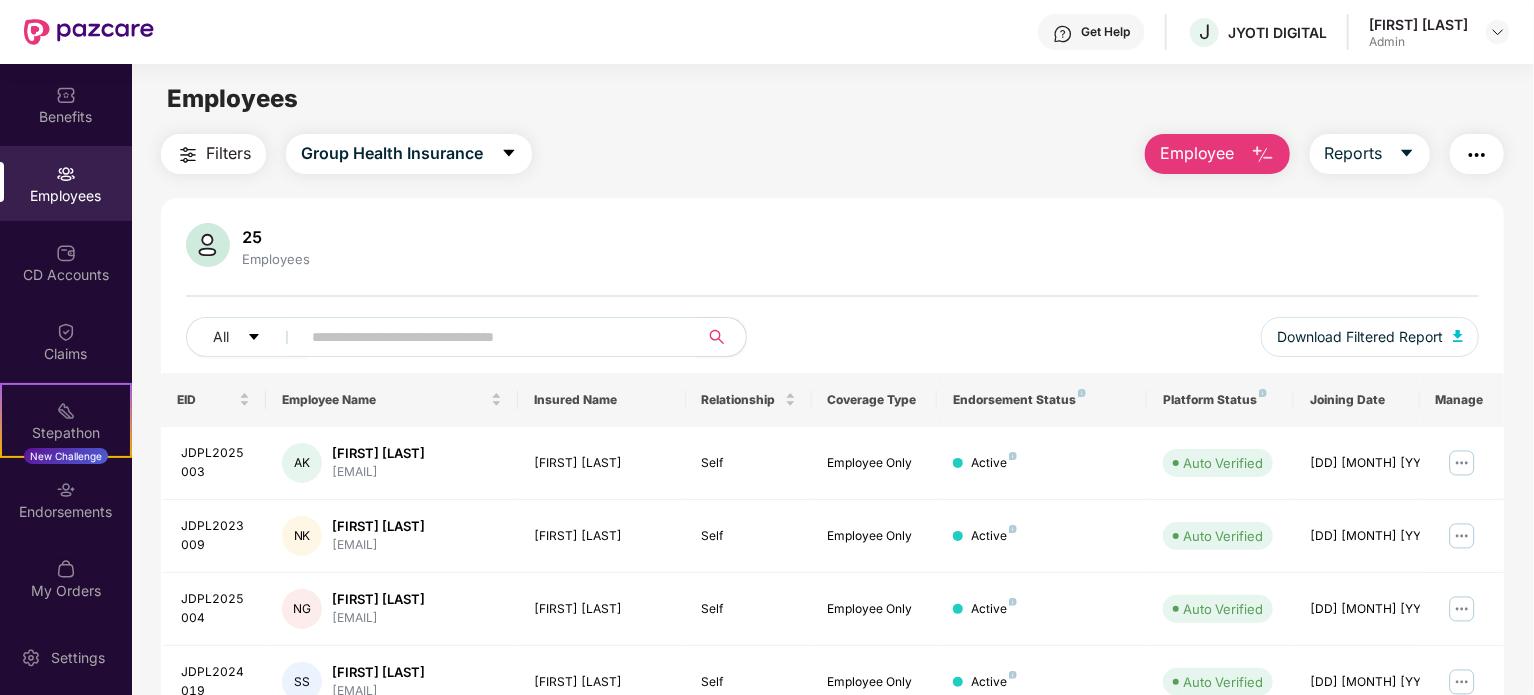 click on "Filters" at bounding box center [228, 153] 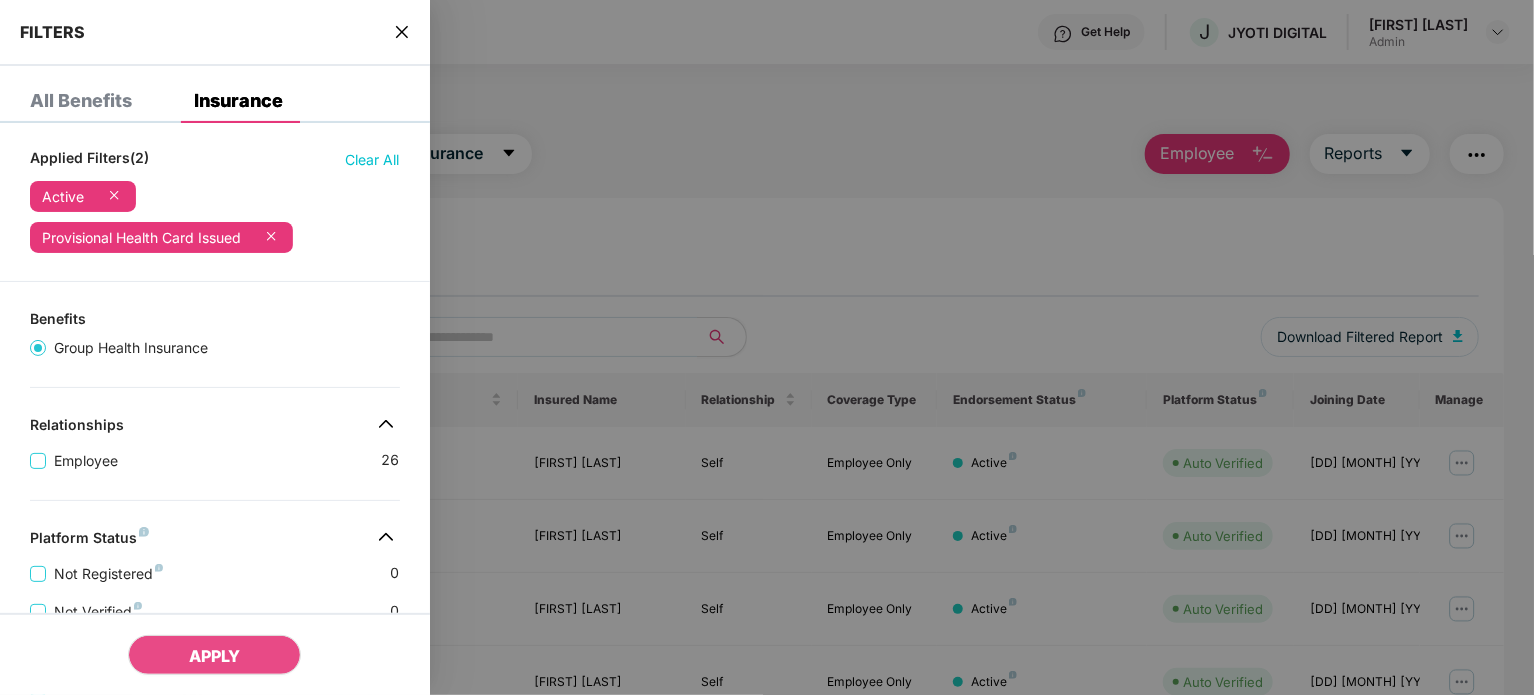 scroll, scrollTop: 0, scrollLeft: 0, axis: both 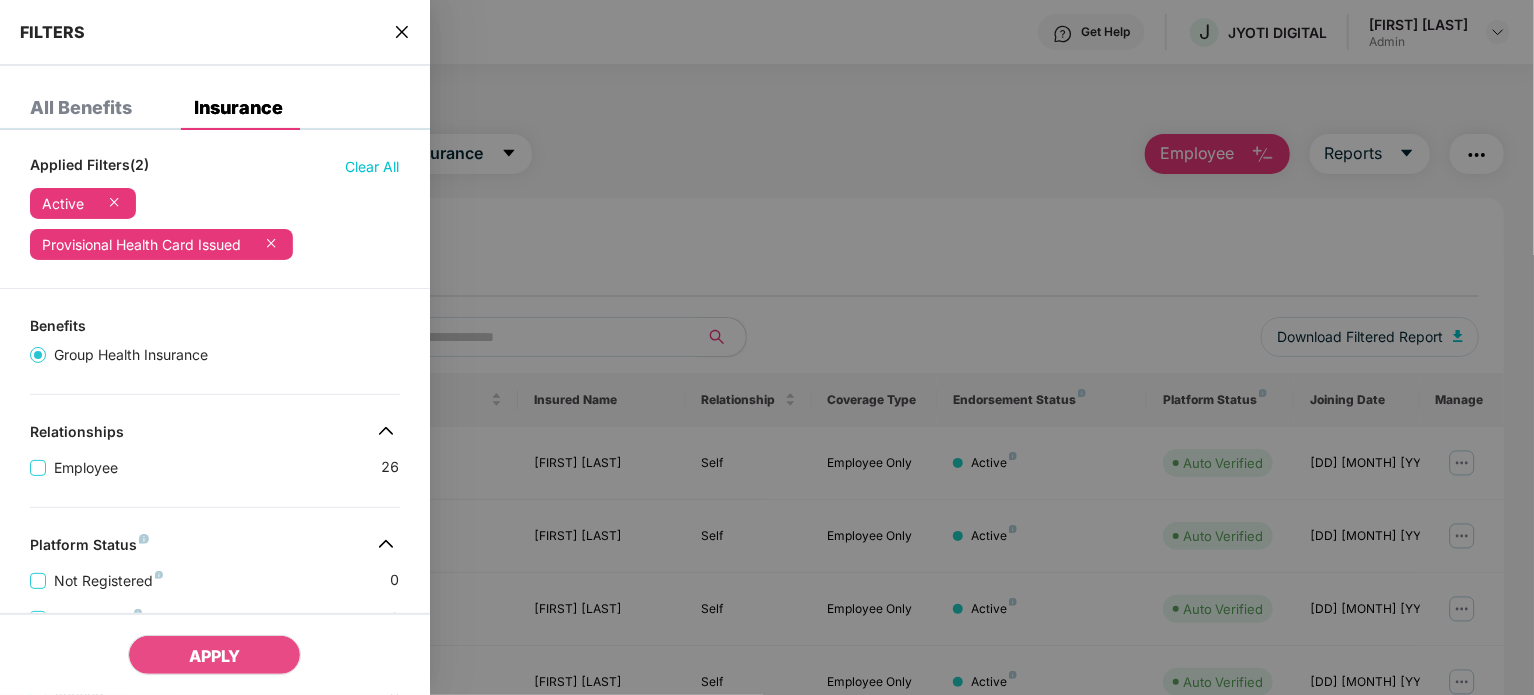 click on "Active" at bounding box center [83, 203] 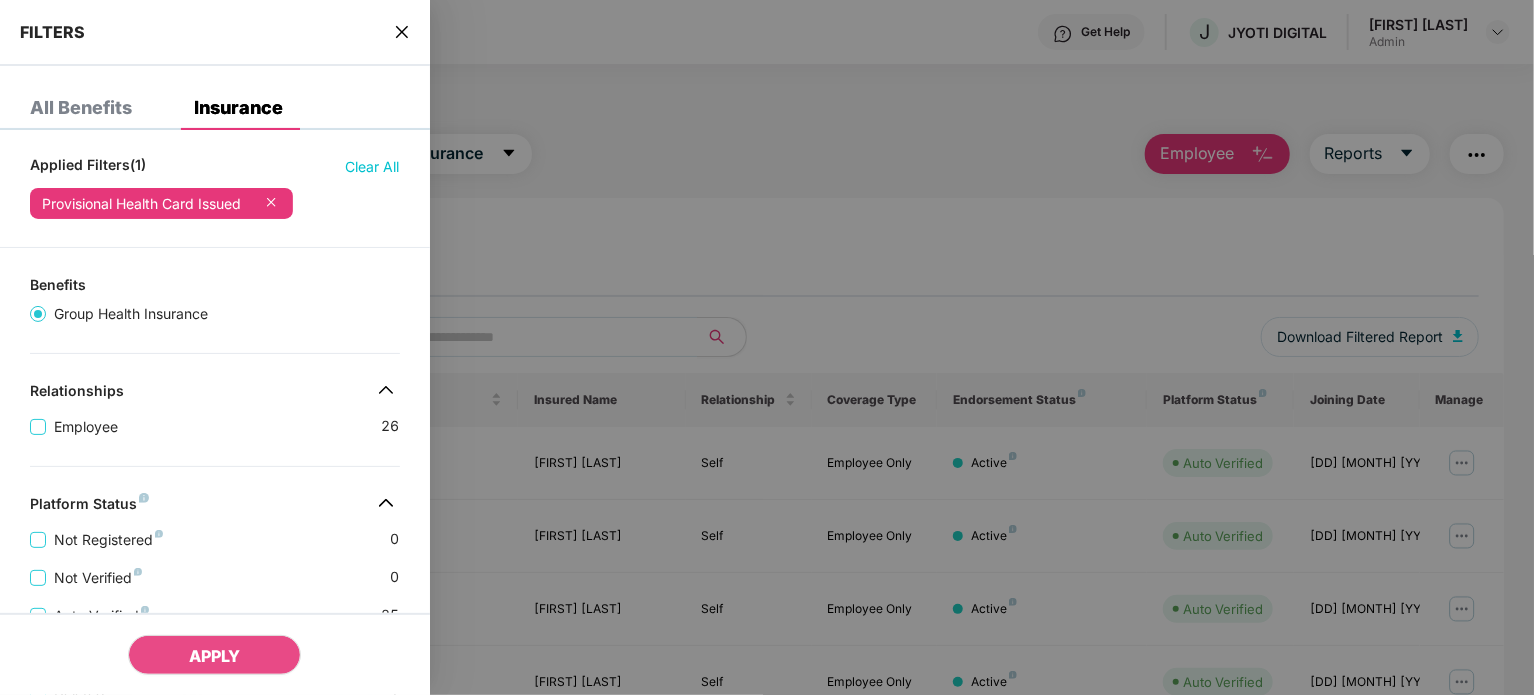 click 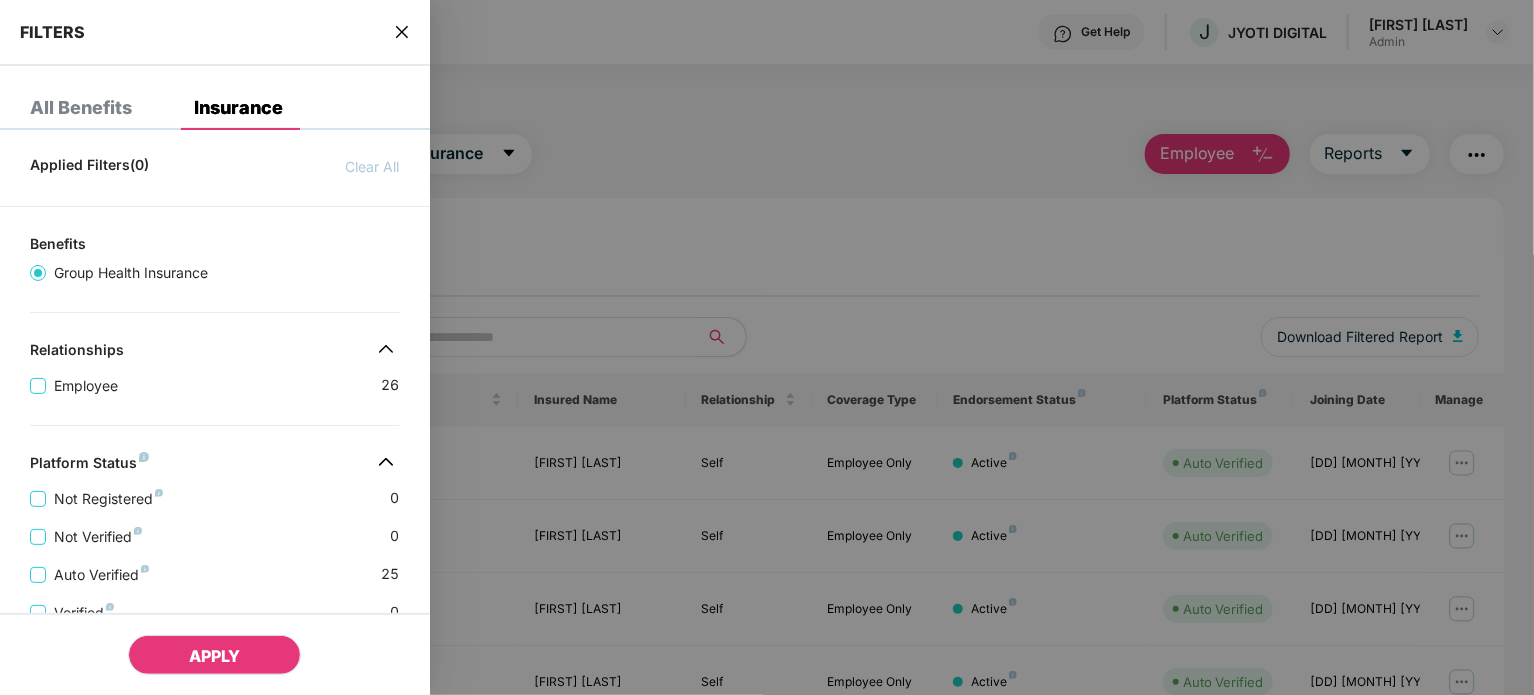 click on "APPLY" at bounding box center (214, 656) 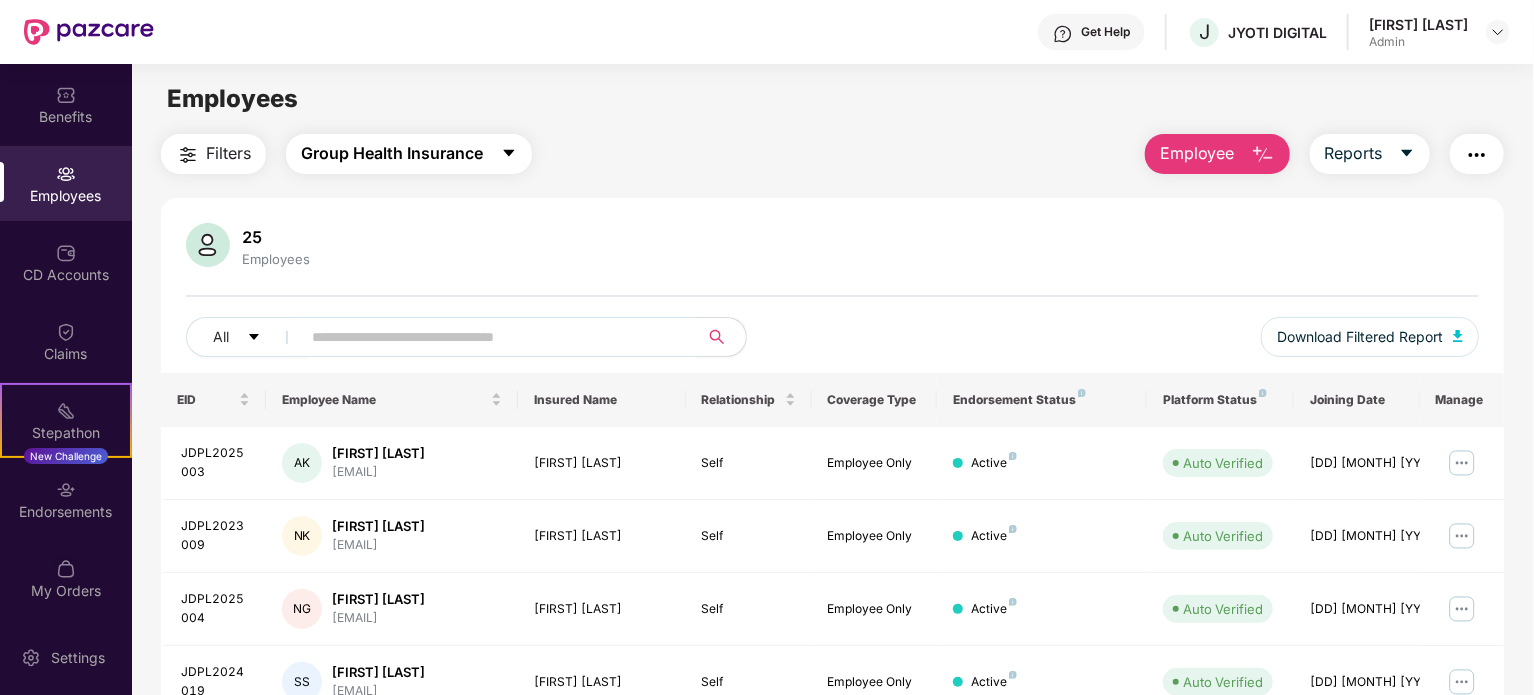 click on "Group Health Insurance" at bounding box center (392, 153) 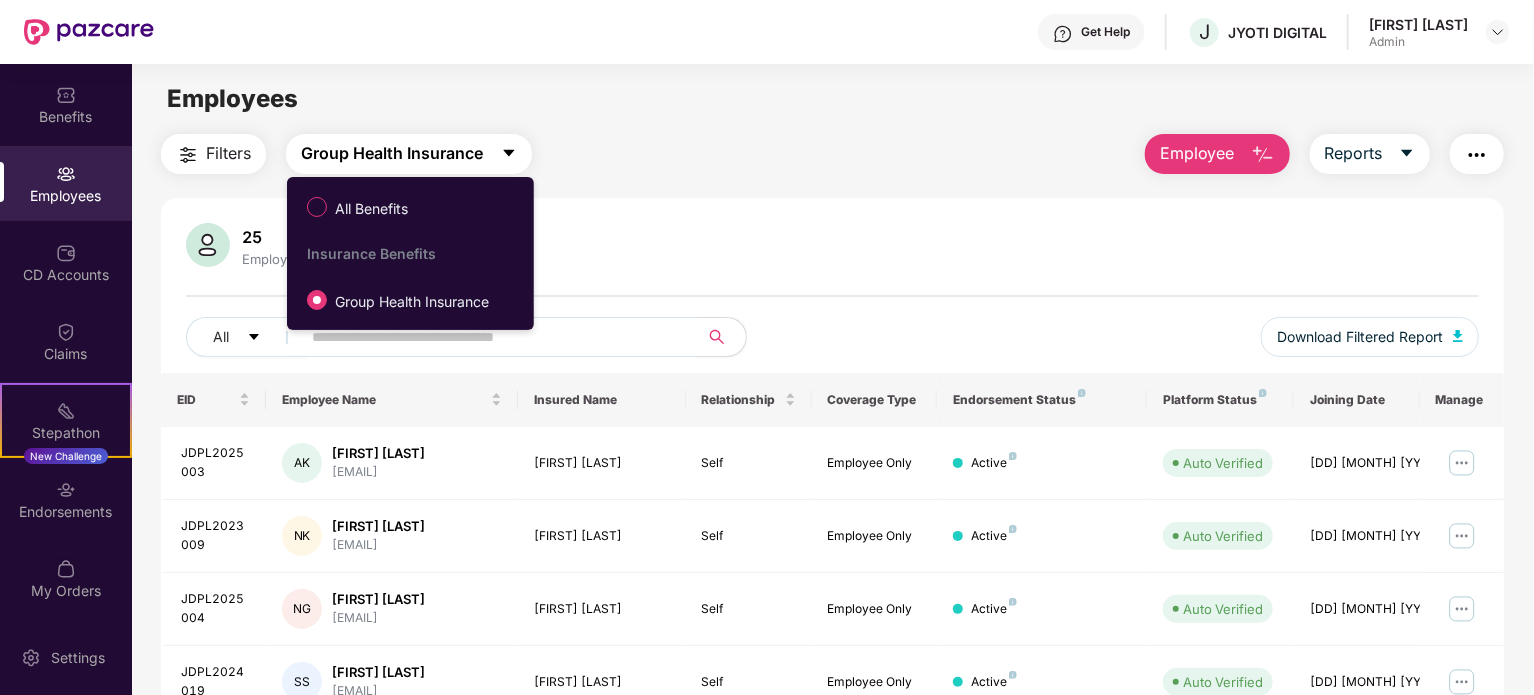 click on "Group Health Insurance" at bounding box center [392, 153] 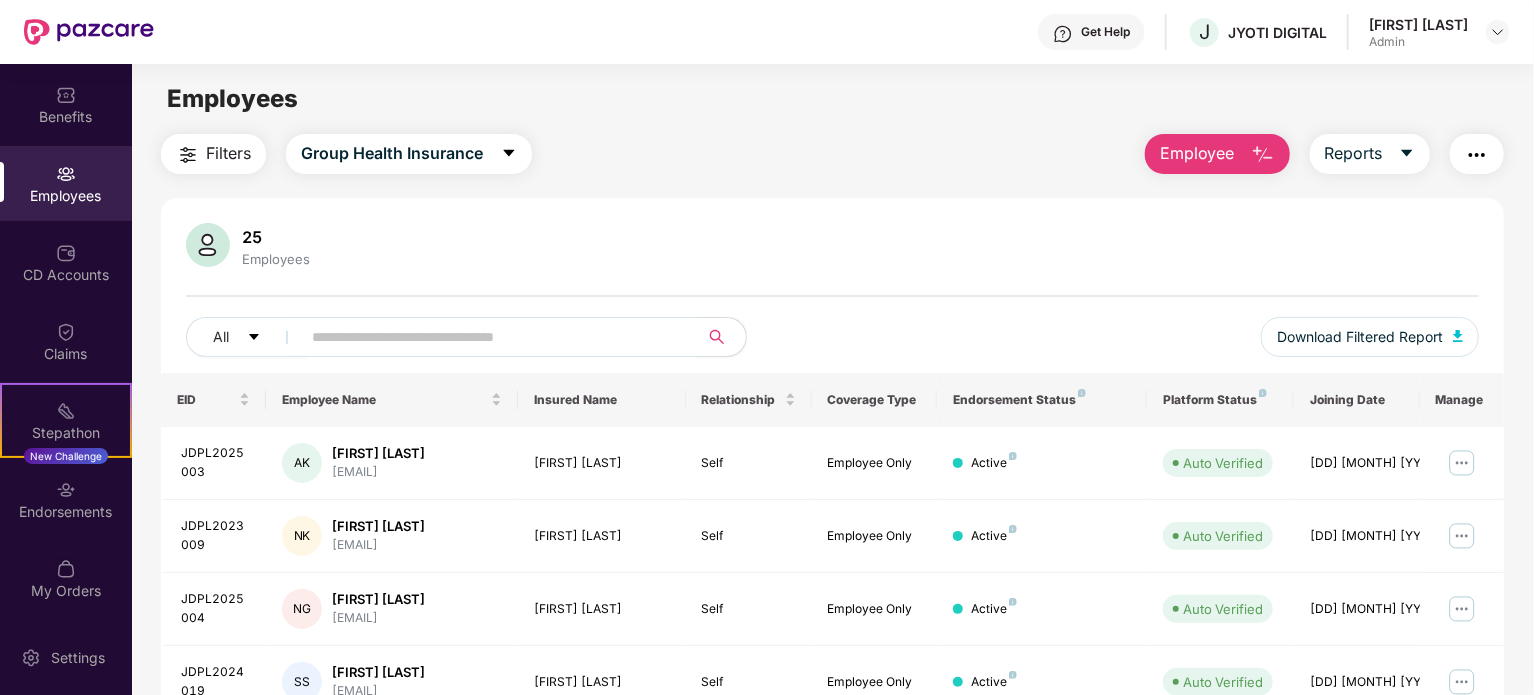 click at bounding box center [1477, 155] 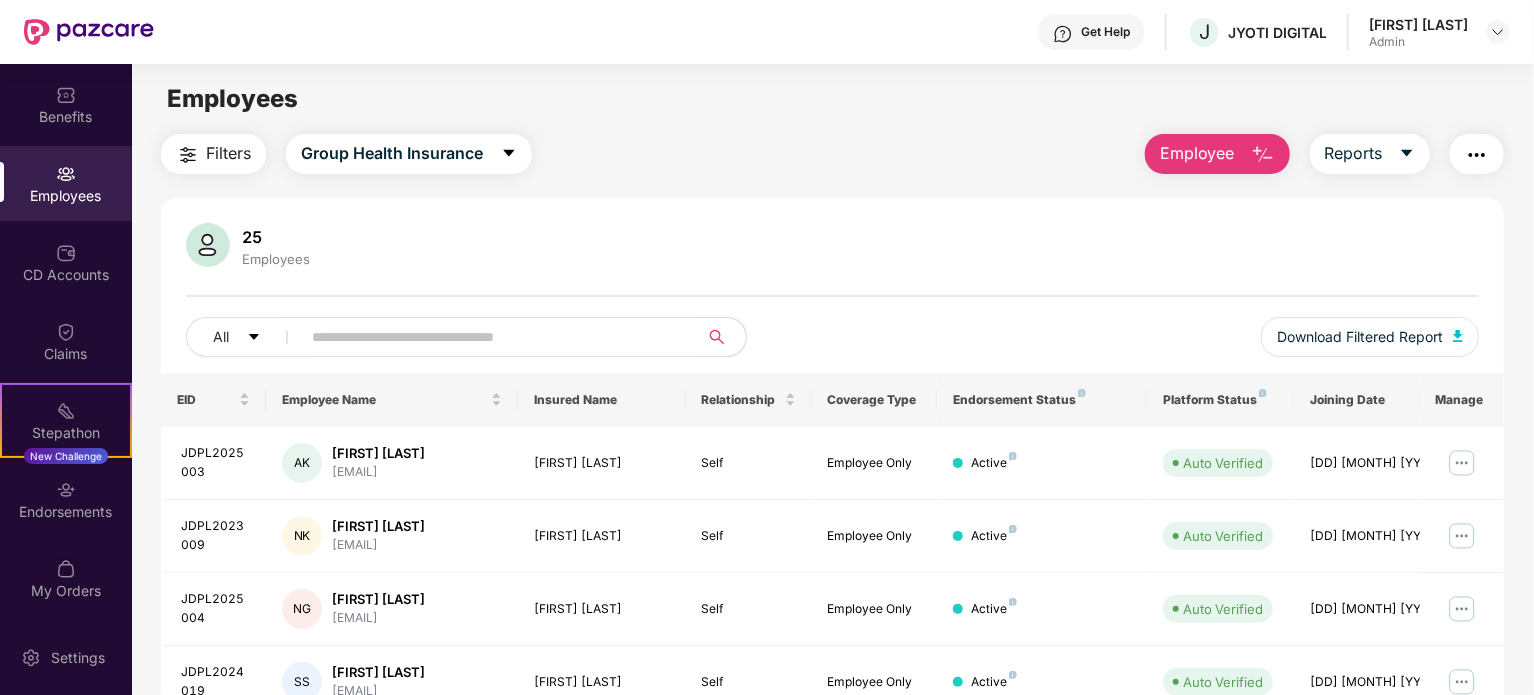 click on "Filters Group Health Insurance Employee  Reports 25 Employees All Download Filtered Report EID Employee Name Insured Name Relationship Coverage Type Endorsement Status Platform Status Joining Date Manage                   JDPL2025003 AK Azeem Ahmad Khan   khan.azeem1994@gmail.c... Azeem Ahmad Khan Self Employee Only Active Auto Verified 01 Mar 2025 JDPL2023009 NK Nikhil Kumar   nikhiltk20@gmail.com Nikhil Kumar Self Employee Only Active Auto Verified 01 Mar 2025 JDPL2025004 NG Nancy Gangwar   nancygangwar1615@gmail... Nancy Gangwar Self Employee Only Active Auto Verified 01 Mar 2025 JDPL2024019 SS Shivam Sharma   ss7475731@gmail.com Shivam Sharma Self Employee Only Active Auto Verified 01 Mar 2025 JDPL2025001 DG Divyanshu Gupta   divyanshpbt84@gmail.co... Divyanshu Gupta Self Employee Only Active Auto Verified 01 Mar 2025 JDPL2024012 SS Sarandeep Singh   sharand676@gmail.com Sarandeep Singh Self Employee Only Active Auto Verified 01 Mar 2025 JDPL2024013 SA Sahil Ansari   sahilansari0522@gmail.... HK" at bounding box center (832, 681) 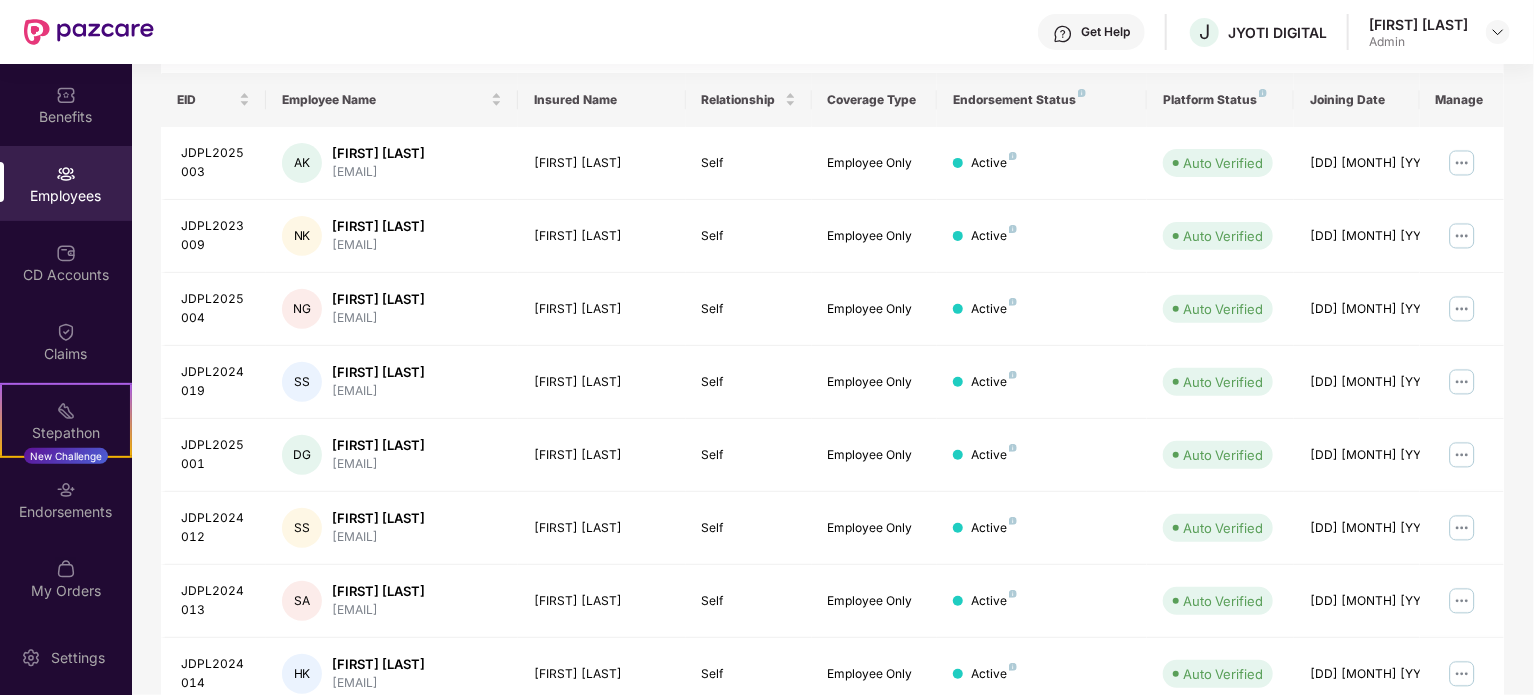 scroll, scrollTop: 531, scrollLeft: 0, axis: vertical 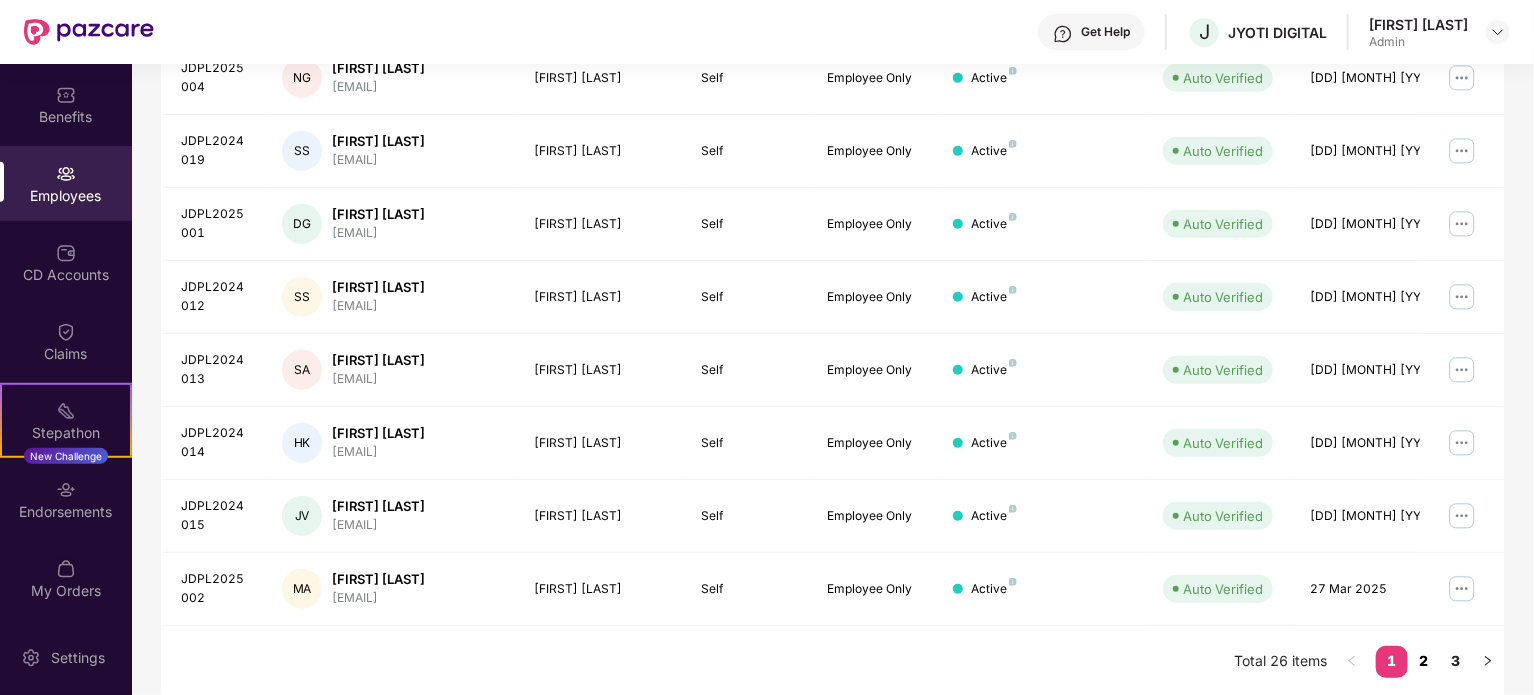 click on "2" at bounding box center [1424, 661] 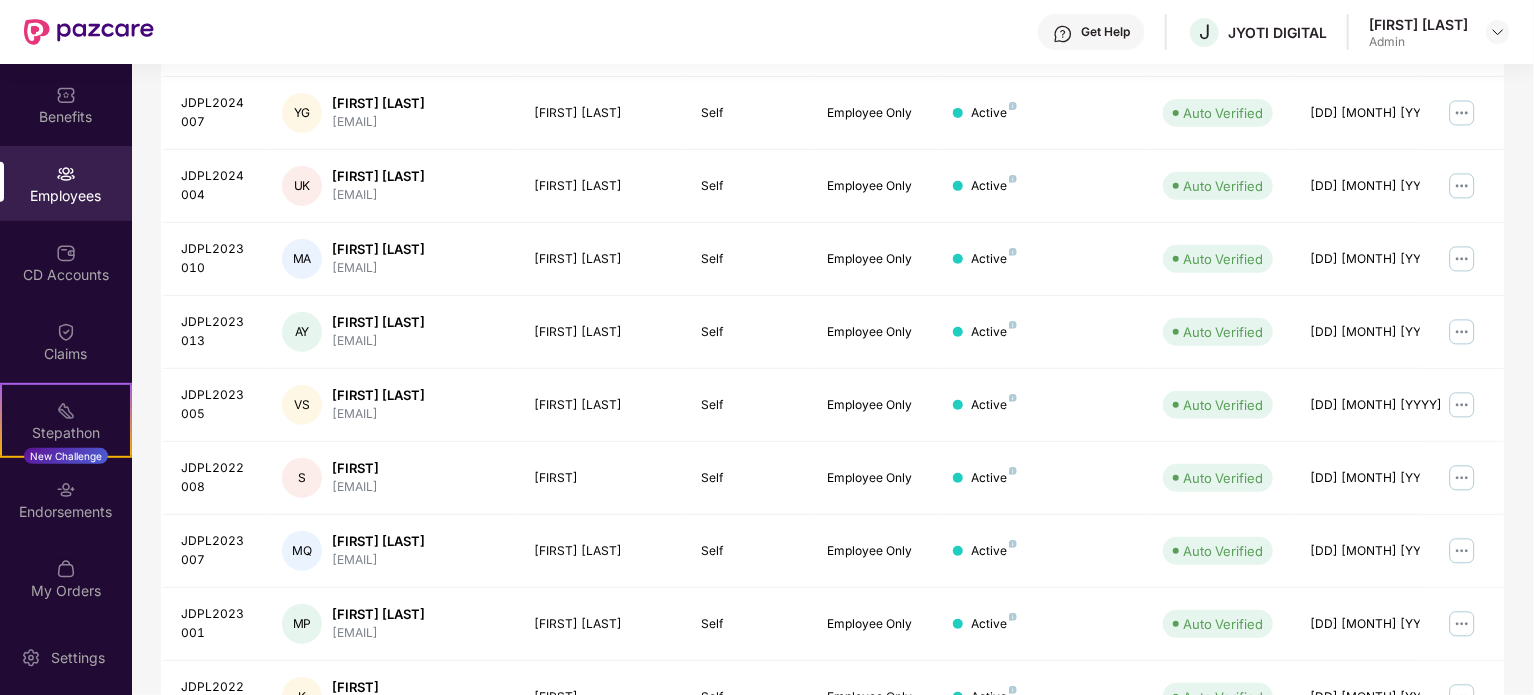 scroll, scrollTop: 531, scrollLeft: 0, axis: vertical 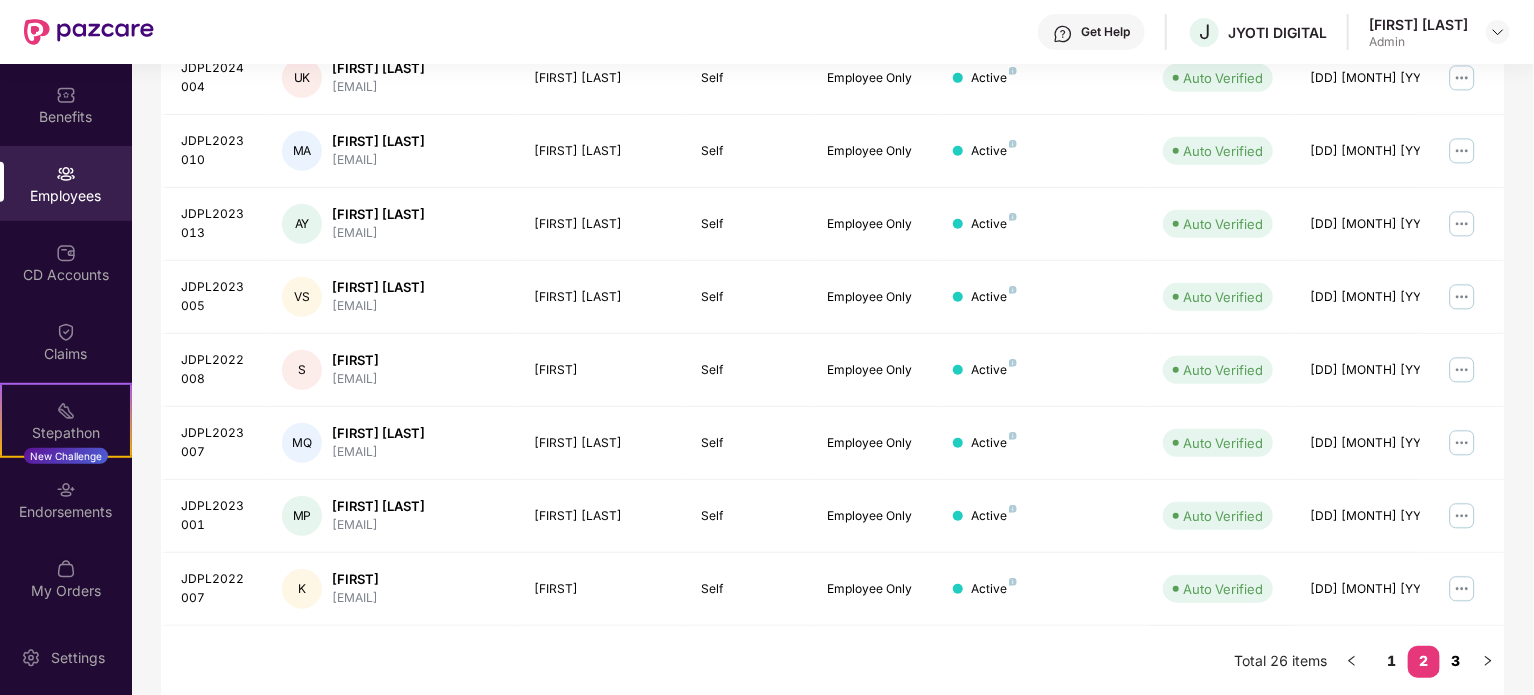 click on "3" at bounding box center (1456, 661) 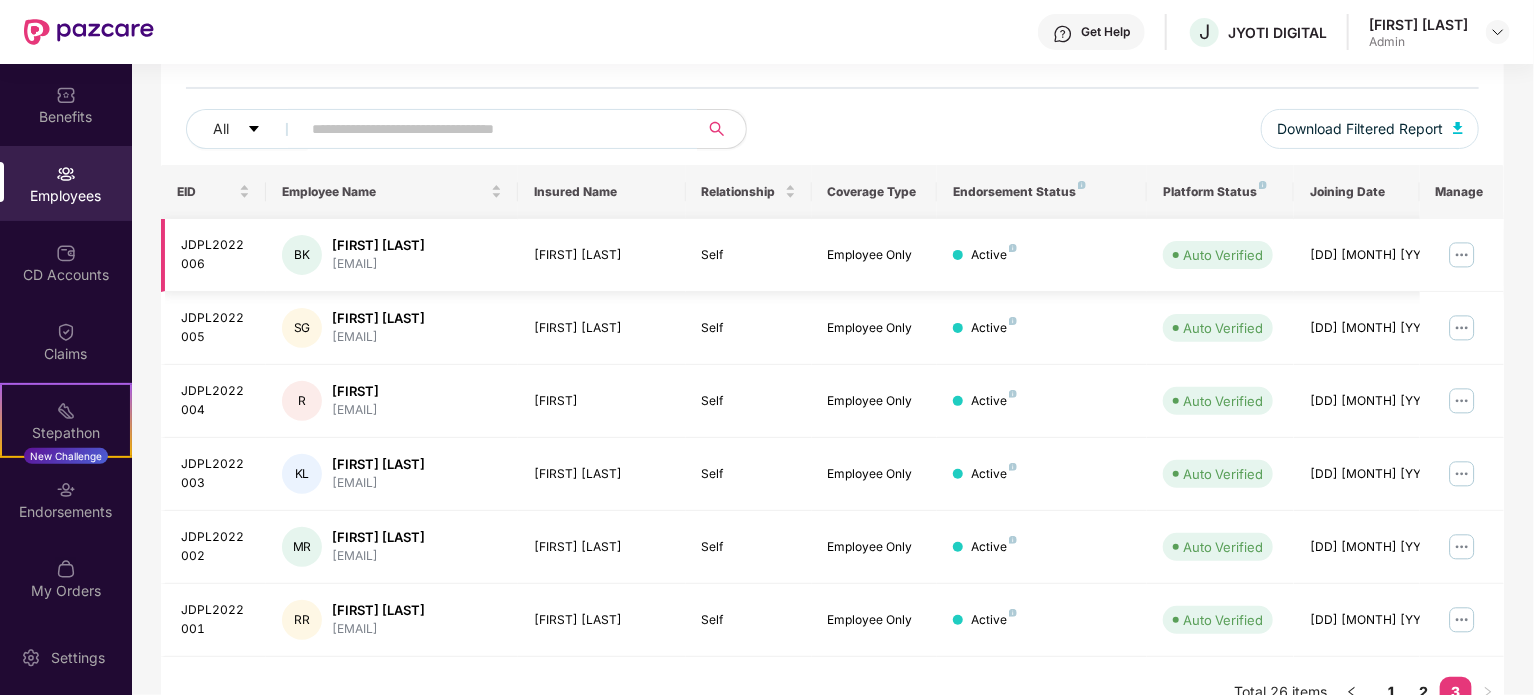 scroll, scrollTop: 220, scrollLeft: 0, axis: vertical 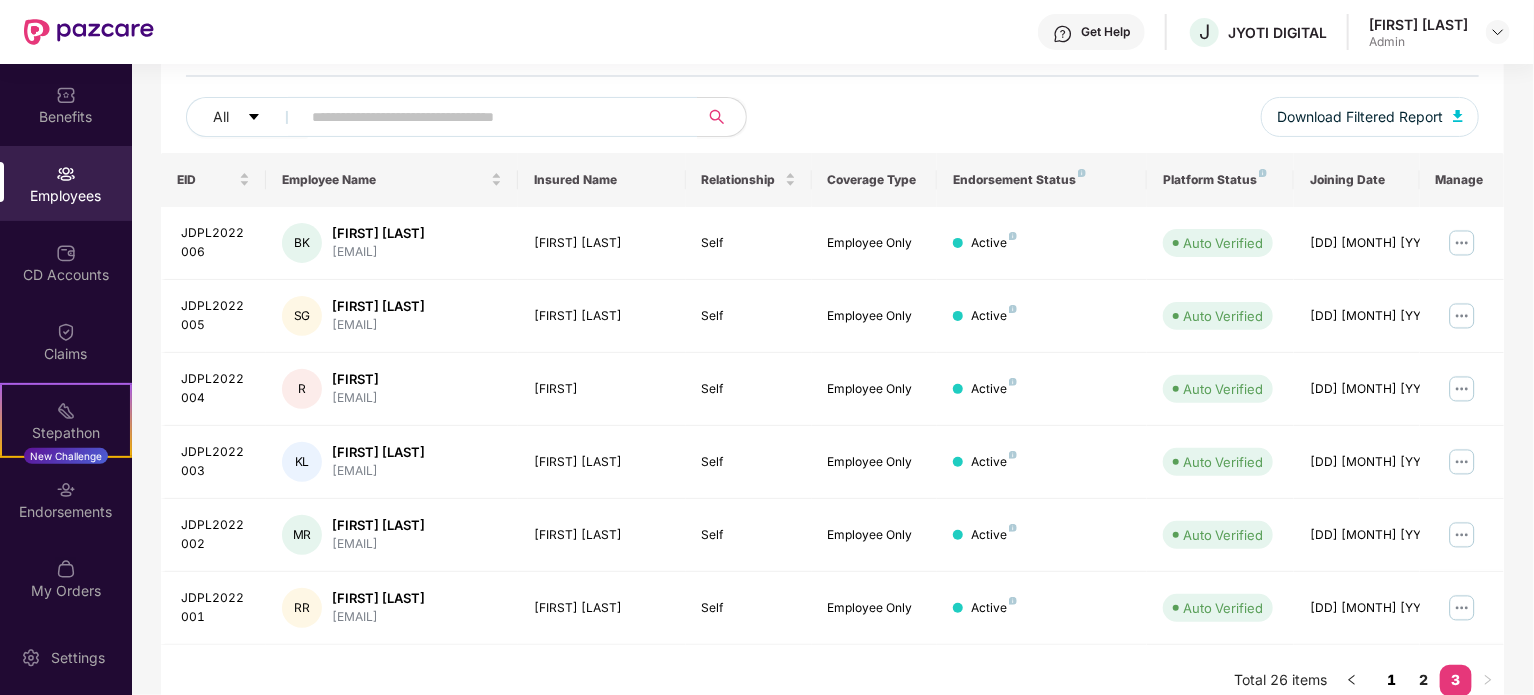 click on "1" at bounding box center [1392, 680] 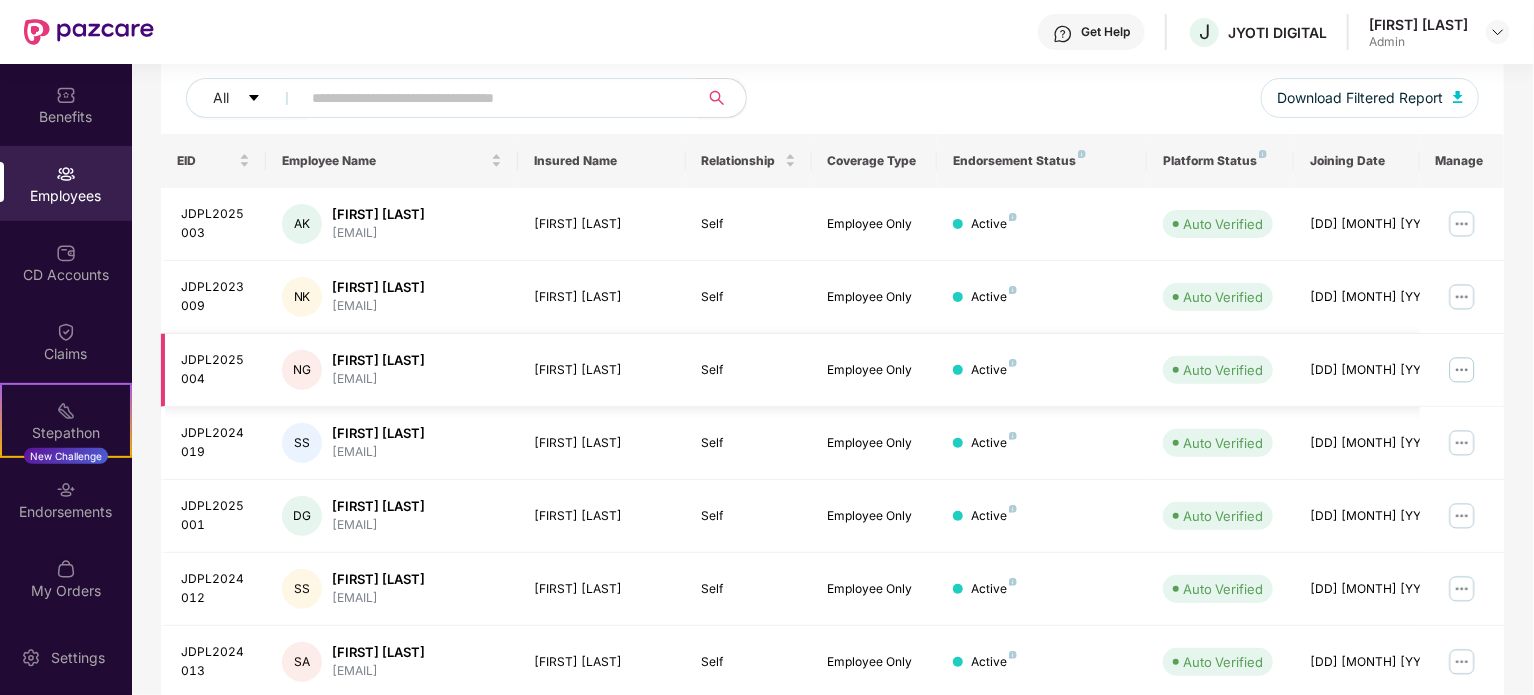 scroll, scrollTop: 0, scrollLeft: 0, axis: both 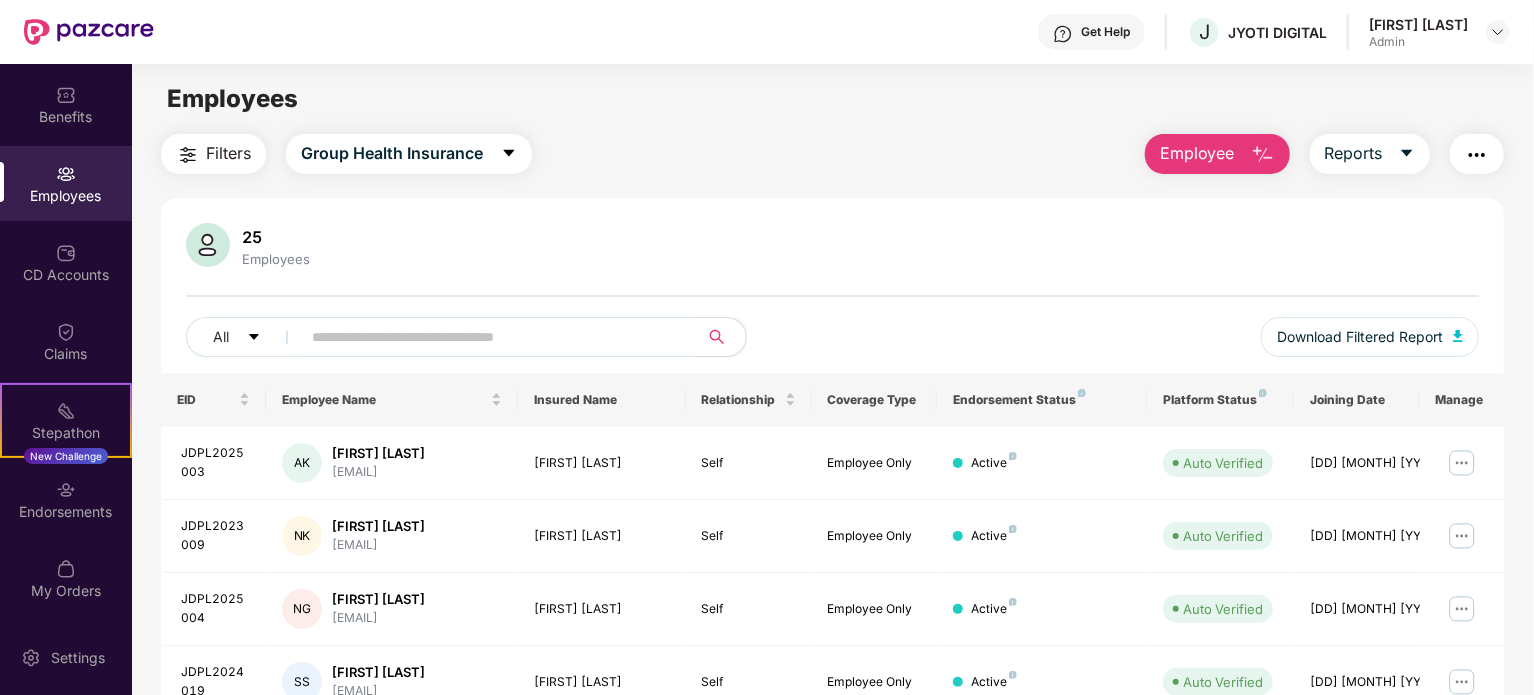 click on "Employee" at bounding box center [1197, 153] 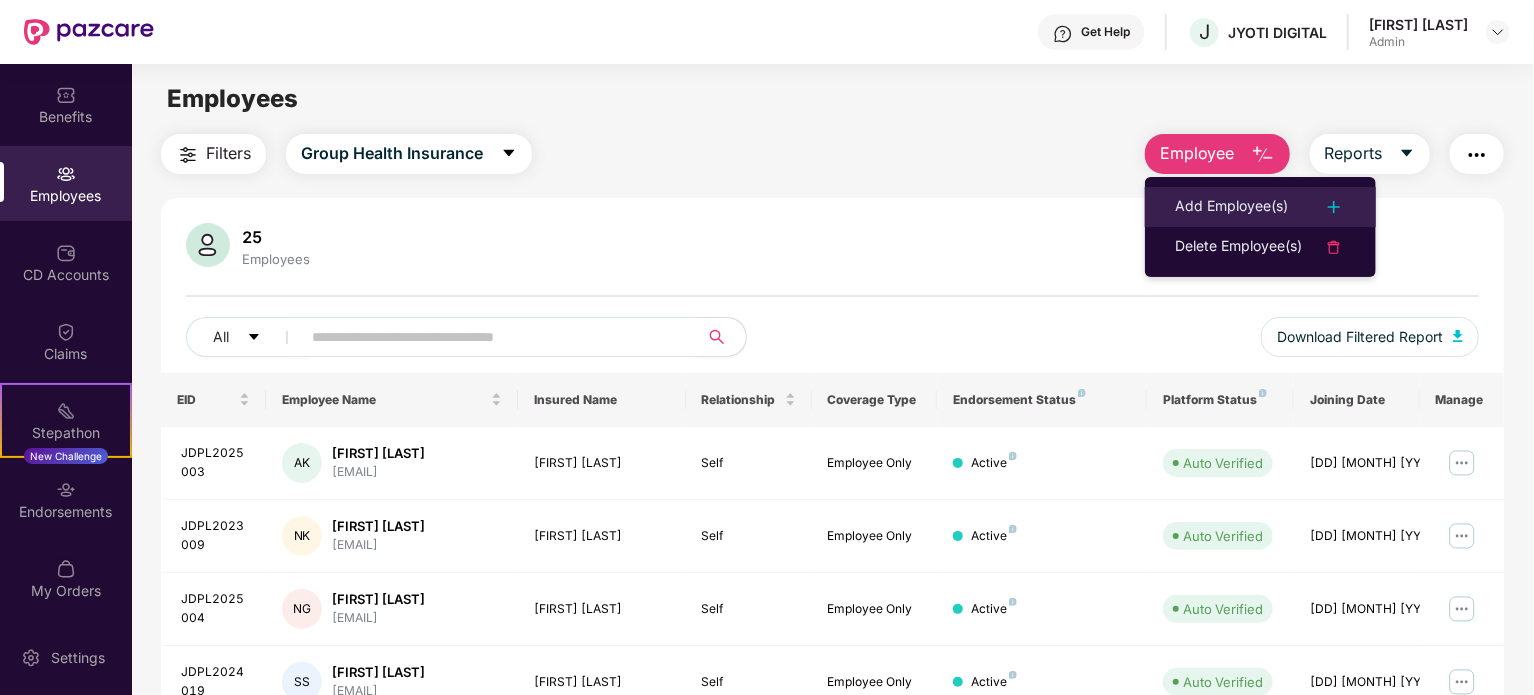 click at bounding box center (1334, 207) 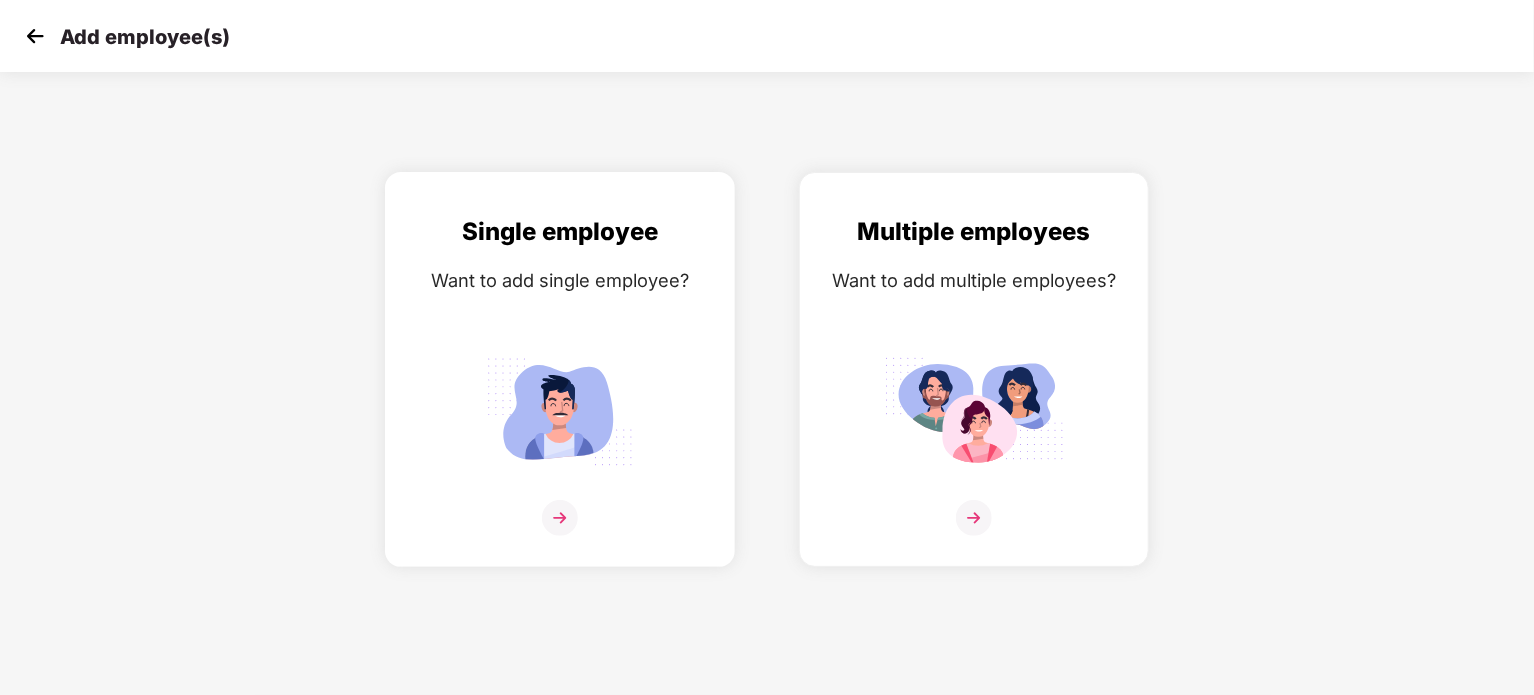 click at bounding box center (560, 530) 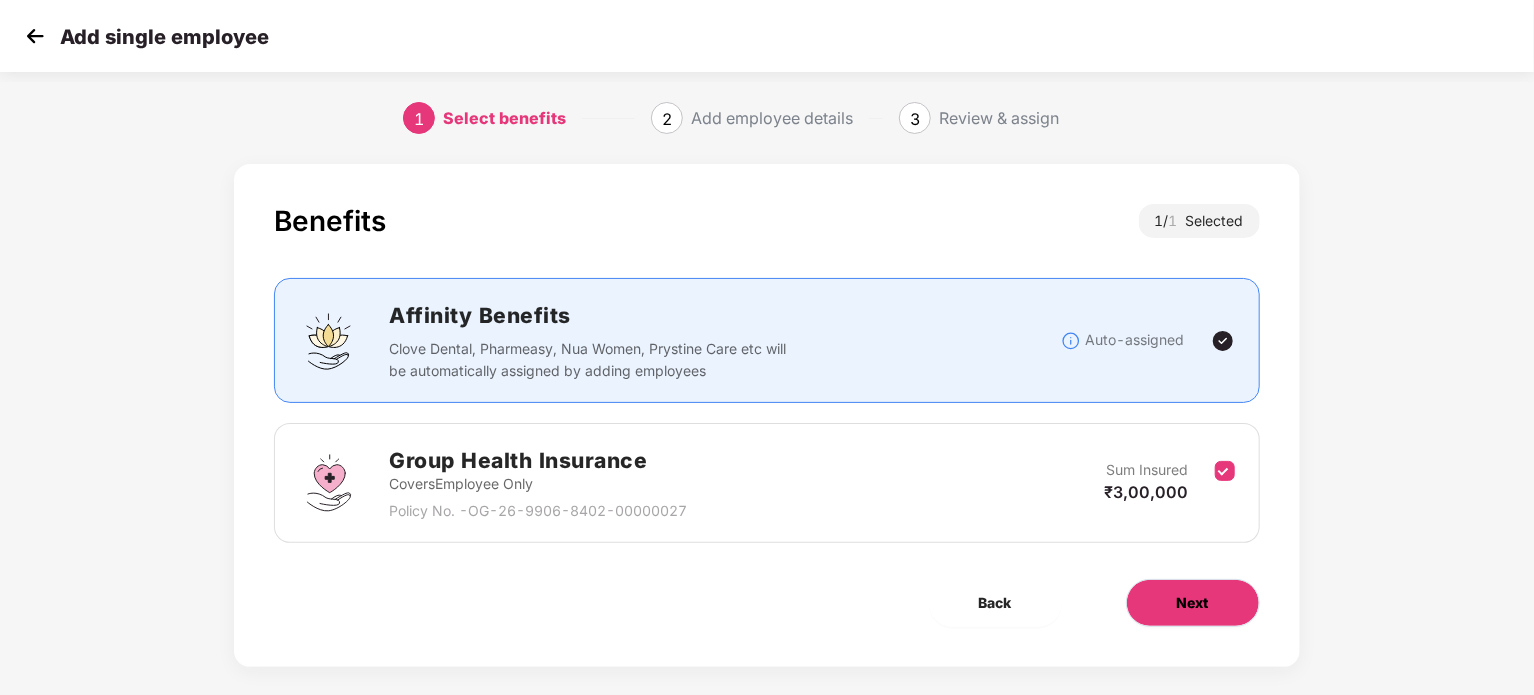click on "Next" at bounding box center (1193, 603) 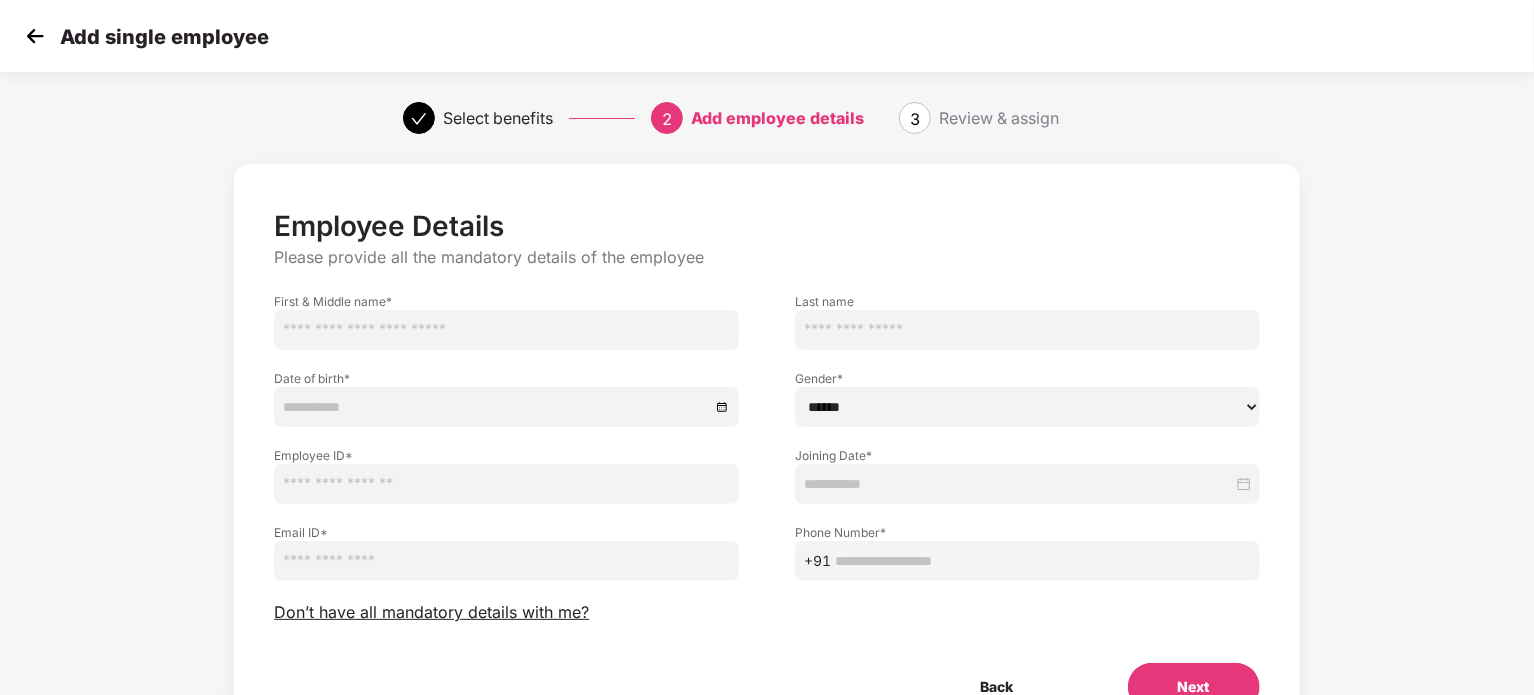 click at bounding box center [506, 330] 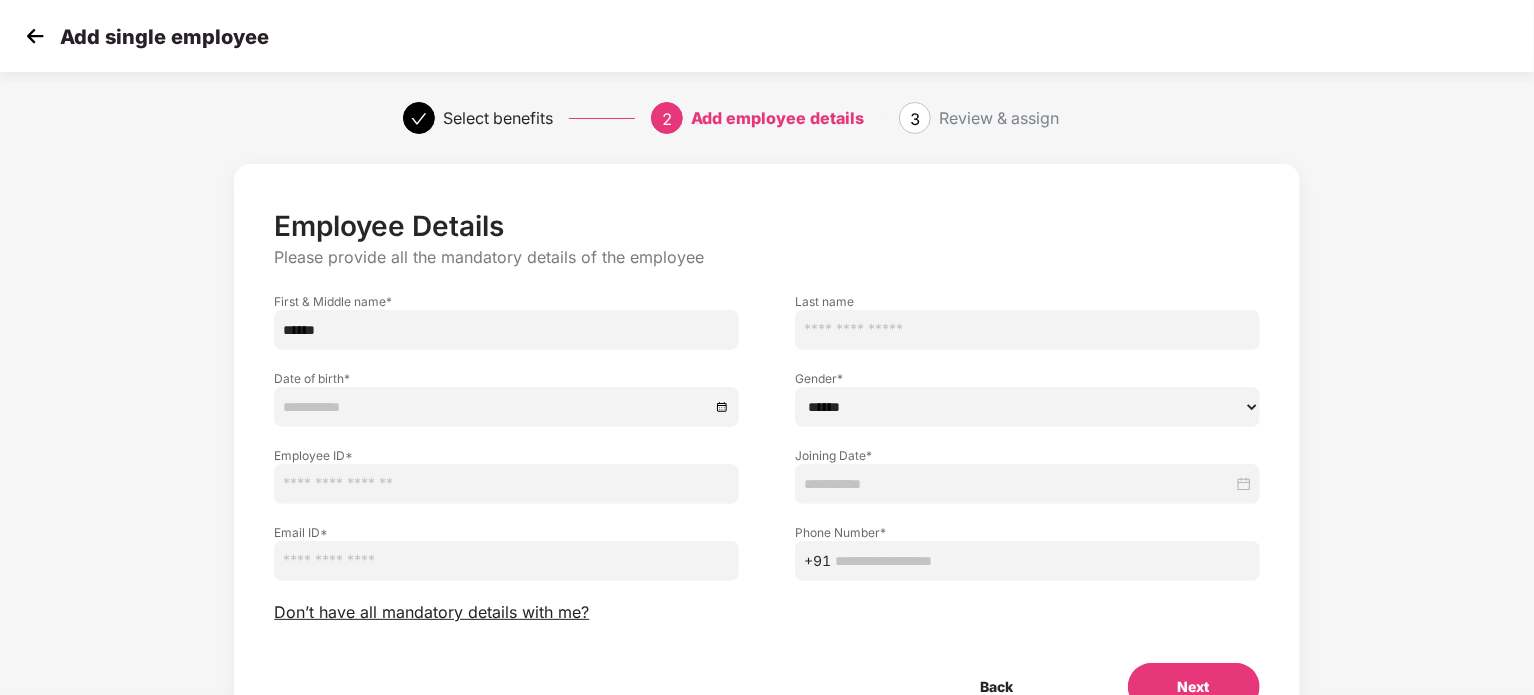 type on "******" 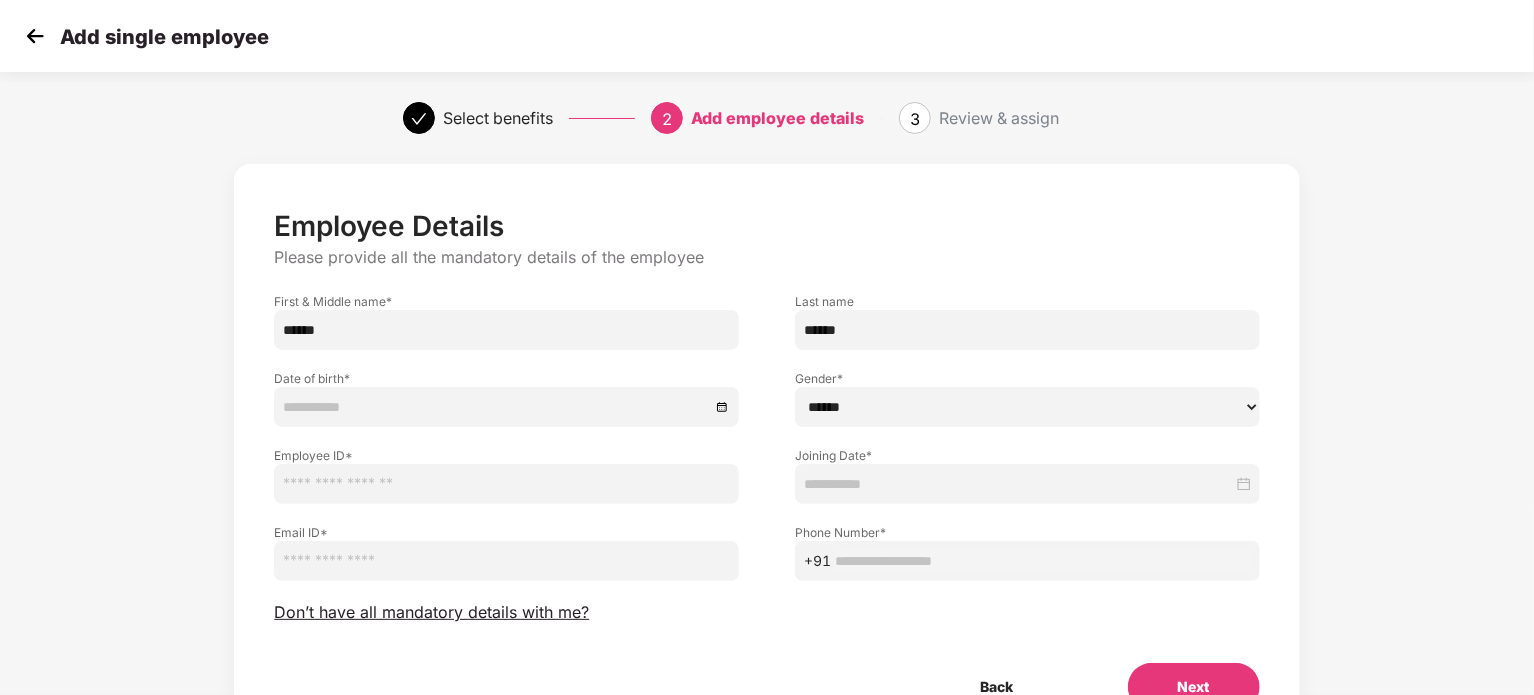 type on "******" 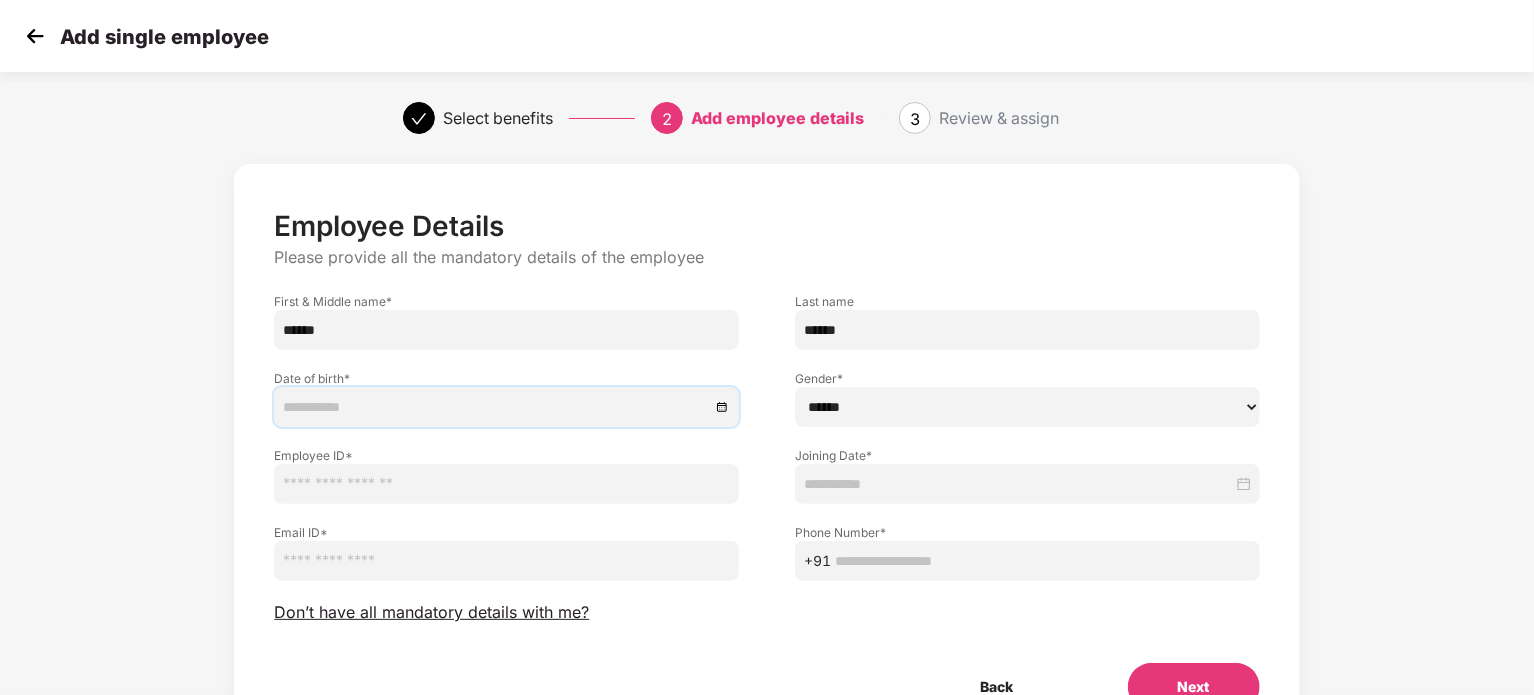 click at bounding box center (496, 407) 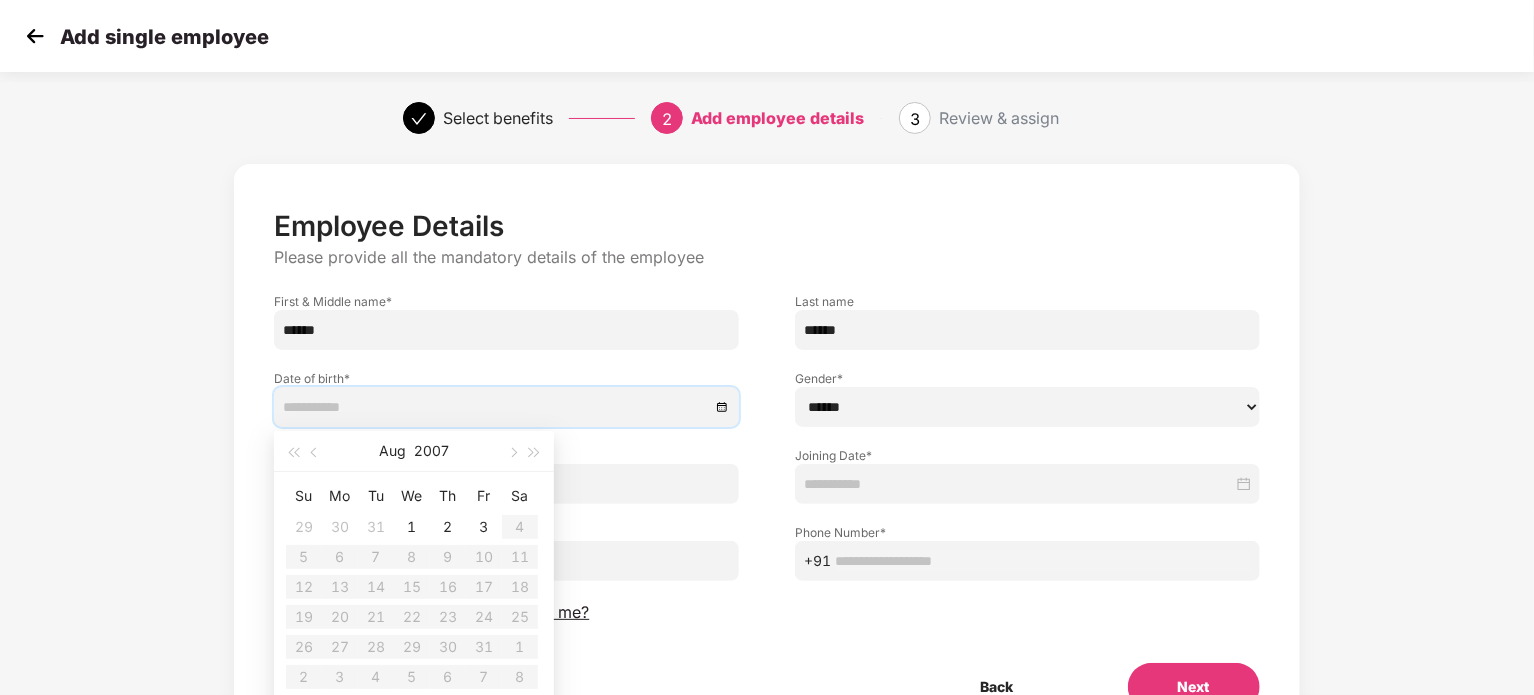 scroll, scrollTop: 105, scrollLeft: 0, axis: vertical 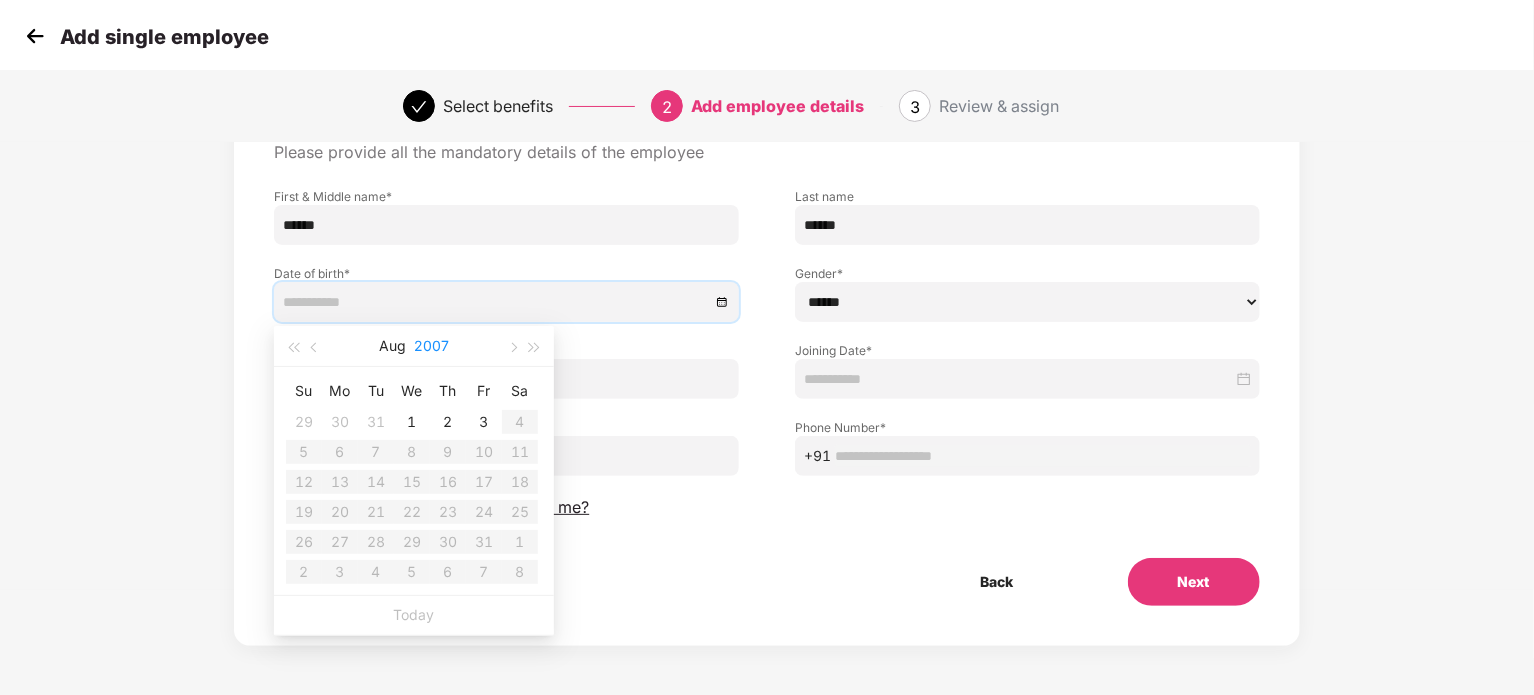 click on "2007" at bounding box center (431, 346) 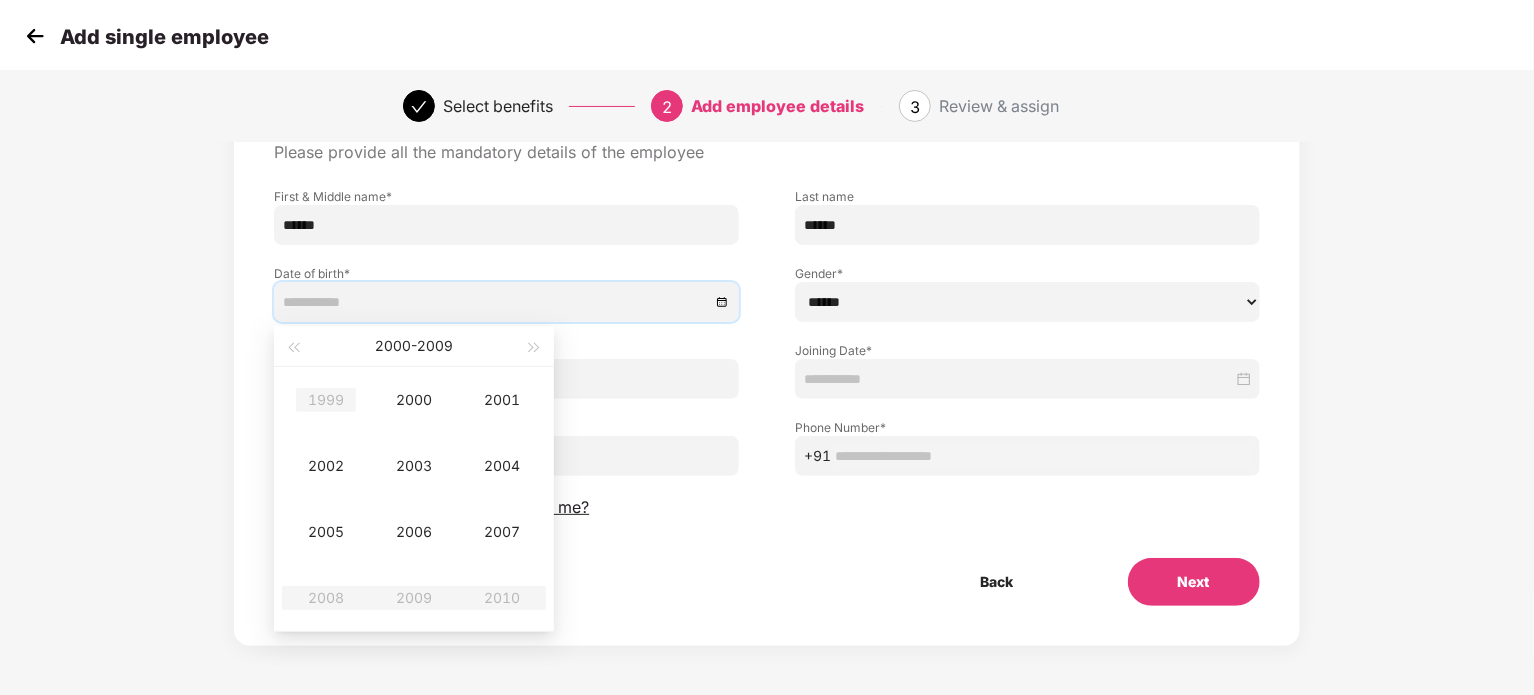 type on "**********" 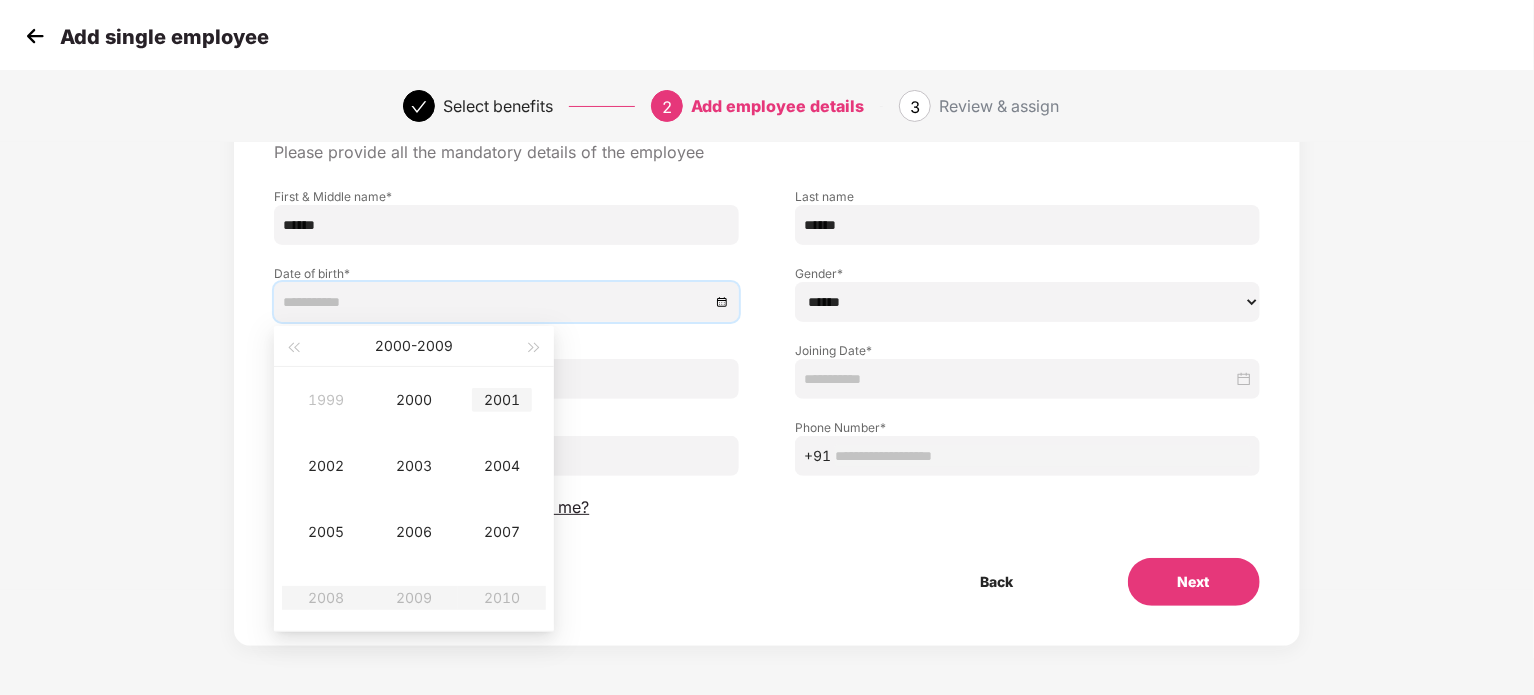 type on "**********" 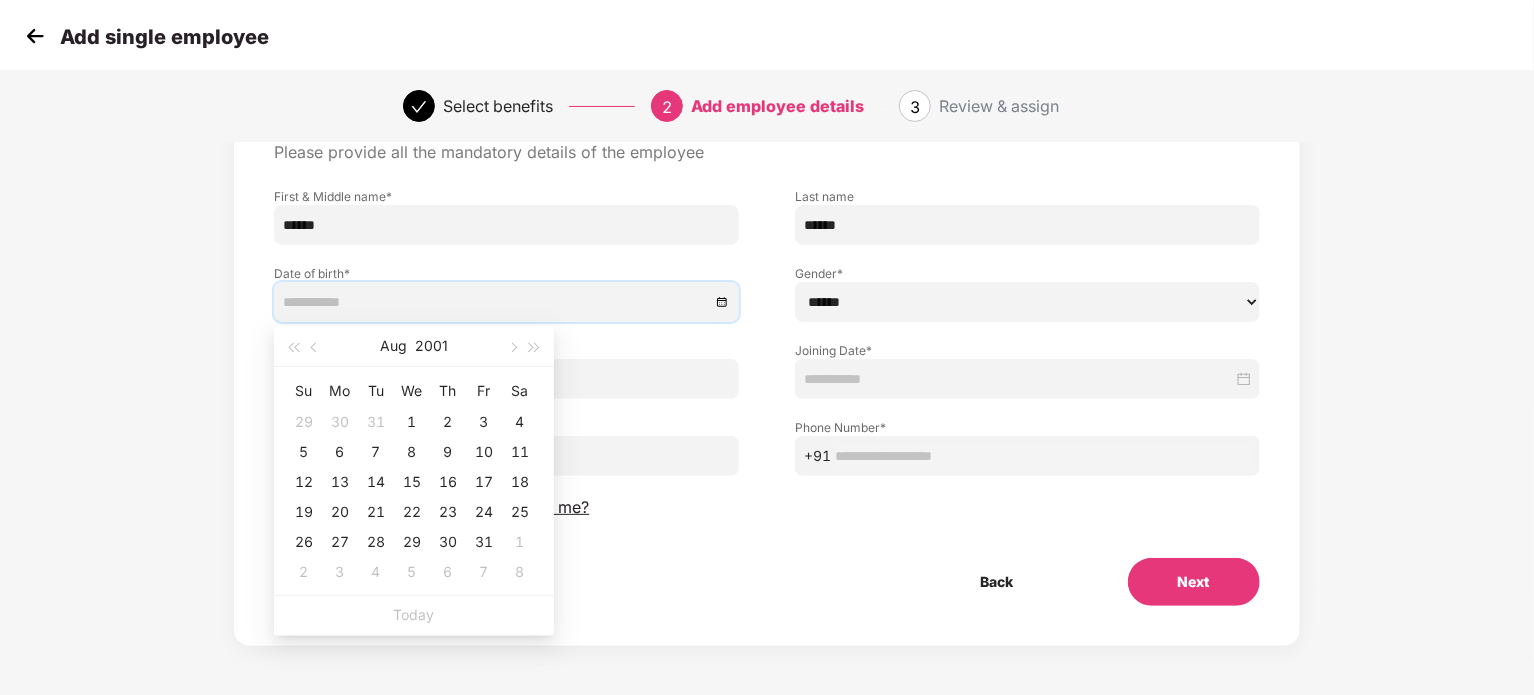 type on "**********" 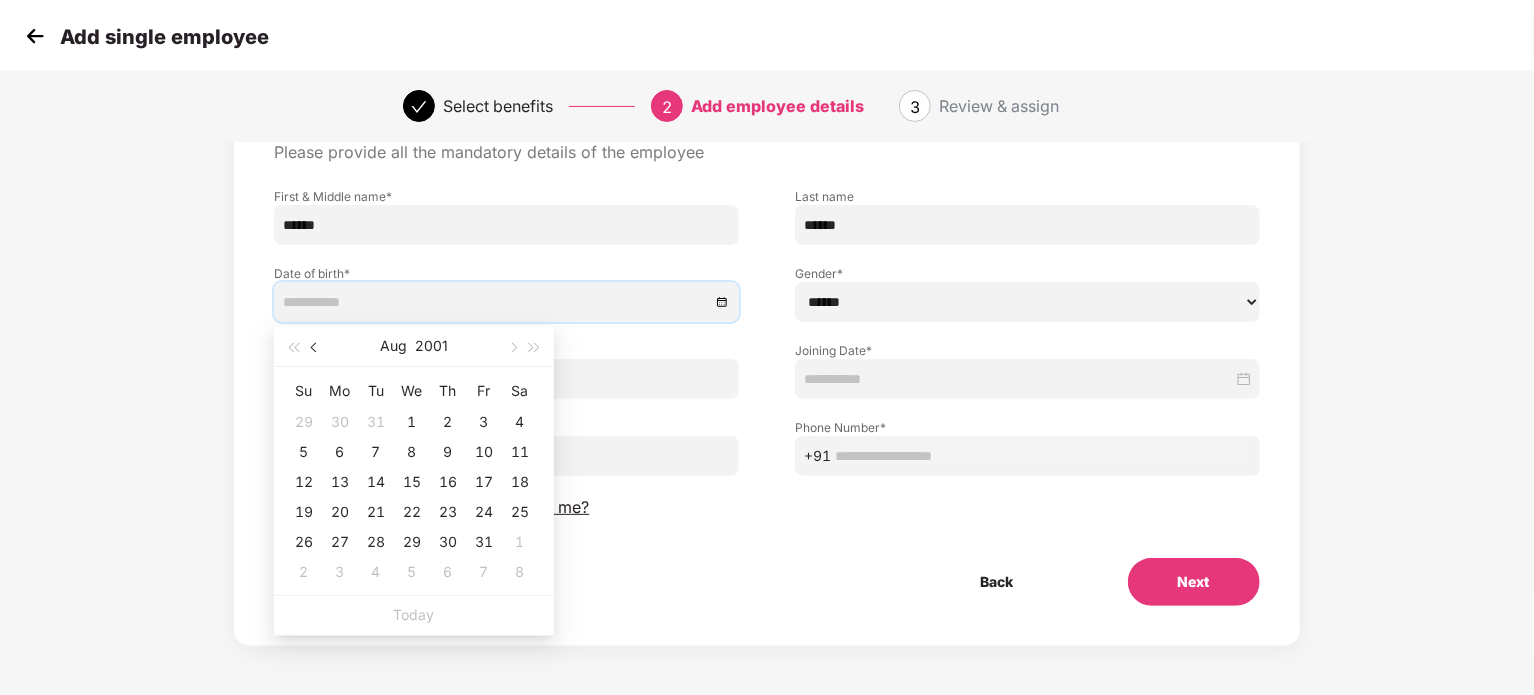 click at bounding box center (316, 348) 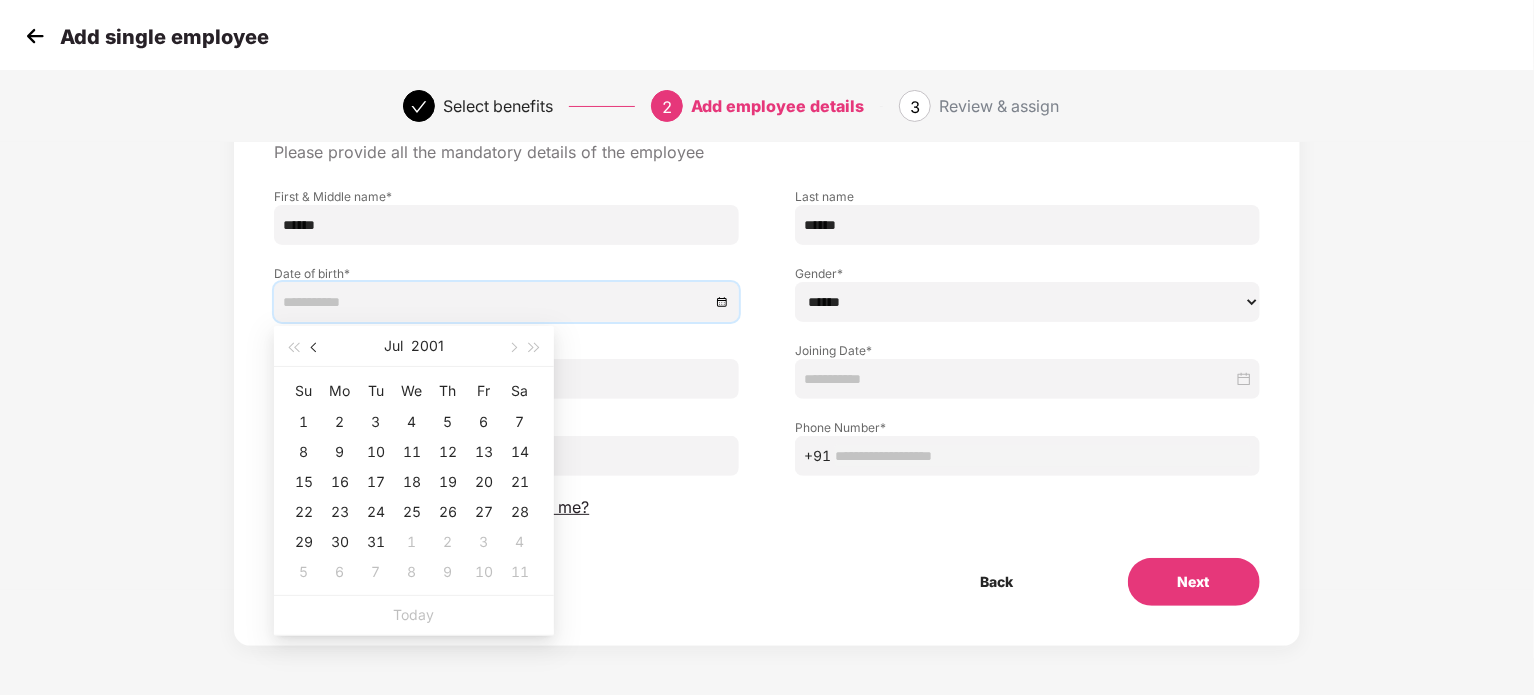 click at bounding box center [316, 348] 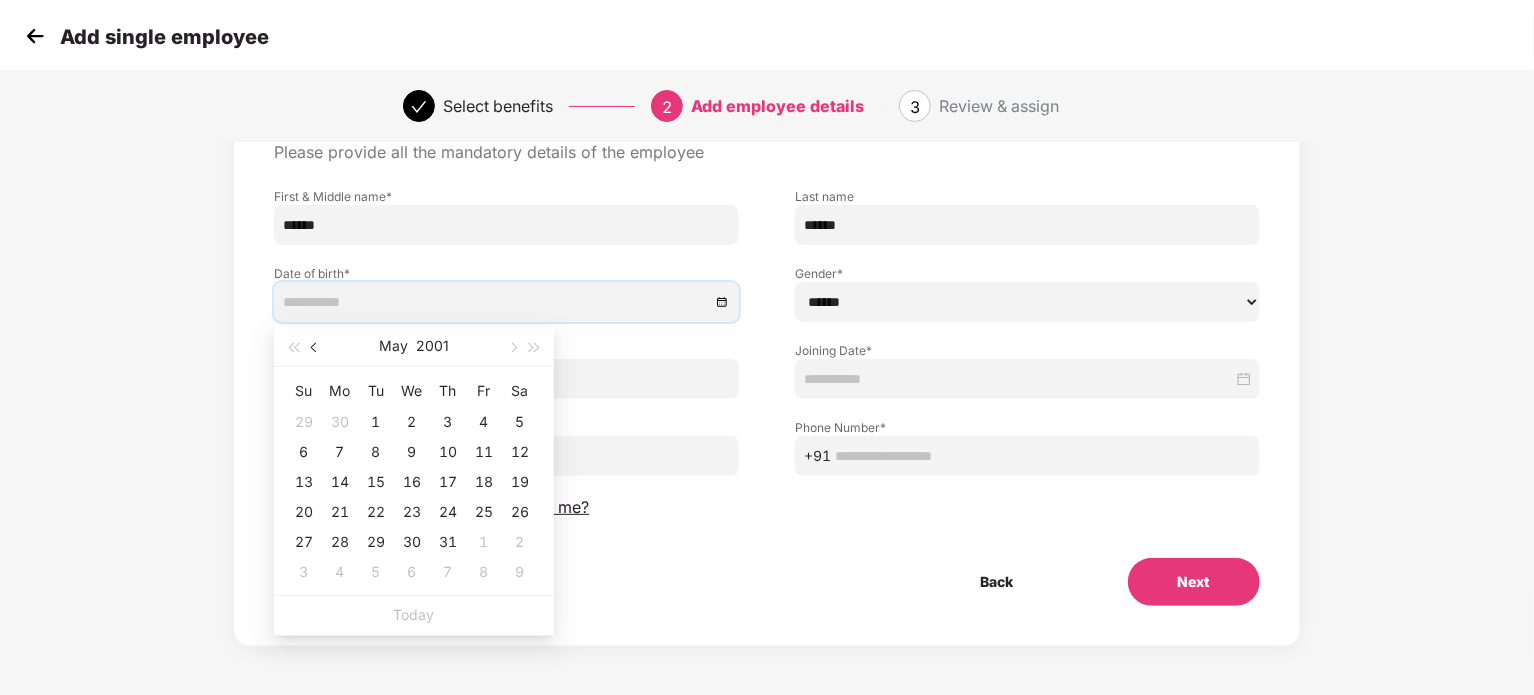 click at bounding box center (316, 348) 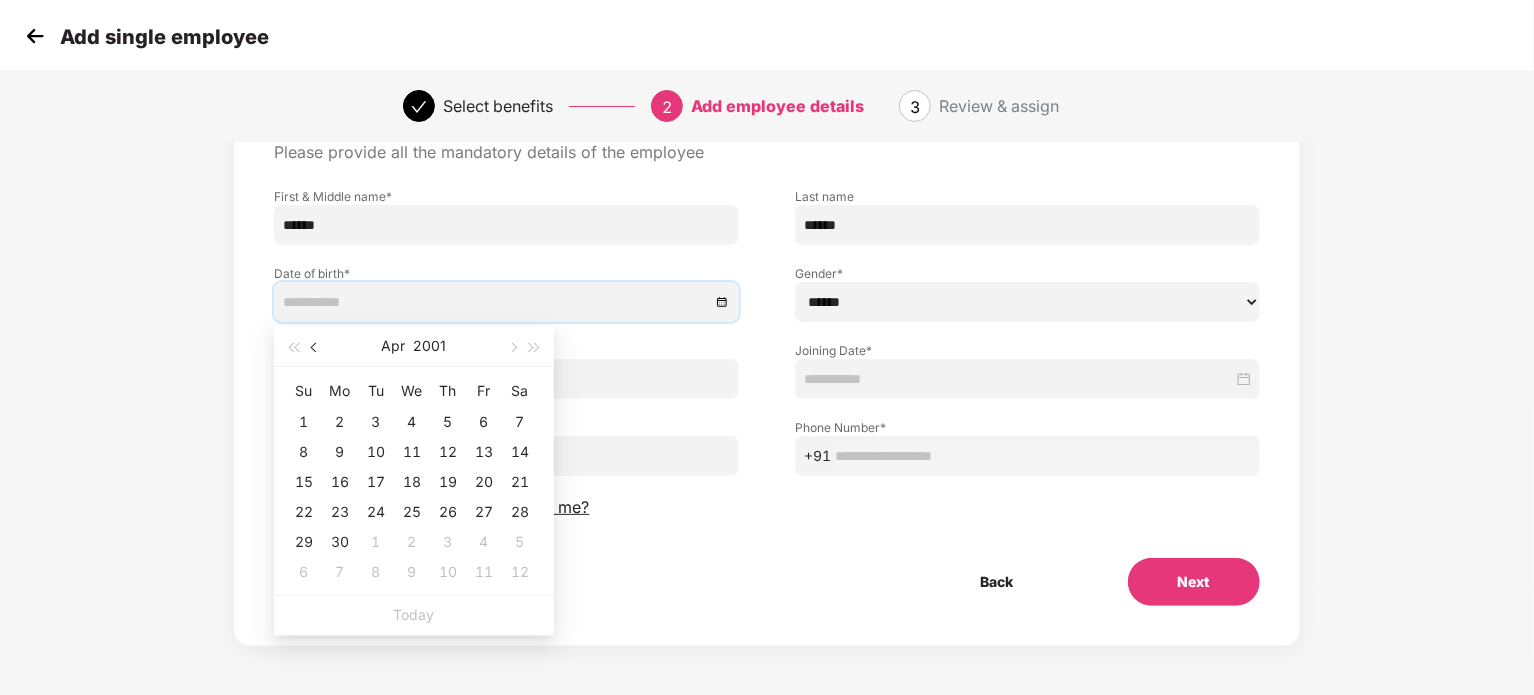 click at bounding box center (316, 348) 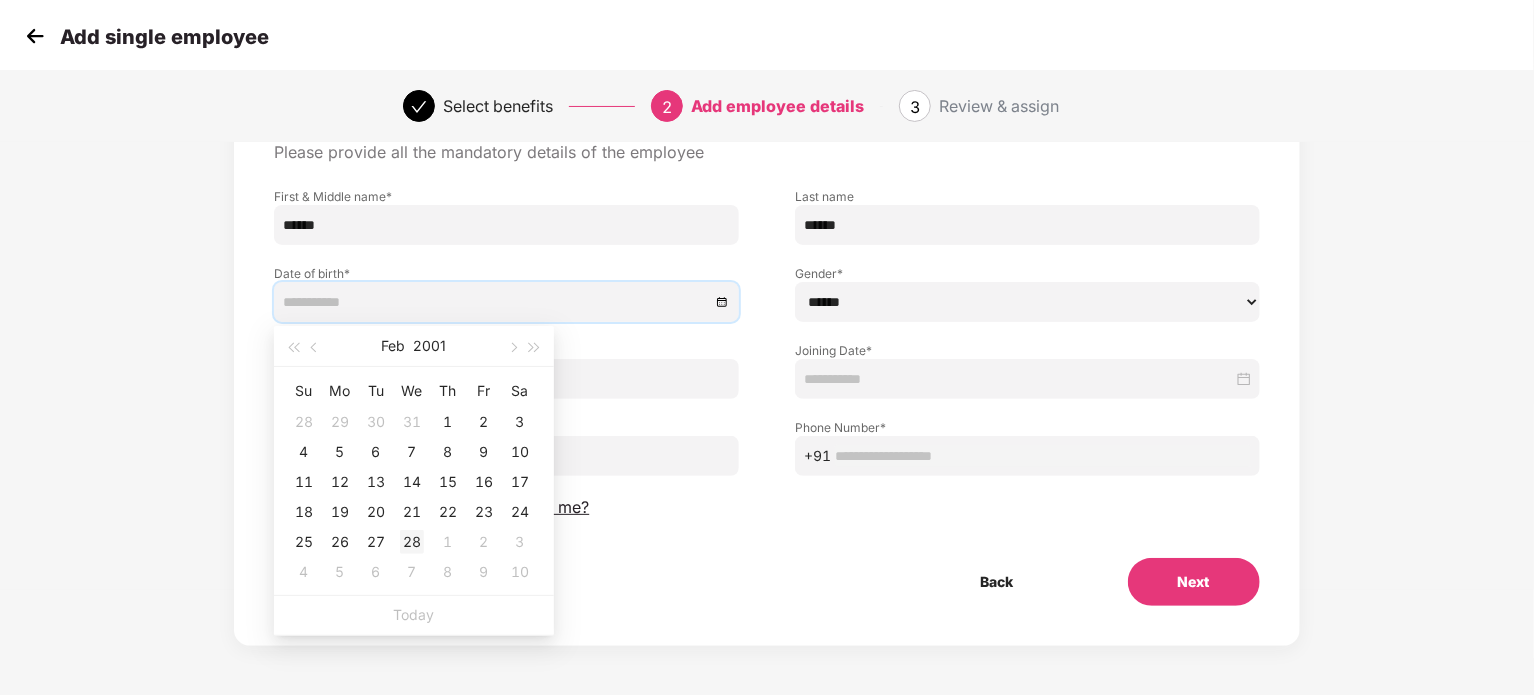 type on "**********" 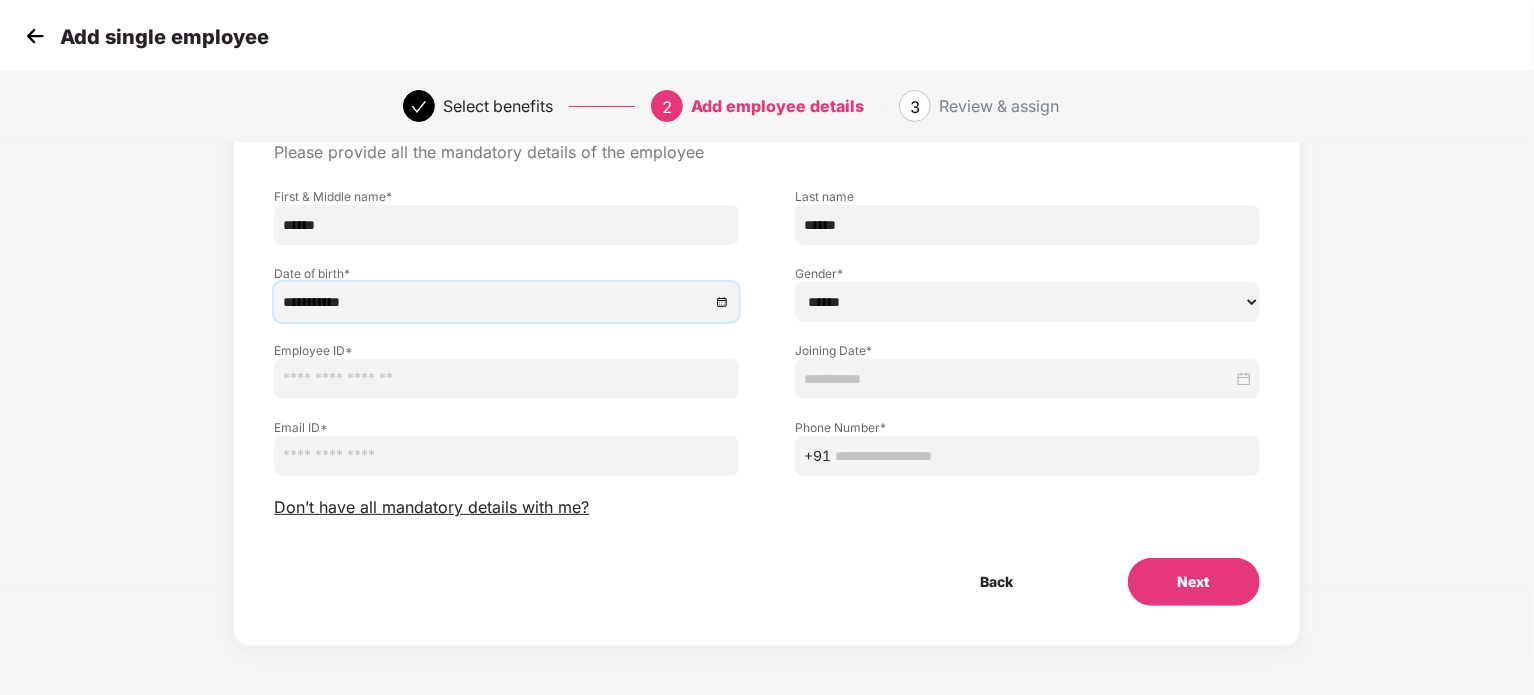 click on "****** **** ******" at bounding box center [1027, 302] 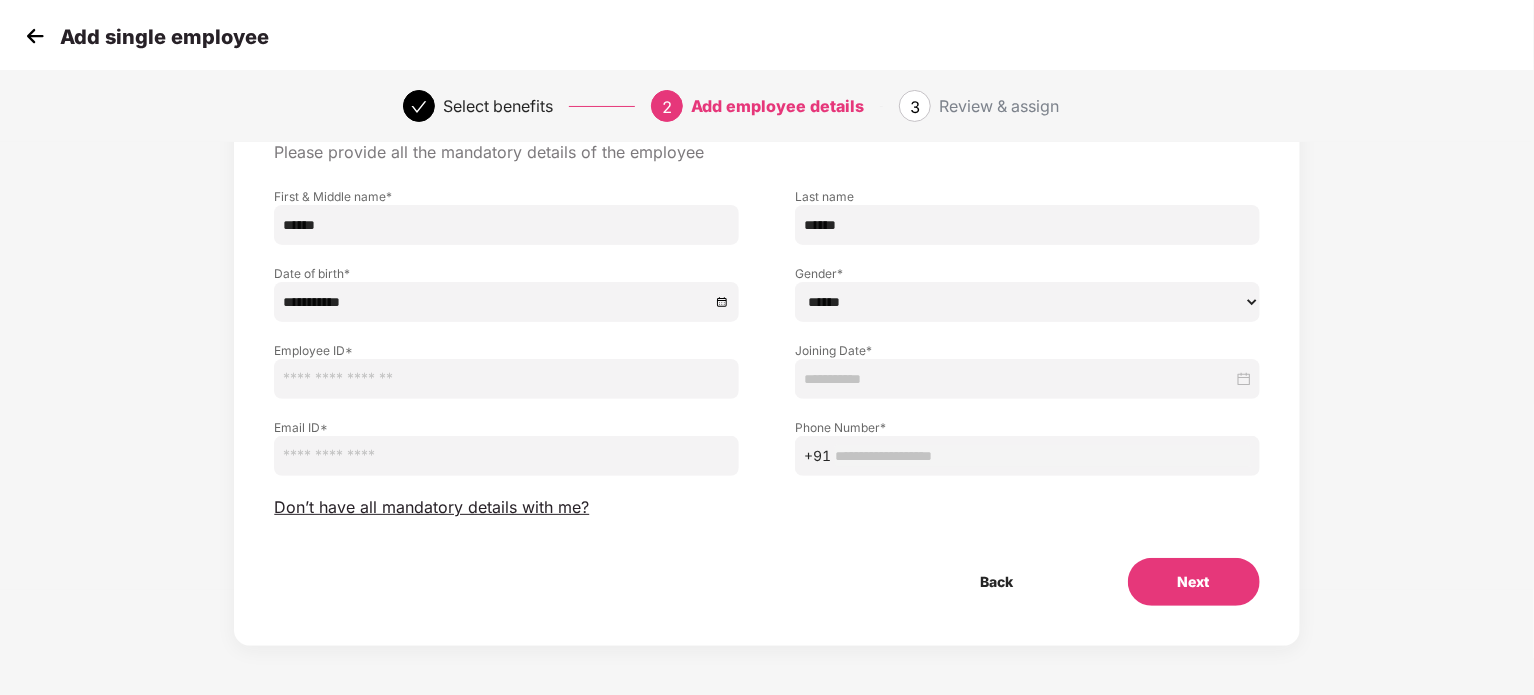 select on "******" 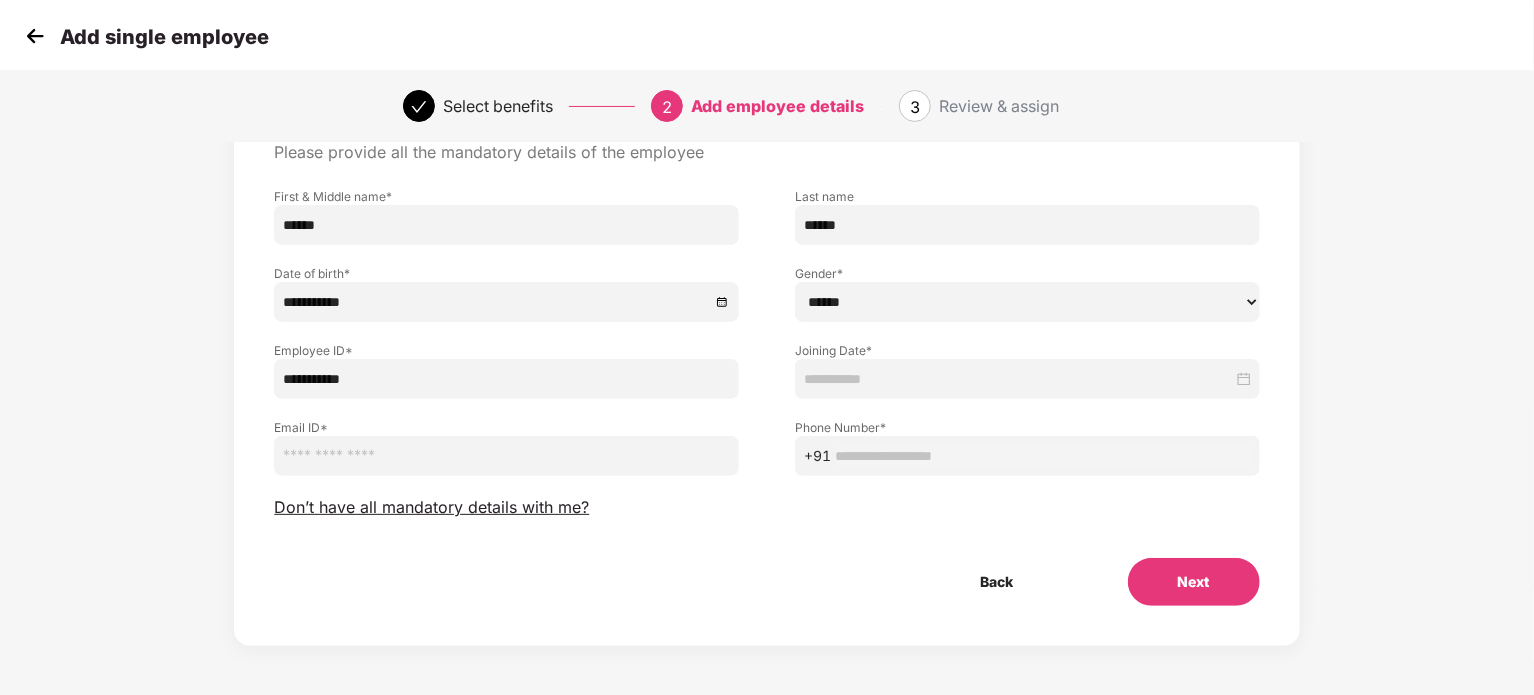 type on "**********" 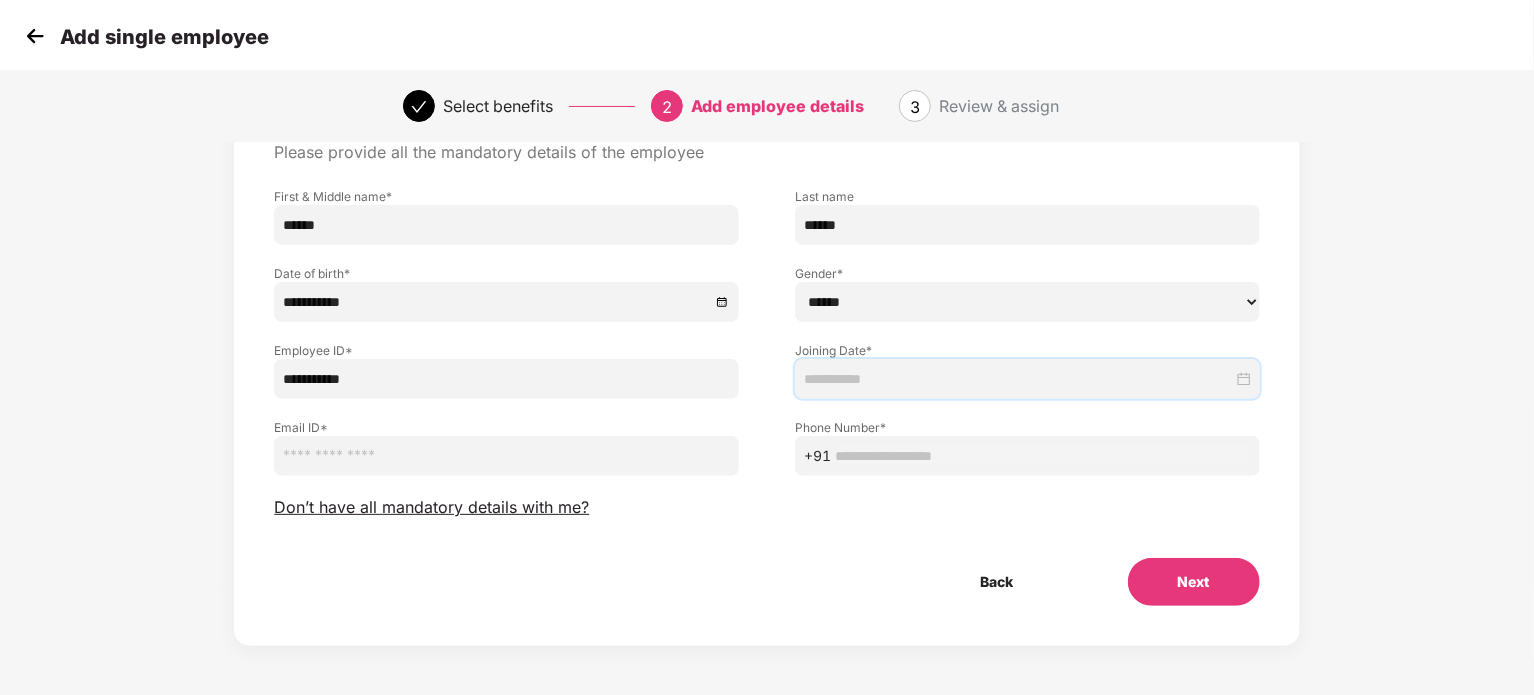 click at bounding box center [1018, 379] 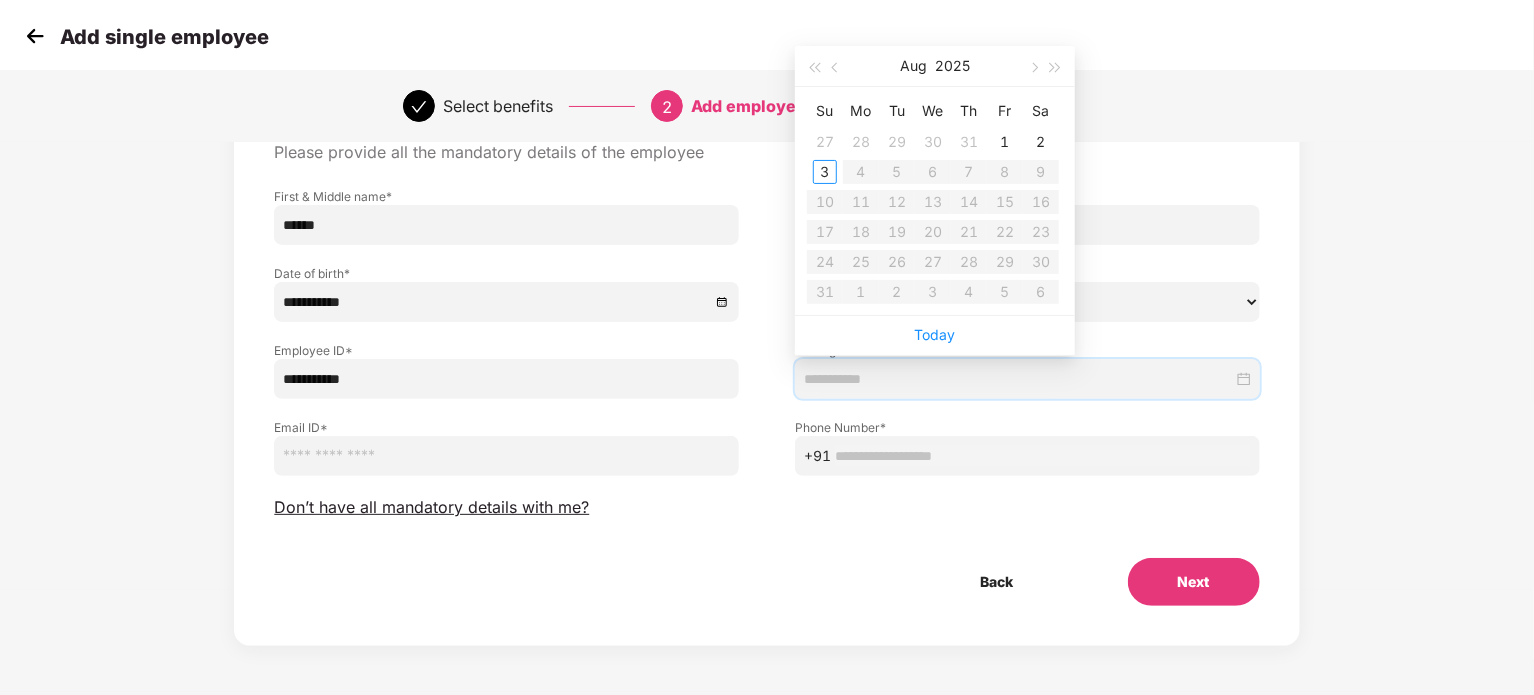 type on "**********" 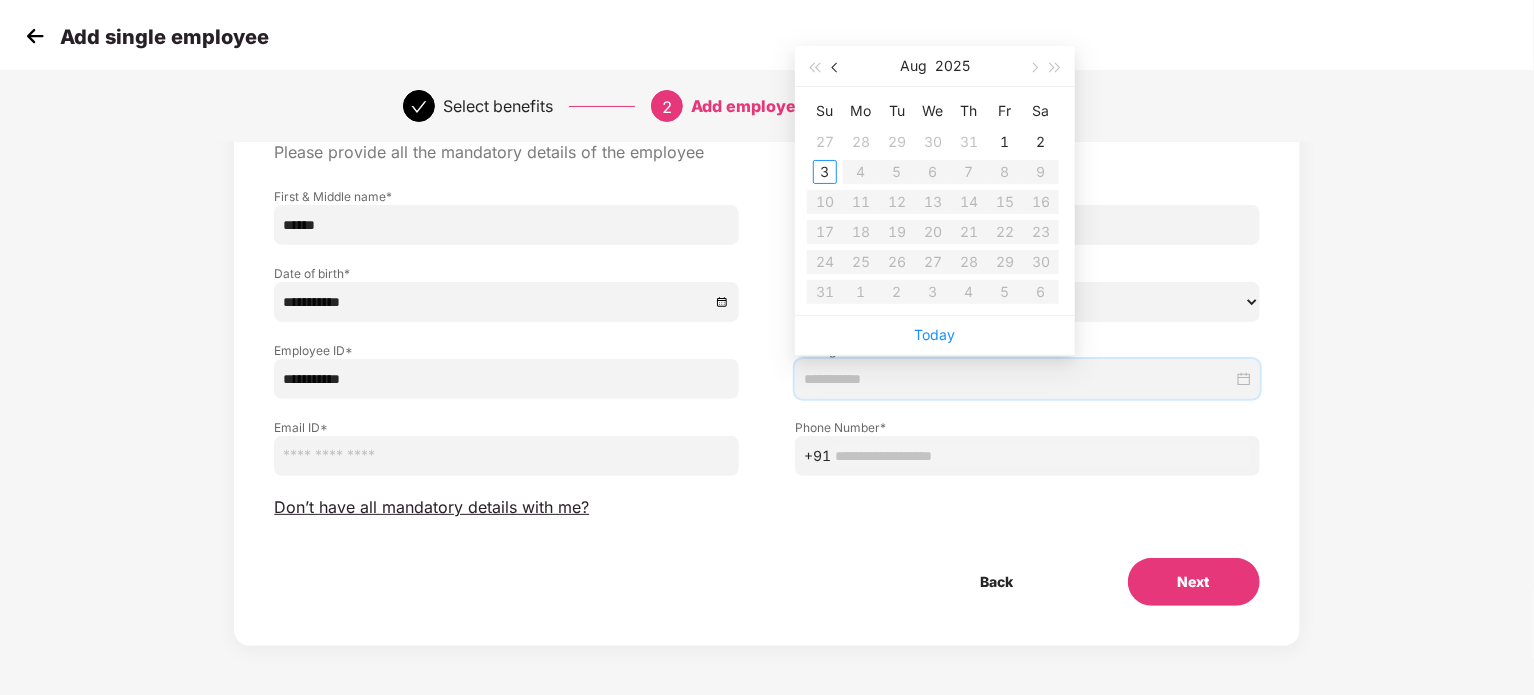 click at bounding box center [837, 68] 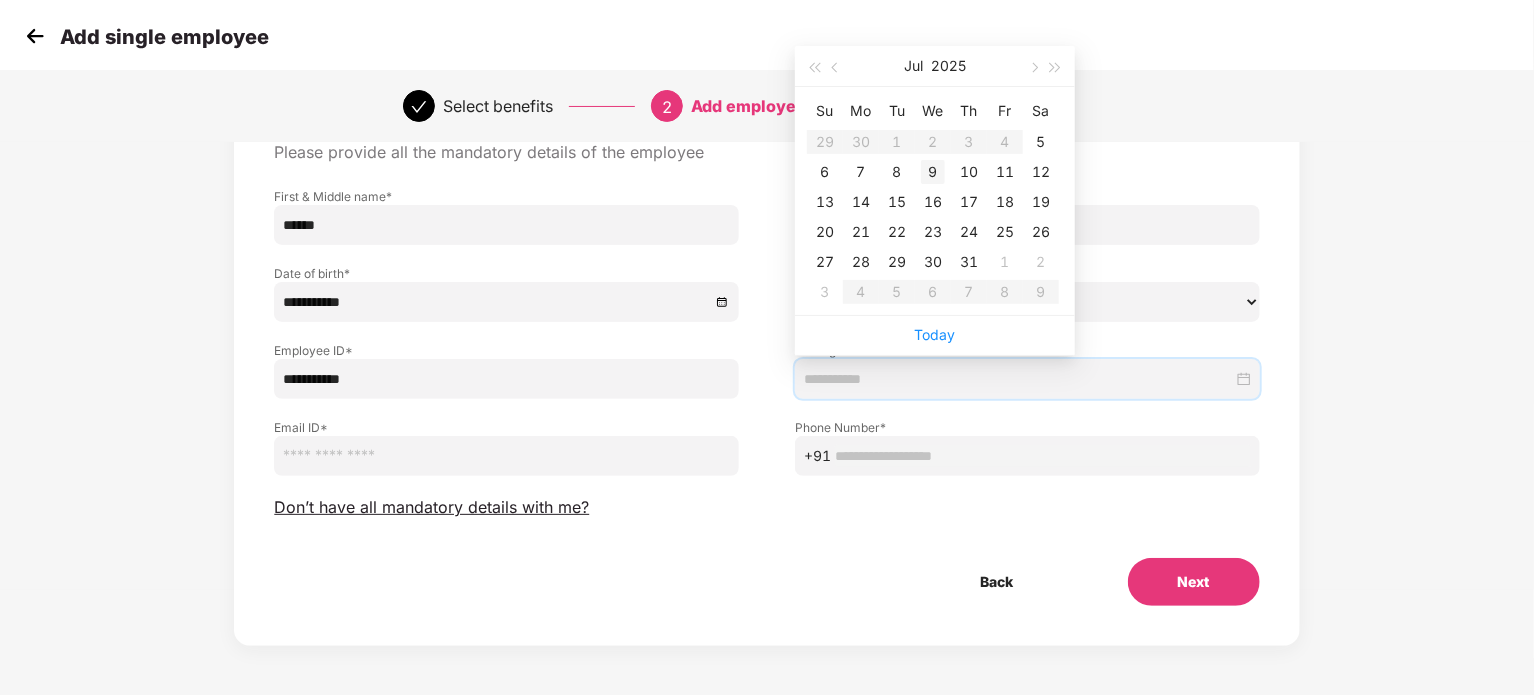 type on "**********" 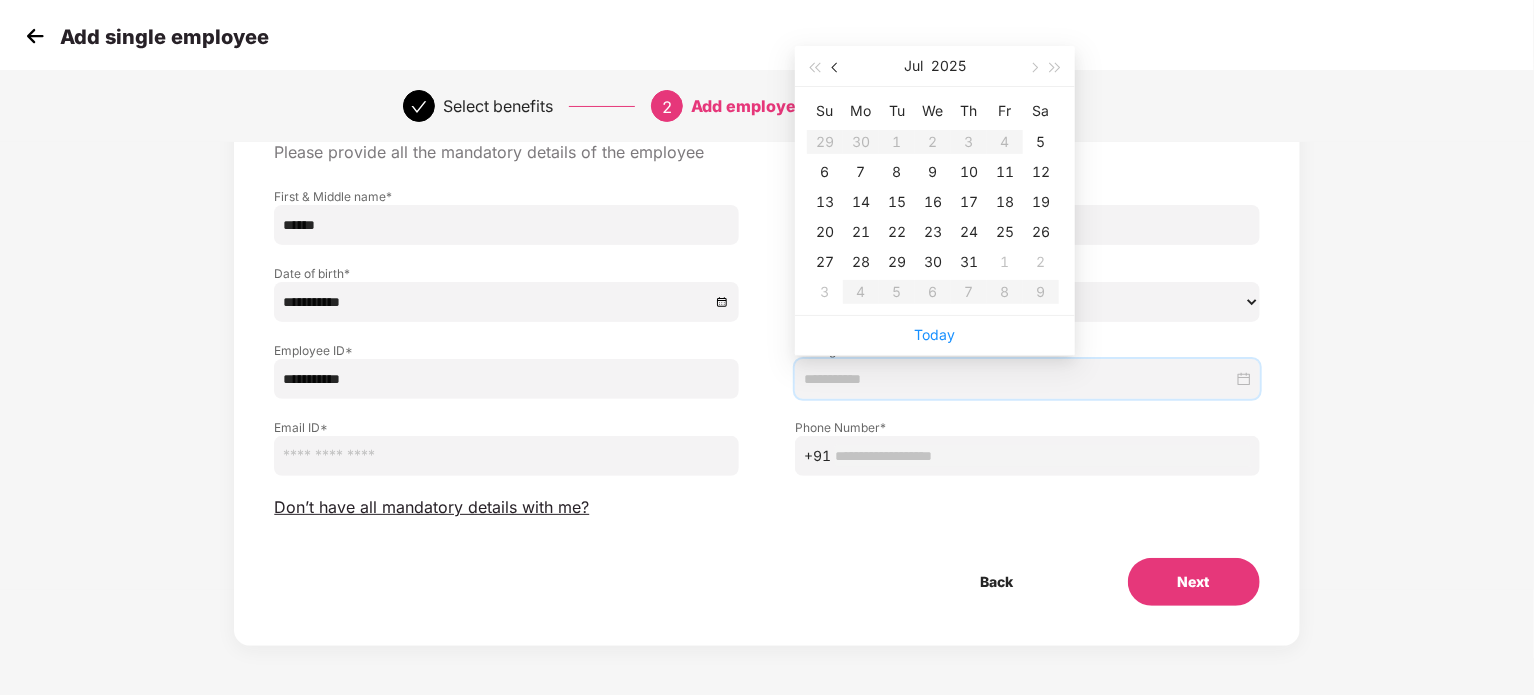 click at bounding box center (836, 66) 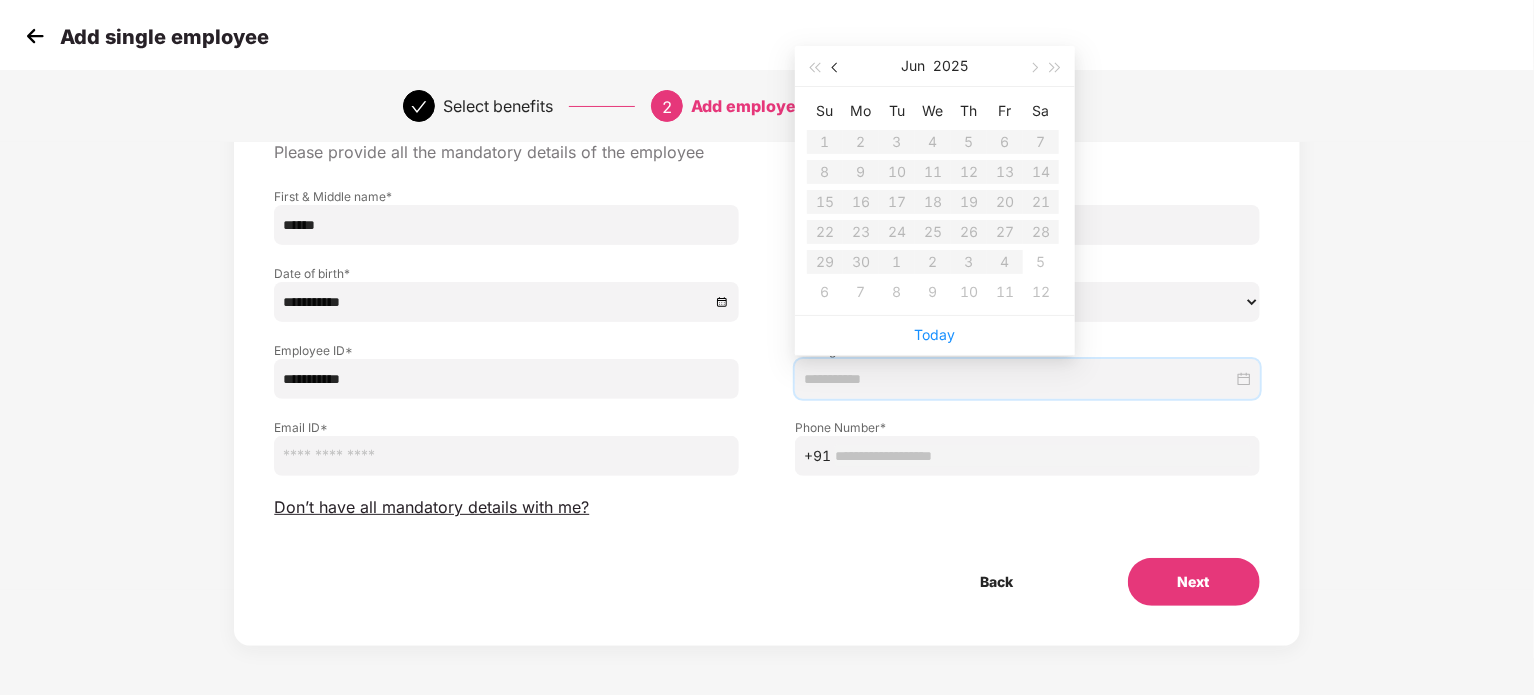 click at bounding box center (836, 66) 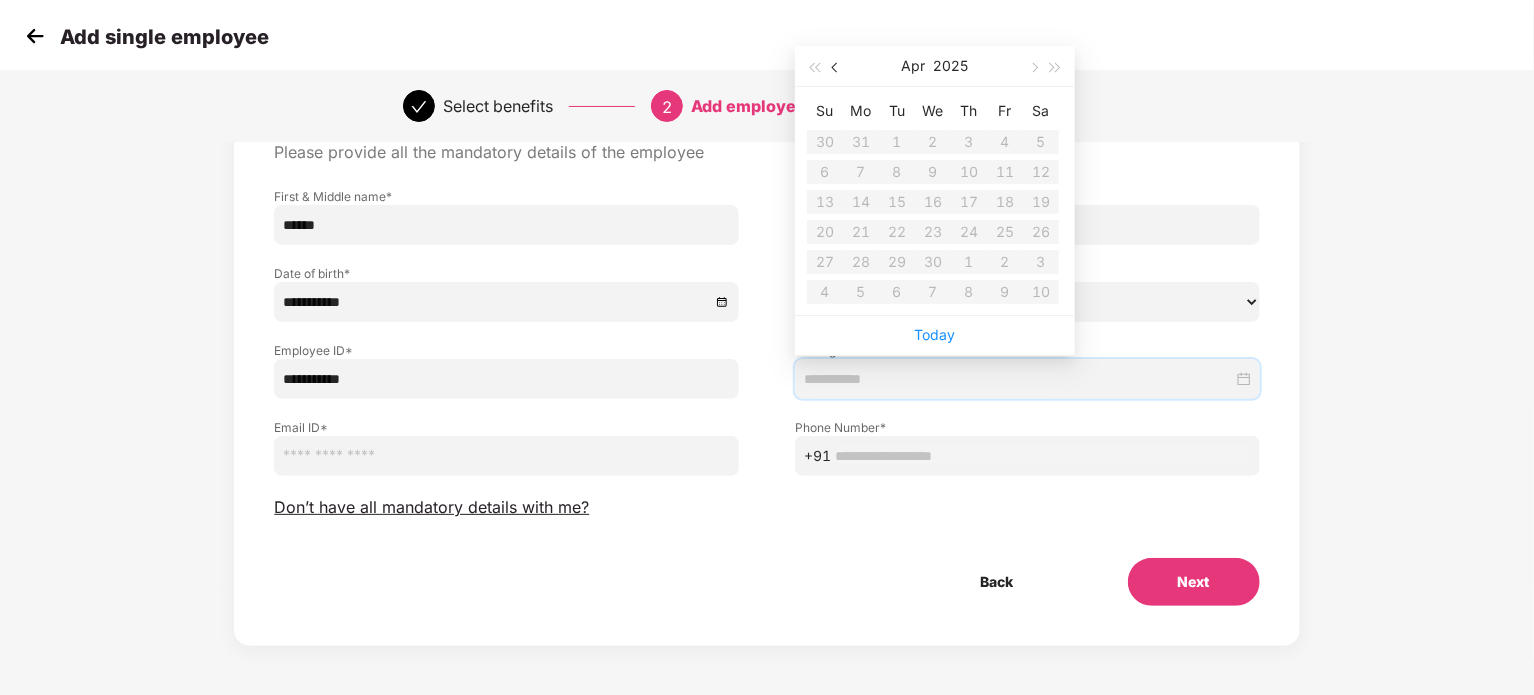 click at bounding box center (836, 66) 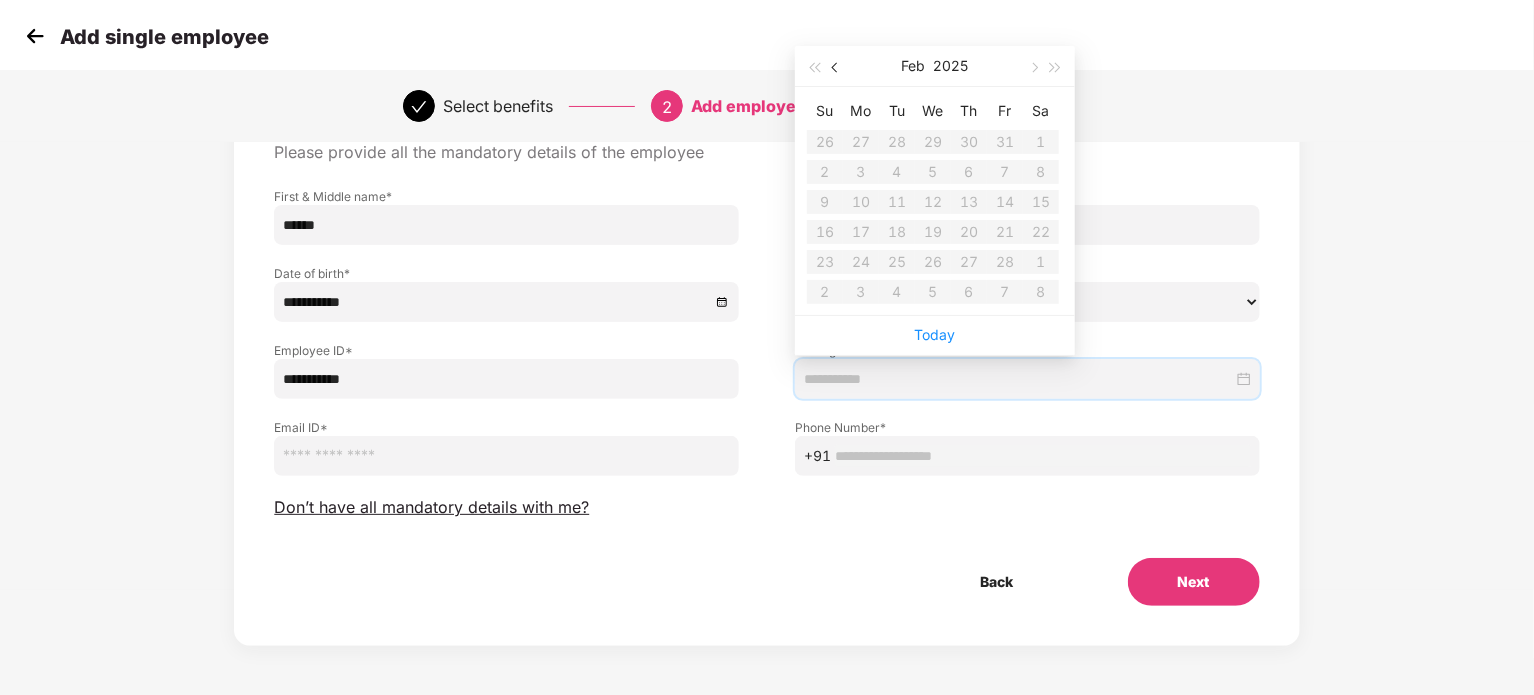 click at bounding box center (836, 66) 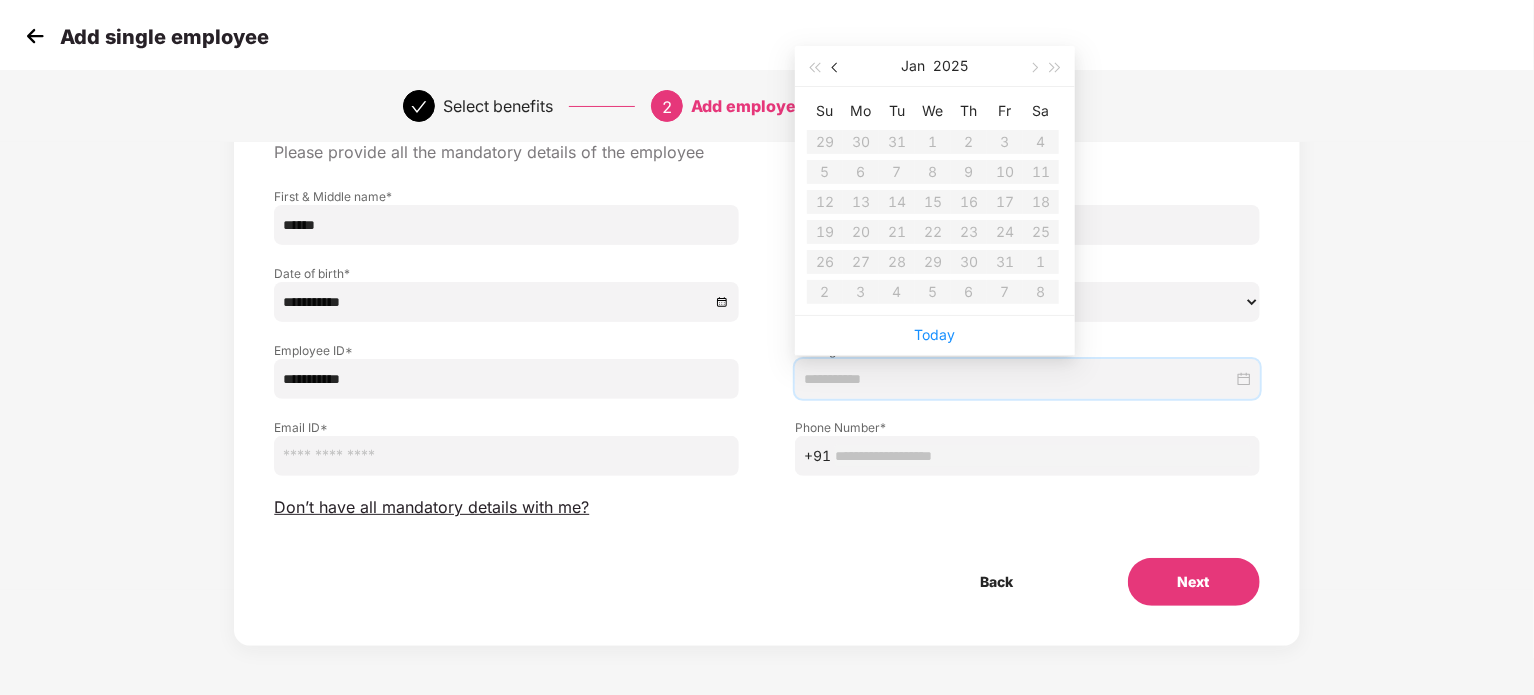 click at bounding box center (836, 66) 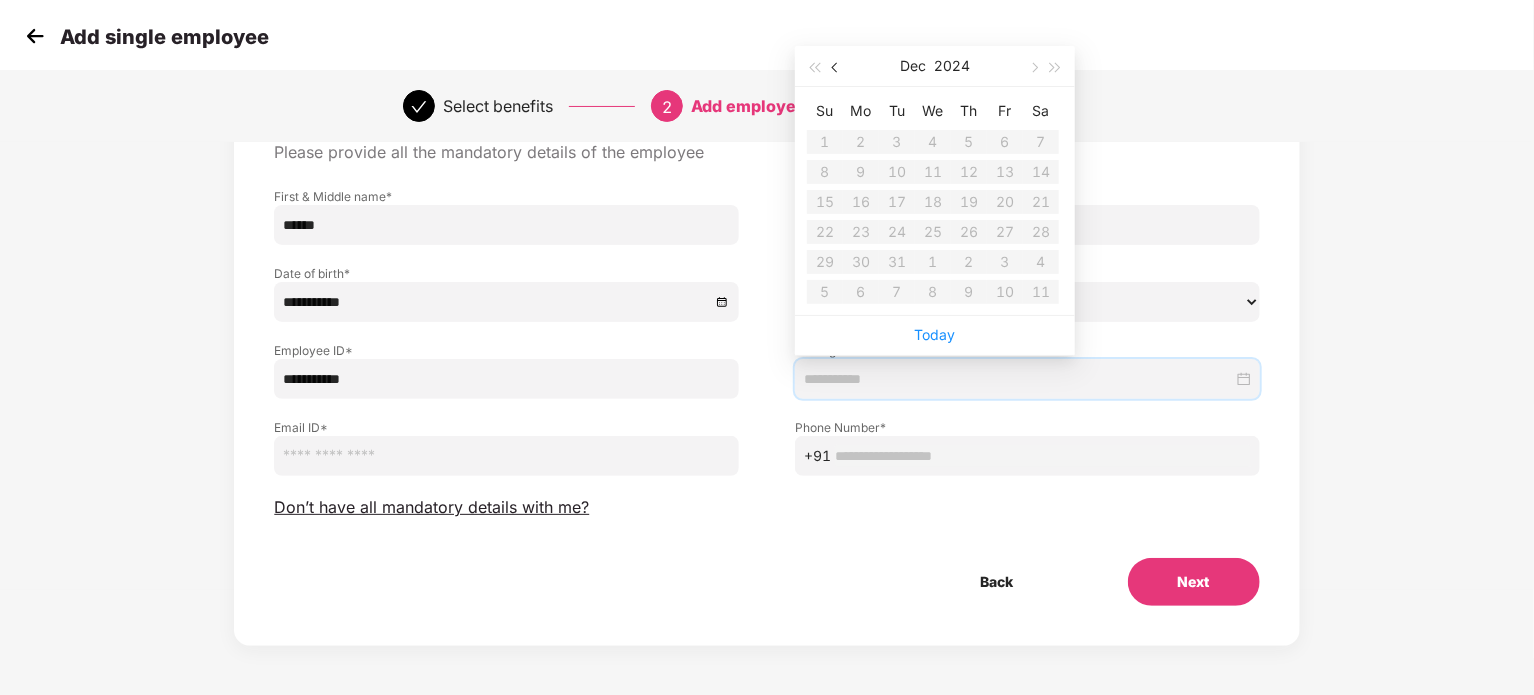 click at bounding box center (836, 66) 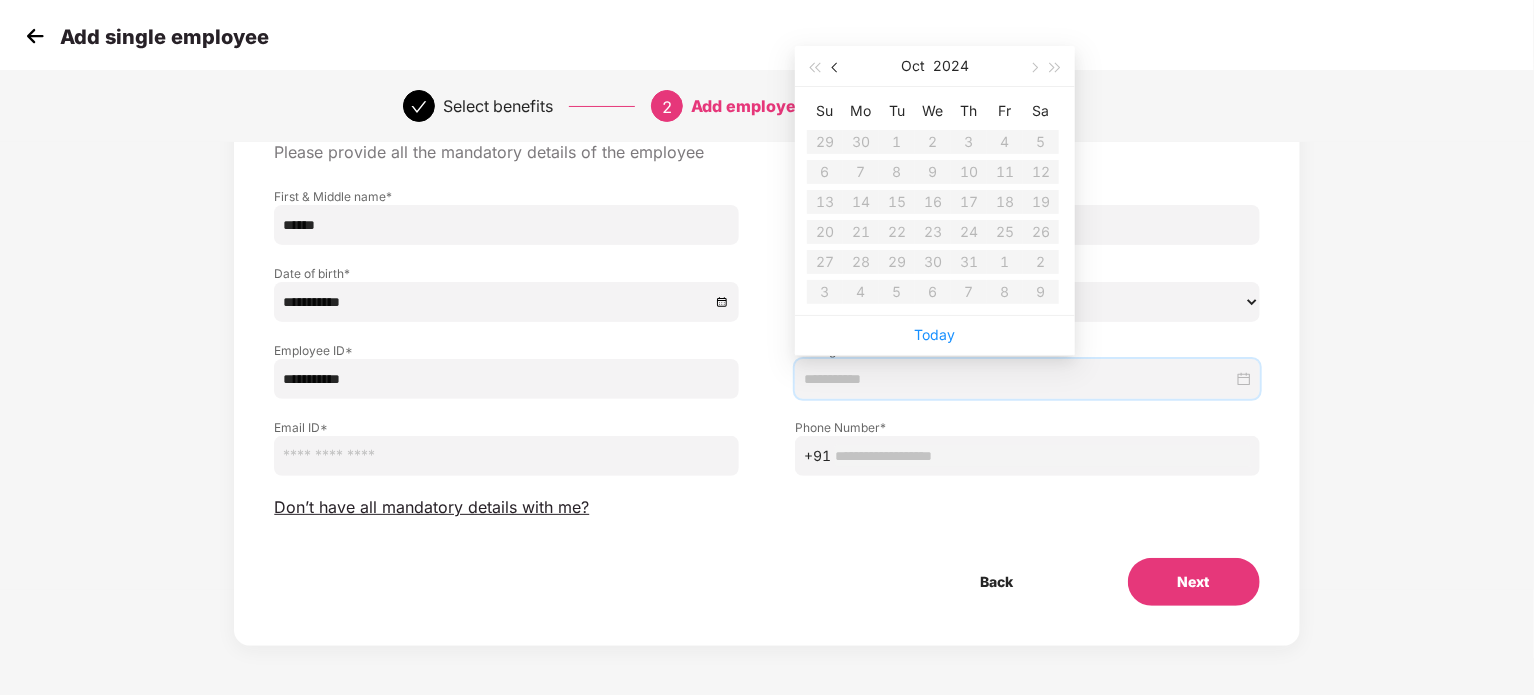 click at bounding box center [836, 66] 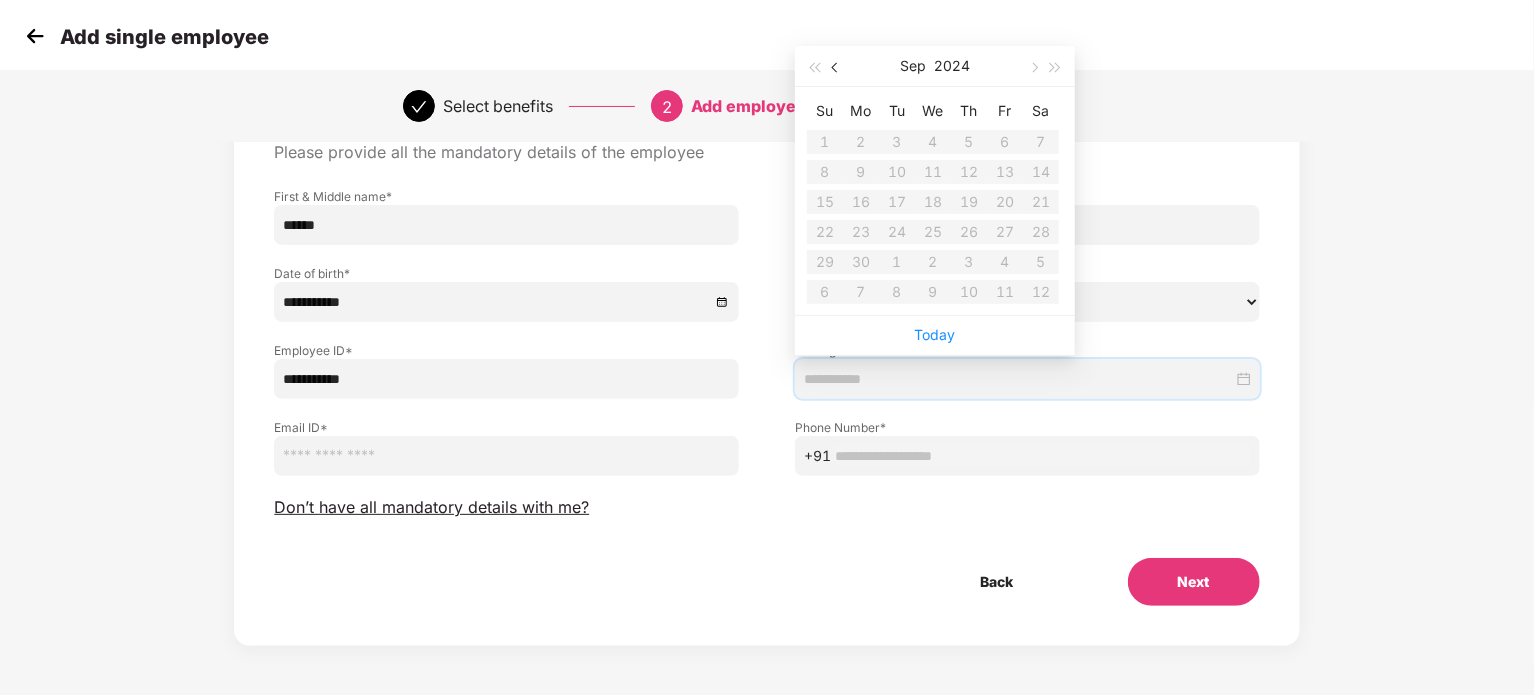 click at bounding box center (836, 66) 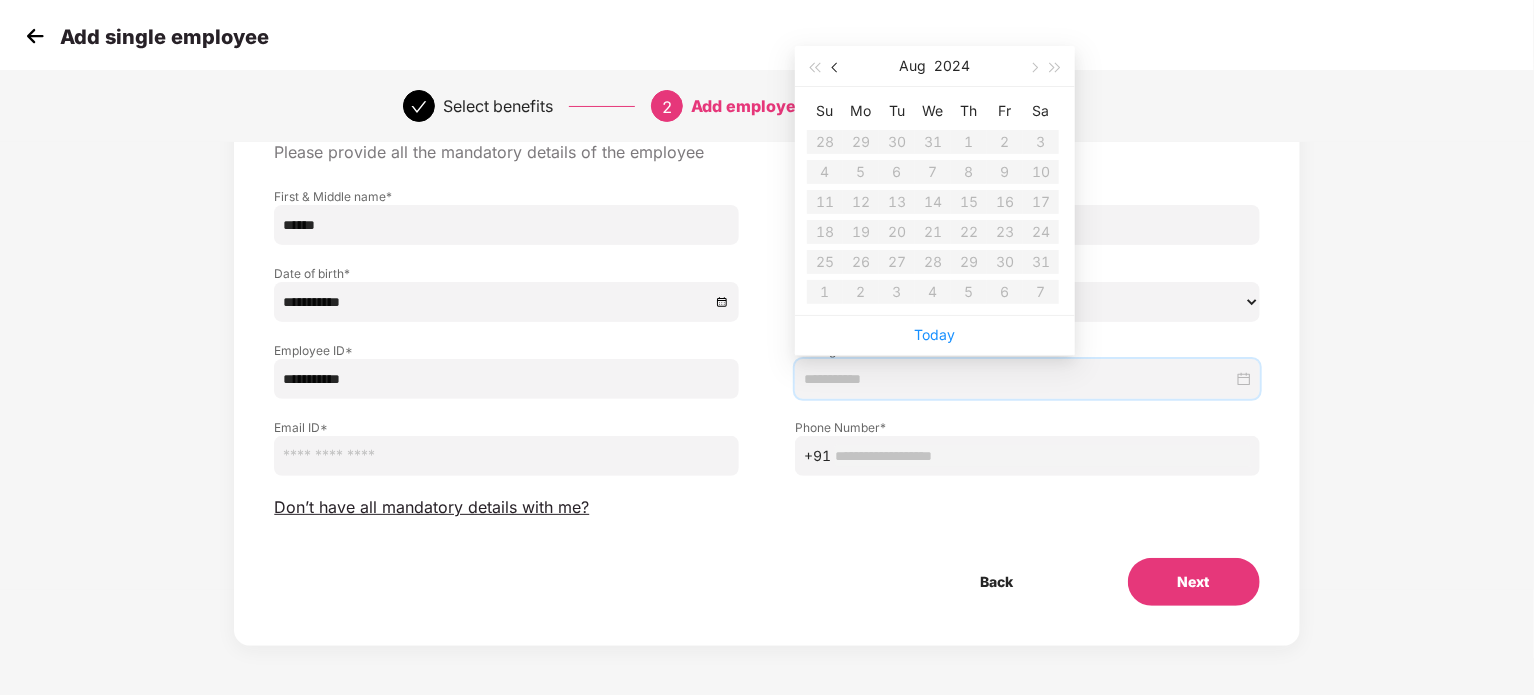 click at bounding box center [836, 66] 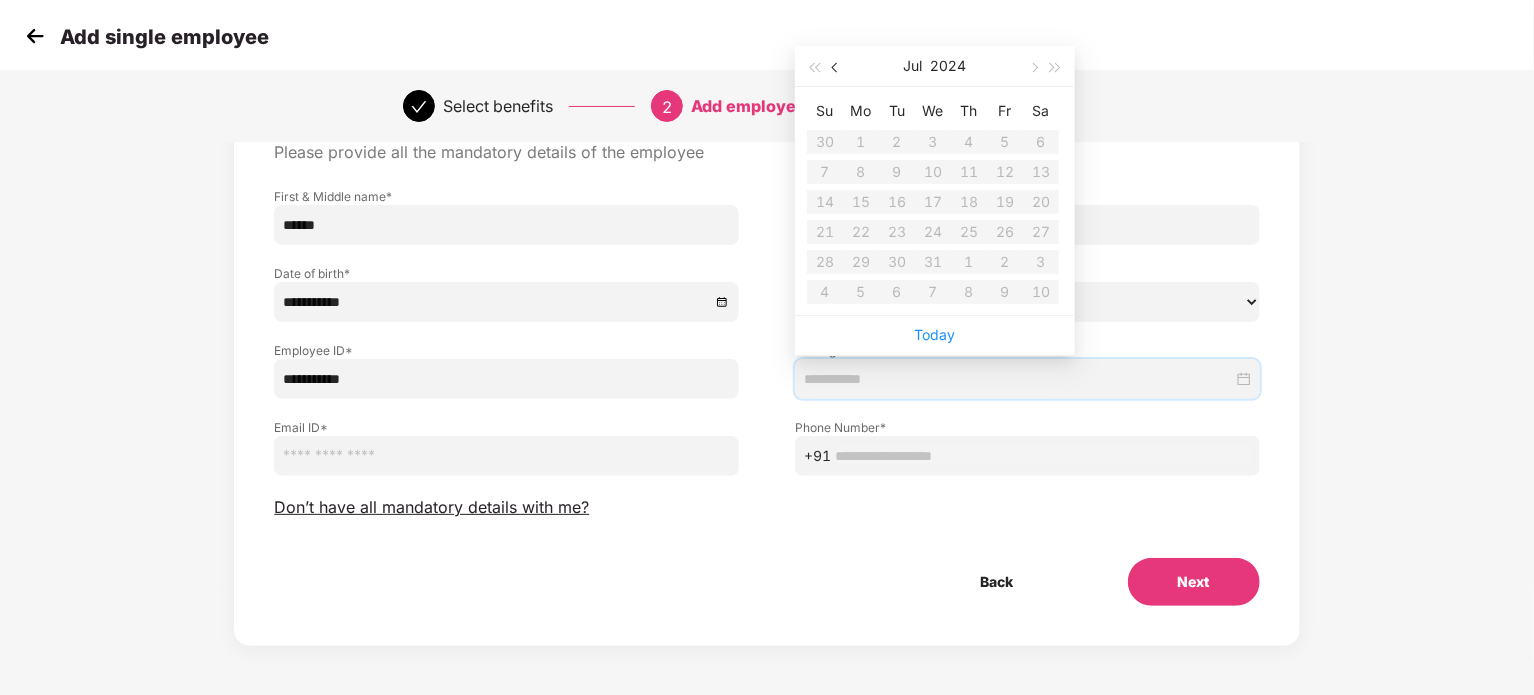 click at bounding box center (836, 66) 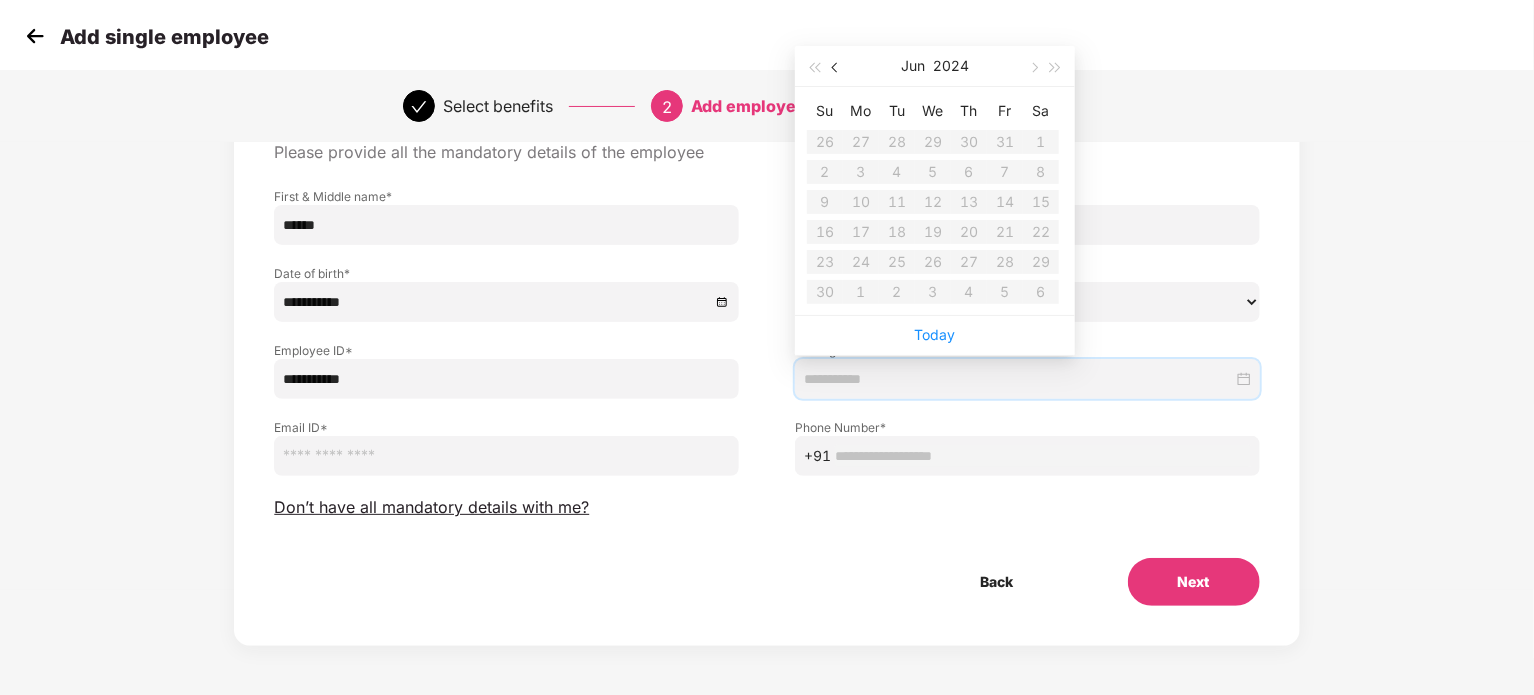 click at bounding box center (836, 66) 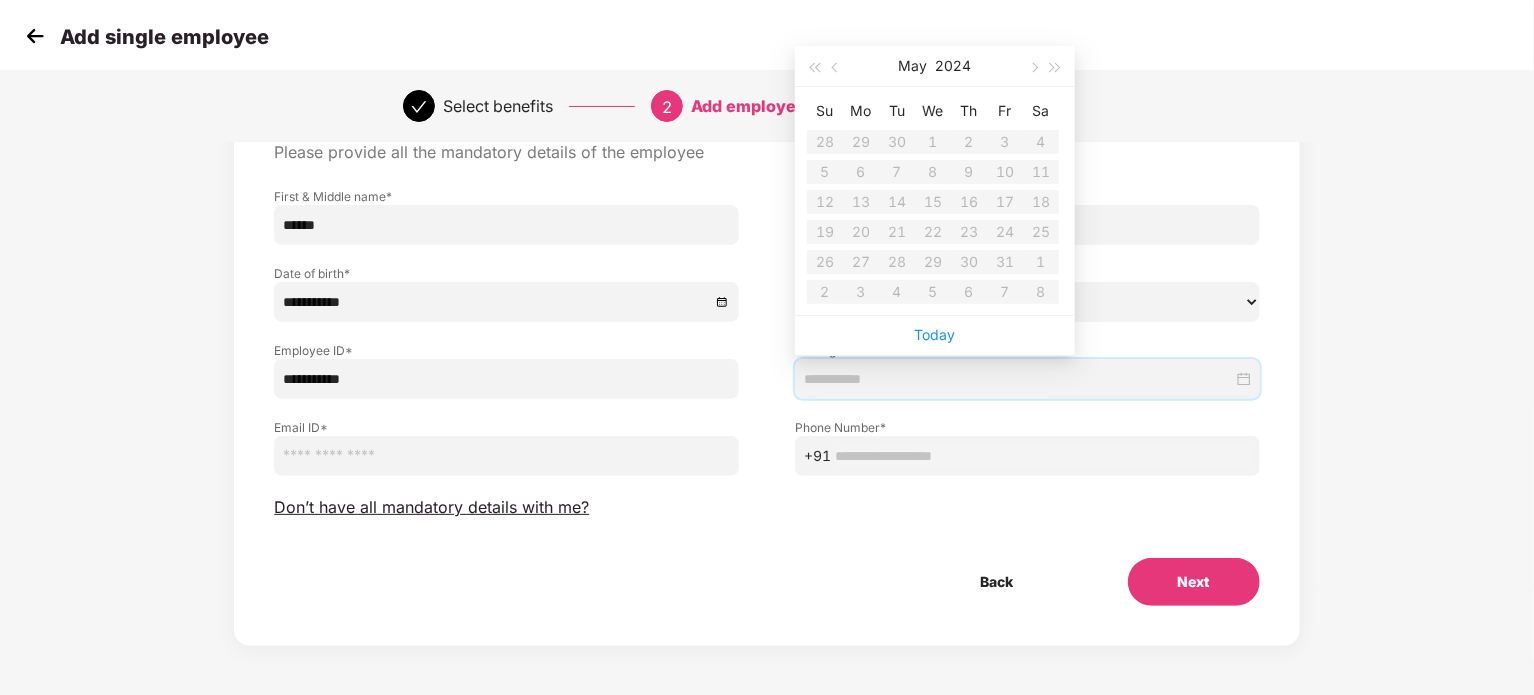 click on "Su Mo Tu We Th Fr Sa 28 29 30 1 2 3 4 5 6 7 8 9 10 11 12 13 14 15 16 17 18 19 20 21 22 23 24 25 26 27 28 29 30 31 1 2 3 4 5 6 7 8" at bounding box center [933, 201] 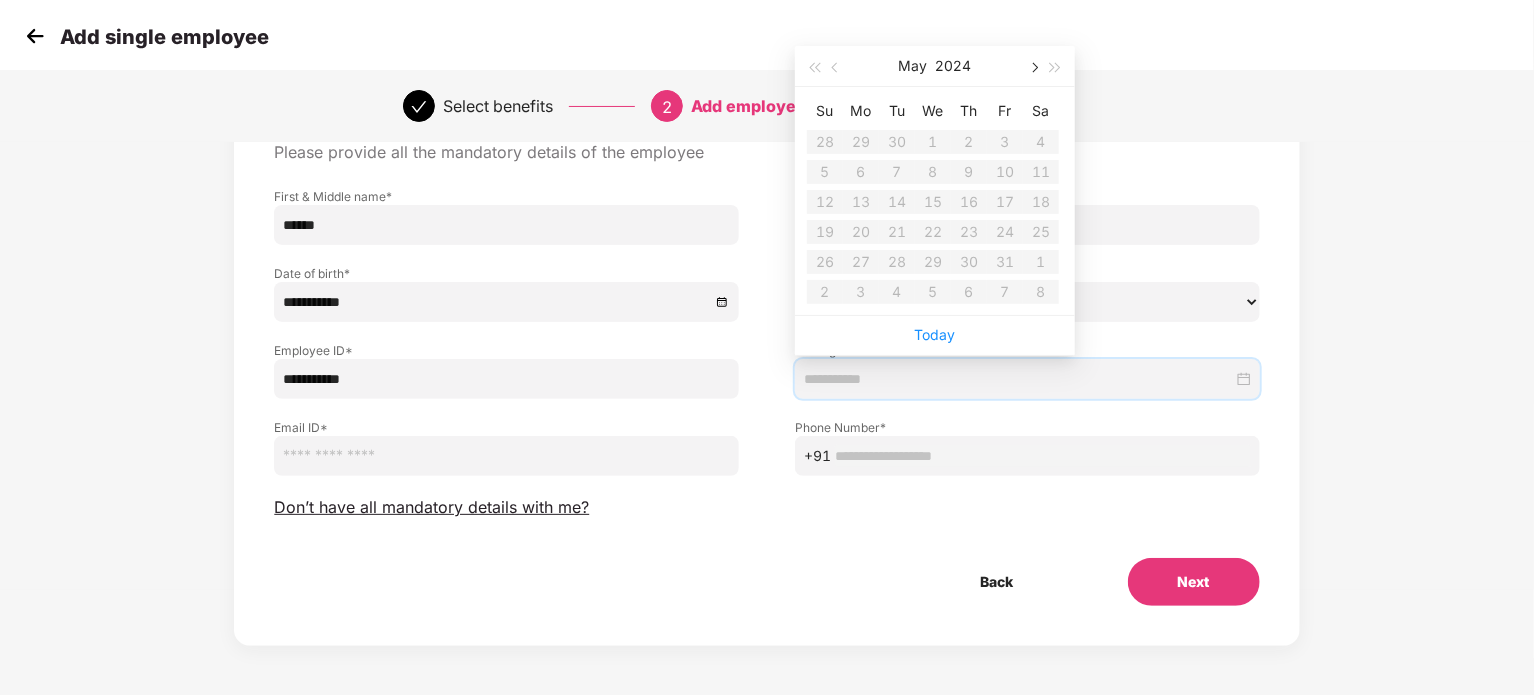 click at bounding box center [1033, 66] 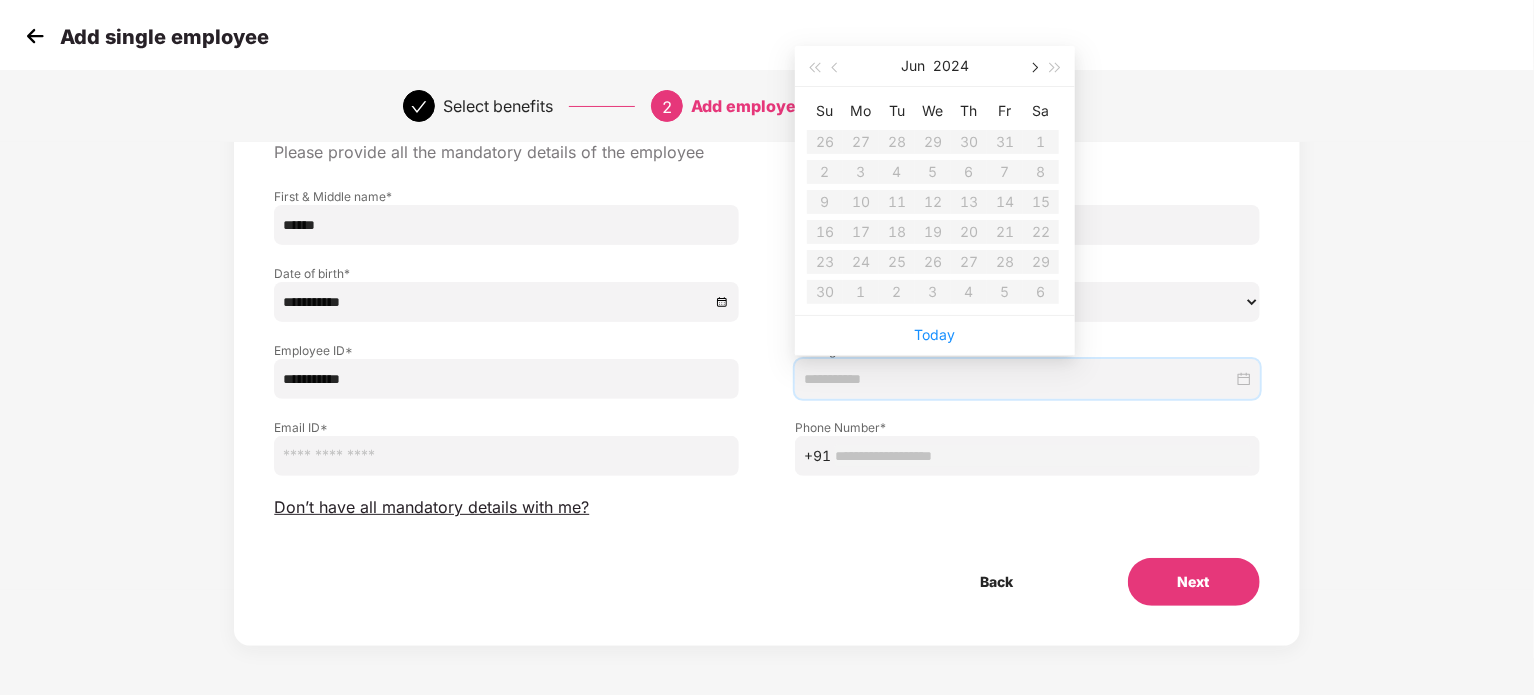 click at bounding box center [1033, 66] 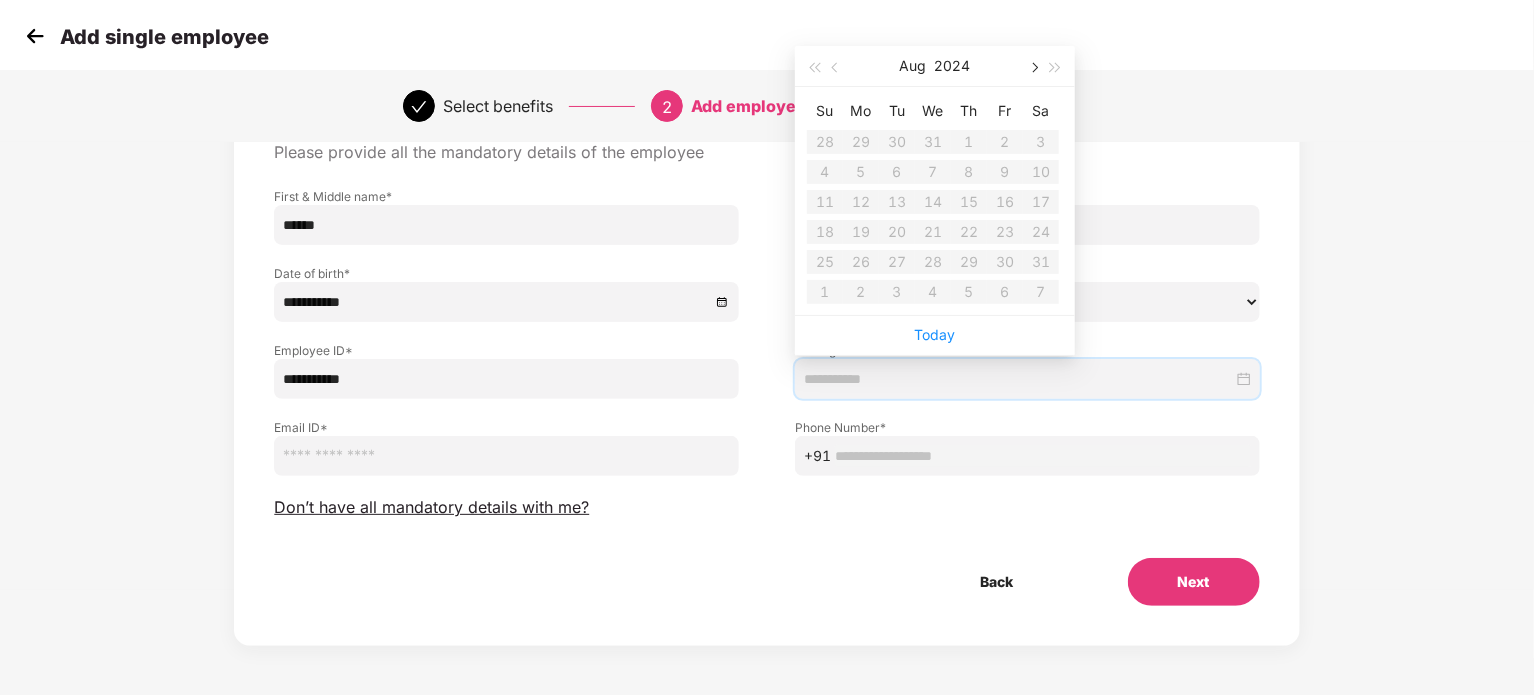 click at bounding box center (1033, 66) 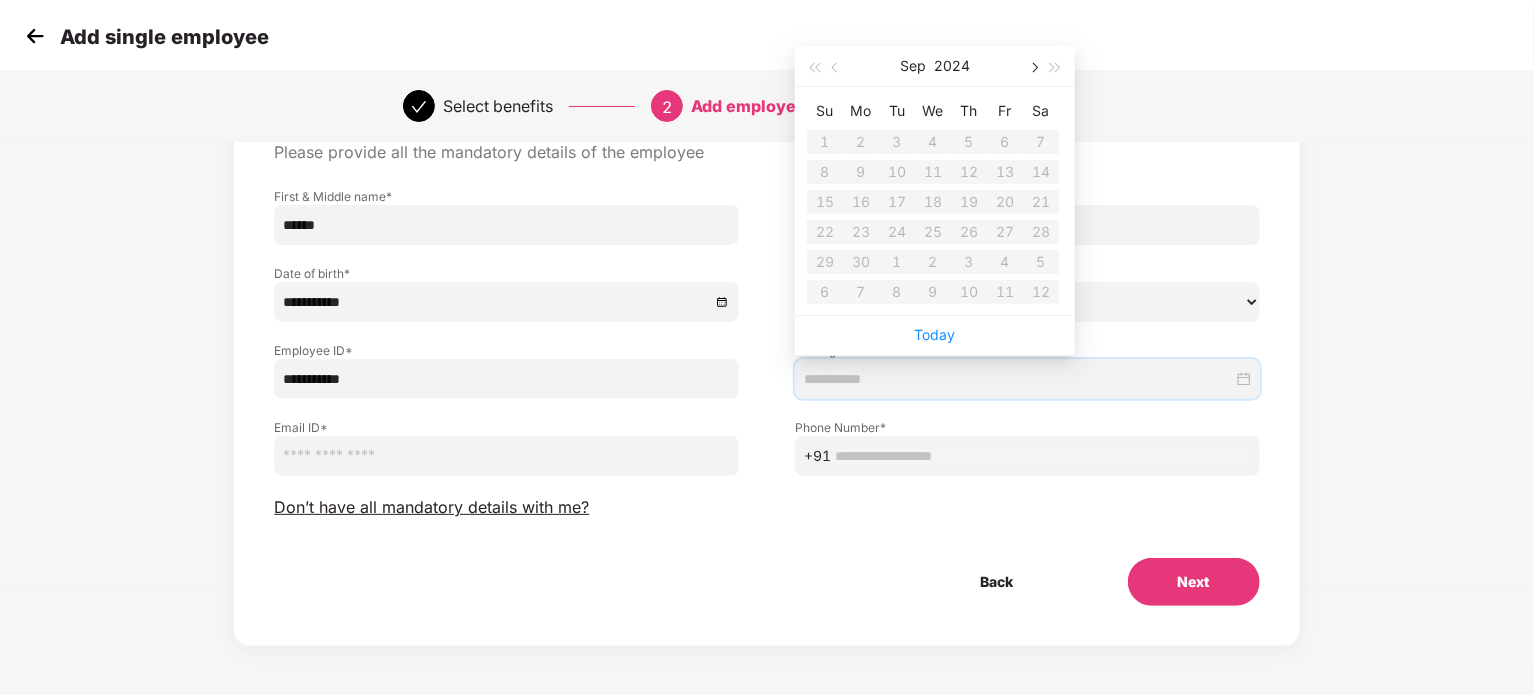 click at bounding box center [1033, 66] 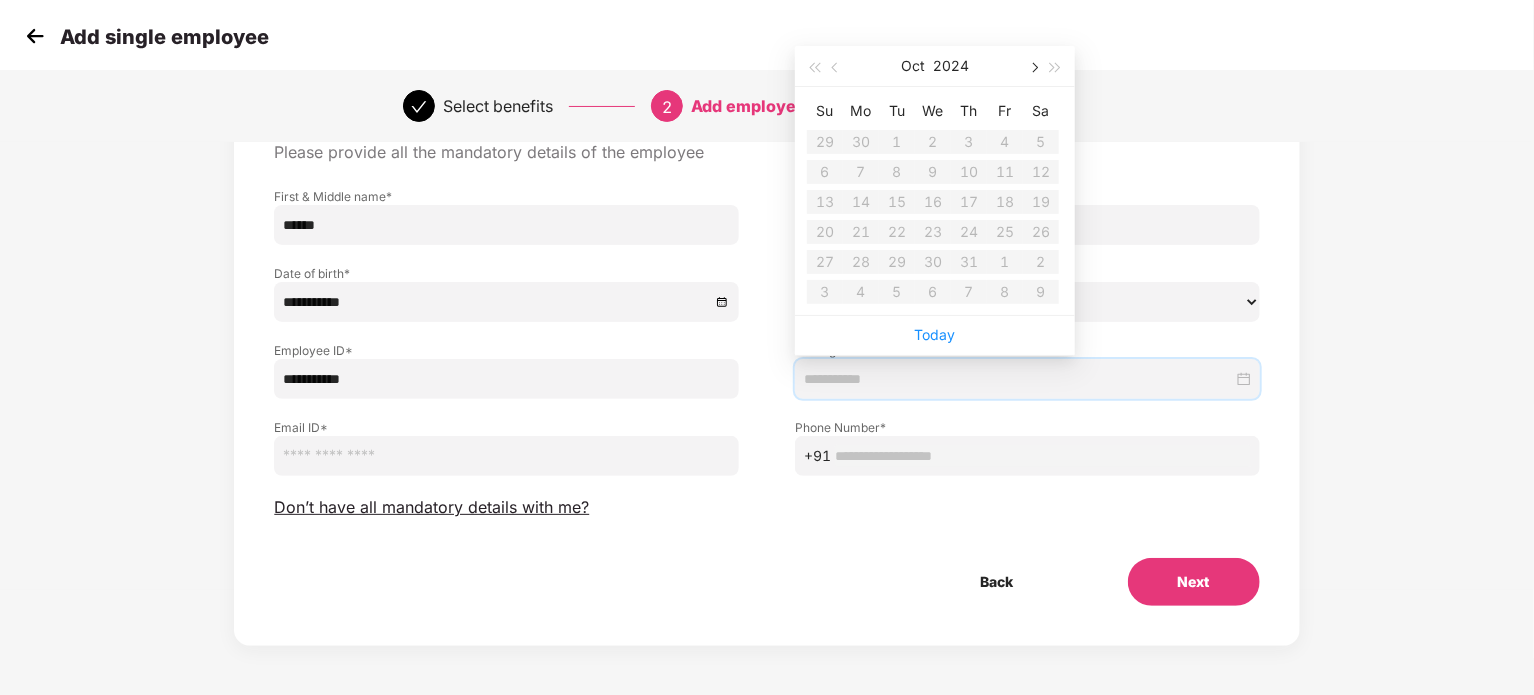 click at bounding box center [1033, 66] 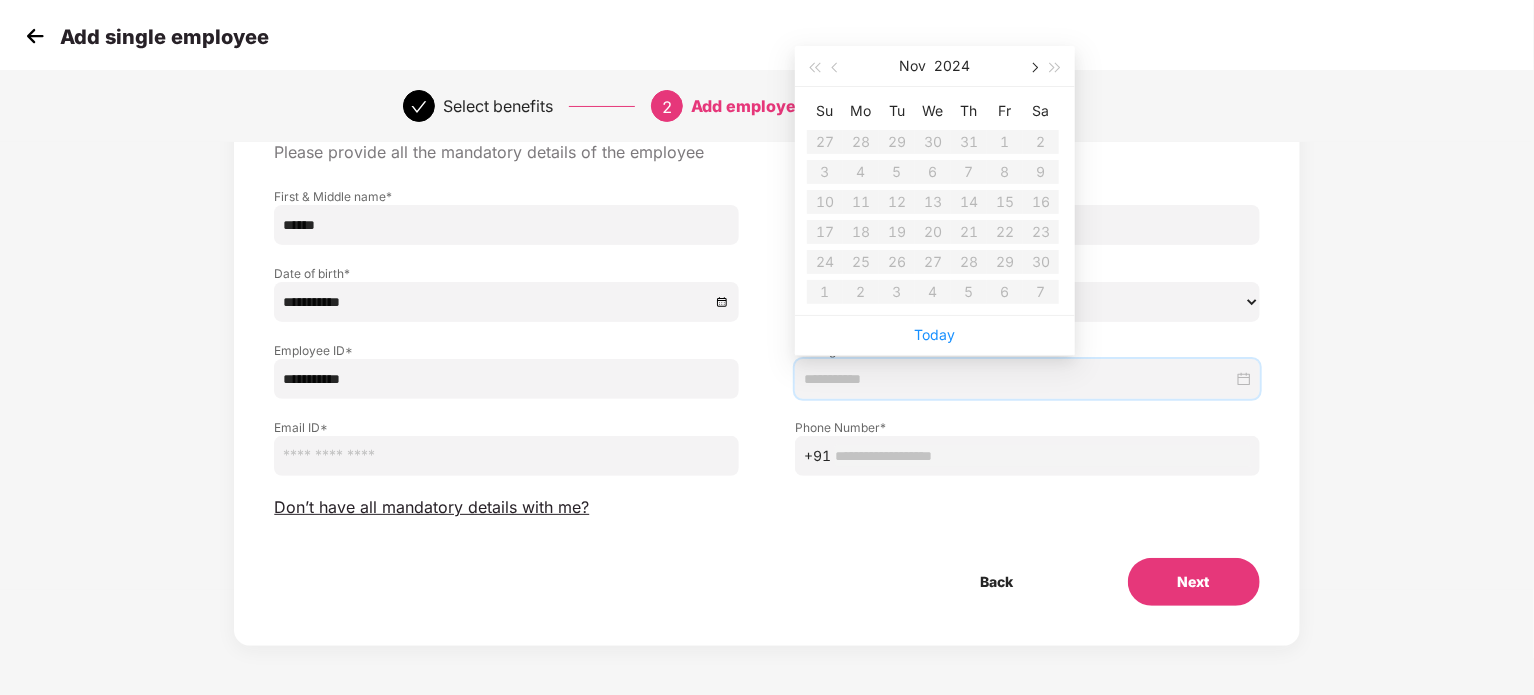 click at bounding box center (1033, 66) 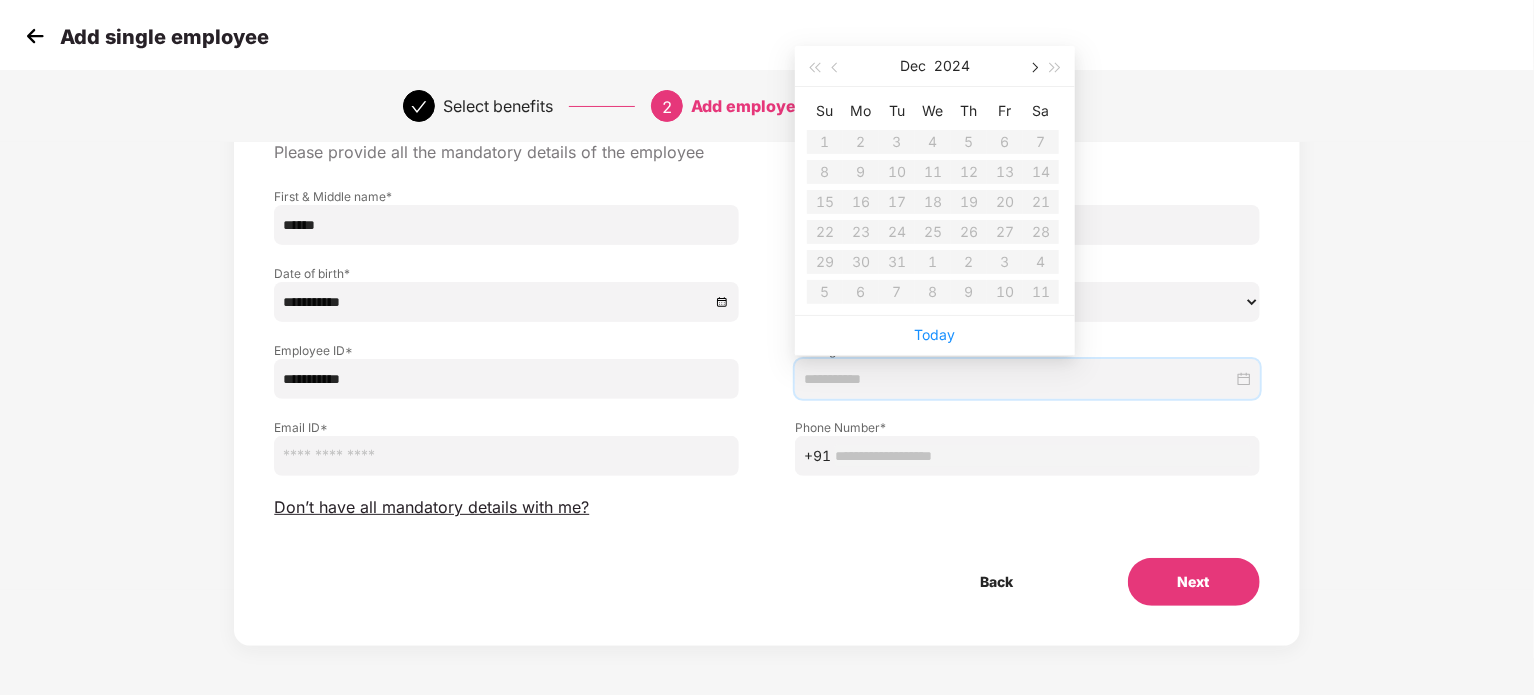 click at bounding box center [1033, 66] 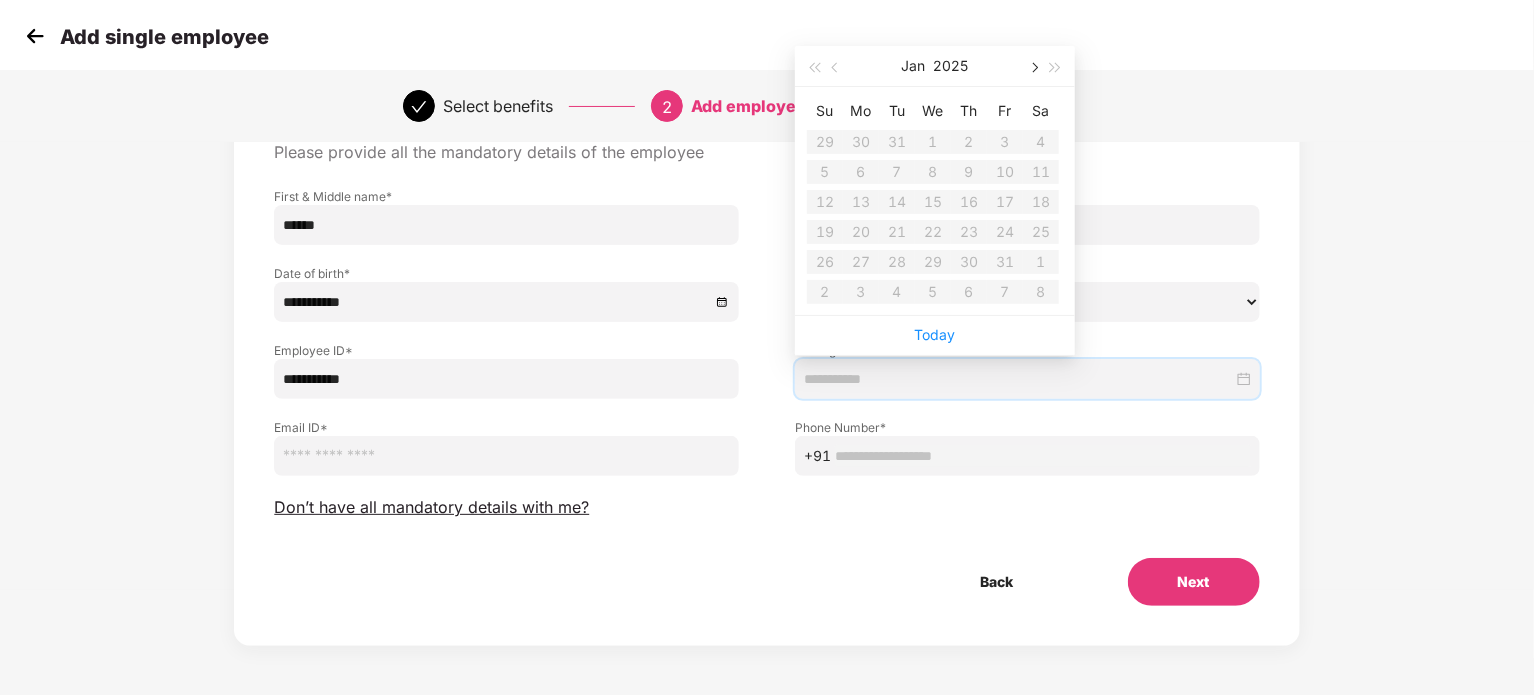click at bounding box center [1033, 66] 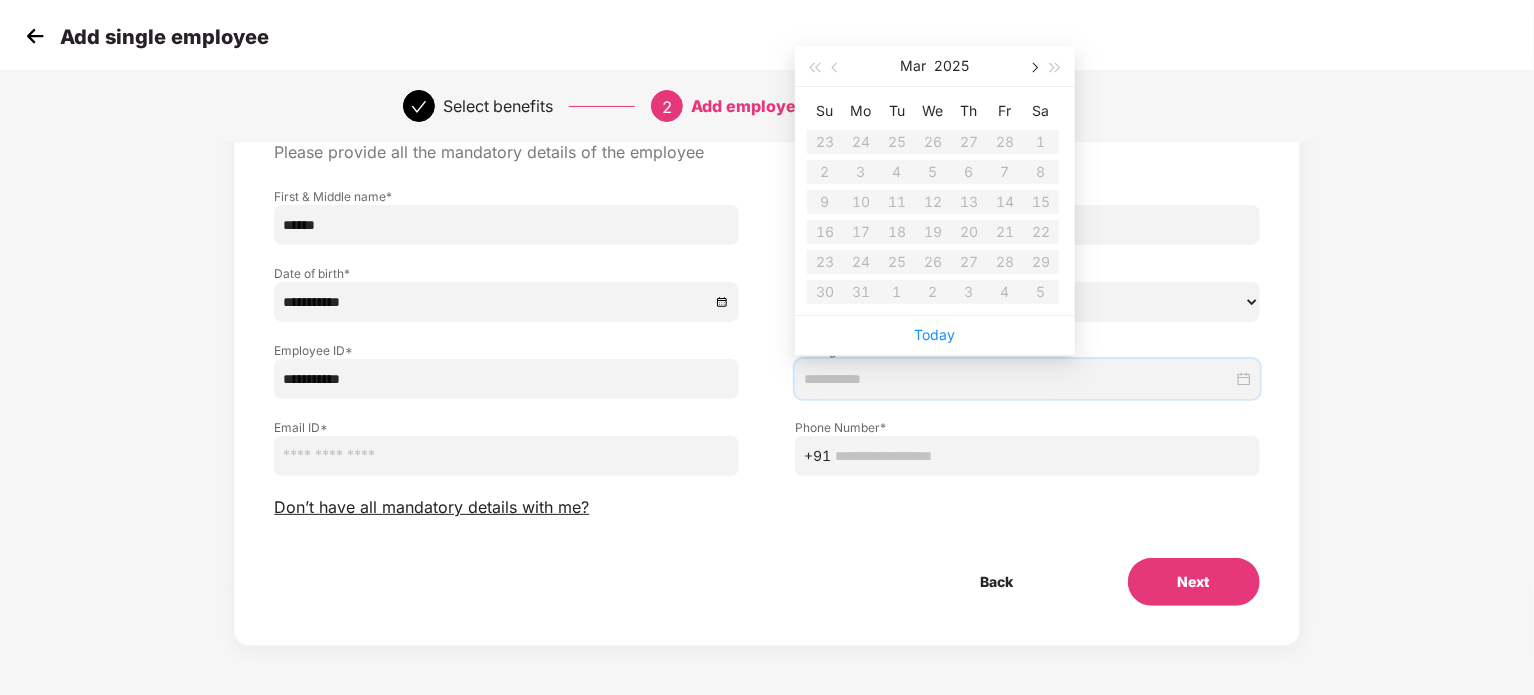 click at bounding box center [1033, 66] 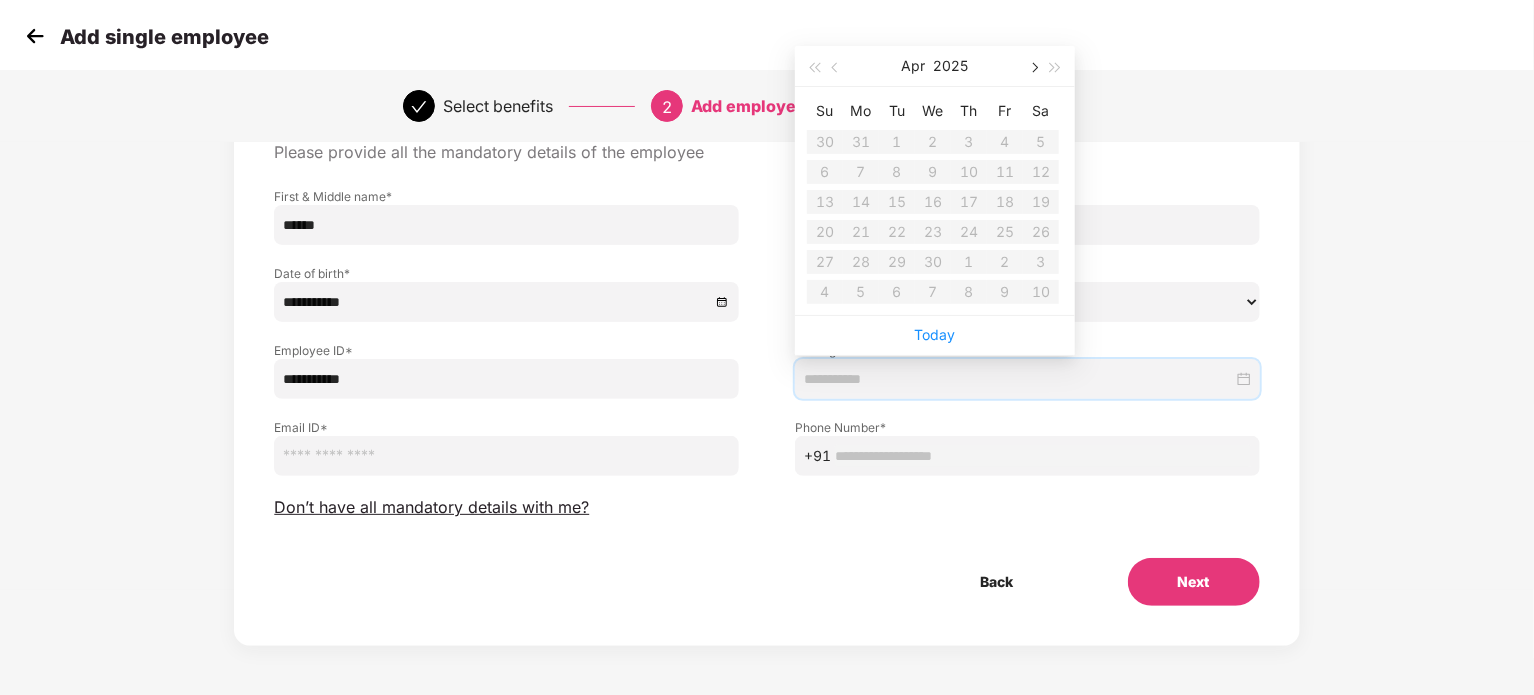 click at bounding box center [1033, 66] 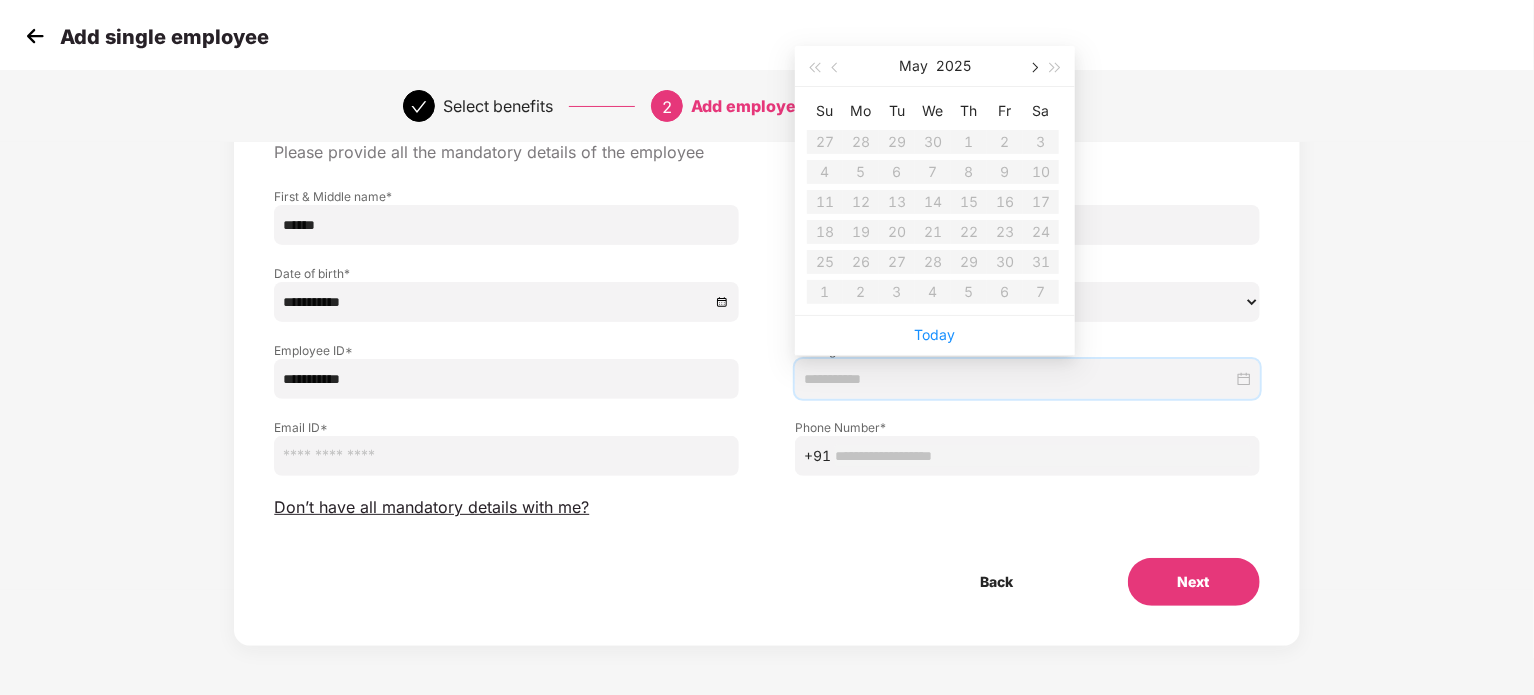 click at bounding box center [1033, 66] 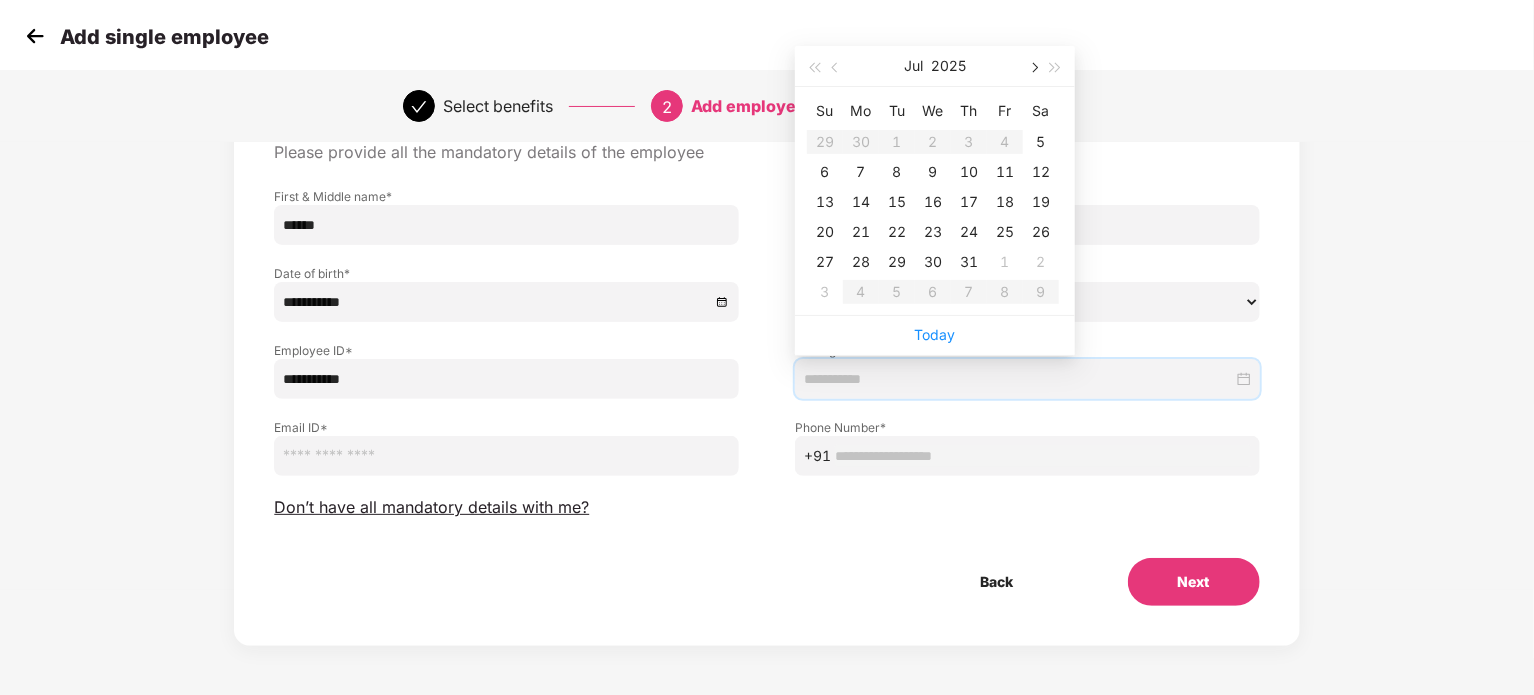 click at bounding box center [1033, 66] 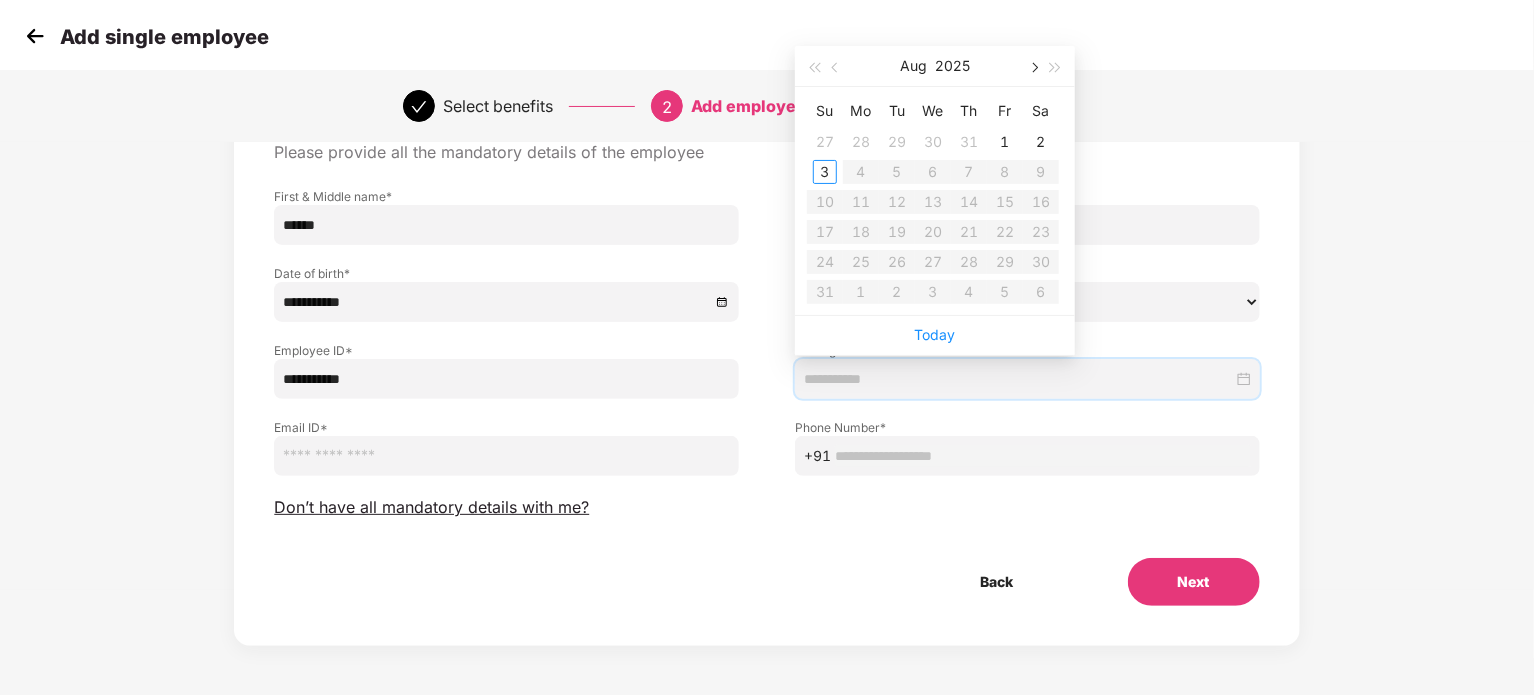 click at bounding box center (1033, 66) 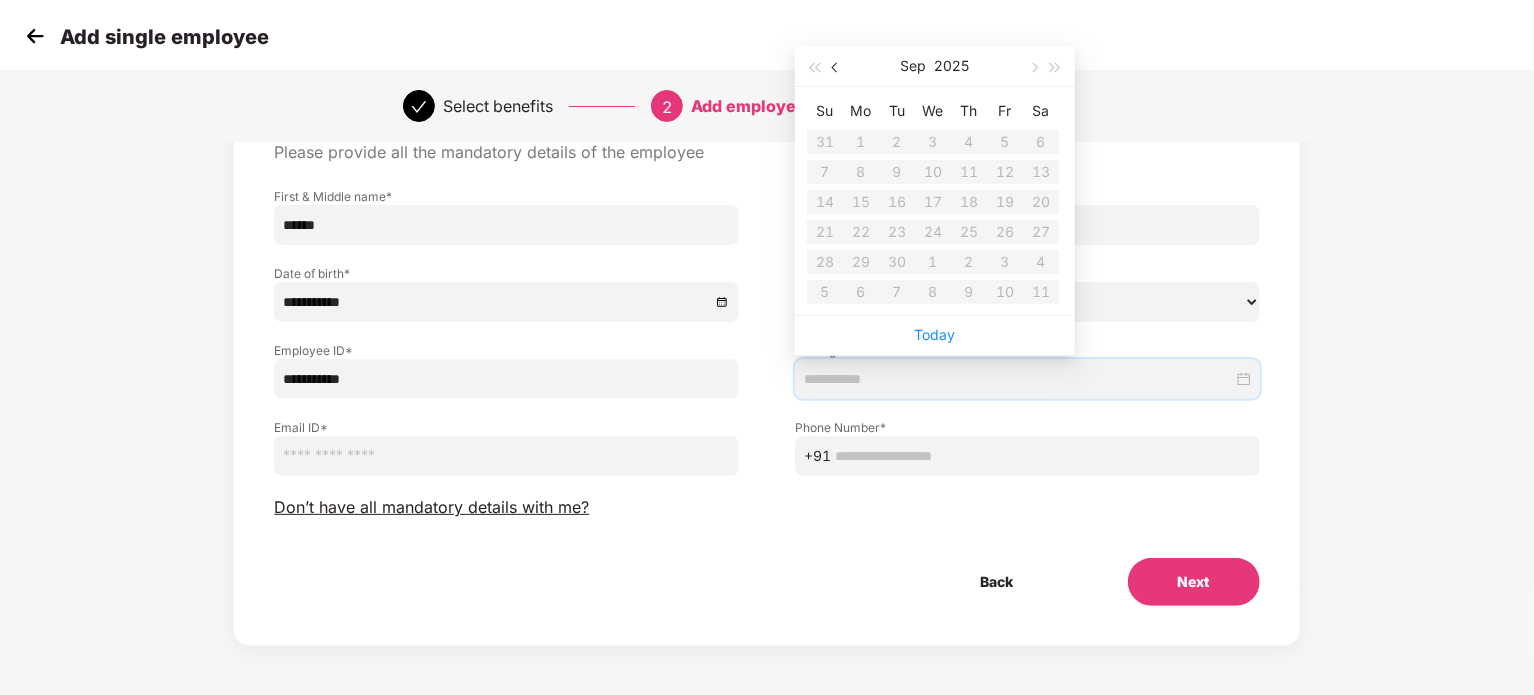 click at bounding box center [836, 66] 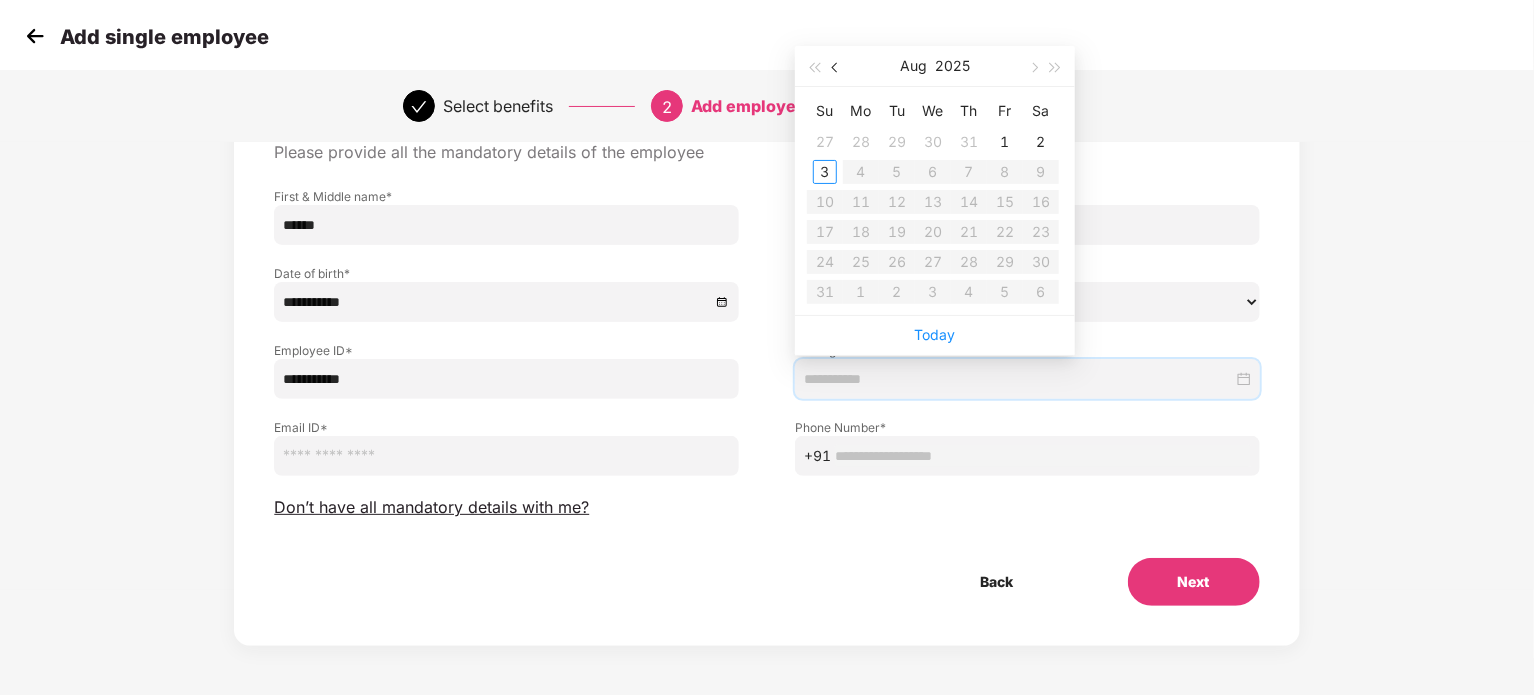 click at bounding box center (836, 66) 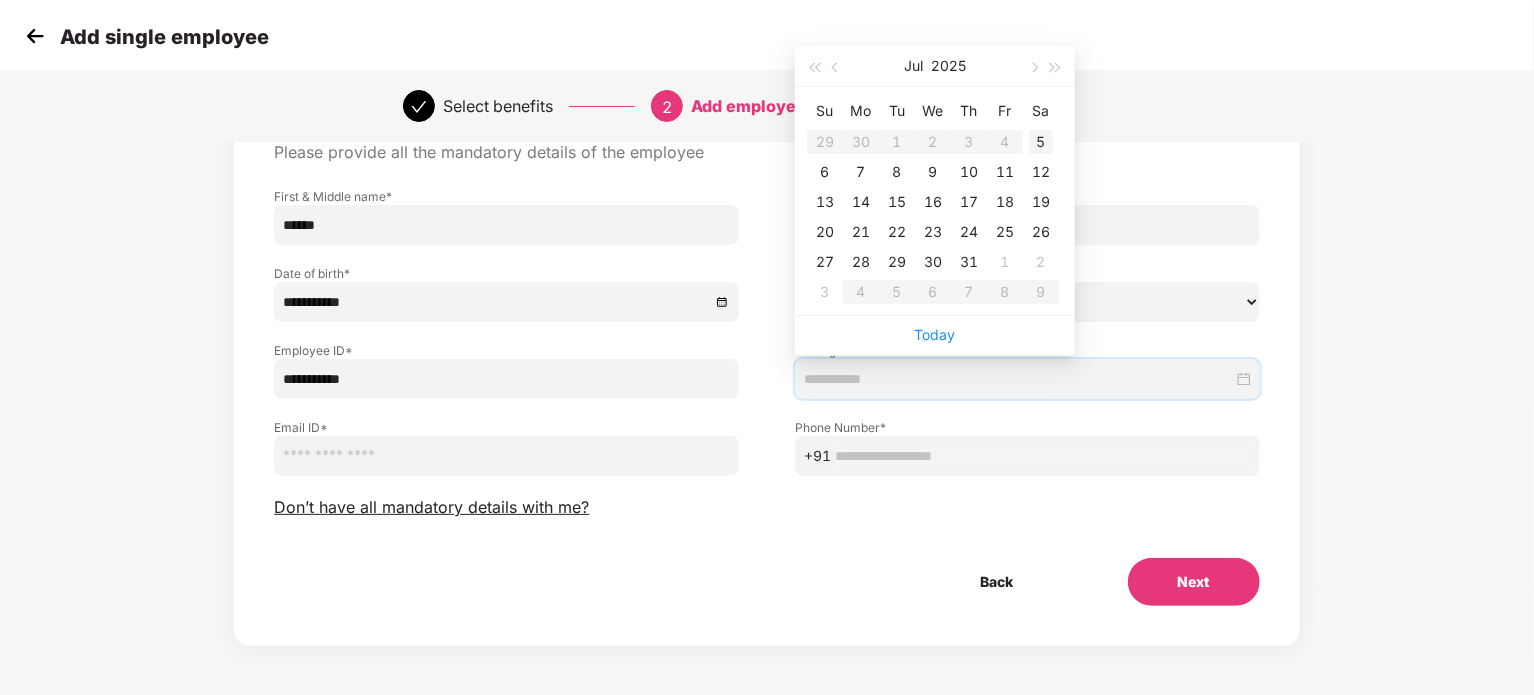 type on "**********" 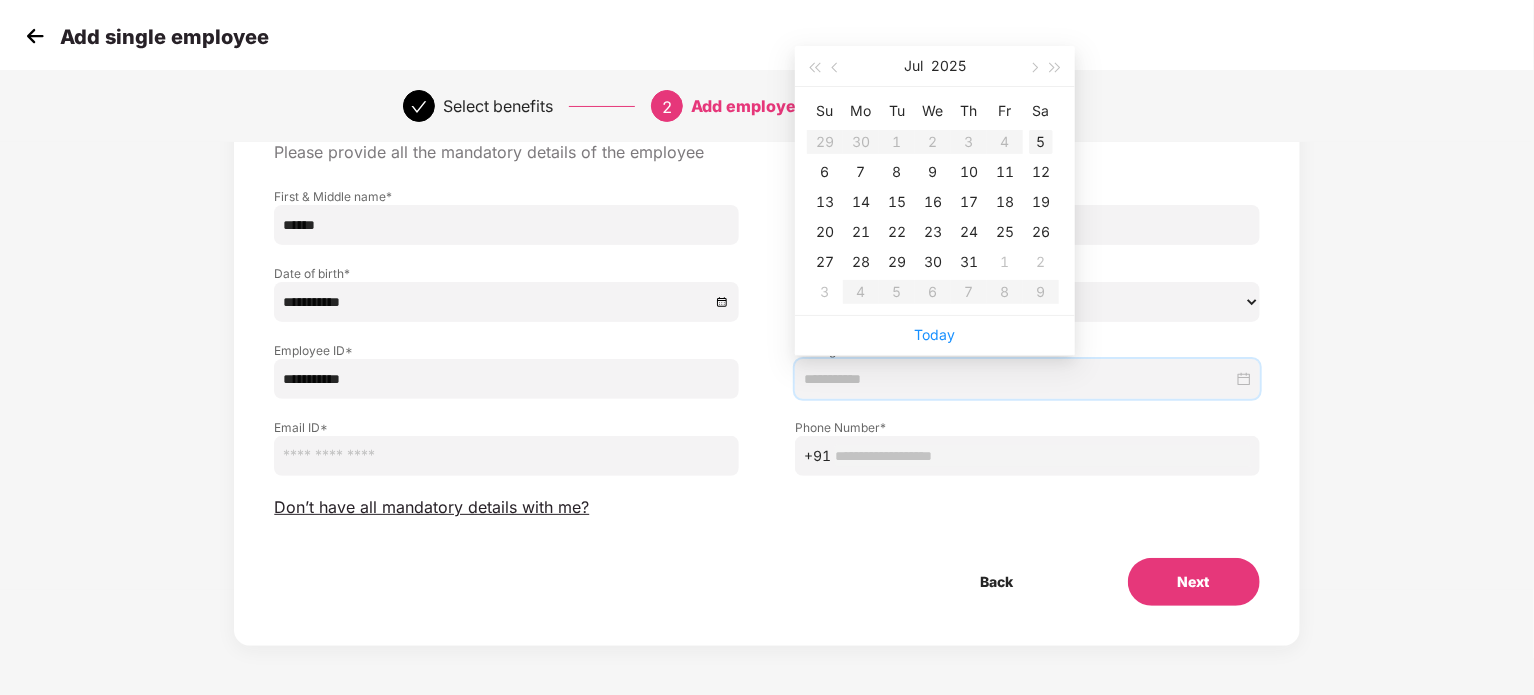 click on "5" at bounding box center [1041, 142] 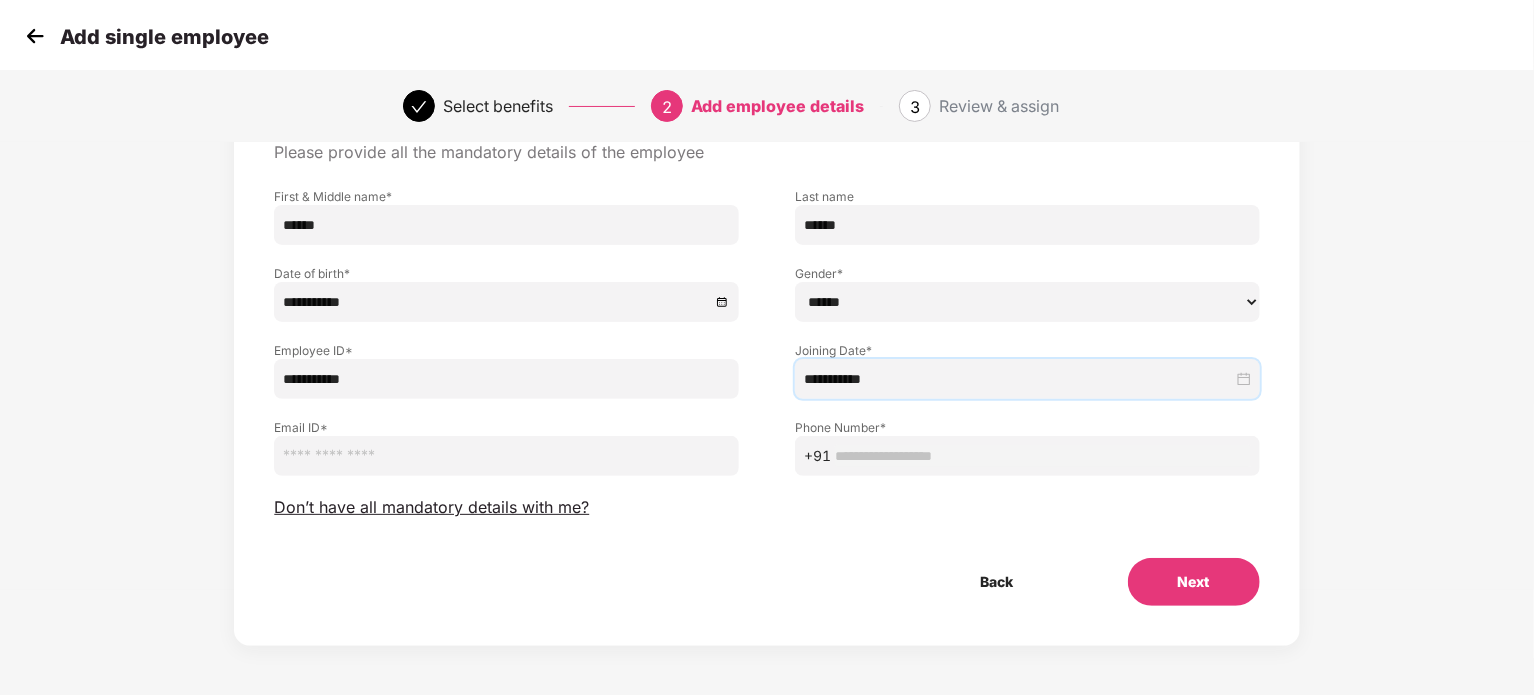 click at bounding box center (506, 456) 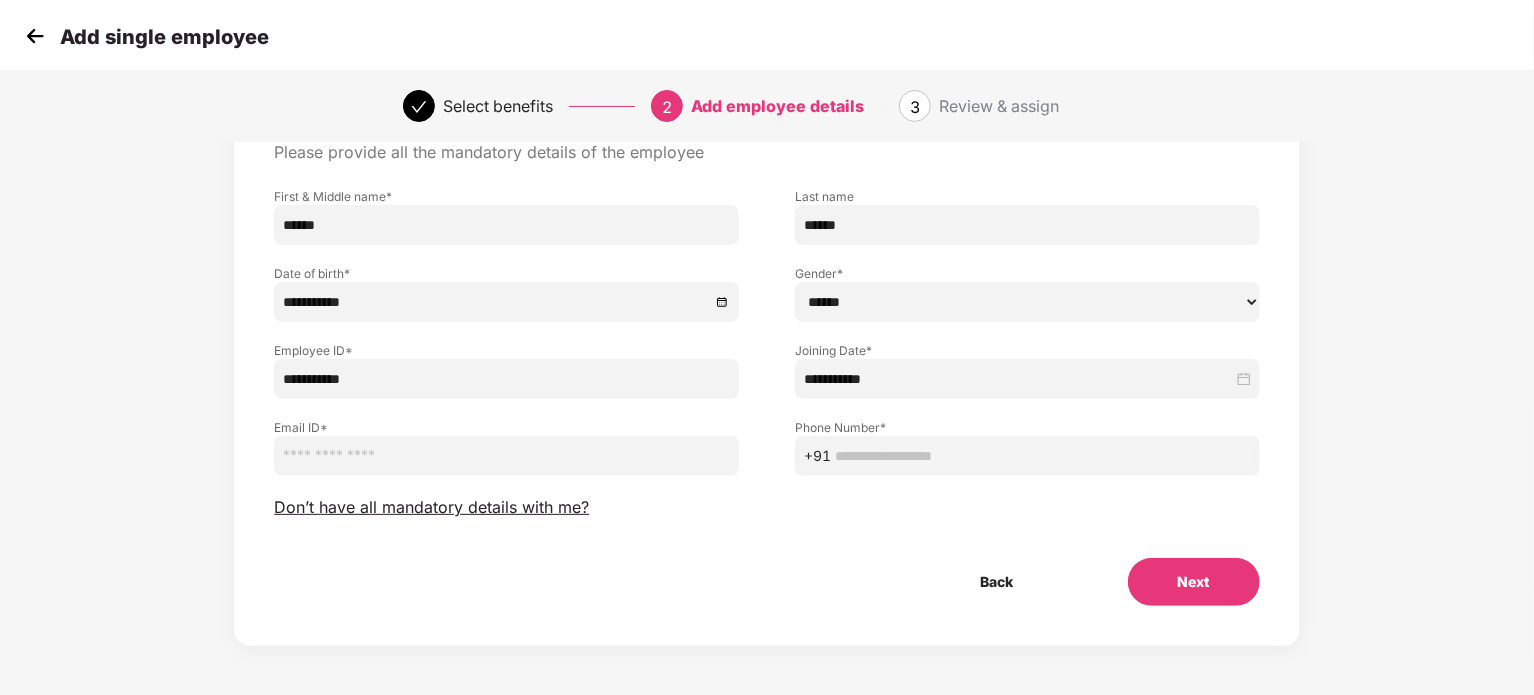 paste on "**********" 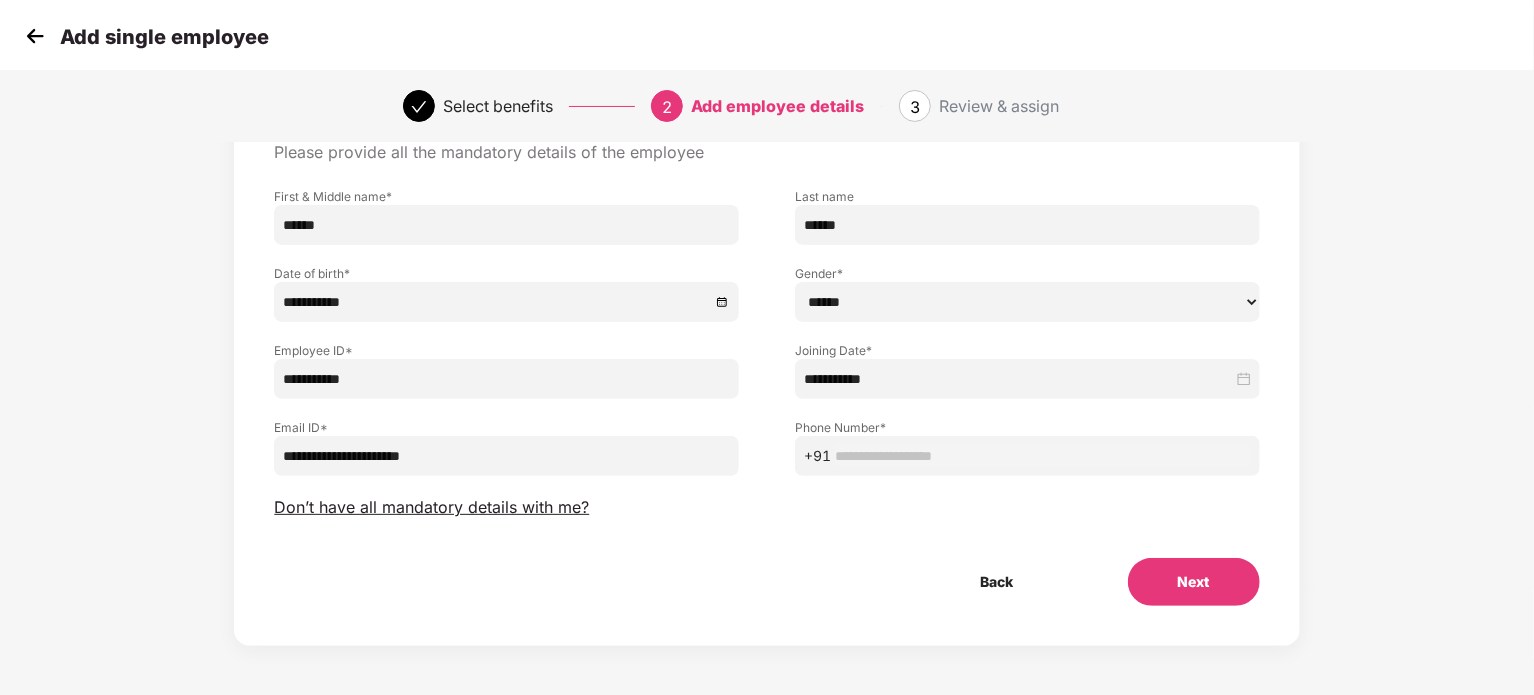 type on "**********" 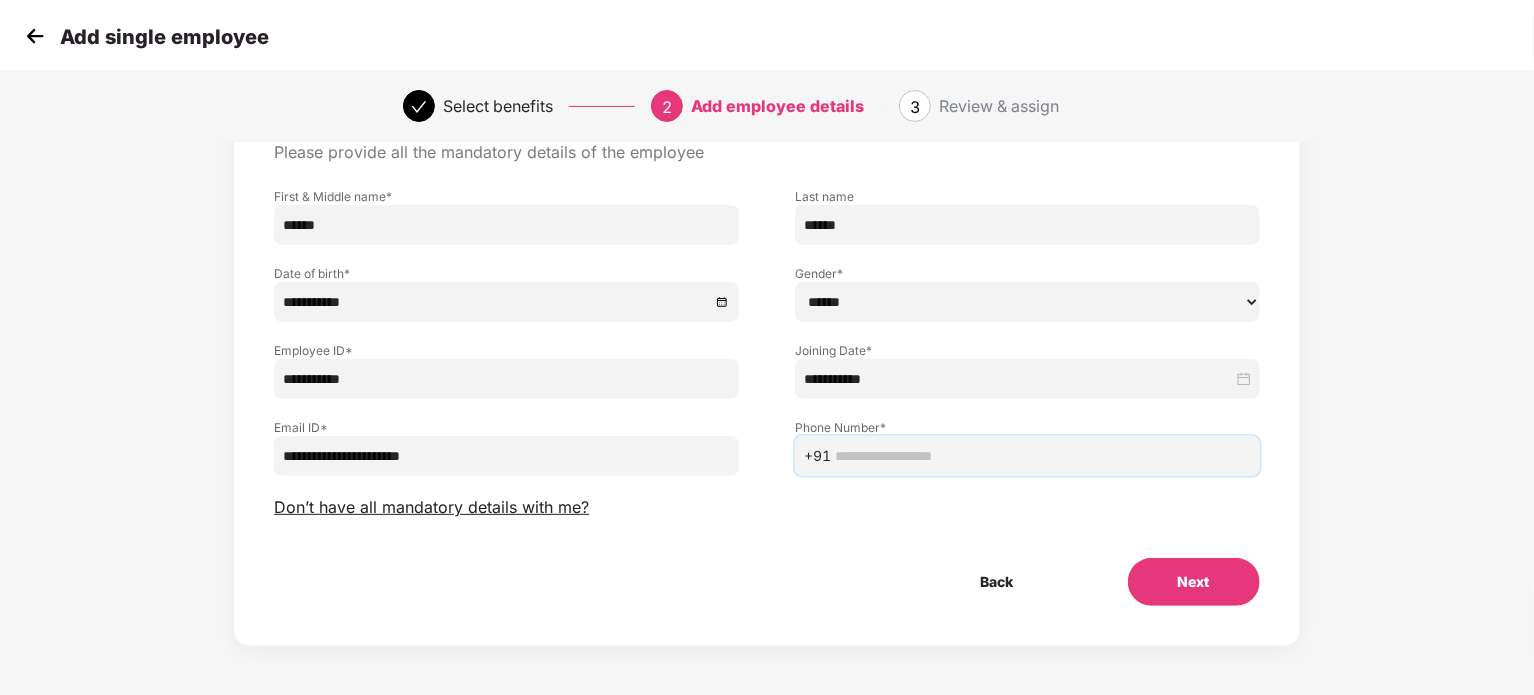 paste on "**********" 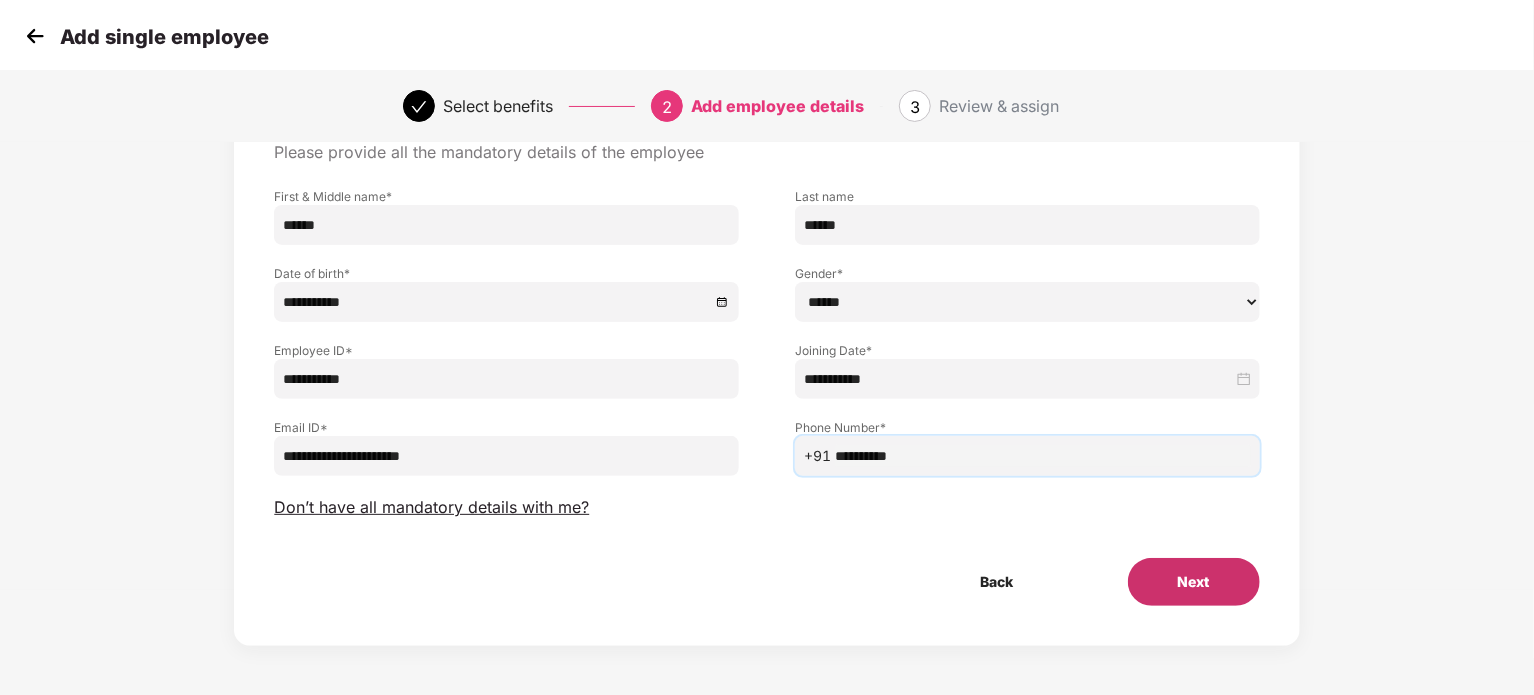 type on "**********" 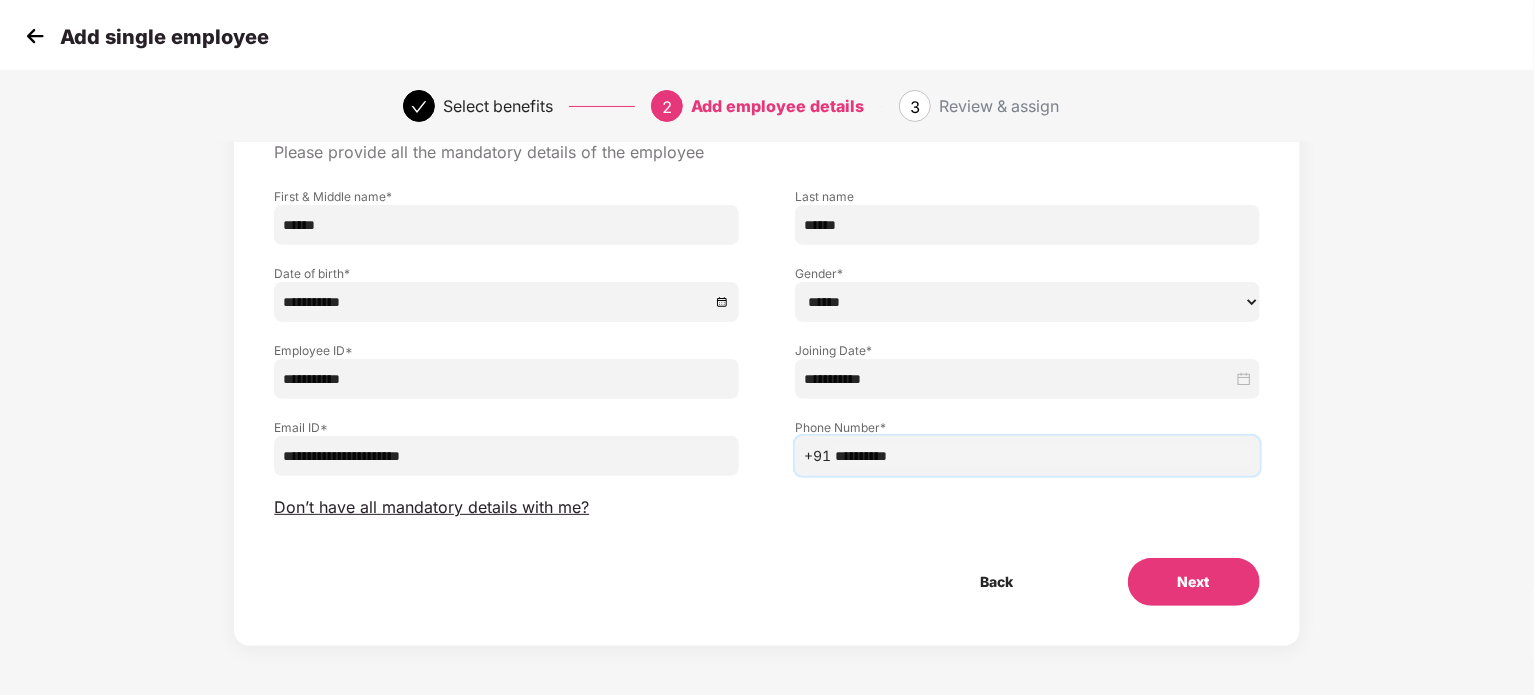 click on "Next" at bounding box center (1194, 582) 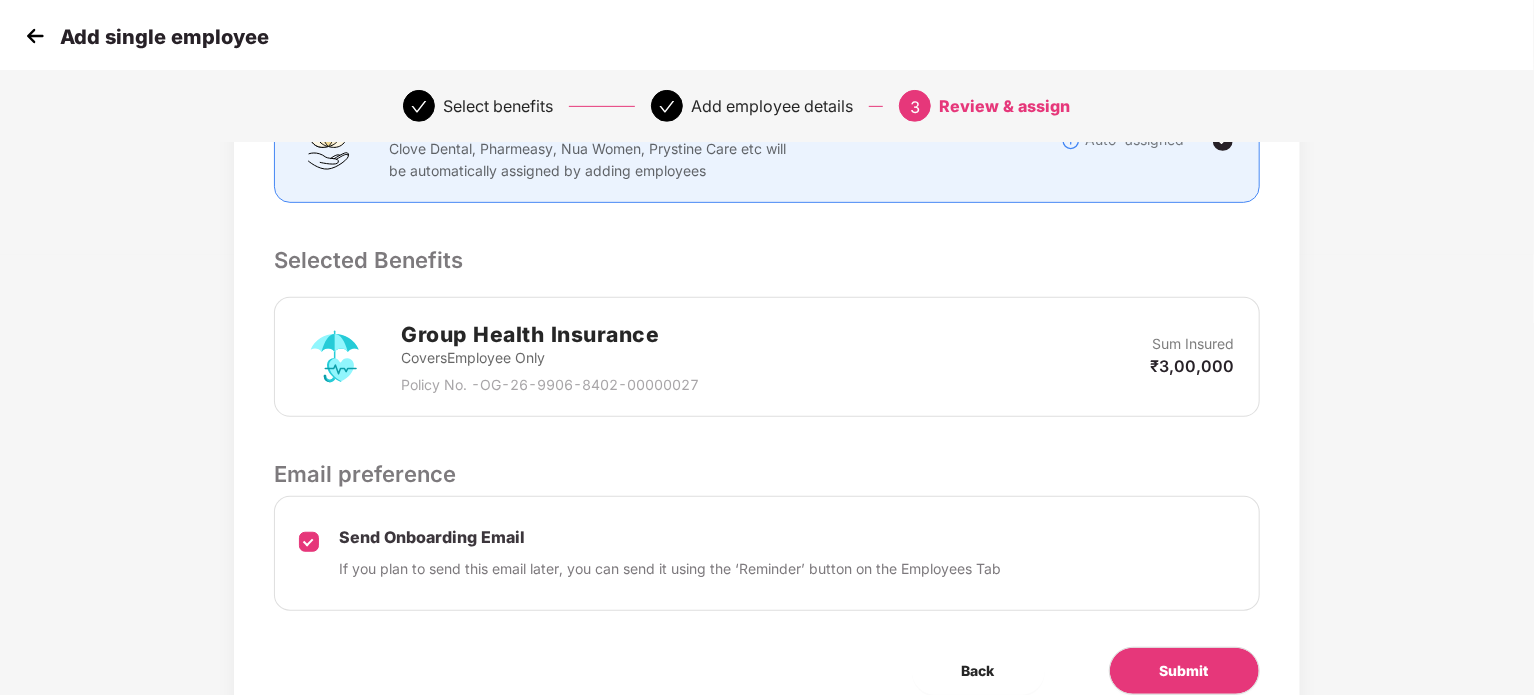 scroll, scrollTop: 528, scrollLeft: 0, axis: vertical 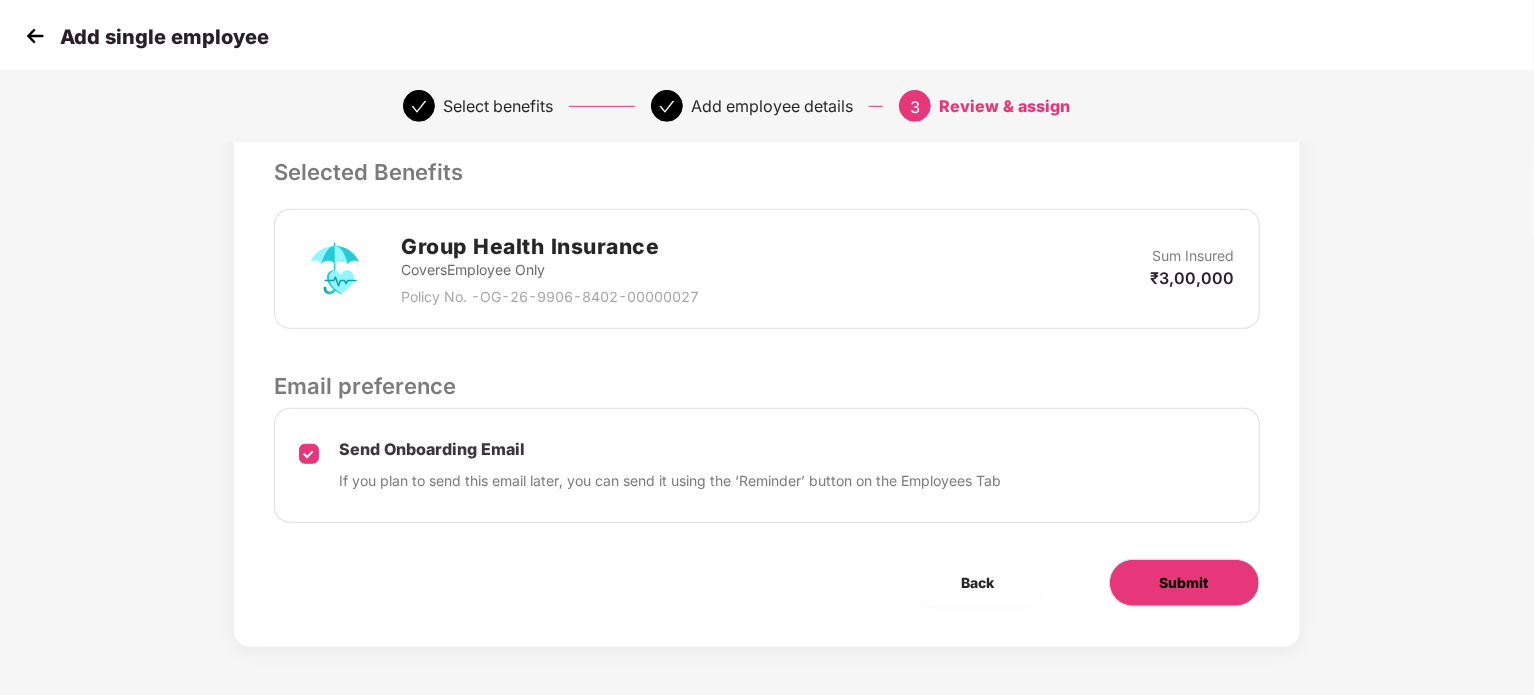click on "Submit" at bounding box center (1184, 583) 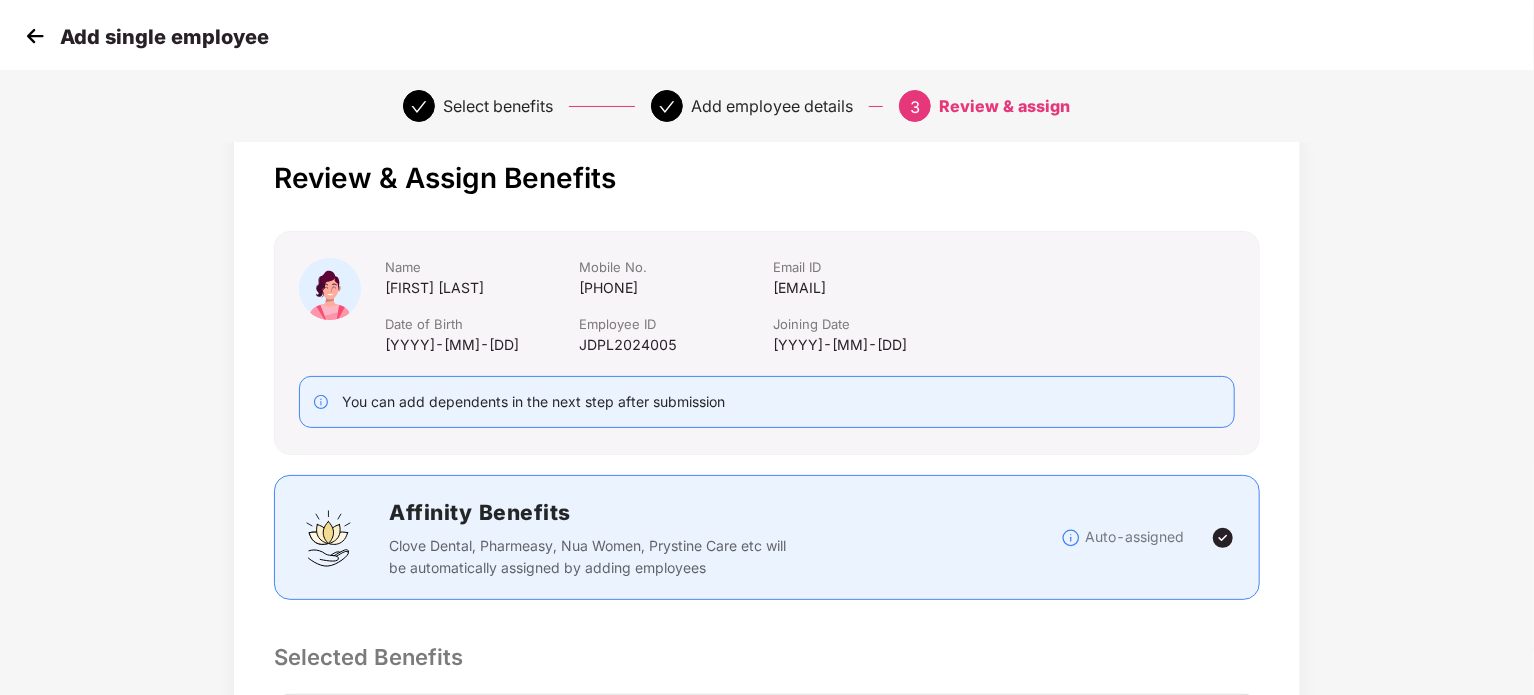 scroll, scrollTop: 0, scrollLeft: 0, axis: both 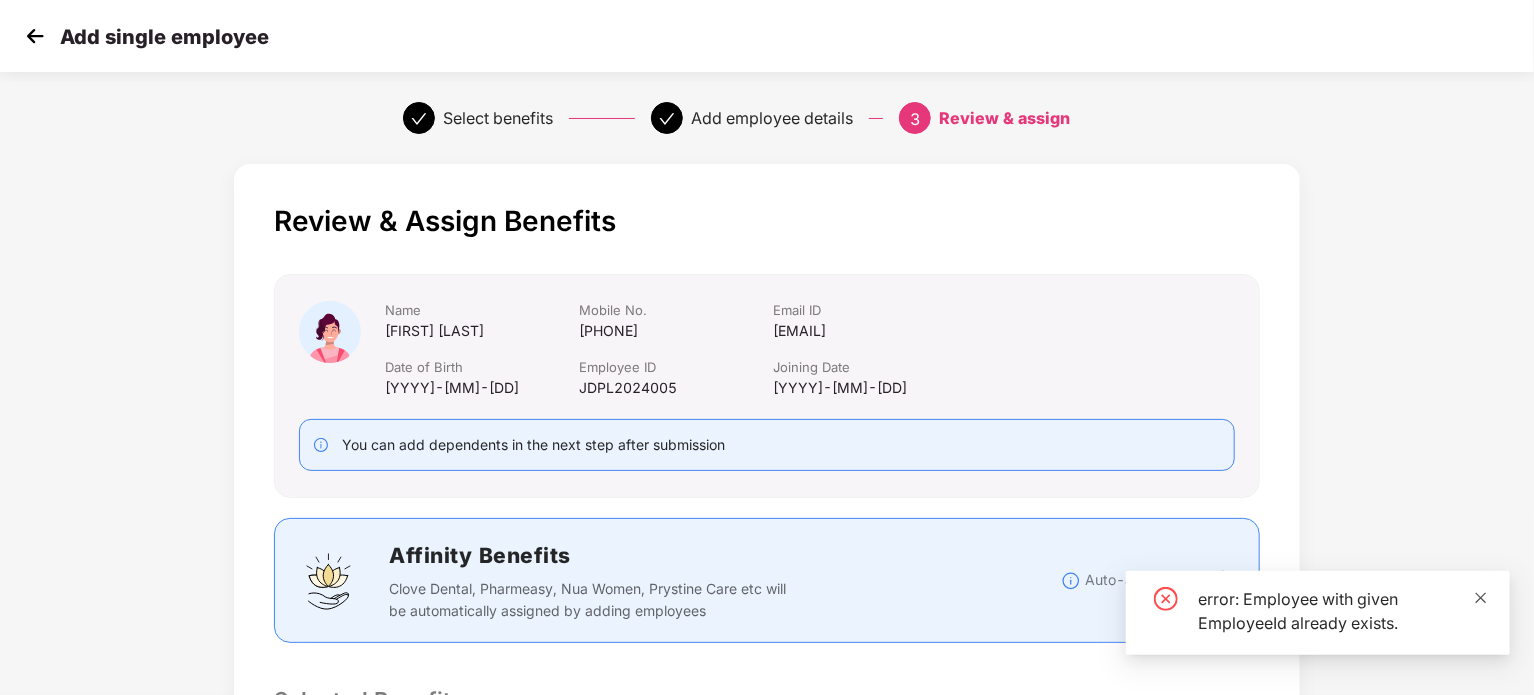 click 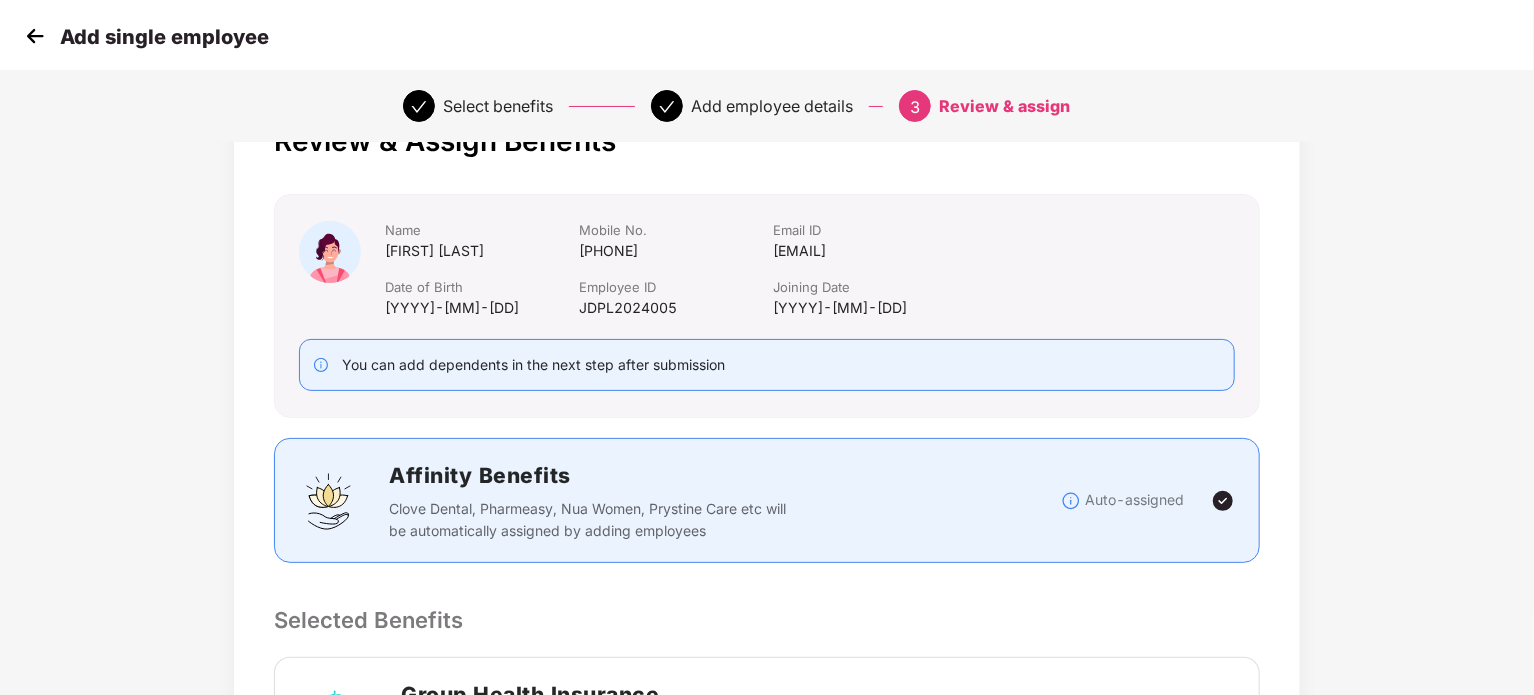 scroll, scrollTop: 528, scrollLeft: 0, axis: vertical 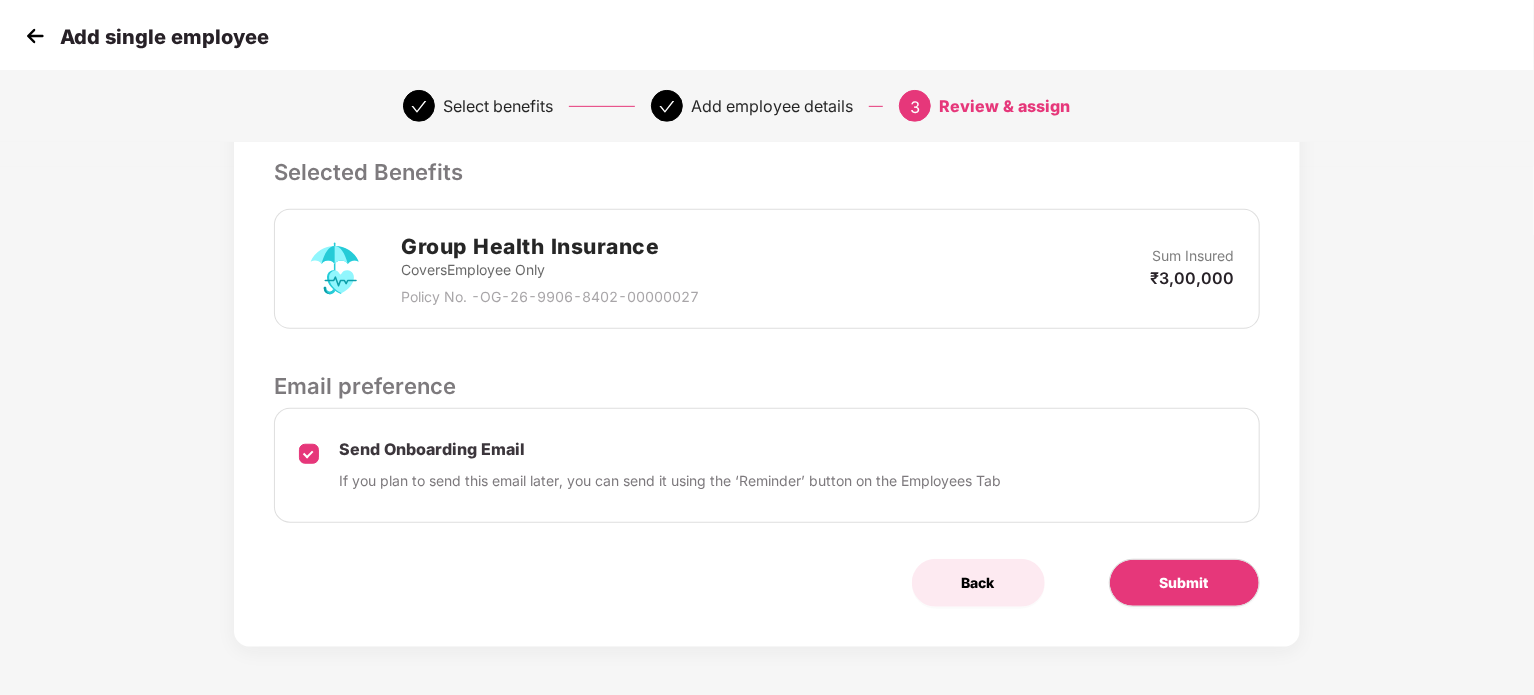 click on "Back" at bounding box center [978, 583] 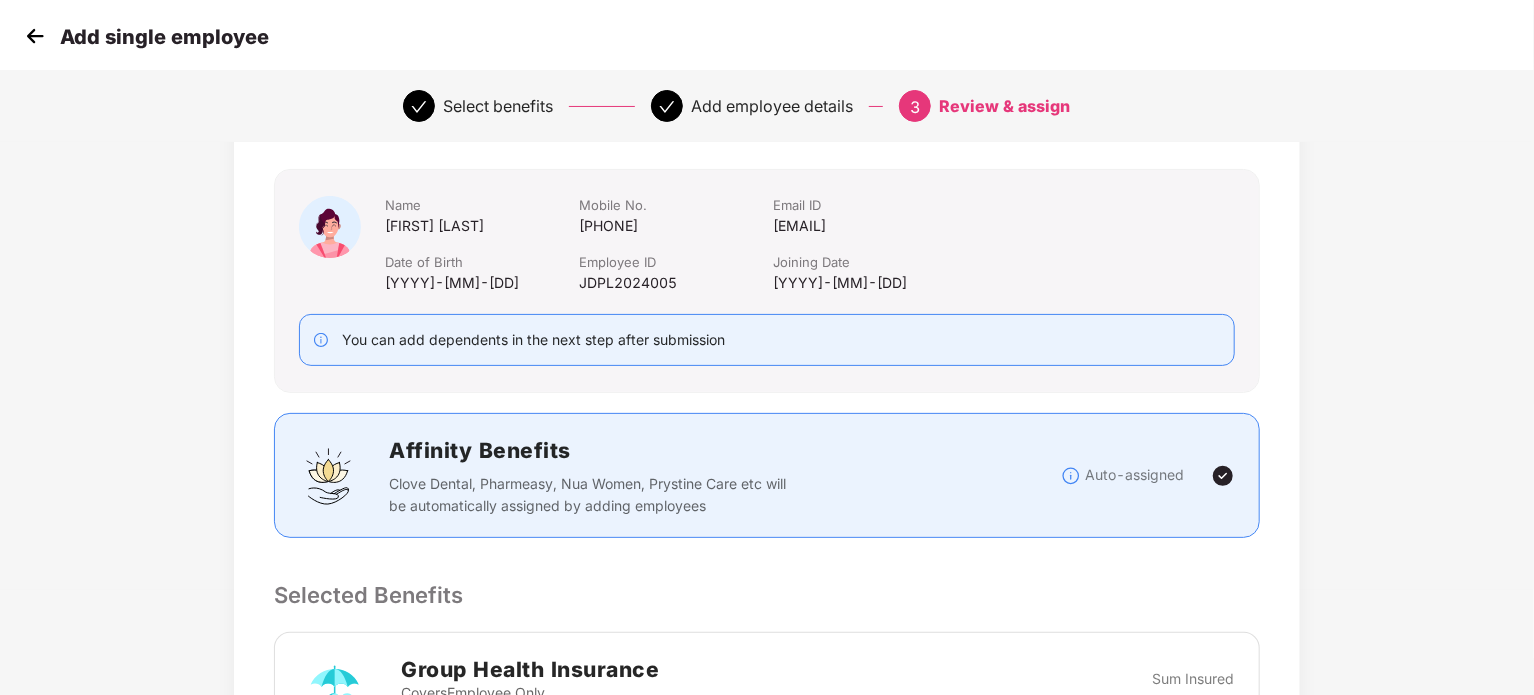select on "******" 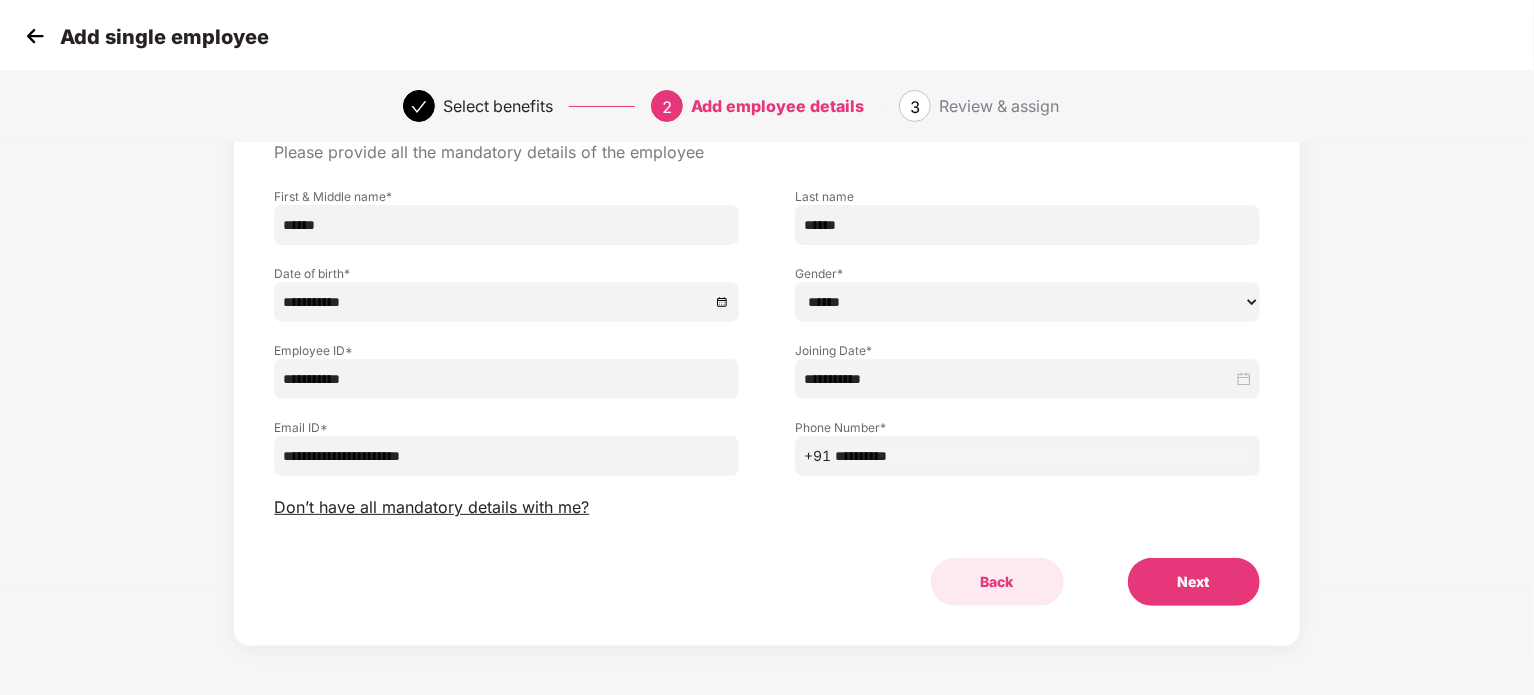 click on "Back" at bounding box center [997, 582] 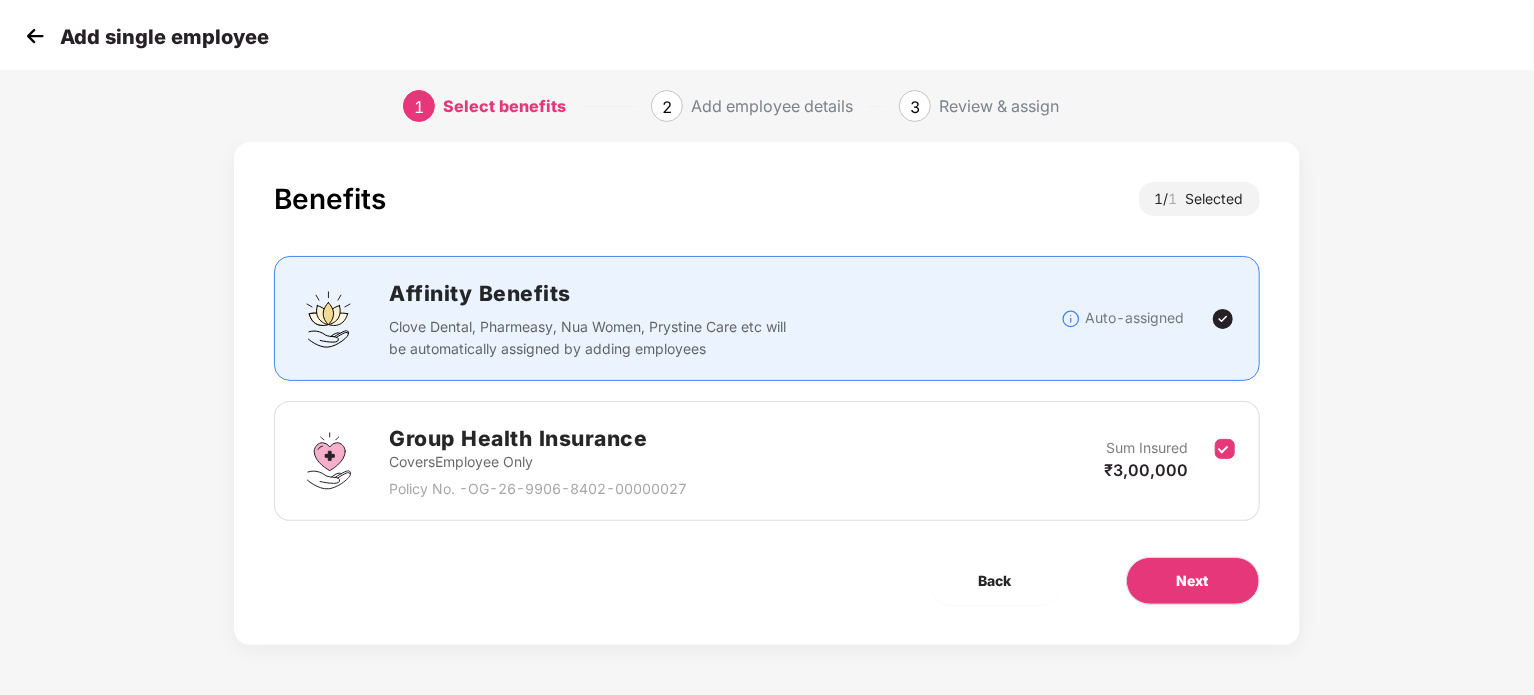 scroll, scrollTop: 20, scrollLeft: 0, axis: vertical 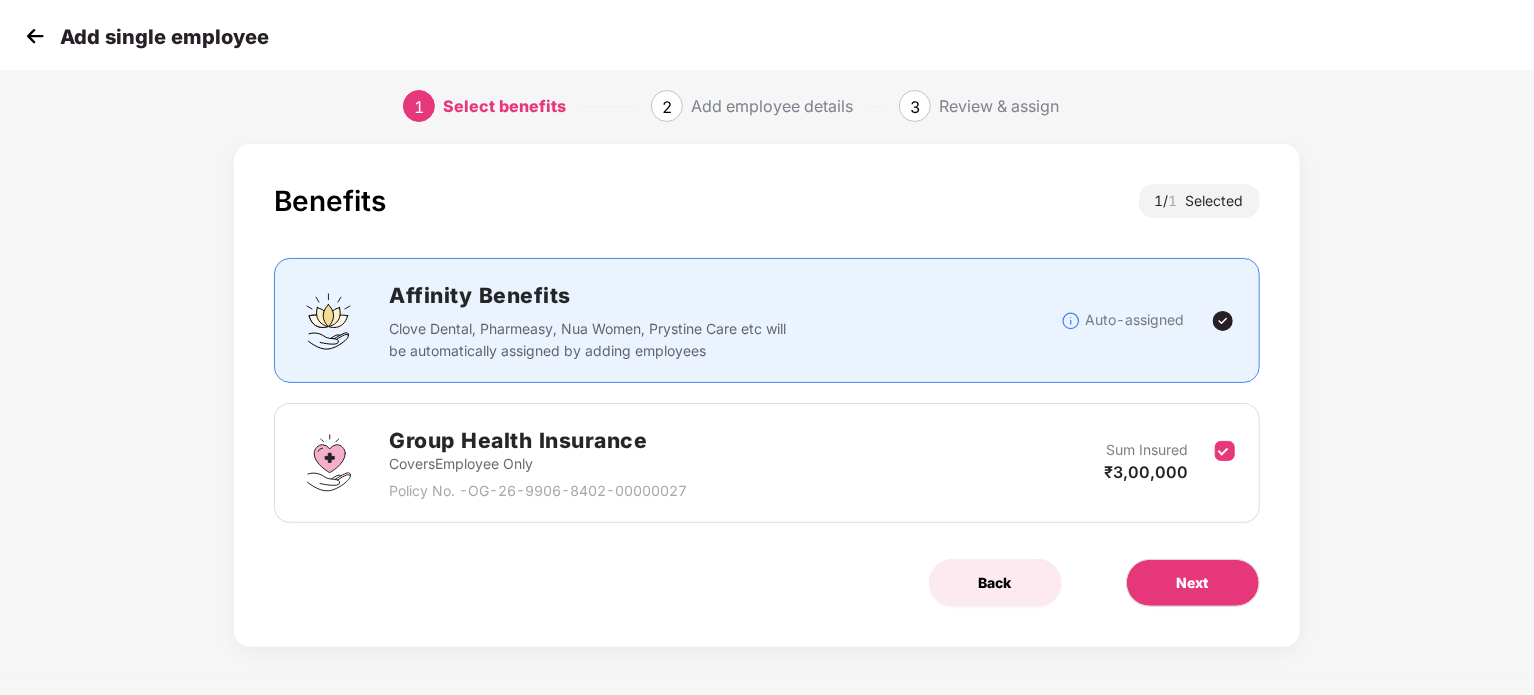 click on "Back" at bounding box center [995, 583] 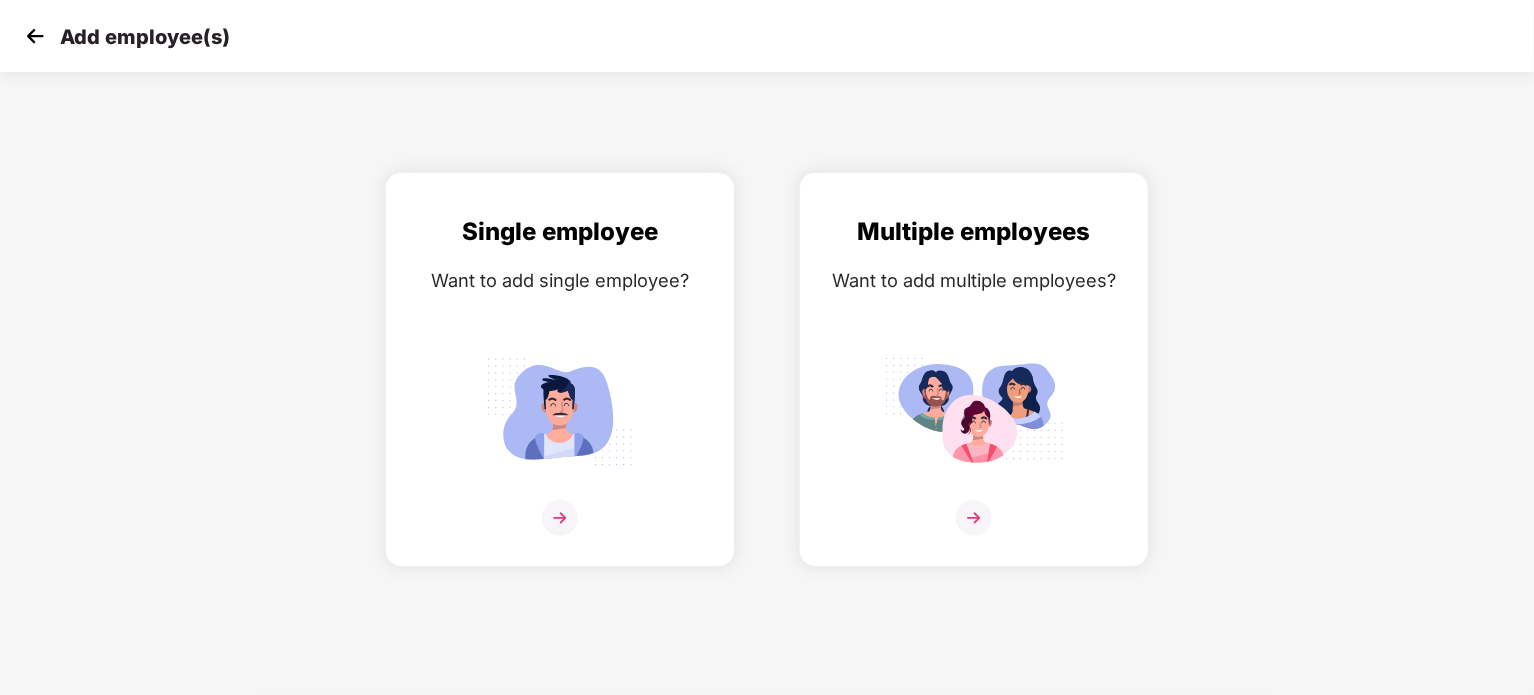 click at bounding box center (35, 36) 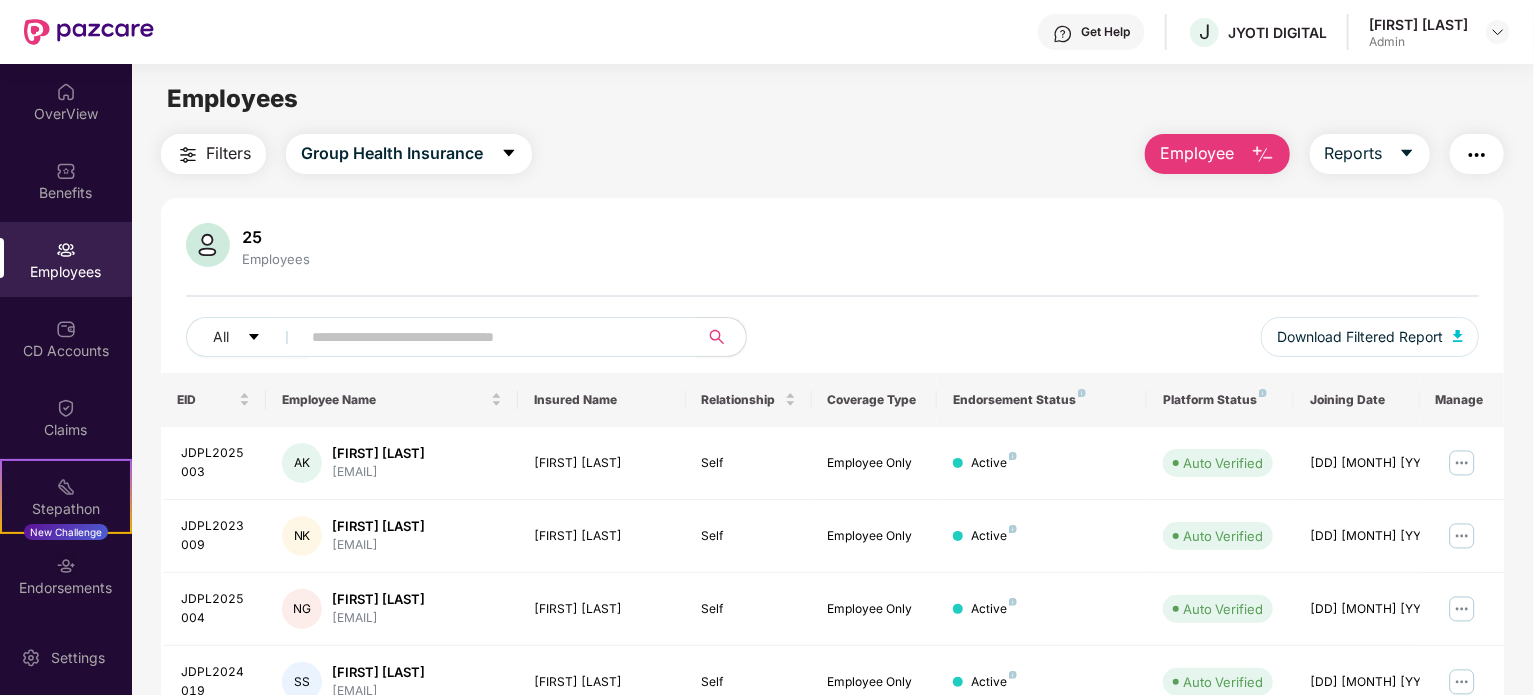 click on "Employees" at bounding box center (66, 259) 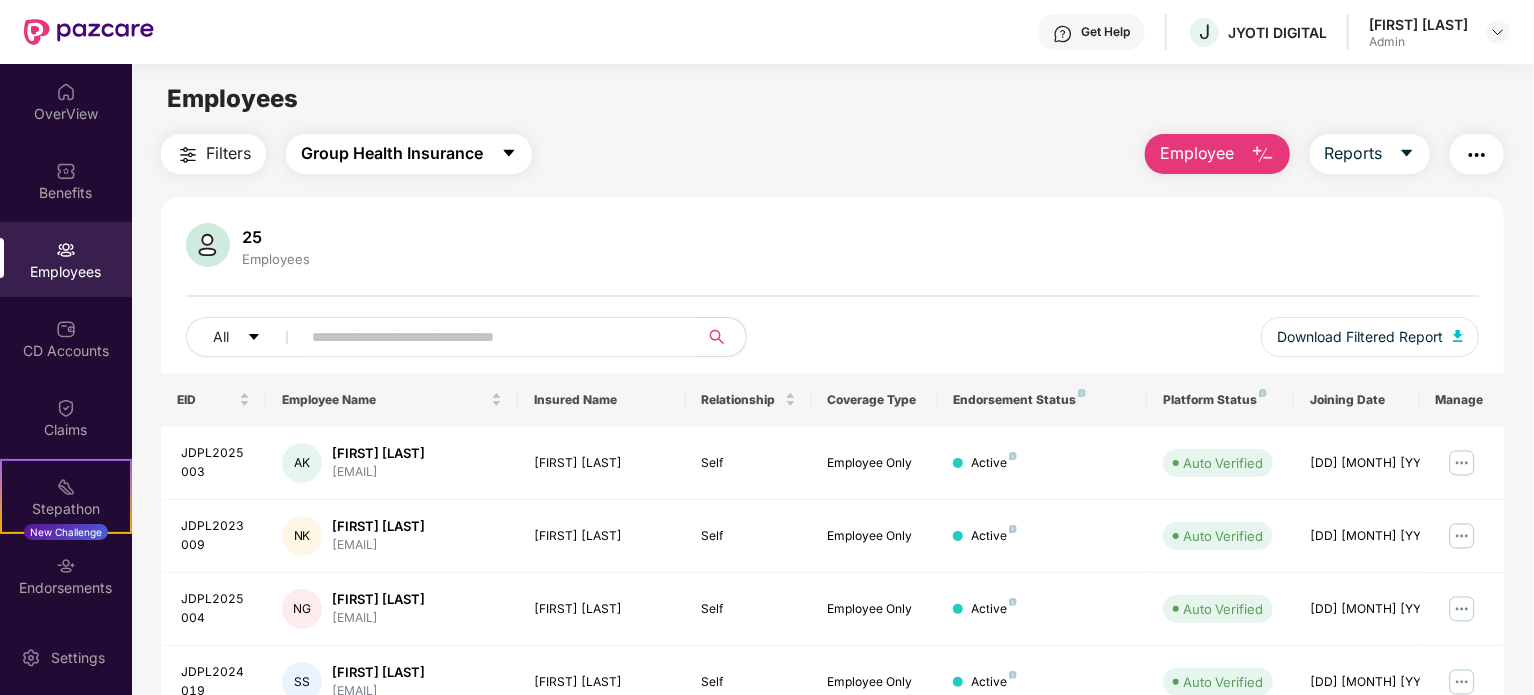 click on "Group Health Insurance" at bounding box center (392, 153) 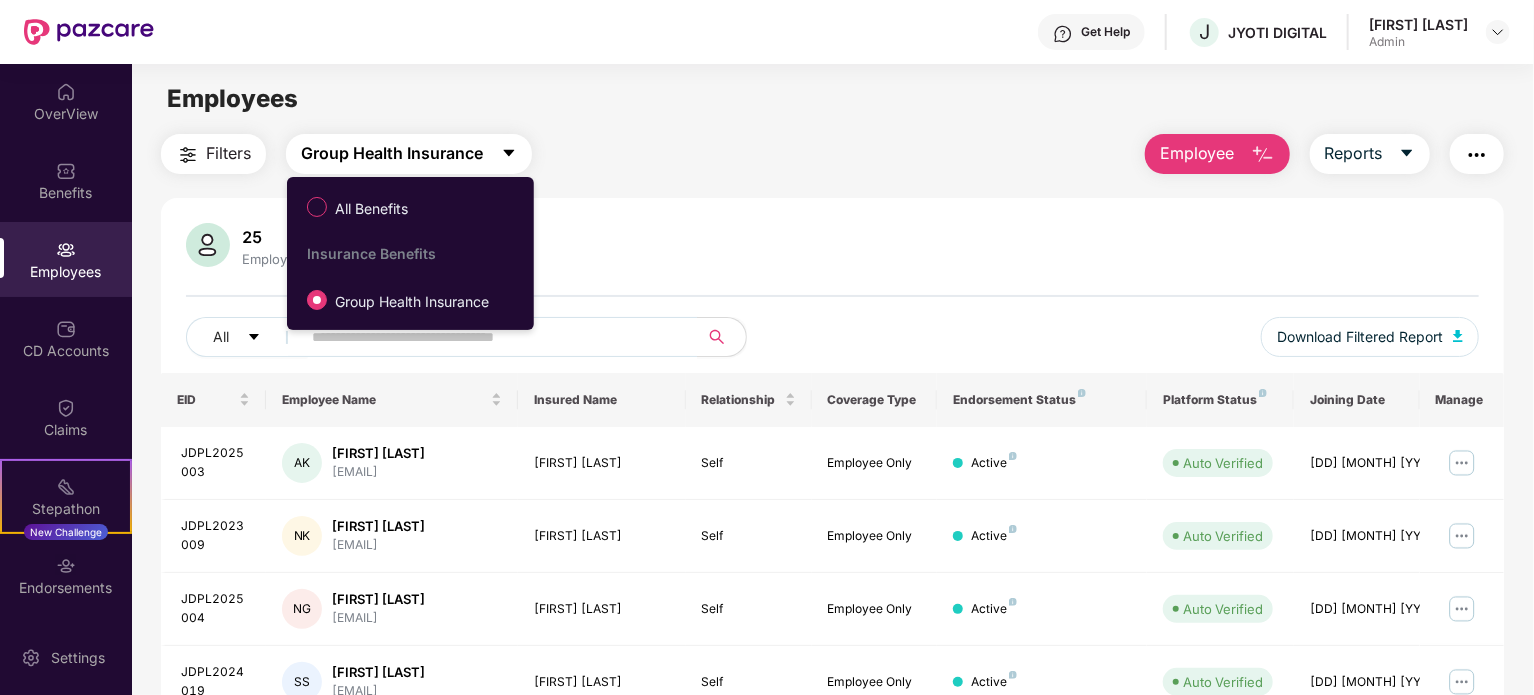 click on "Group Health Insurance" at bounding box center [392, 153] 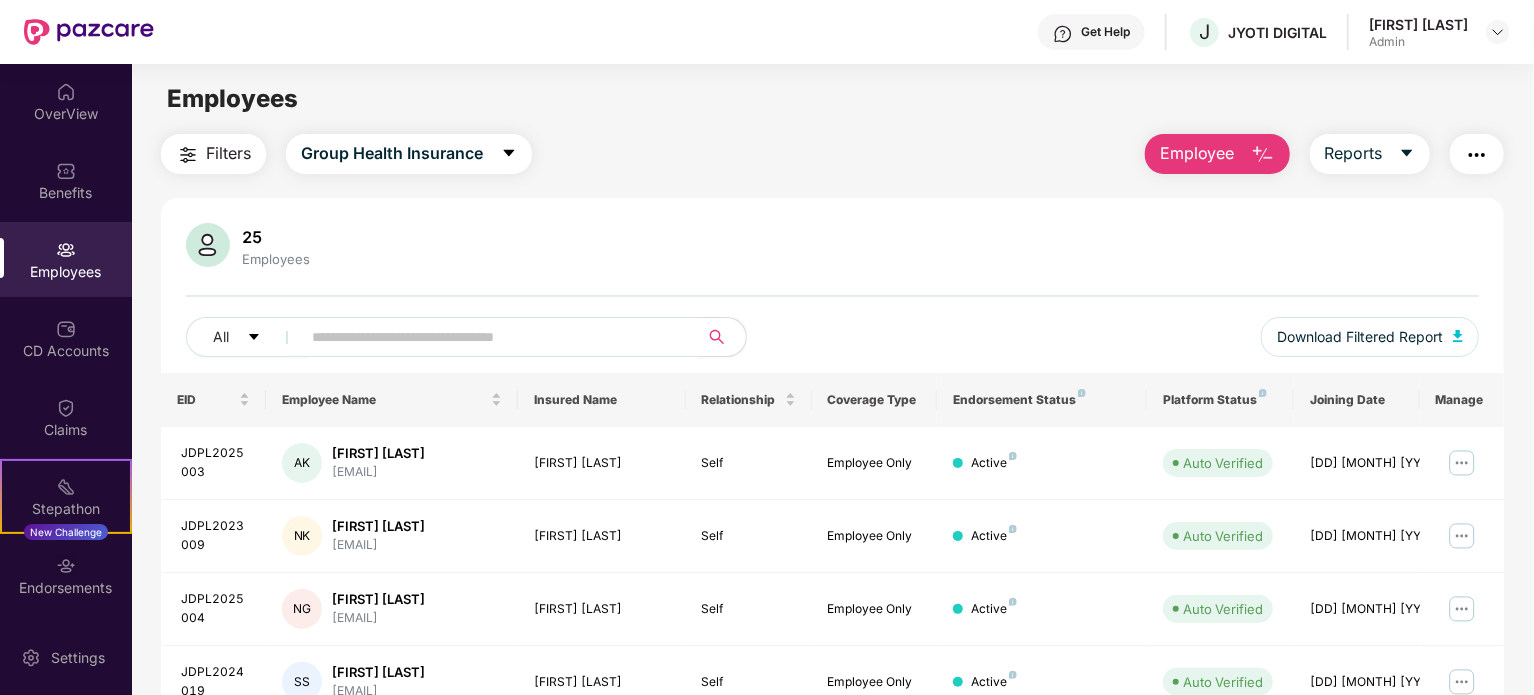 click on "Employees Filters Group Health Insurance Employee  Reports 25 Employees All Download Filtered Report EID Employee Name Insured Name Relationship Coverage Type Endorsement Status Platform Status Joining Date Manage                   JDPL2025003 AK Azeem Ahmad Khan   khan.azeem1994@gmail.c... Azeem Ahmad Khan Self Employee Only Active Auto Verified 01 Mar 2025 JDPL2023009 NK Nikhil Kumar   nikhiltk20@gmail.com Nikhil Kumar Self Employee Only Active Auto Verified 01 Mar 2025 JDPL2025004 NG Nancy Gangwar   nancygangwar1615@gmail... Nancy Gangwar Self Employee Only Active Auto Verified 01 Mar 2025 JDPL2024019 SS Shivam Sharma   ss7475731@gmail.com Shivam Sharma Self Employee Only Active Auto Verified 01 Mar 2025 JDPL2025001 DG Divyanshu Gupta   divyanshpbt84@gmail.co... Divyanshu Gupta Self Employee Only Active Auto Verified 01 Mar 2025 JDPL2024012 SS Sarandeep Singh   sharand676@gmail.com Sarandeep Singh Self Employee Only Active Auto Verified 01 Mar 2025 JDPL2024013 SA Sahil Ansari   Sahil Ansari Self" at bounding box center (832, 411) 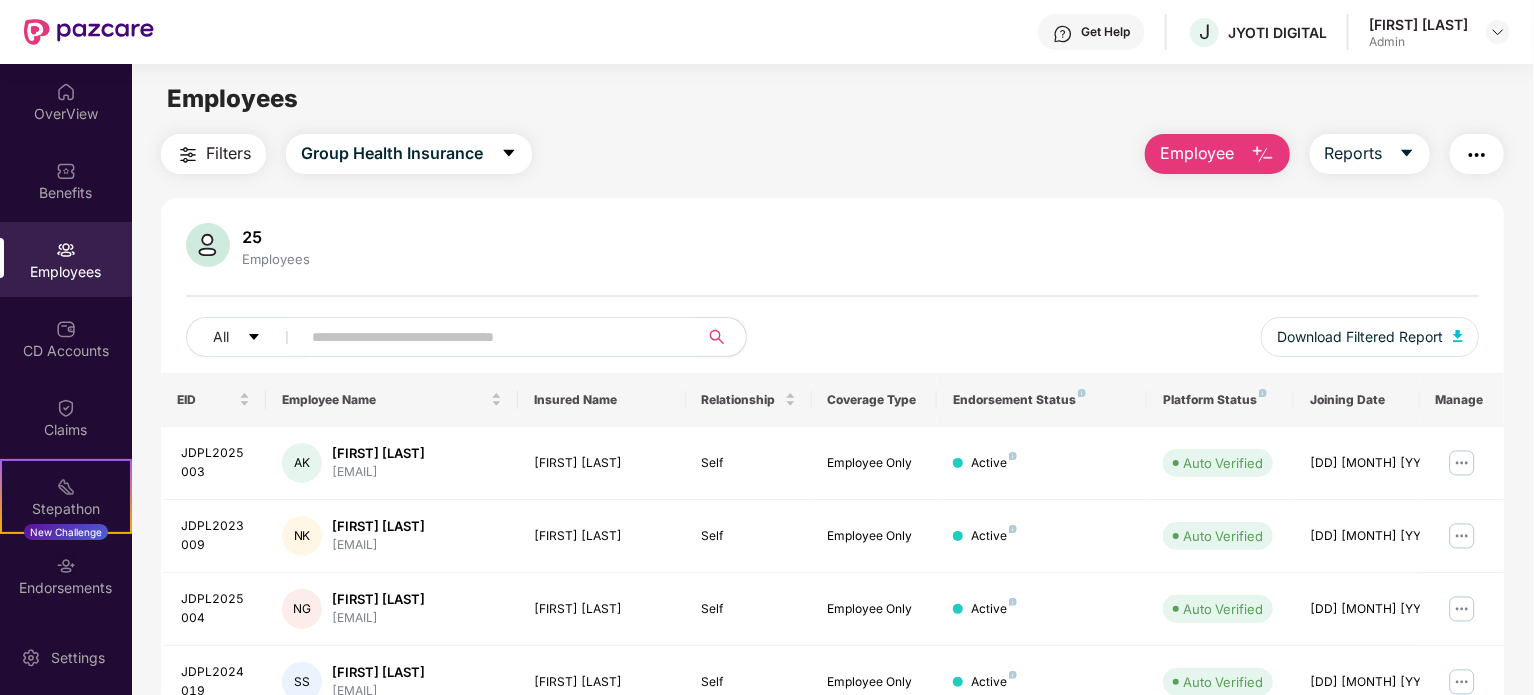 click on "Filters" at bounding box center [213, 154] 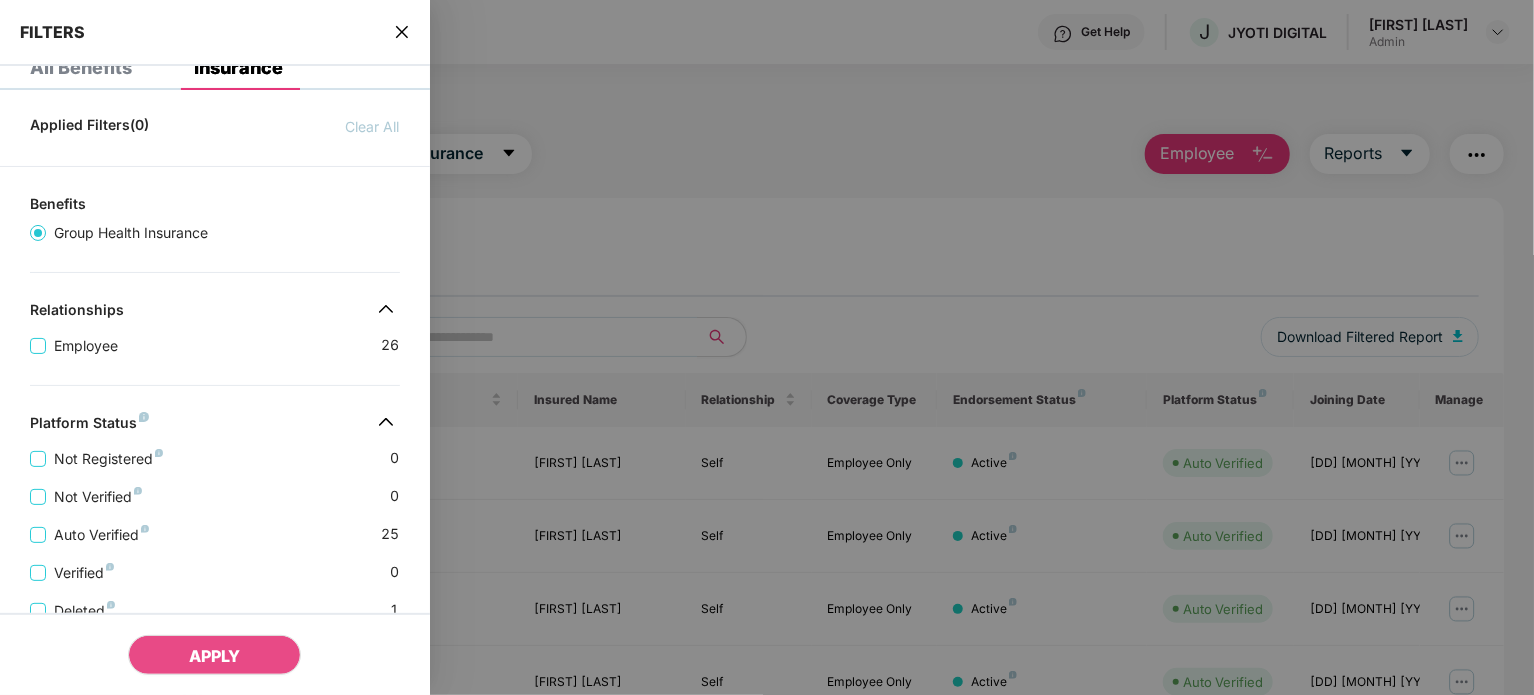 scroll, scrollTop: 0, scrollLeft: 0, axis: both 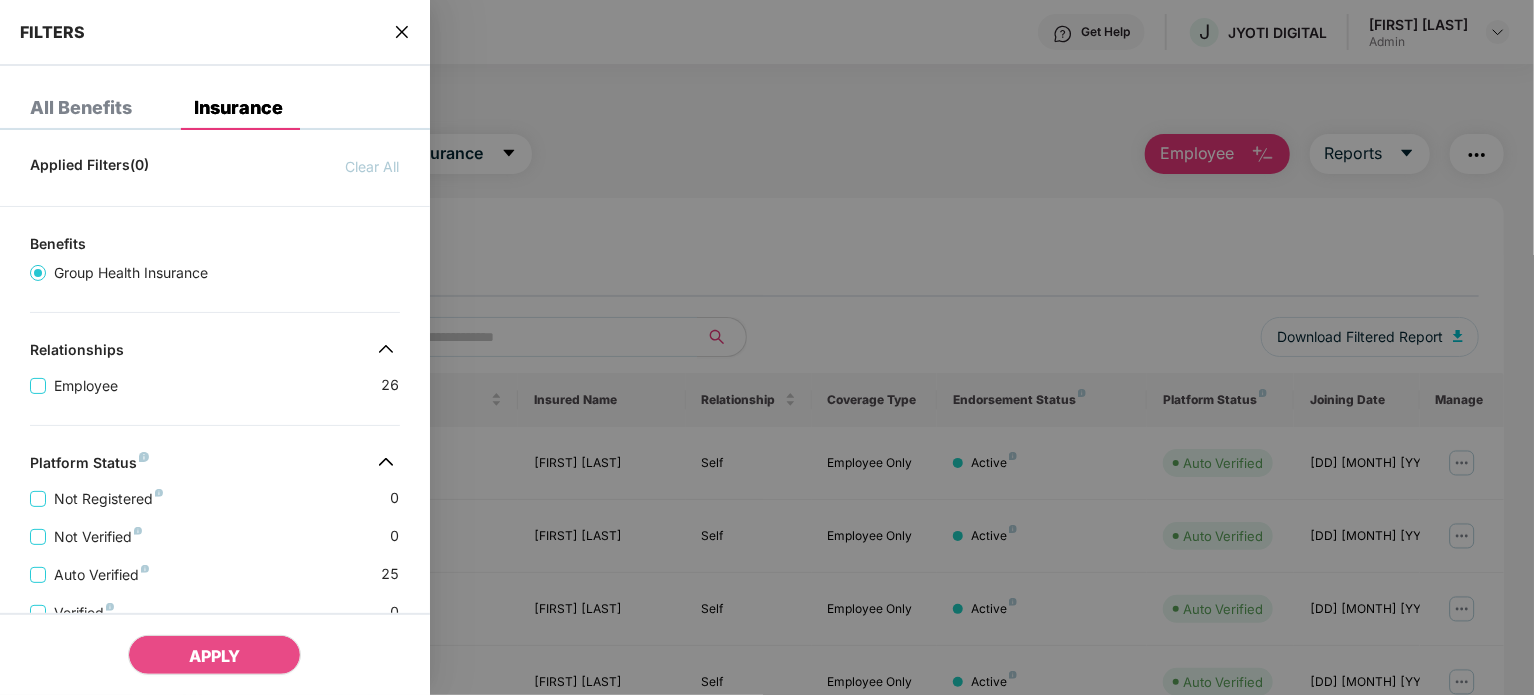 click on "FILTERS" at bounding box center (215, 33) 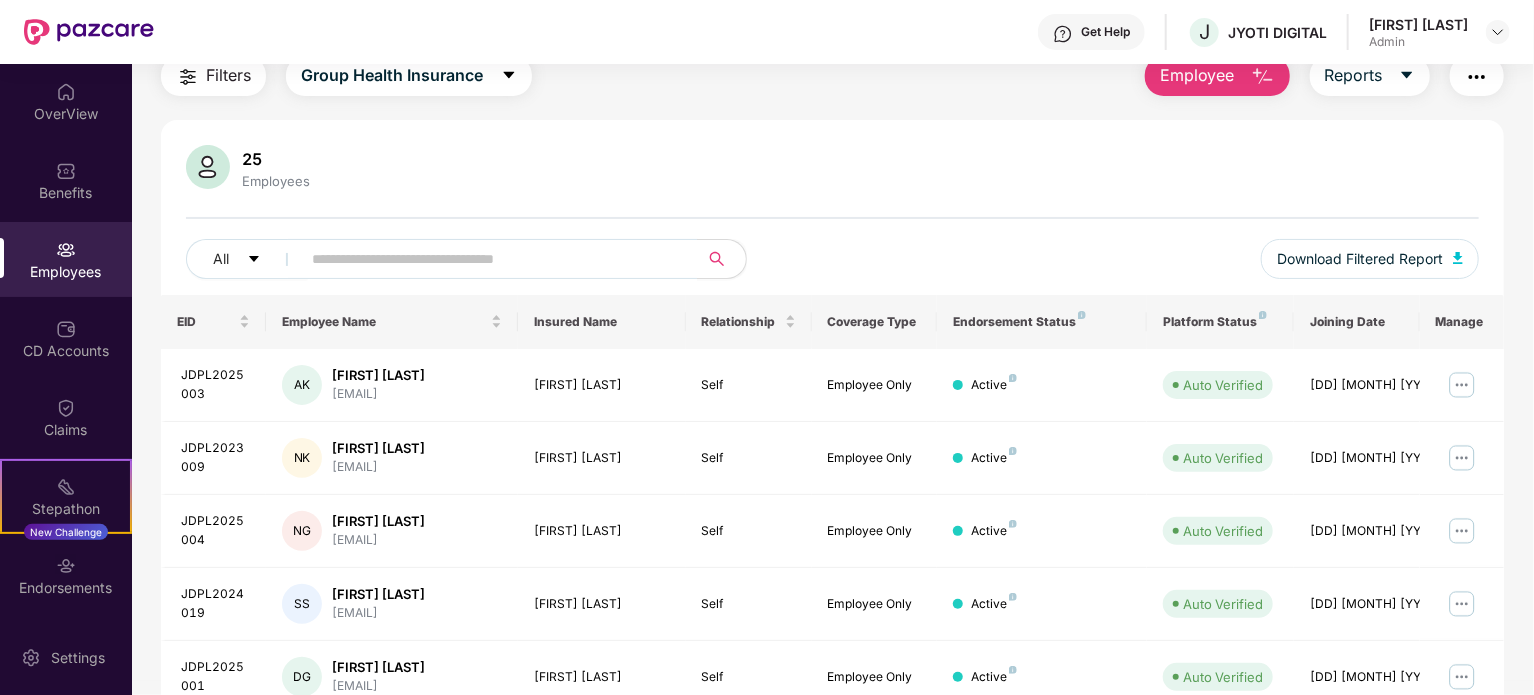 scroll, scrollTop: 84, scrollLeft: 0, axis: vertical 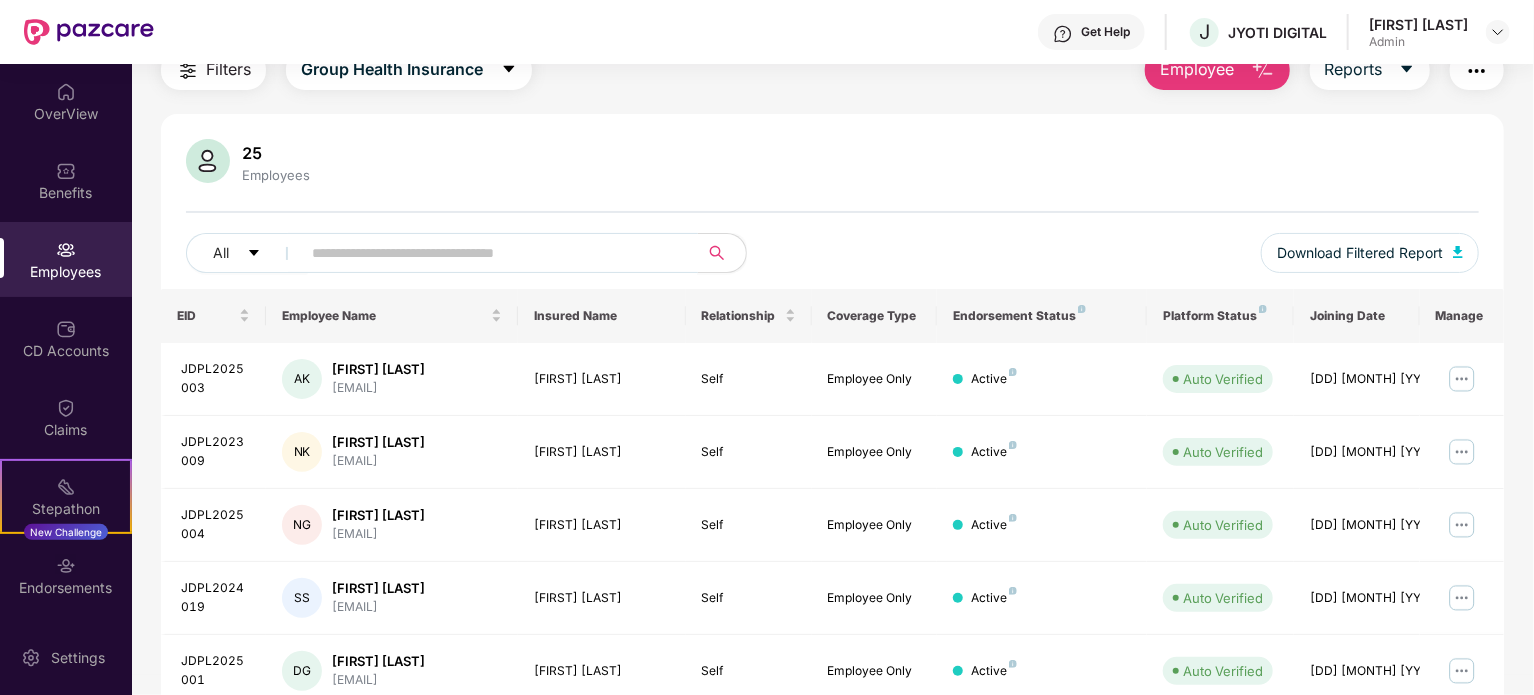 click at bounding box center (491, 253) 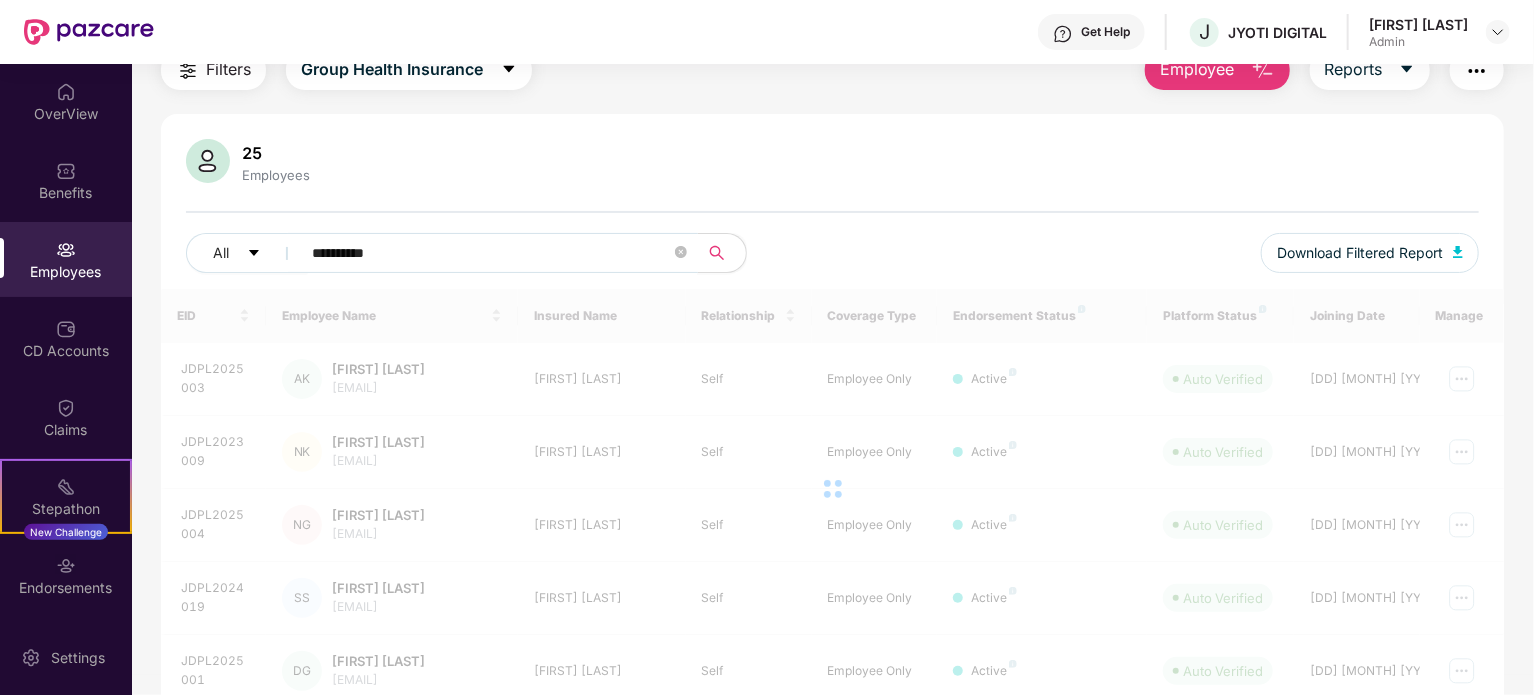 type on "**********" 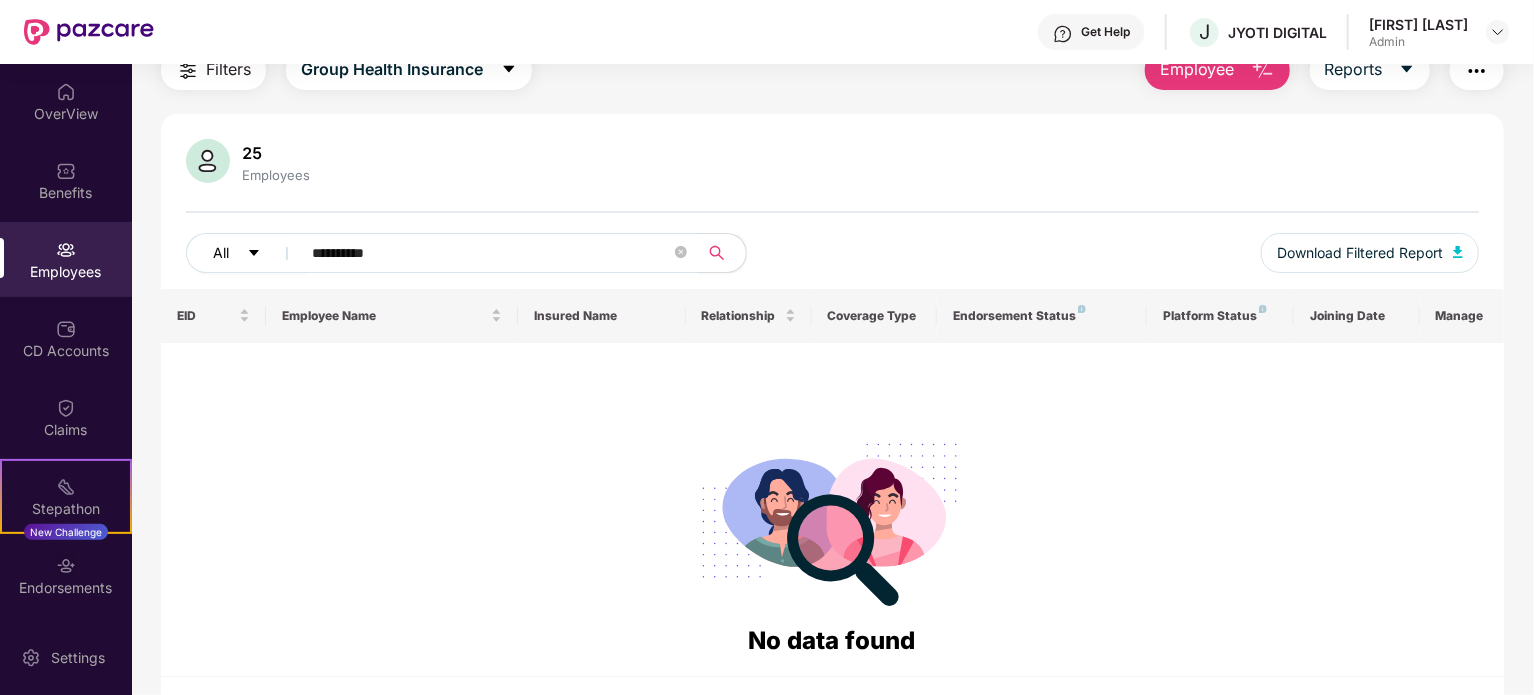 click on "All" at bounding box center [247, 253] 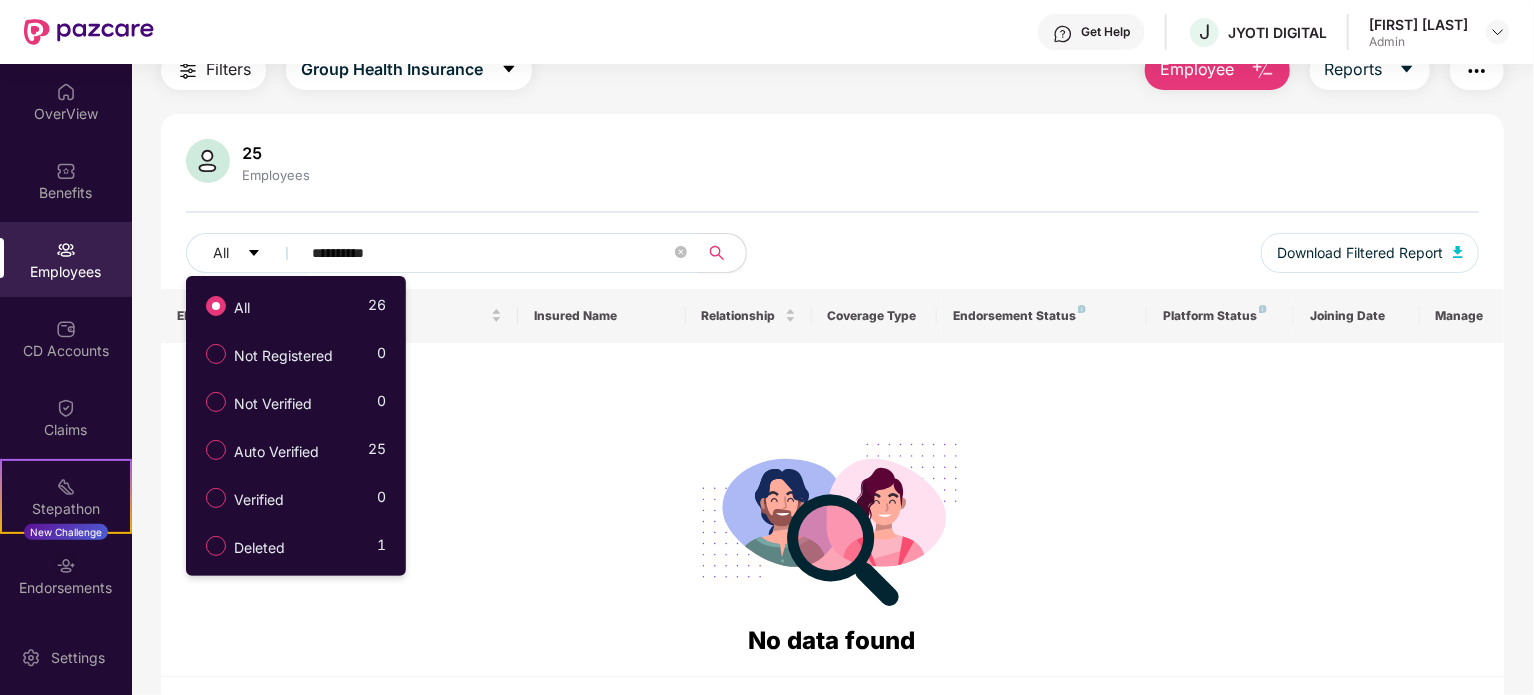 click on "**********" at bounding box center [832, 214] 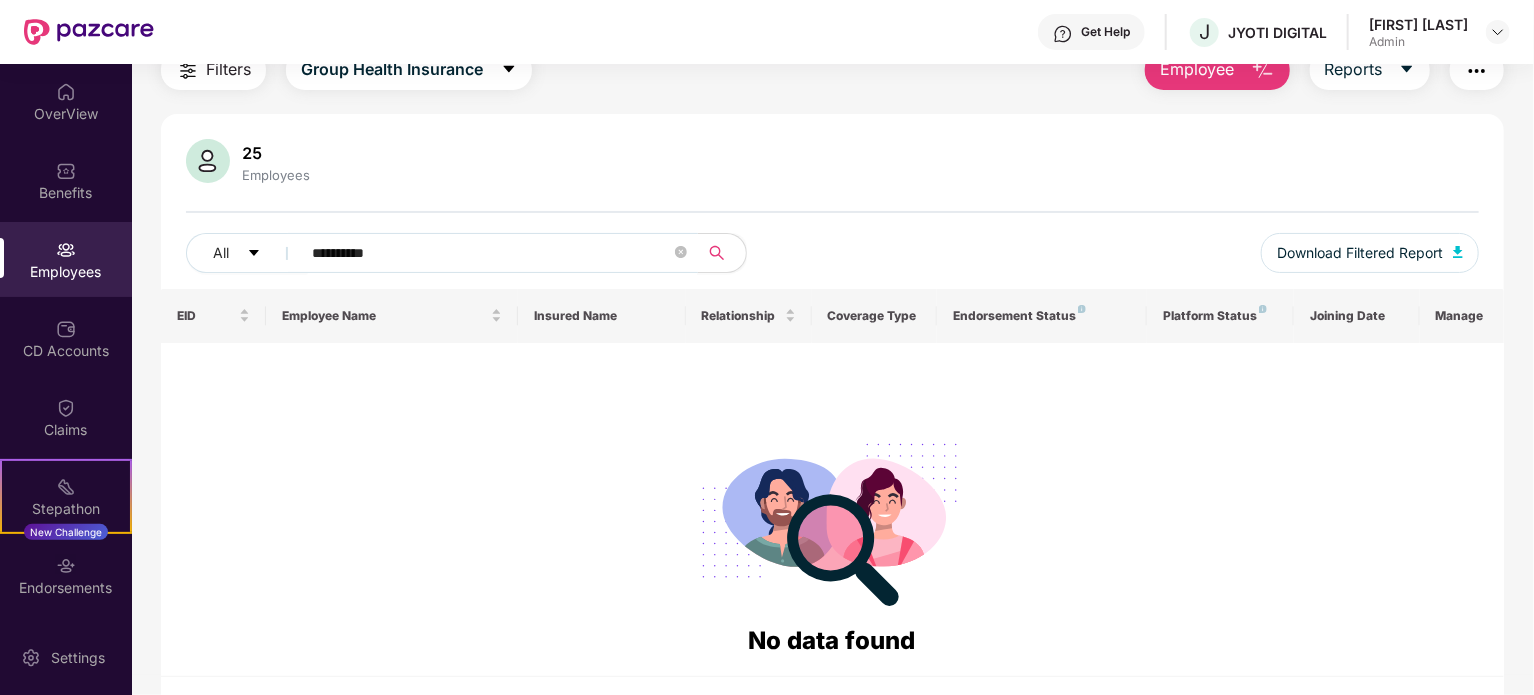 click on "**********" at bounding box center [493, 253] 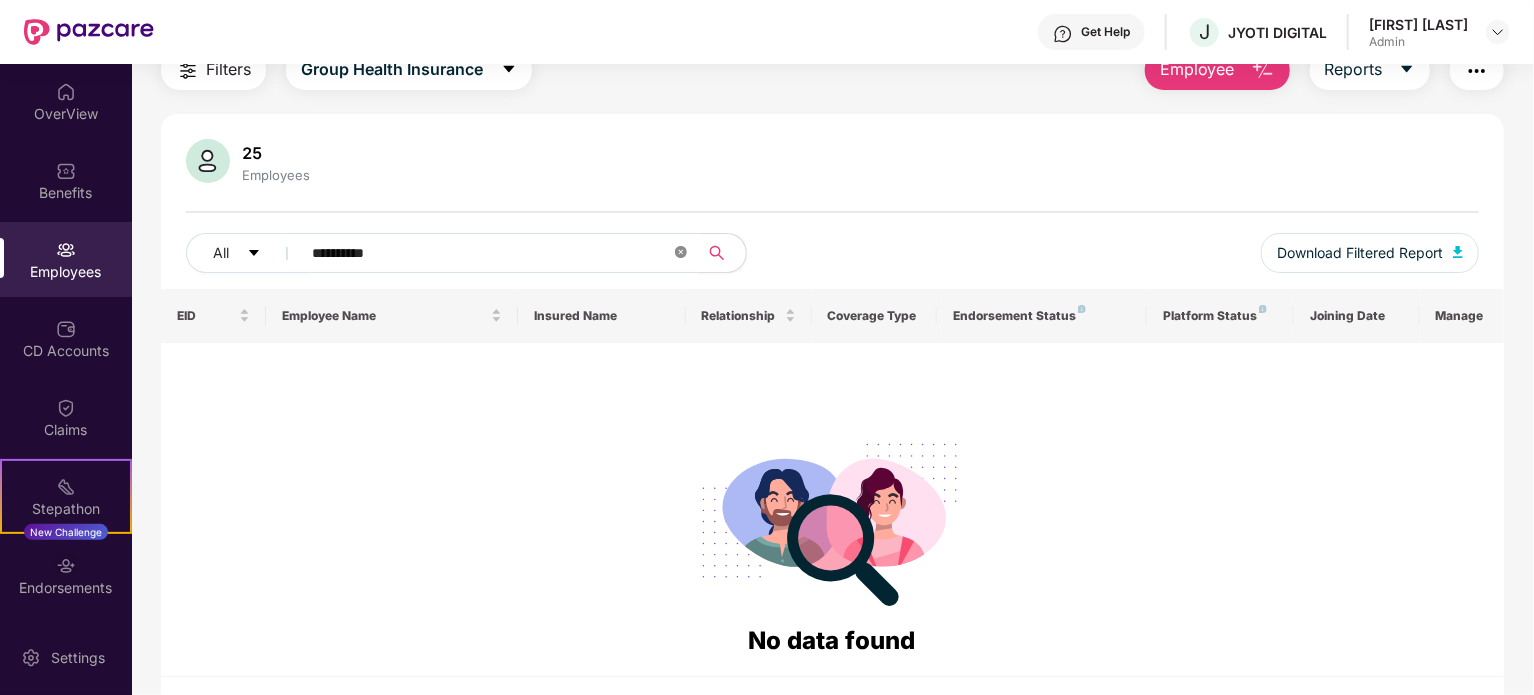 click 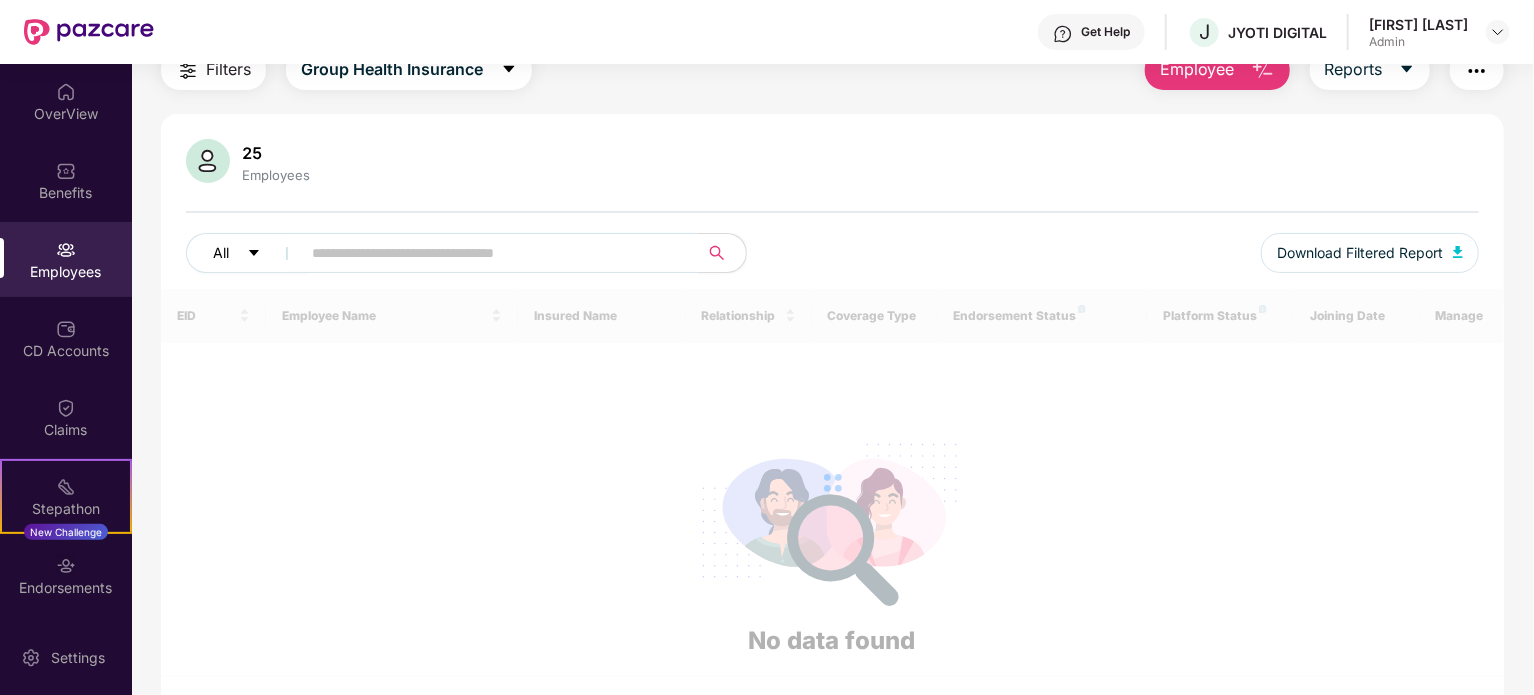 click on "All" at bounding box center [247, 253] 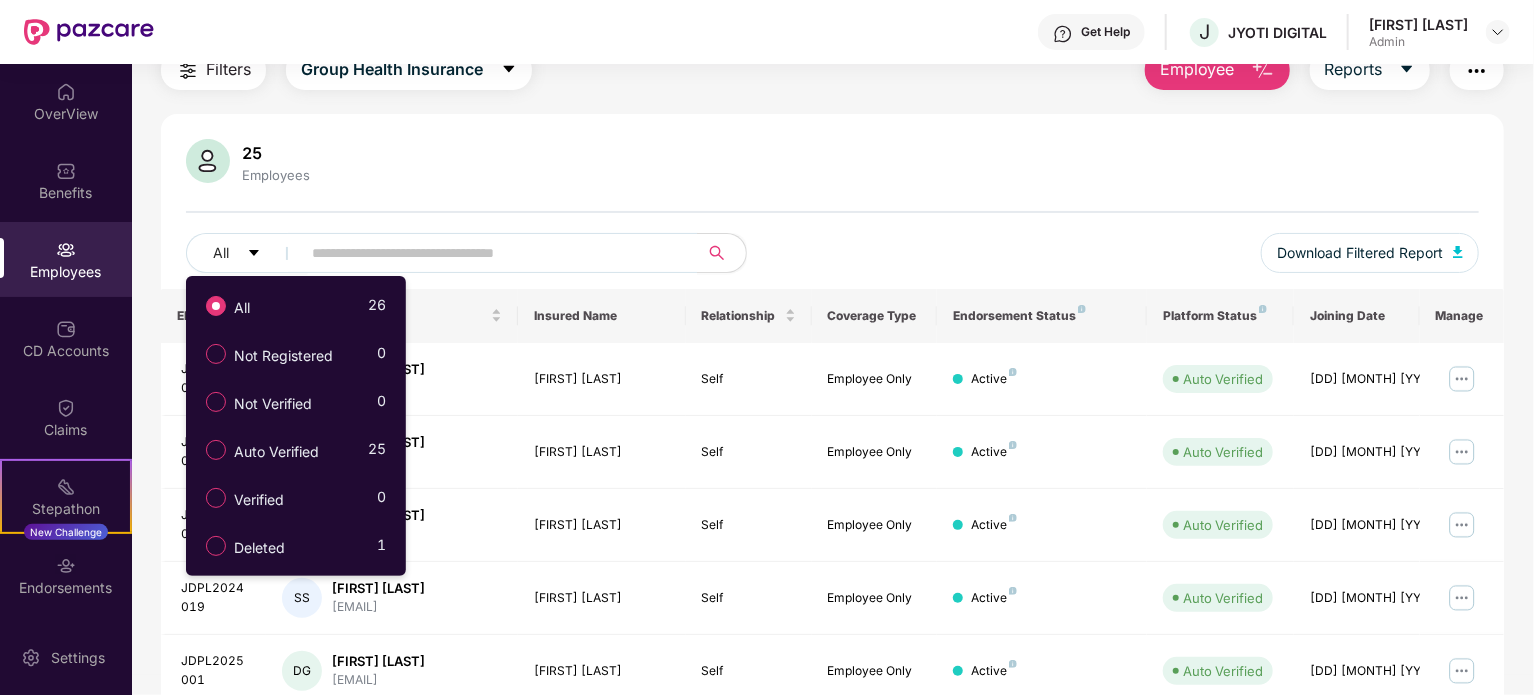 click on "25 Employees" at bounding box center (832, 163) 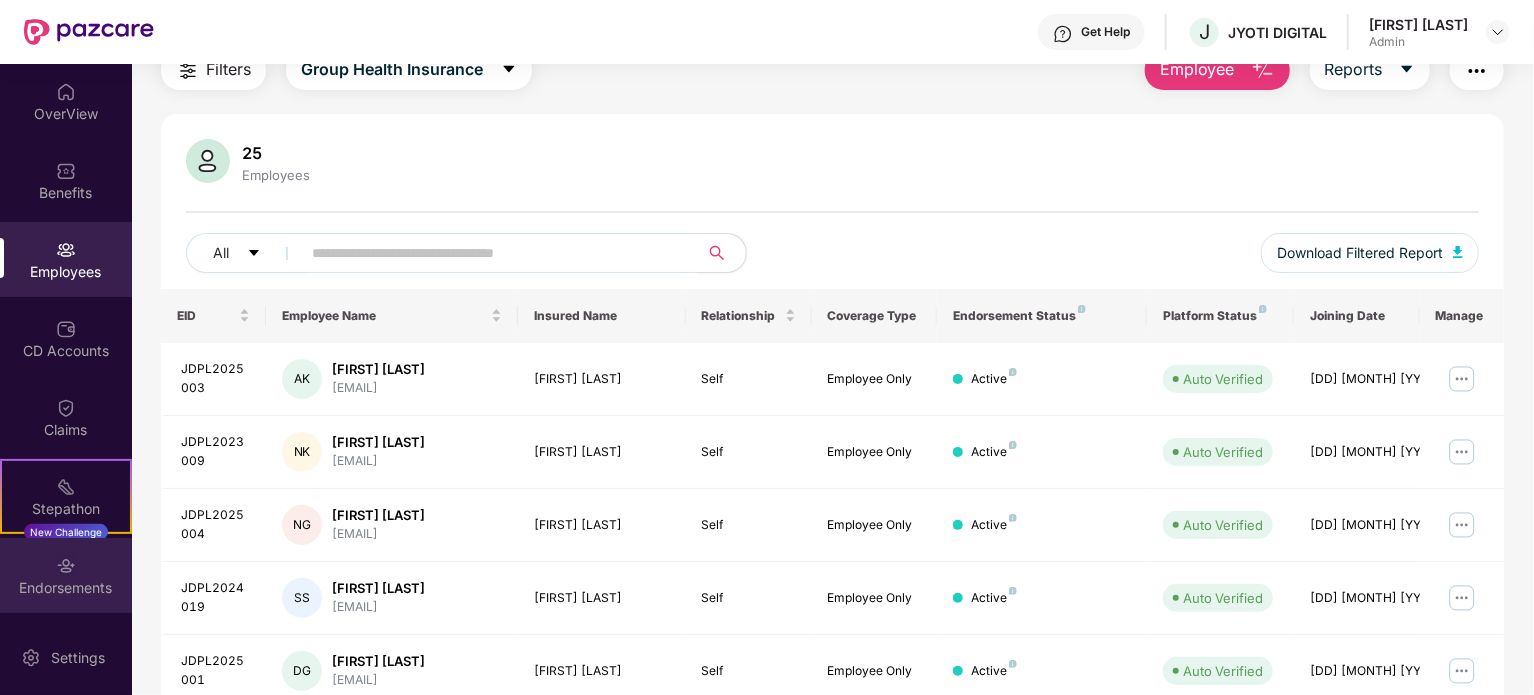 click on "Endorsements" at bounding box center [66, 575] 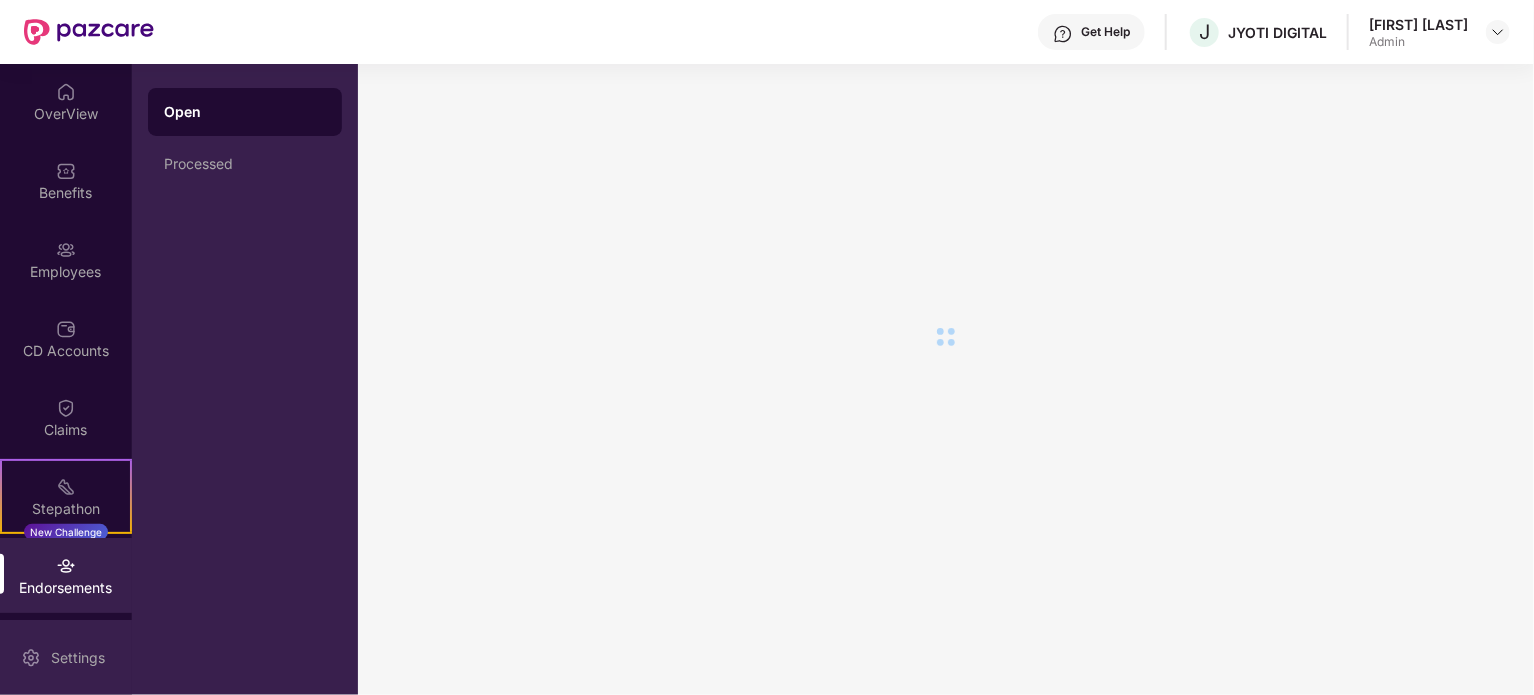 click on "Settings" at bounding box center (66, 657) 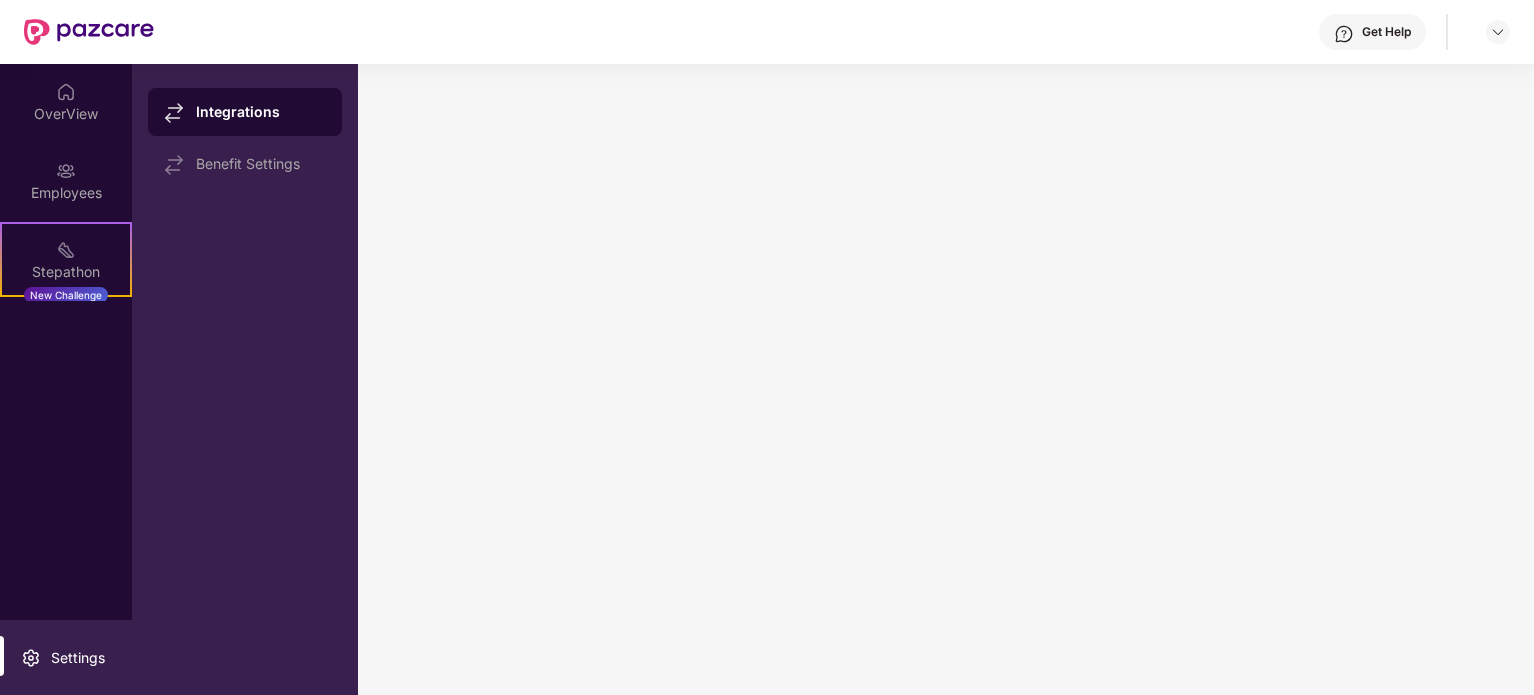 scroll, scrollTop: 0, scrollLeft: 0, axis: both 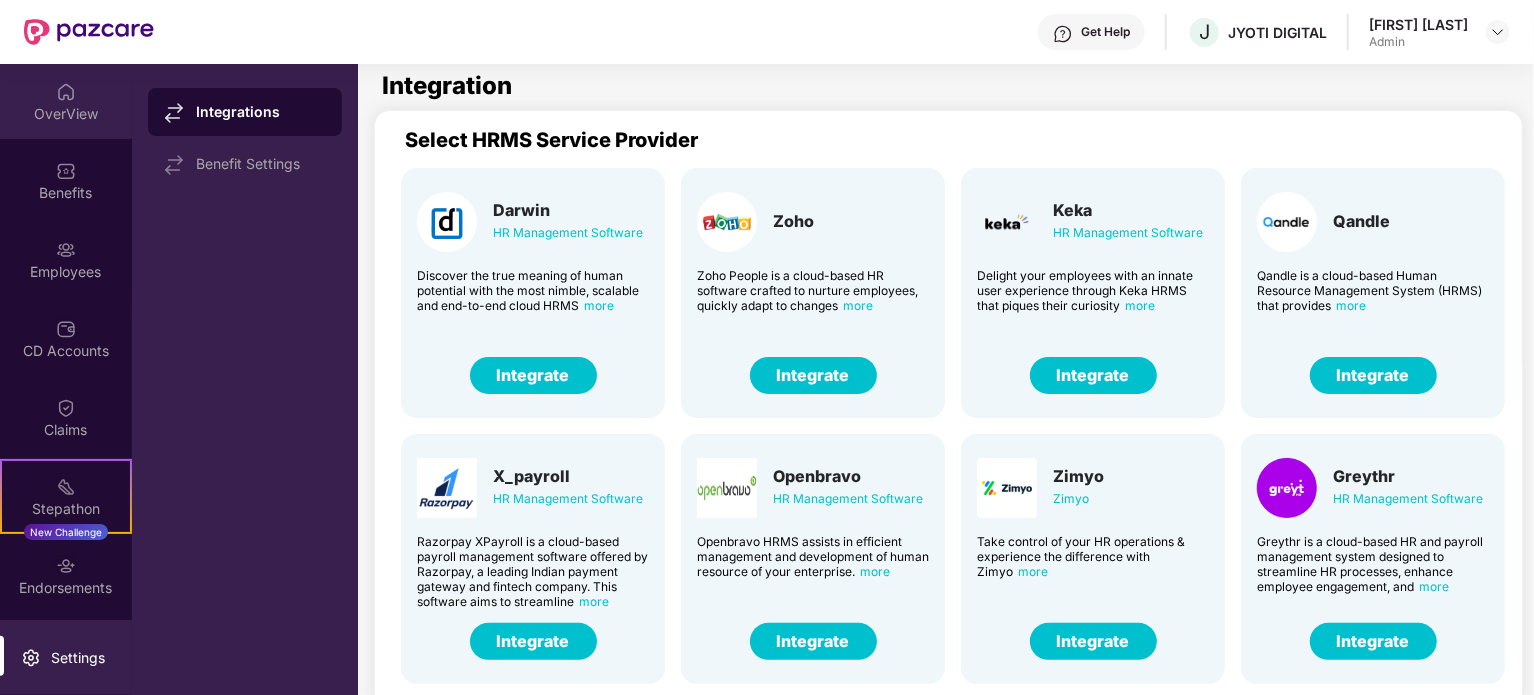 click on "OverView" at bounding box center [66, 101] 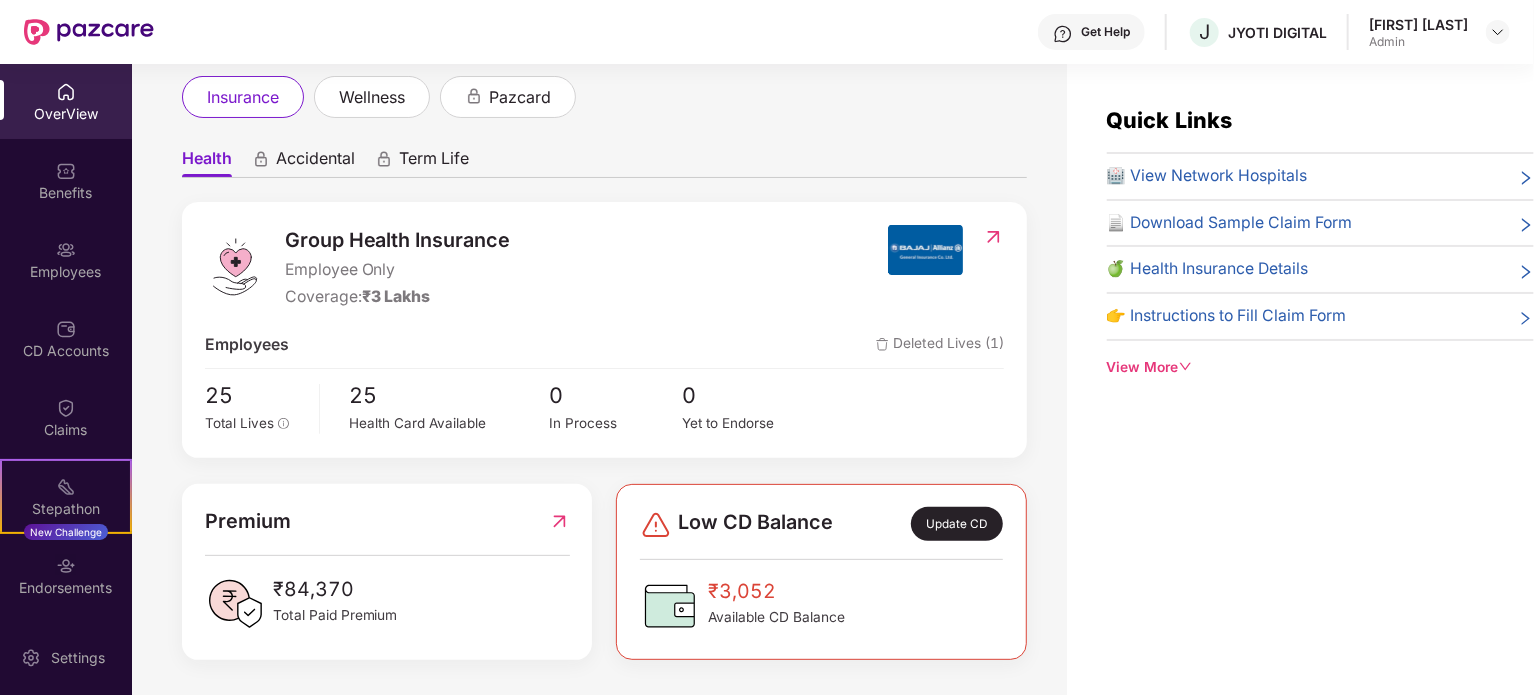 scroll, scrollTop: 0, scrollLeft: 0, axis: both 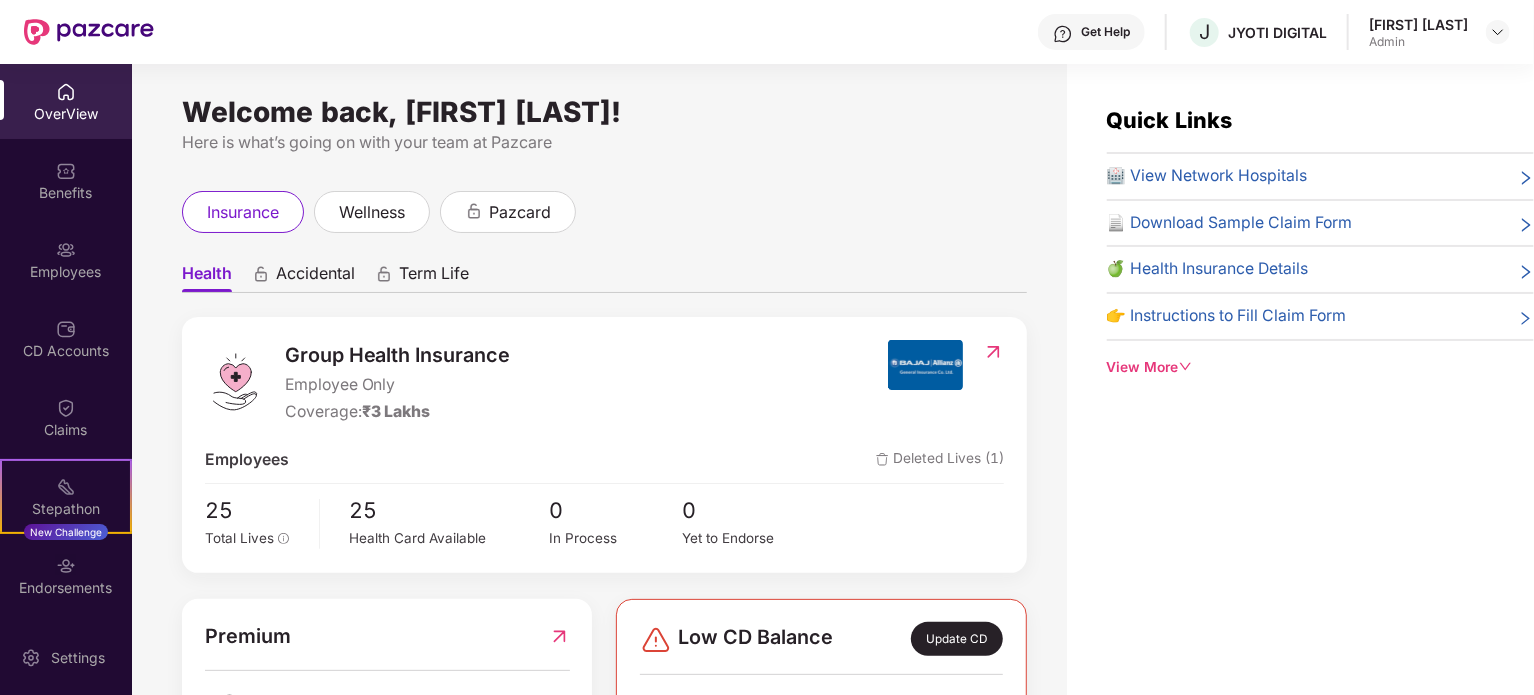 click on "Accidental" at bounding box center [315, 277] 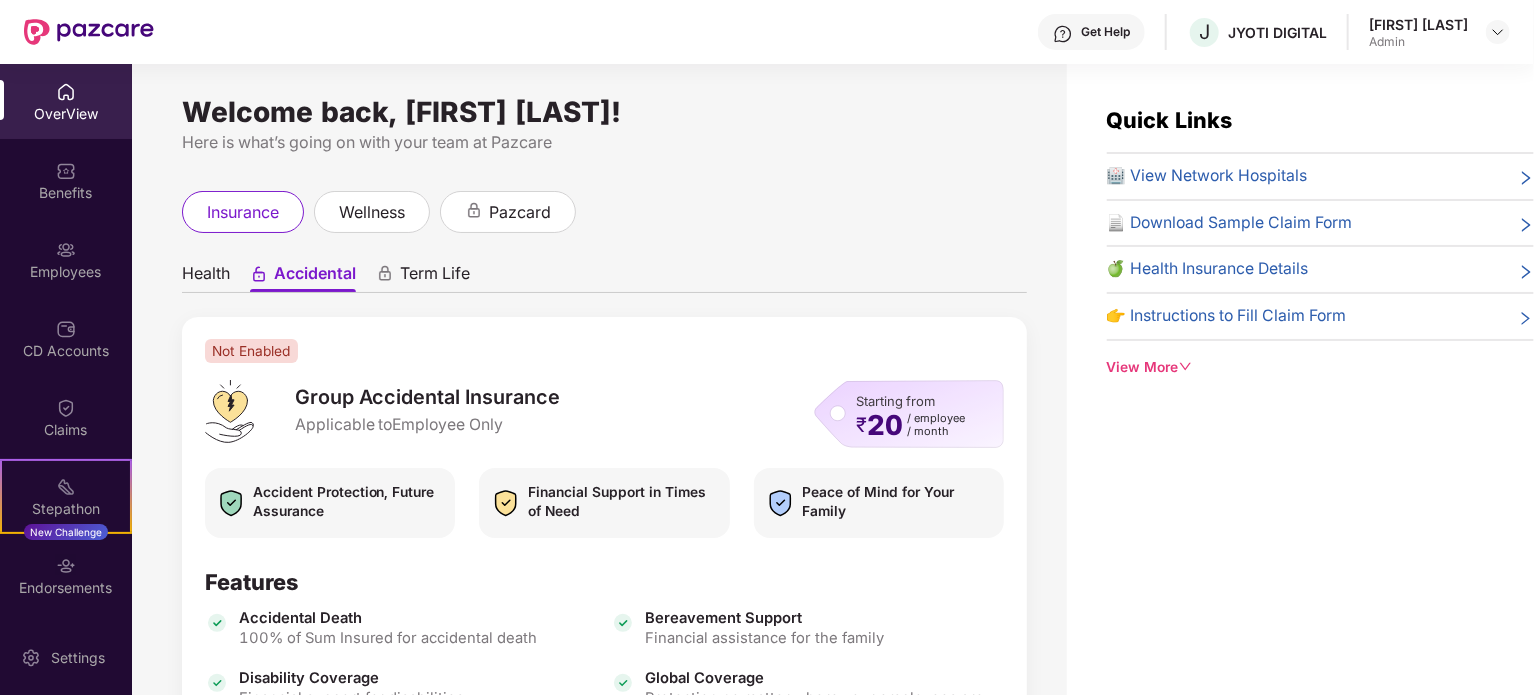 click on "Term Life" at bounding box center (435, 277) 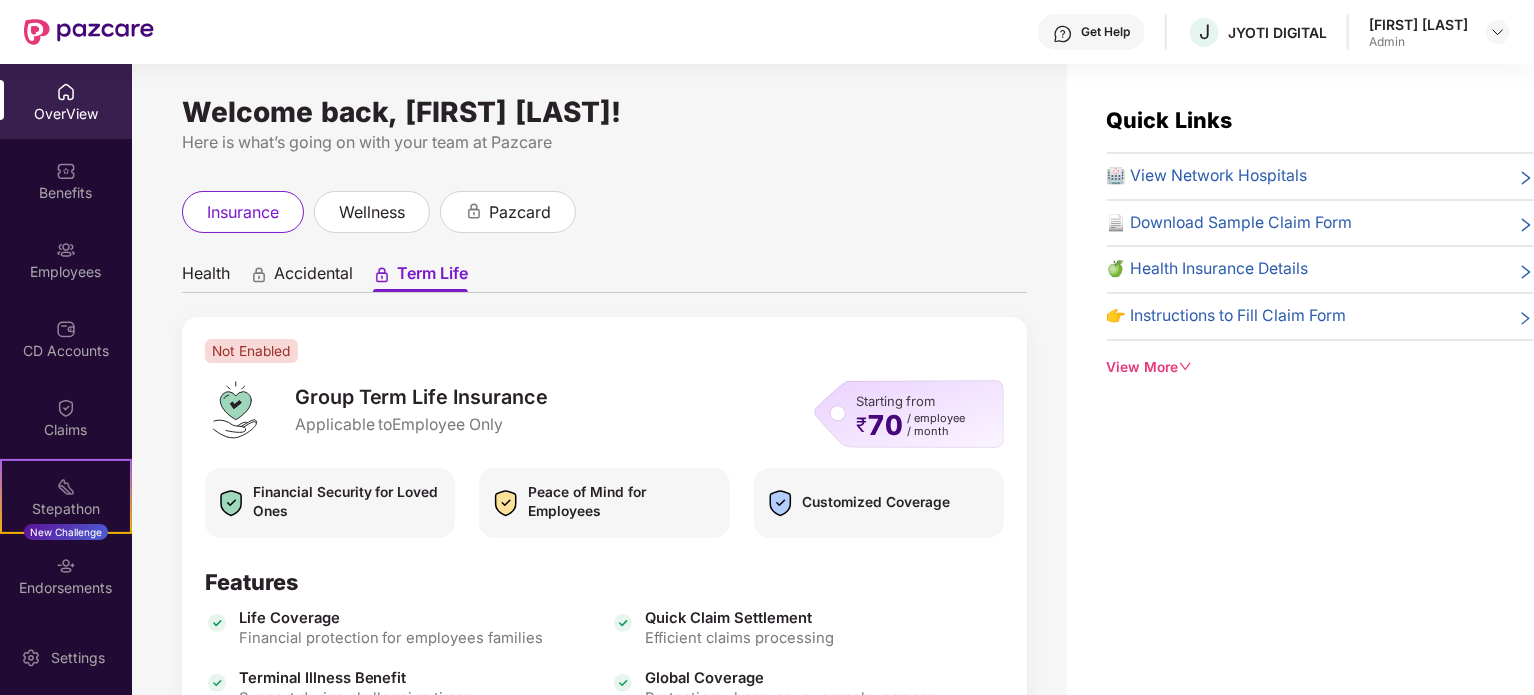 click on "Health   Accidental   Term Life" at bounding box center [604, 273] 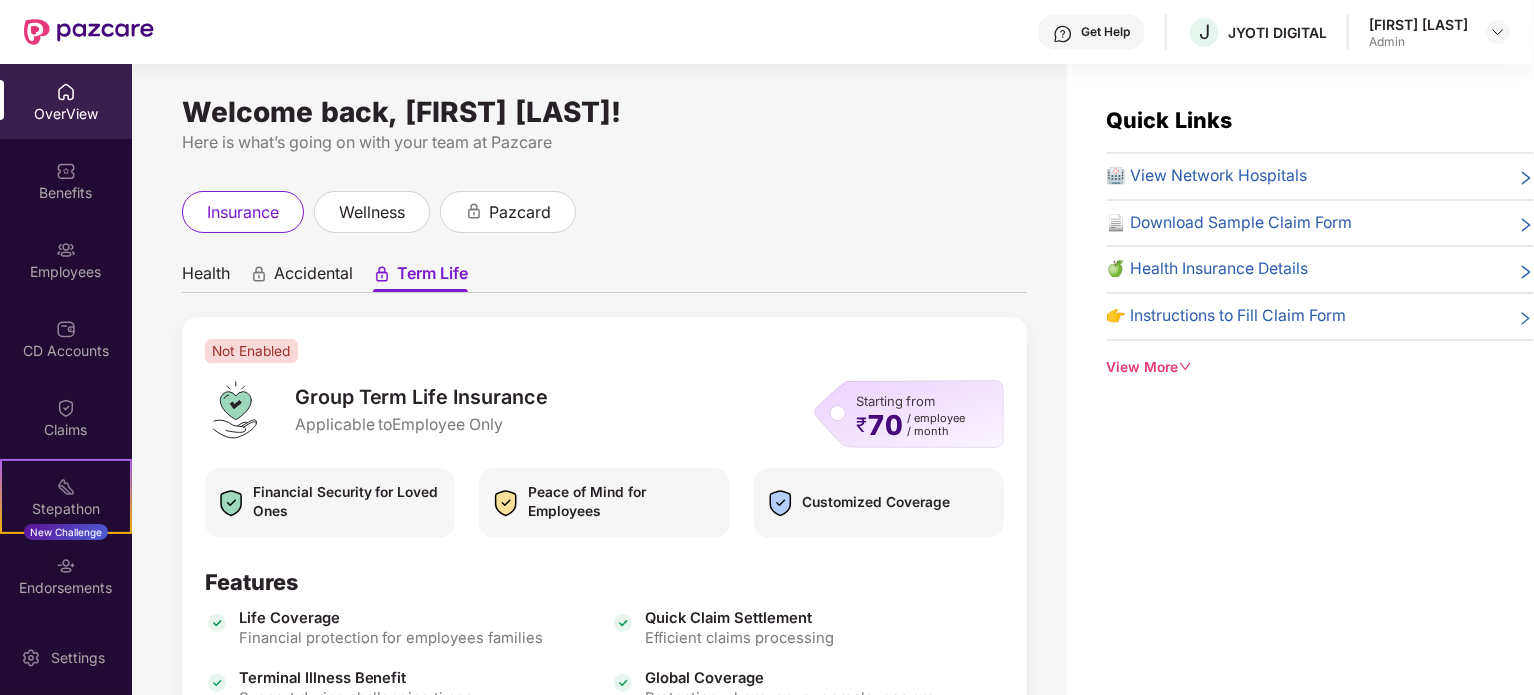 click on "Accidental" at bounding box center (301, 277) 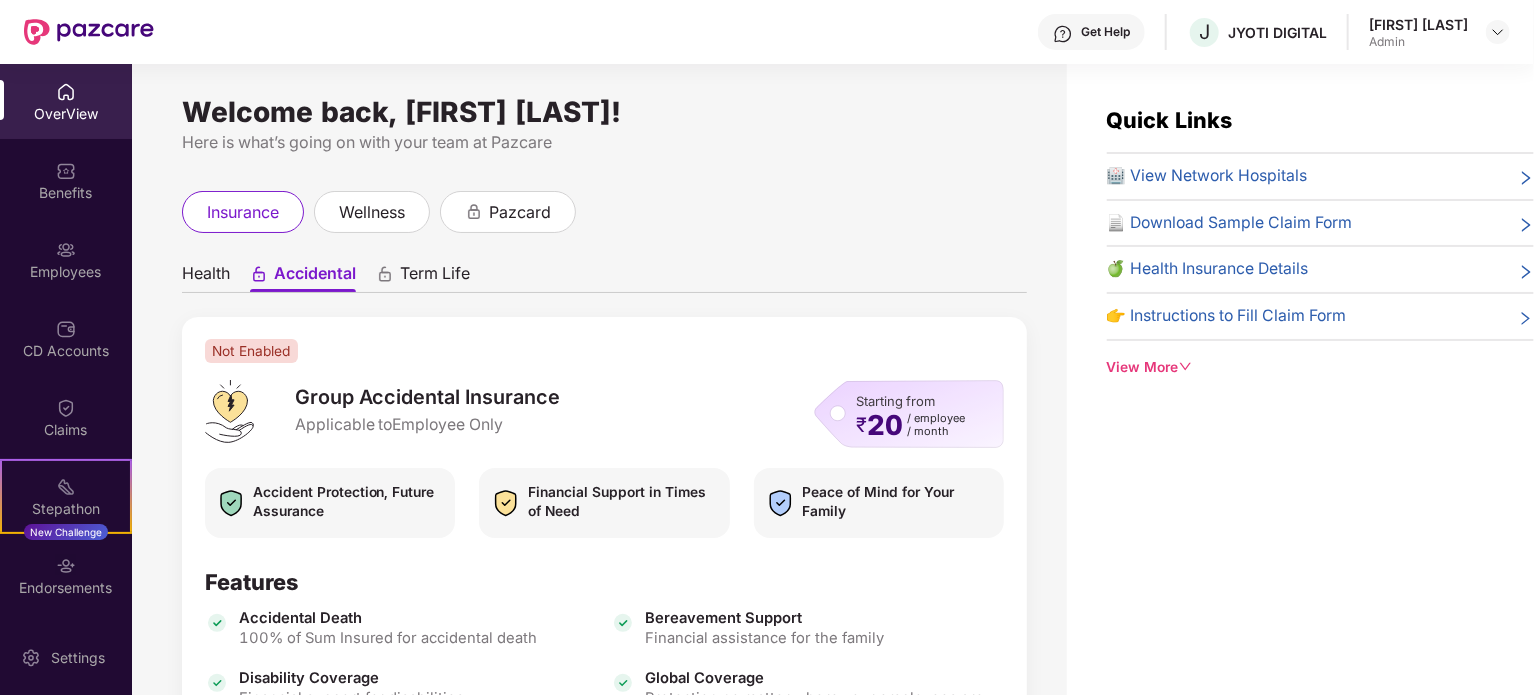 click on "Health" at bounding box center [206, 277] 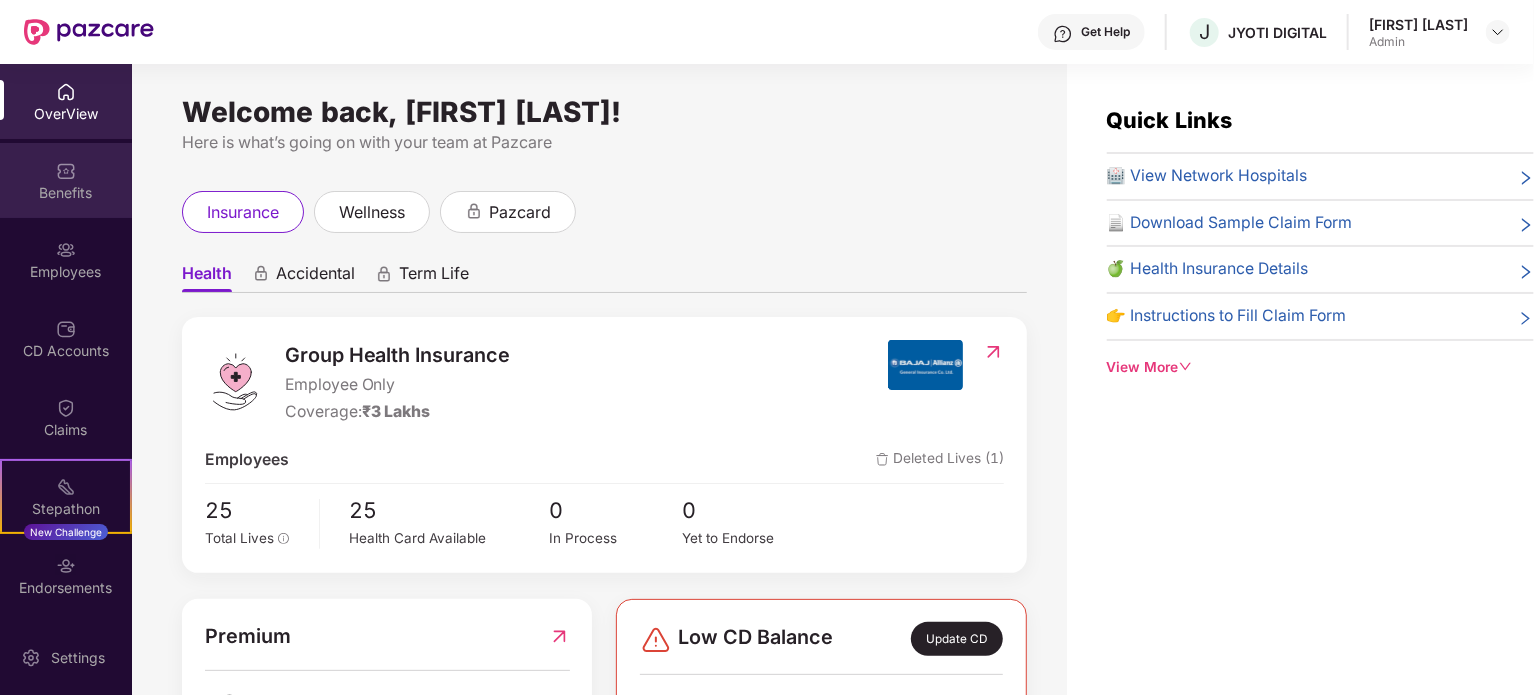 click on "Benefits" at bounding box center [66, 193] 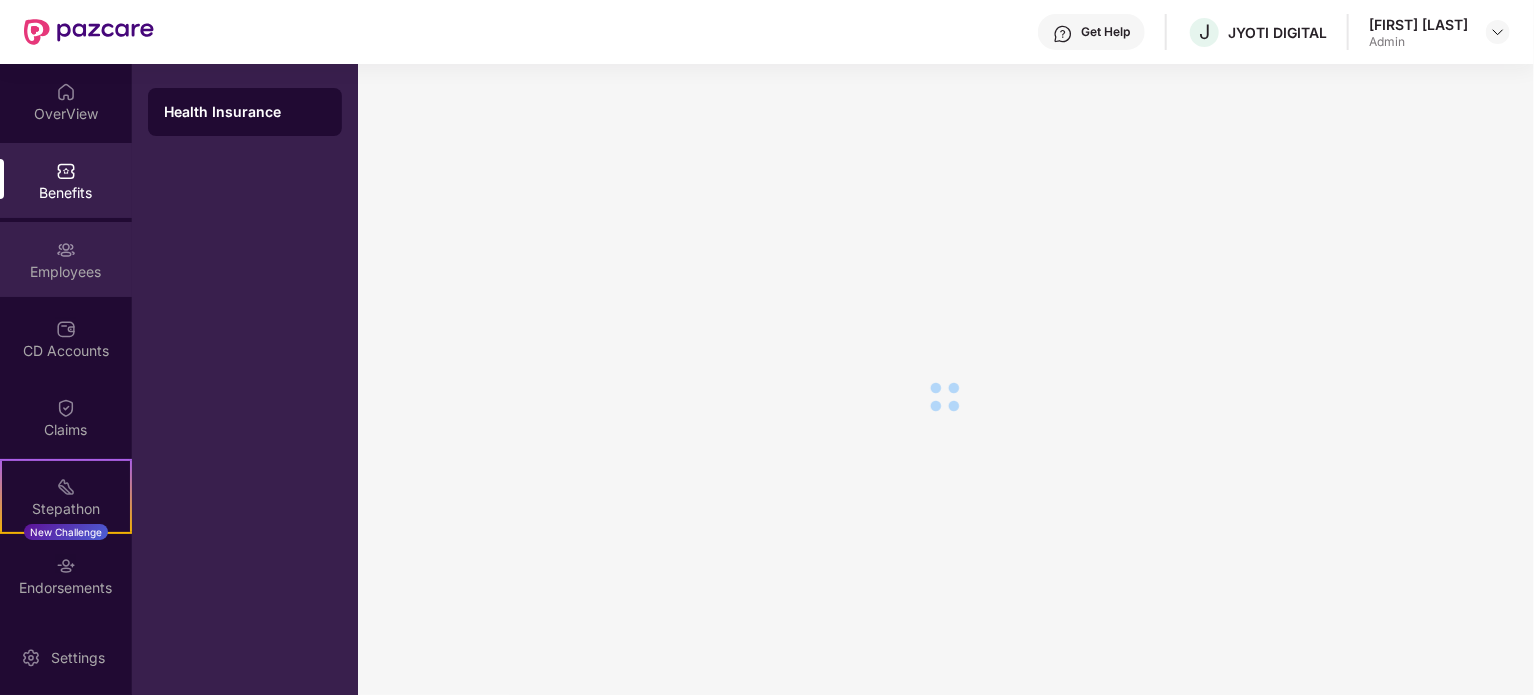 click on "Employees" at bounding box center (66, 272) 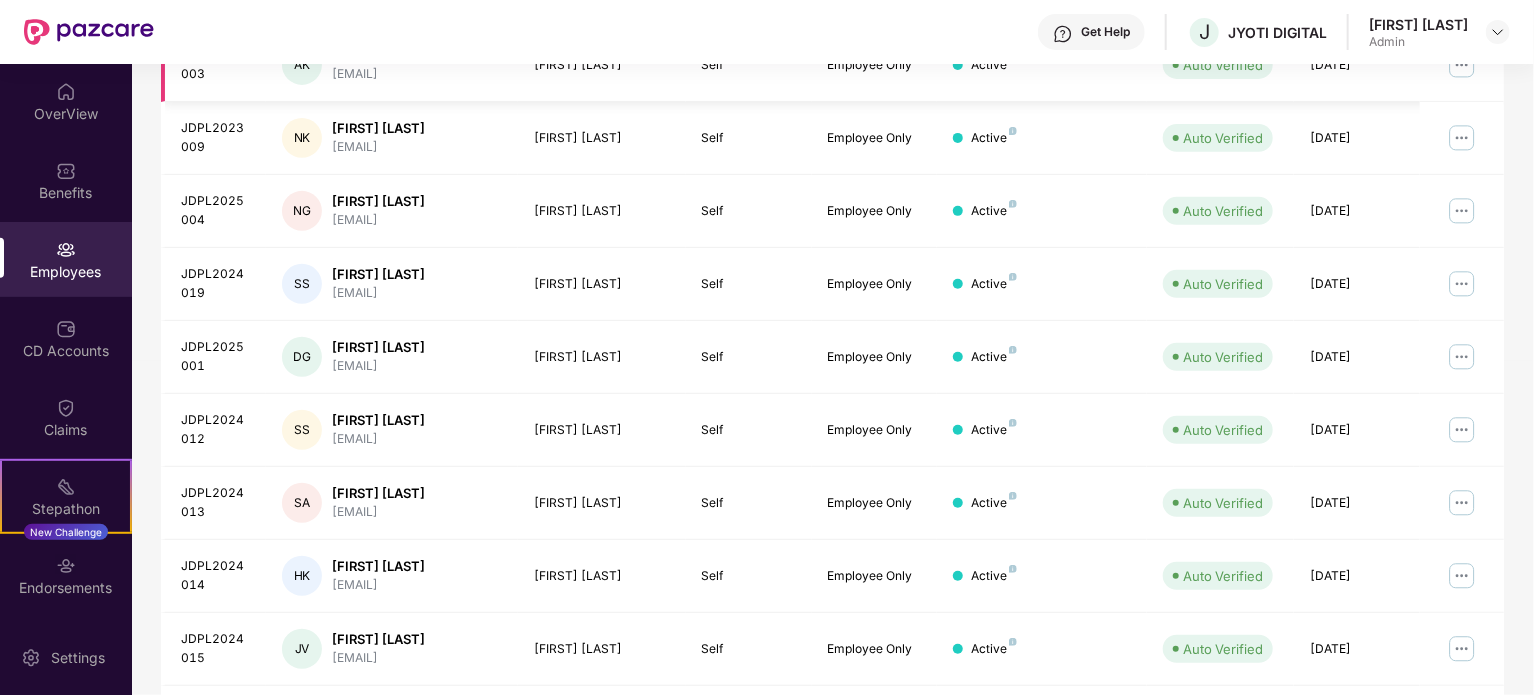 scroll, scrollTop: 0, scrollLeft: 0, axis: both 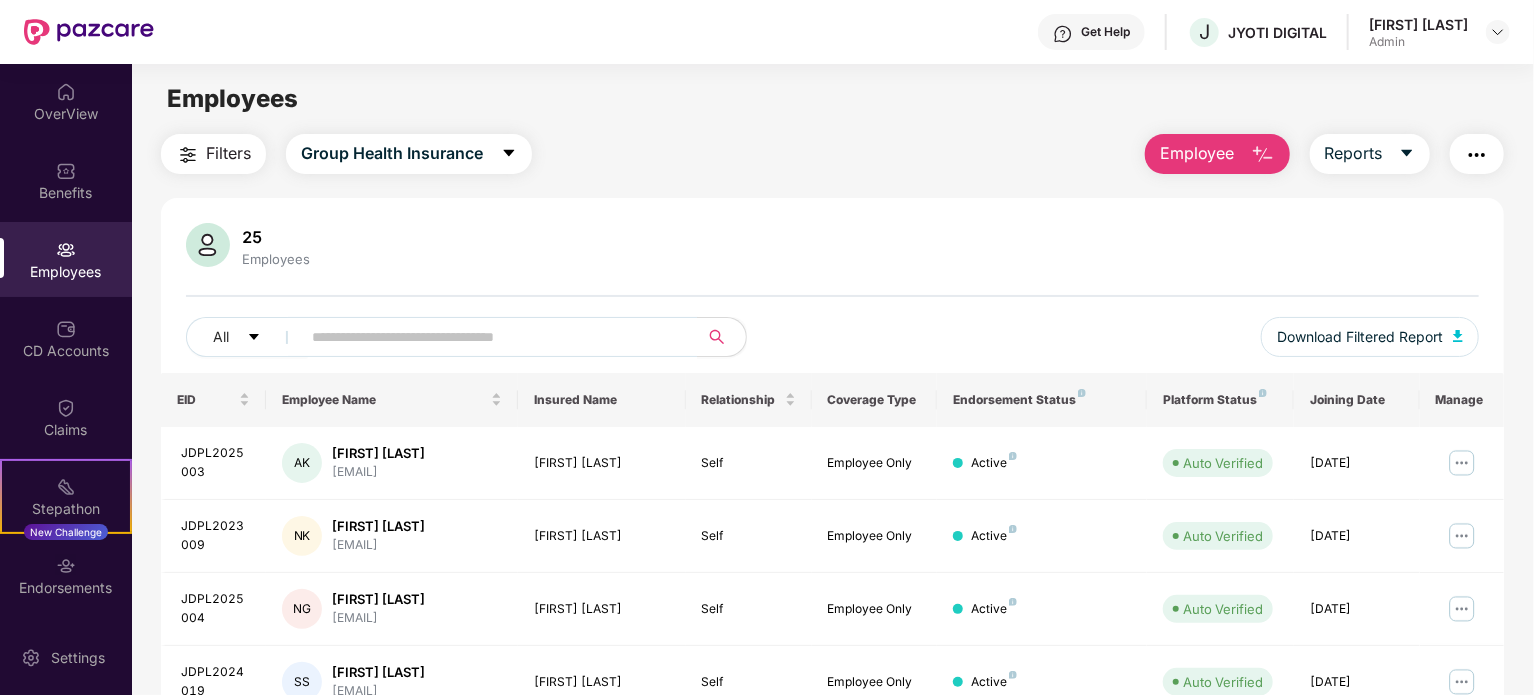 click at bounding box center [1477, 155] 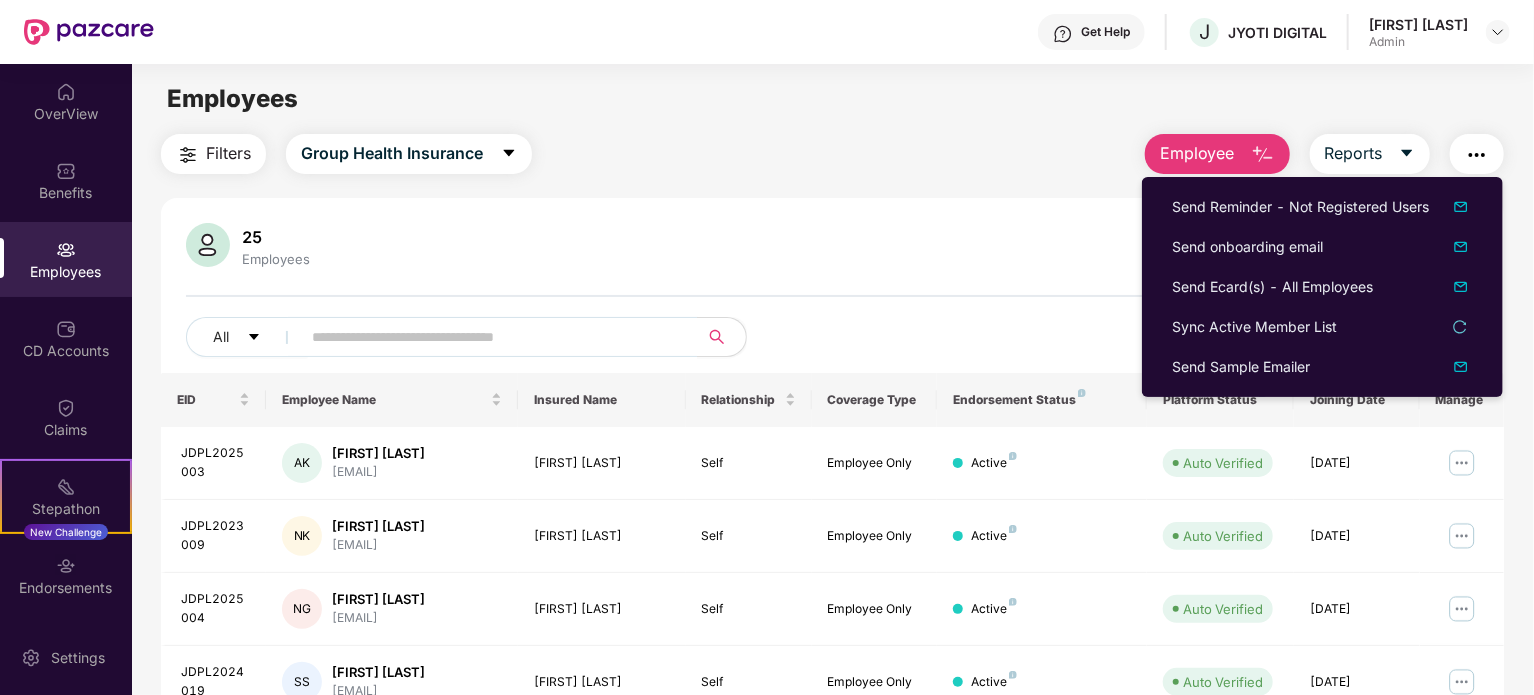 click on "[FIRST] [LAST]" at bounding box center [1418, 24] 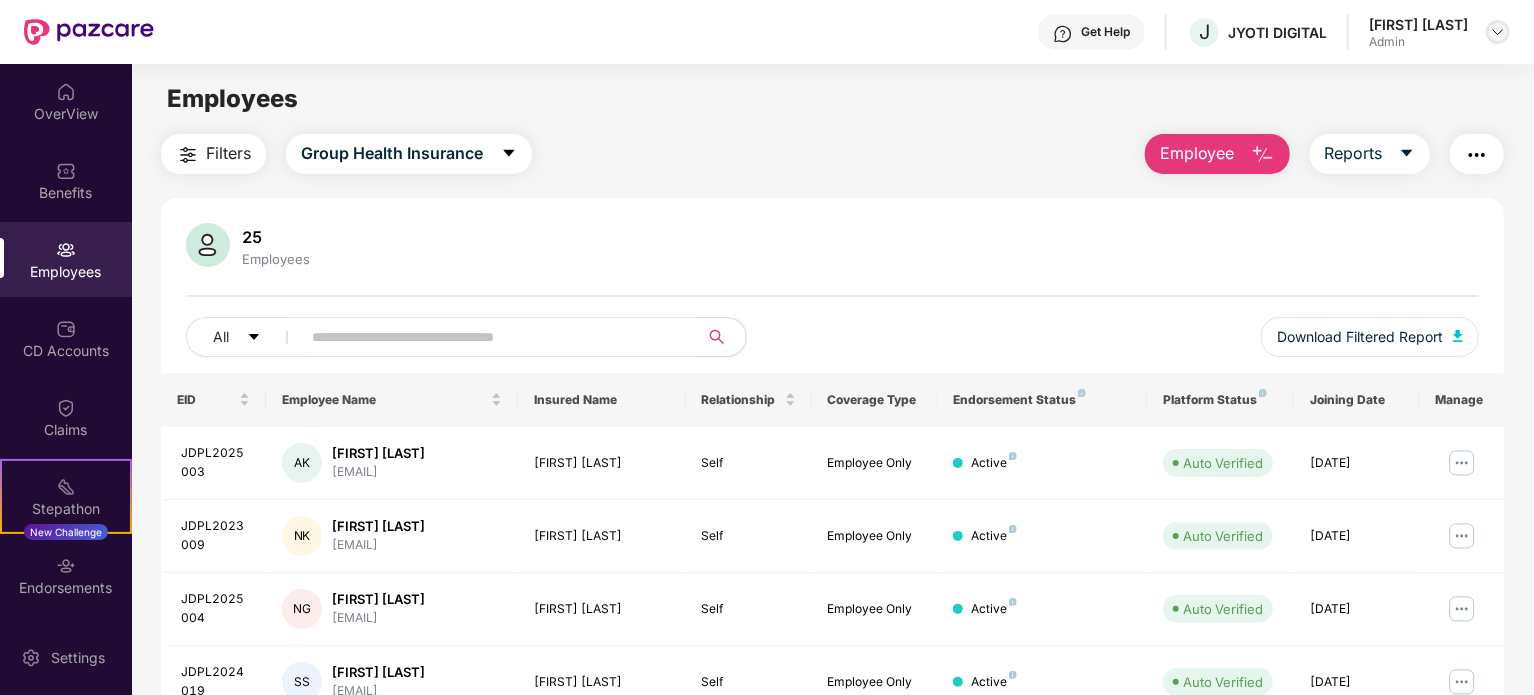 click at bounding box center [1498, 32] 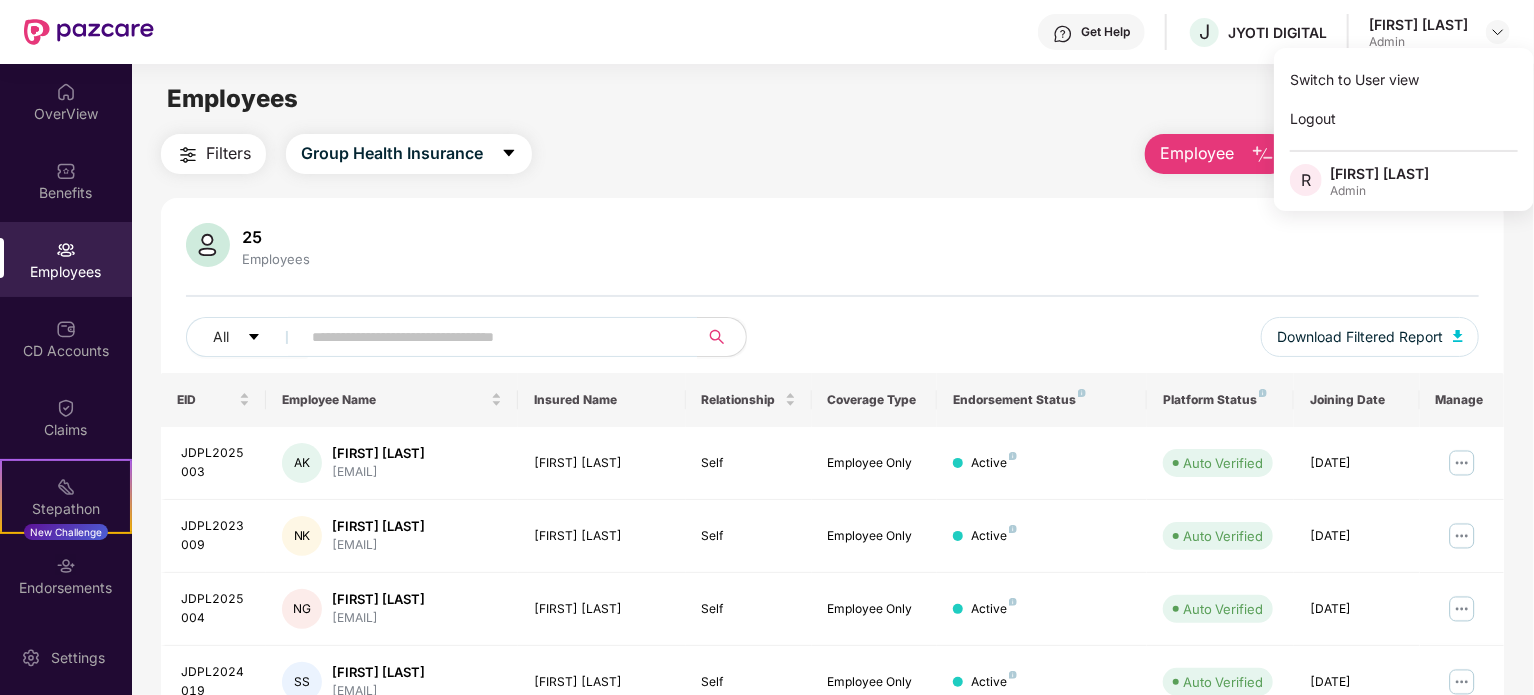 click on "Employees" at bounding box center [832, 99] 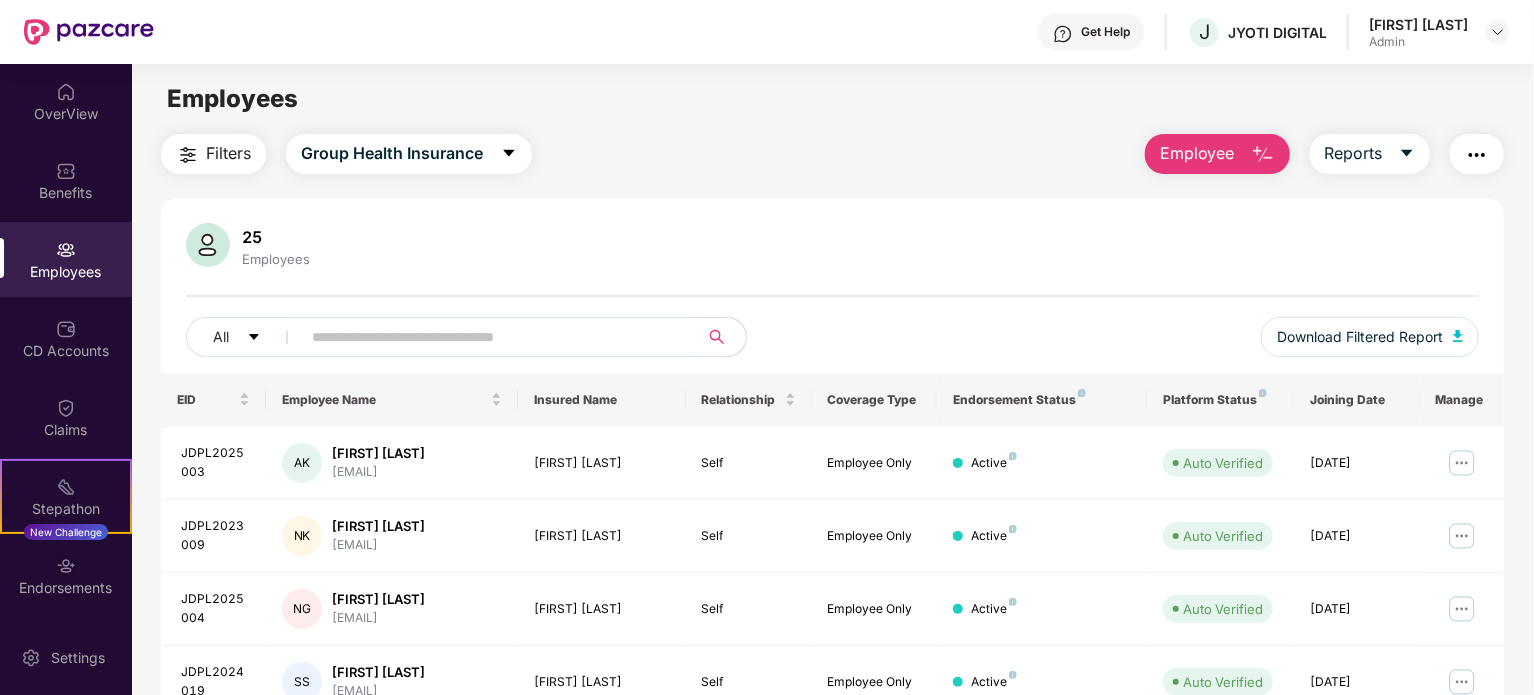 click at bounding box center (1477, 155) 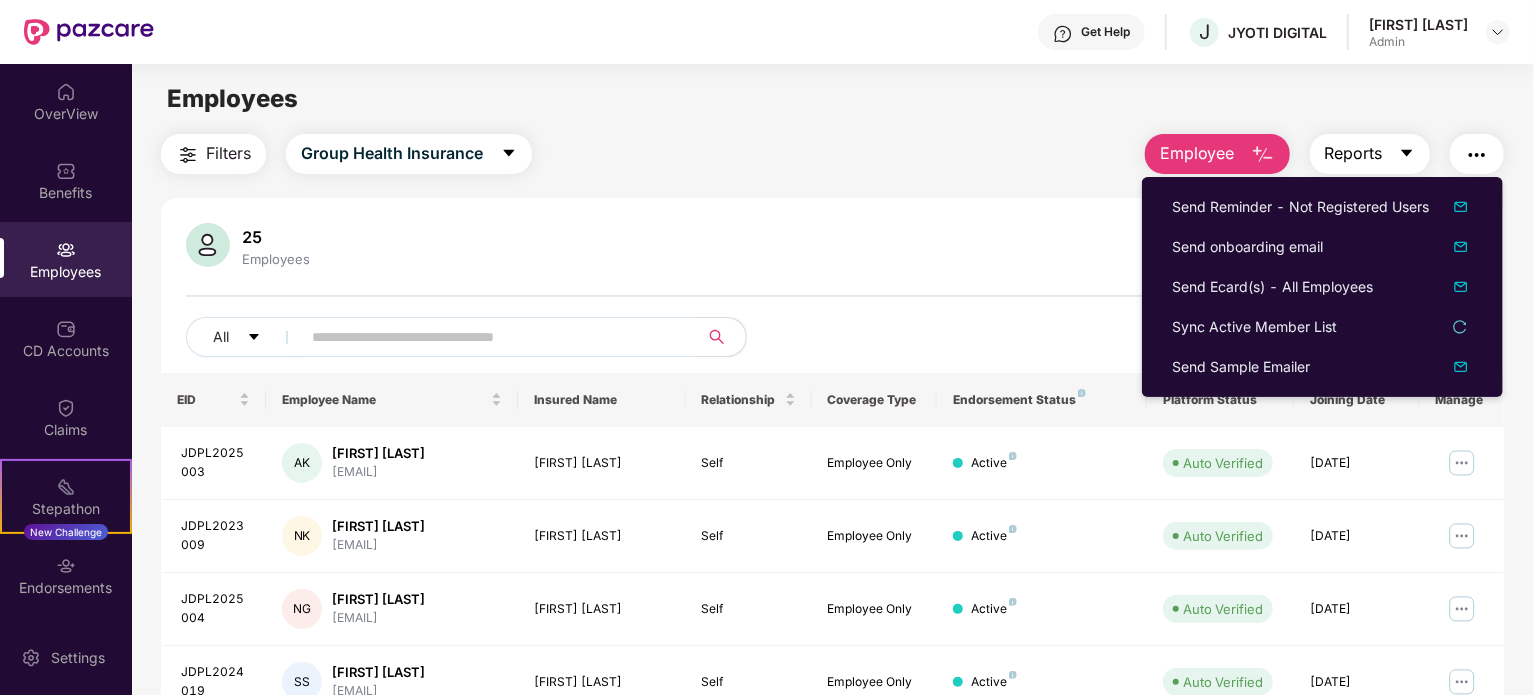 click on "Reports" at bounding box center [1354, 153] 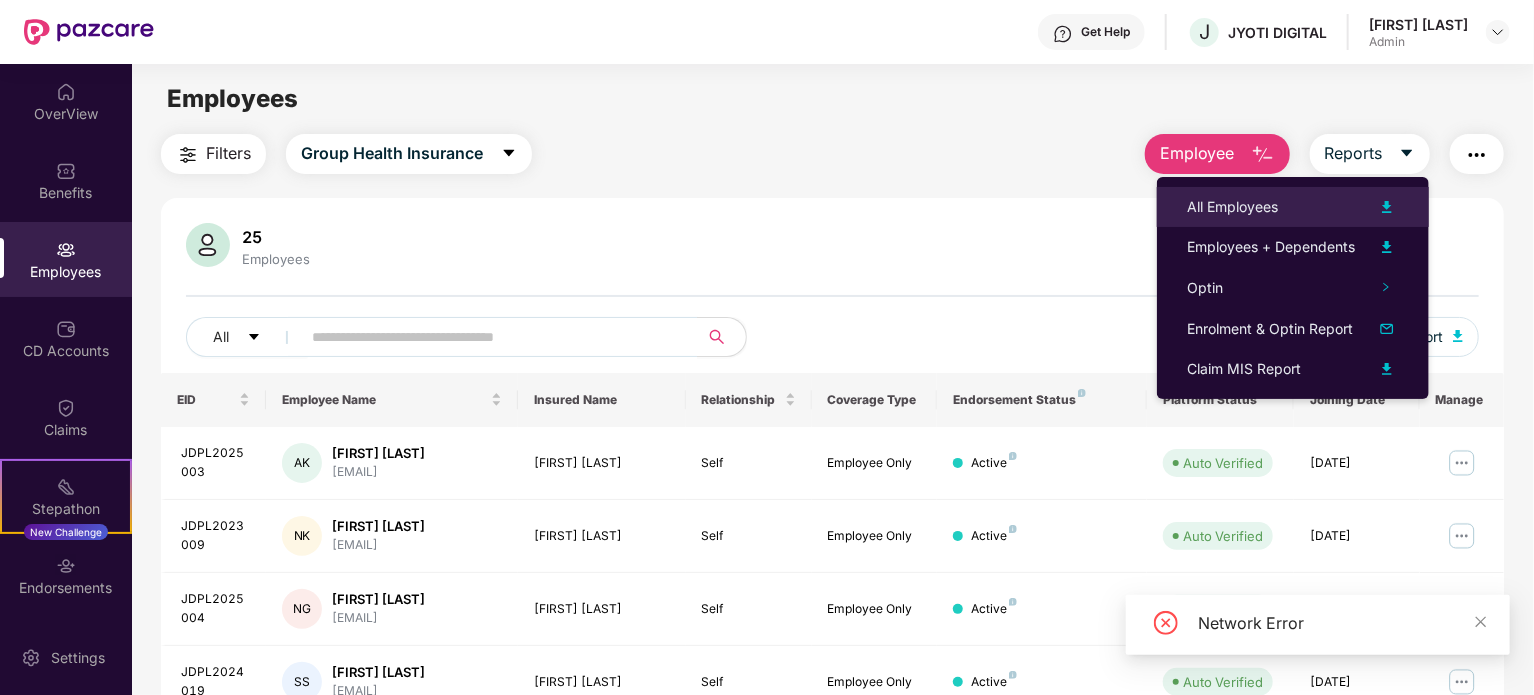 click on "All Employees" at bounding box center (1232, 207) 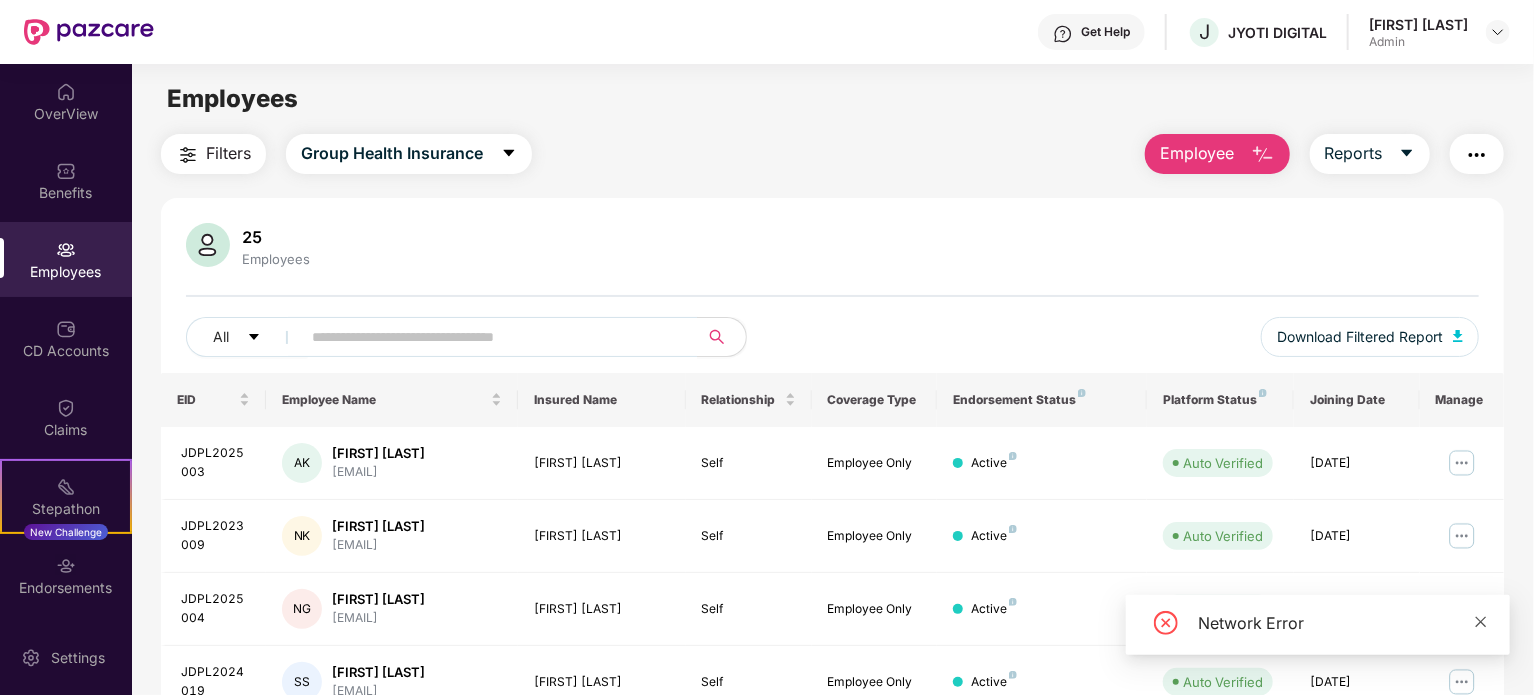 click 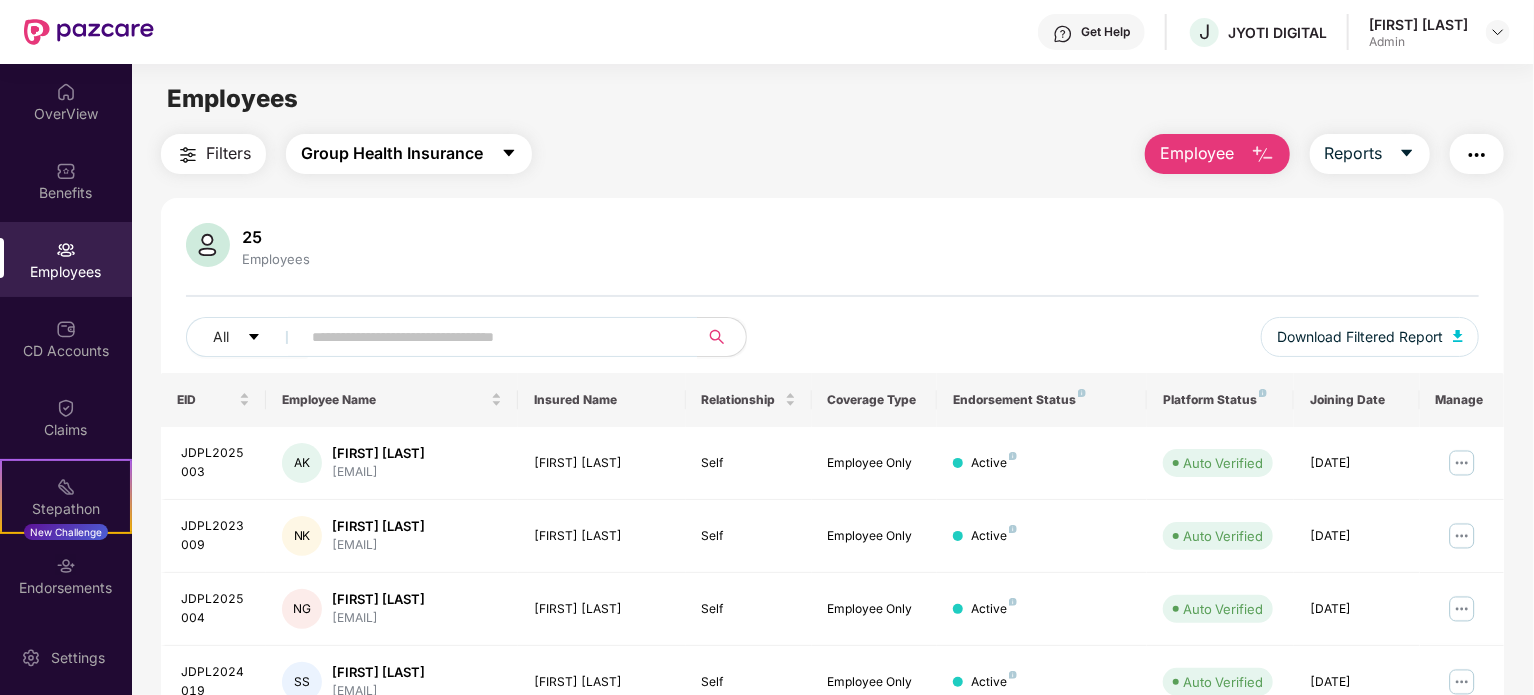 click on "Group Health Insurance" at bounding box center (392, 153) 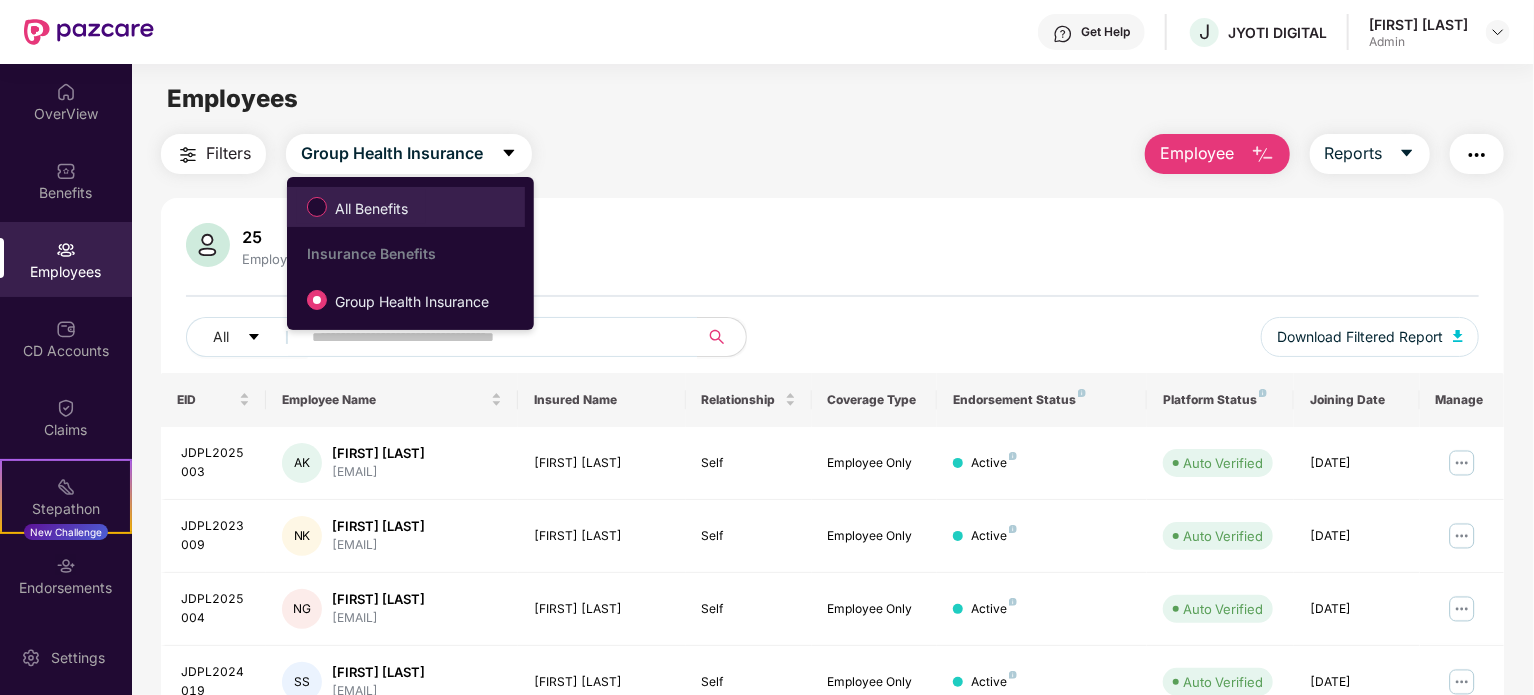 click on "All Benefits" at bounding box center (371, 209) 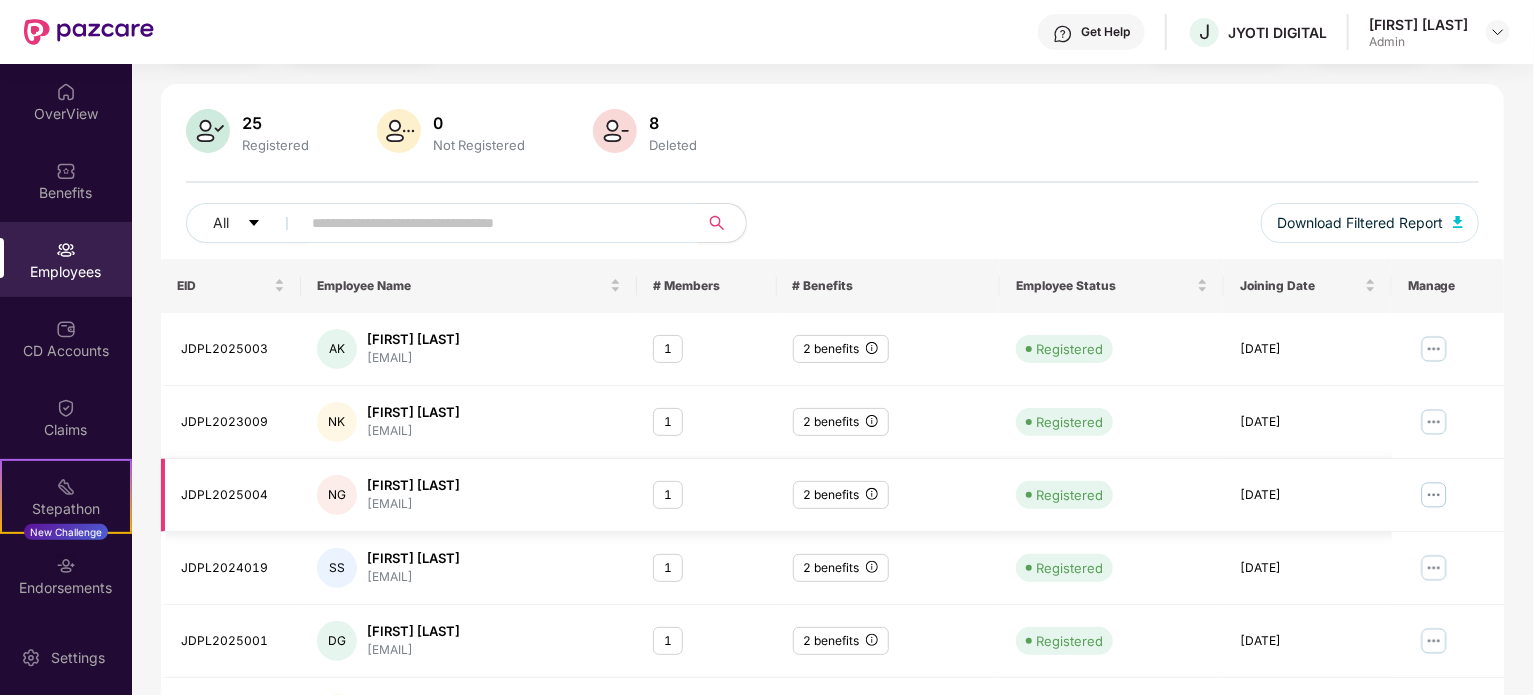 scroll, scrollTop: 106, scrollLeft: 0, axis: vertical 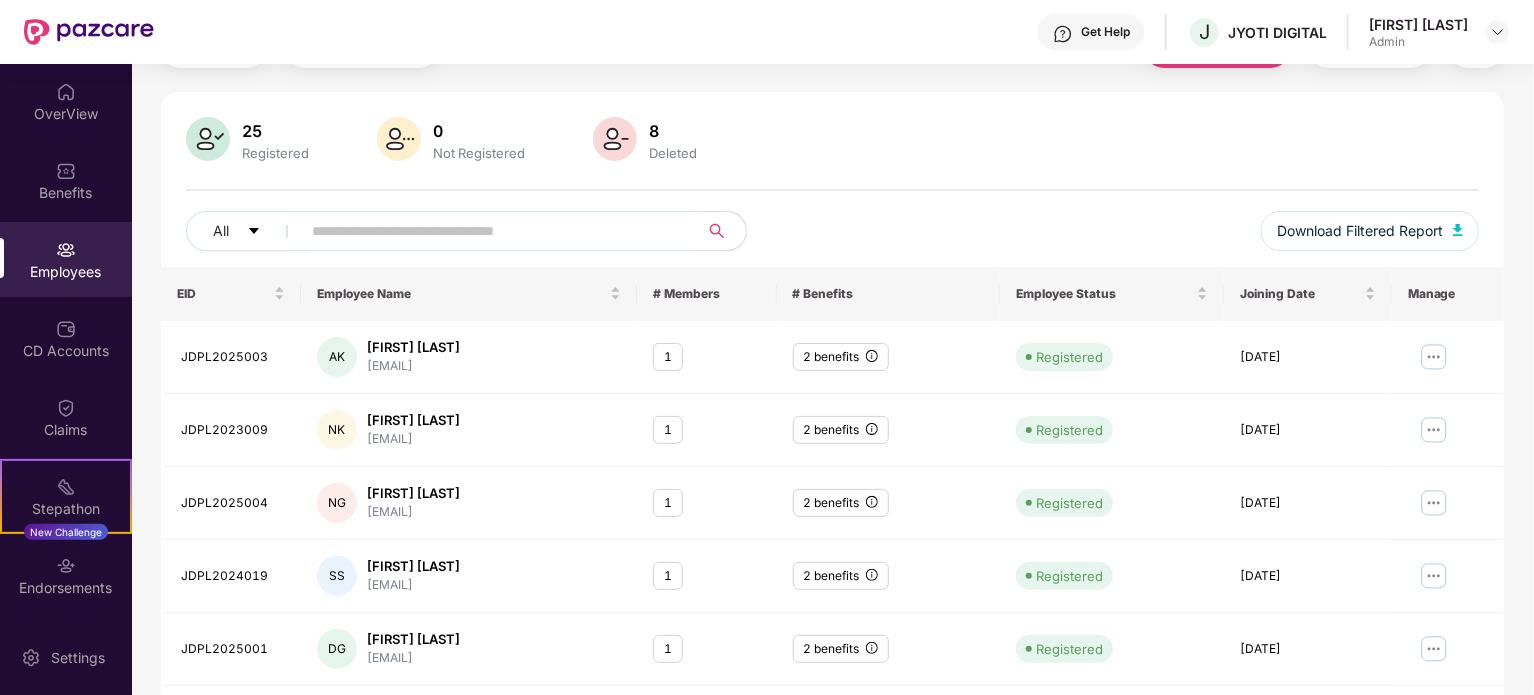 click at bounding box center (491, 231) 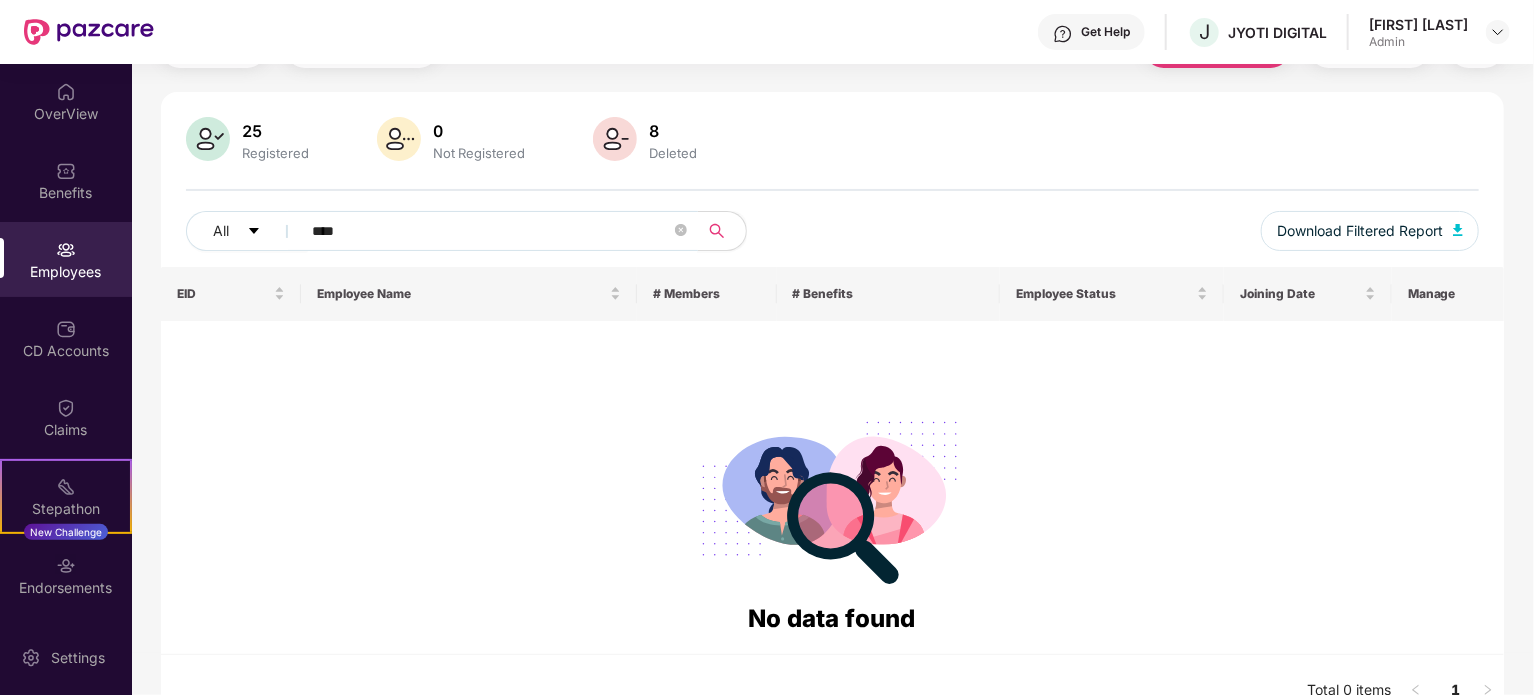 click on "****" at bounding box center [491, 231] 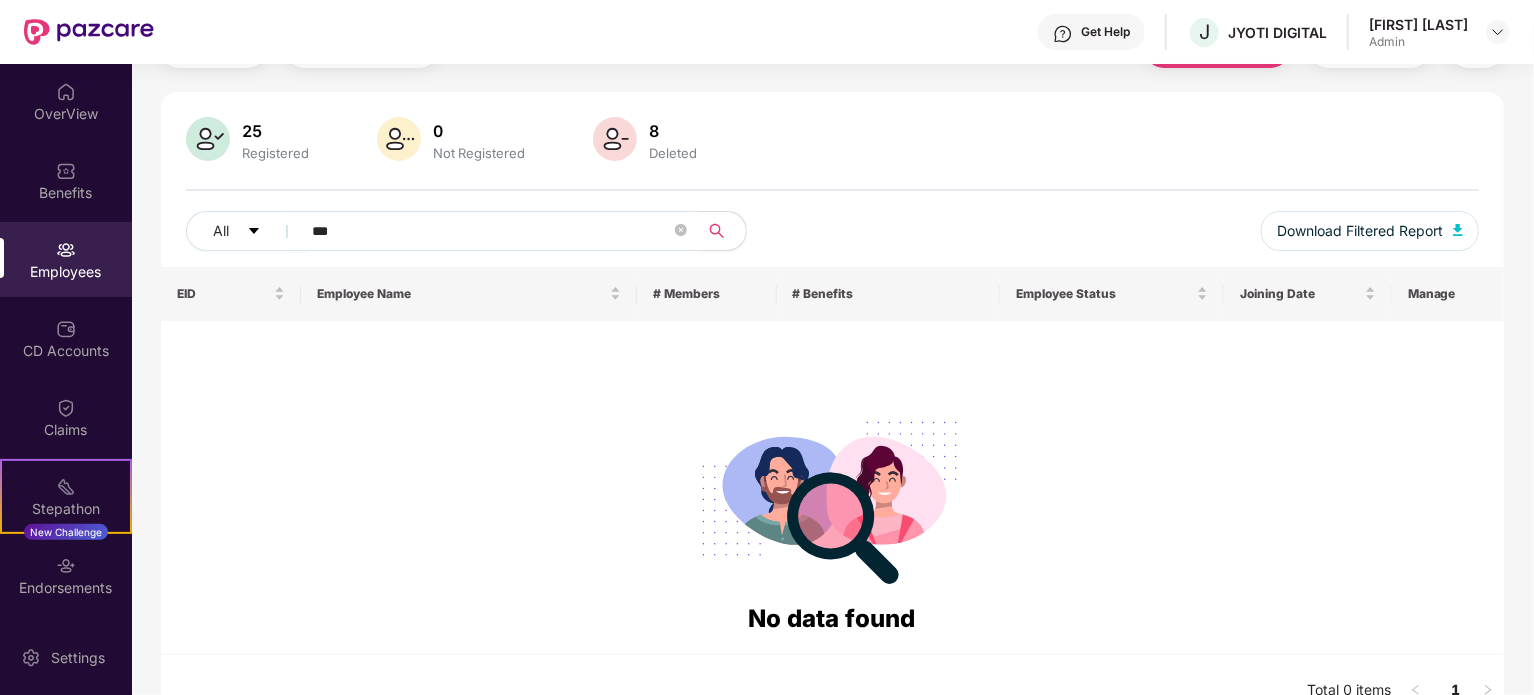 type on "***" 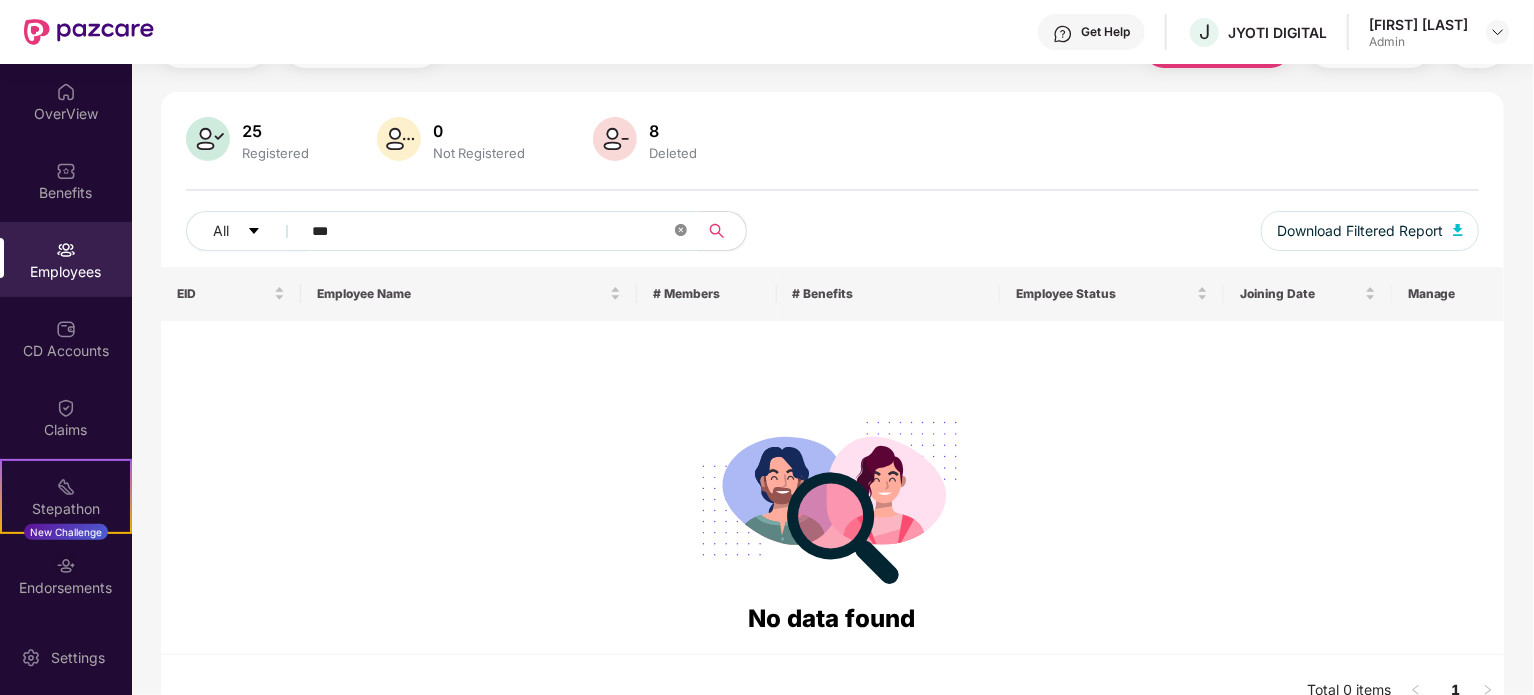 click 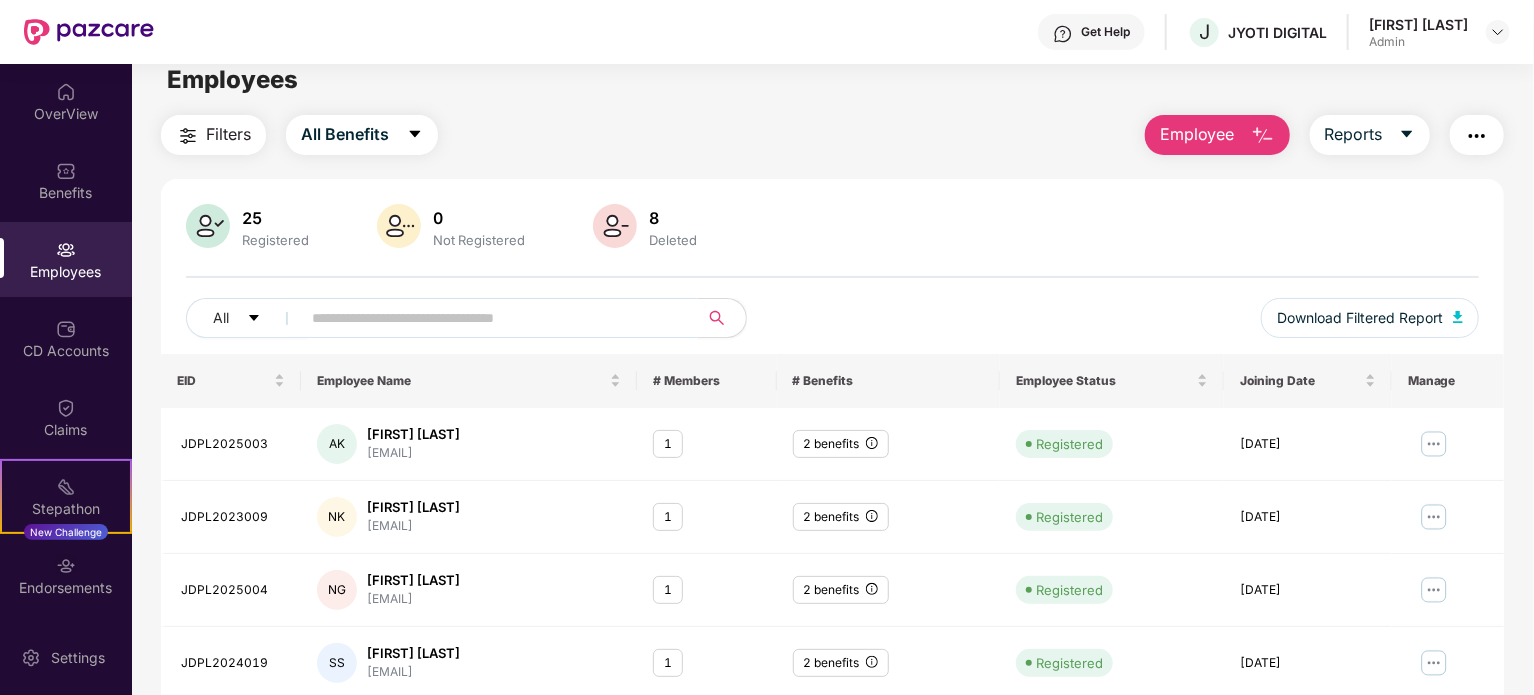 scroll, scrollTop: 531, scrollLeft: 0, axis: vertical 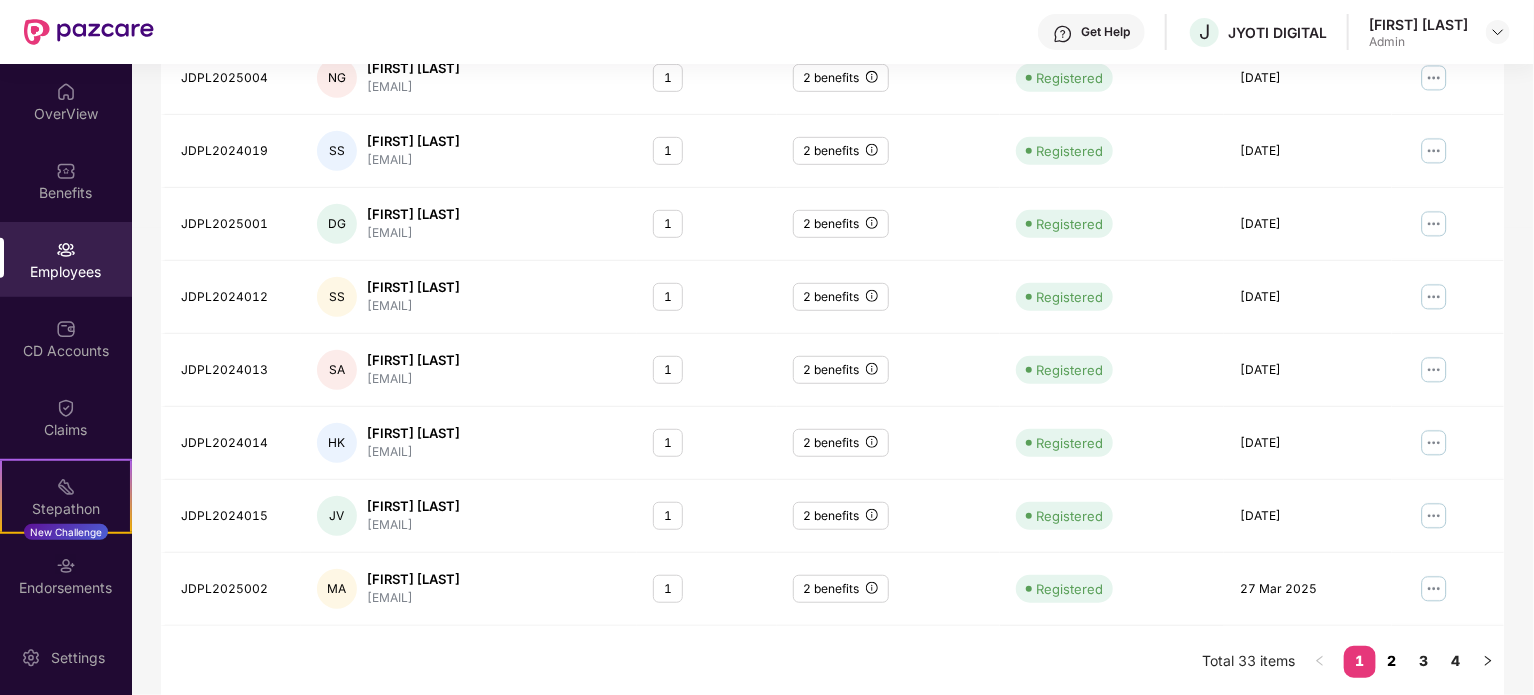 click on "2" at bounding box center (1392, 661) 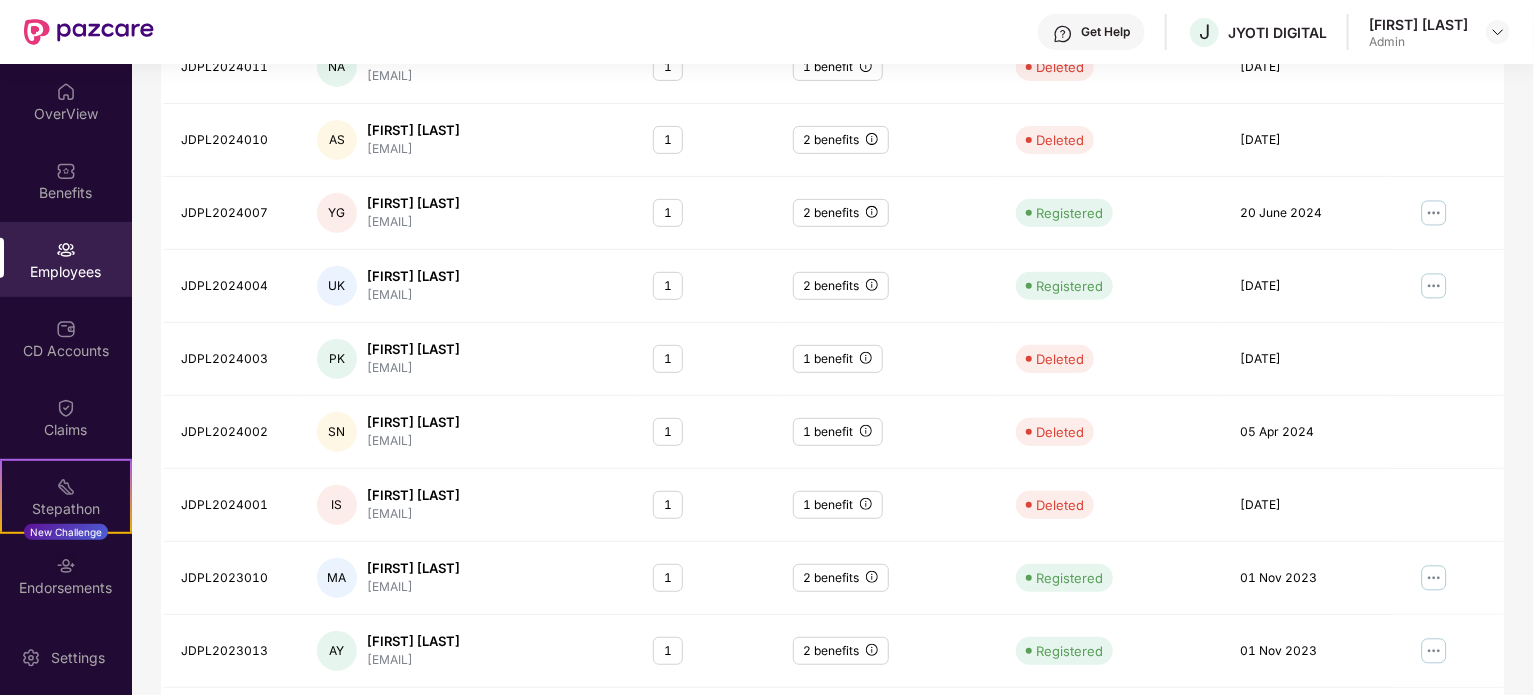 scroll, scrollTop: 531, scrollLeft: 0, axis: vertical 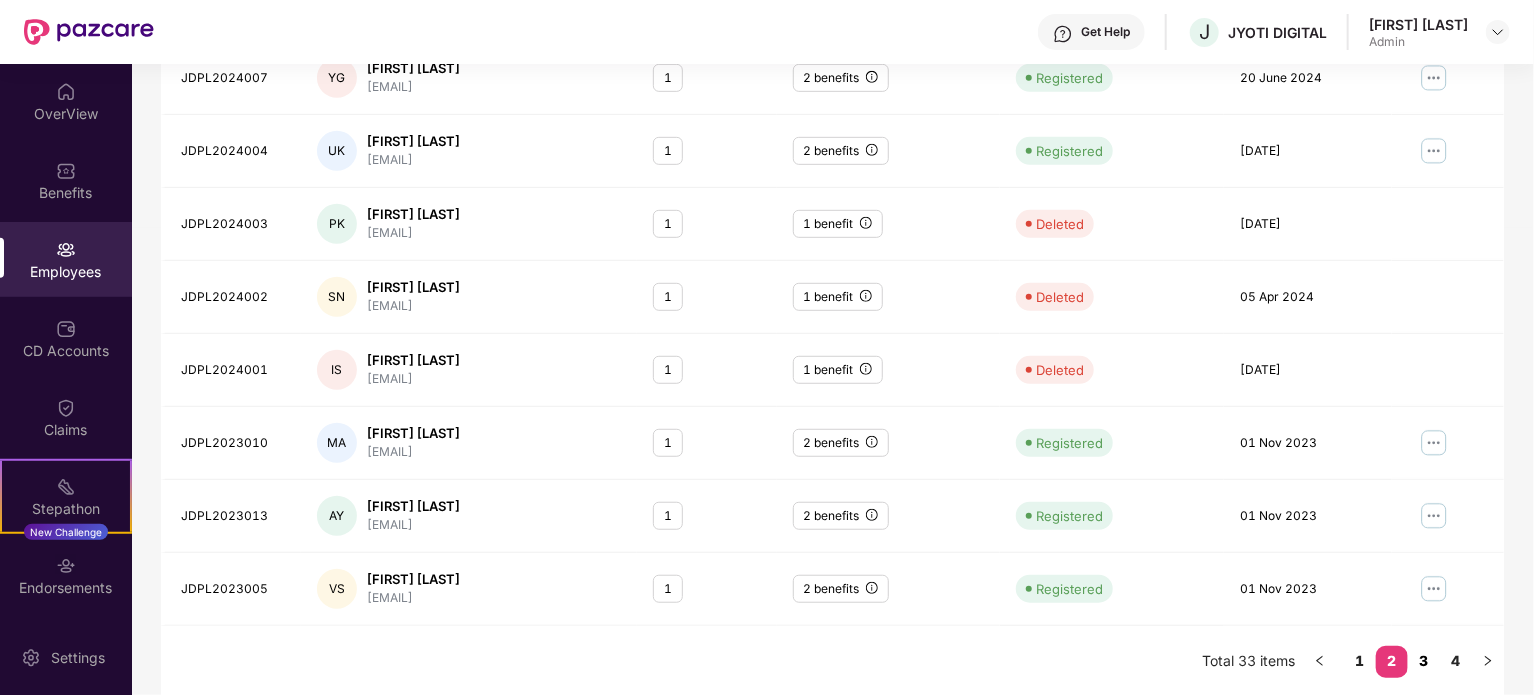 click on "3" at bounding box center [1424, 661] 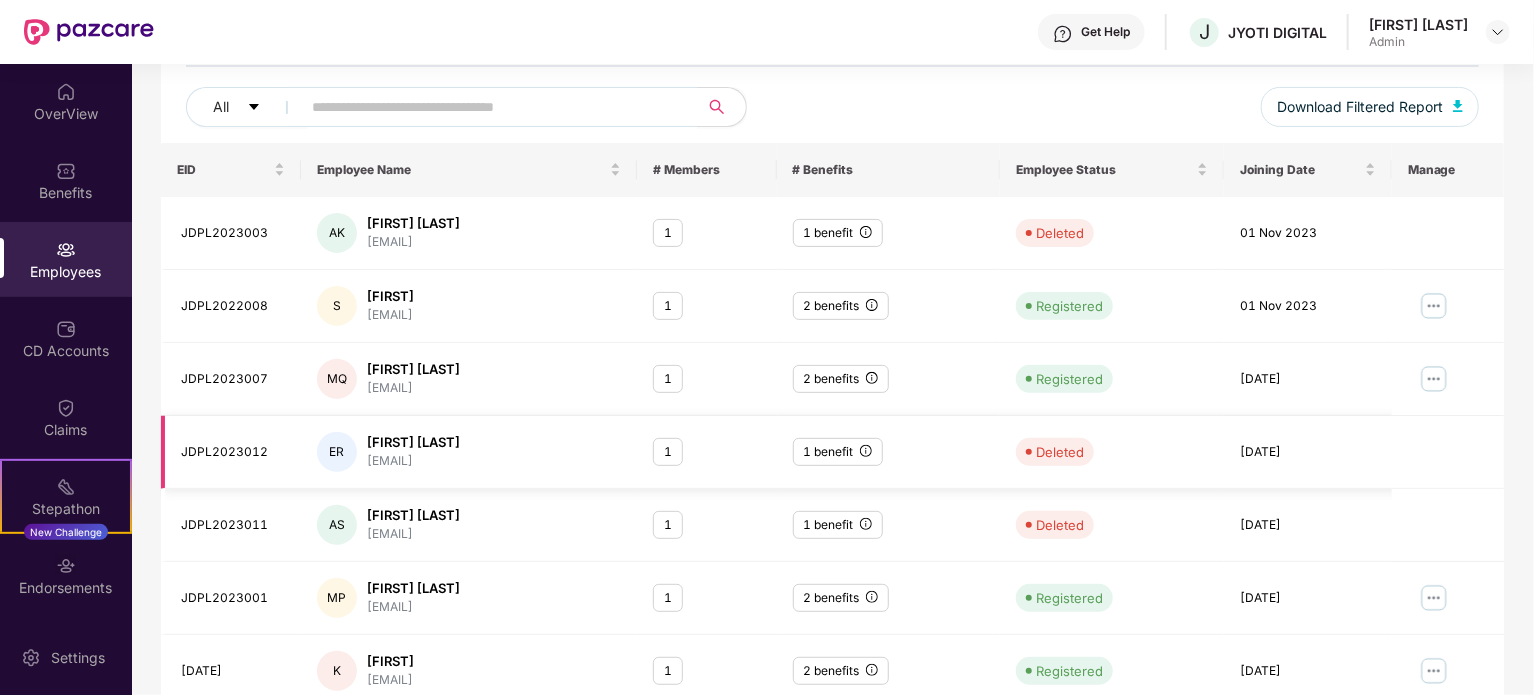 scroll, scrollTop: 224, scrollLeft: 0, axis: vertical 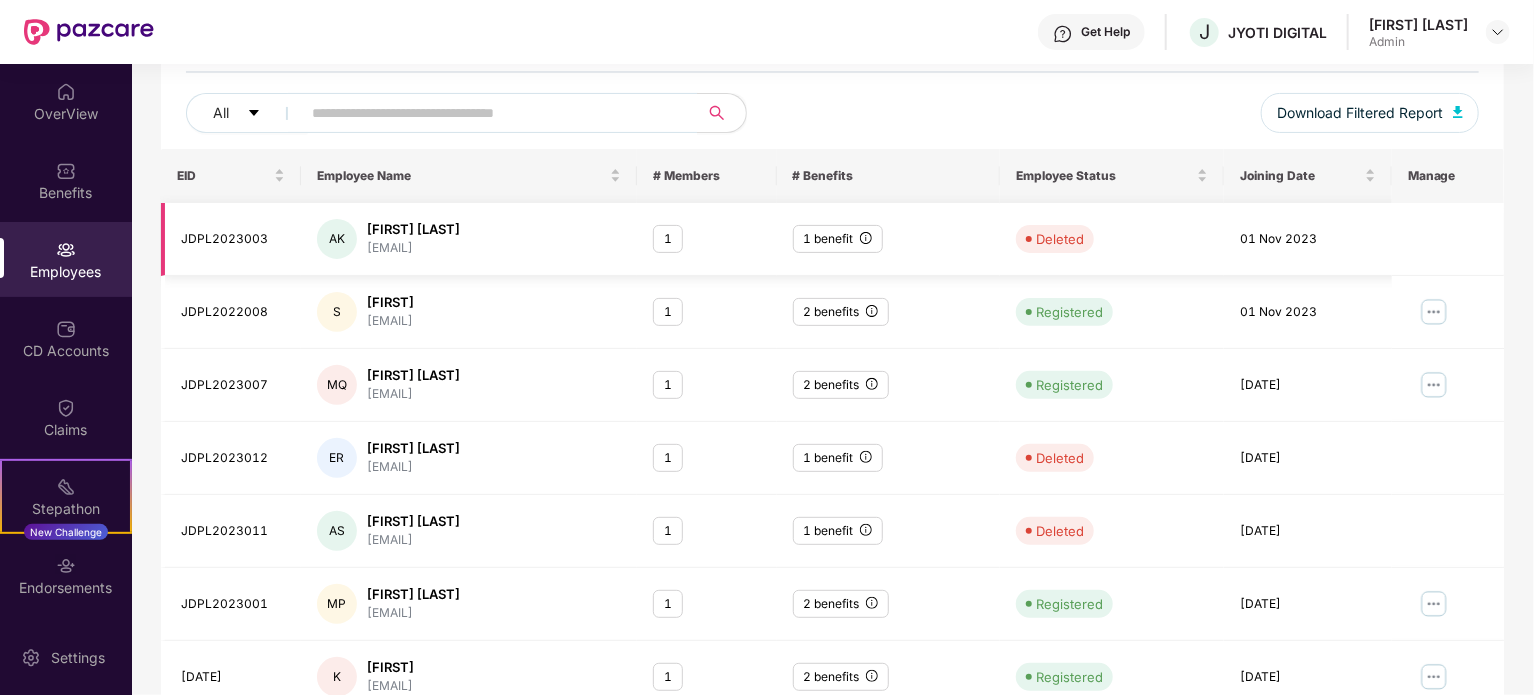 click at bounding box center (1448, 239) 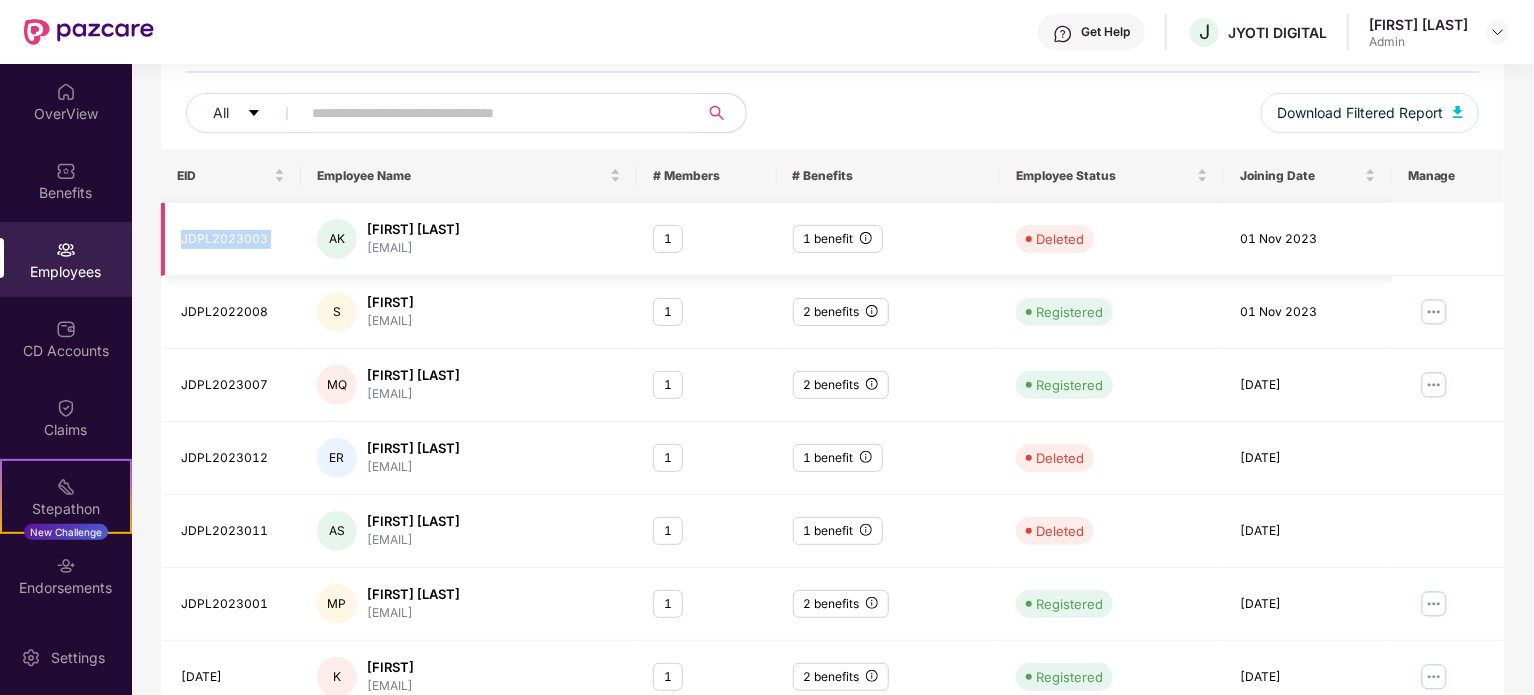 click on "JDPL2023003" at bounding box center (231, 239) 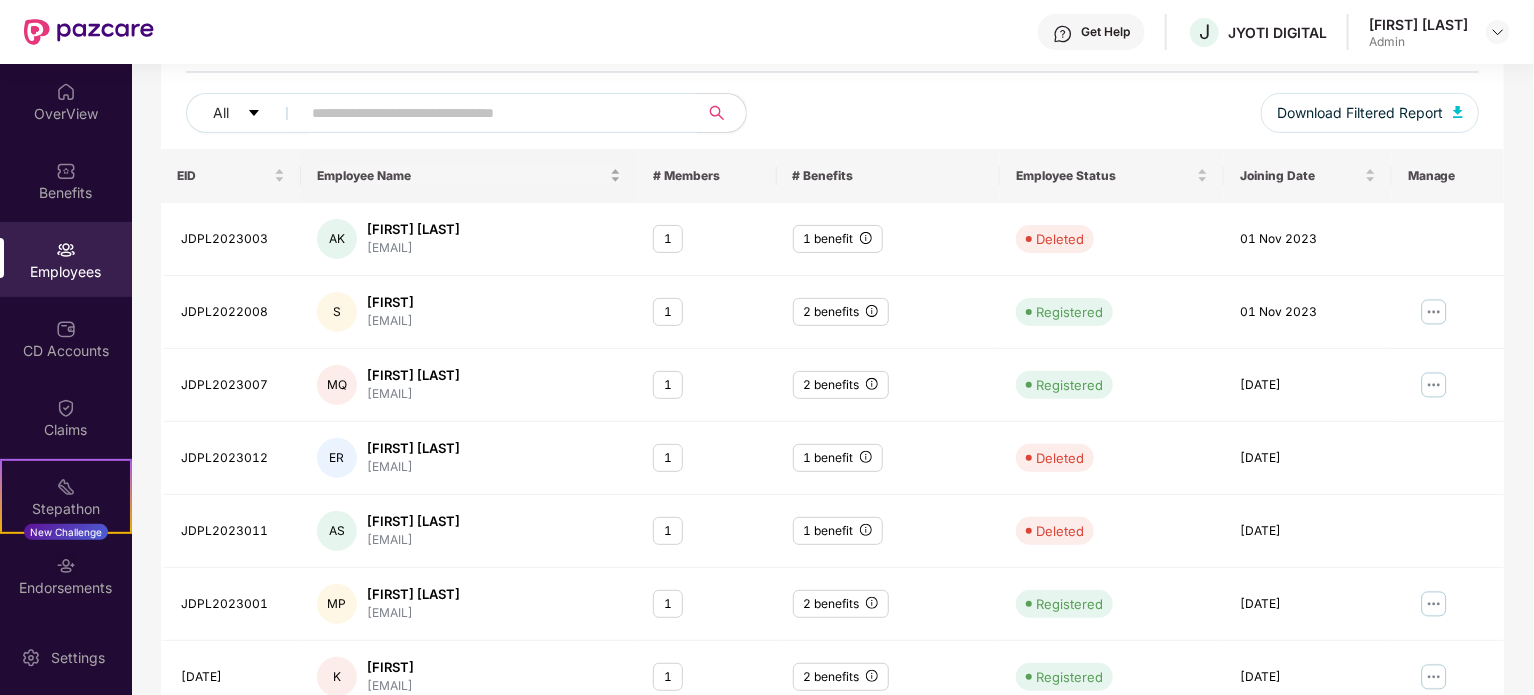 click on "Employee Name" at bounding box center (469, 175) 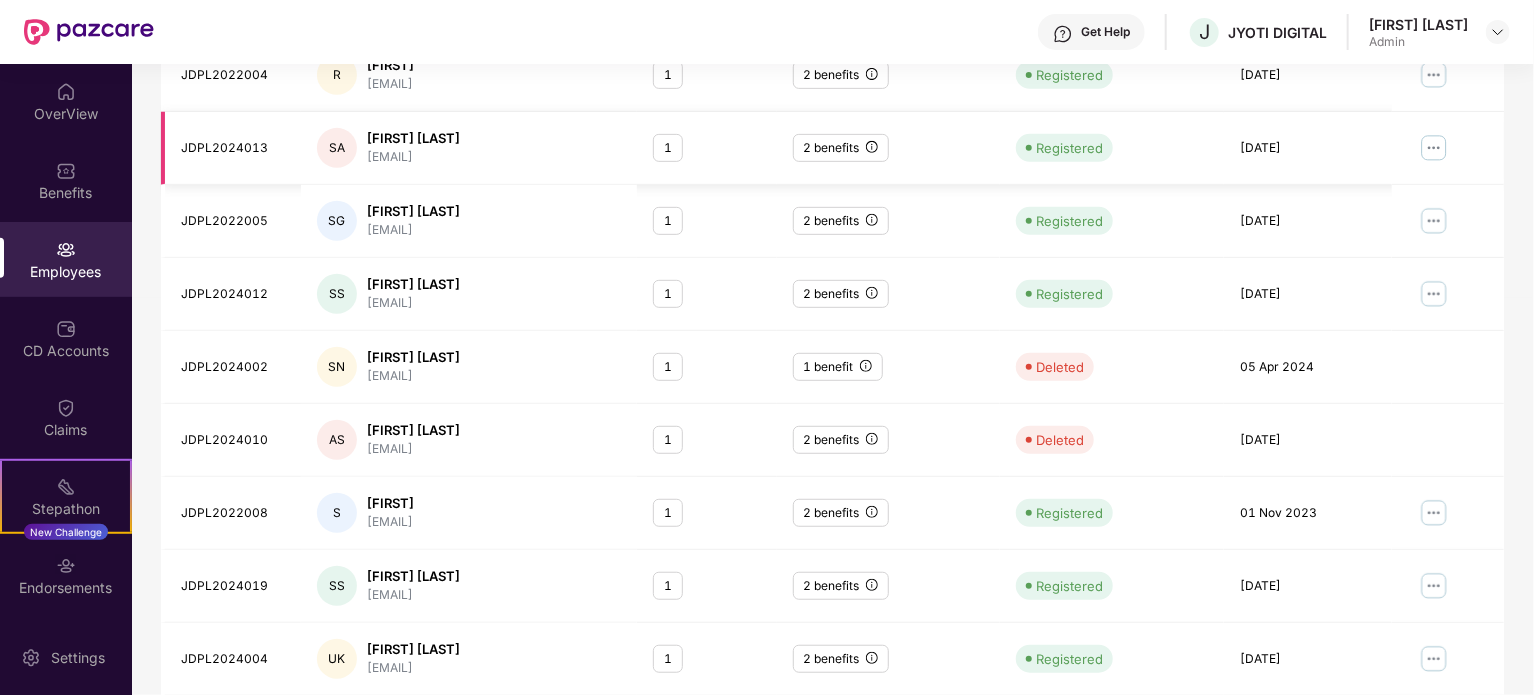 scroll, scrollTop: 531, scrollLeft: 0, axis: vertical 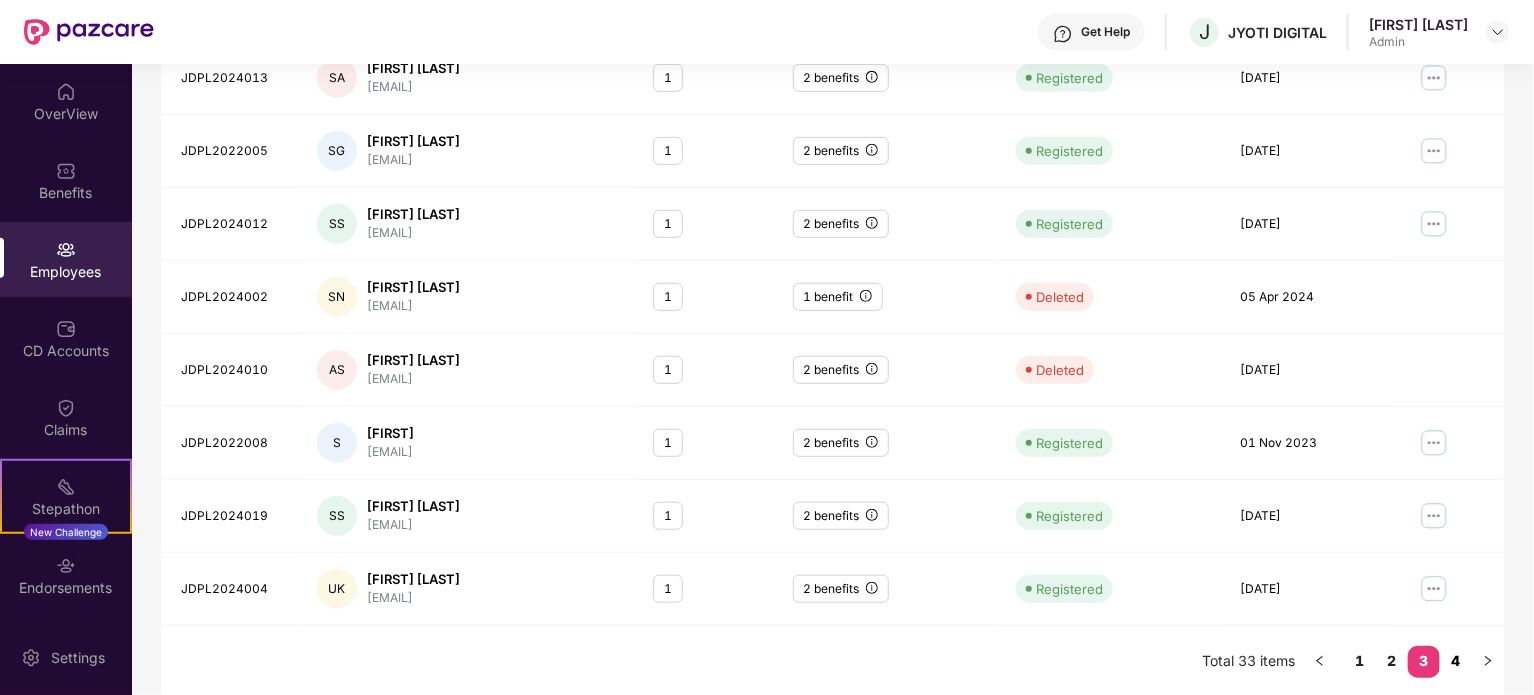 click on "4" at bounding box center (1456, 661) 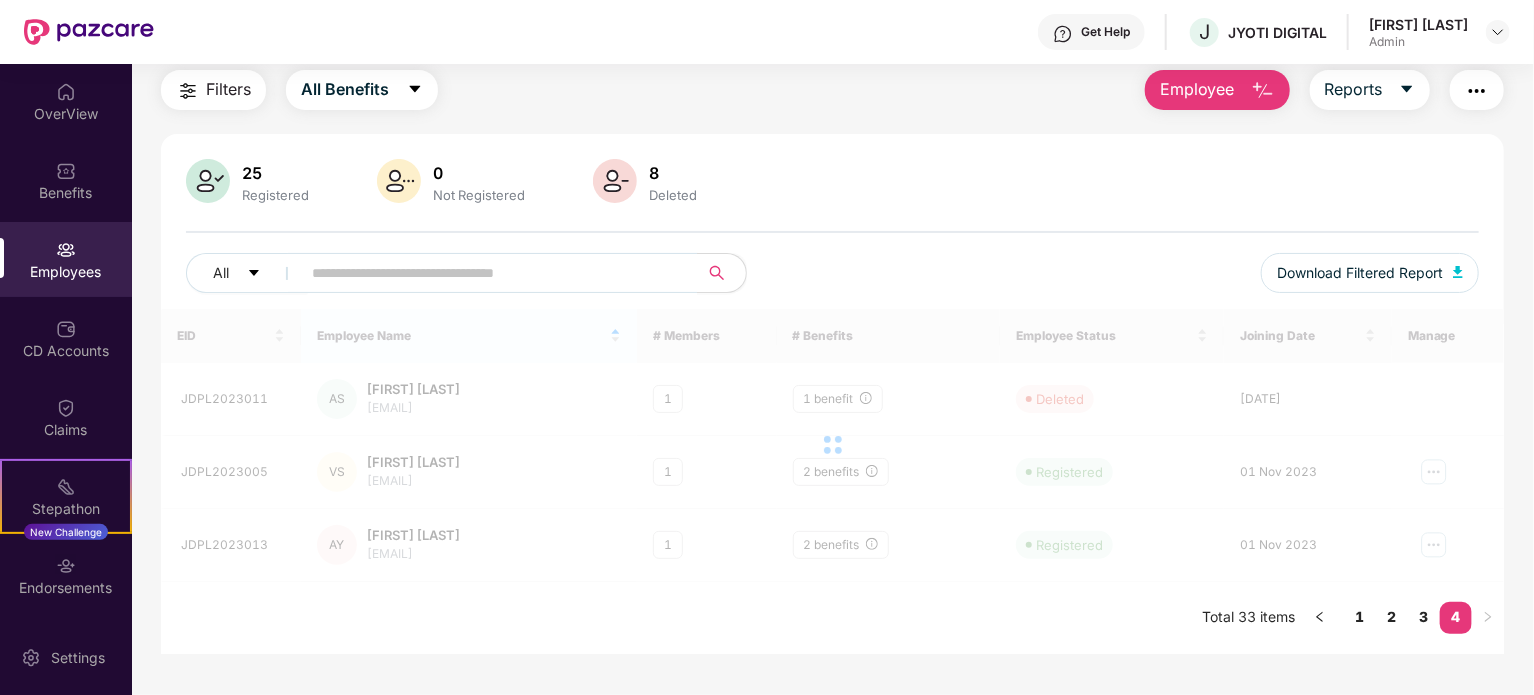 scroll, scrollTop: 64, scrollLeft: 0, axis: vertical 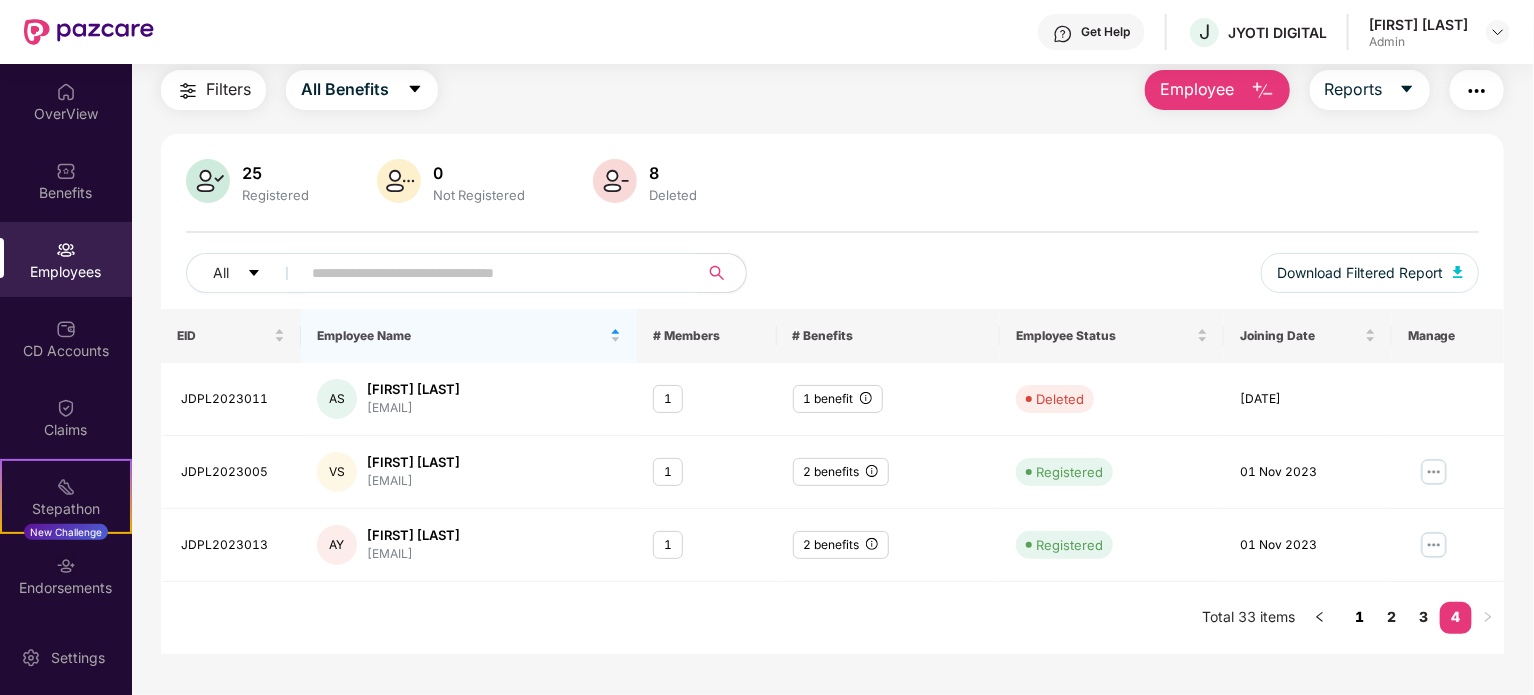 click on "1" at bounding box center [1360, 617] 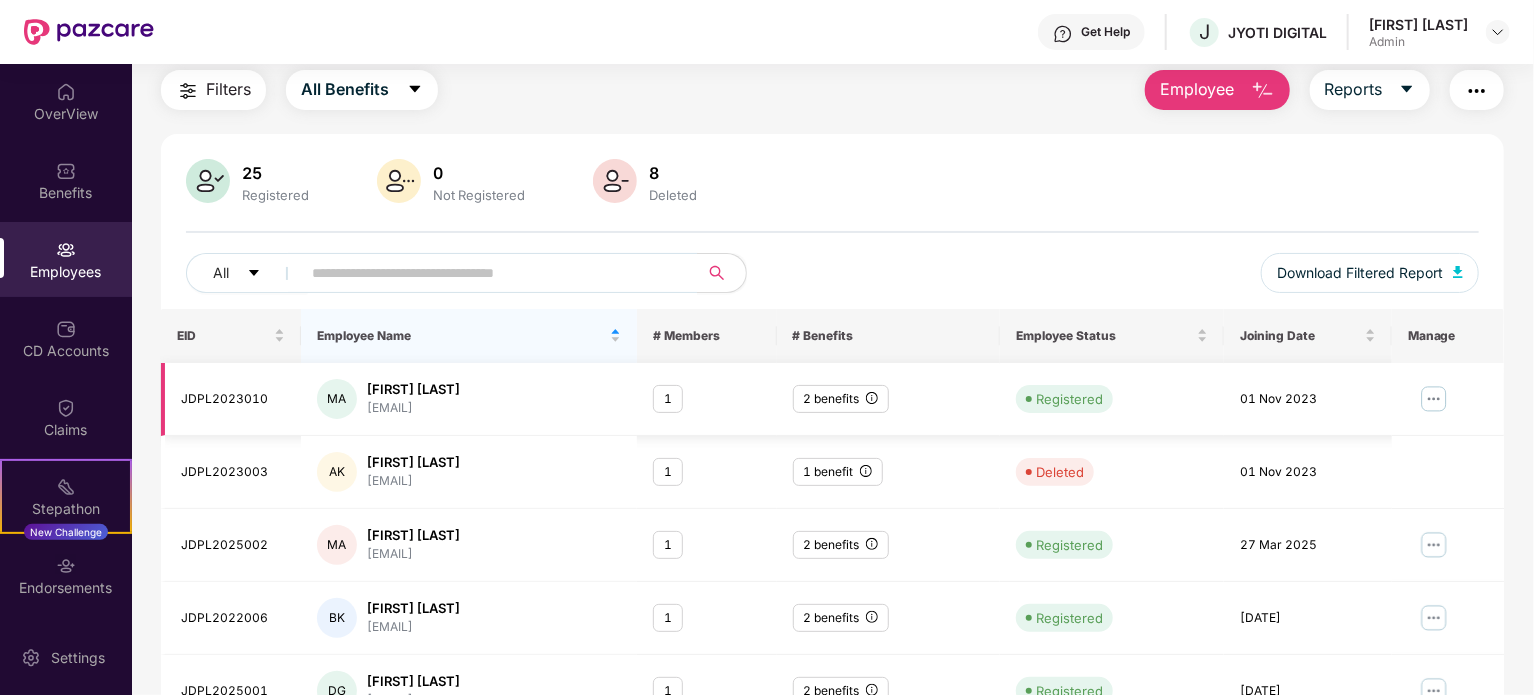 scroll, scrollTop: 104, scrollLeft: 0, axis: vertical 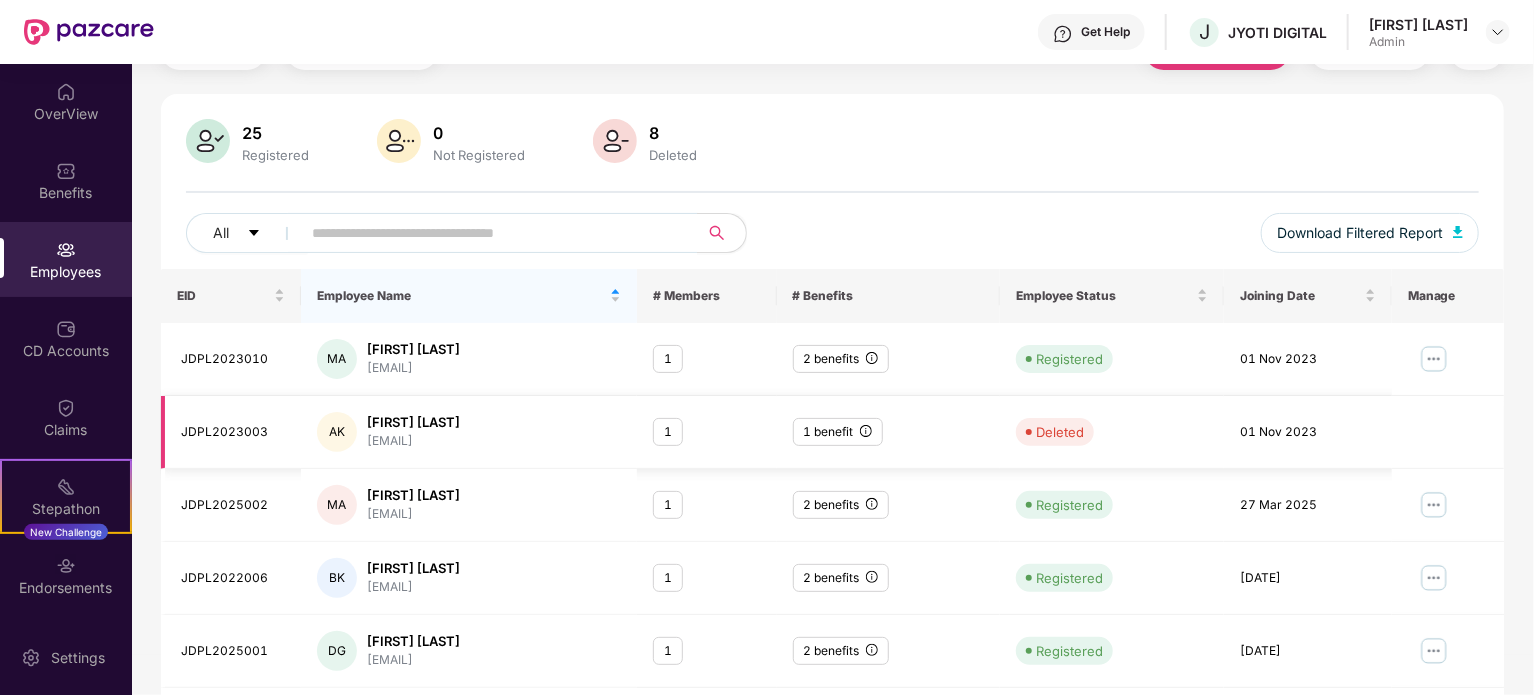 click on "[FIRST] [LAST] [EMAIL]" at bounding box center [469, 432] 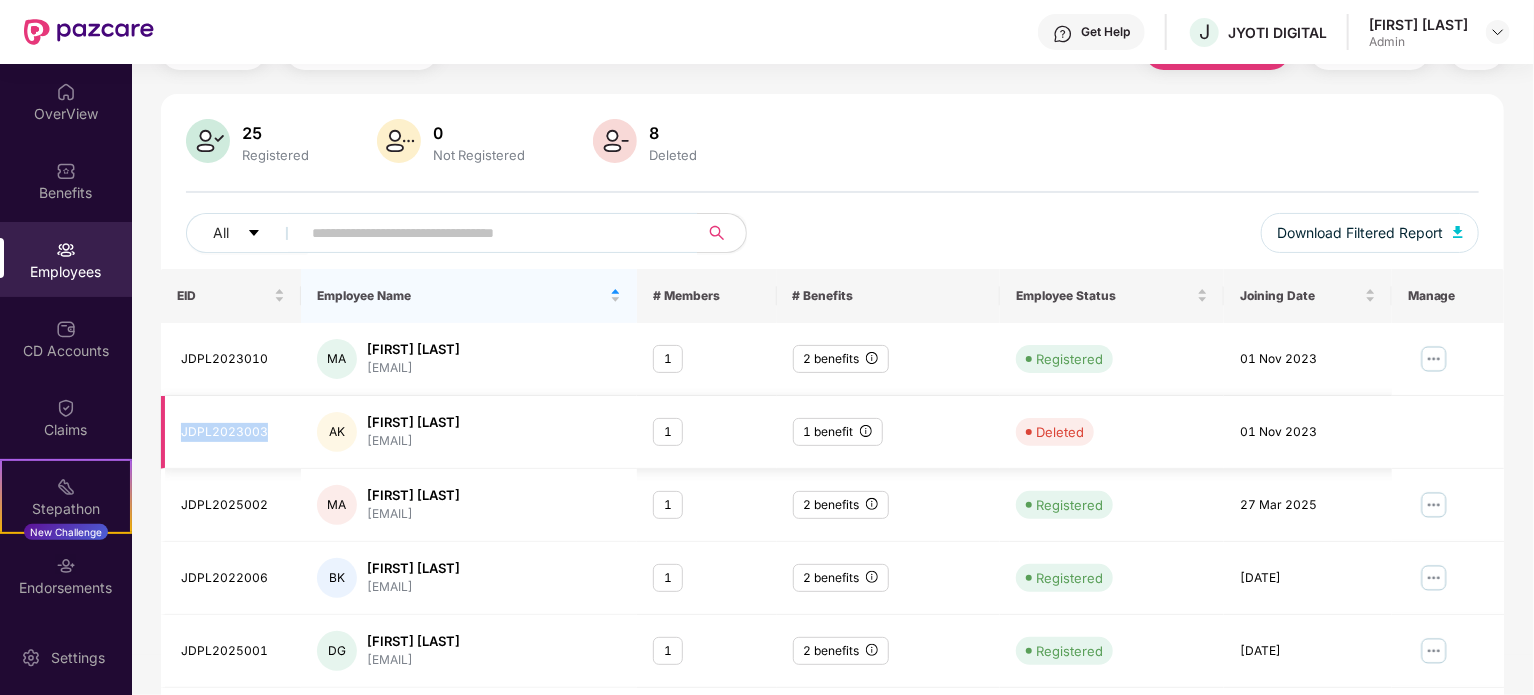 click on "JDPL2023003" at bounding box center (231, 432) 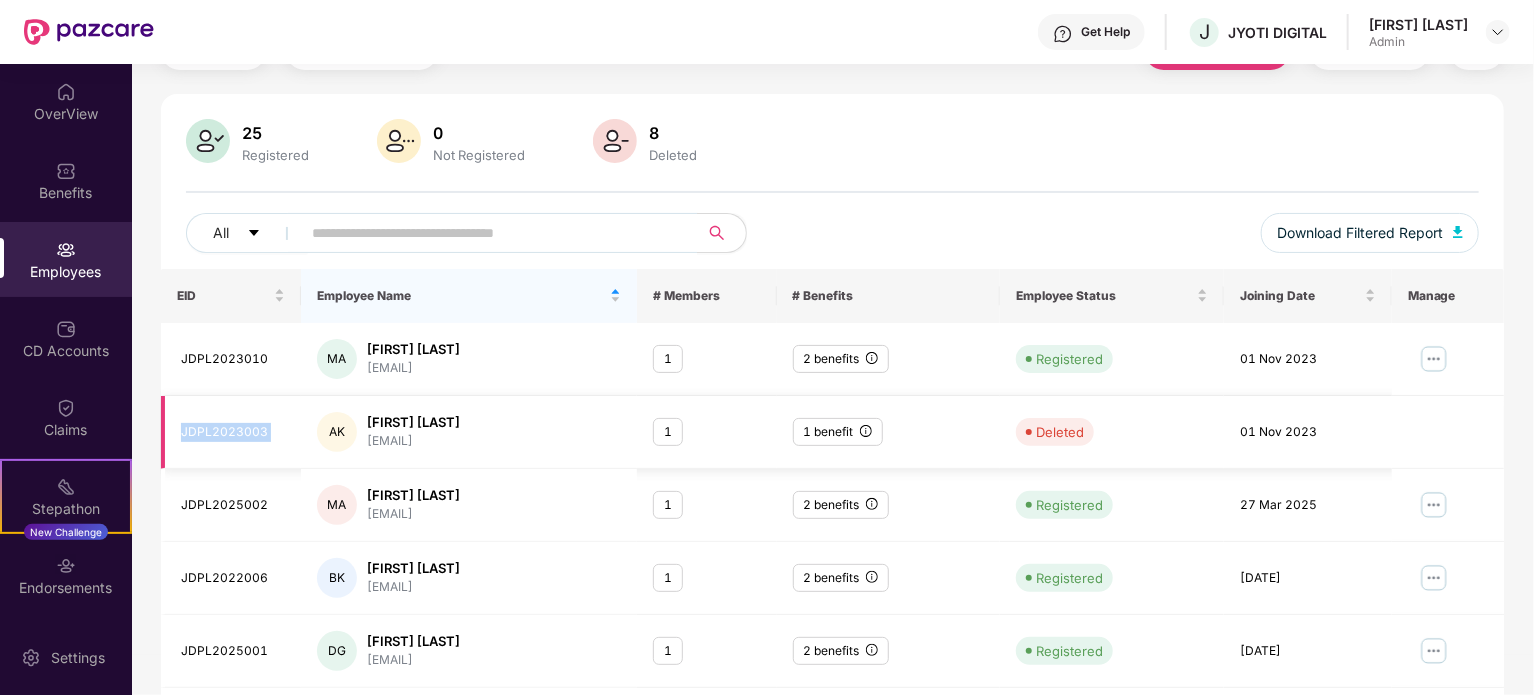 click on "JDPL2023003" at bounding box center (231, 432) 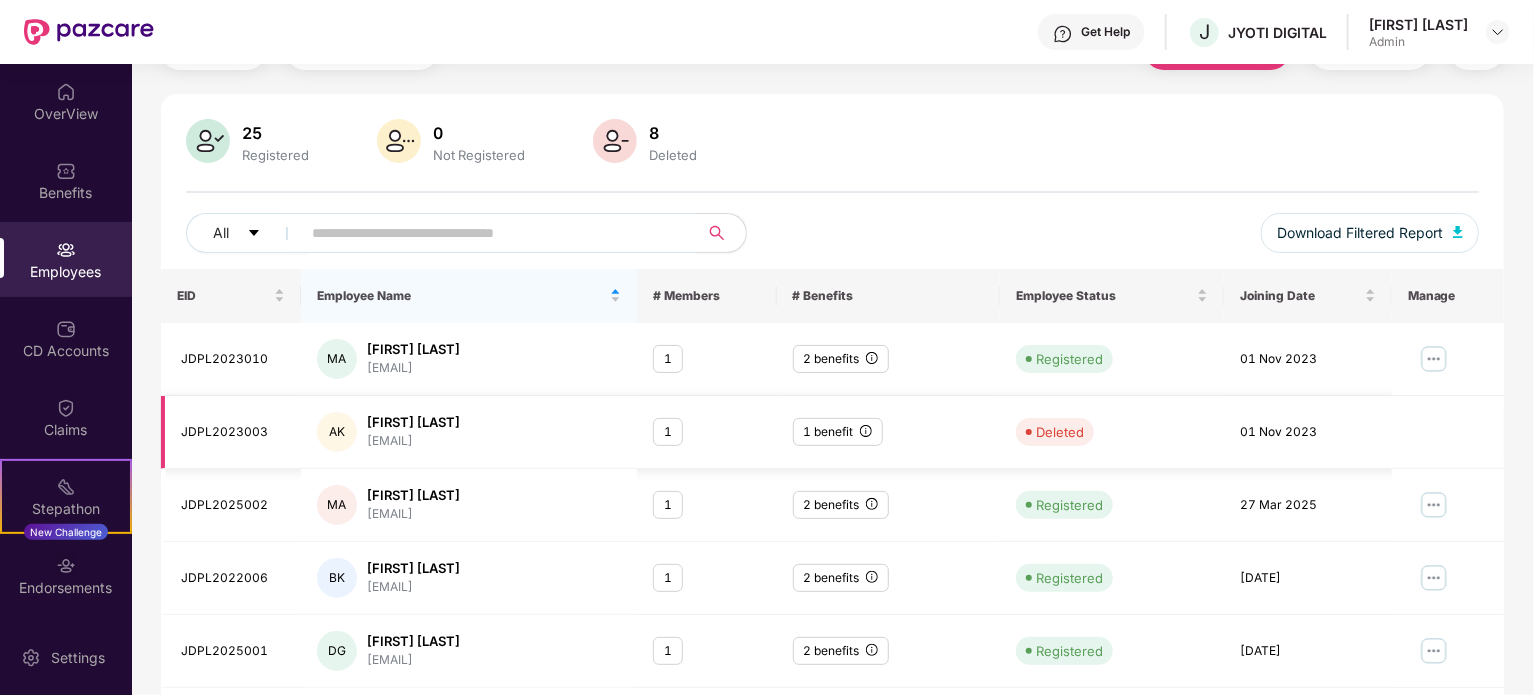 click at bounding box center (1448, 432) 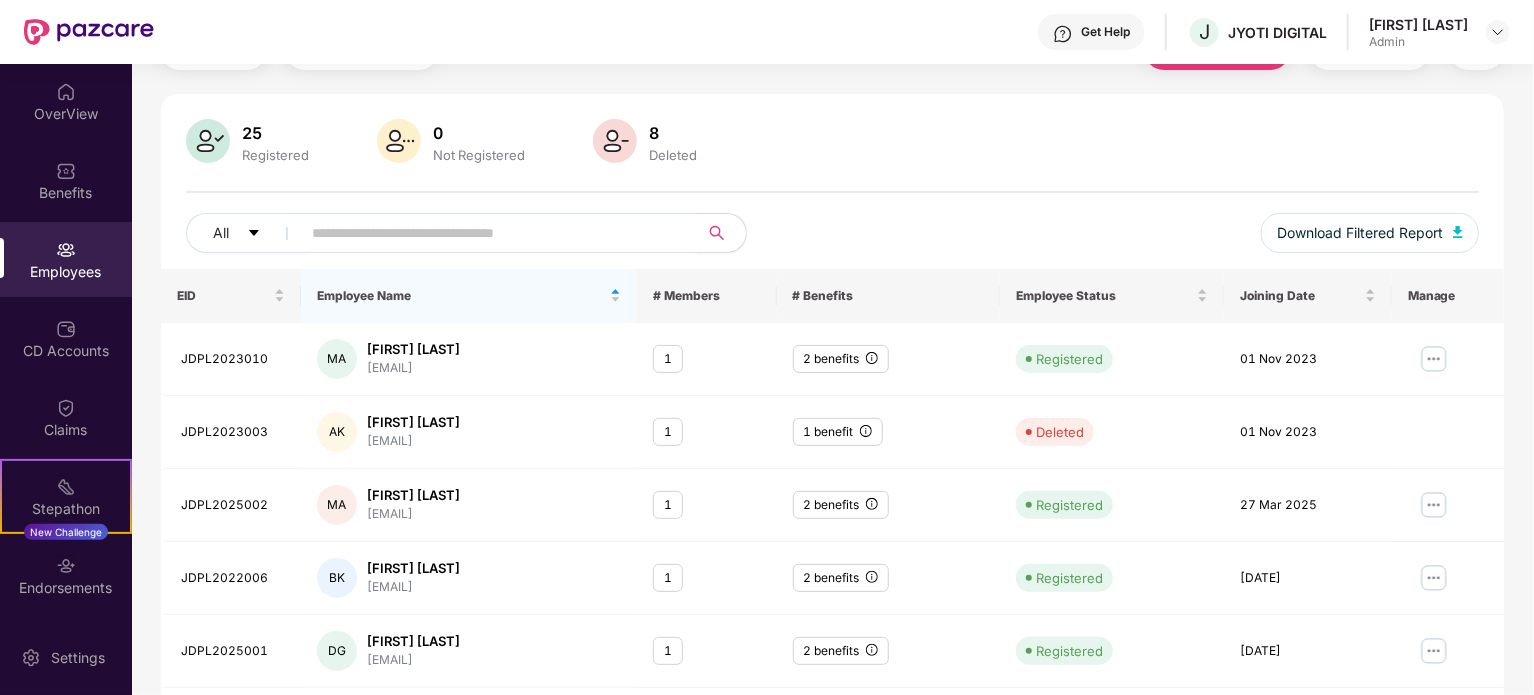 click on "Admin" at bounding box center (1418, 42) 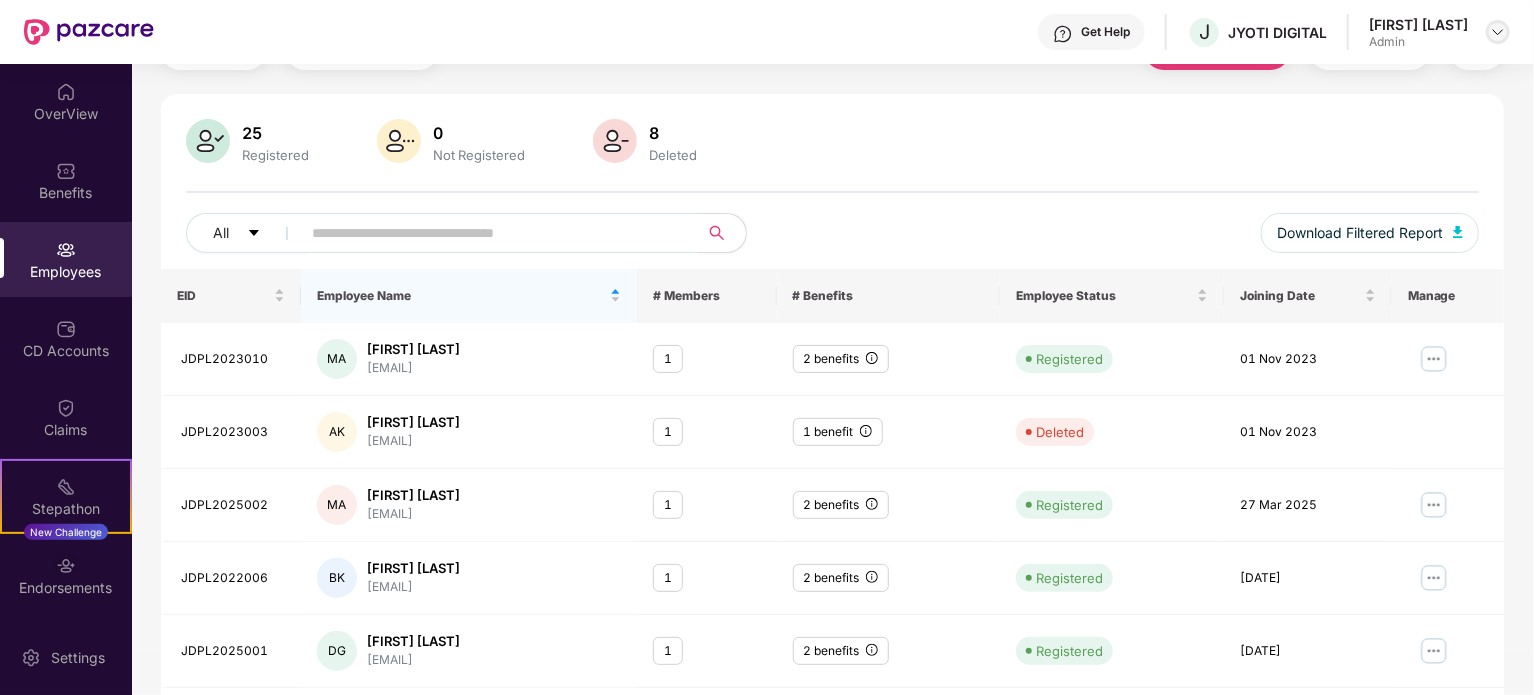 click at bounding box center (1498, 32) 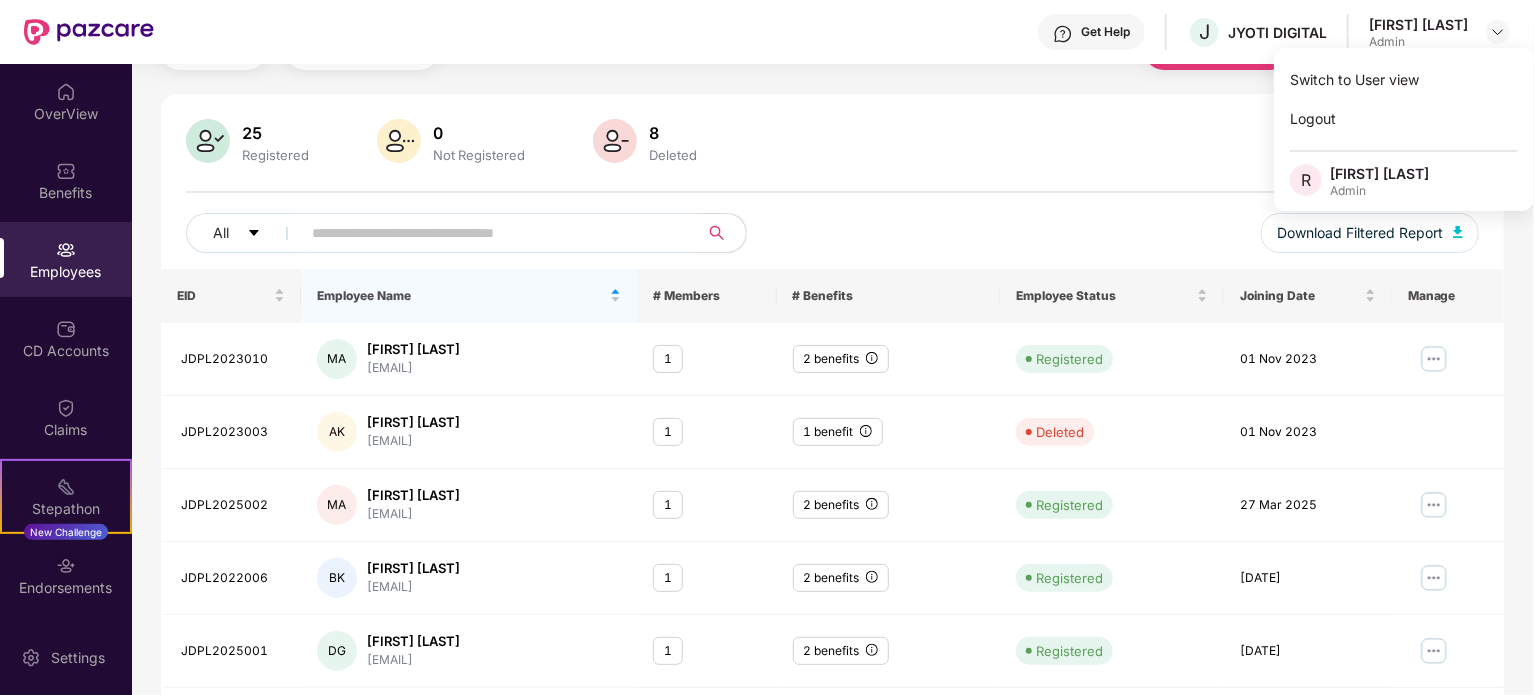 click on "25 Registered 0 Not Registered 8 Deleted" at bounding box center (832, 143) 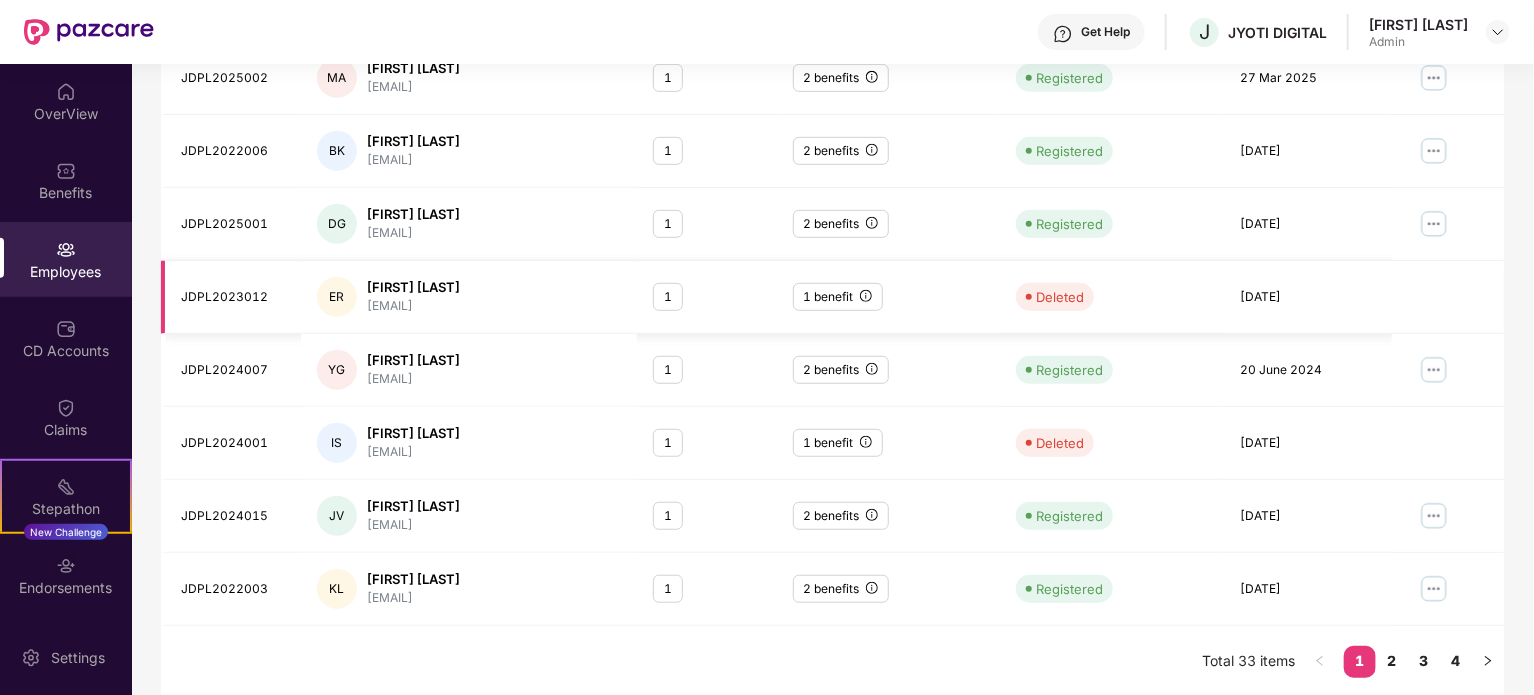 scroll, scrollTop: 0, scrollLeft: 0, axis: both 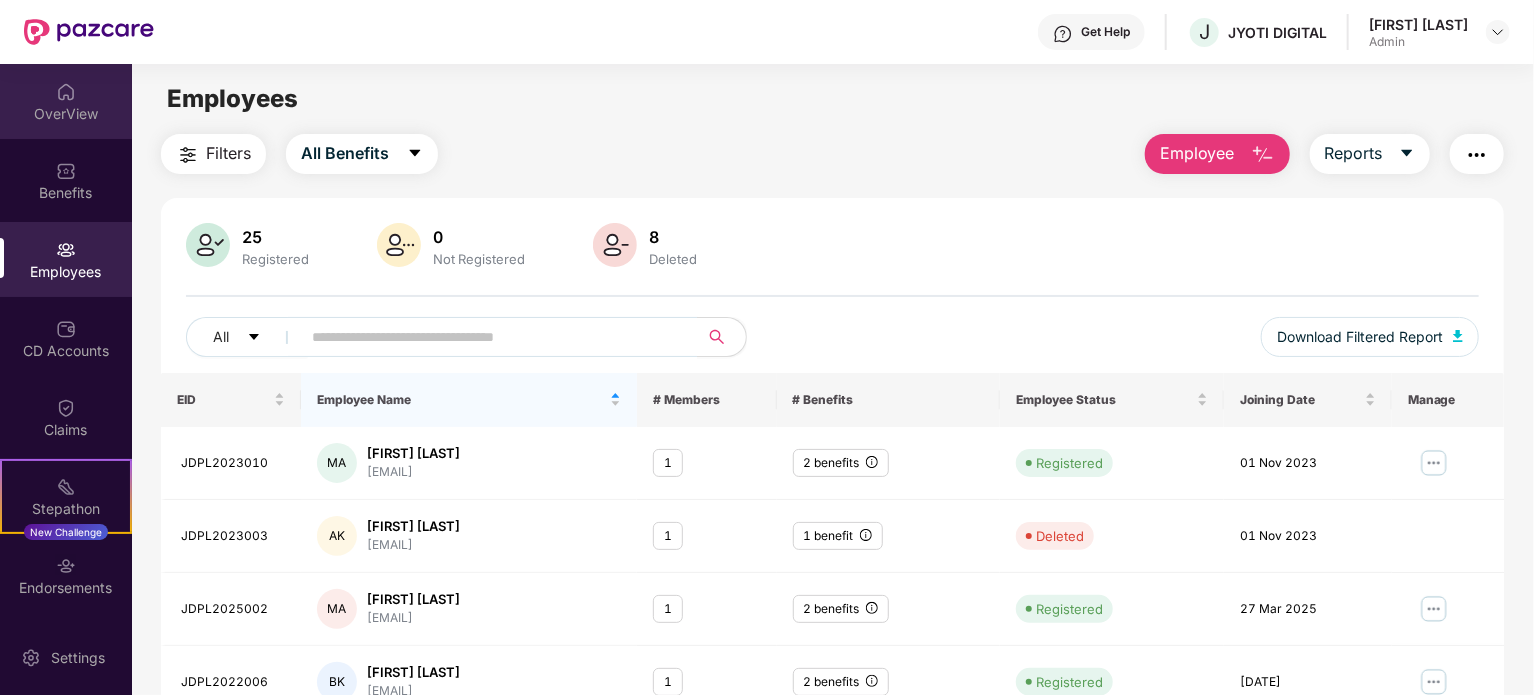 click on "OverView" at bounding box center (66, 101) 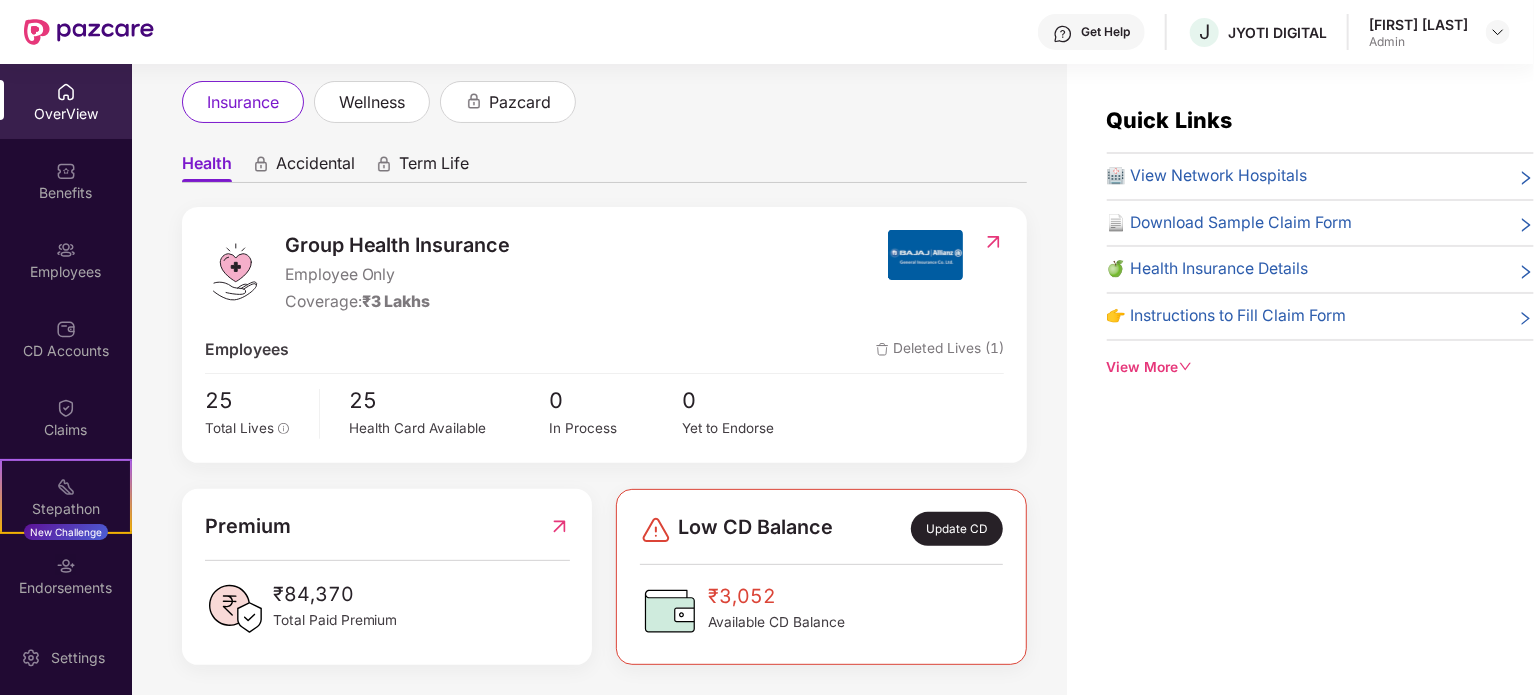 scroll, scrollTop: 115, scrollLeft: 0, axis: vertical 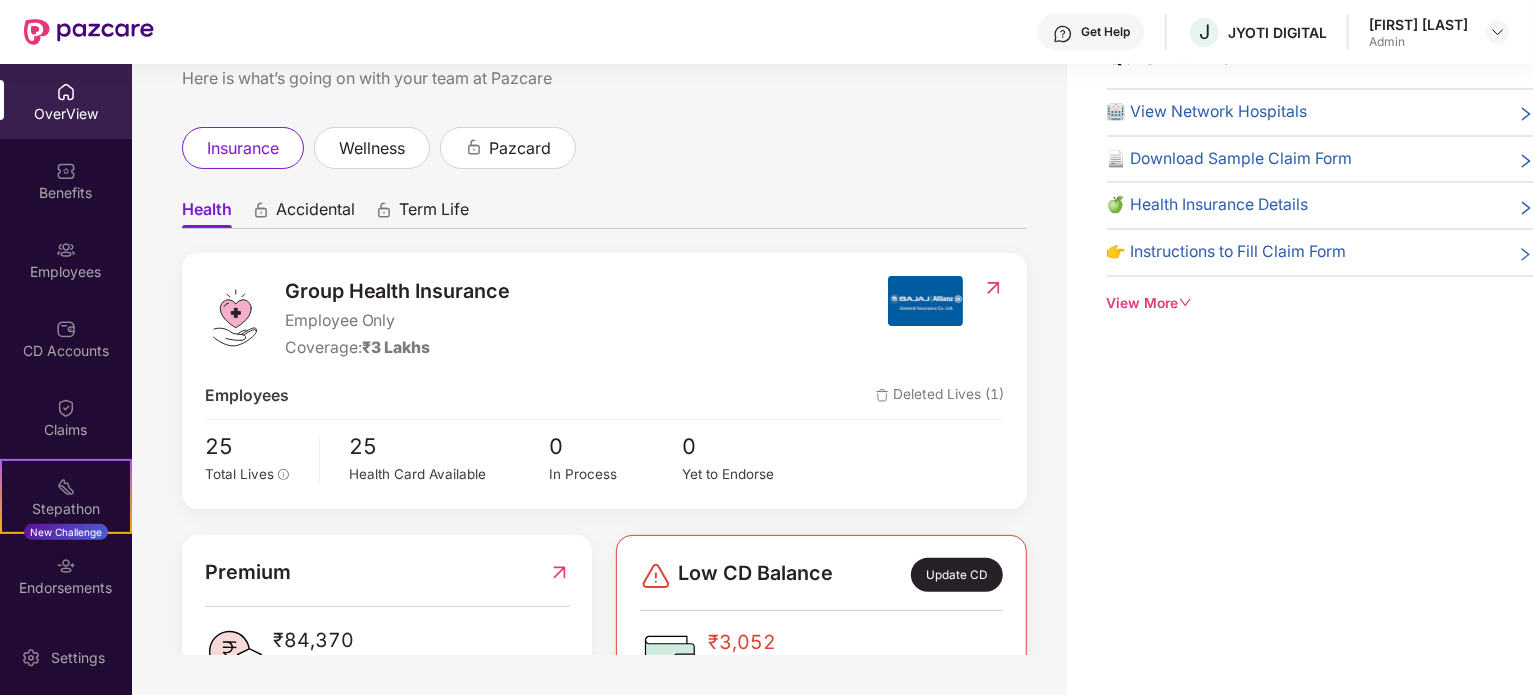 click on "View More" at bounding box center [1320, 304] 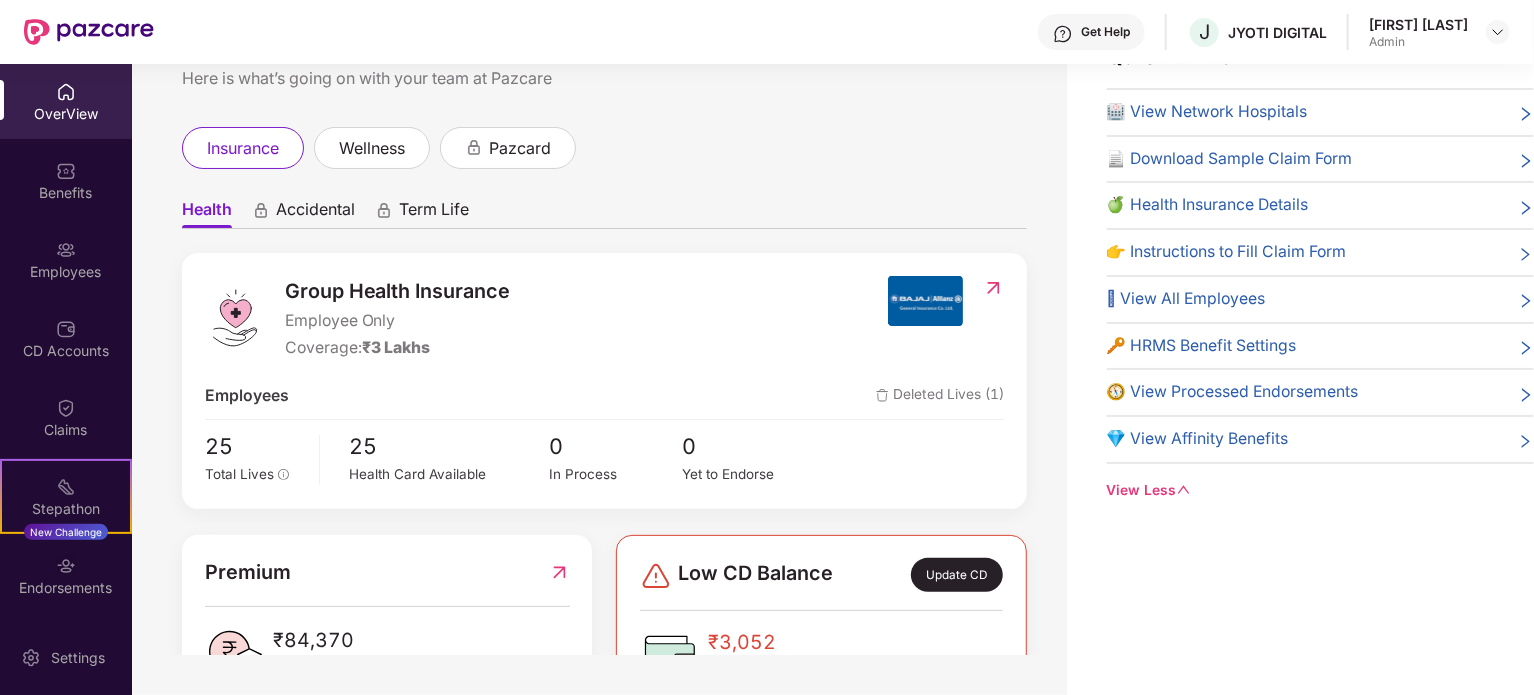 scroll, scrollTop: 0, scrollLeft: 0, axis: both 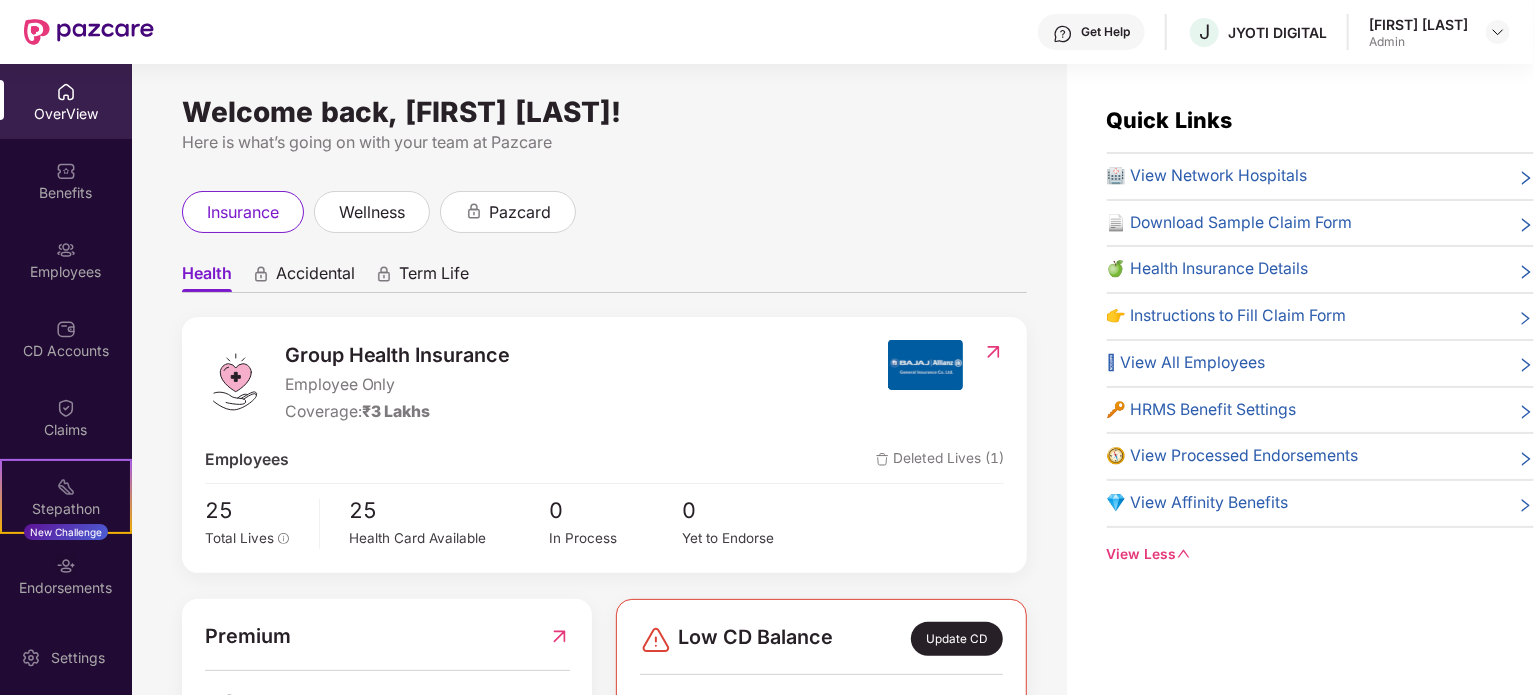 click on "[FIRST] [LAST]" at bounding box center (1418, 24) 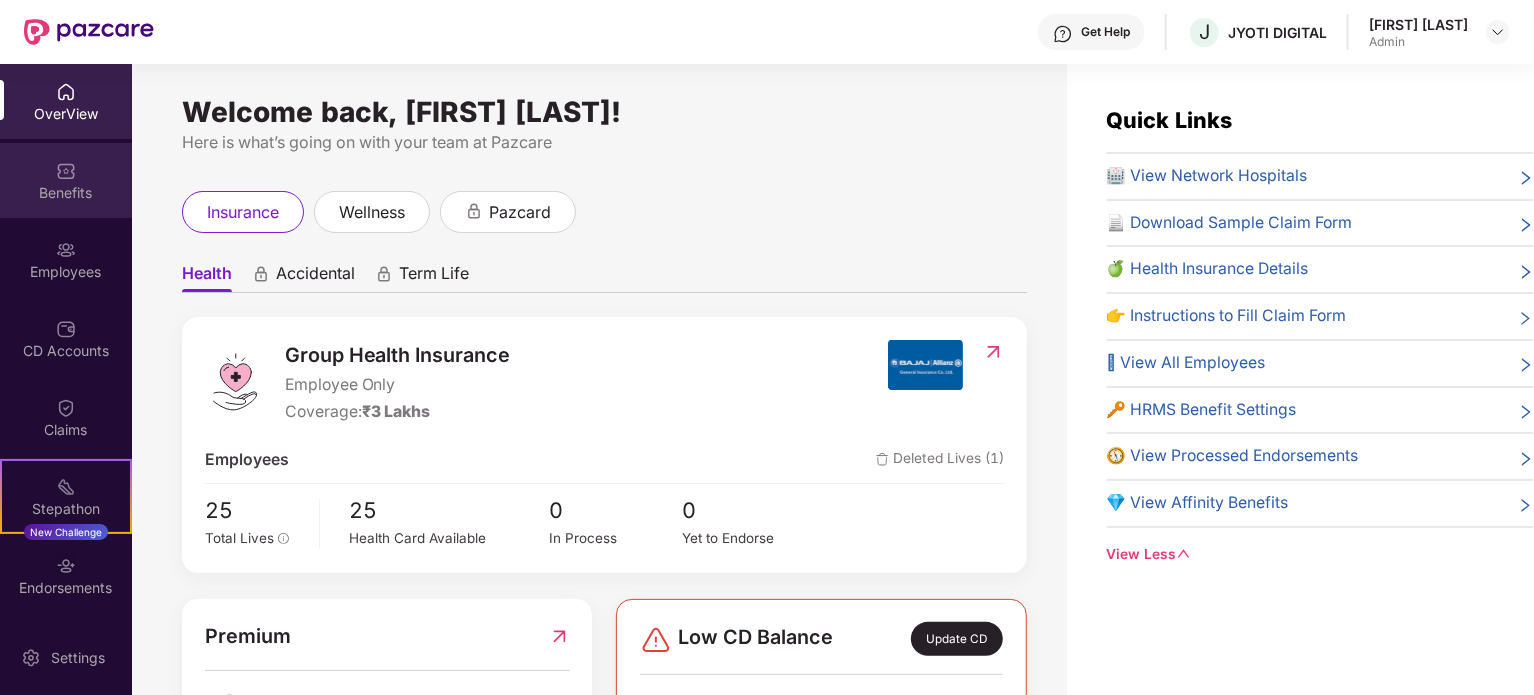 click on "Benefits" at bounding box center (66, 180) 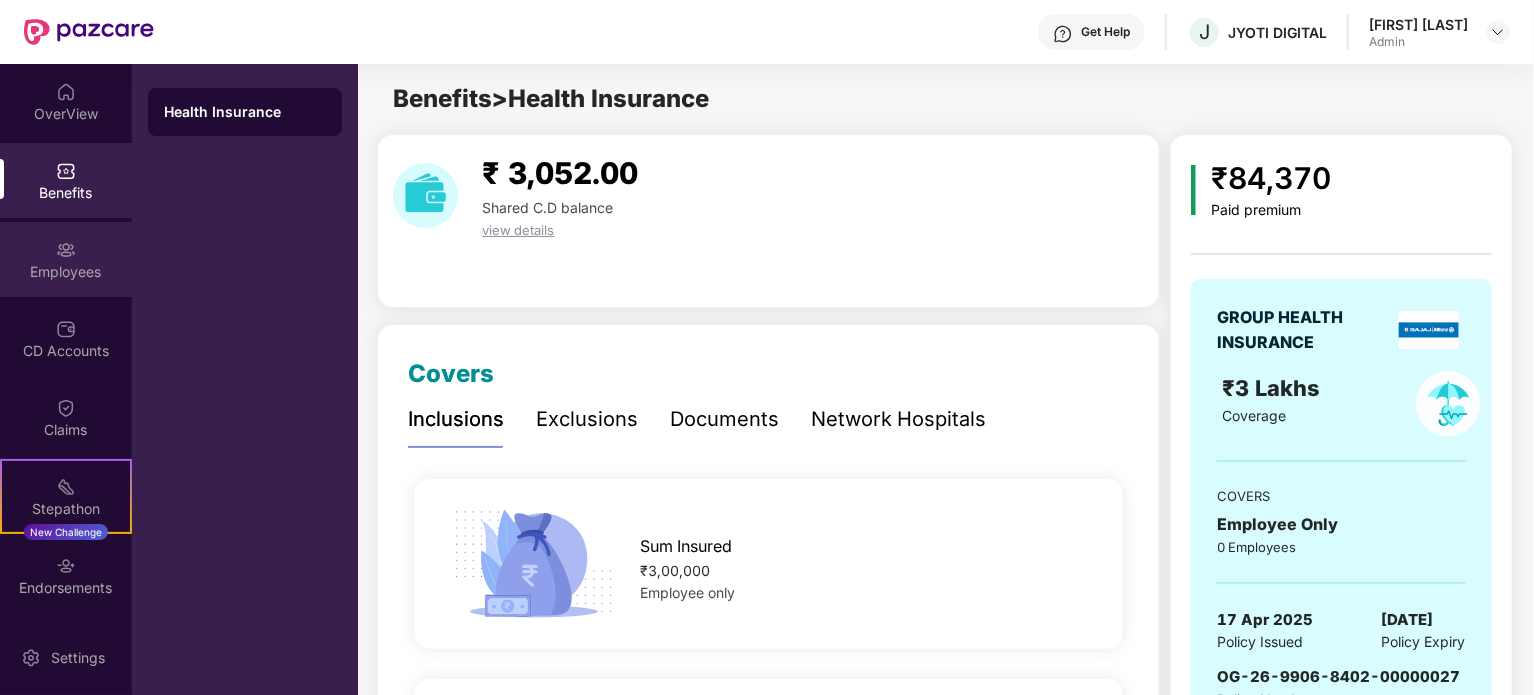click on "Employees" at bounding box center (66, 272) 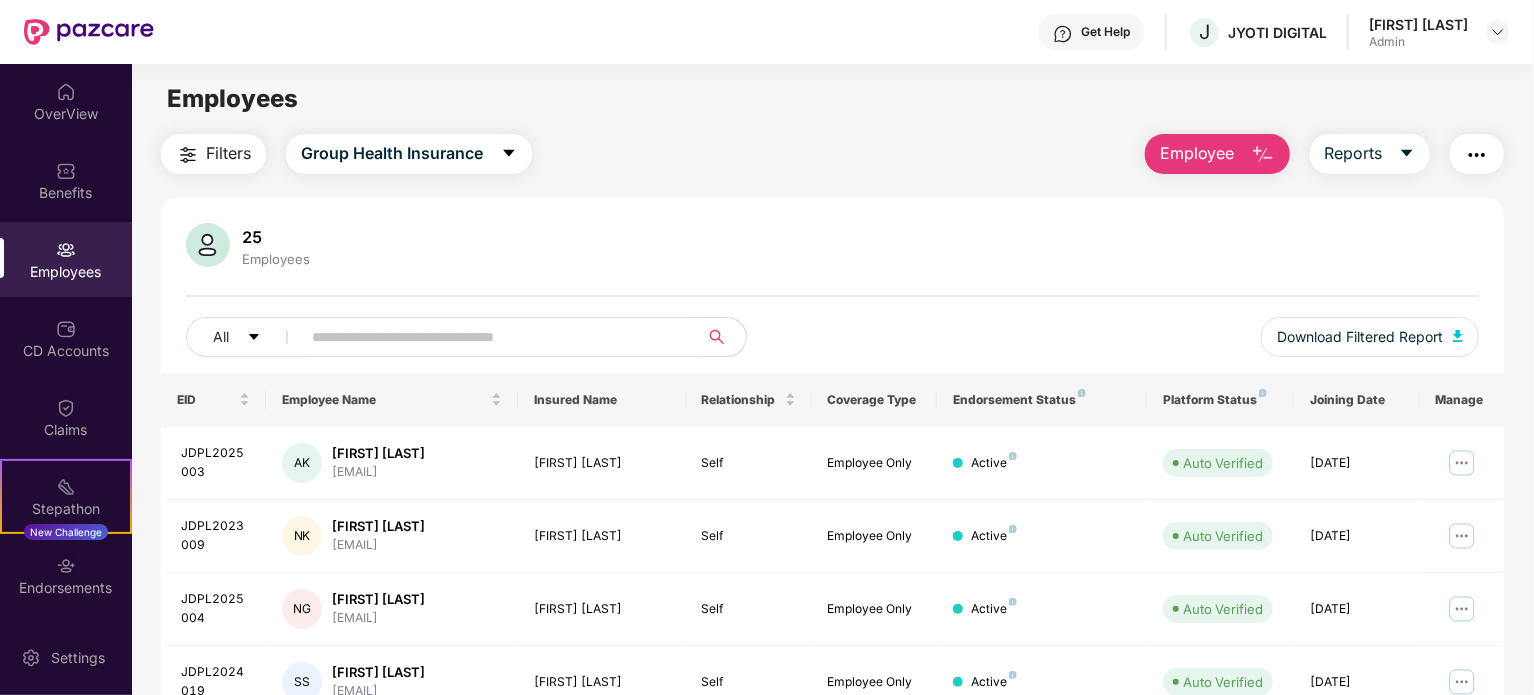 click at bounding box center [493, 337] 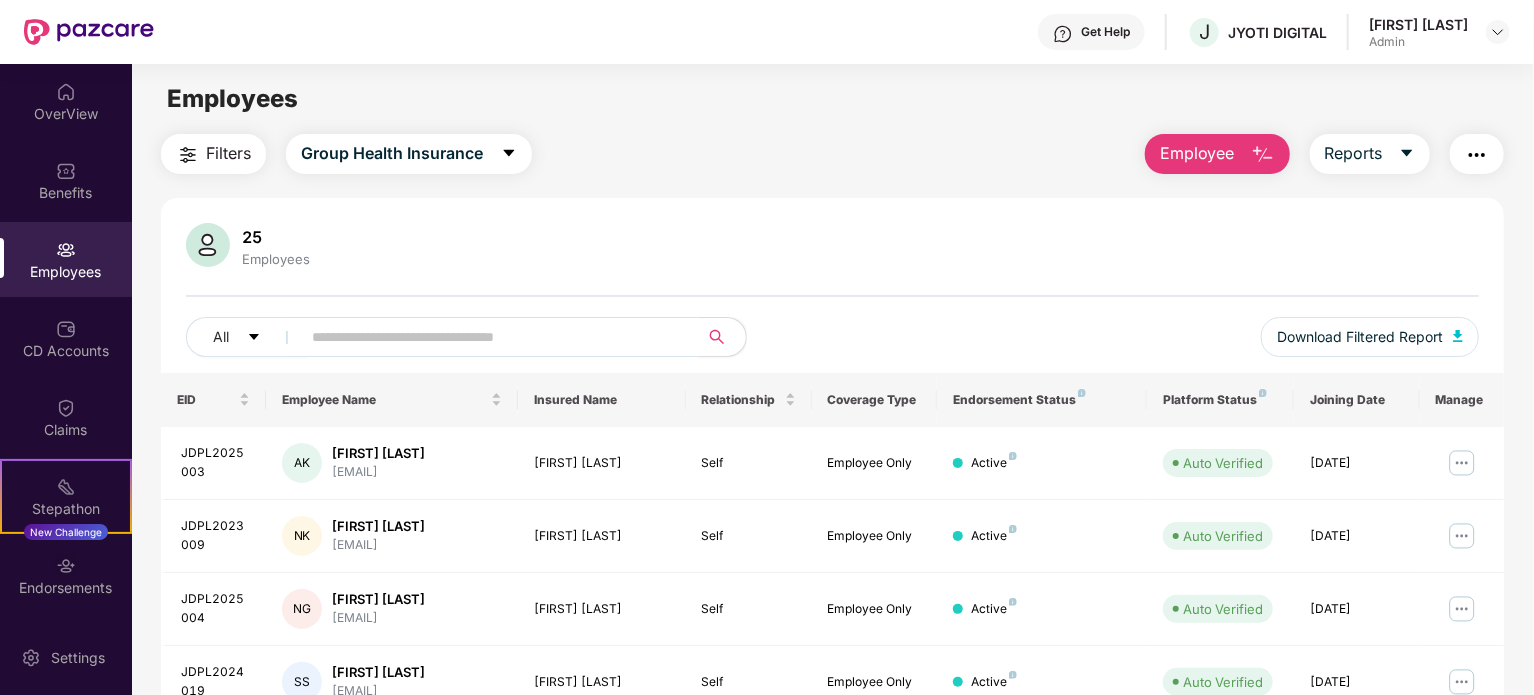 click at bounding box center [491, 337] 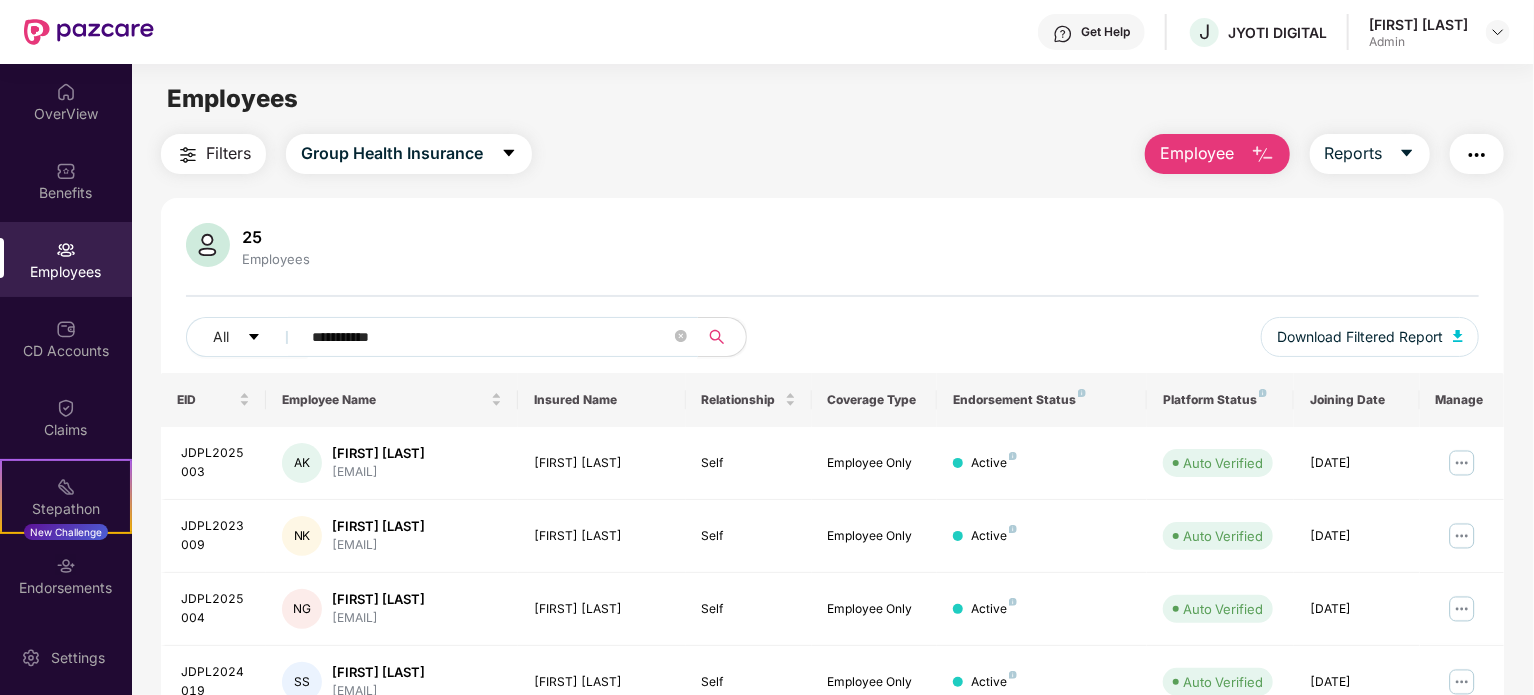 type on "**********" 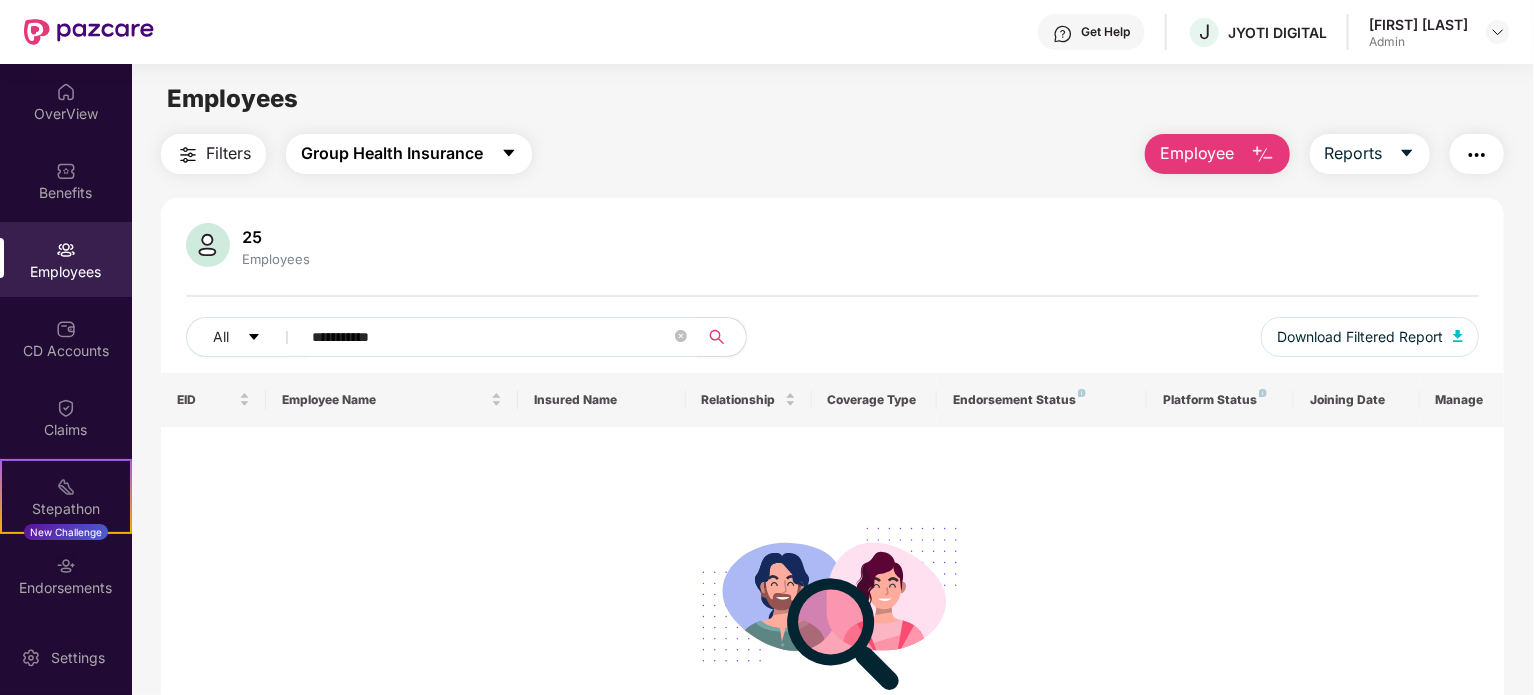 click on "Group Health Insurance" at bounding box center (409, 154) 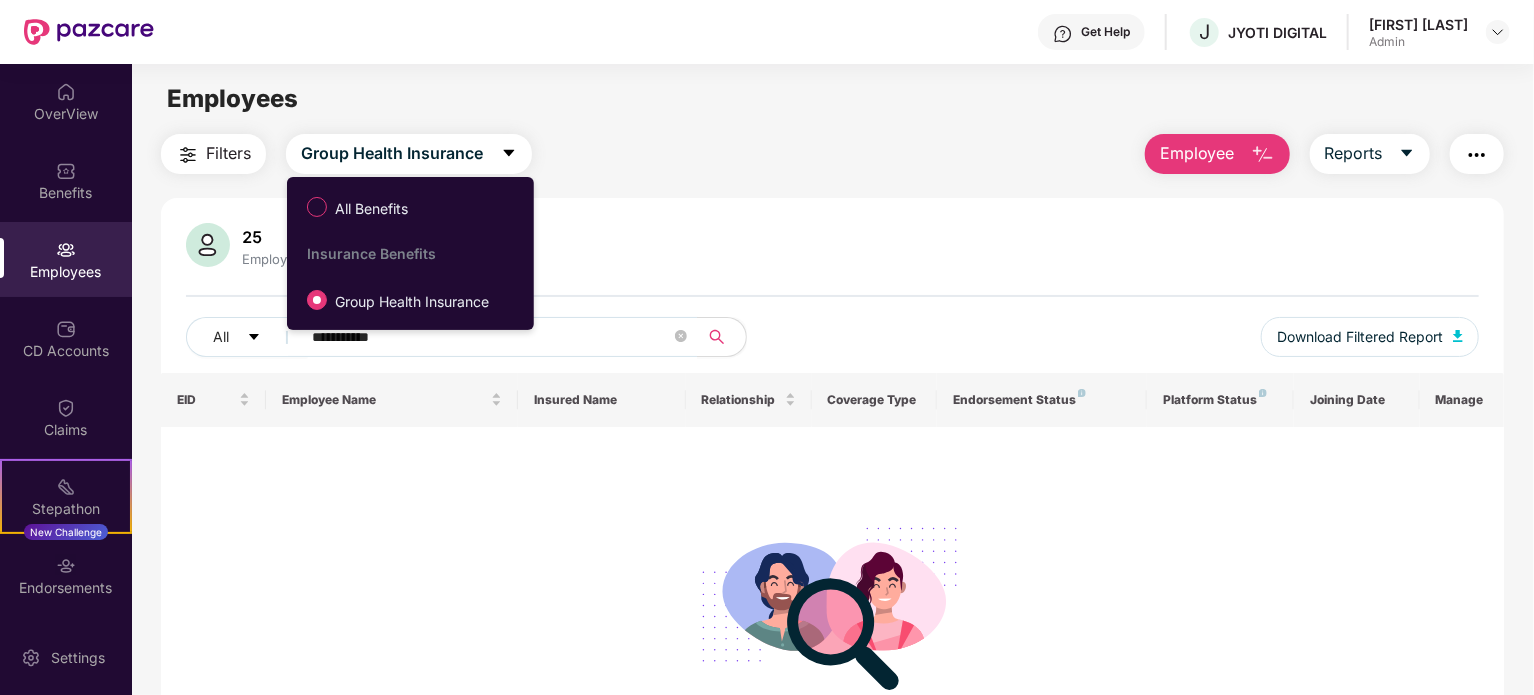 click on "Employees" at bounding box center (832, 99) 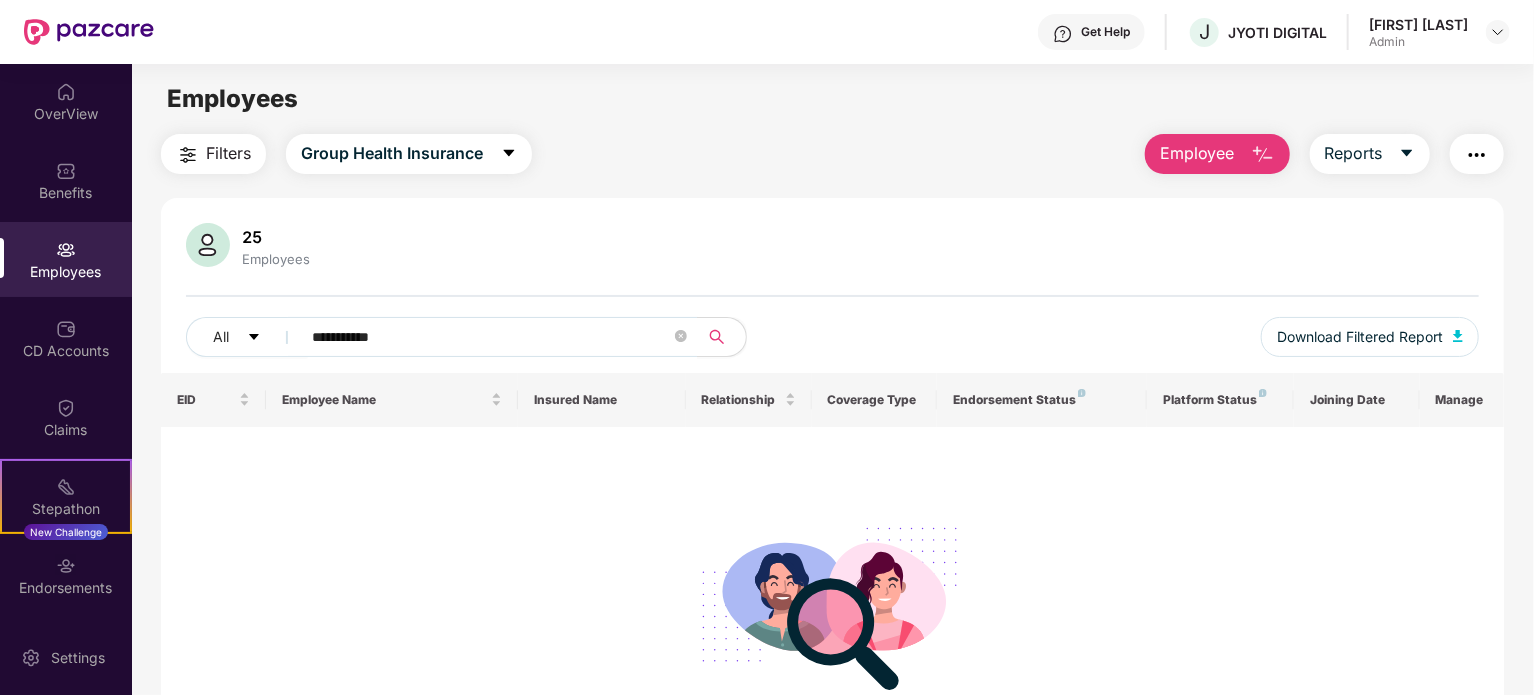 click on "**********" at bounding box center [832, 411] 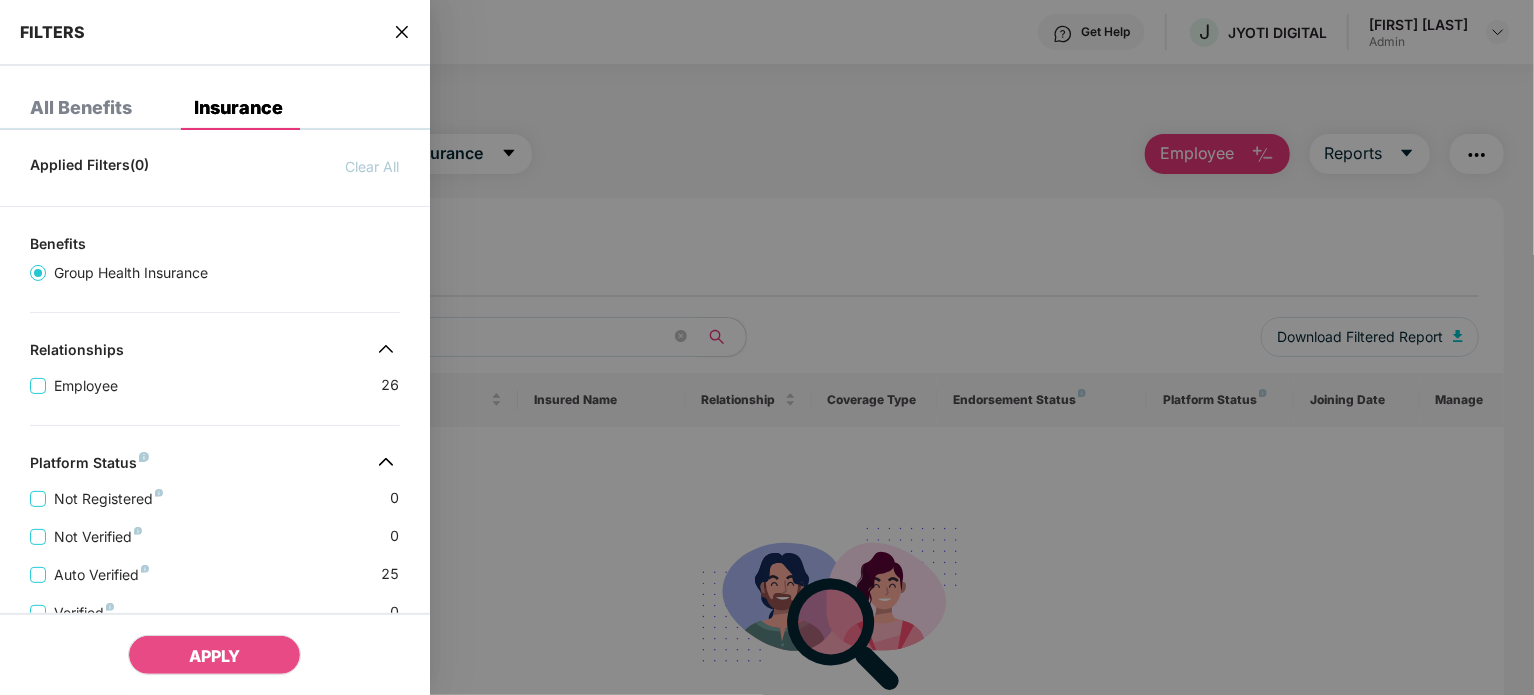 click at bounding box center [767, 347] 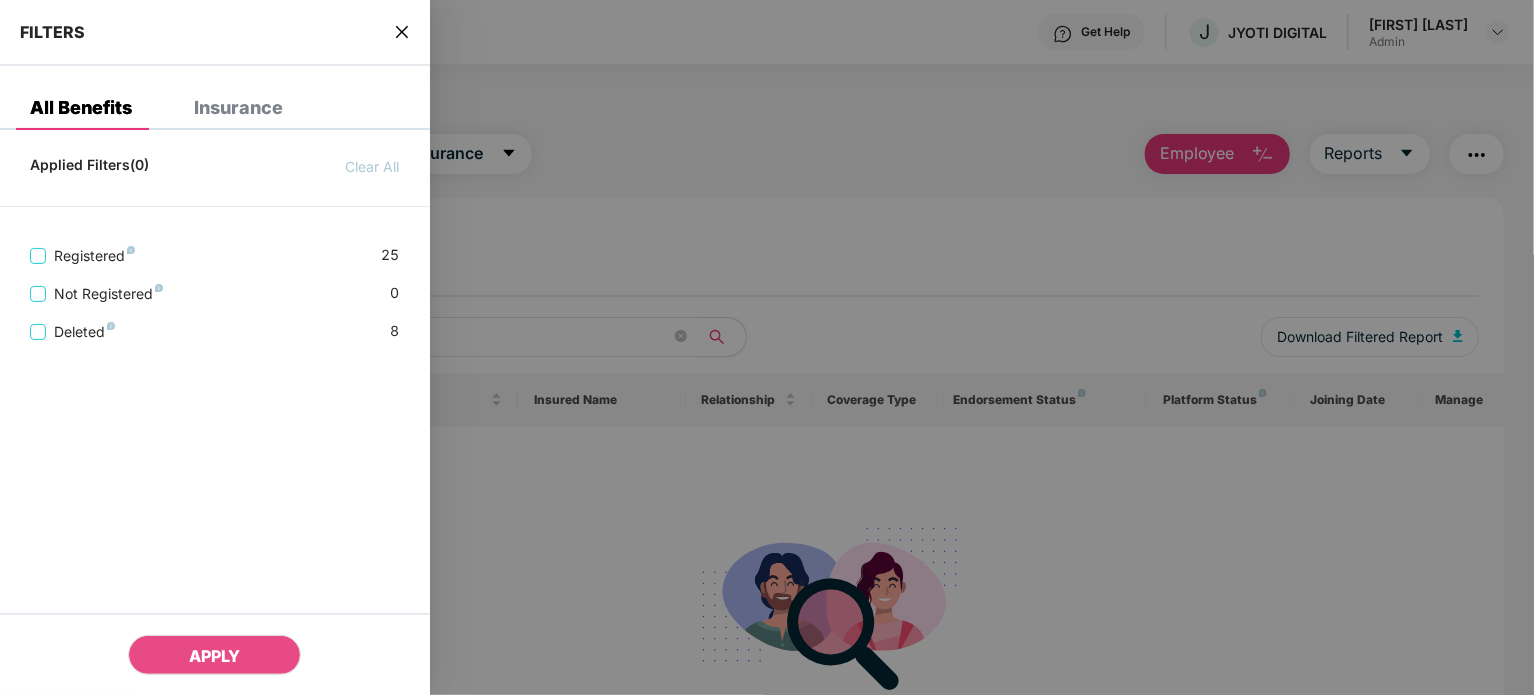click on "Applied Filters(0) Clear All Registered 25 Not Registered 0 Deleted 8" at bounding box center (215, 493) 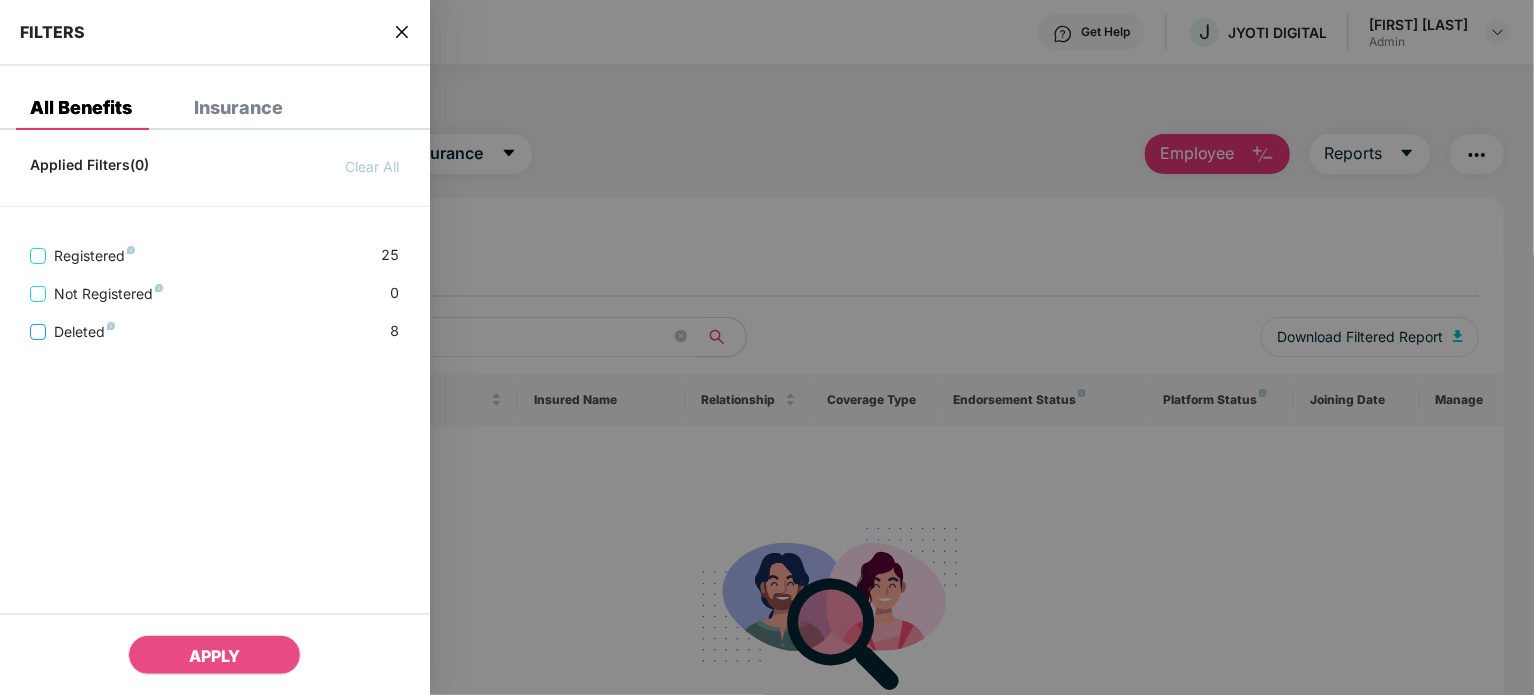 click on "Deleted" at bounding box center [76, 332] 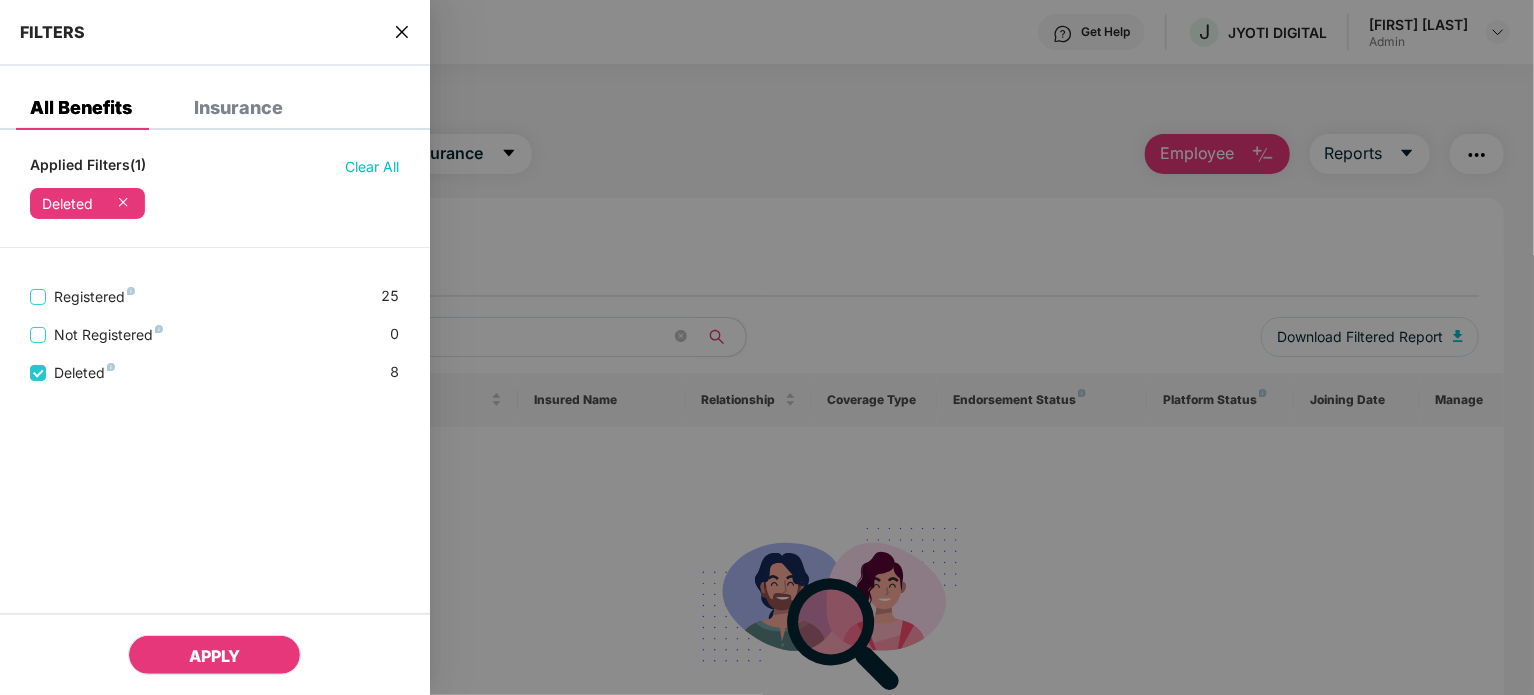 click on "APPLY" at bounding box center [214, 655] 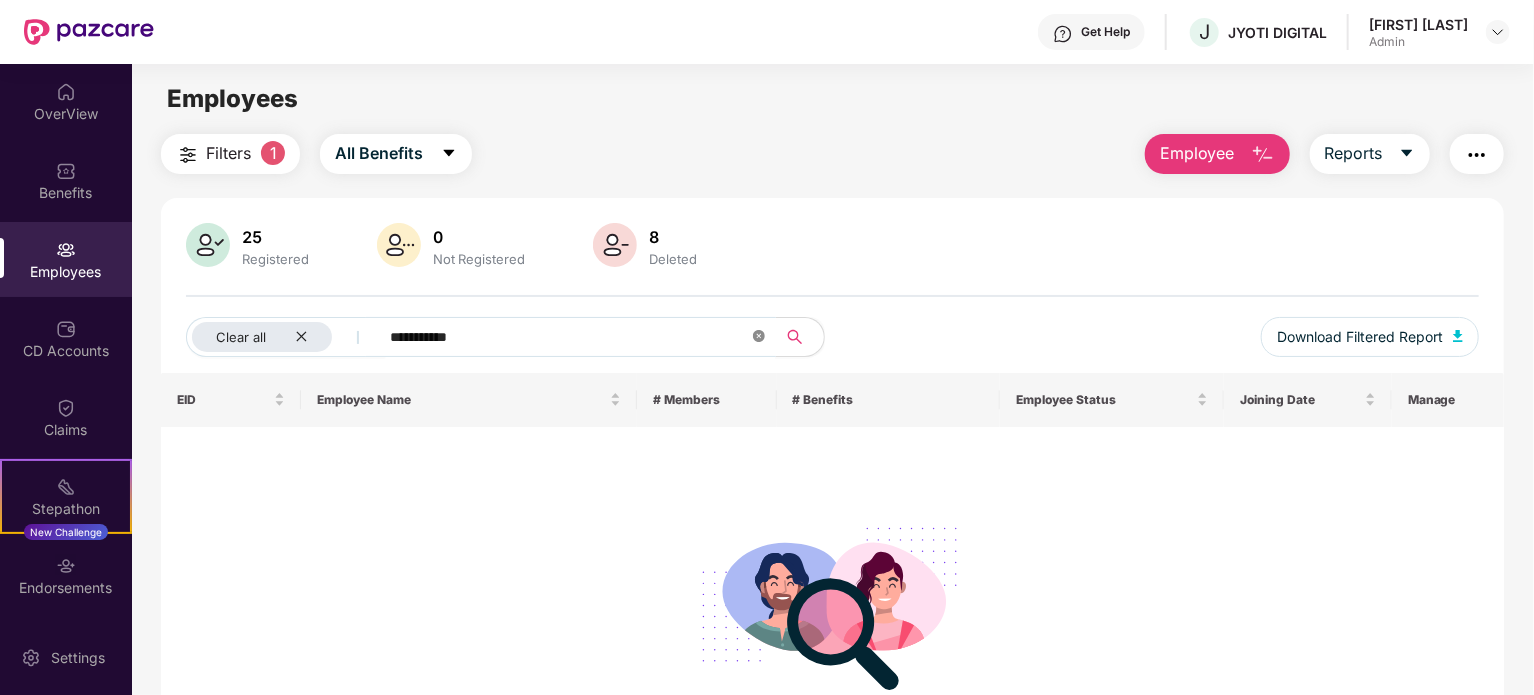 click at bounding box center [759, 337] 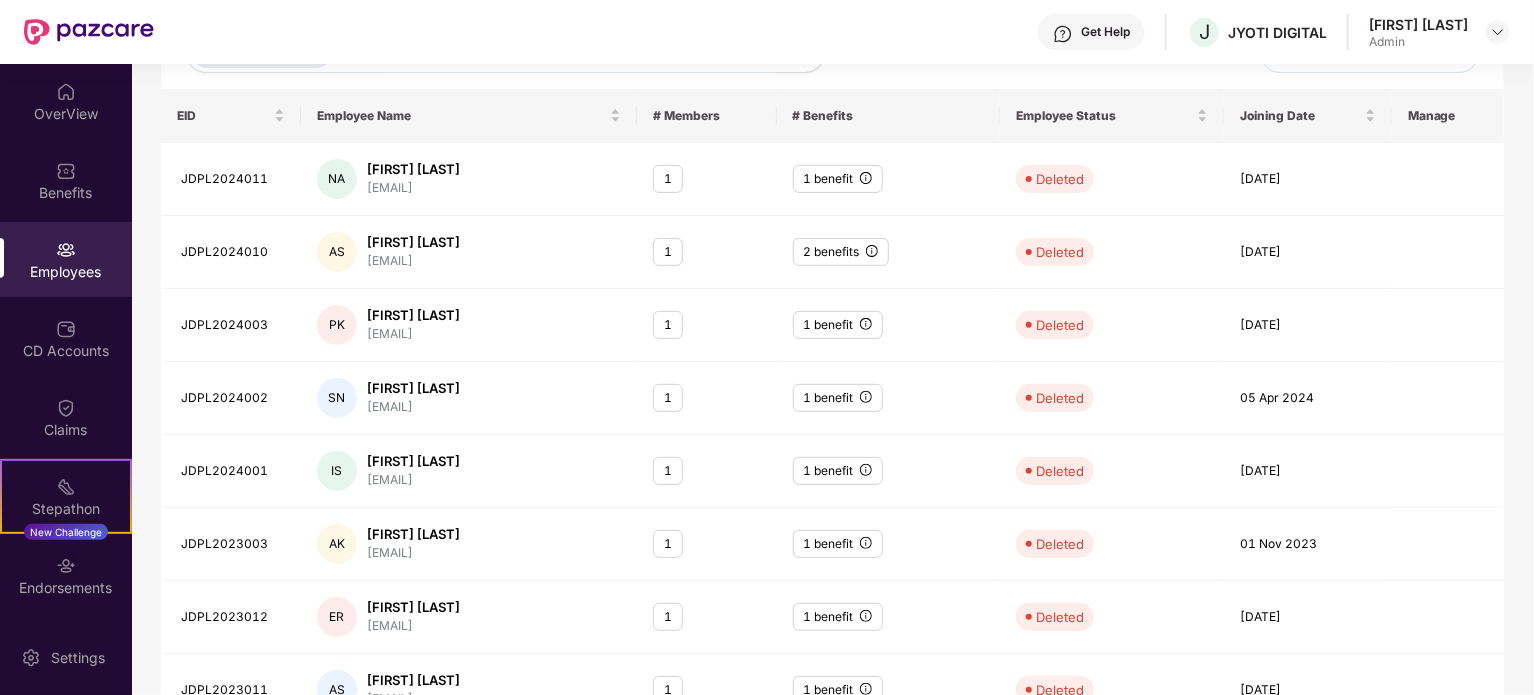 scroll, scrollTop: 385, scrollLeft: 0, axis: vertical 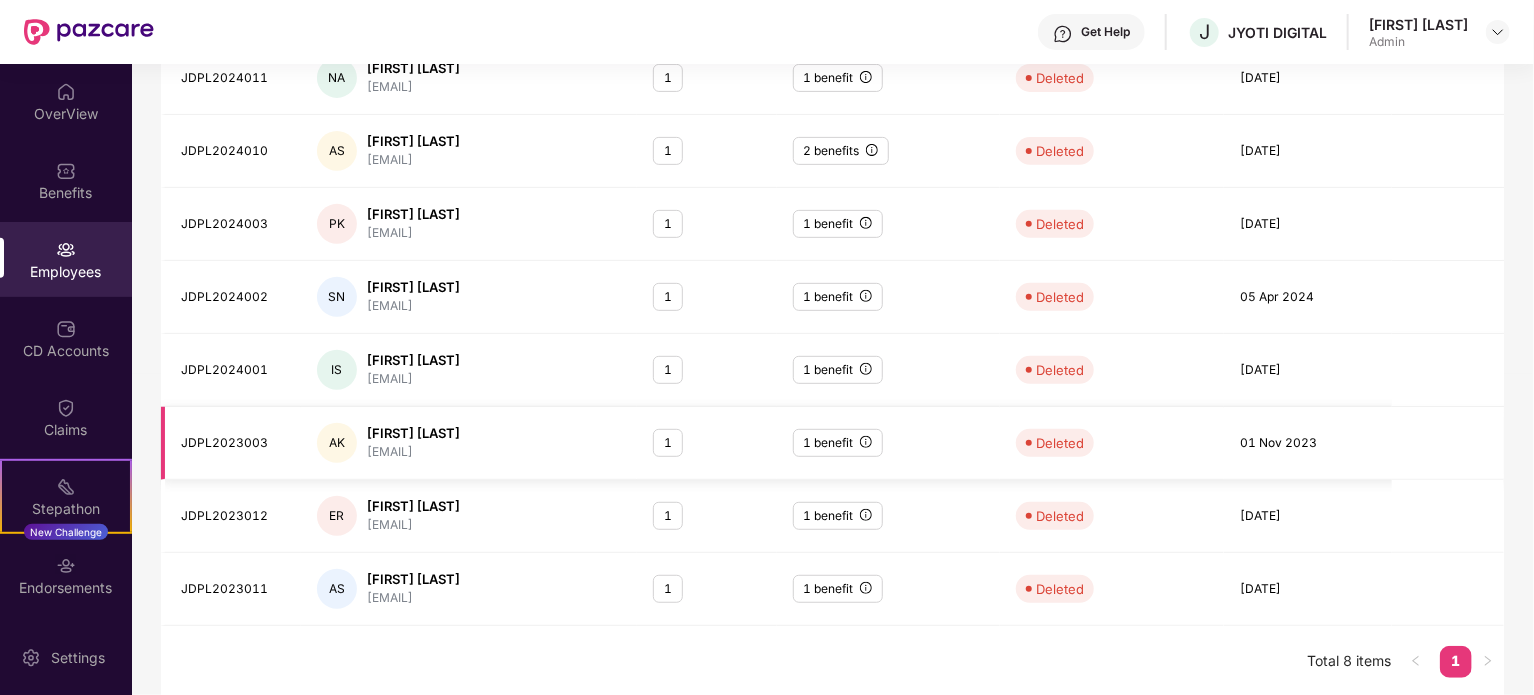 click on "01 Nov 2023" at bounding box center (1308, 443) 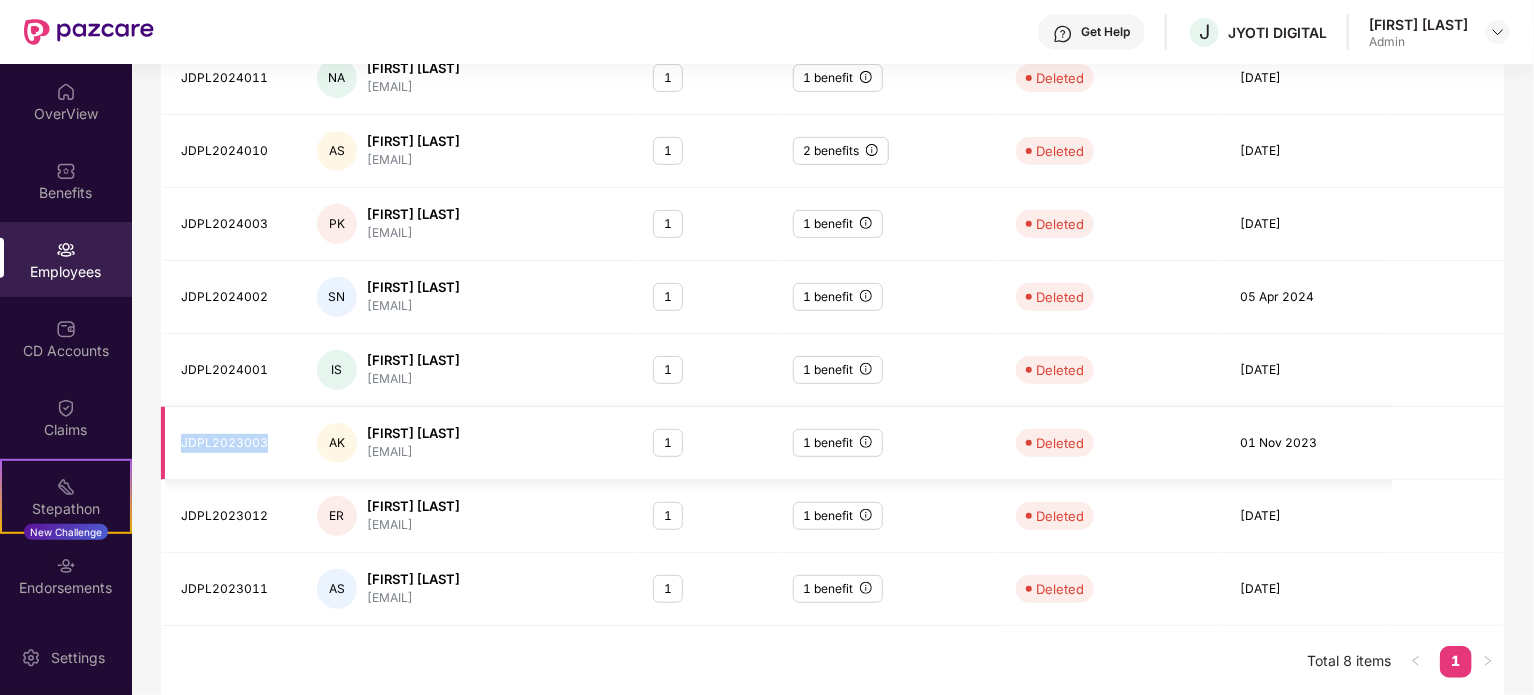 click on "JDPL2023003" at bounding box center [233, 443] 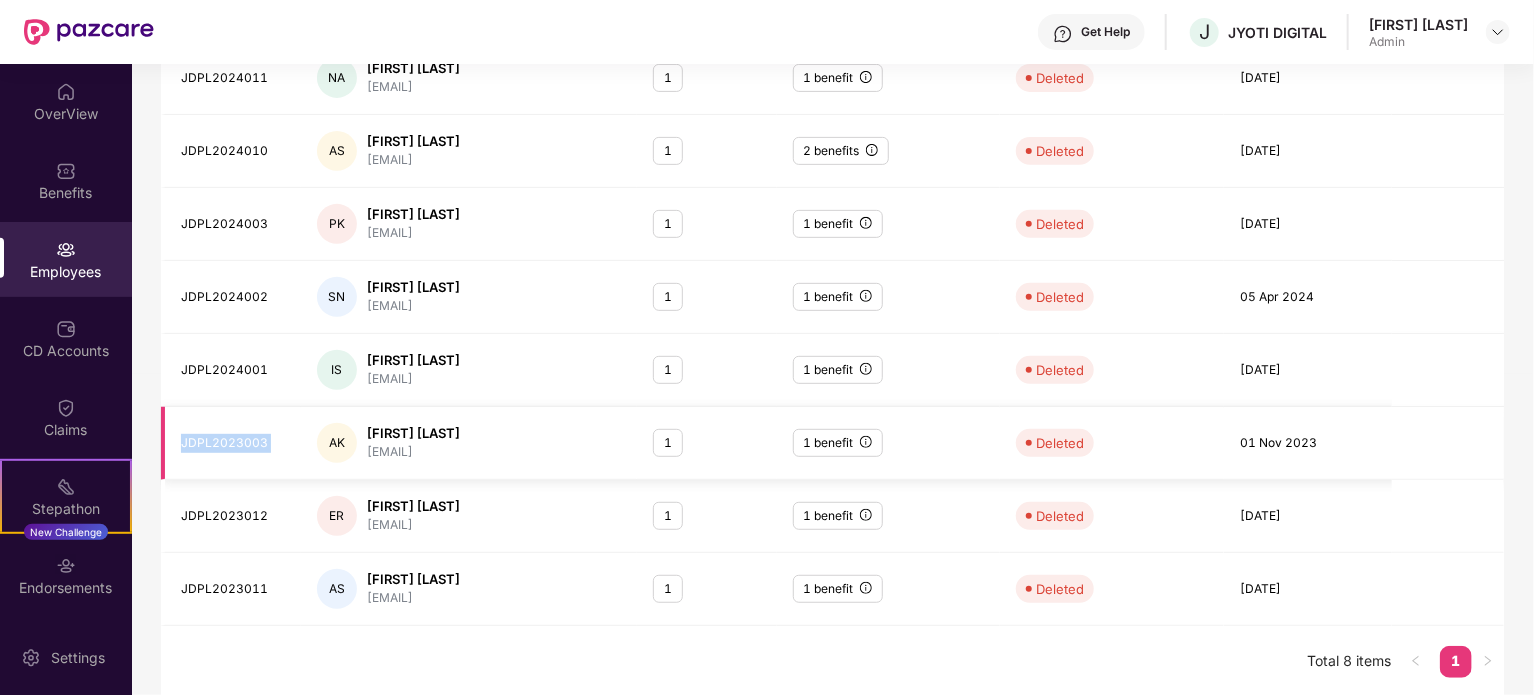 click on "JDPL2023003" at bounding box center [233, 443] 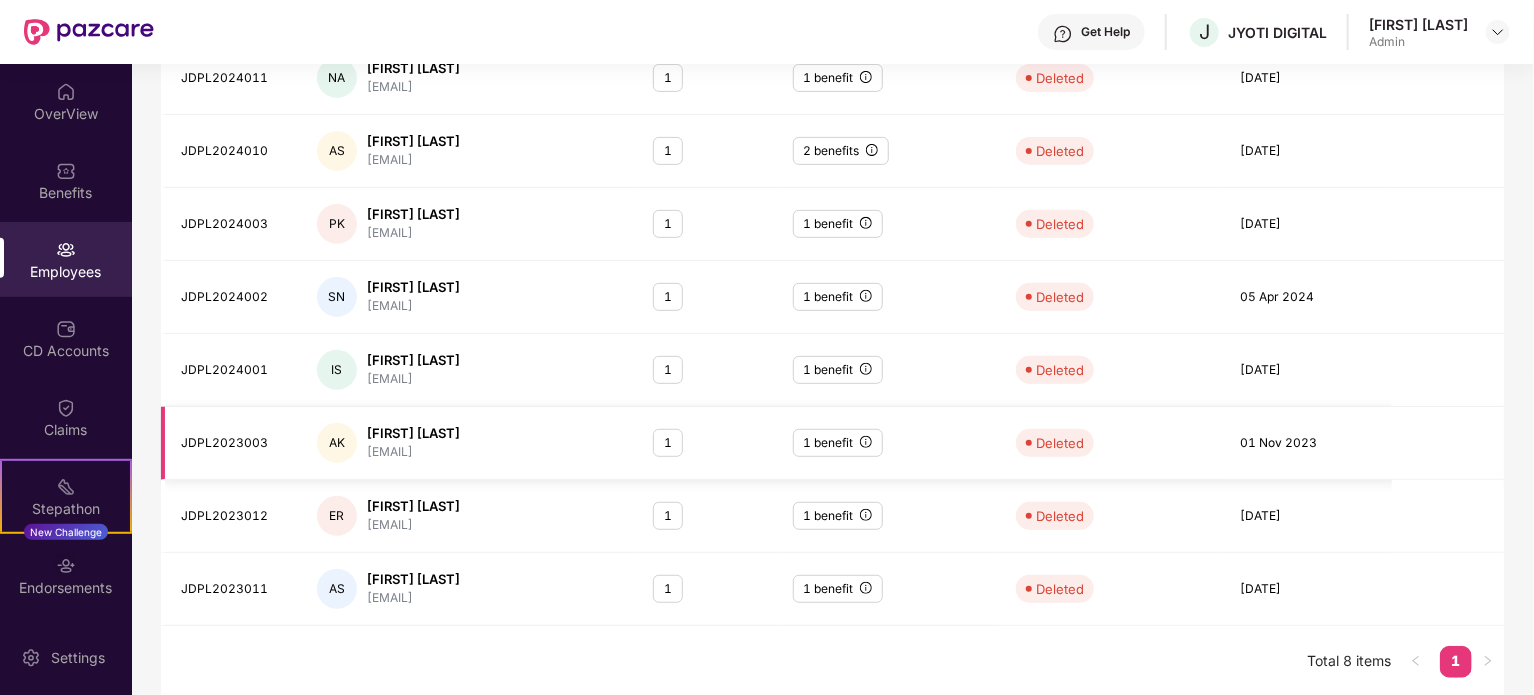 scroll, scrollTop: 0, scrollLeft: 0, axis: both 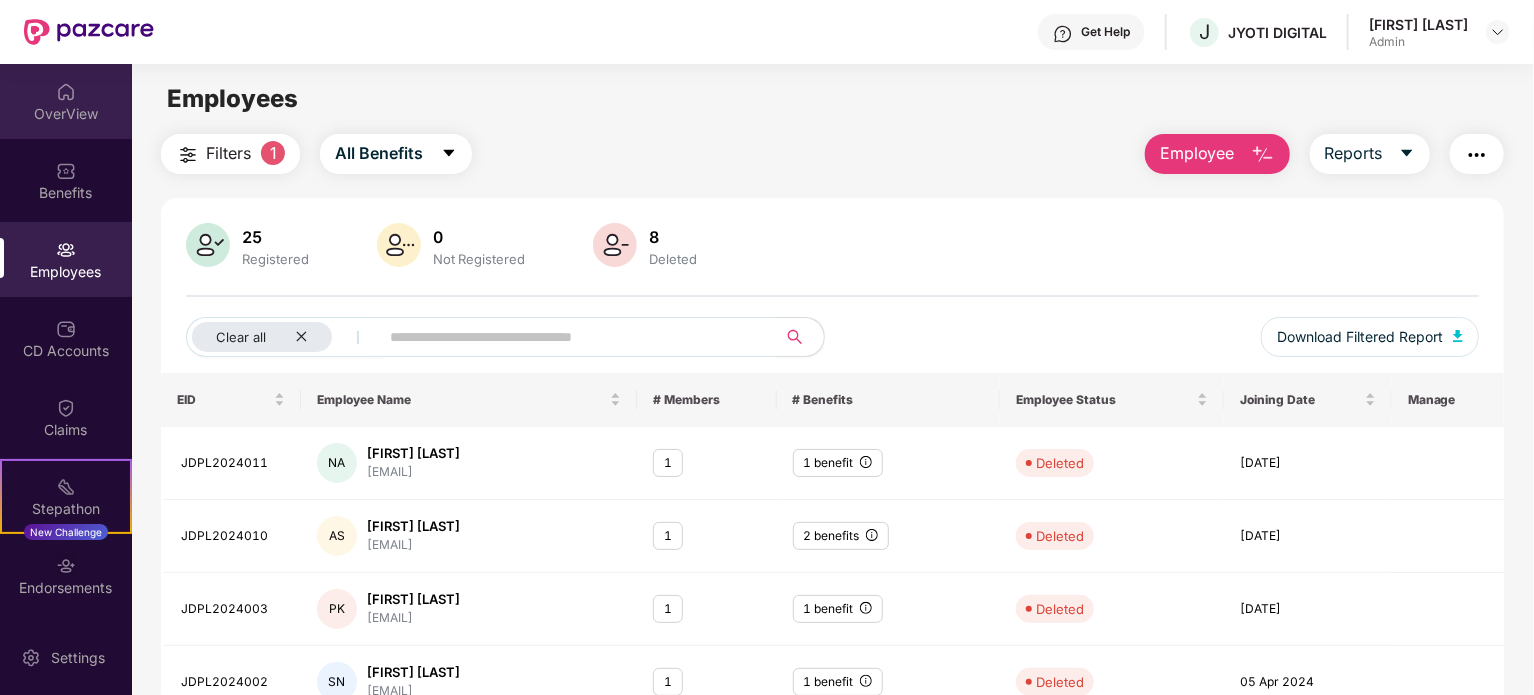 click on "OverView" at bounding box center (66, 114) 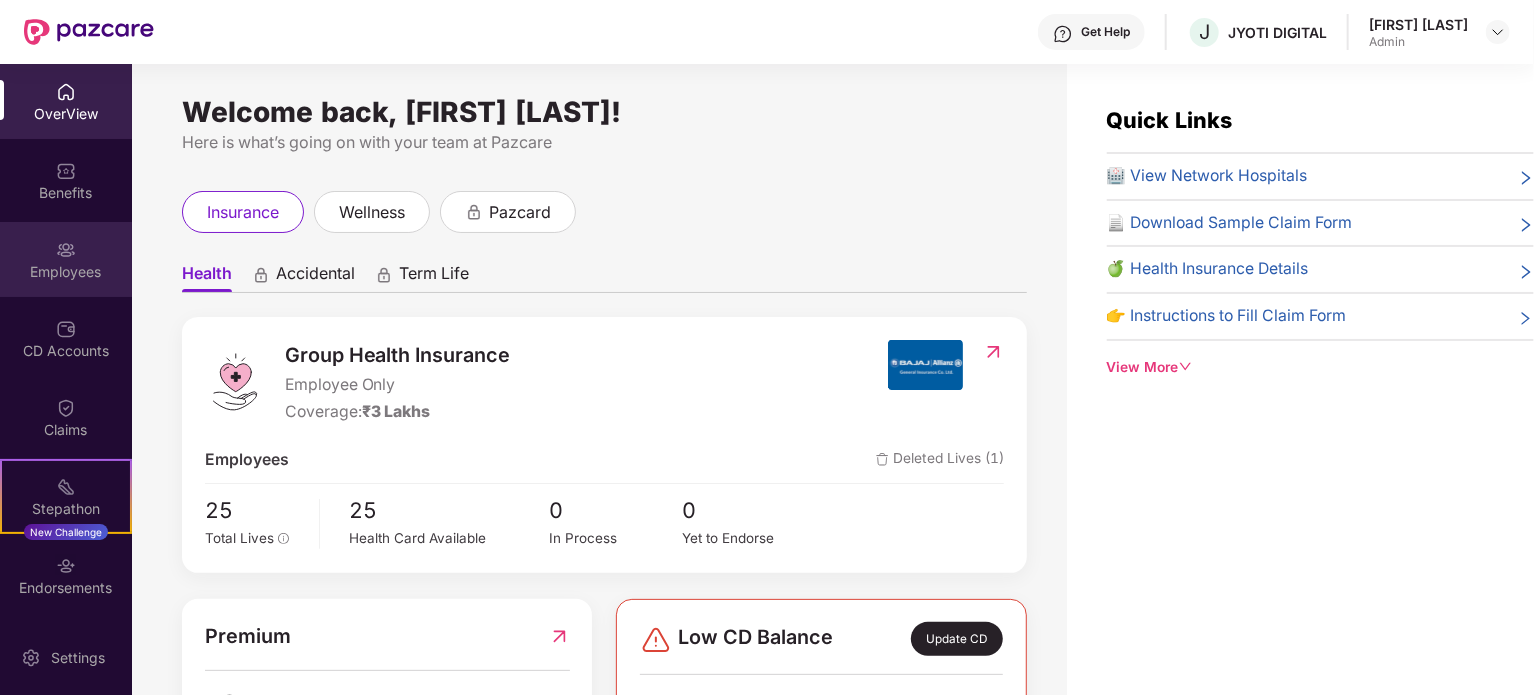 click at bounding box center [66, 250] 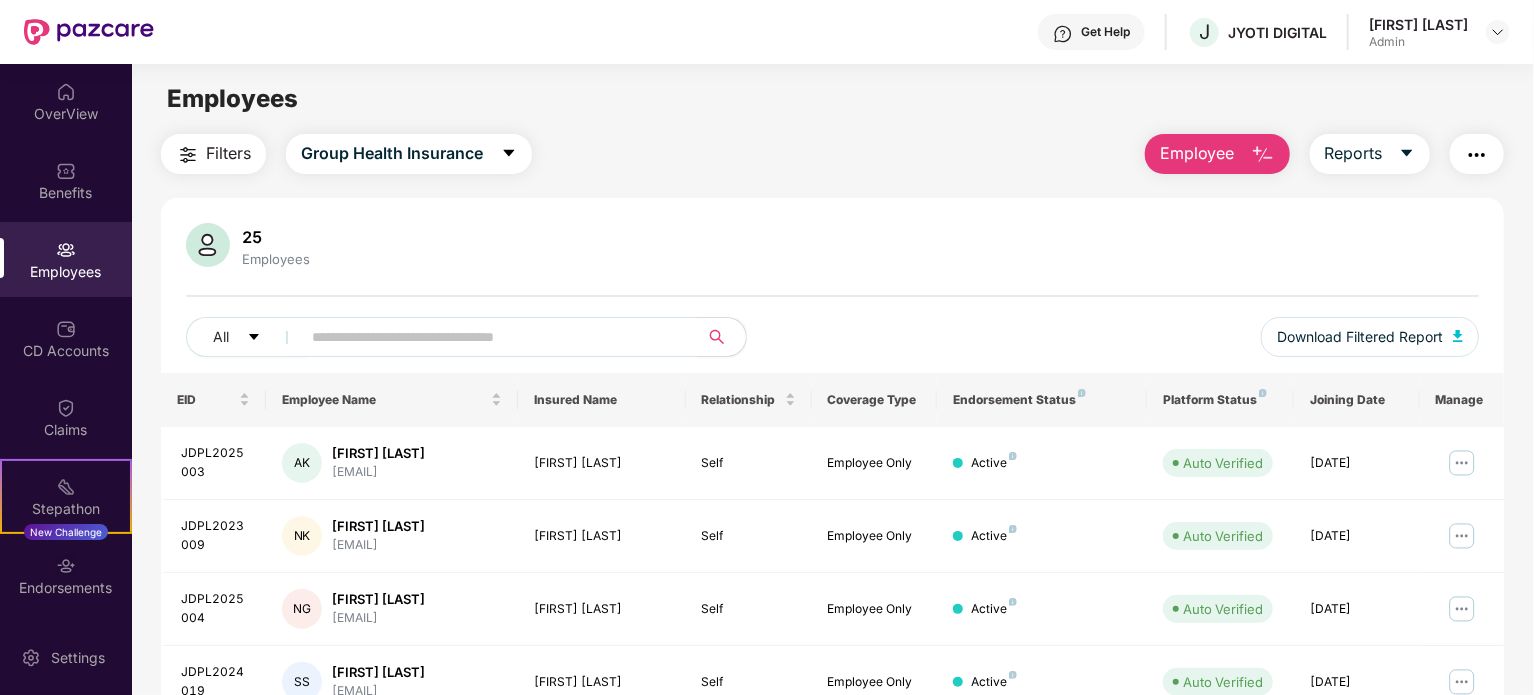 click on "Employee" at bounding box center [1197, 153] 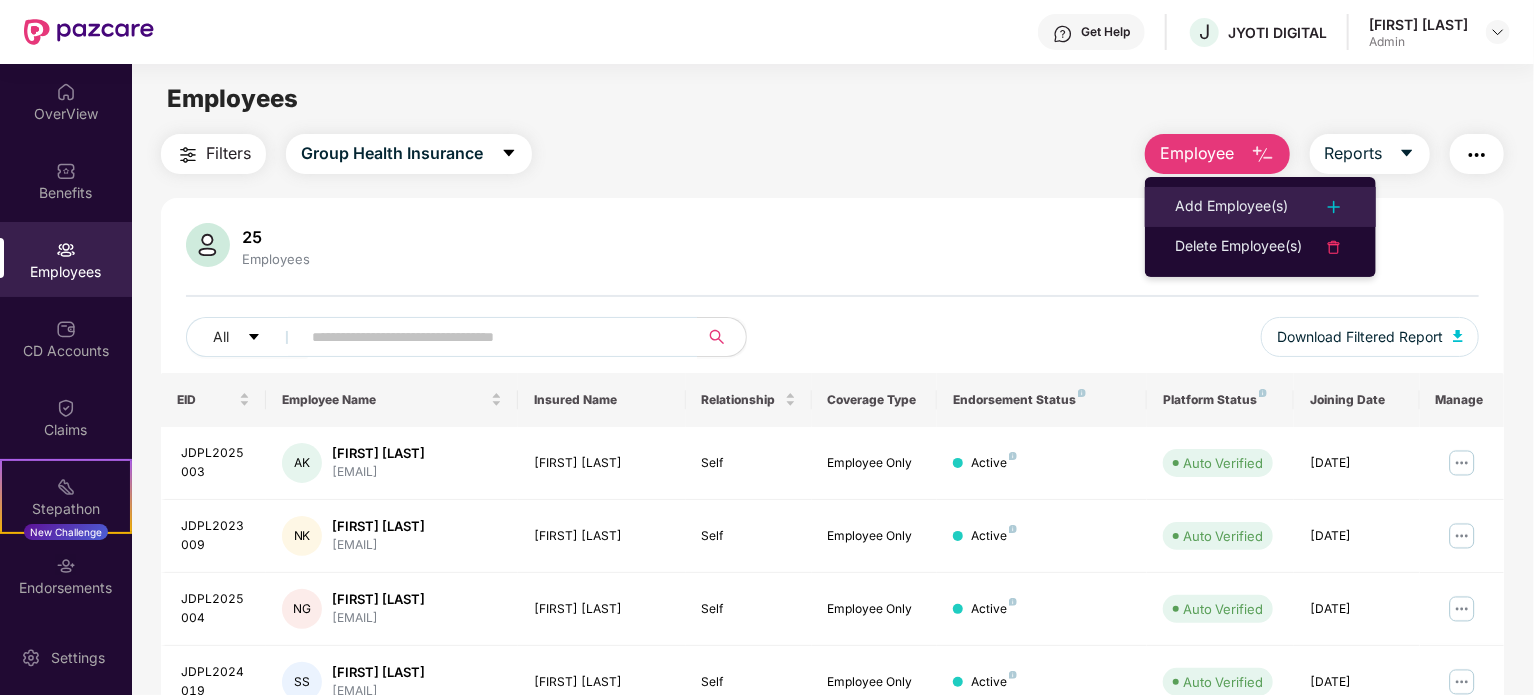 click on "Add Employee(s)" at bounding box center [1231, 207] 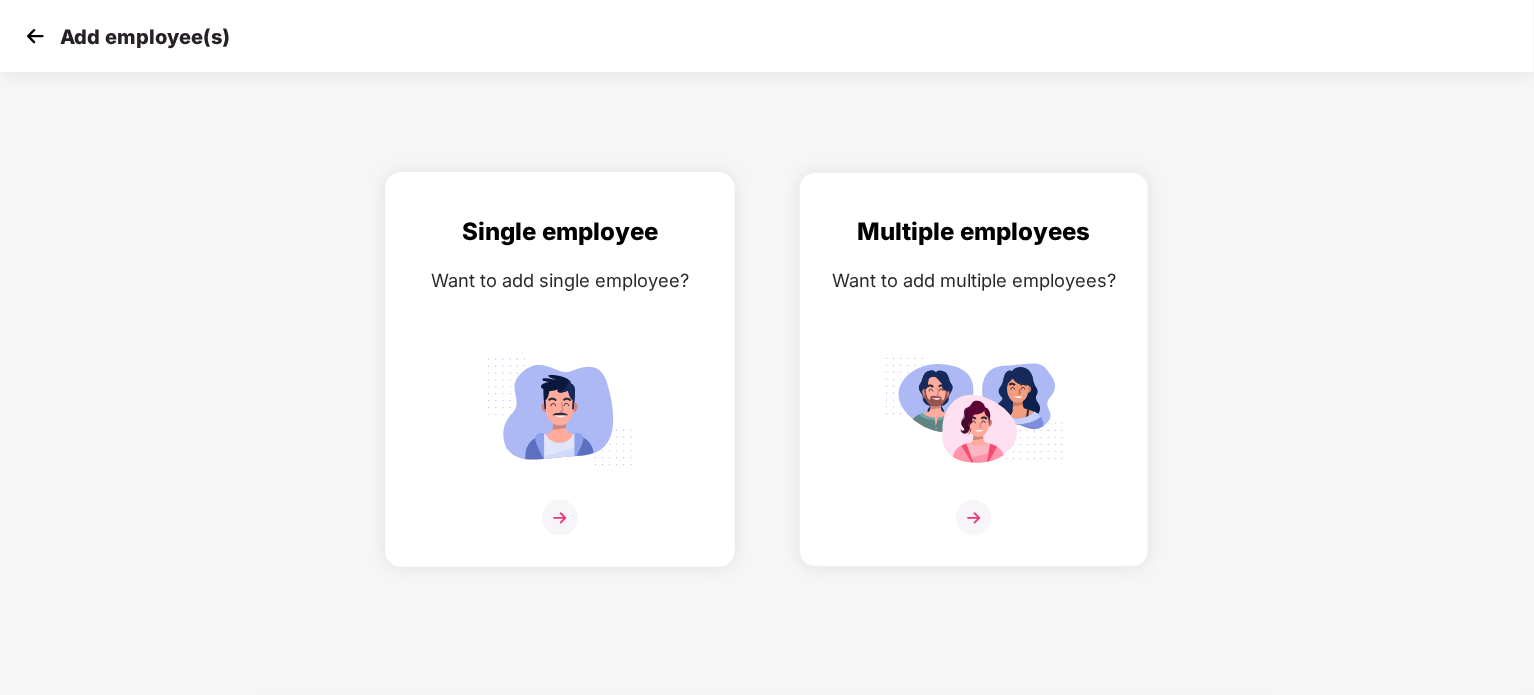 click on "Single employee Want to add single employee?" at bounding box center (560, 387) 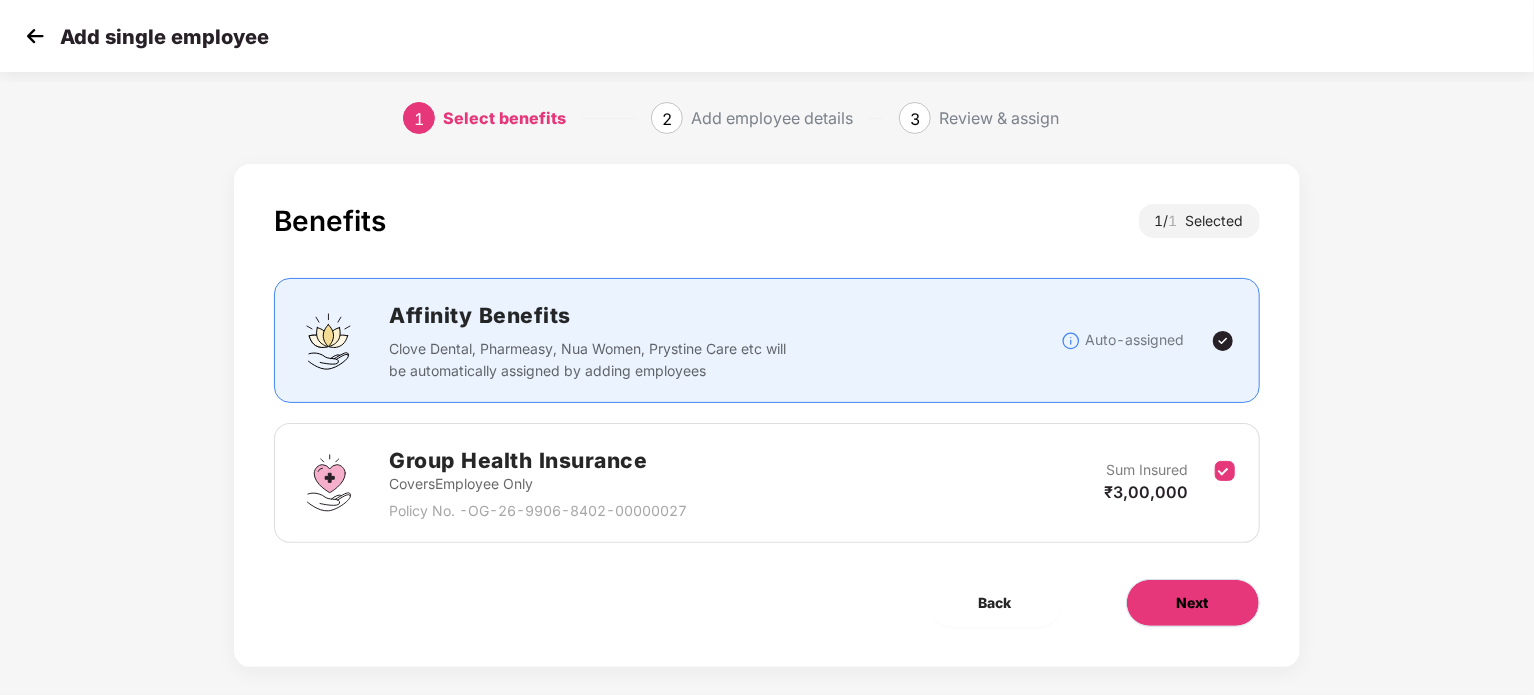 click on "Next" at bounding box center [1193, 603] 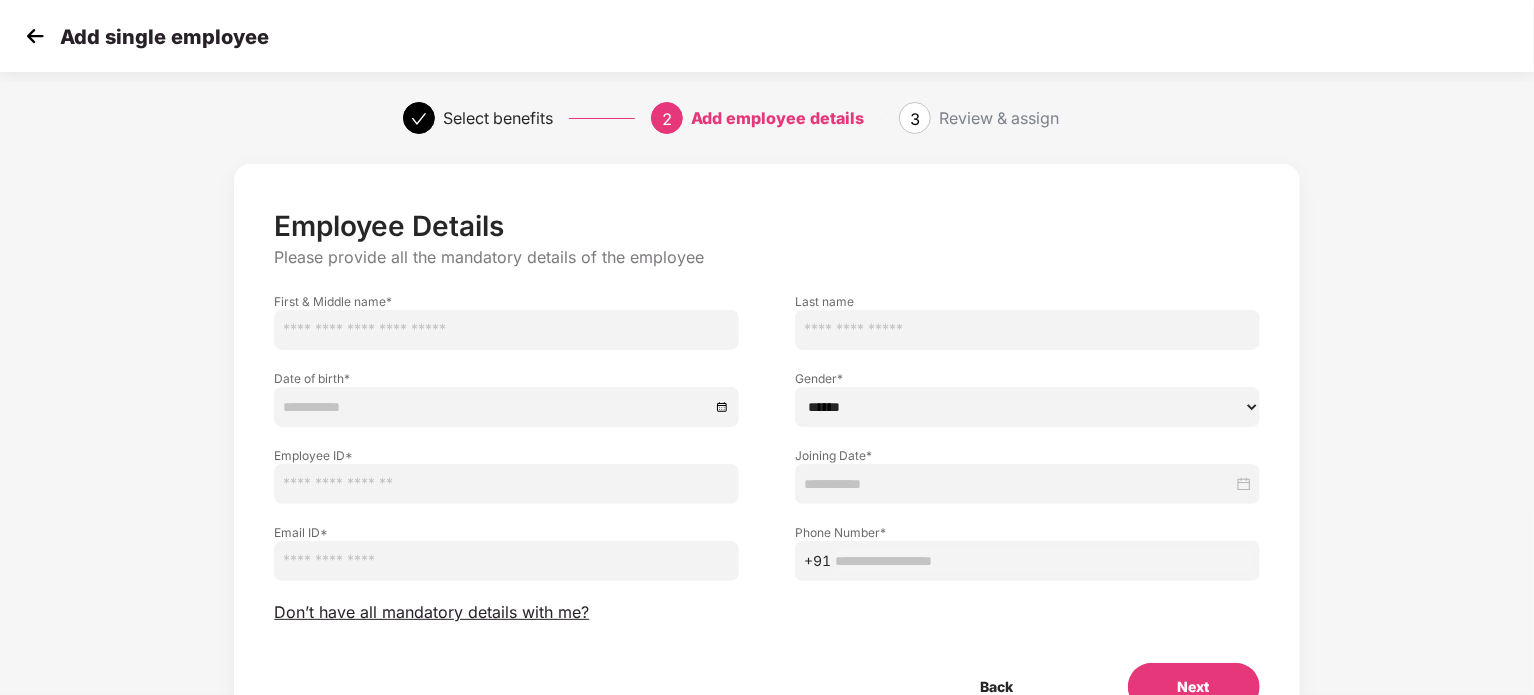 click at bounding box center [506, 330] 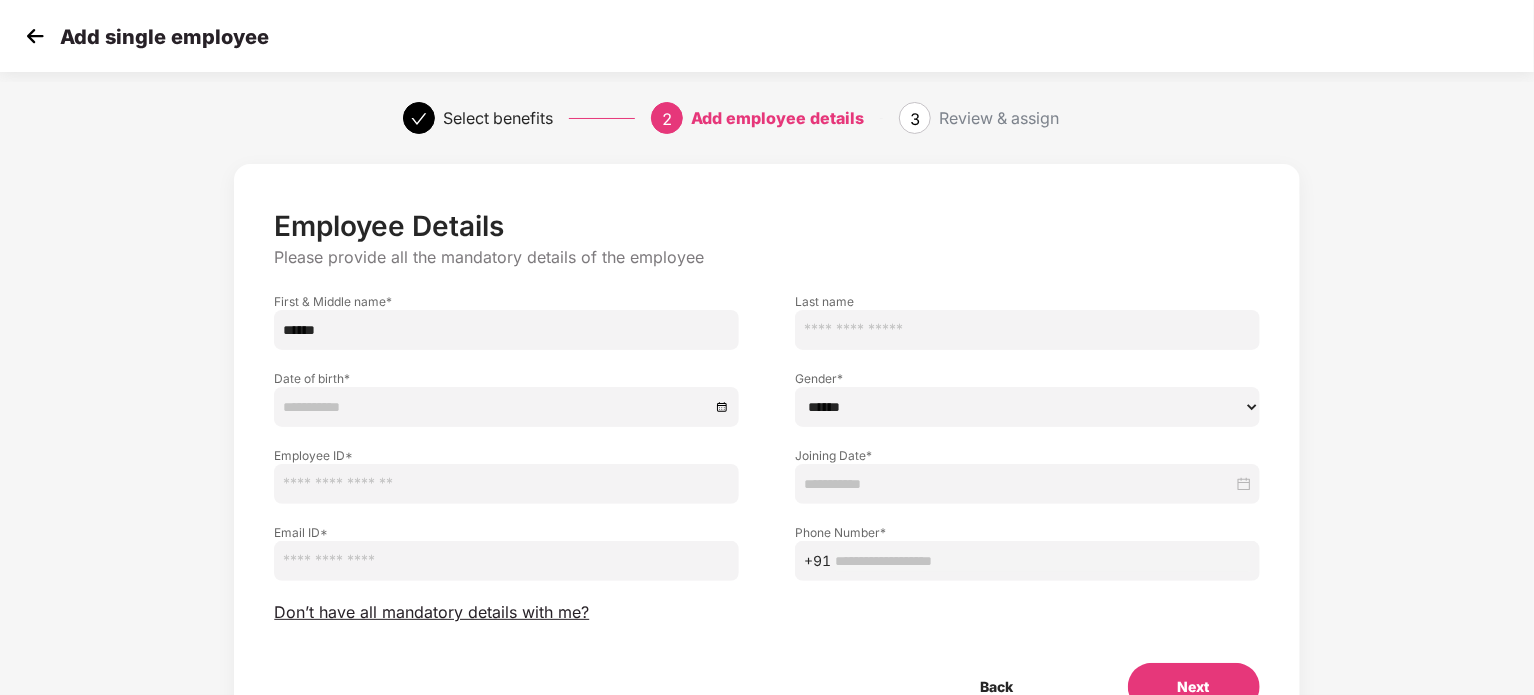 type on "******" 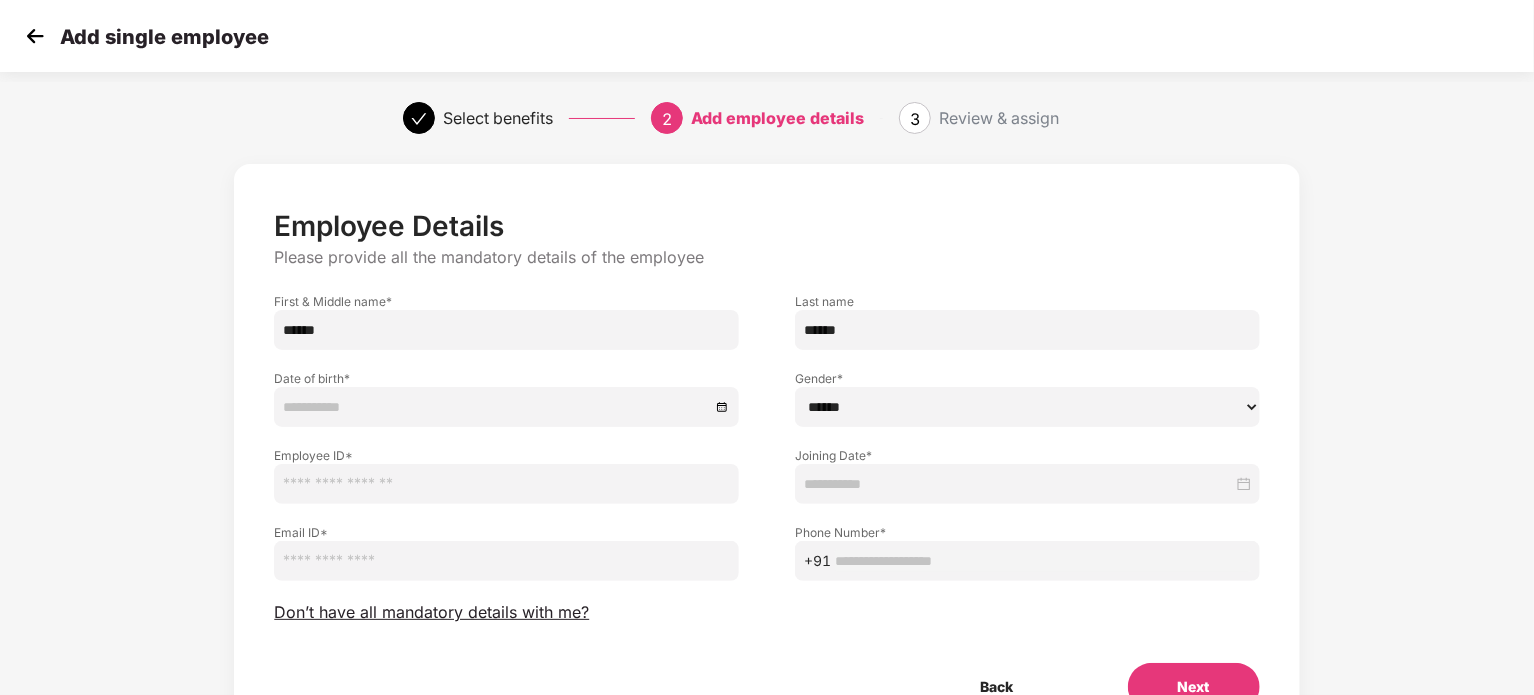 type on "******" 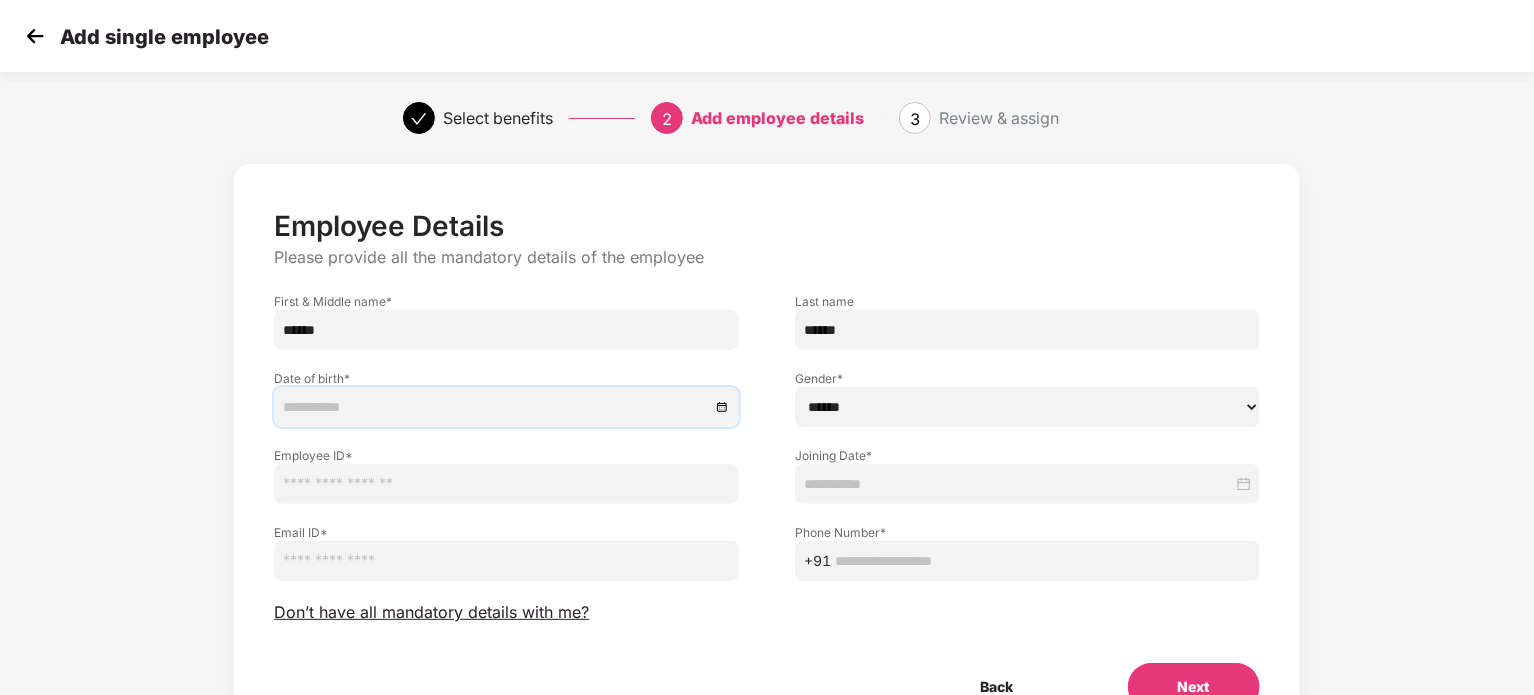 click at bounding box center (496, 407) 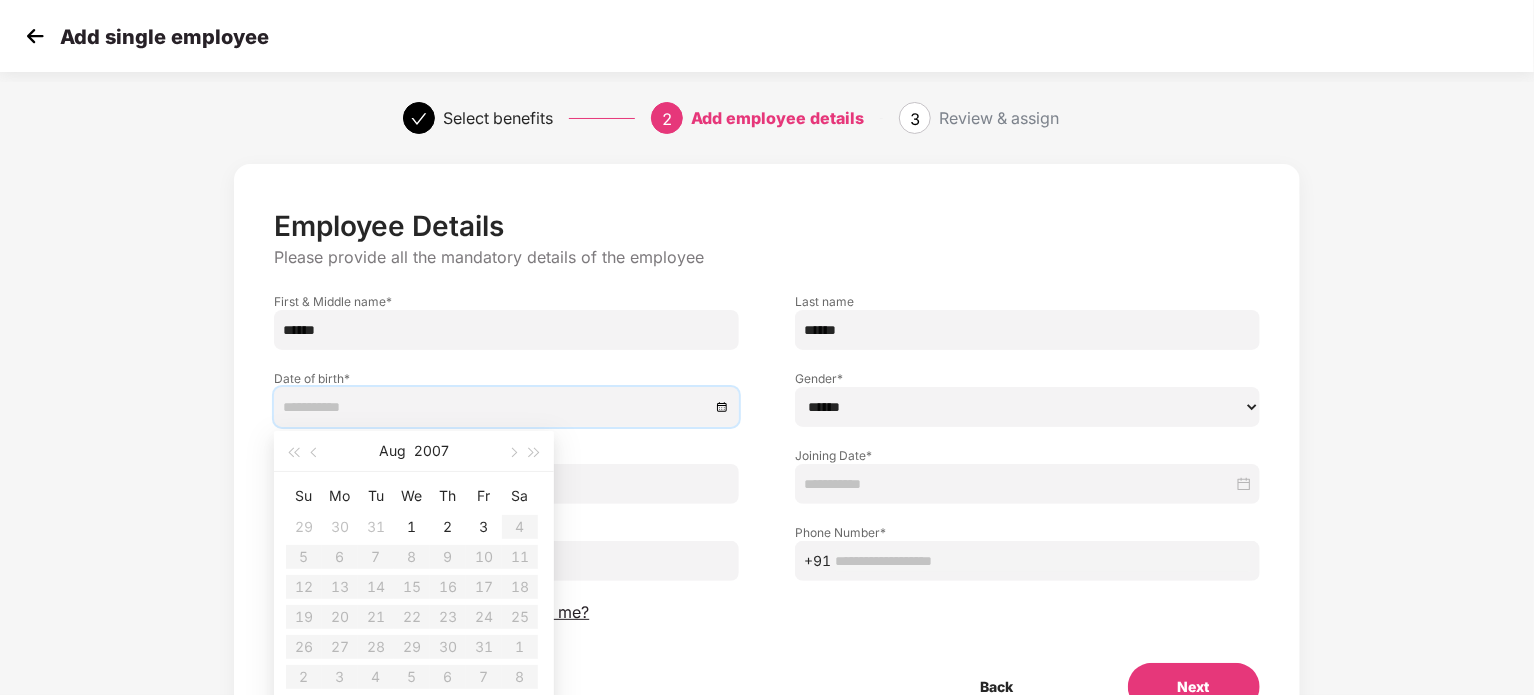 click on "[DATE]" at bounding box center (414, 451) 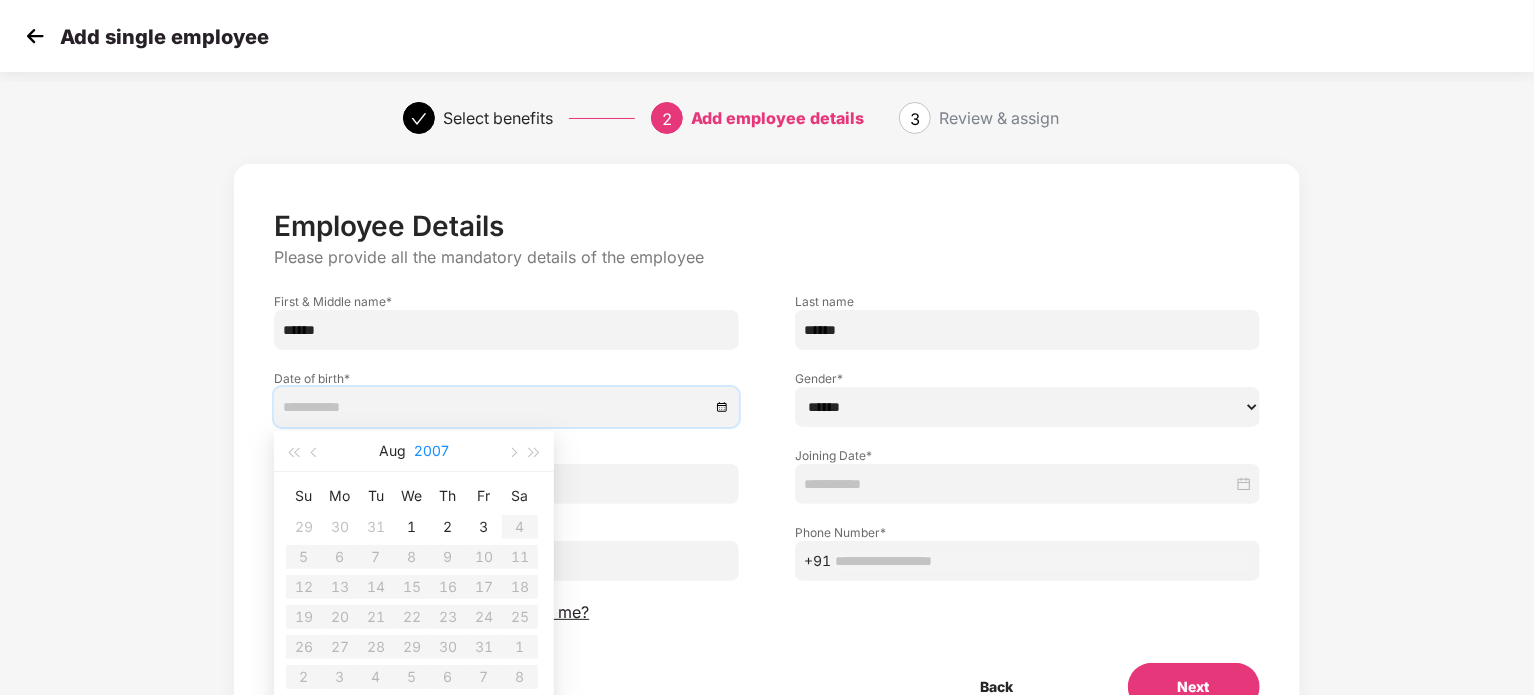 click on "2007" at bounding box center [431, 451] 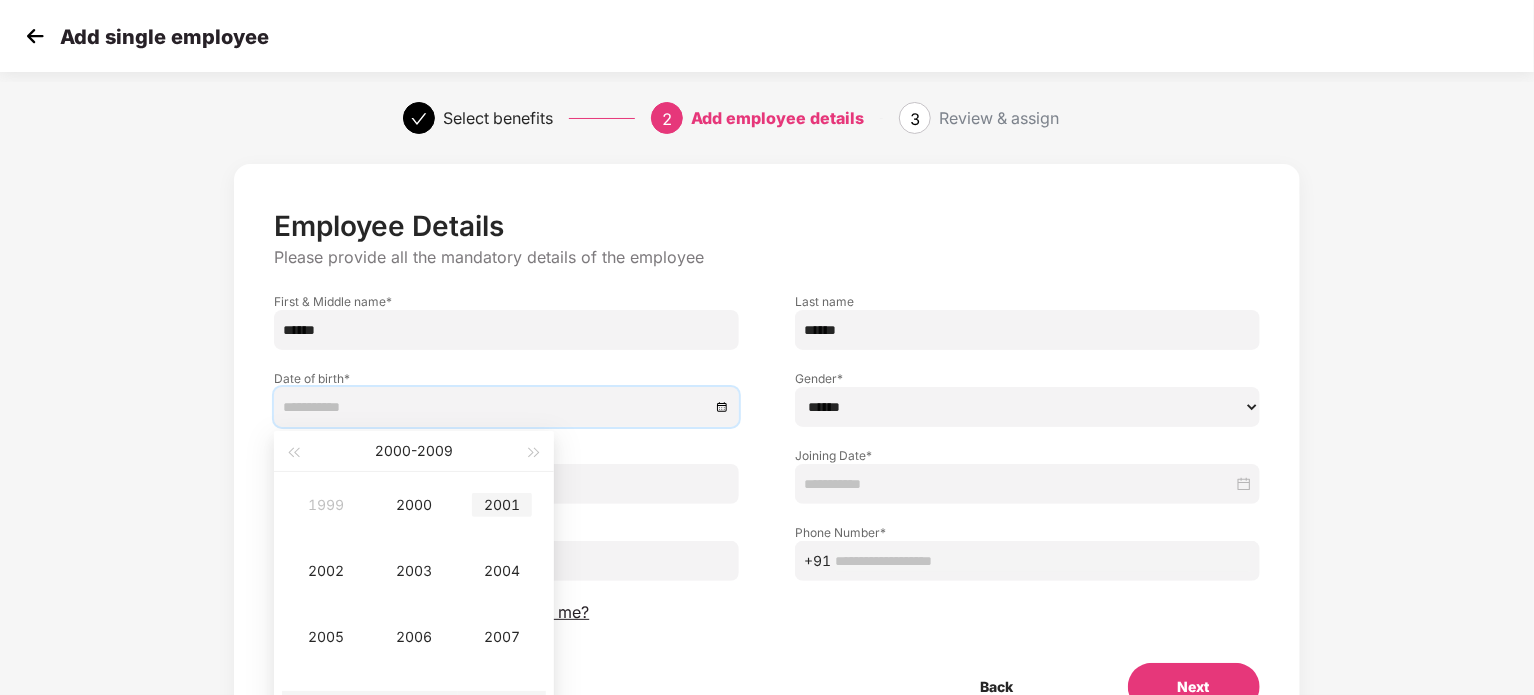 type on "**********" 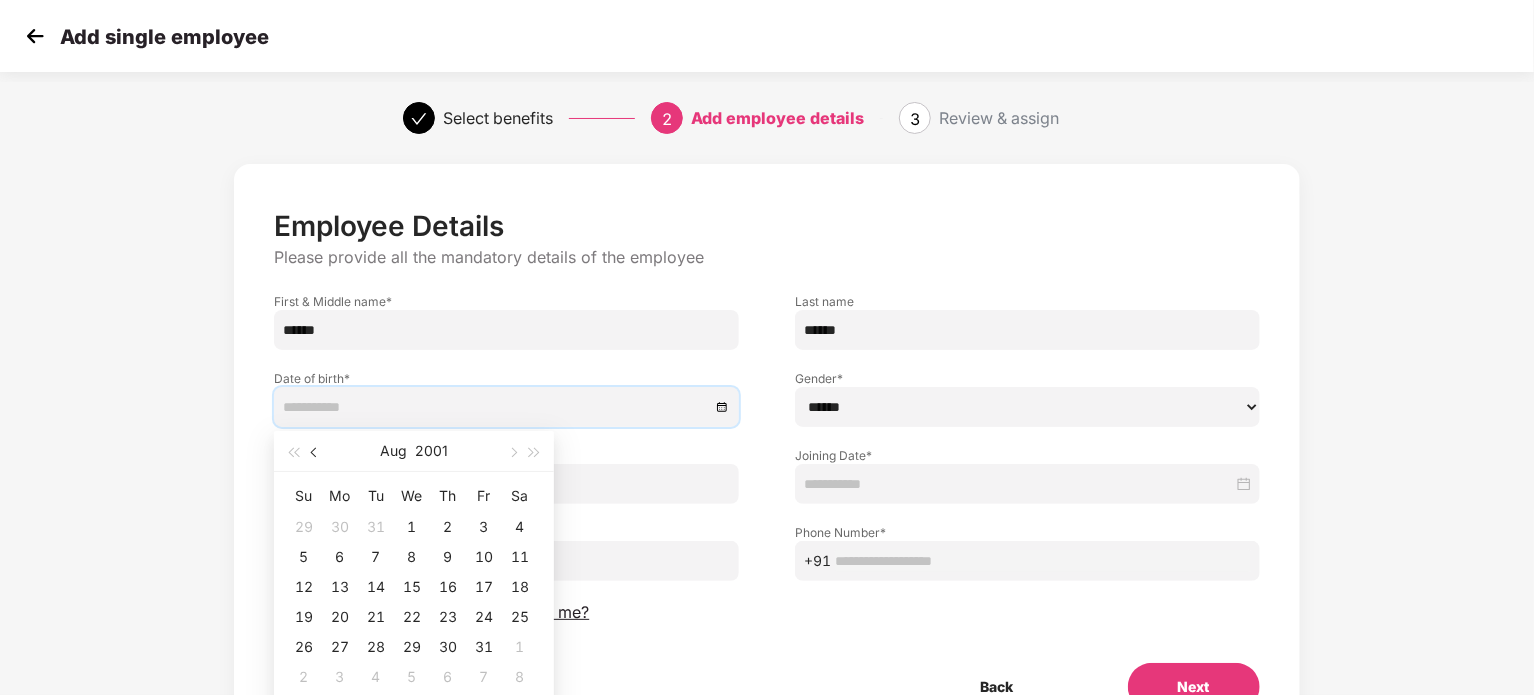 click at bounding box center [315, 451] 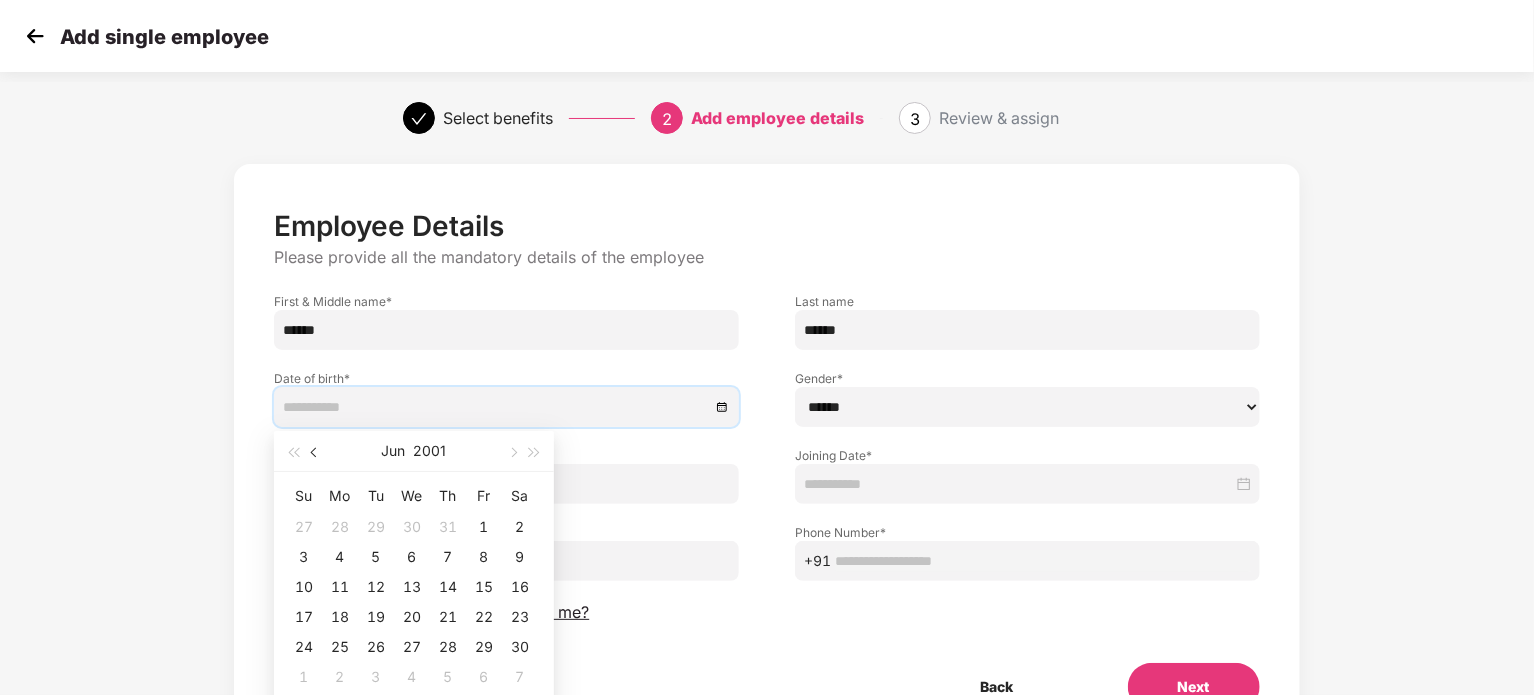 click at bounding box center [315, 451] 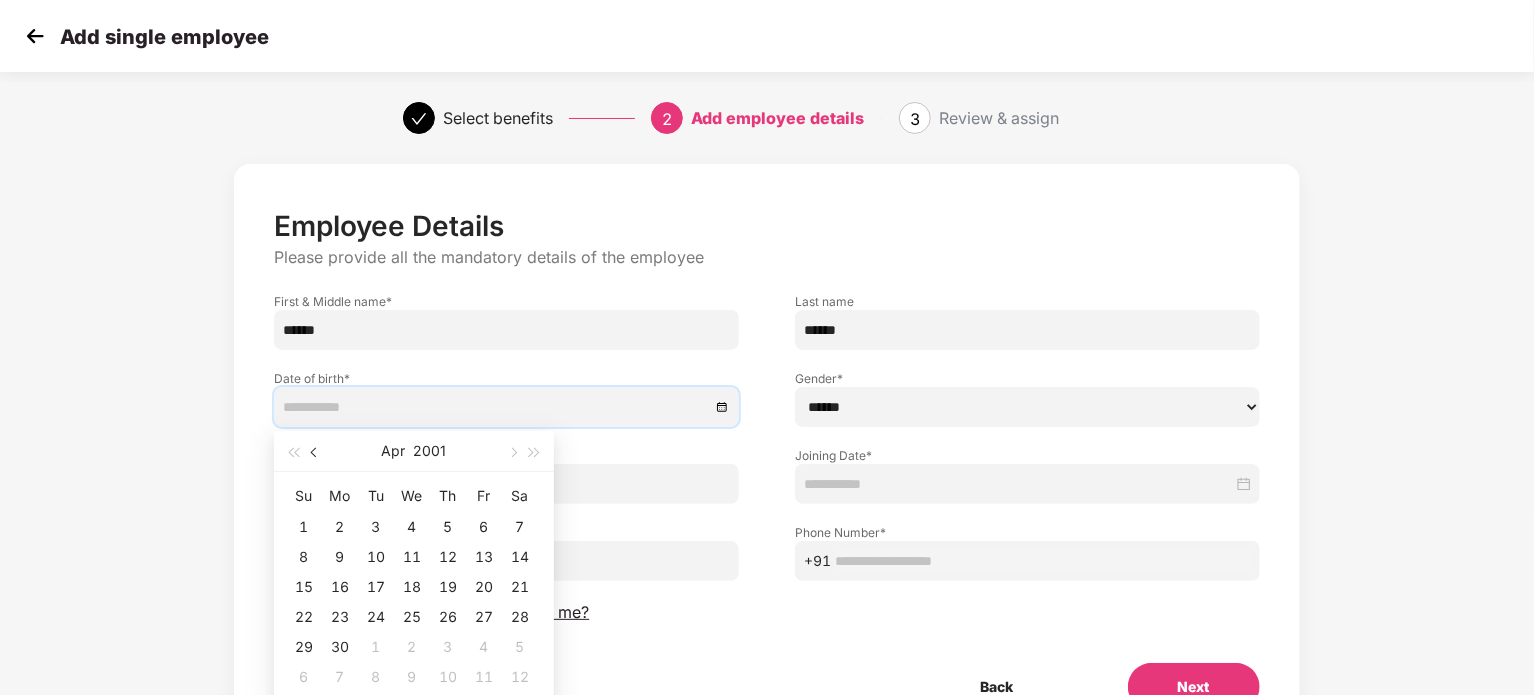 click at bounding box center [315, 451] 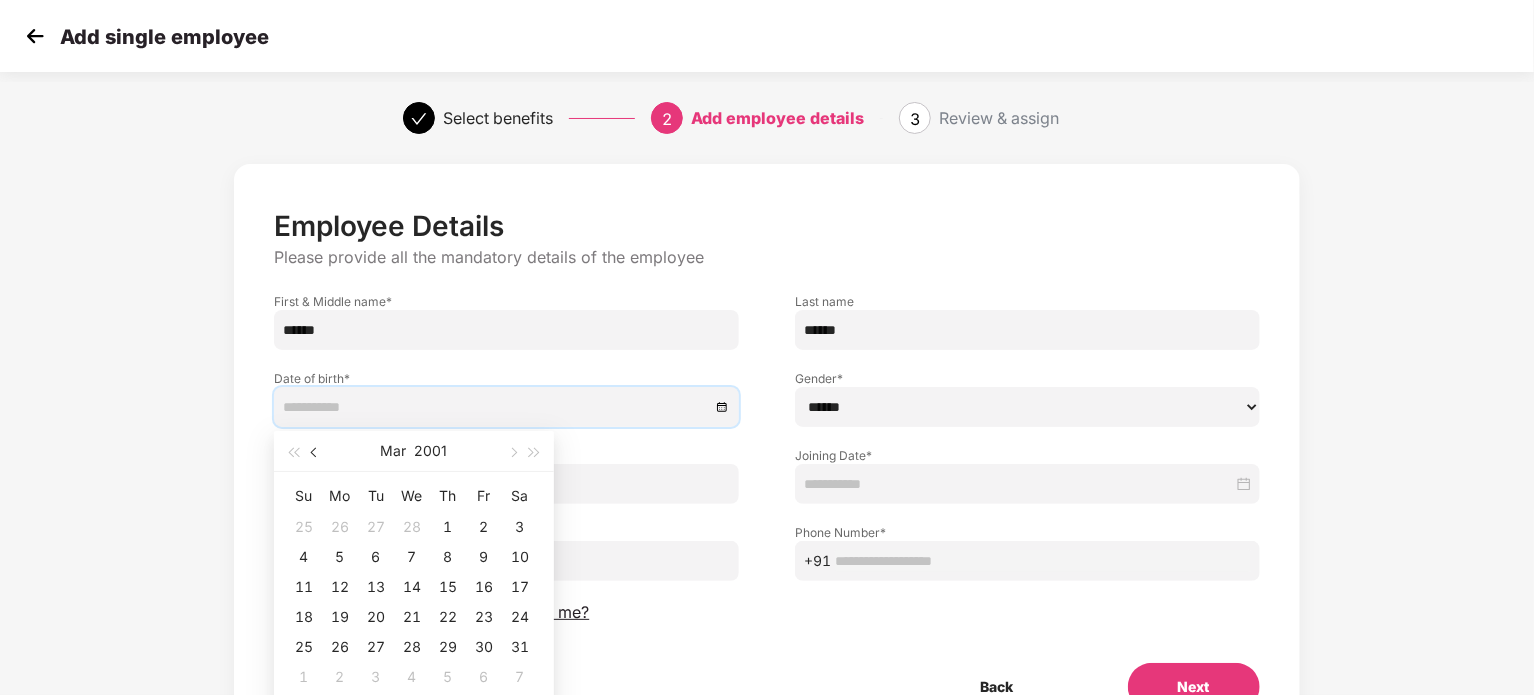 click at bounding box center [315, 451] 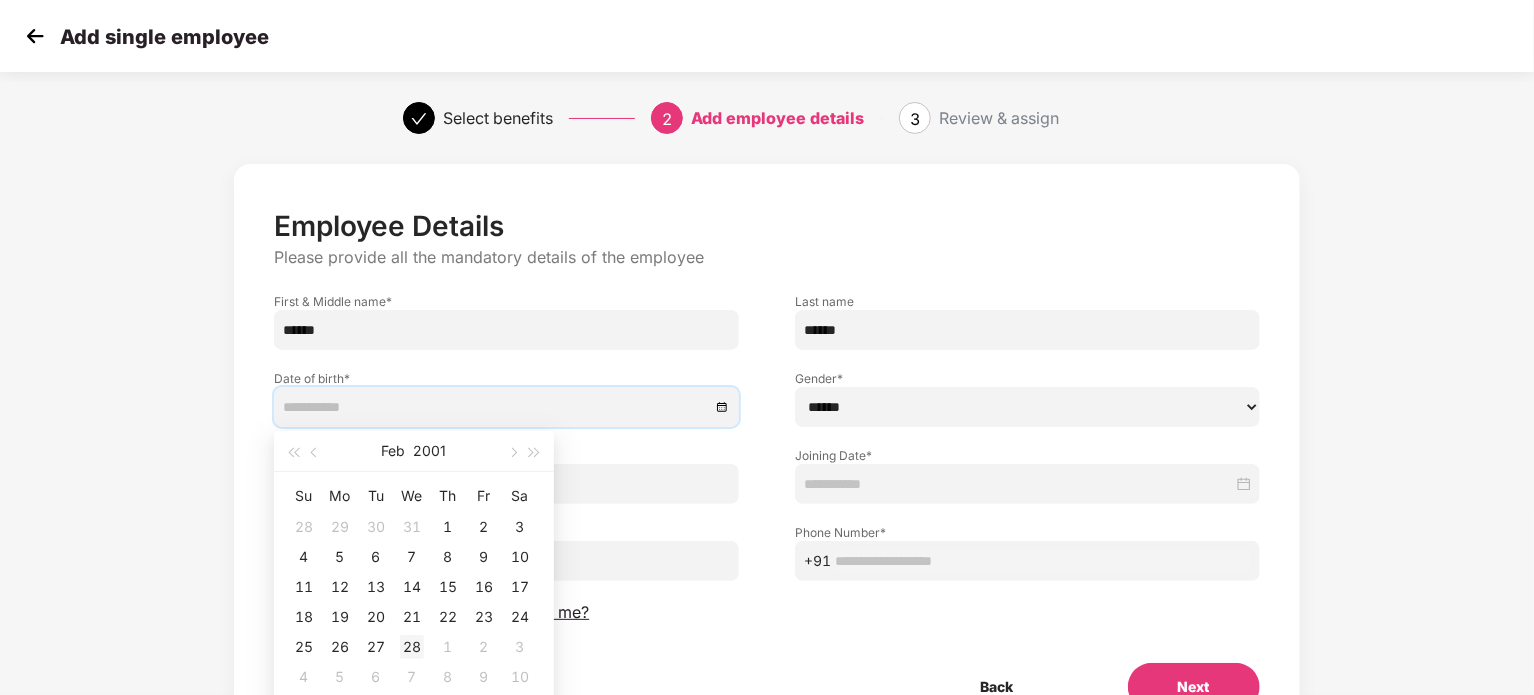 type on "**********" 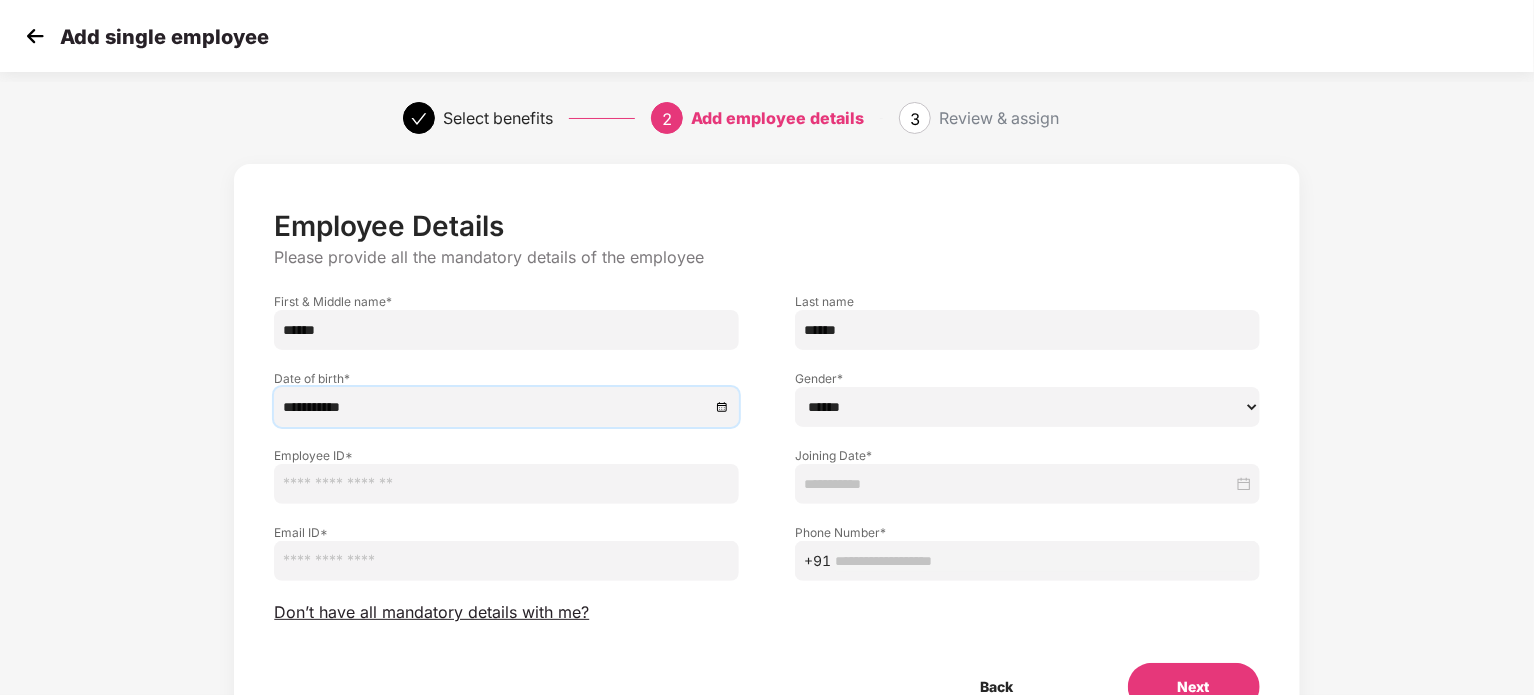 click on "****** **** ******" at bounding box center (1027, 407) 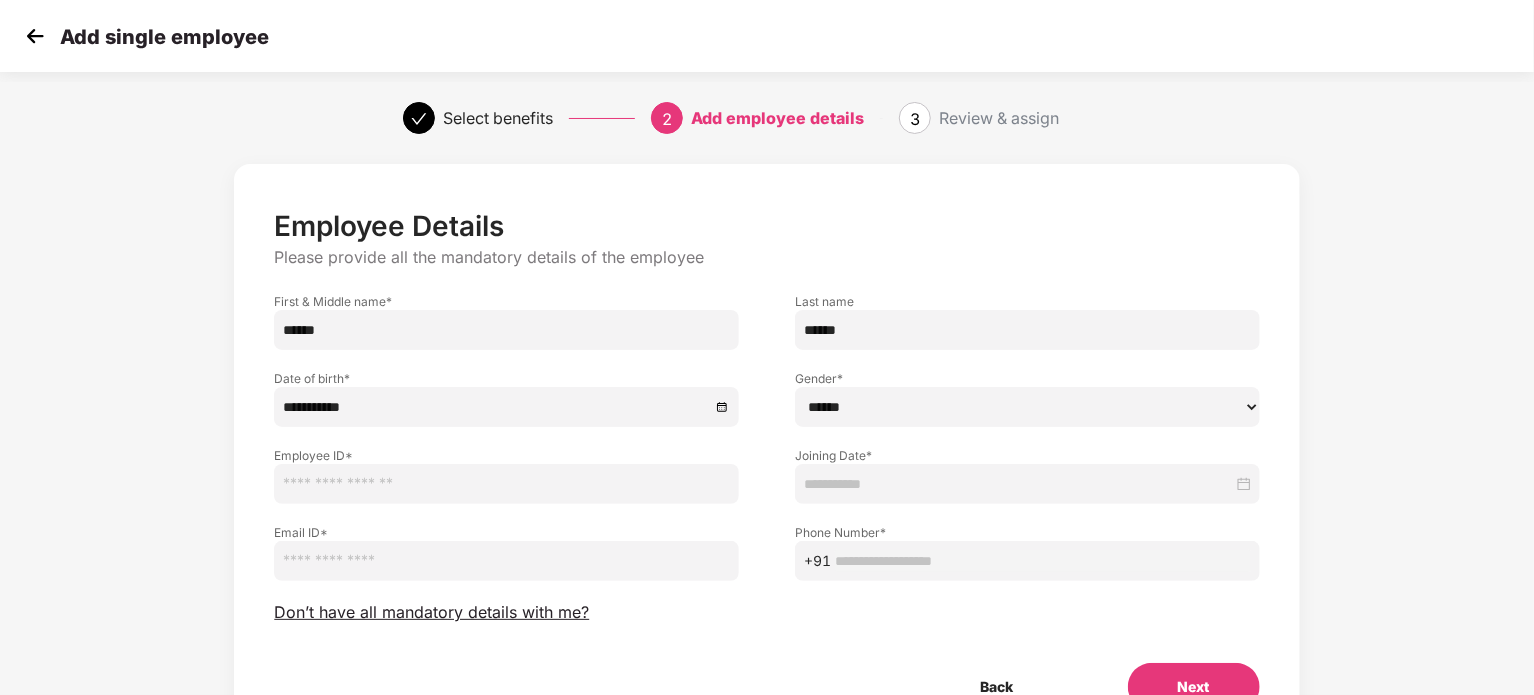select on "******" 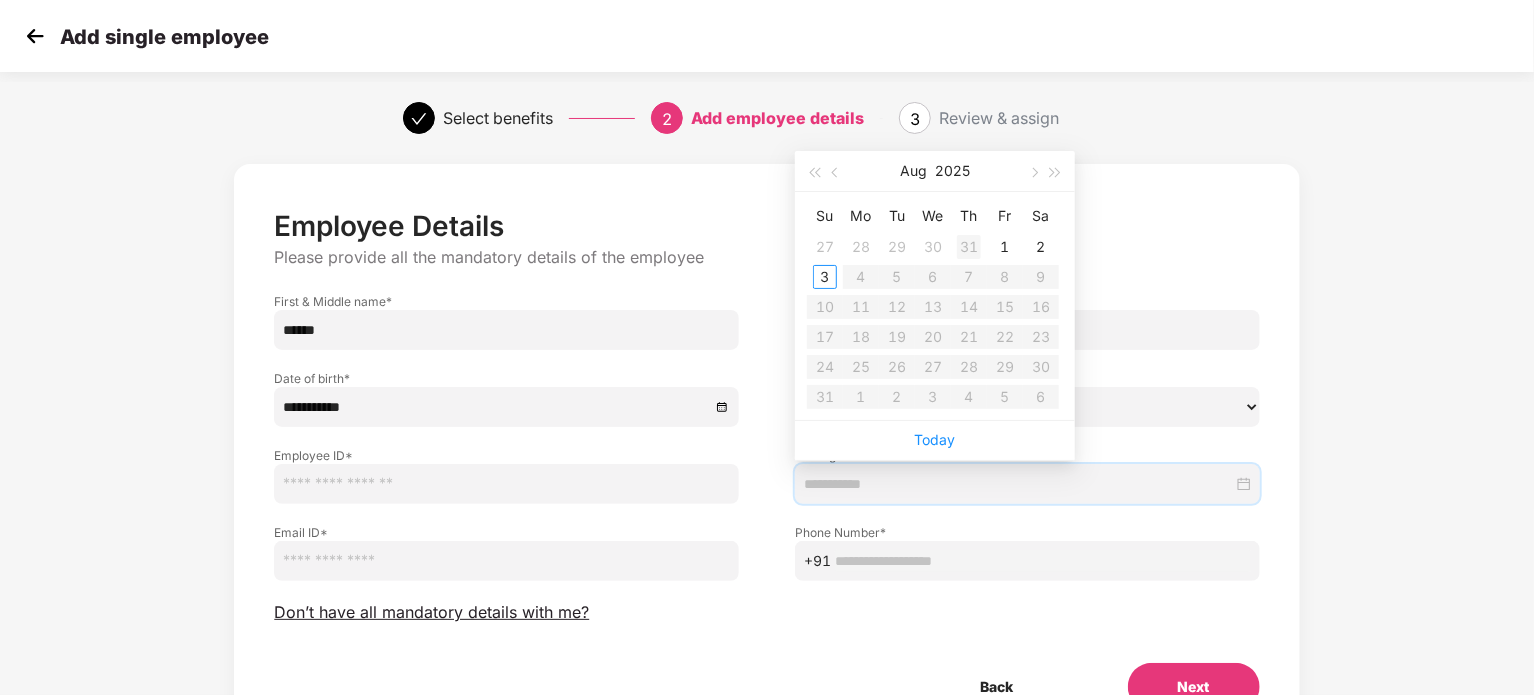 type on "**********" 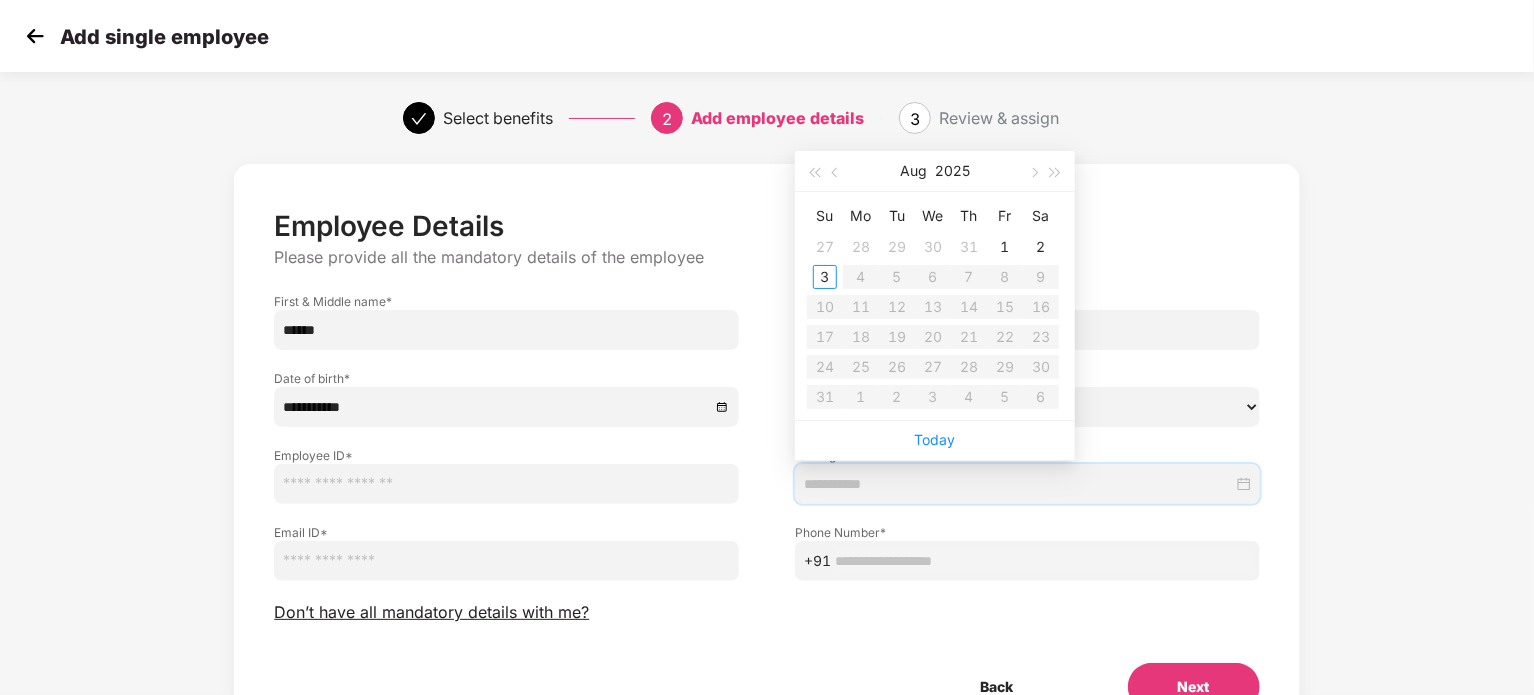 click on "Aug 2025" at bounding box center (935, 171) 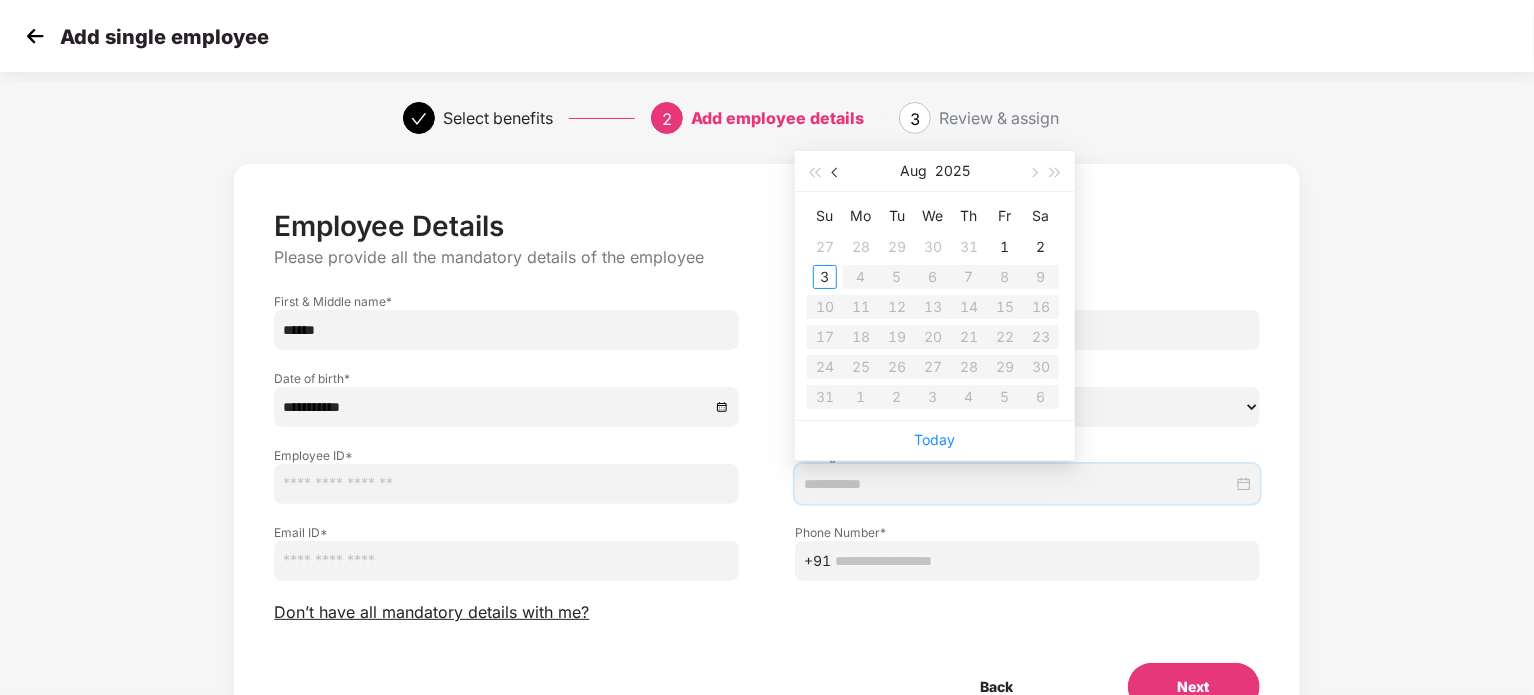 click at bounding box center (837, 173) 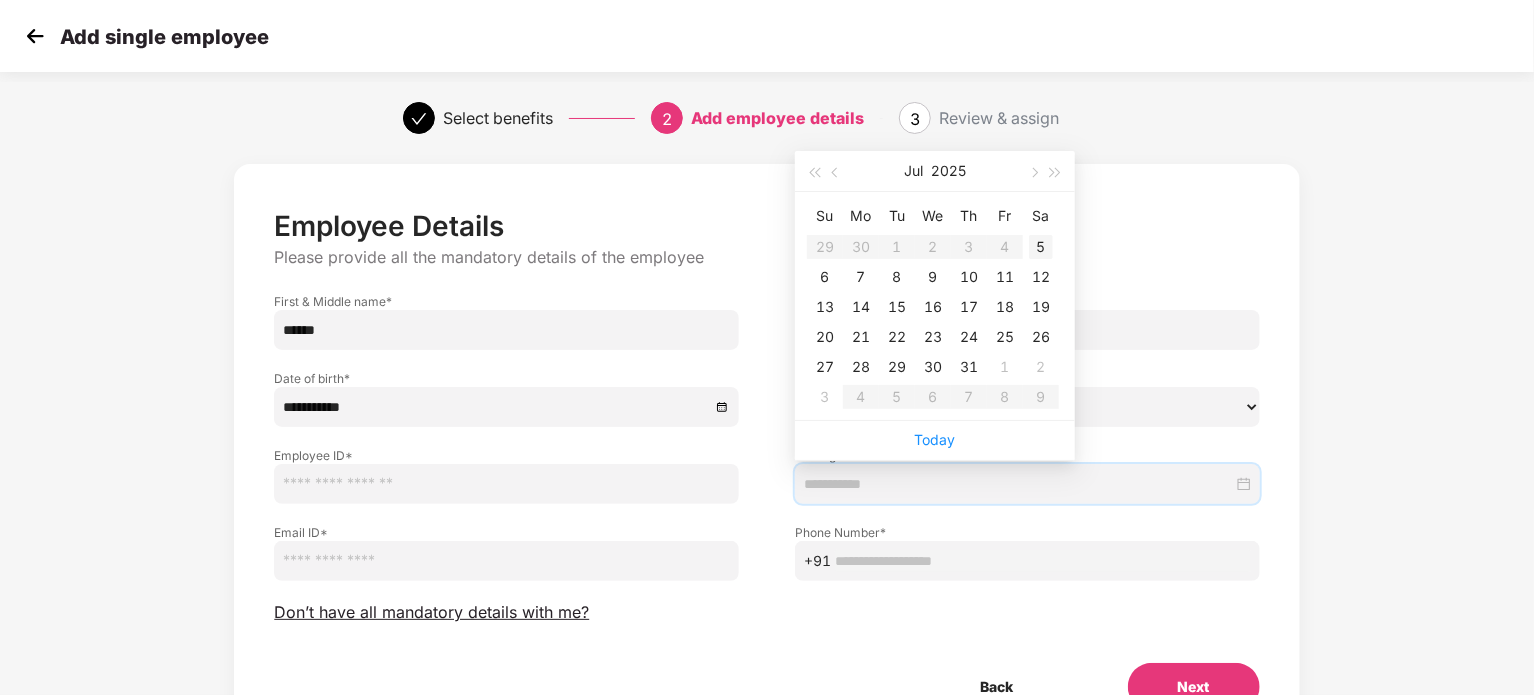 type on "**********" 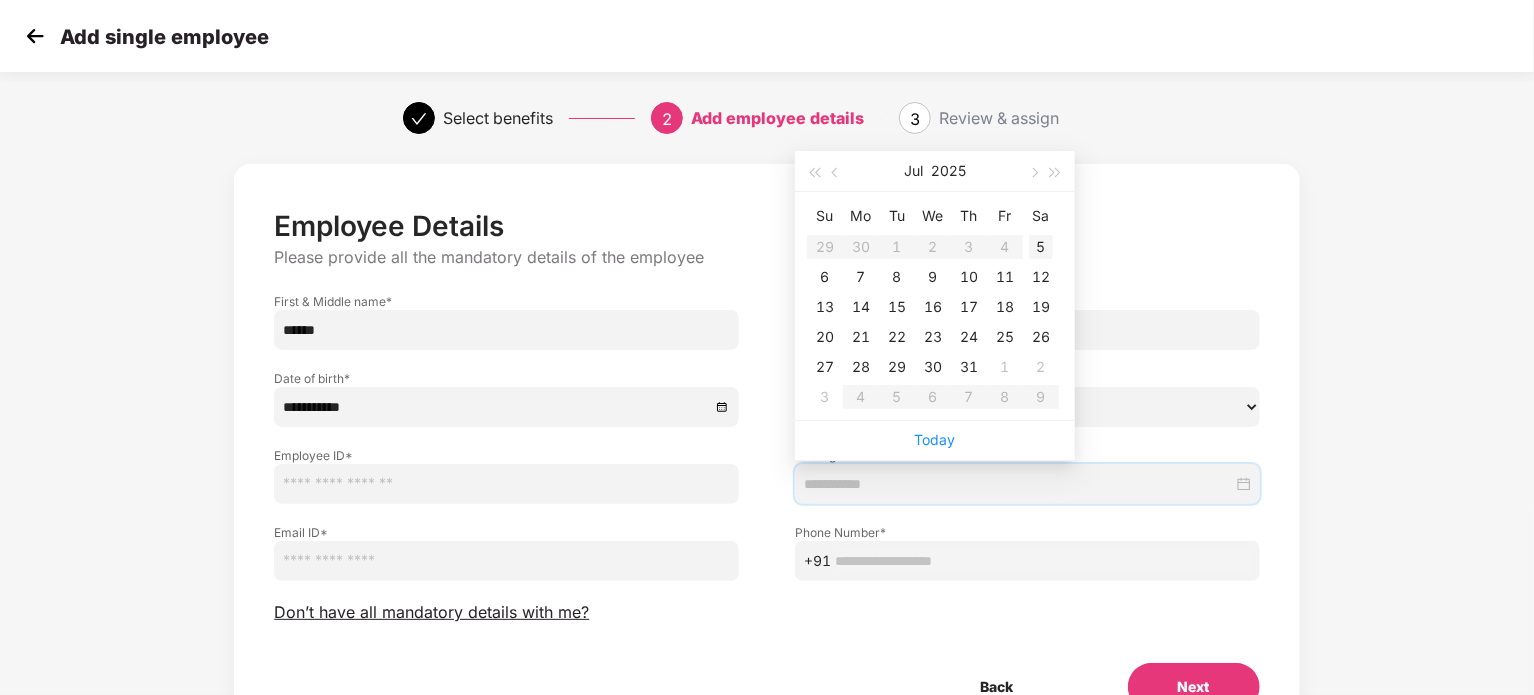 click on "5" at bounding box center [1041, 247] 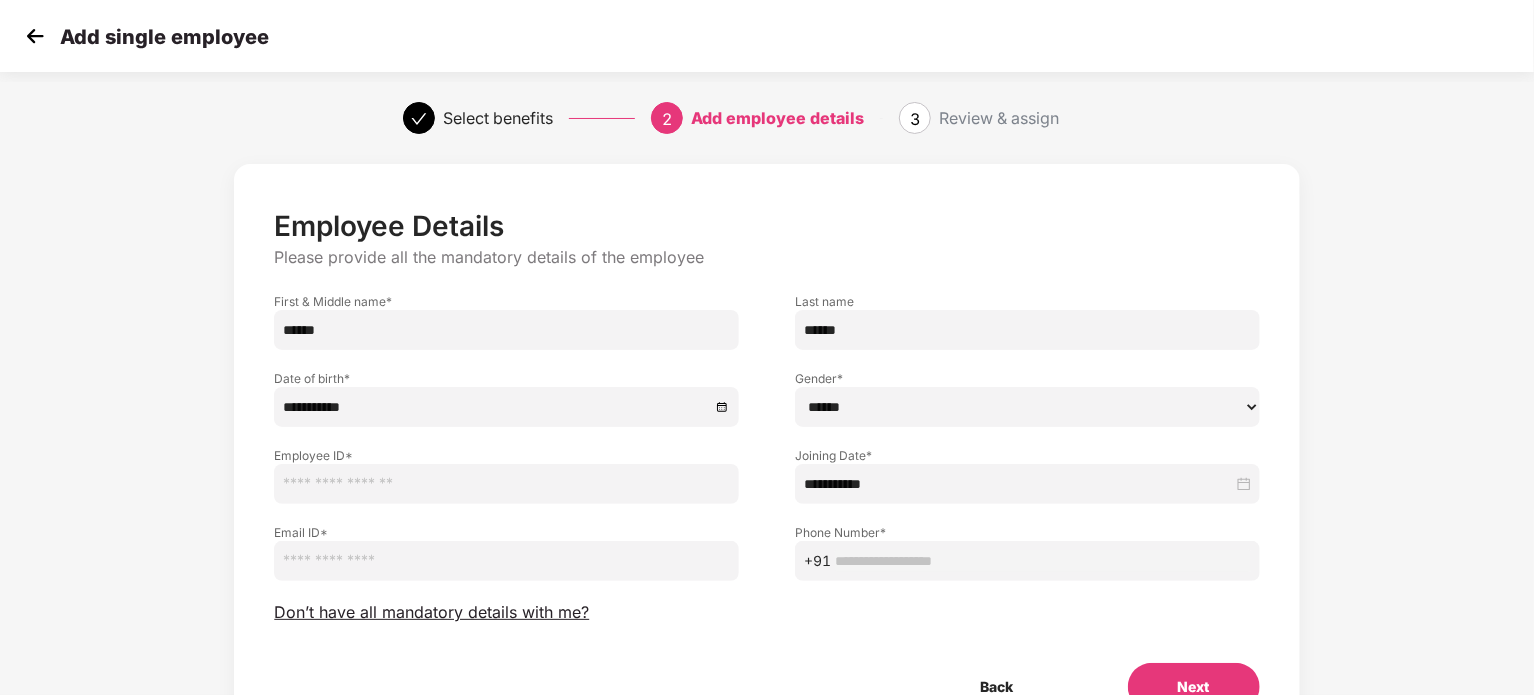 click at bounding box center (506, 561) 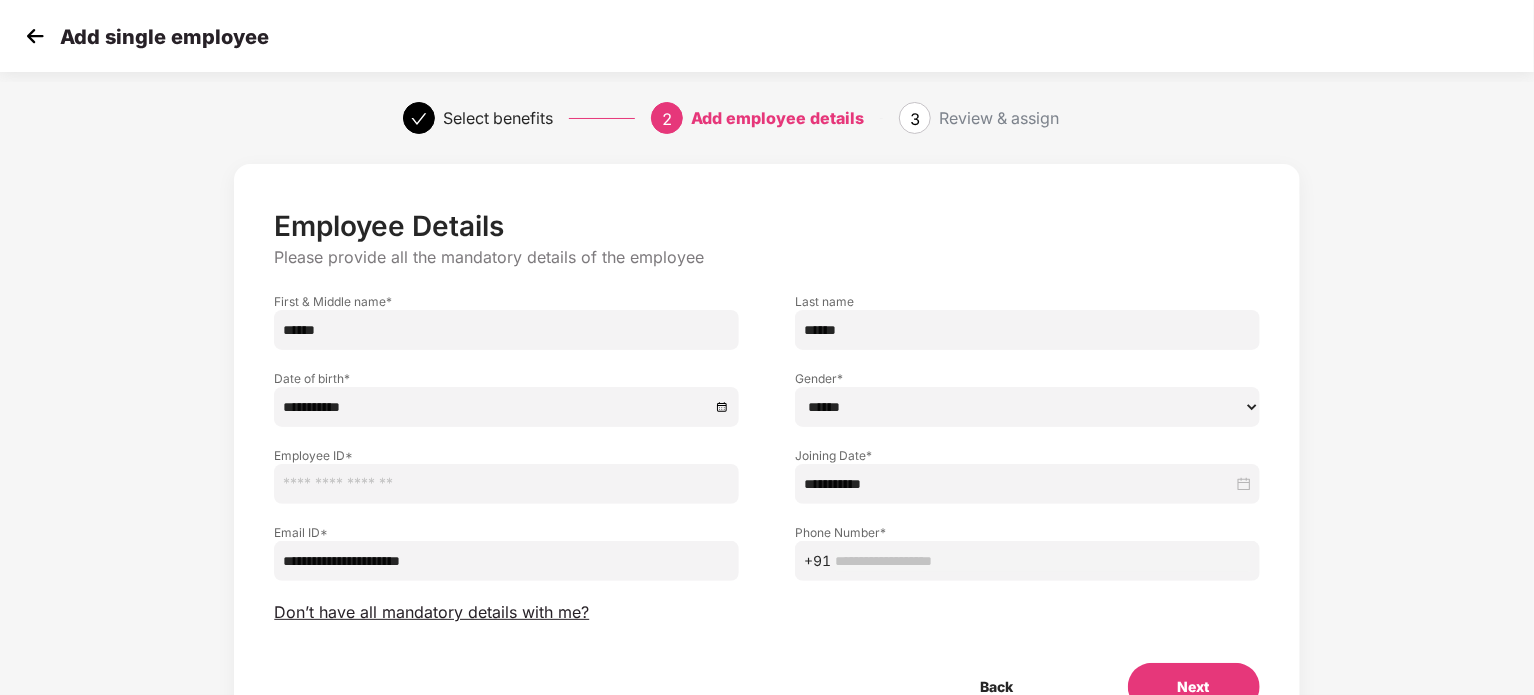 type on "**********" 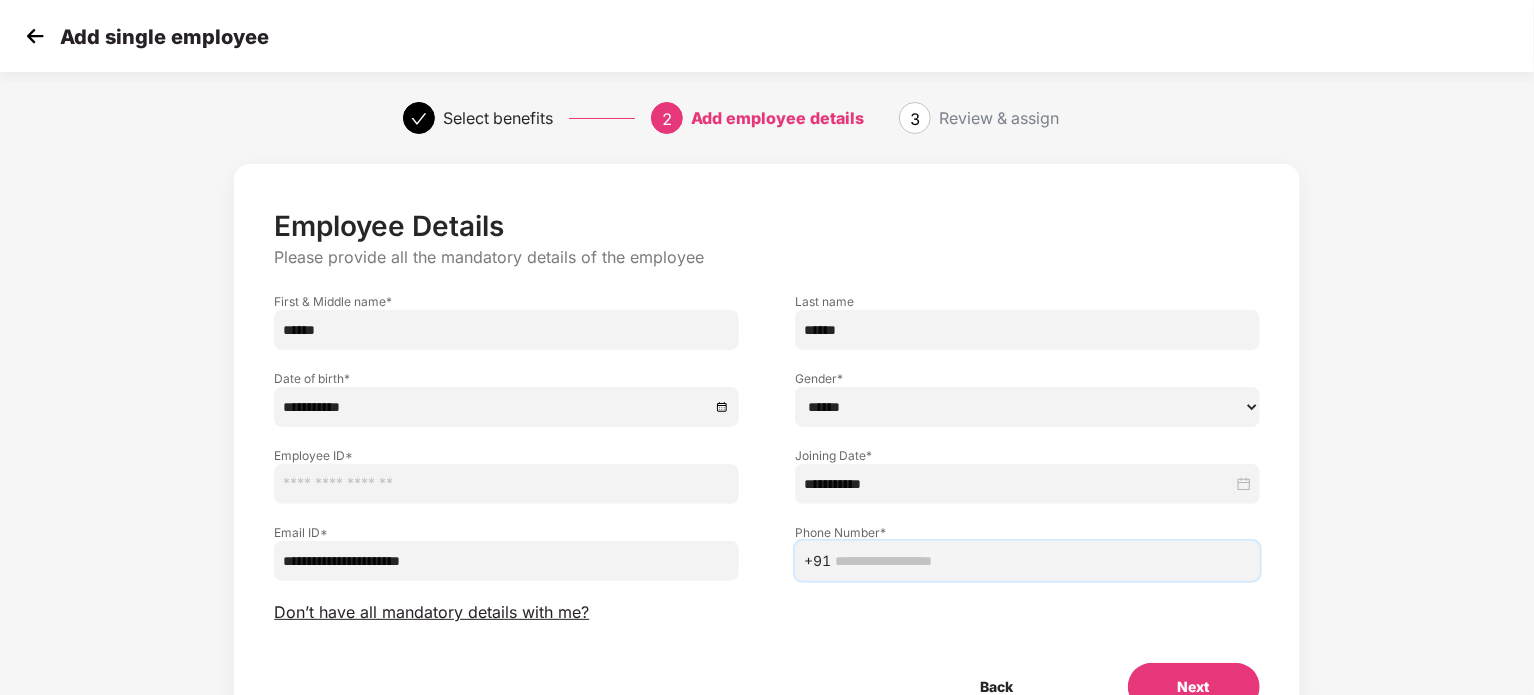 paste on "**********" 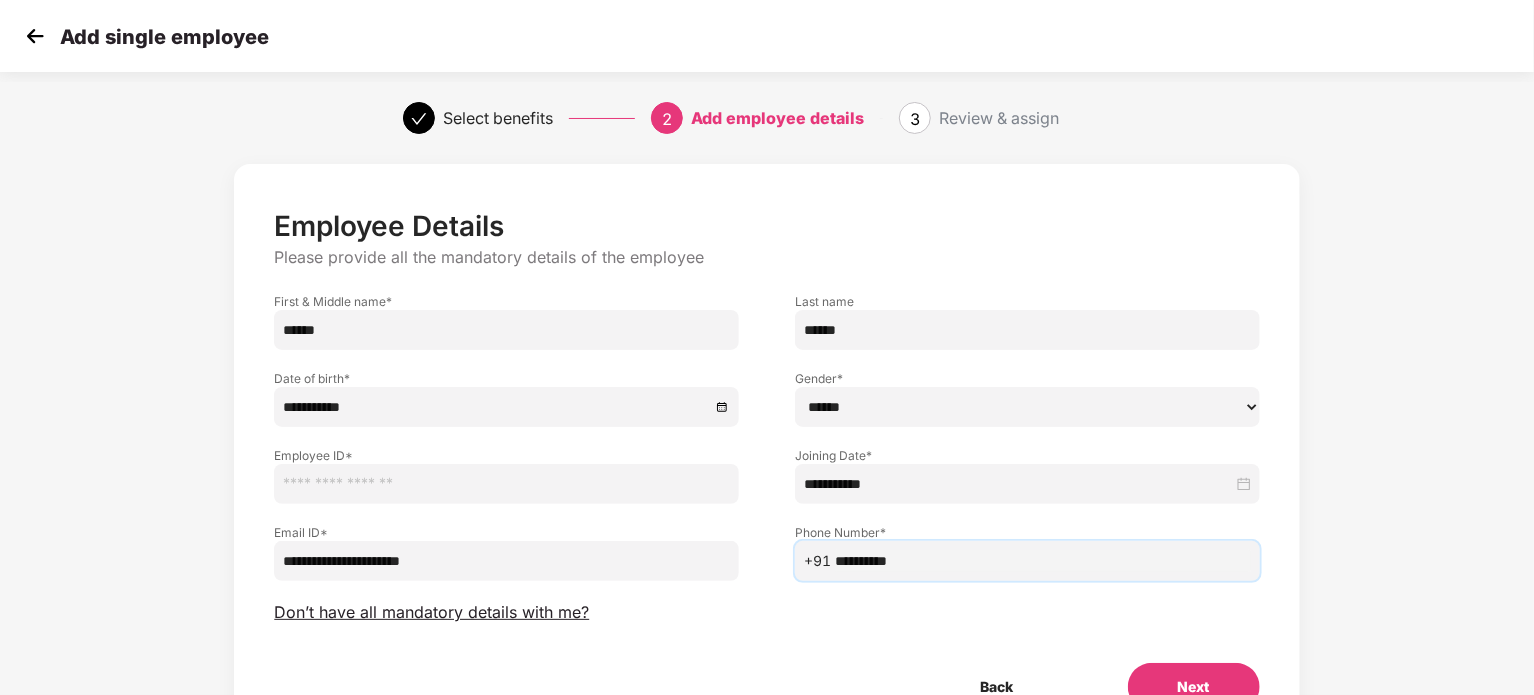 type on "**********" 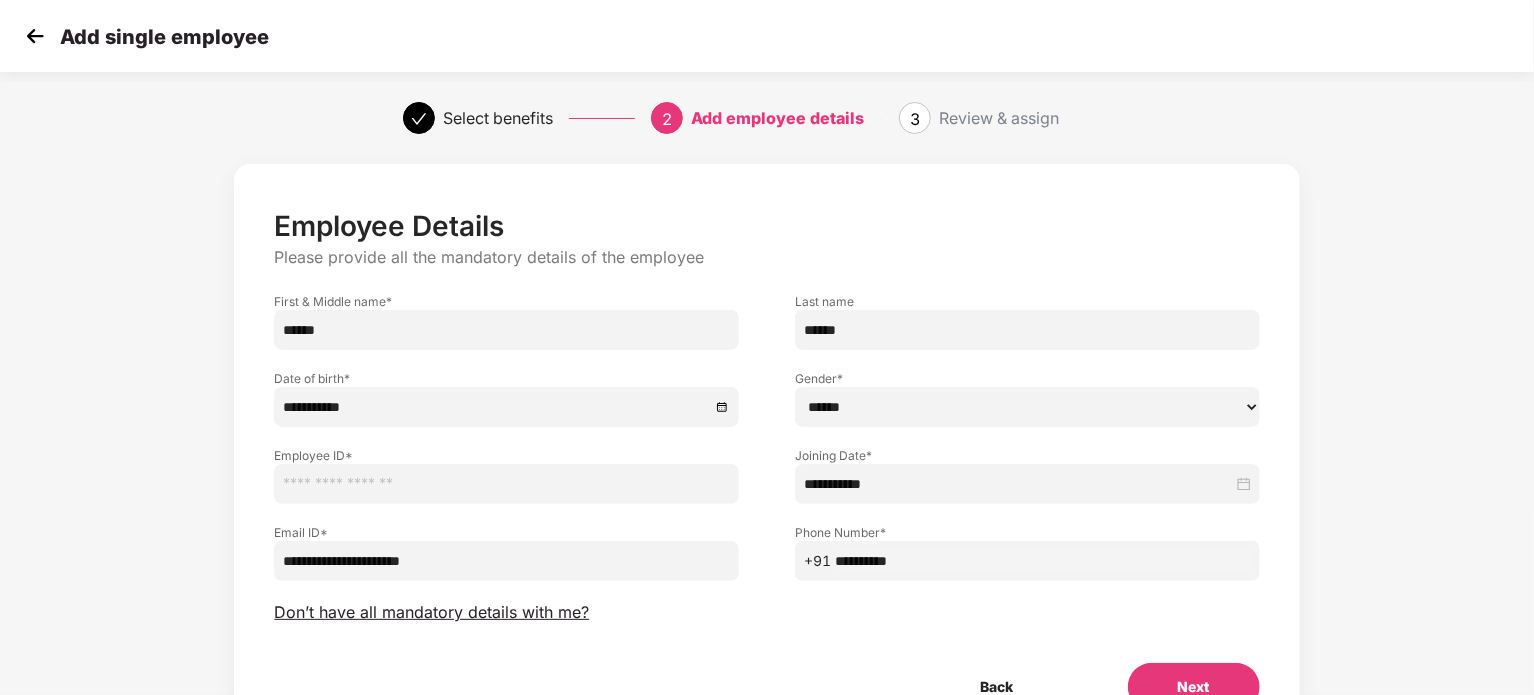 paste on "**********" 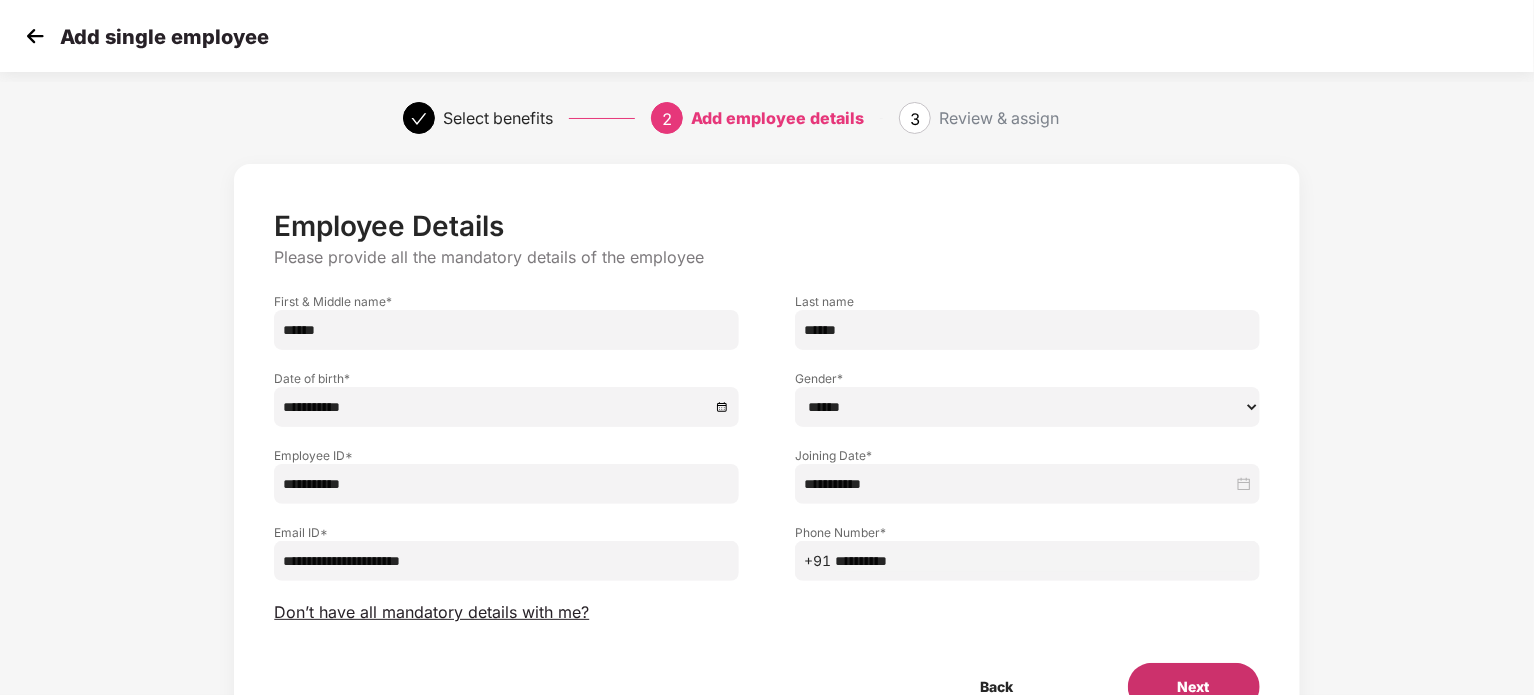 type on "**********" 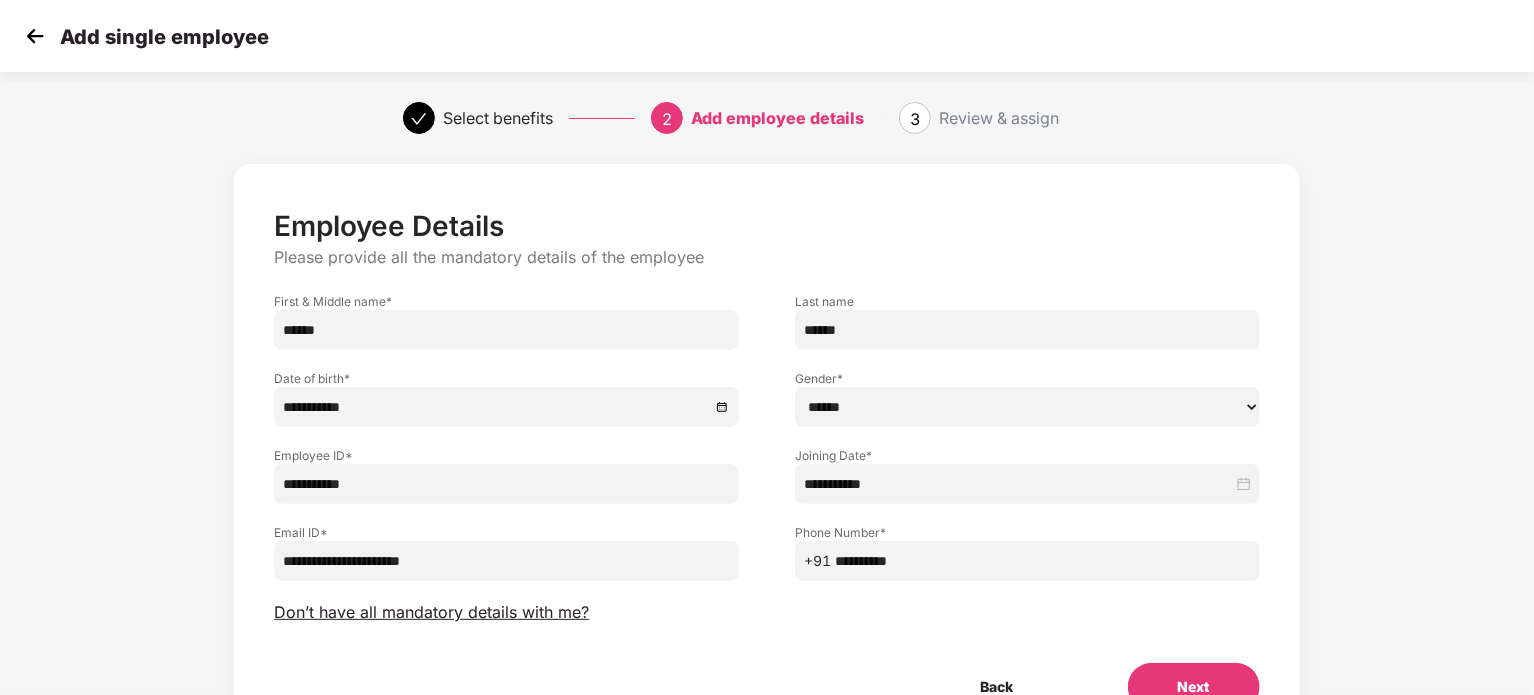 click on "Next" at bounding box center [1194, 687] 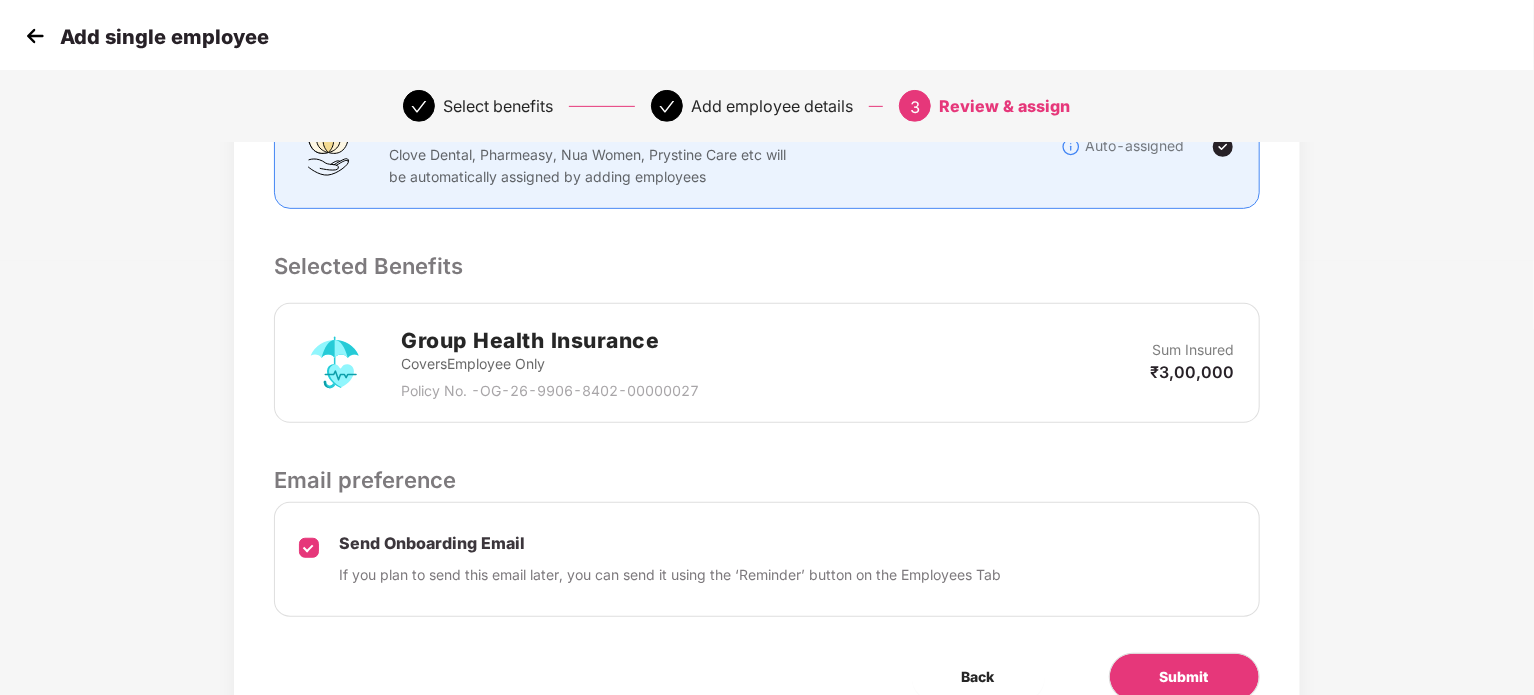 scroll, scrollTop: 467, scrollLeft: 0, axis: vertical 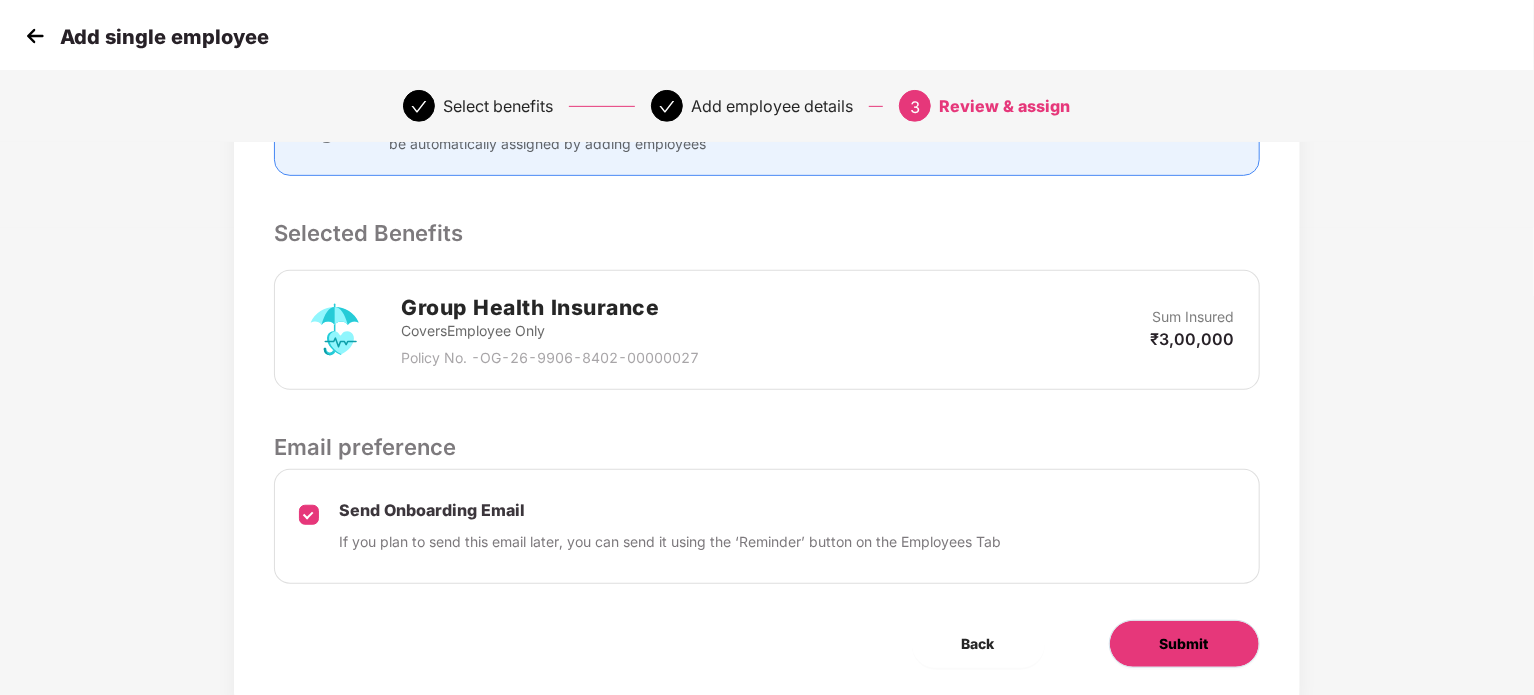 click on "Submit" at bounding box center (1184, 644) 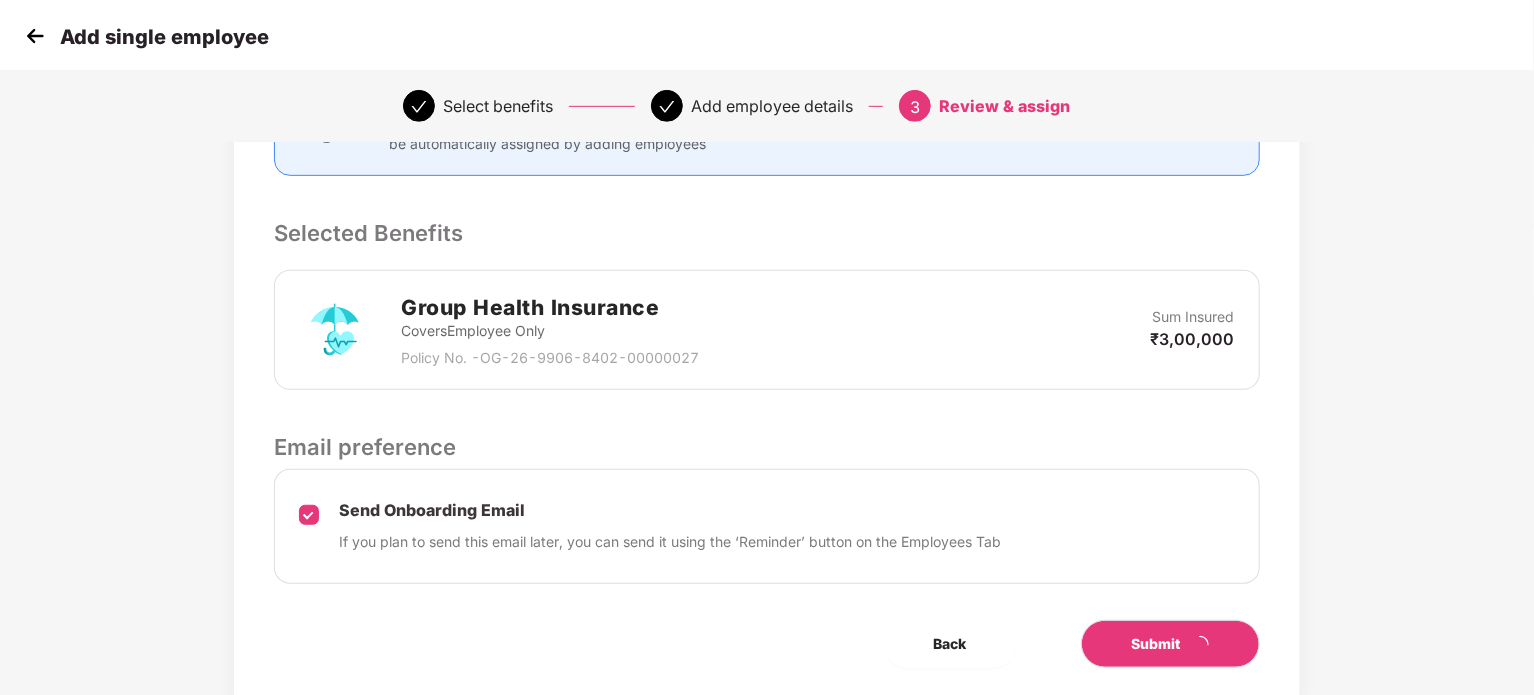 scroll, scrollTop: 0, scrollLeft: 0, axis: both 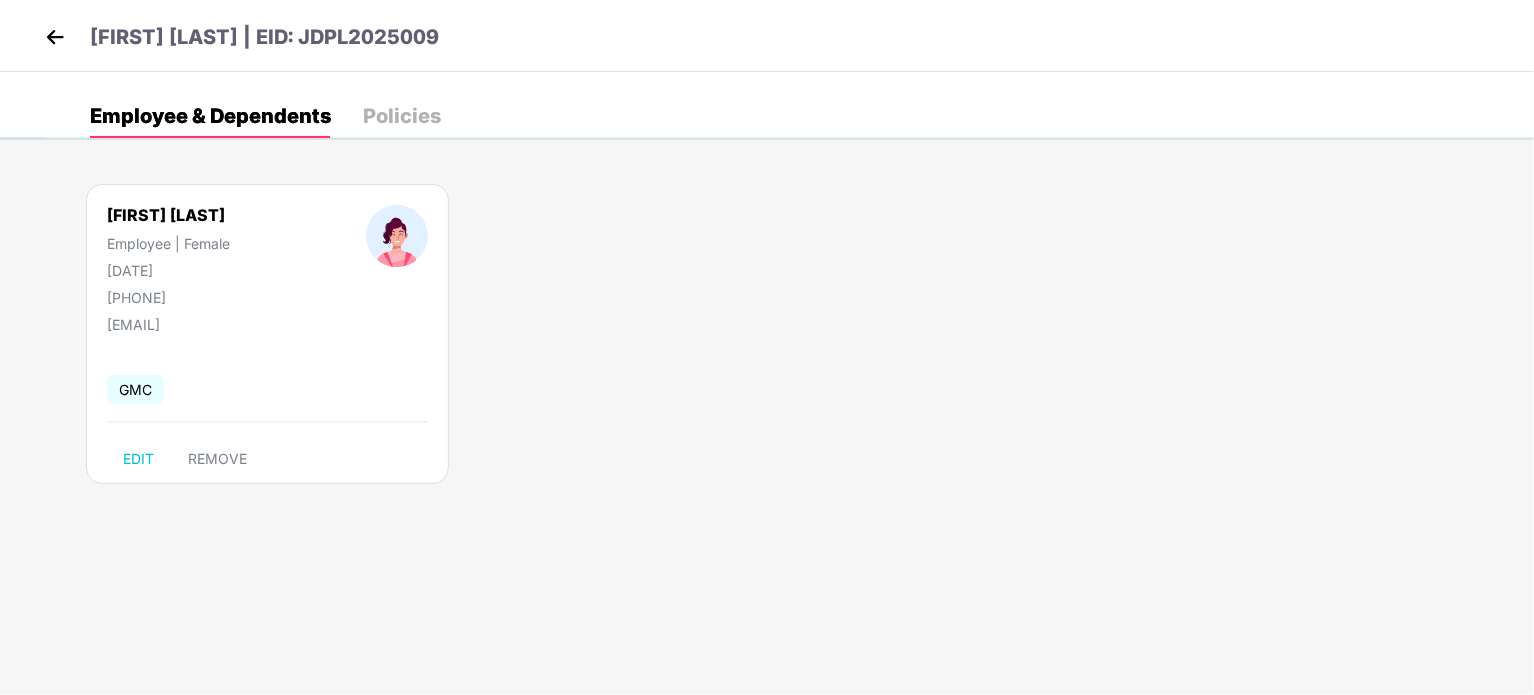 click at bounding box center [55, 37] 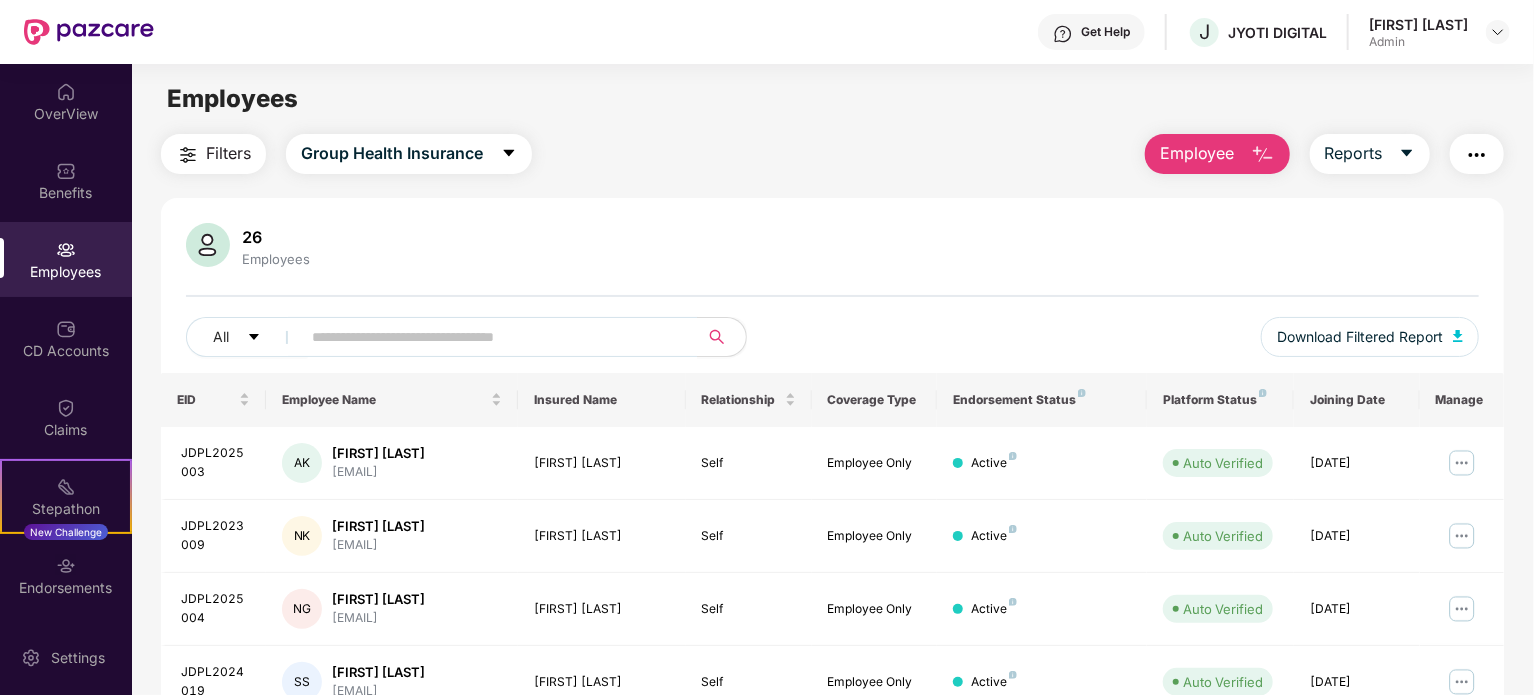 click on "Employee" at bounding box center (1197, 153) 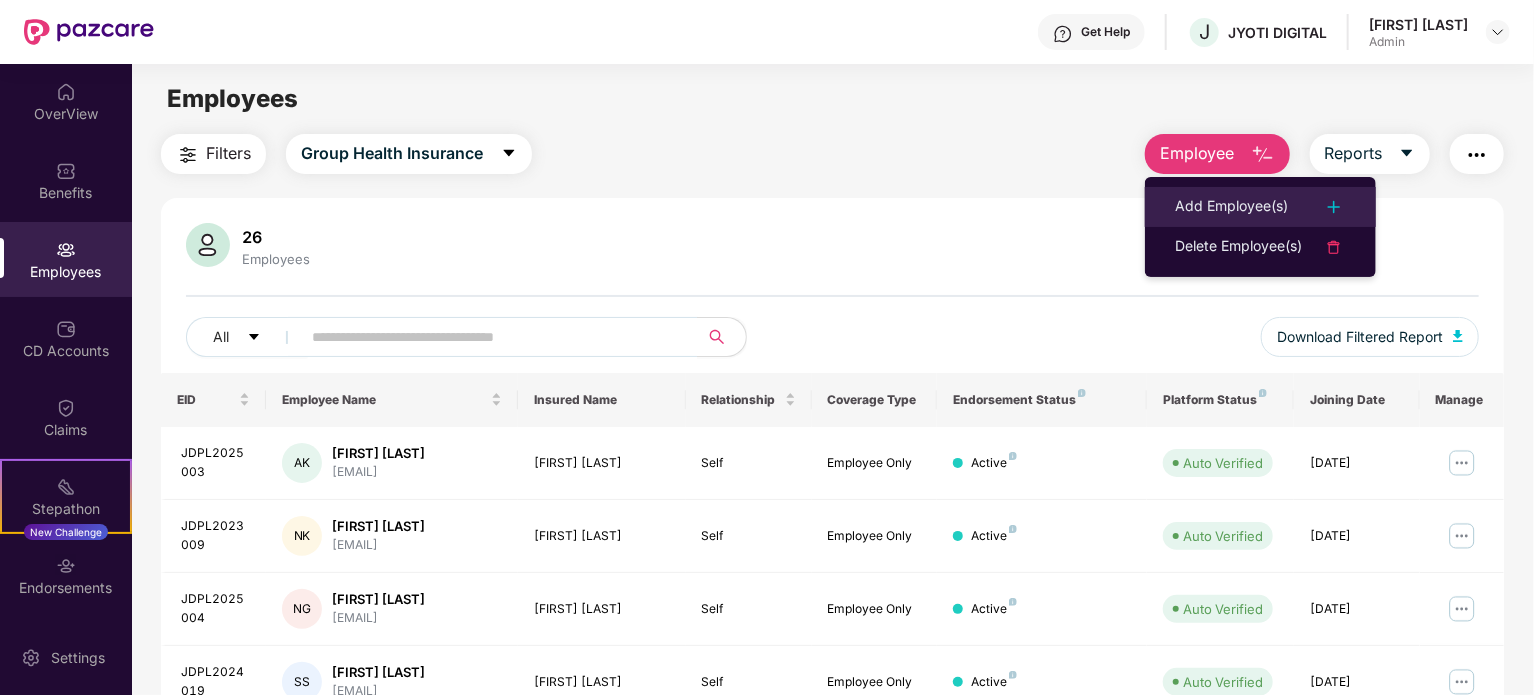 click on "Add Employee(s)" at bounding box center [1260, 207] 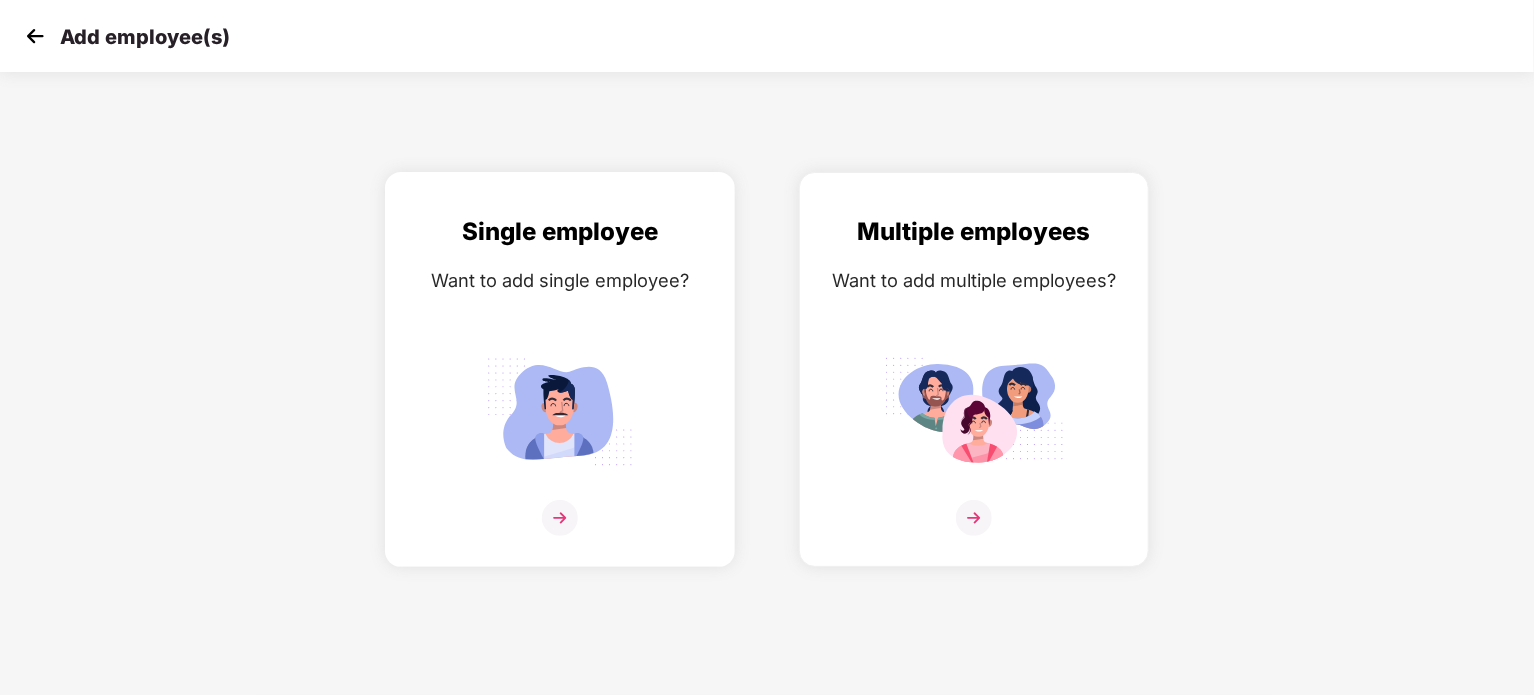 click on "Single employee Want to add single employee?" at bounding box center [560, 387] 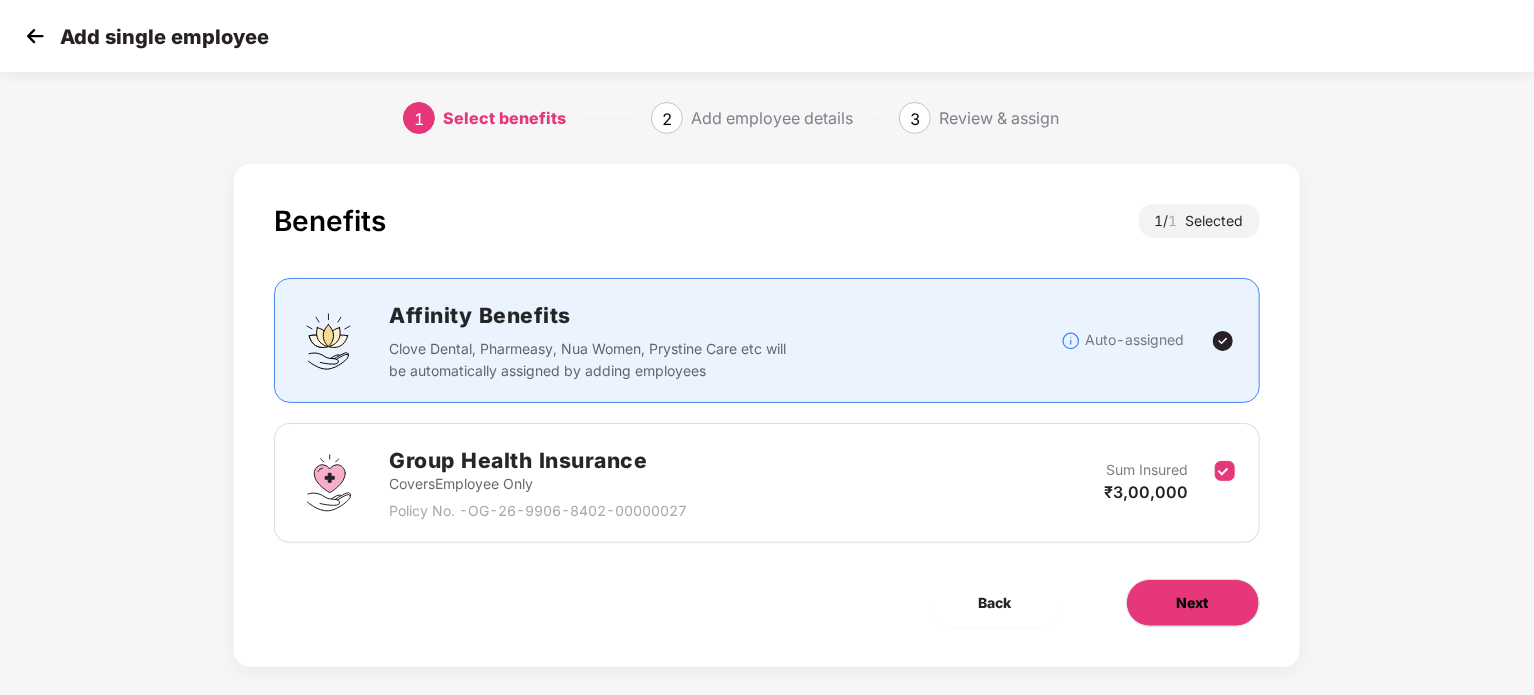 click on "Next" at bounding box center (1193, 603) 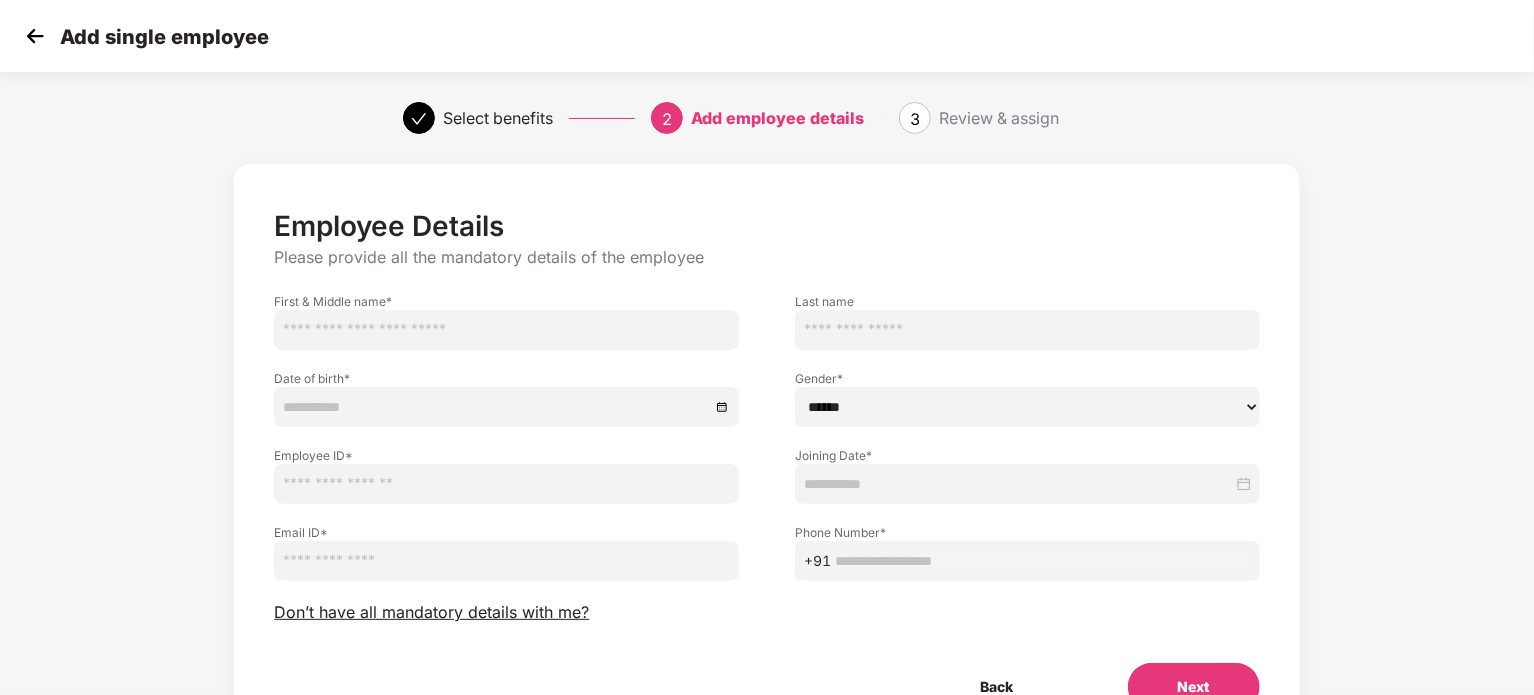 click at bounding box center (506, 330) 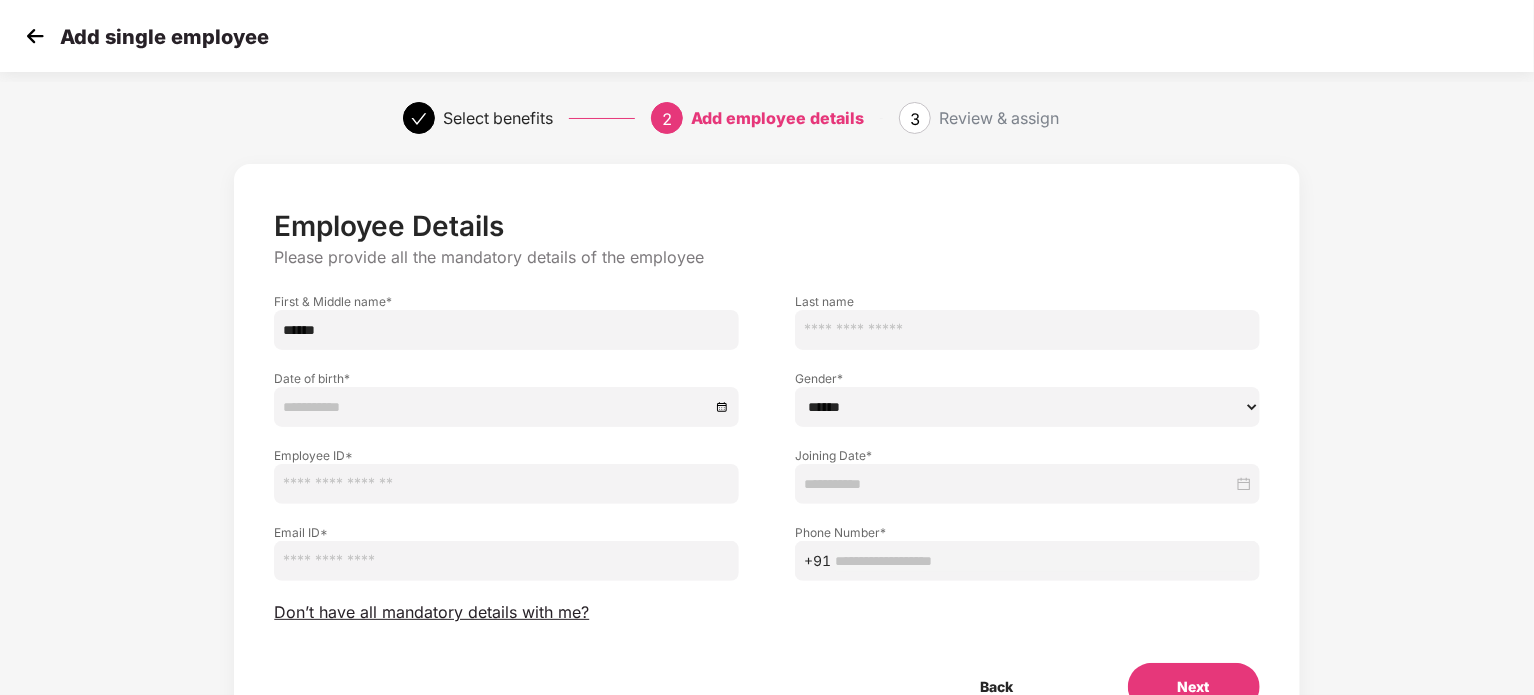 type on "******" 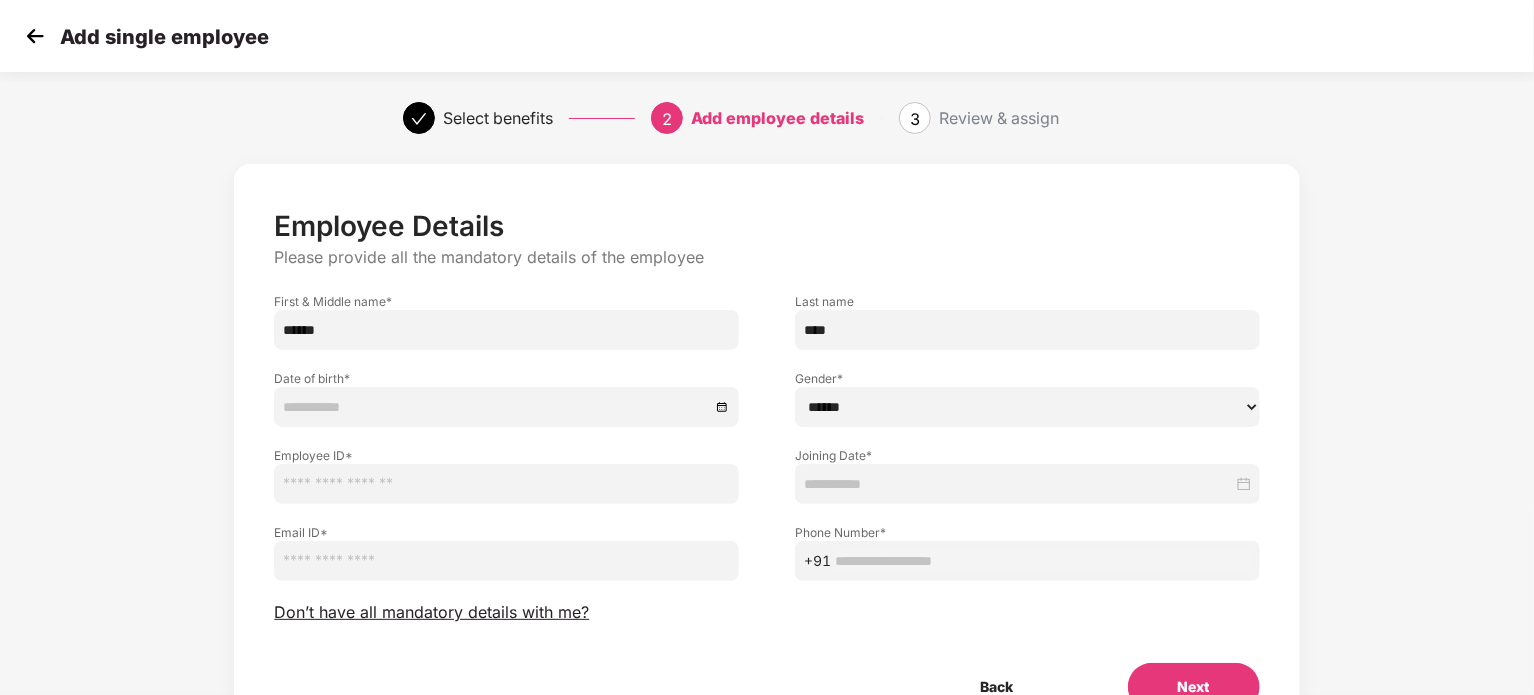 type on "****" 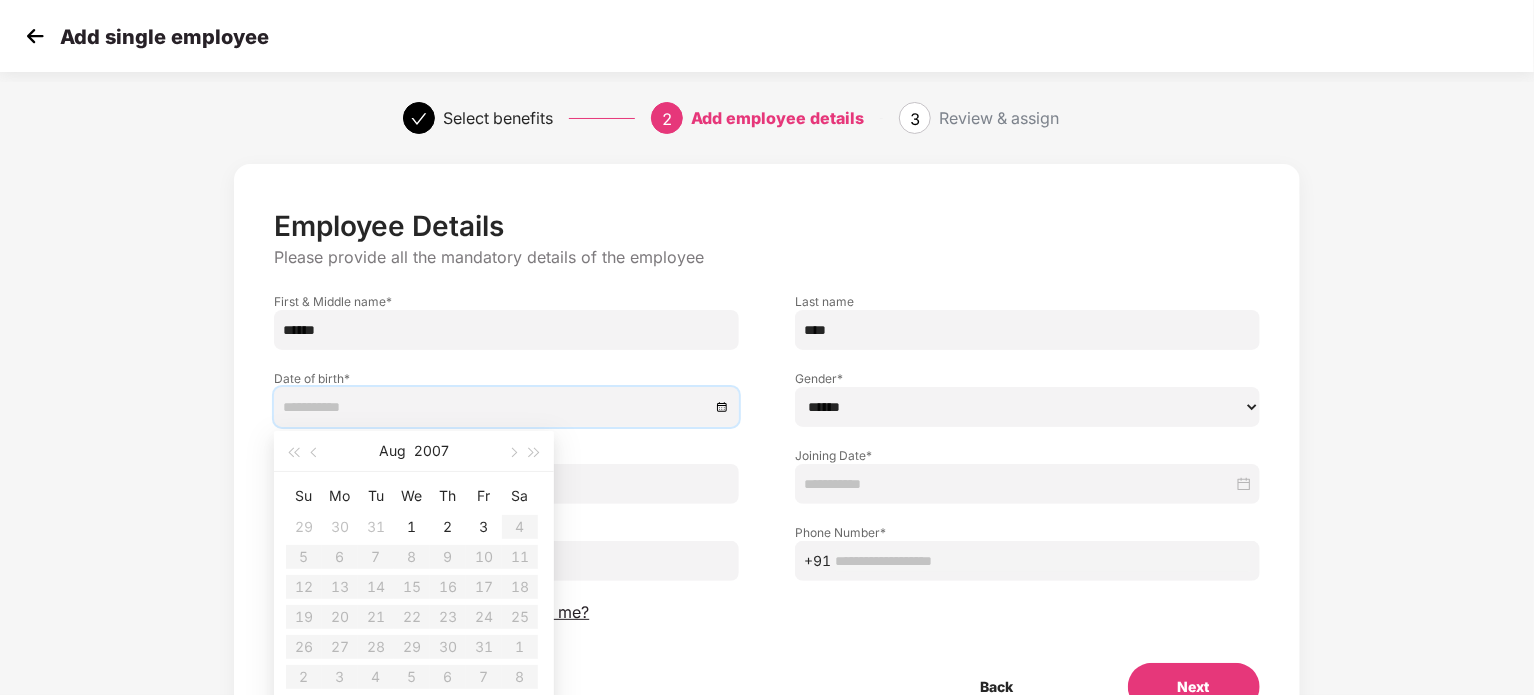 click on "[DATE]" at bounding box center [414, 451] 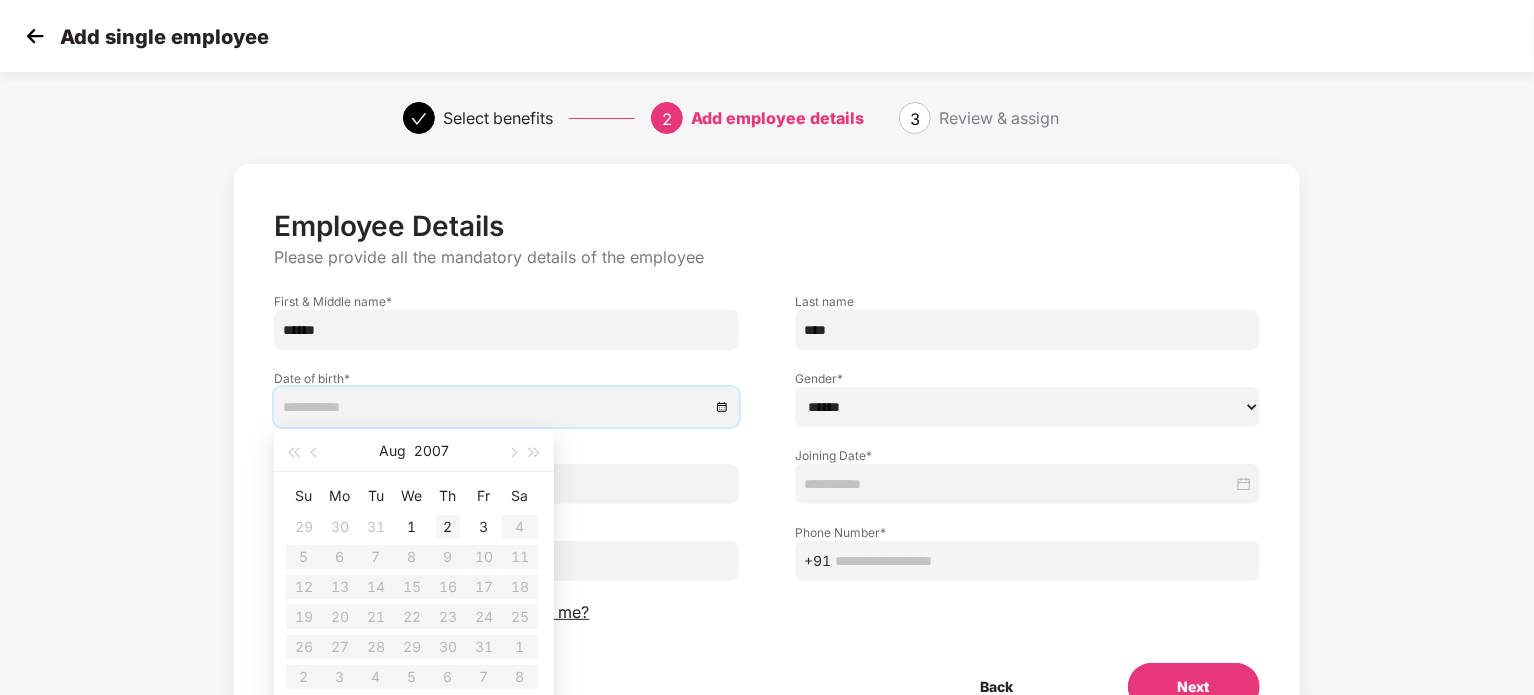 type on "**********" 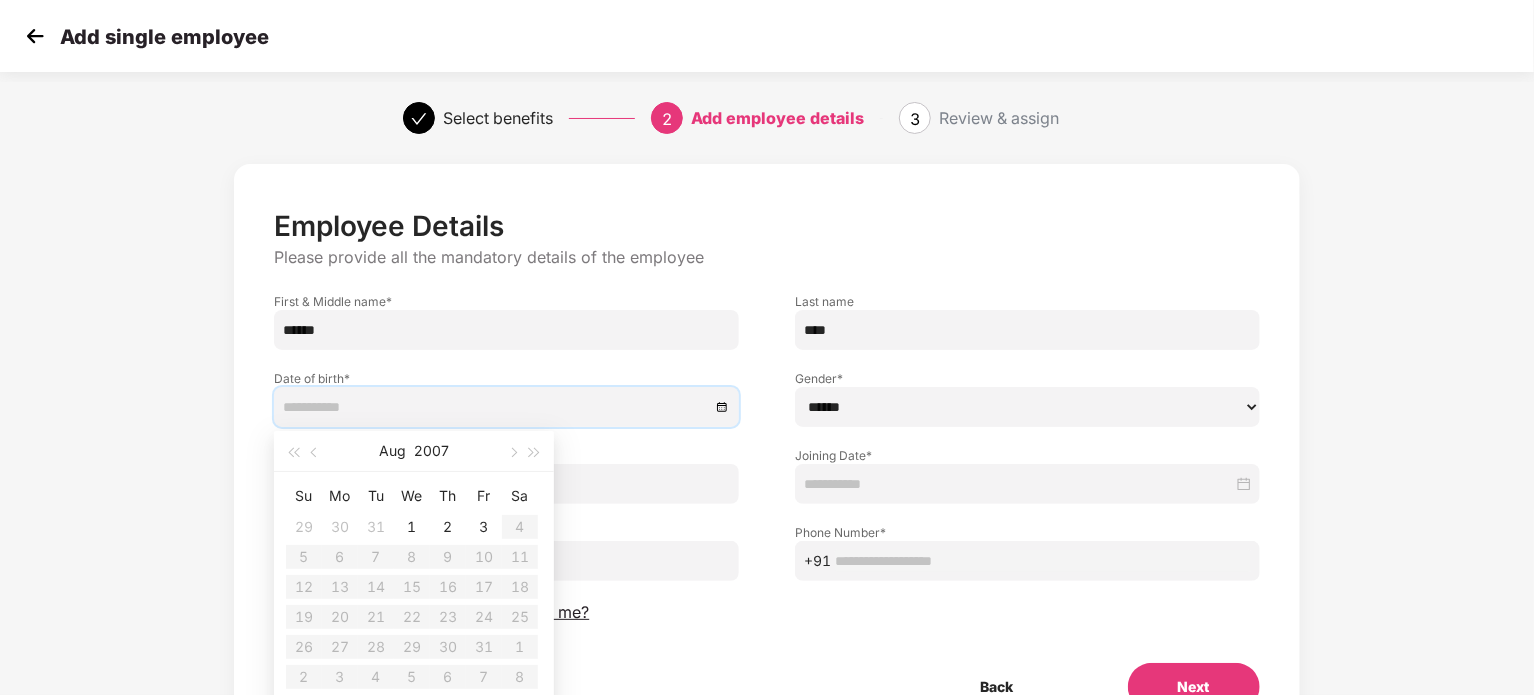 click on "[DATE]" at bounding box center (414, 451) 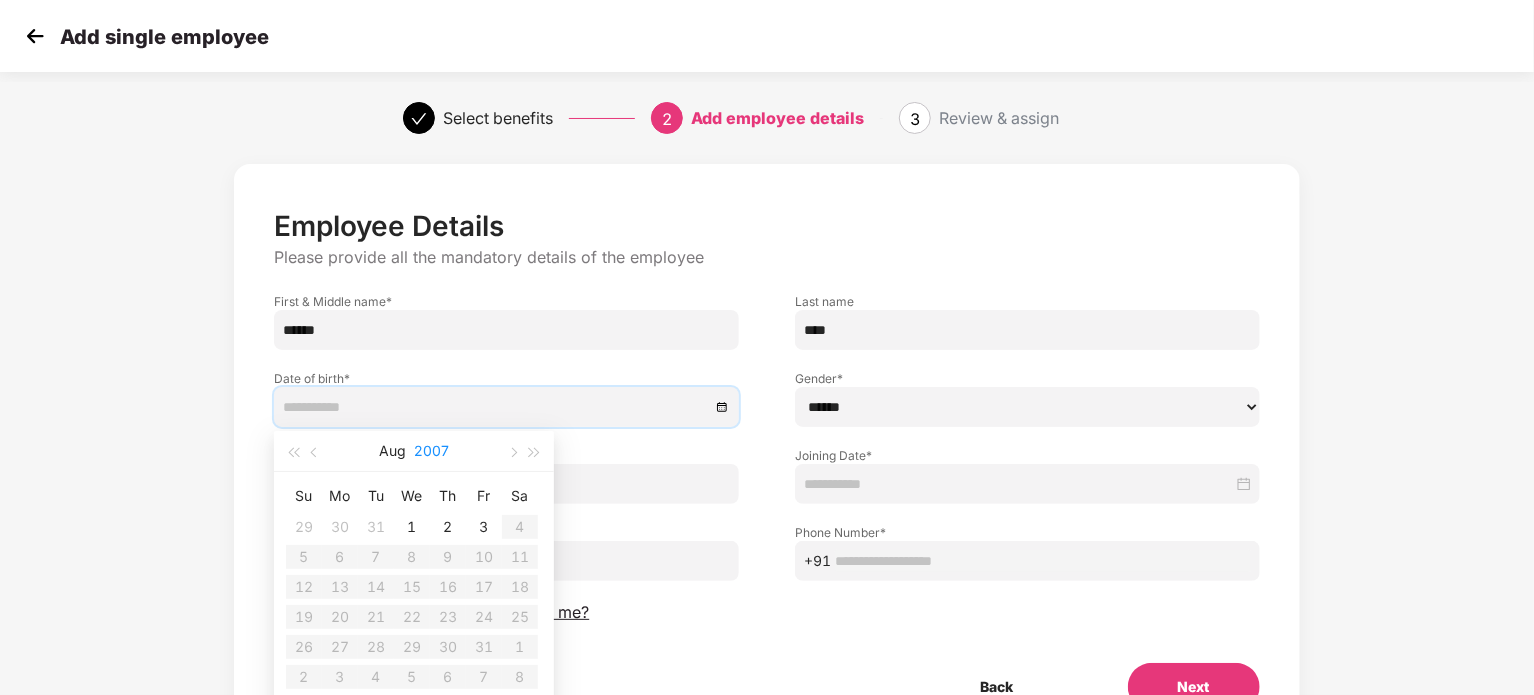 click on "2007" at bounding box center [431, 451] 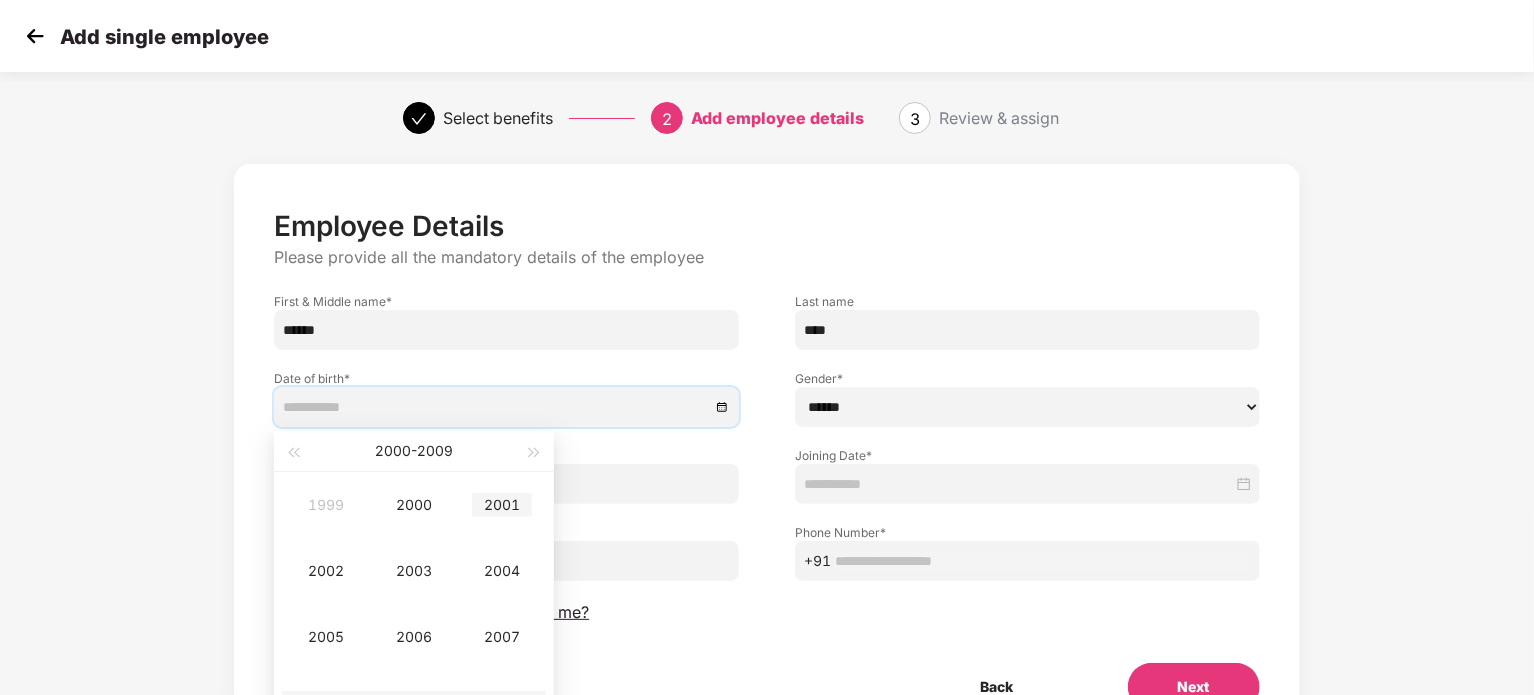 type on "**********" 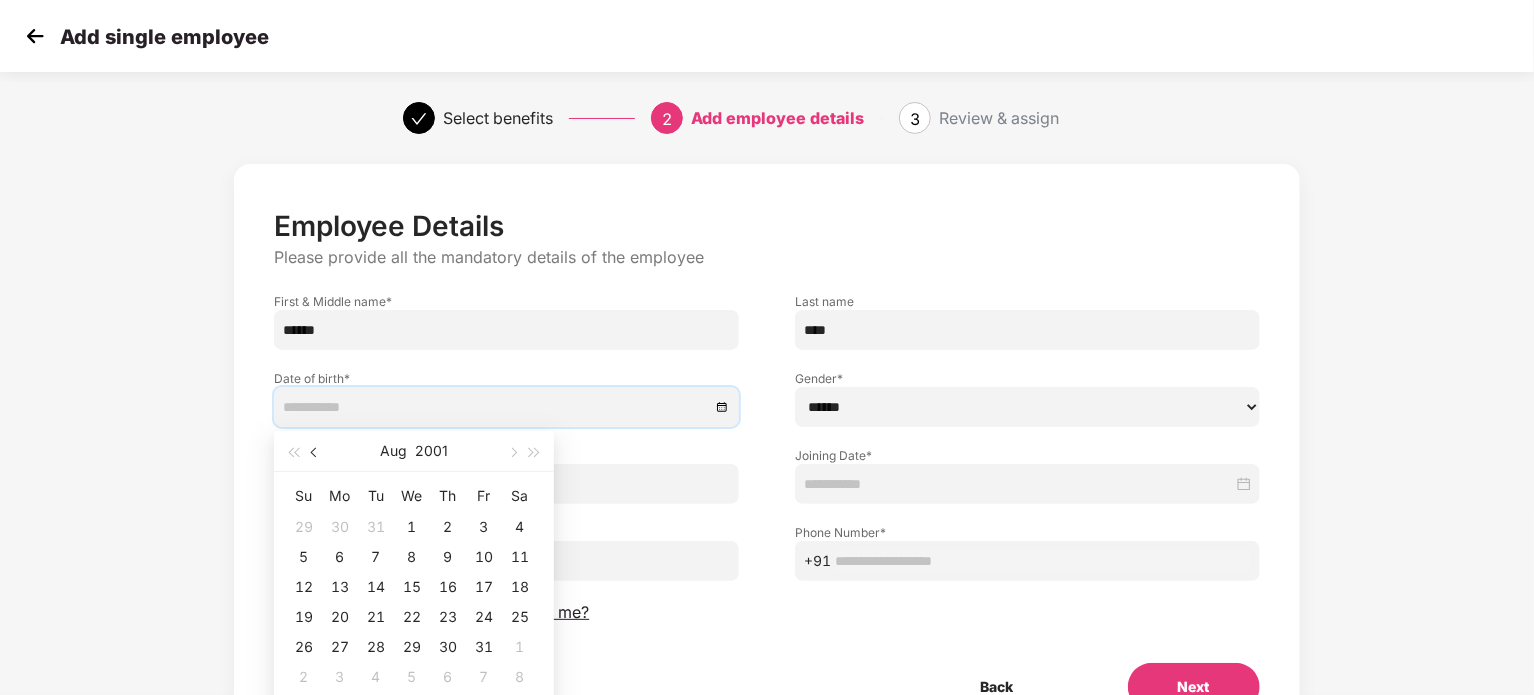 click at bounding box center [316, 453] 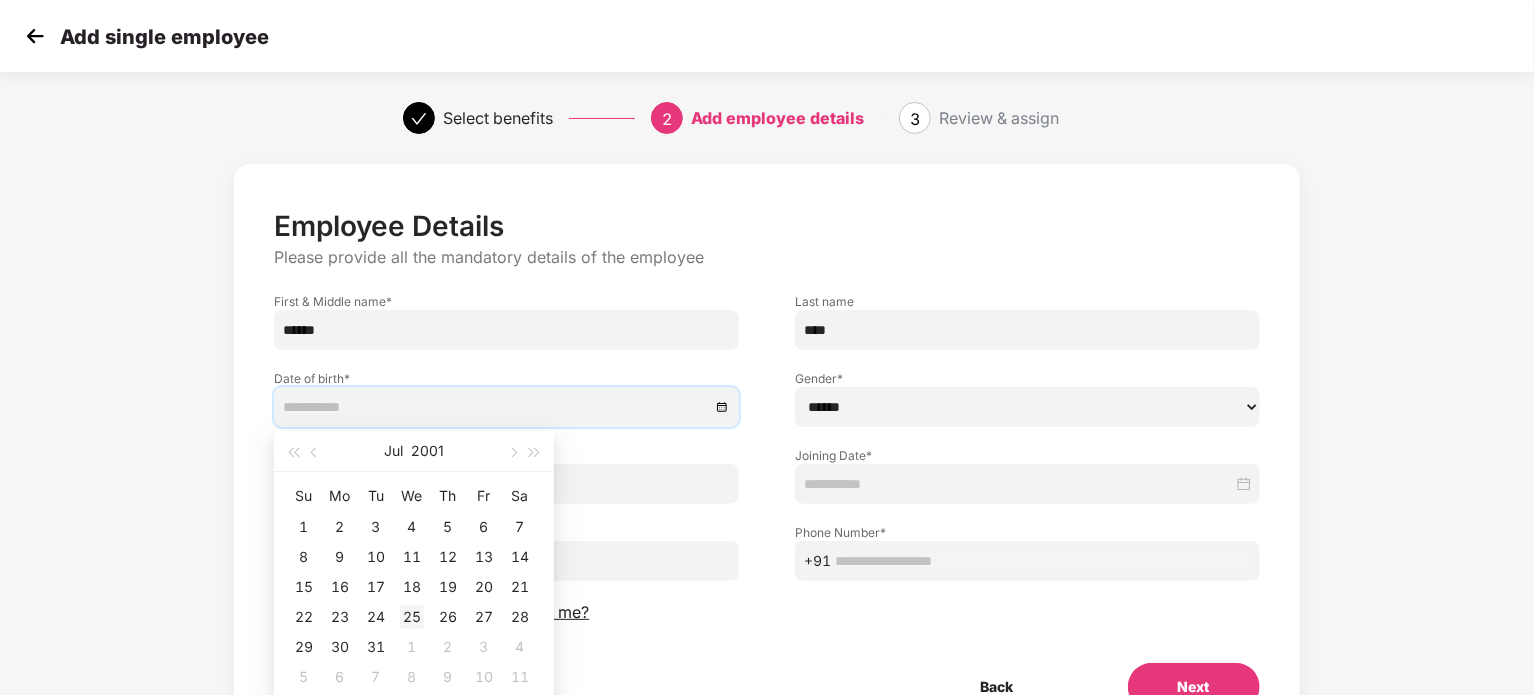 type on "**********" 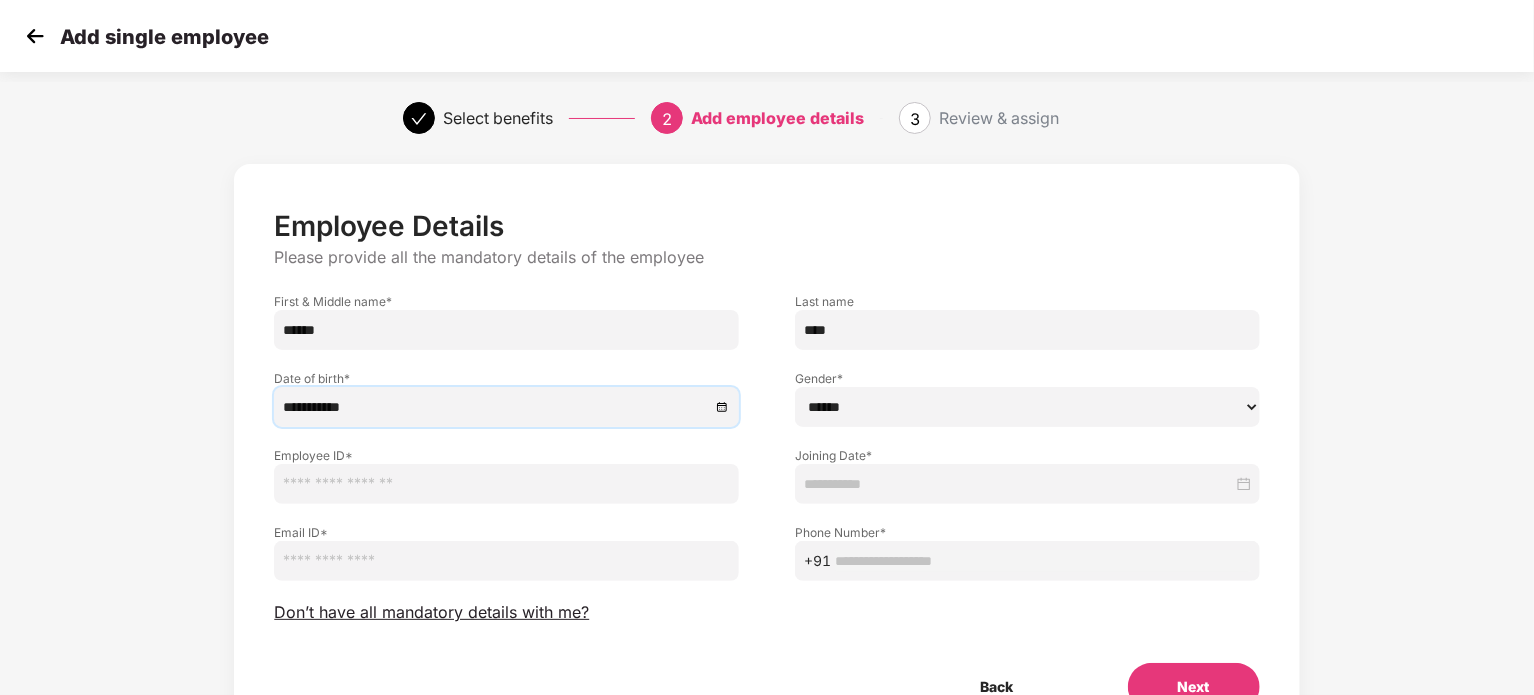 click on "****** **** ******" at bounding box center (1027, 407) 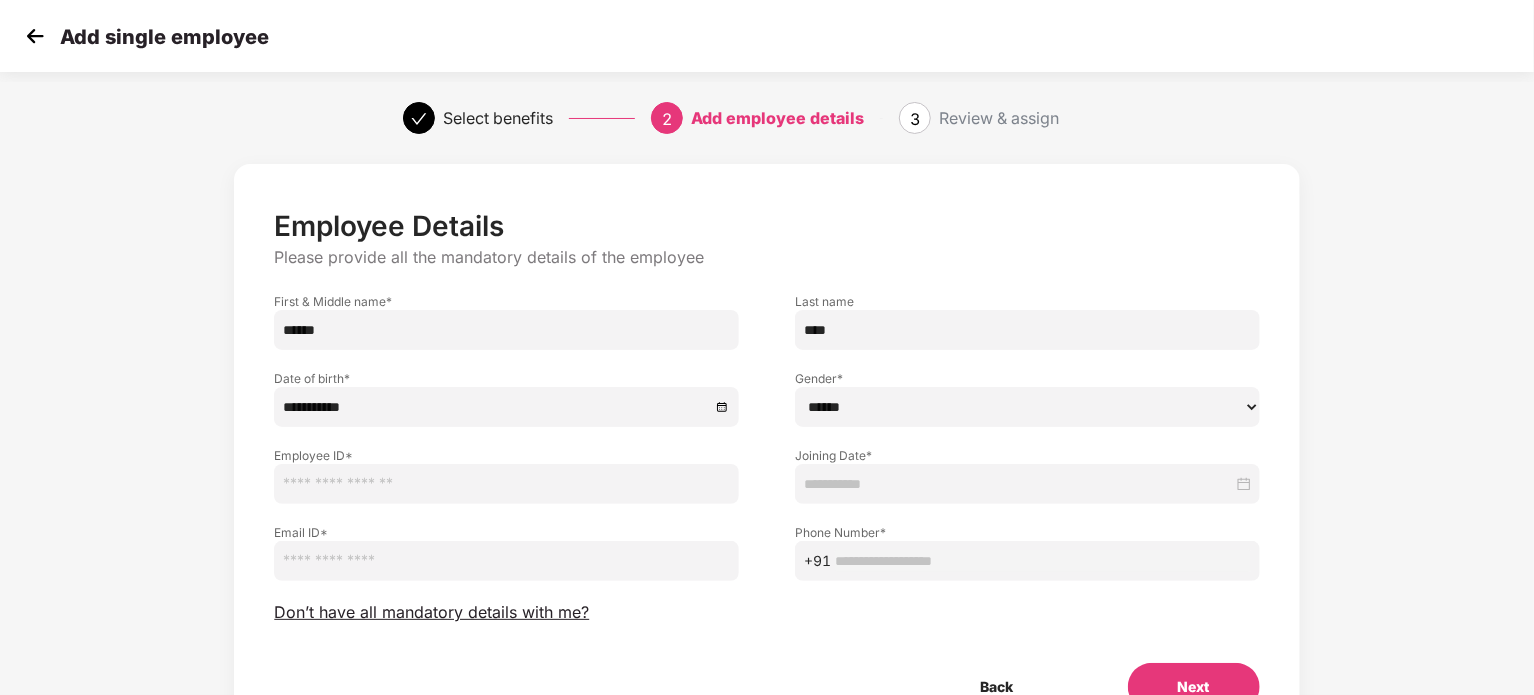 select on "******" 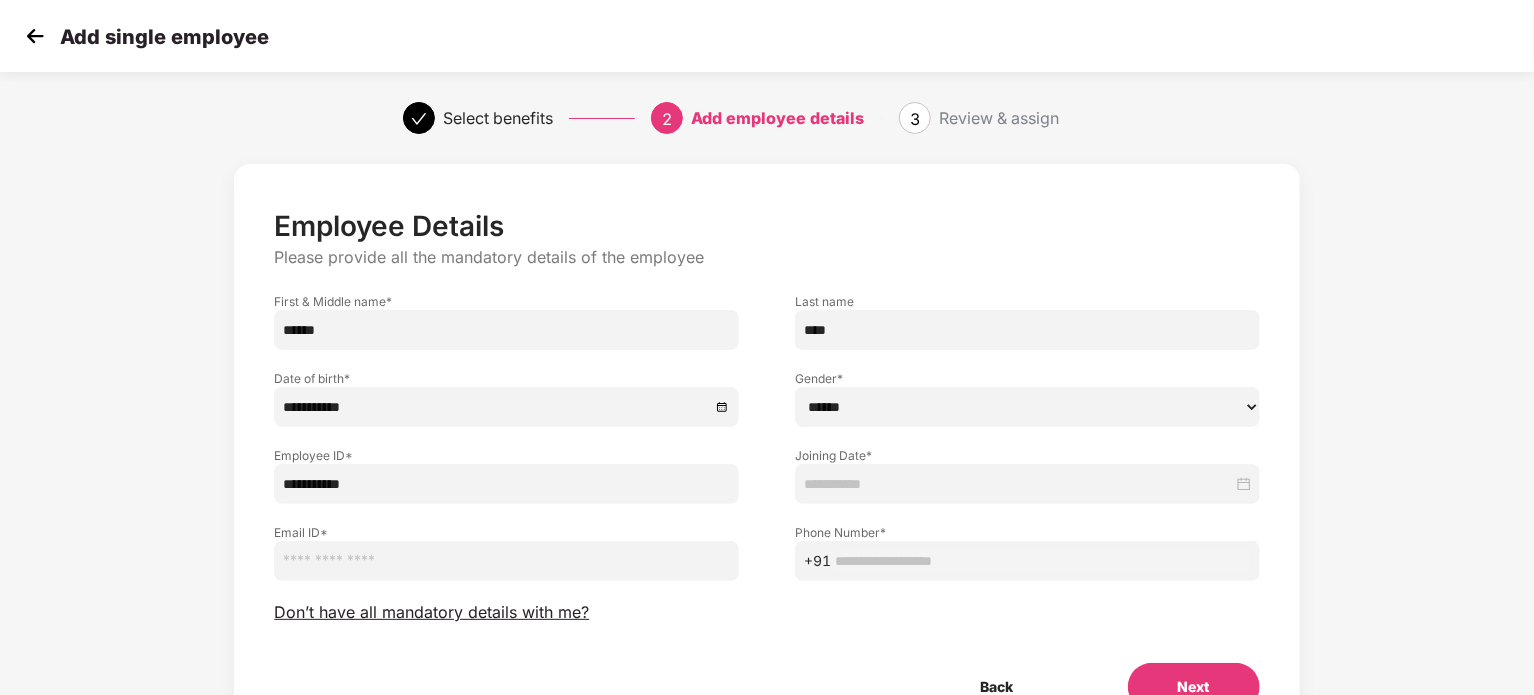 type on "**********" 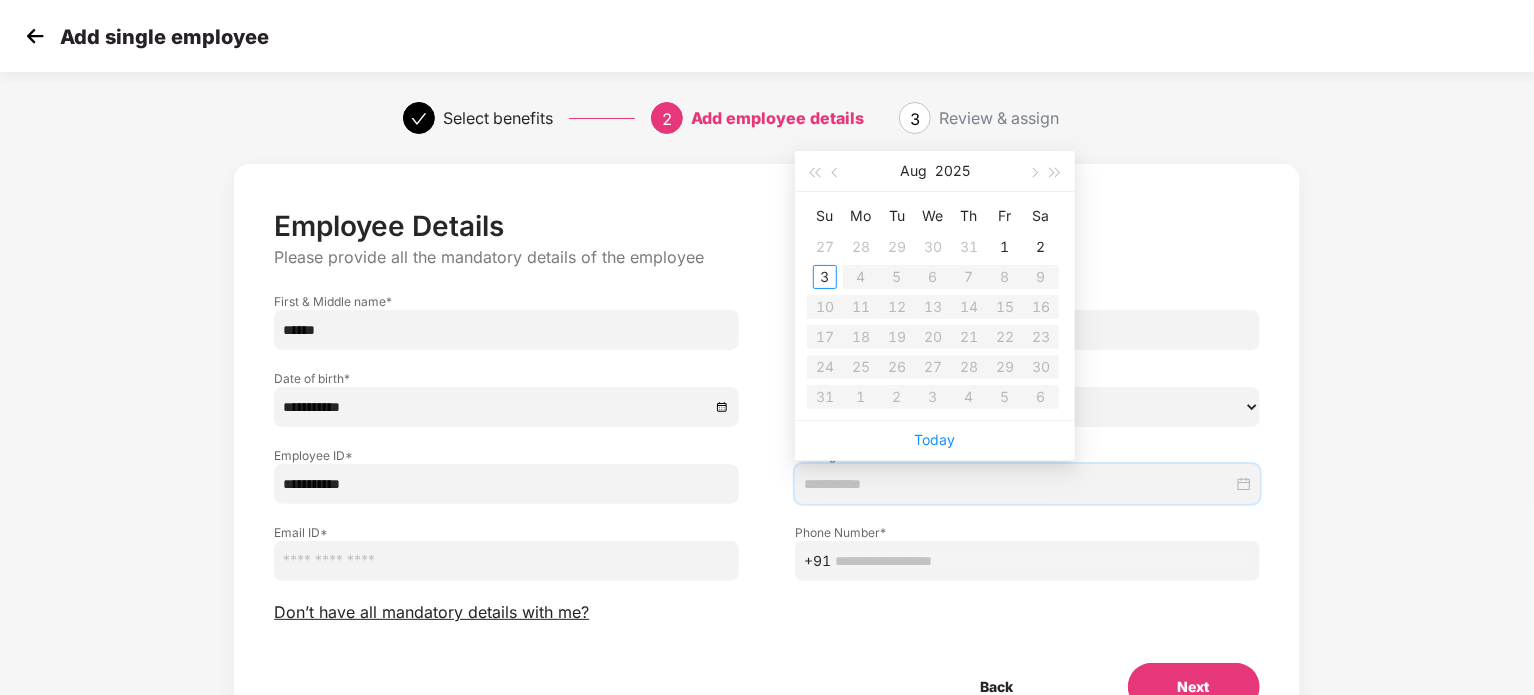 click at bounding box center (1018, 484) 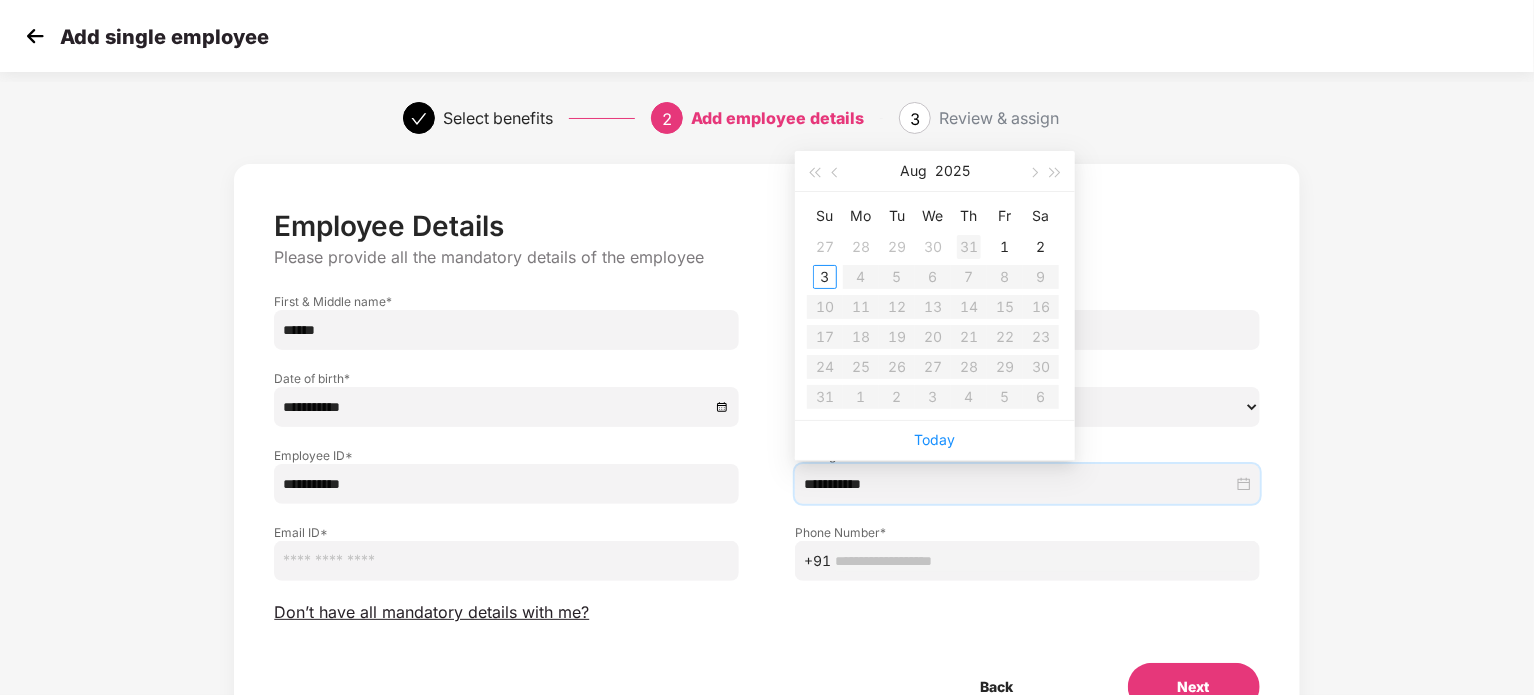 type on "**********" 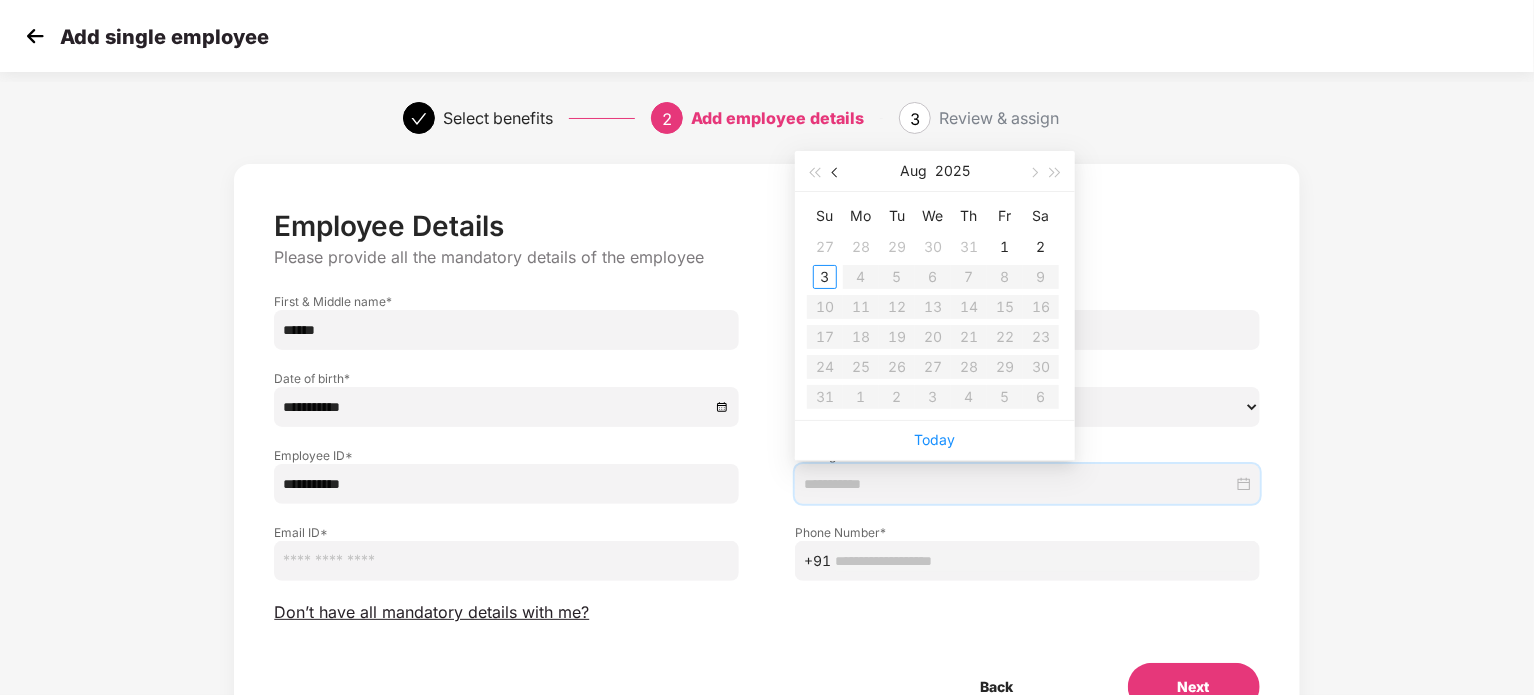 click at bounding box center (837, 173) 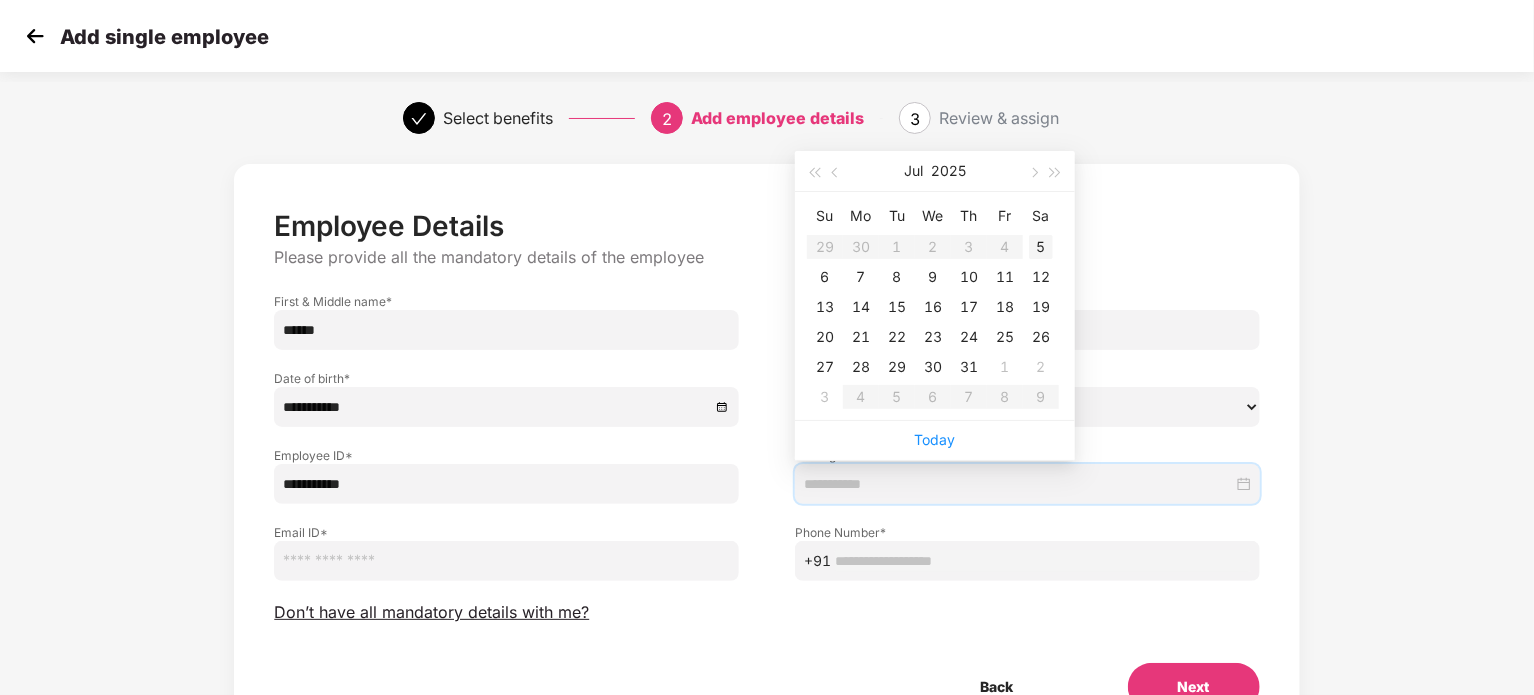 type on "**********" 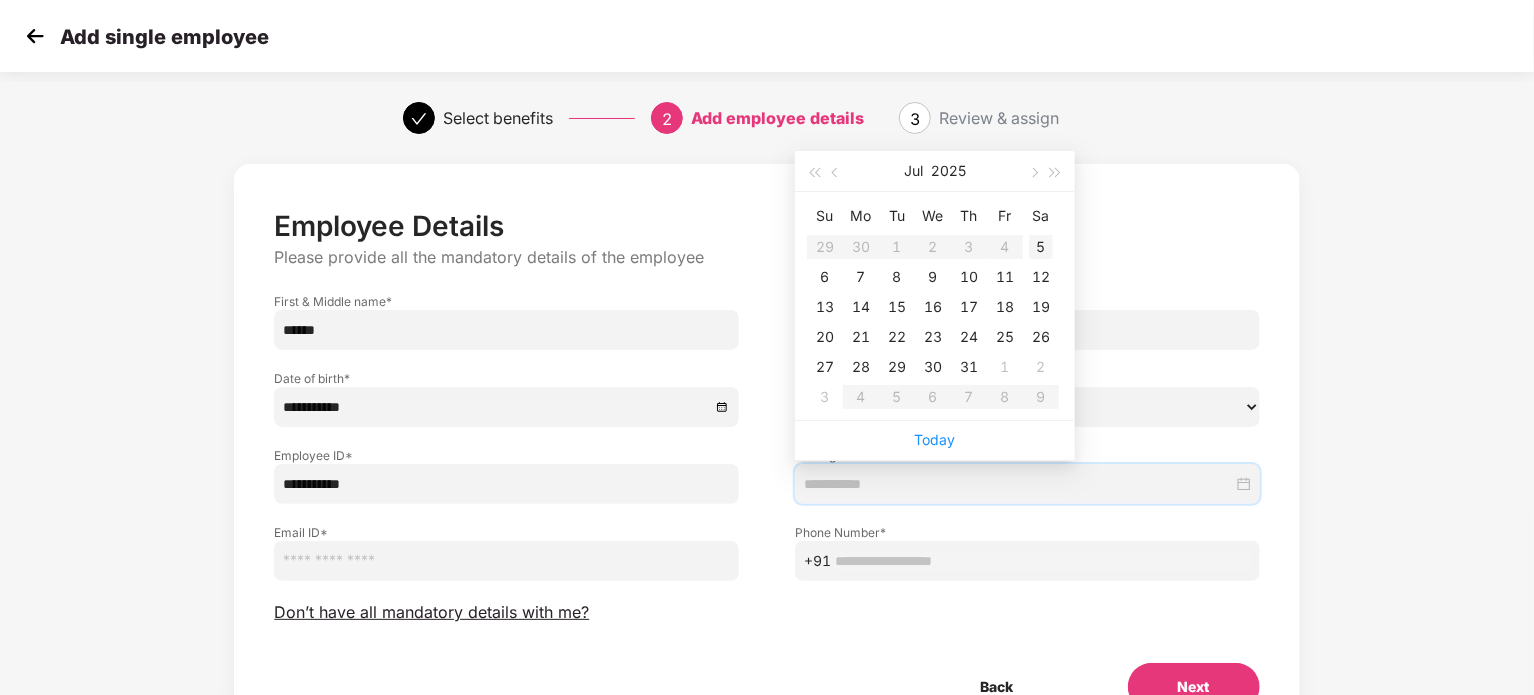 click on "5" at bounding box center [1041, 247] 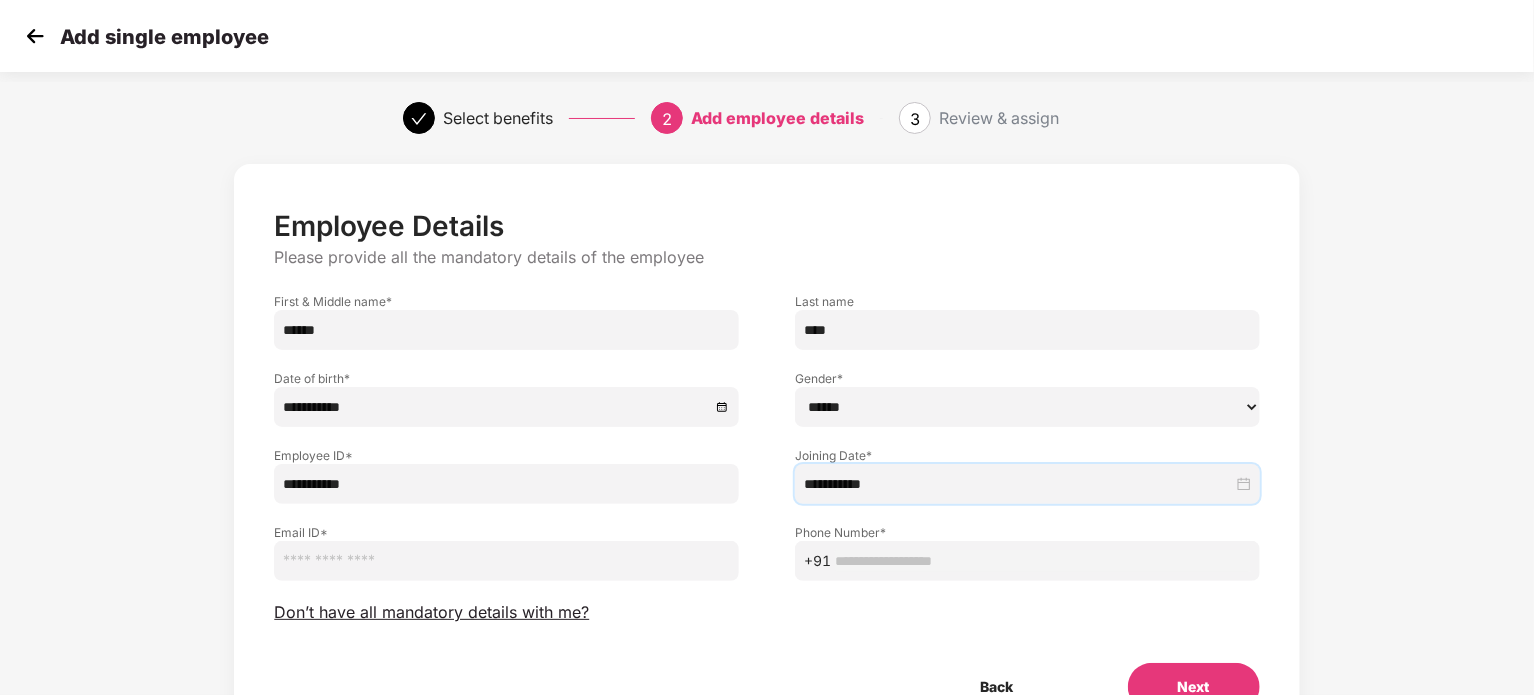 click at bounding box center (506, 561) 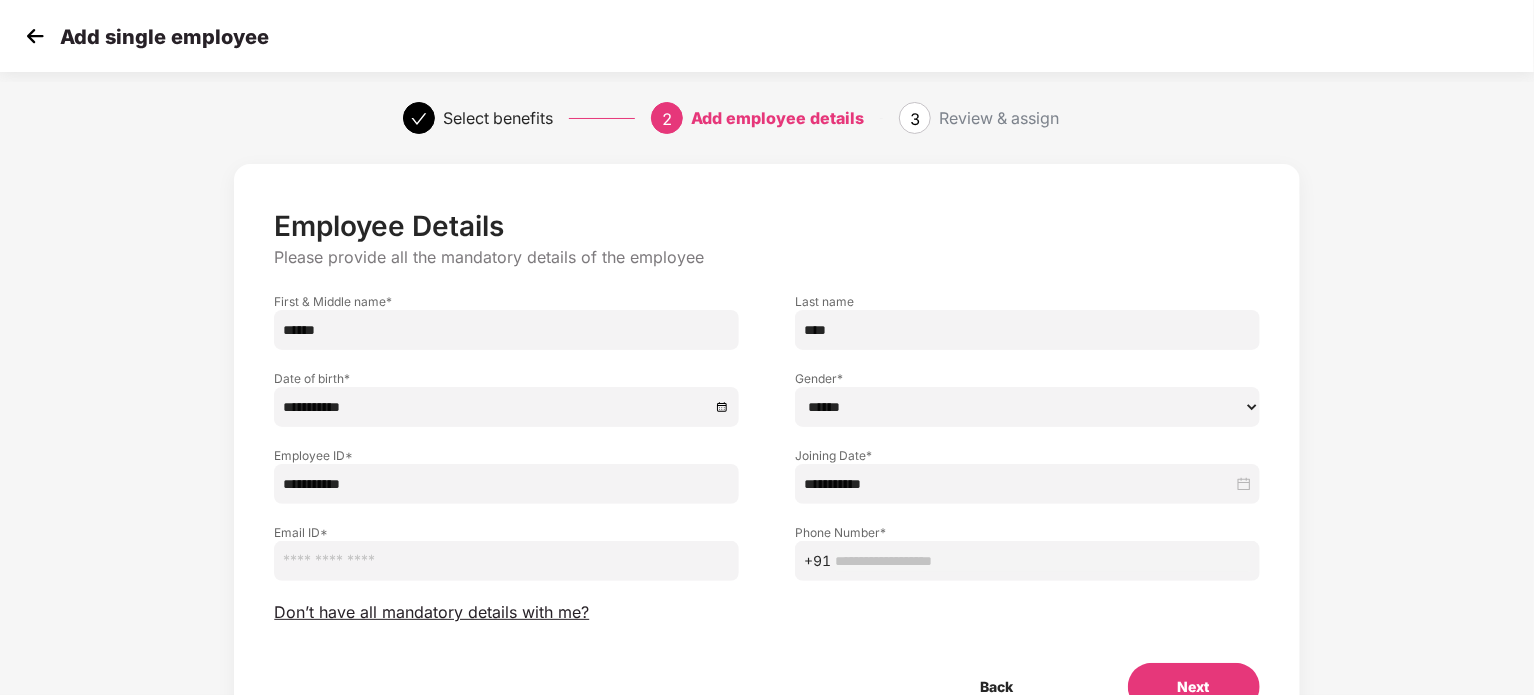 paste on "**********" 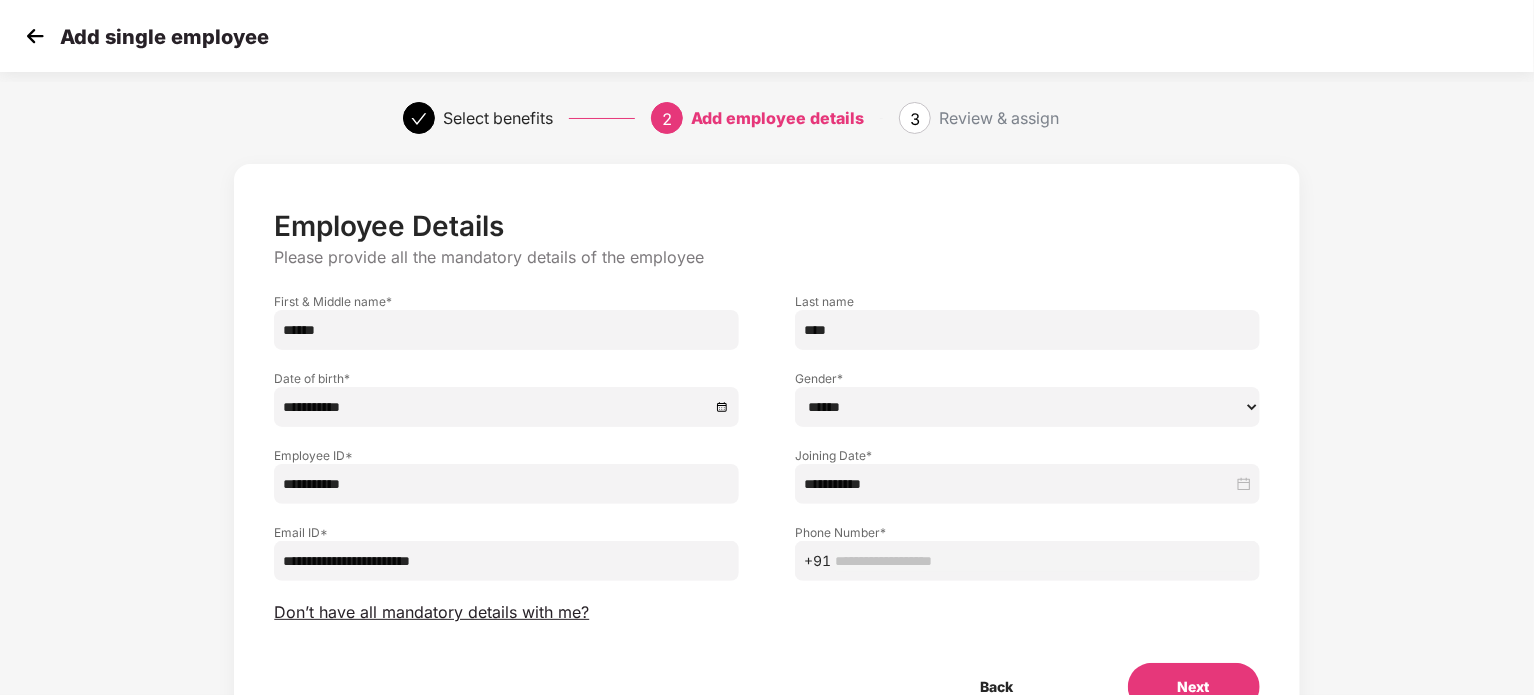 type on "**********" 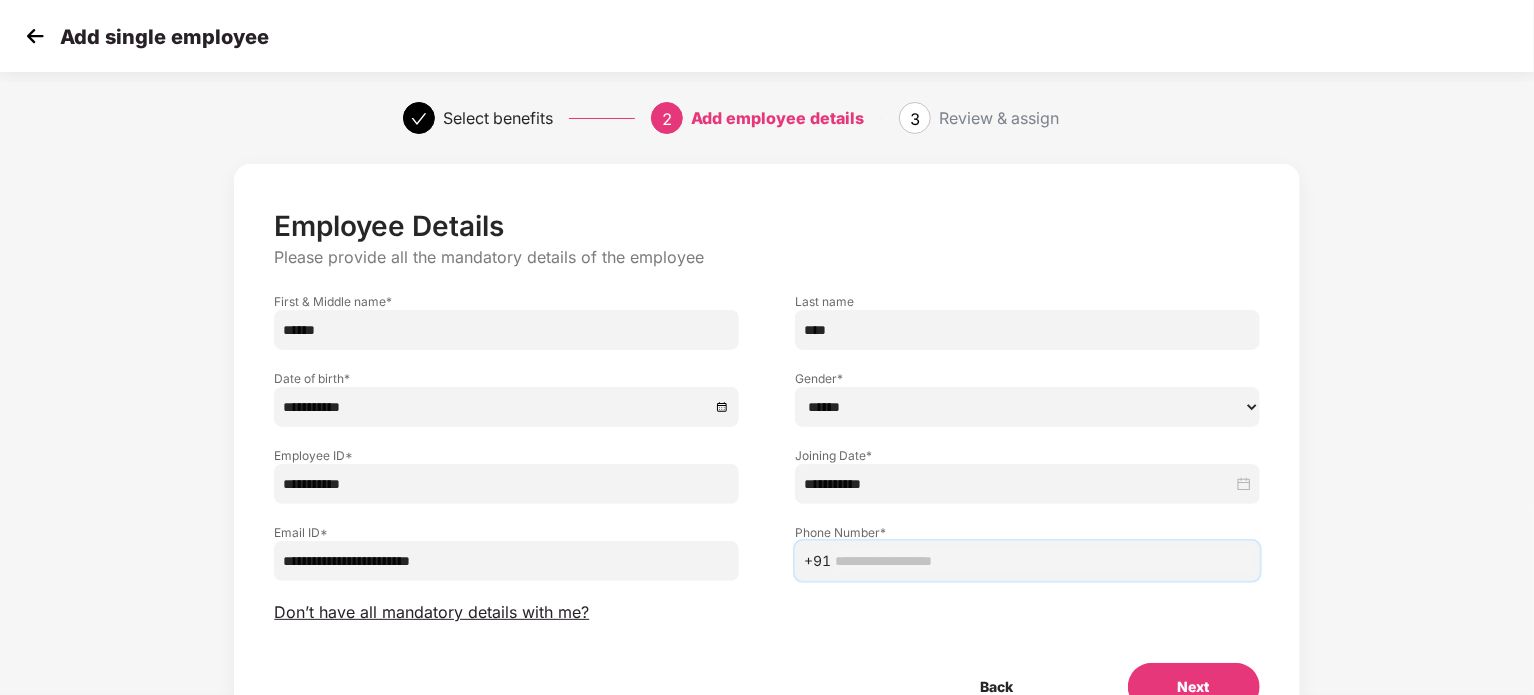paste on "**********" 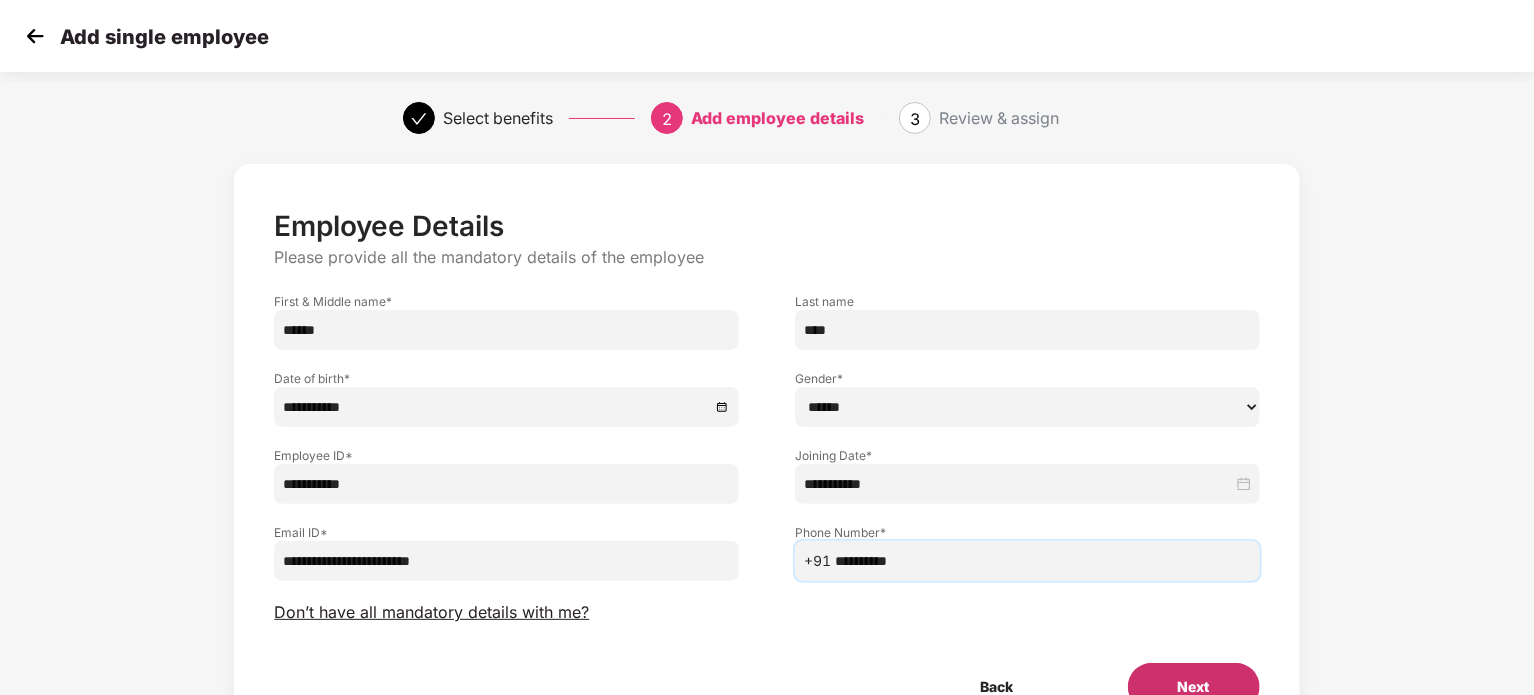 type on "**********" 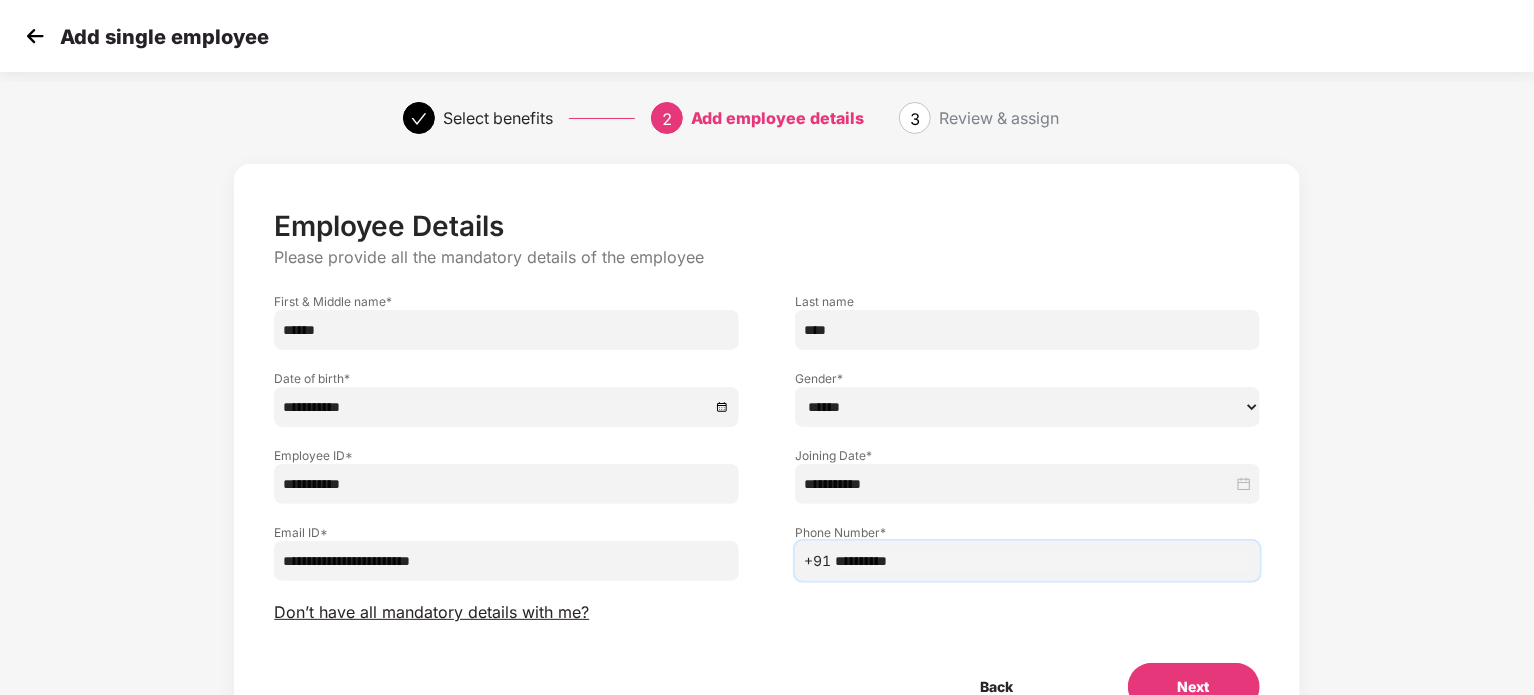 click on "Next" at bounding box center [1194, 687] 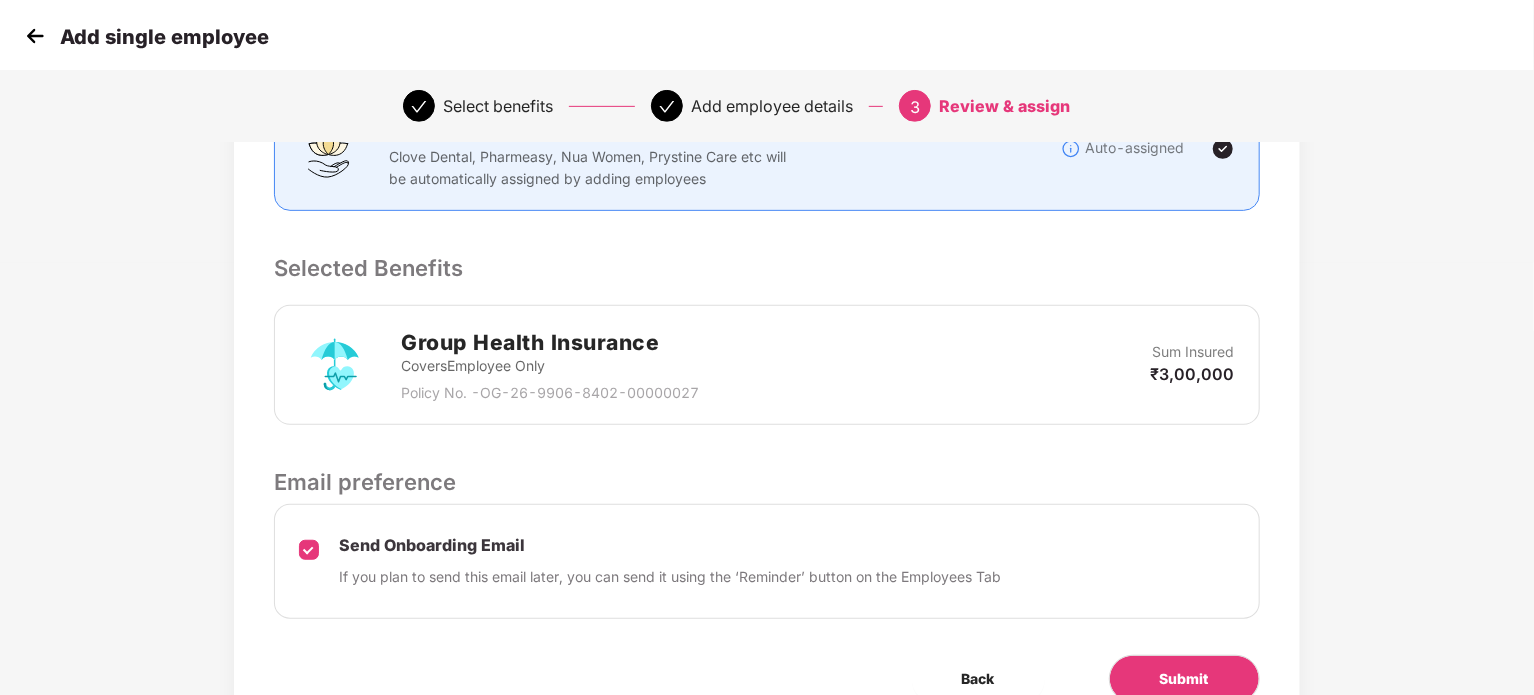 scroll, scrollTop: 452, scrollLeft: 0, axis: vertical 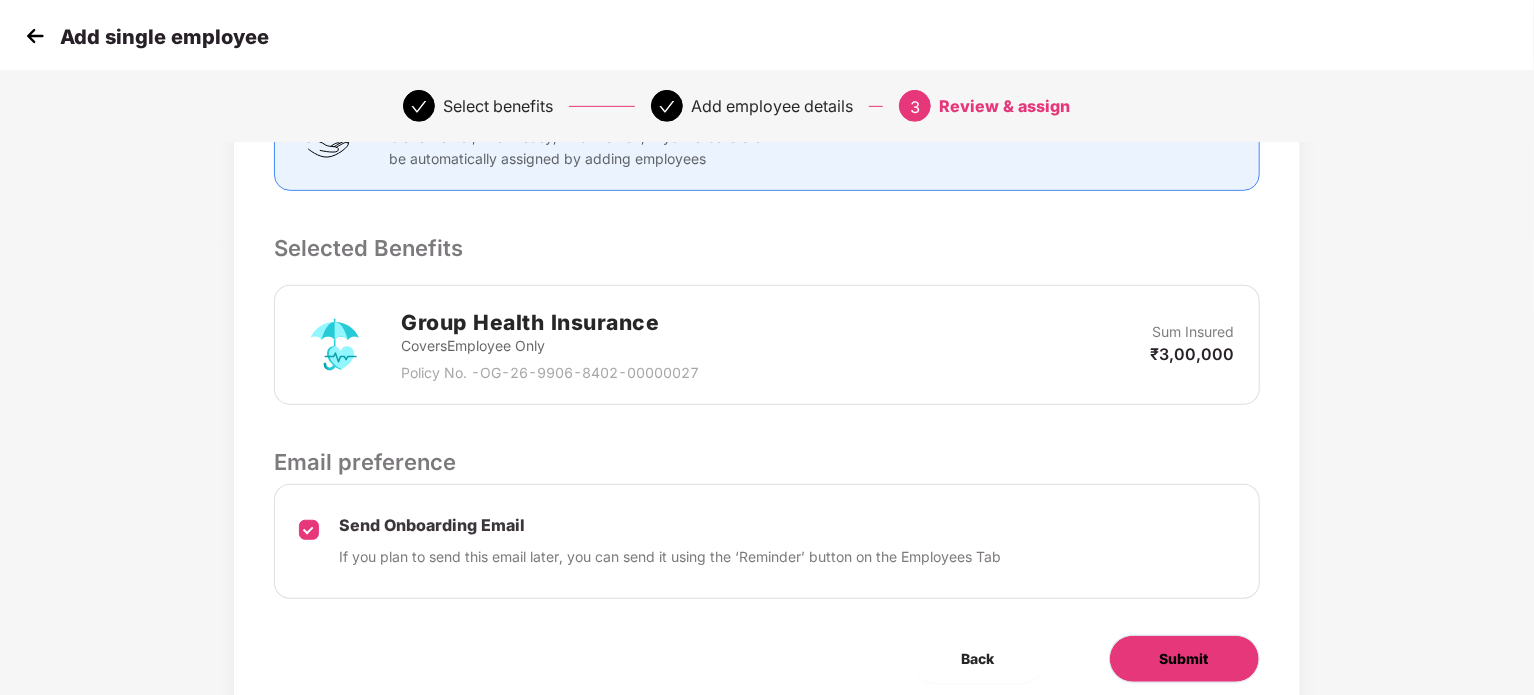 click on "Submit" at bounding box center (1184, 659) 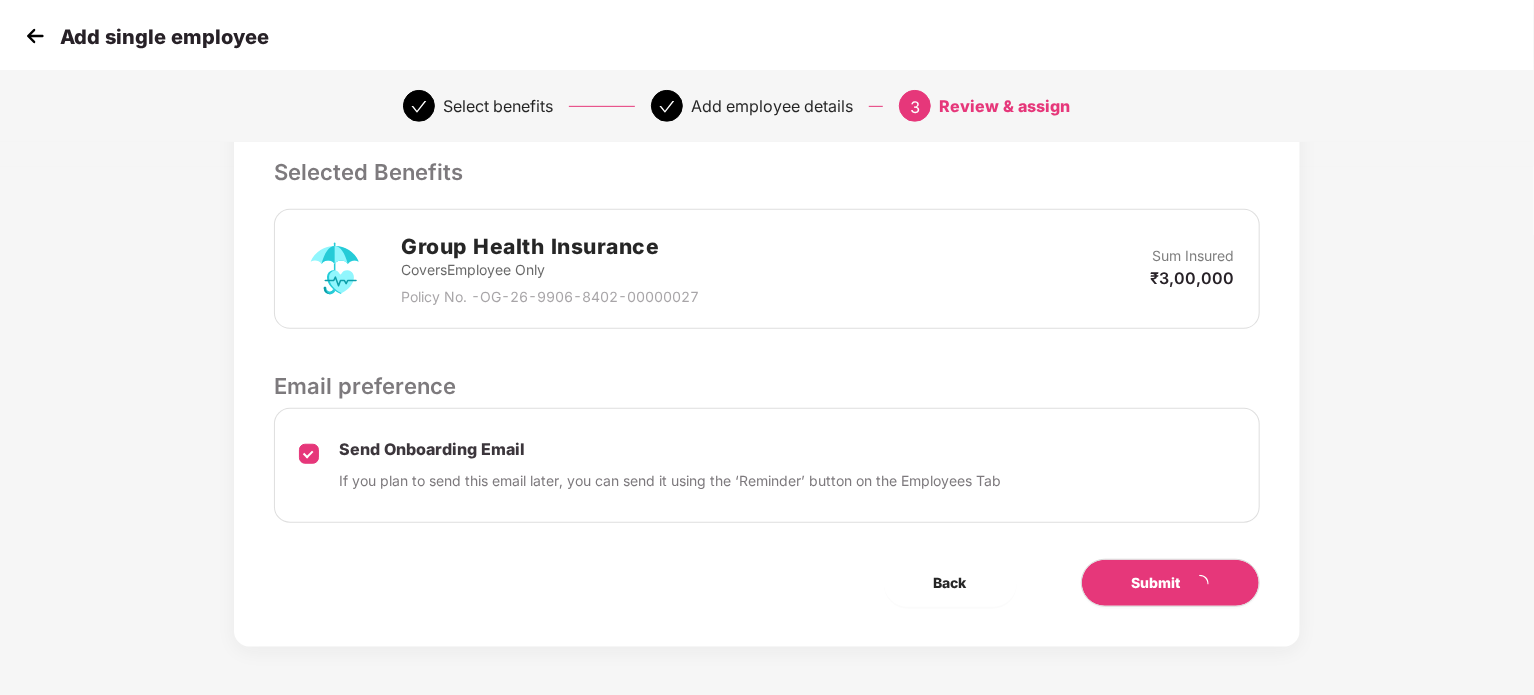scroll, scrollTop: 0, scrollLeft: 0, axis: both 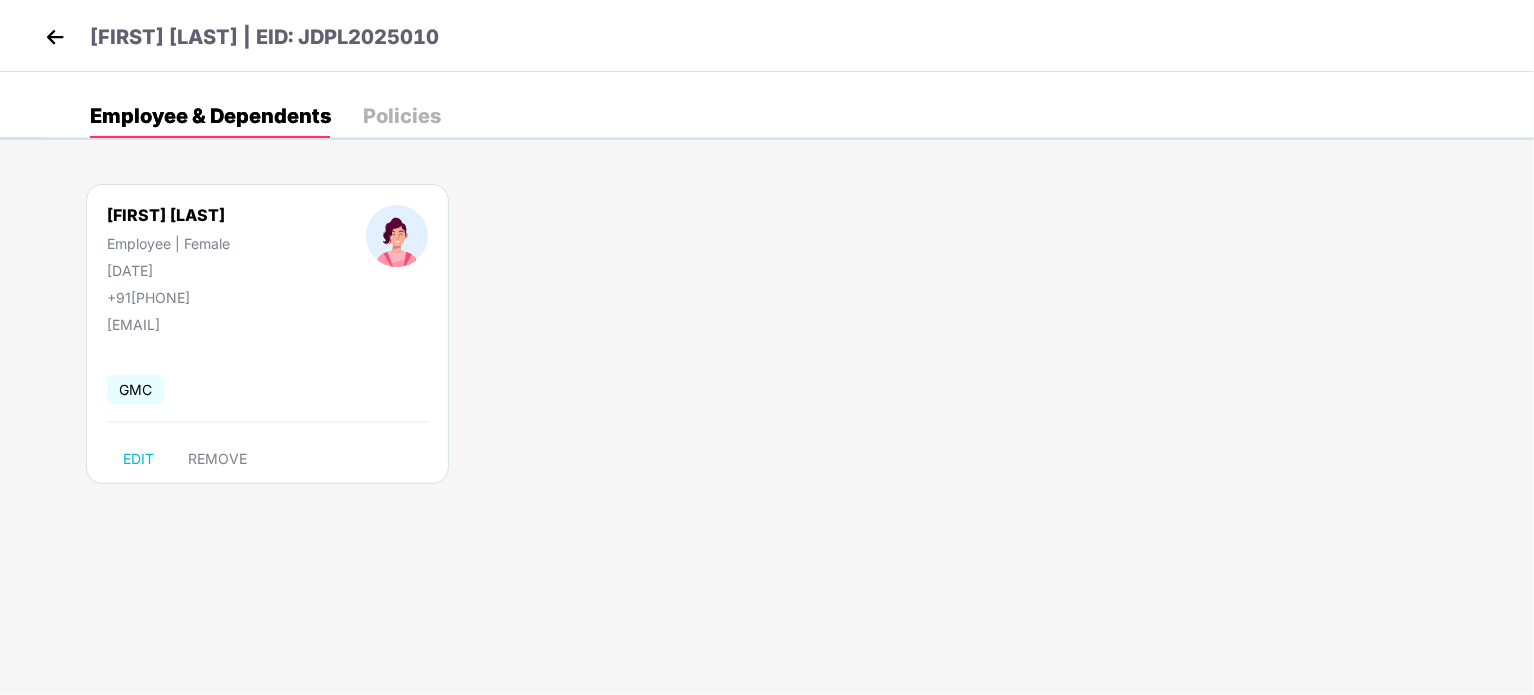 click at bounding box center (55, 37) 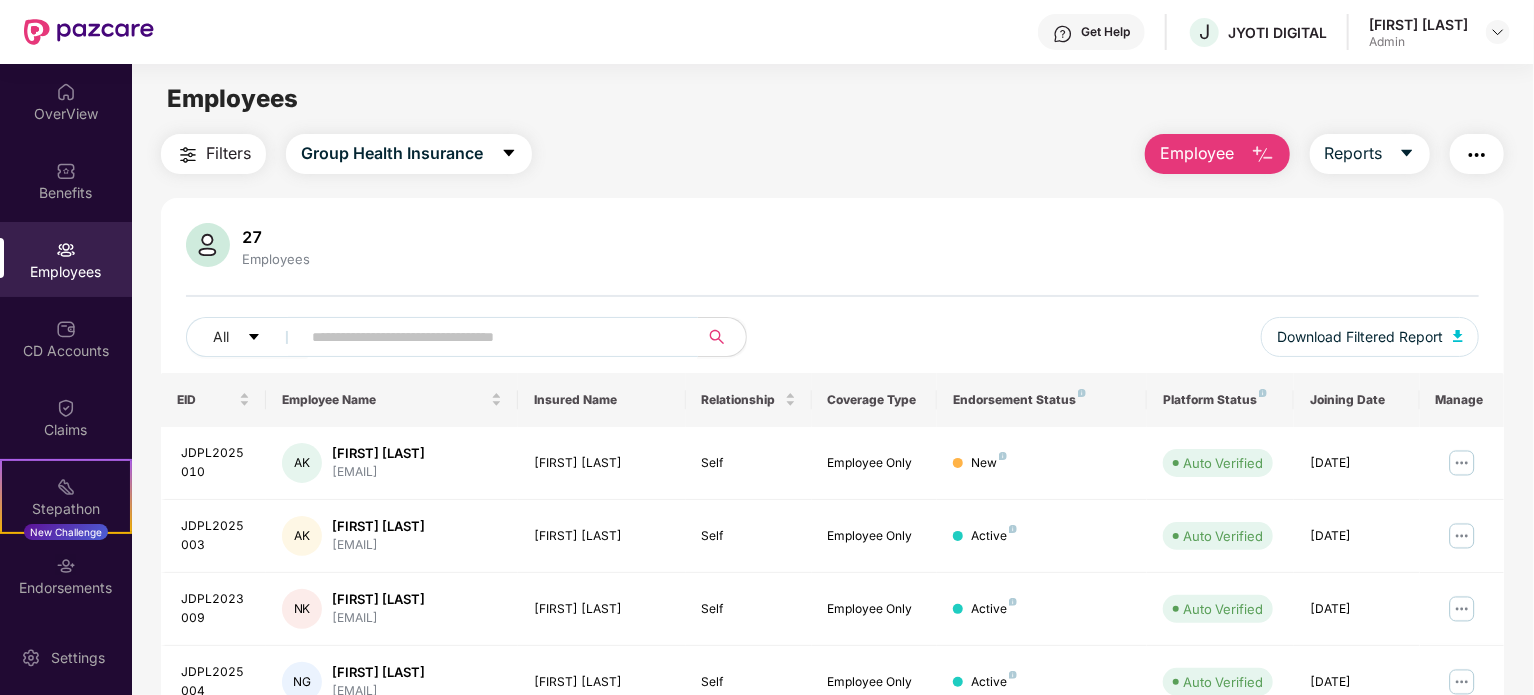 click at bounding box center (491, 337) 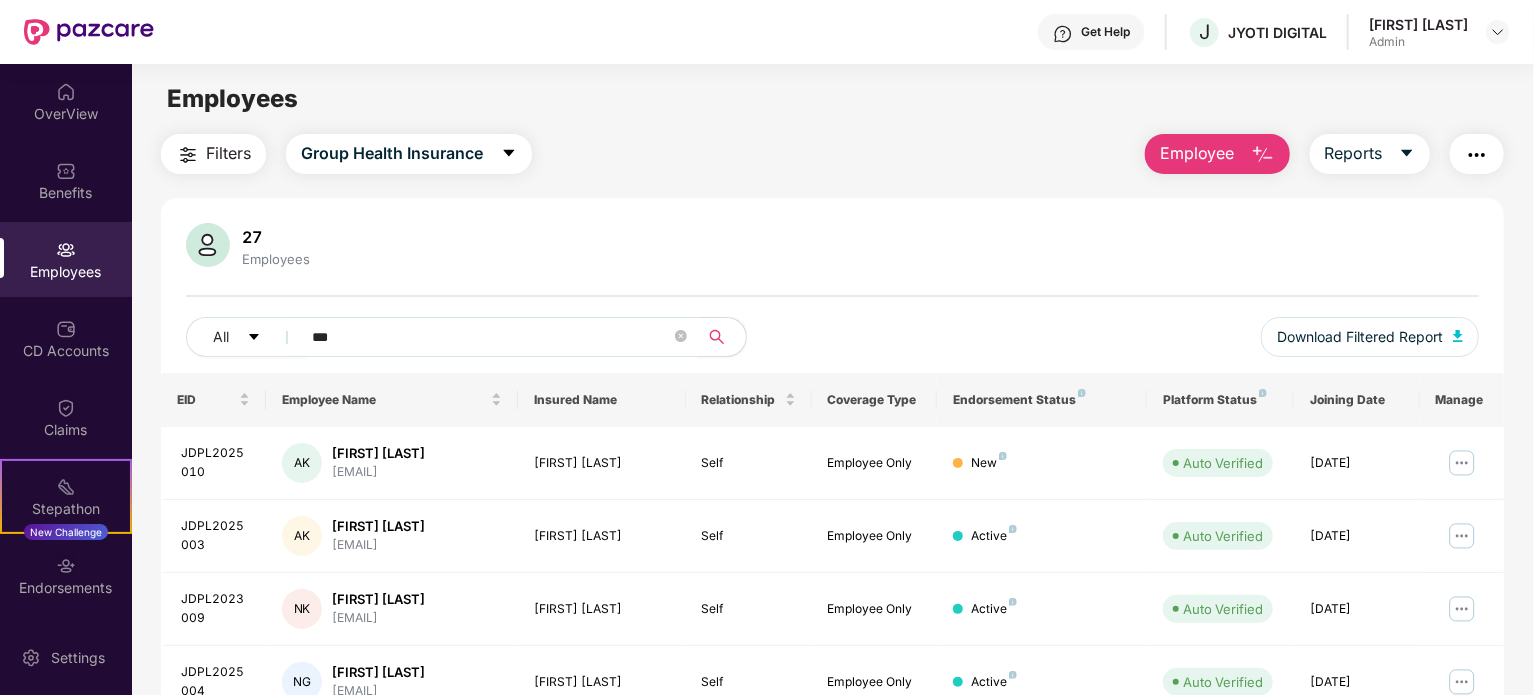 type on "***" 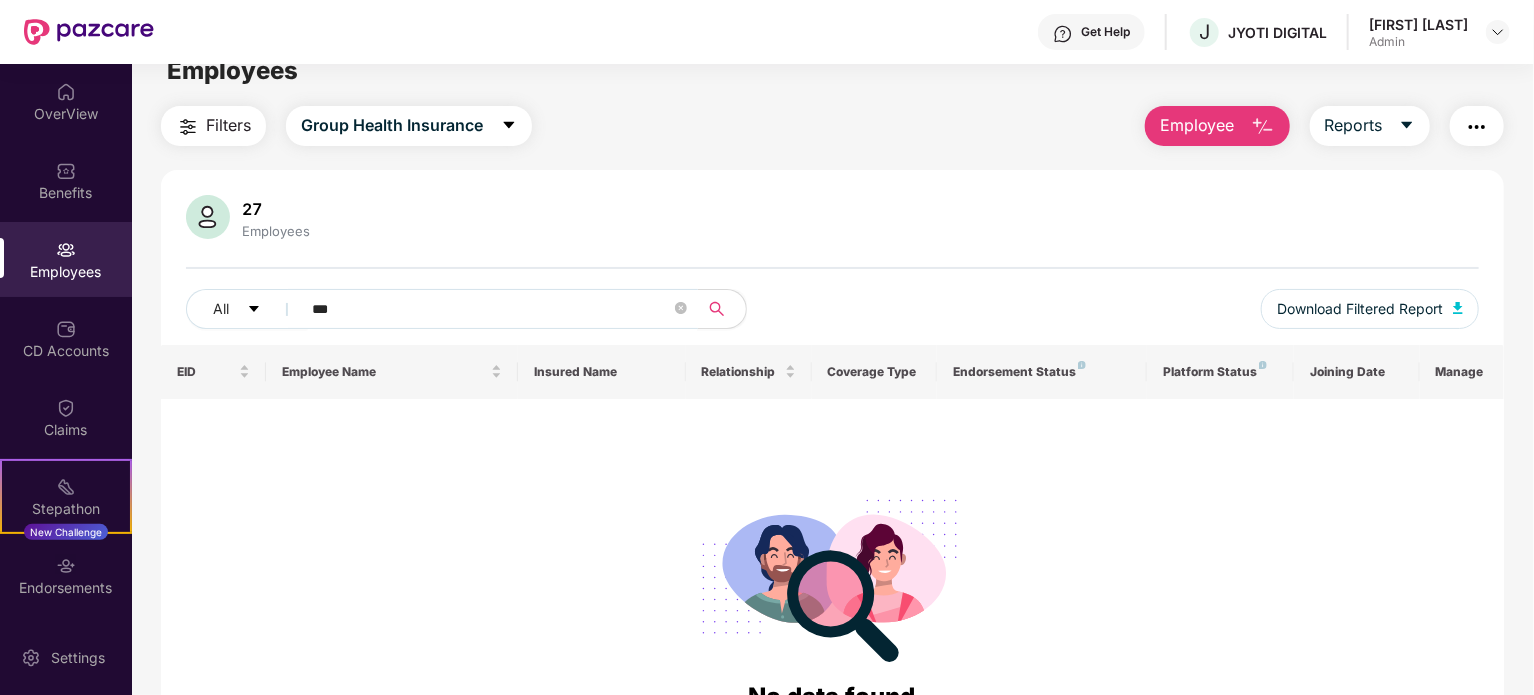 scroll, scrollTop: 31, scrollLeft: 0, axis: vertical 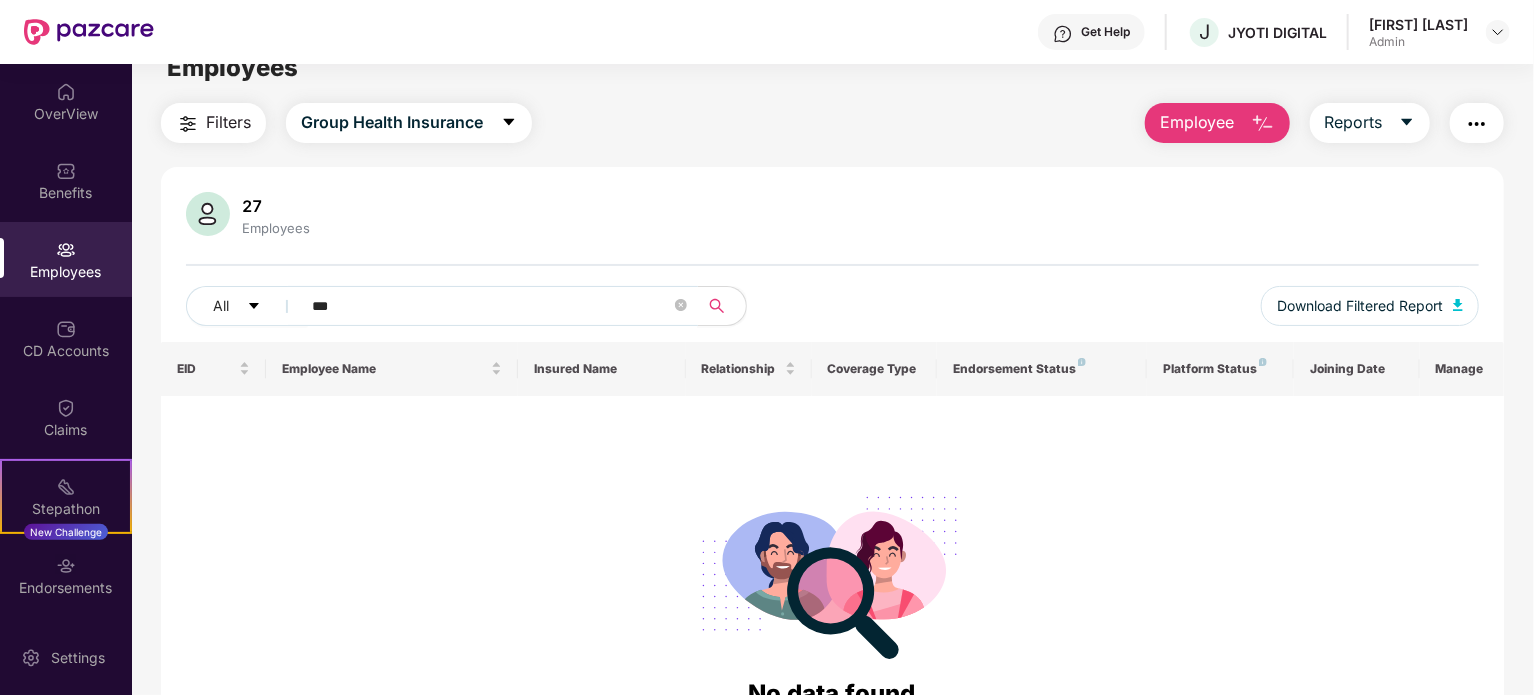 click on "Employee" at bounding box center [1217, 123] 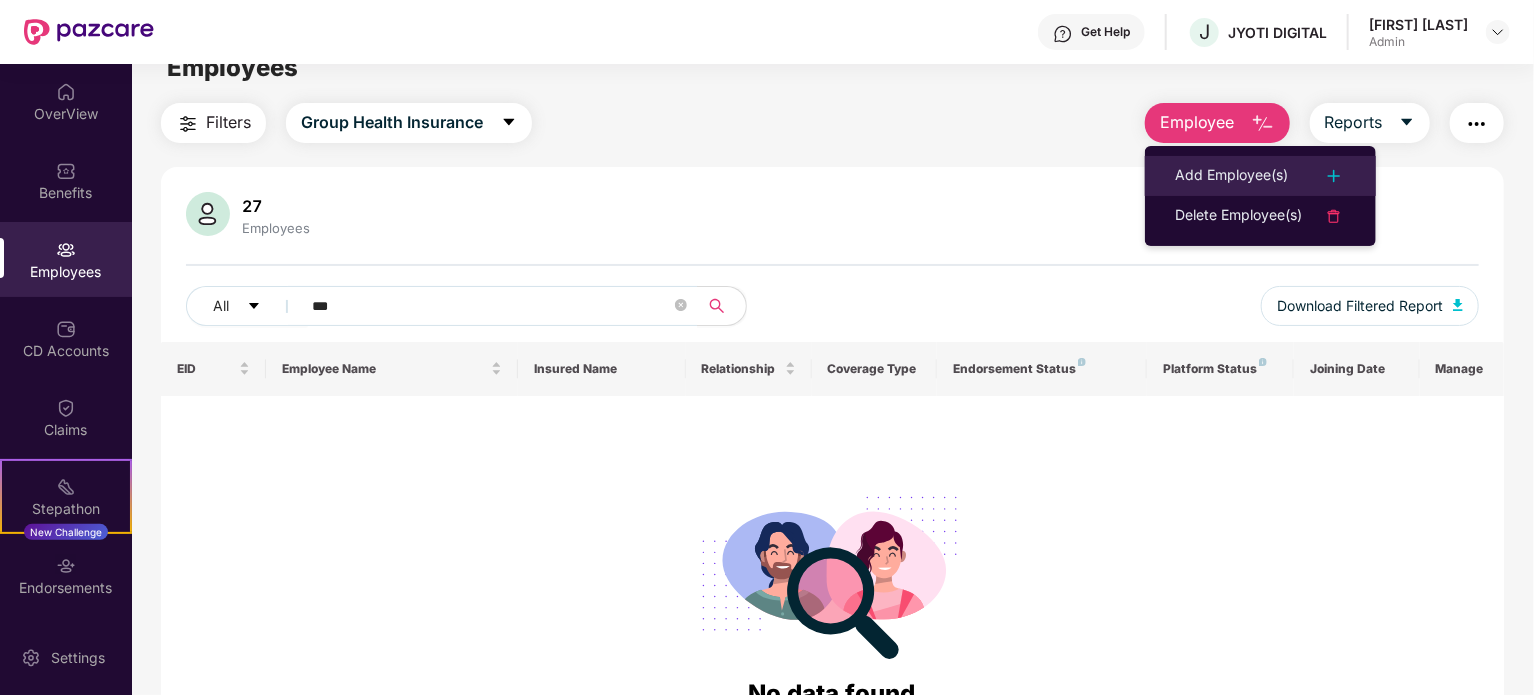 click on "Add Employee(s)" at bounding box center [1260, 176] 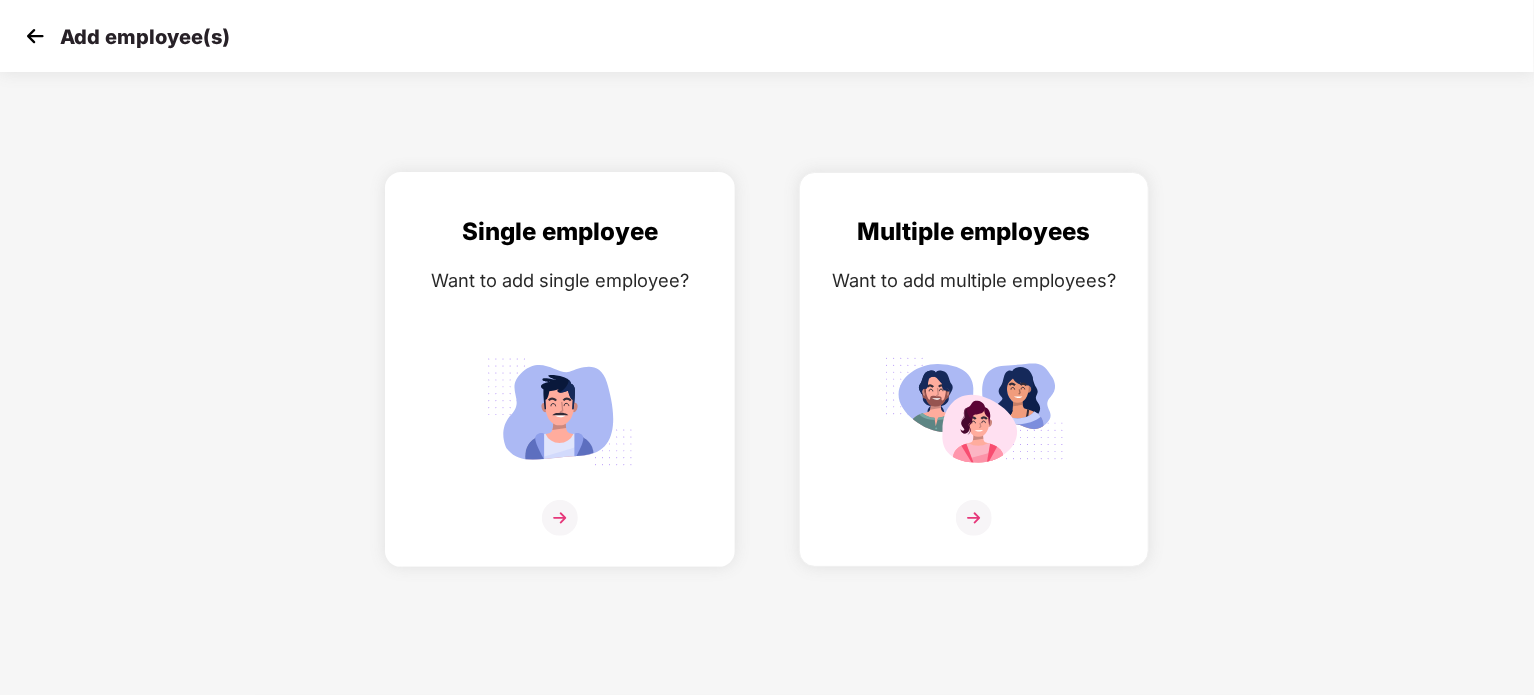 click at bounding box center [560, 411] 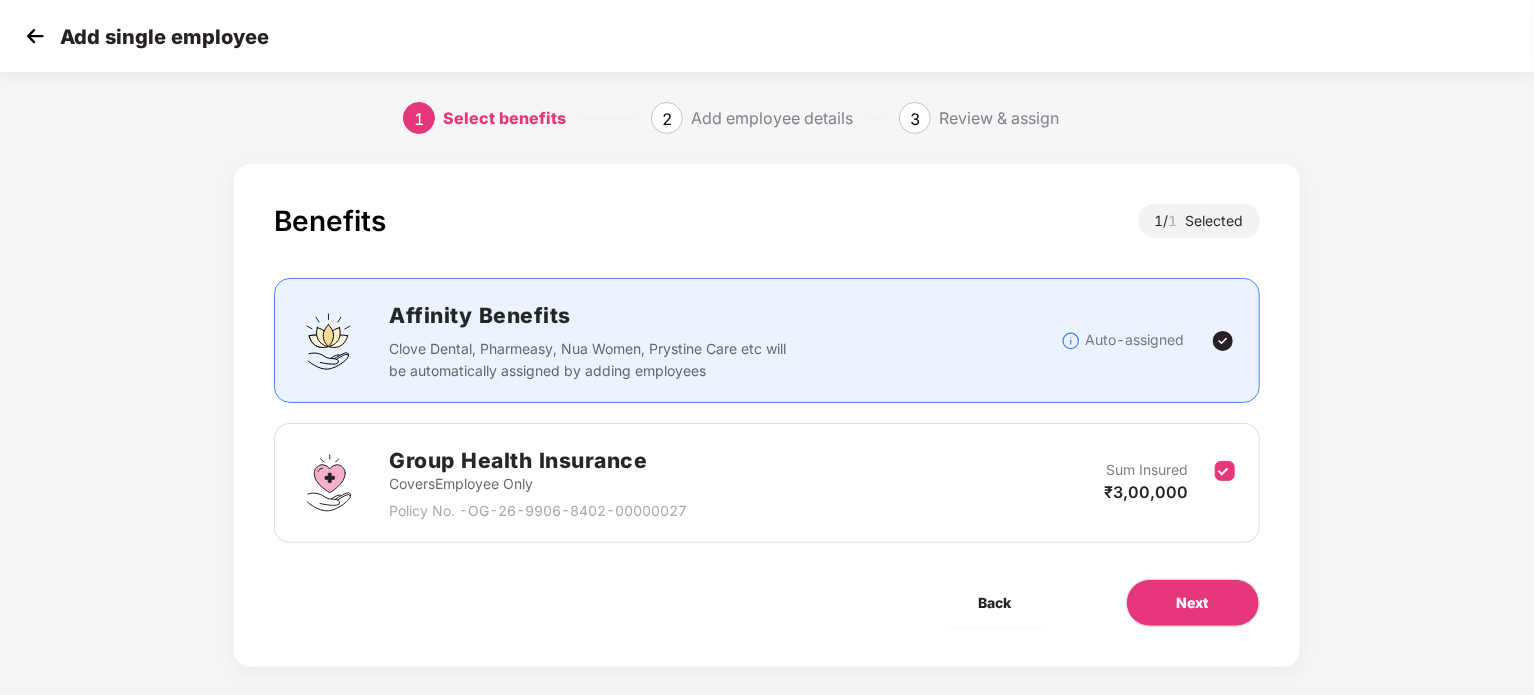 click on "Benefits 1 / 1     Selected Affinity Benefits Clove Dental, Pharmeasy, Nua Women, Prystine Care etc will be automatically assigned by adding employees Auto-assigned Group Health Insurance Covers  Employee Only Policy No. -  [POLICY_NUMBER] Sum Insured   ₹3,00,000 Back Next" at bounding box center [766, 415] 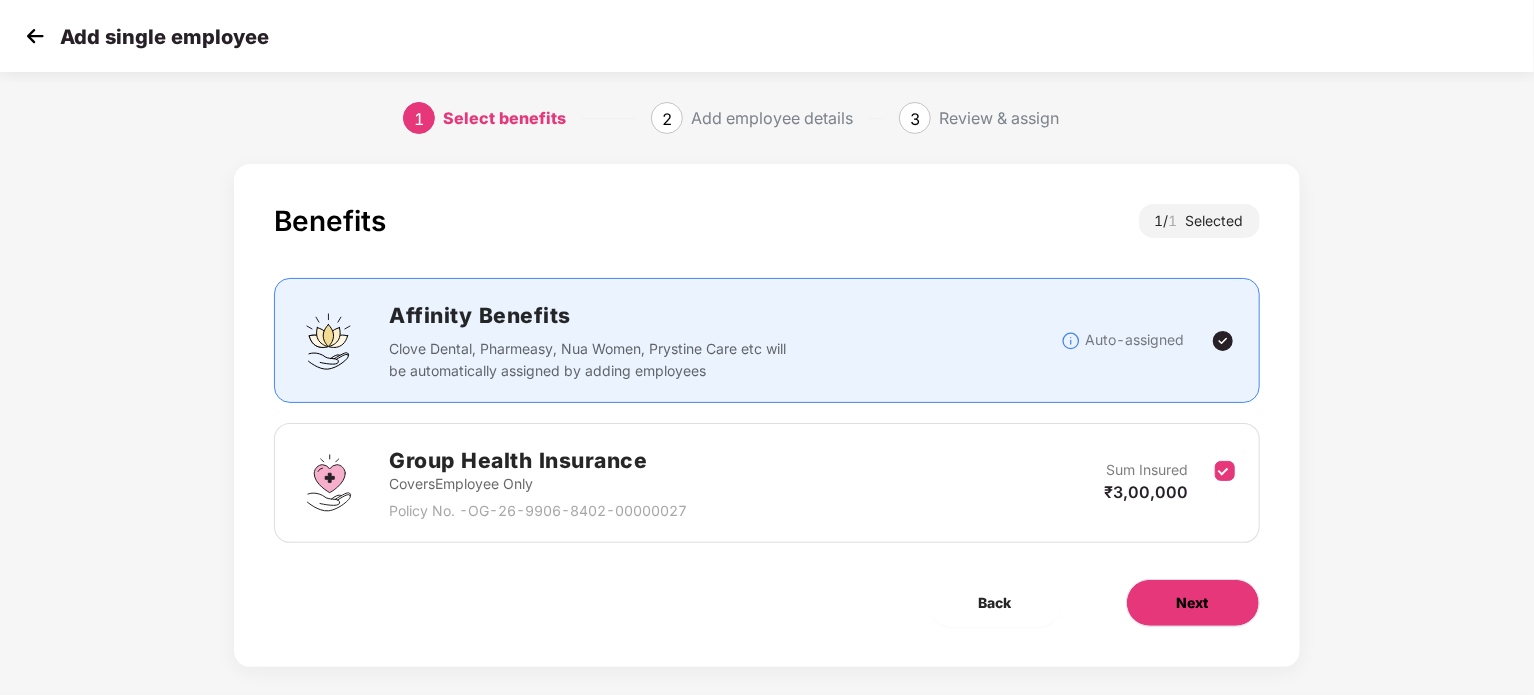 click on "Next" at bounding box center [1193, 603] 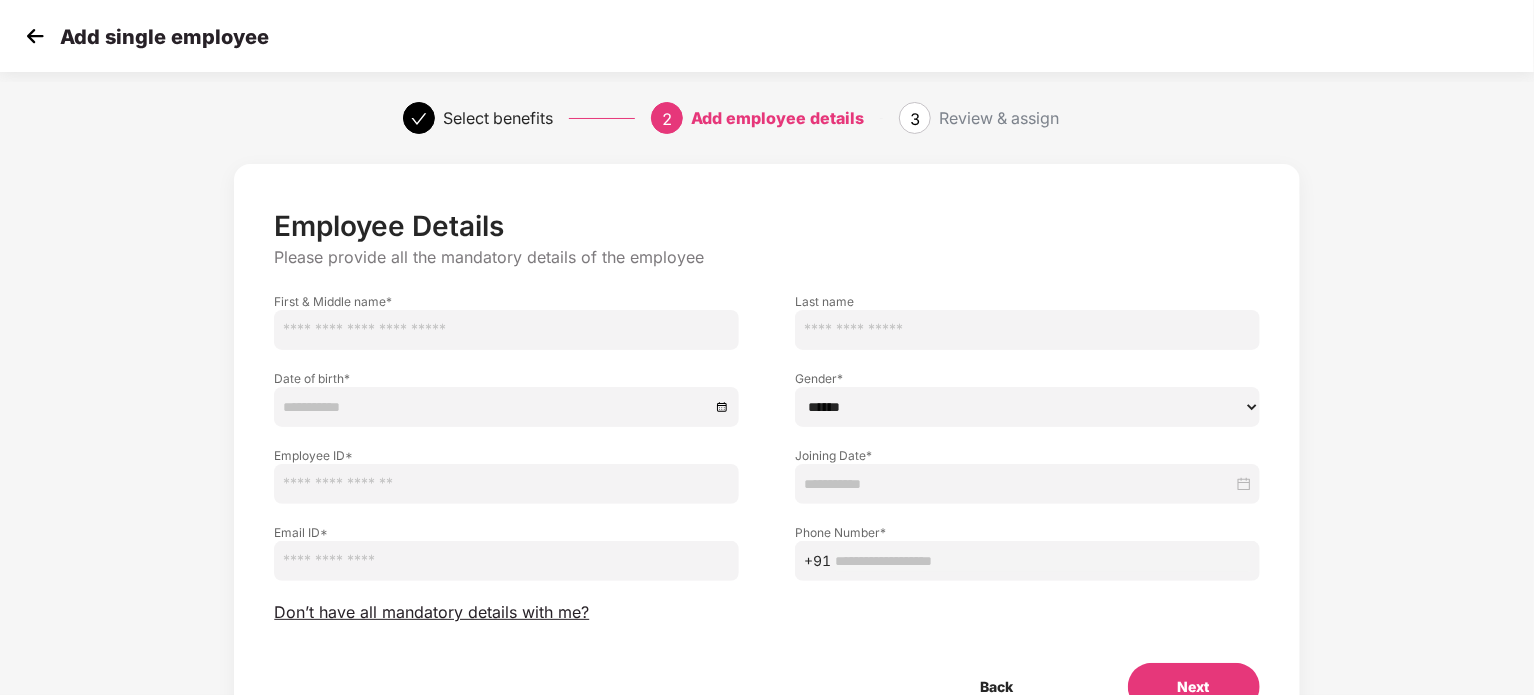 click at bounding box center (506, 330) 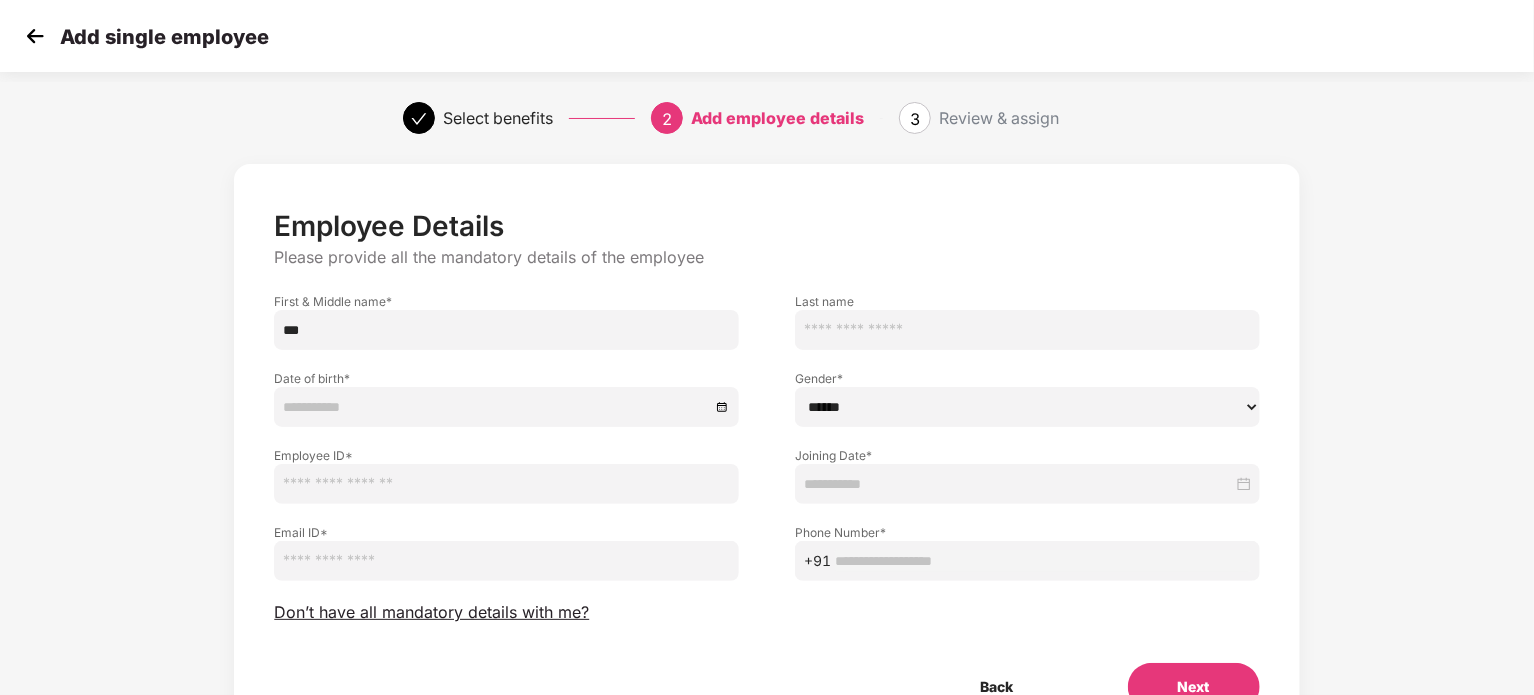 type on "***" 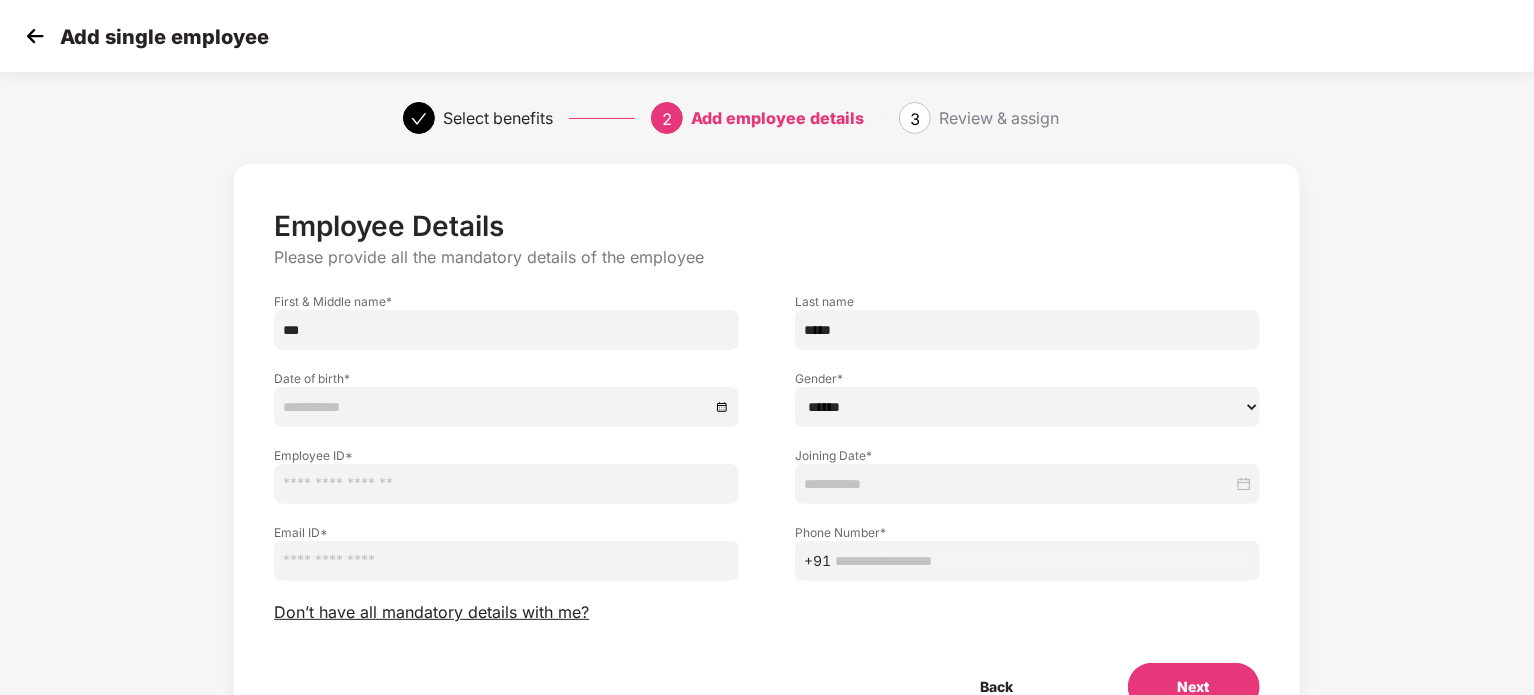type on "*****" 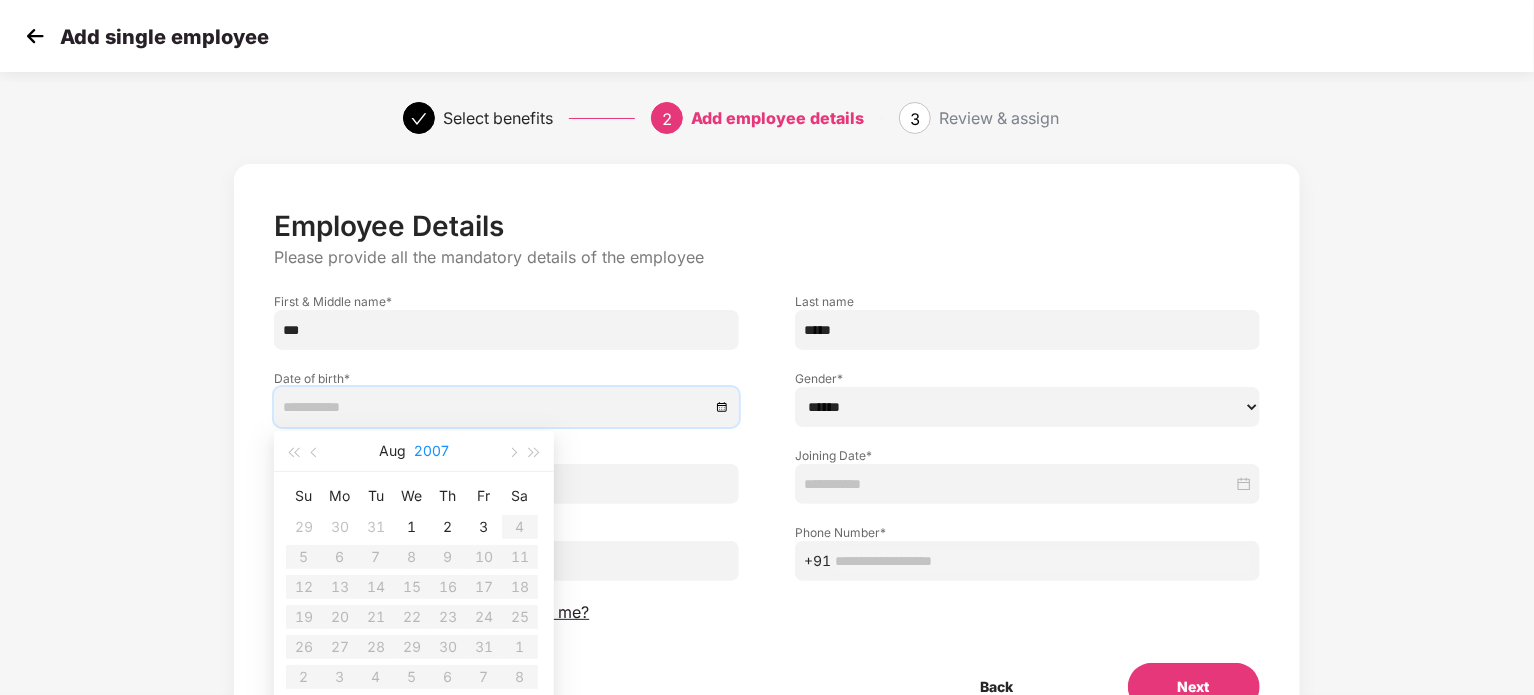 click on "2007" at bounding box center (431, 451) 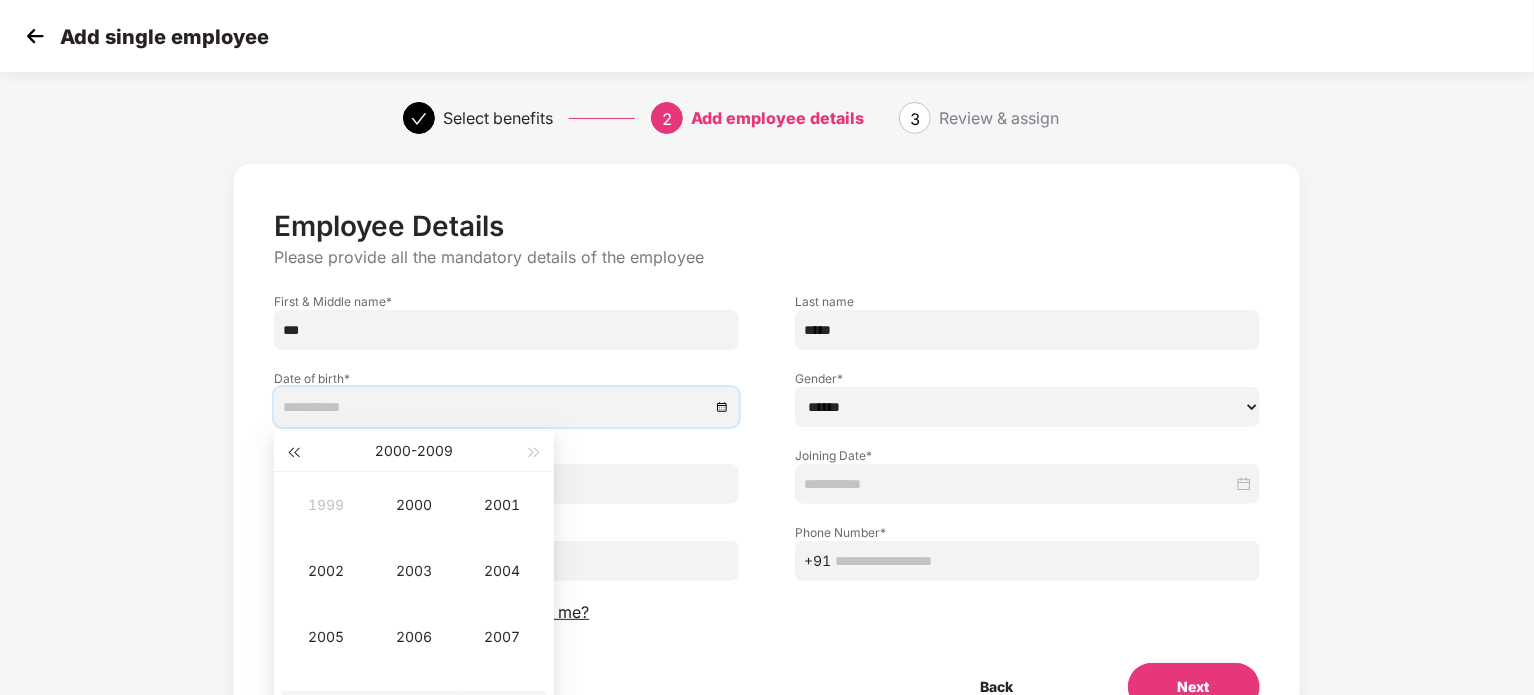 click at bounding box center [293, 453] 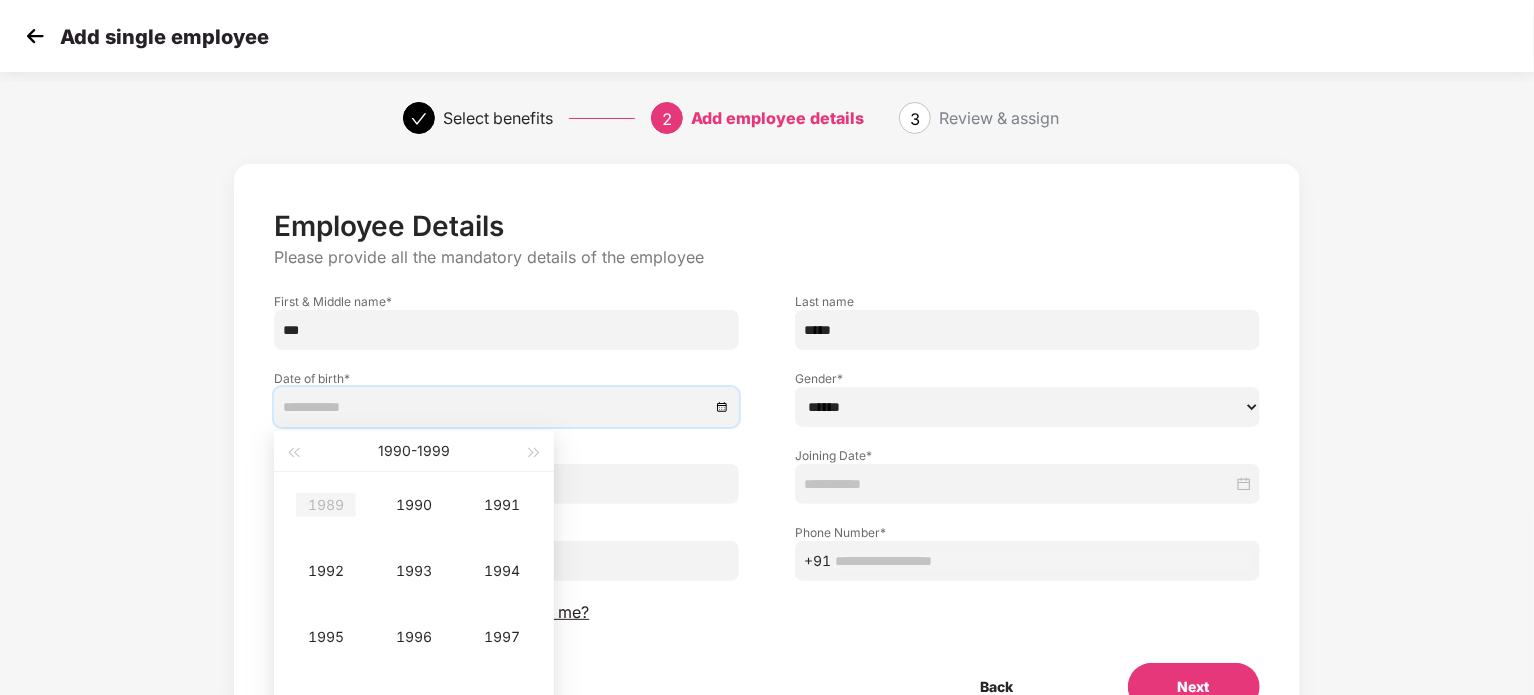 type on "**********" 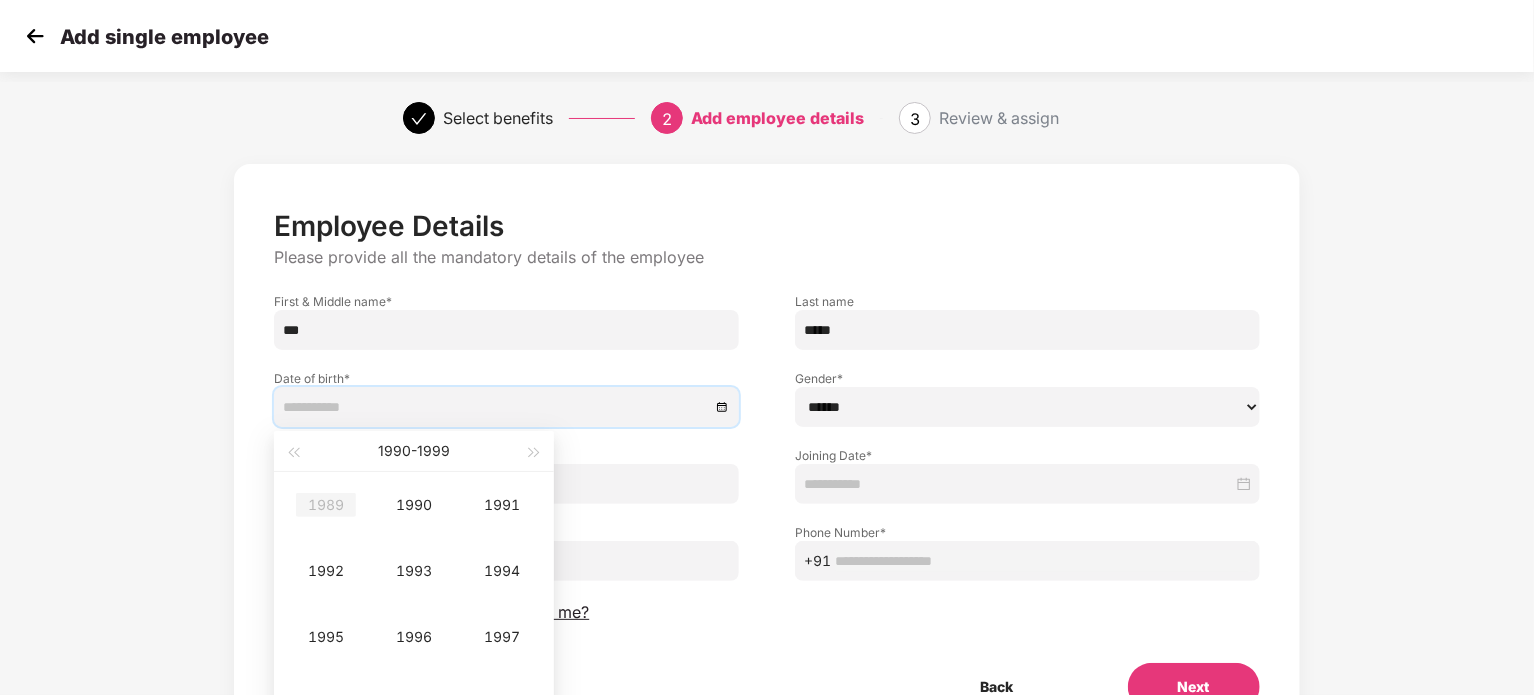 type on "**********" 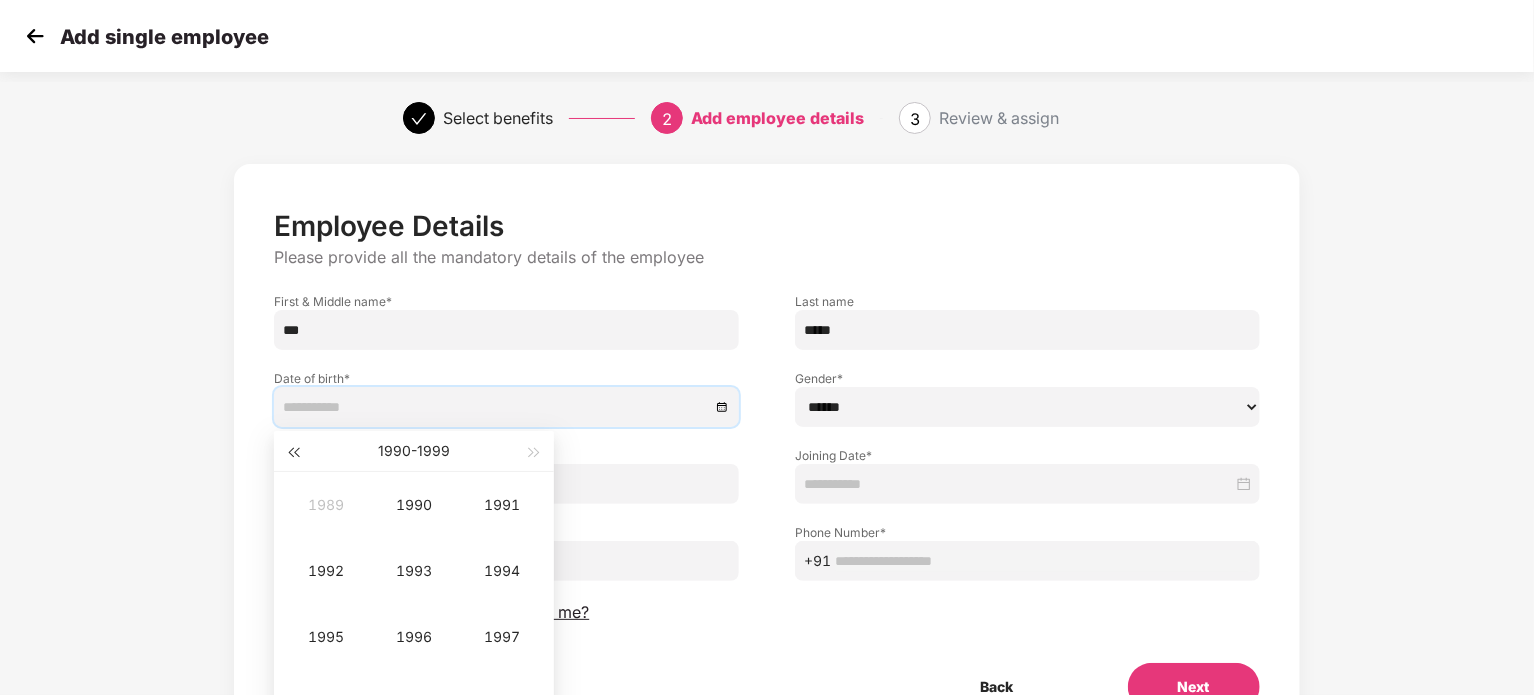 click at bounding box center (293, 451) 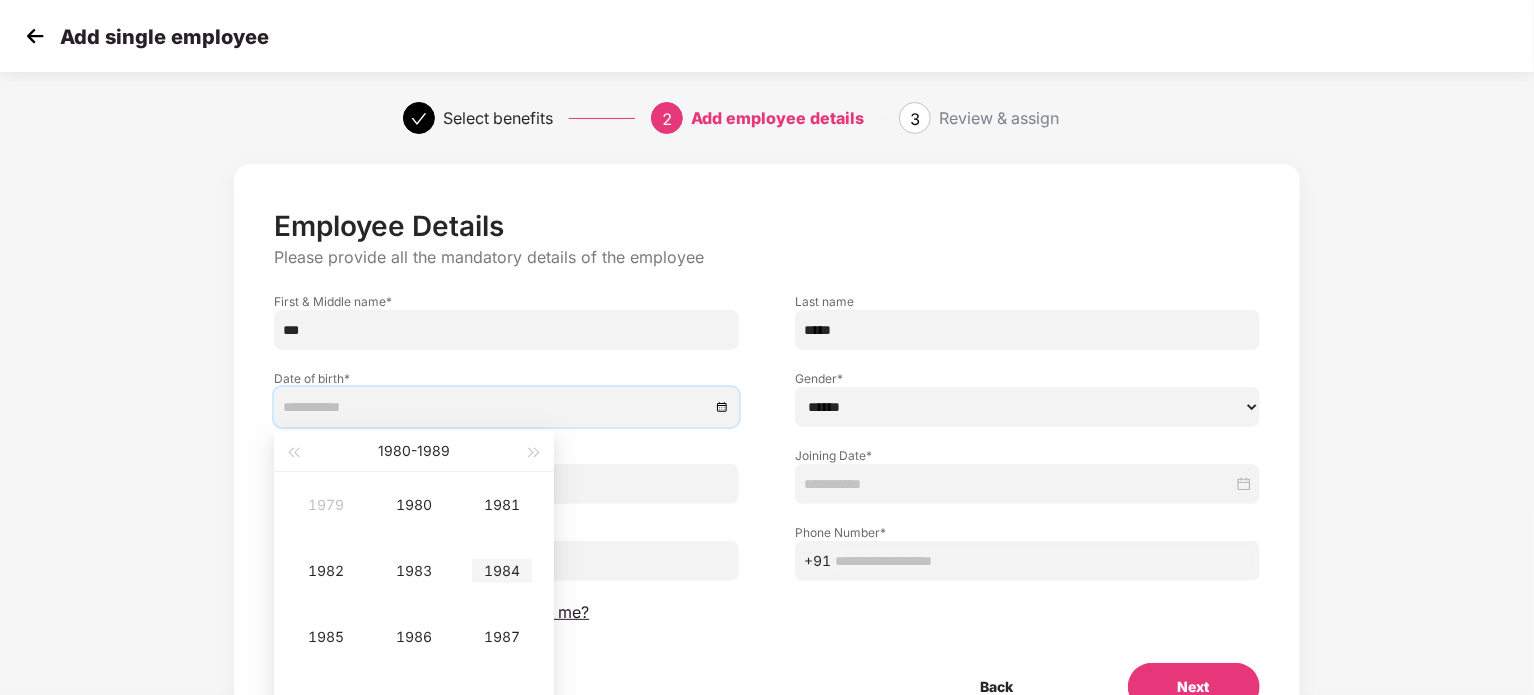 scroll, scrollTop: 105, scrollLeft: 0, axis: vertical 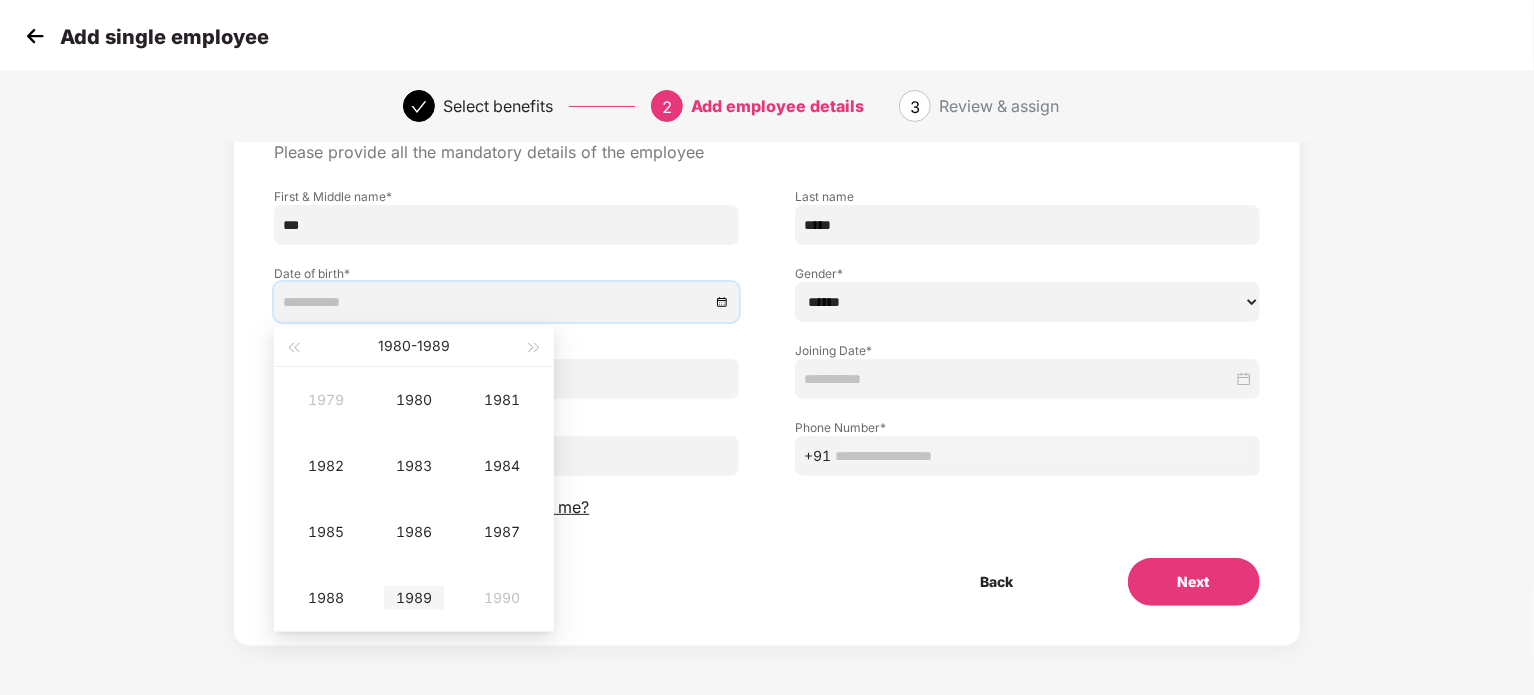 type on "**********" 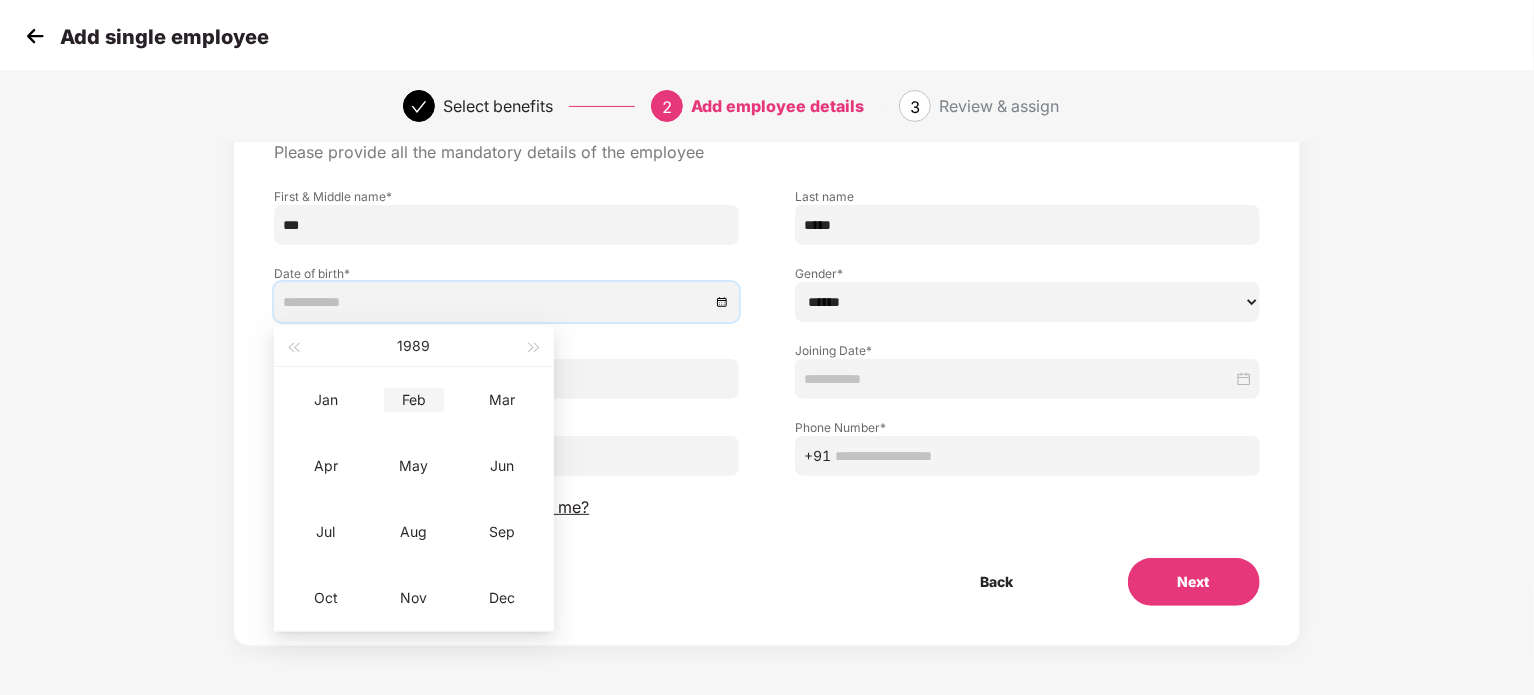 type on "**********" 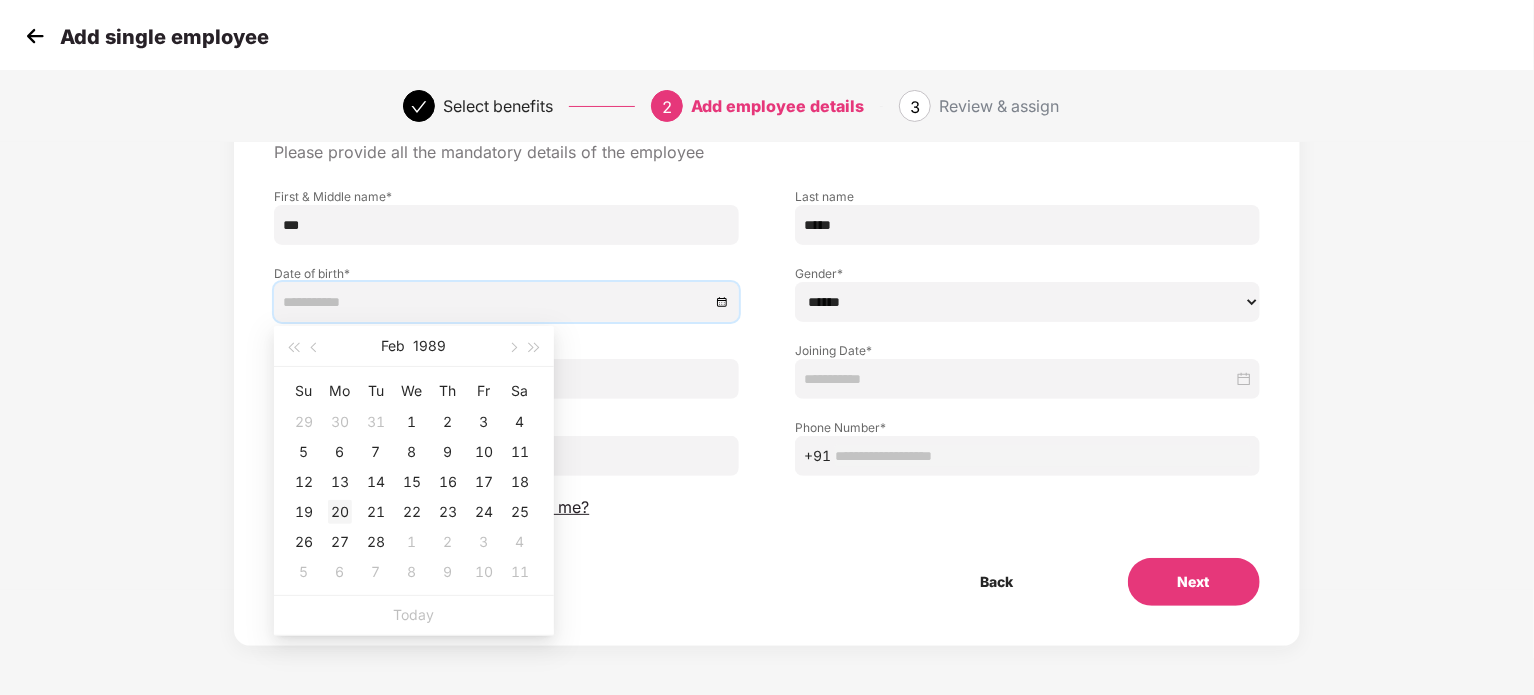 type on "**********" 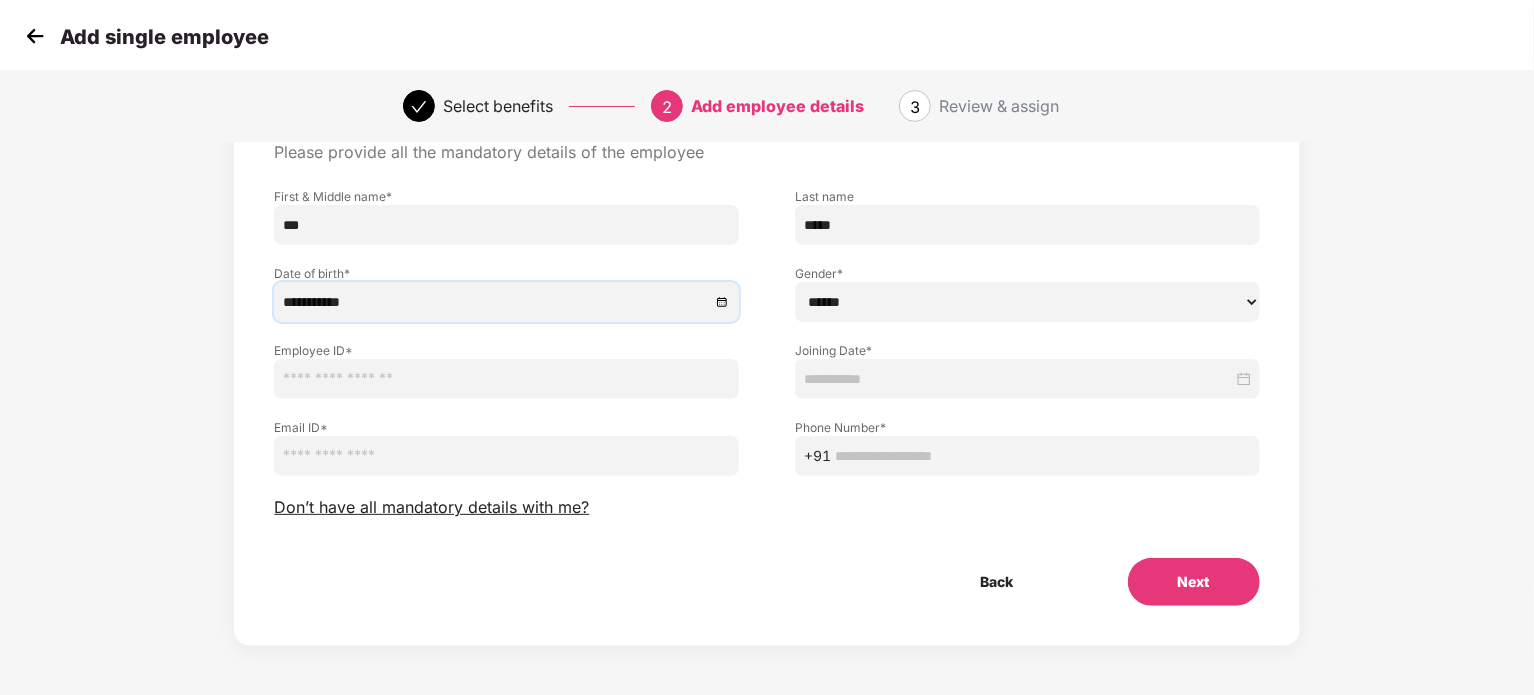 click on "****** **** ******" at bounding box center [1027, 302] 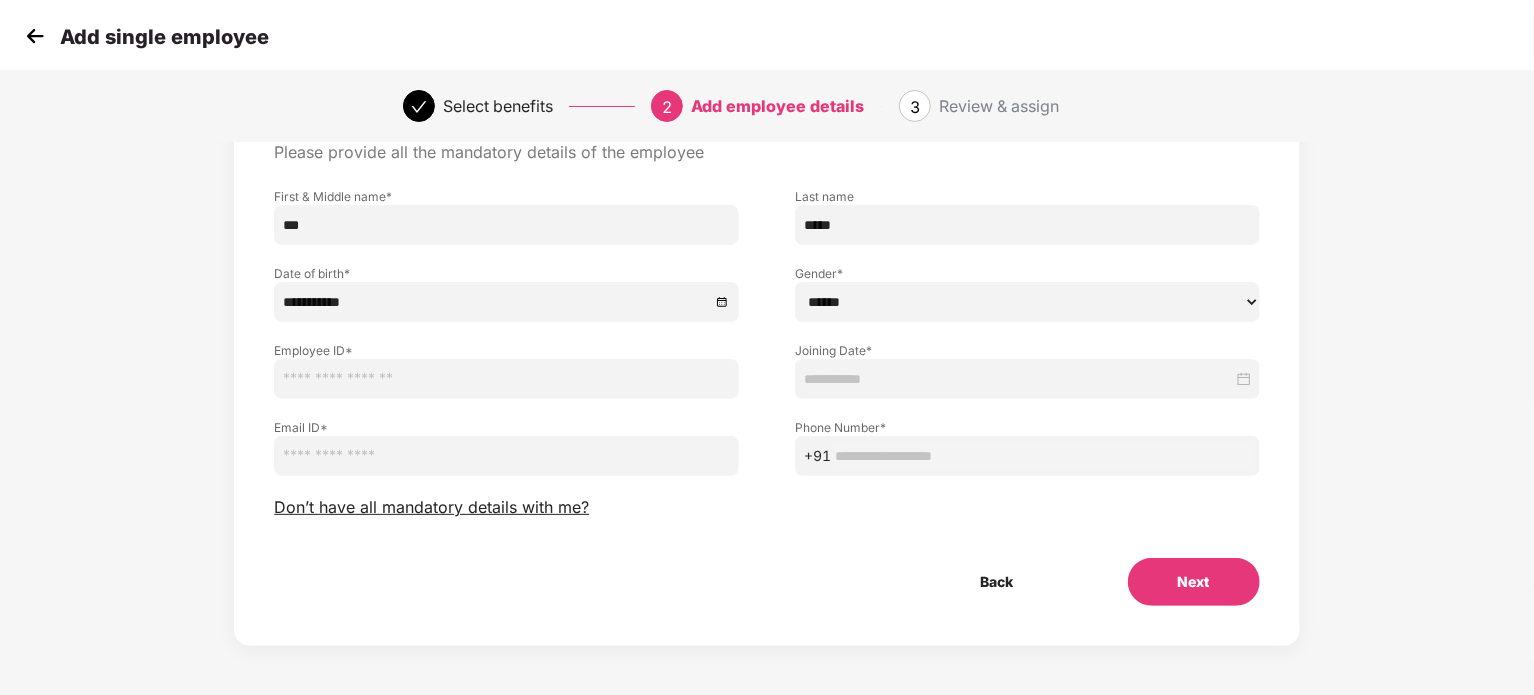 select on "****" 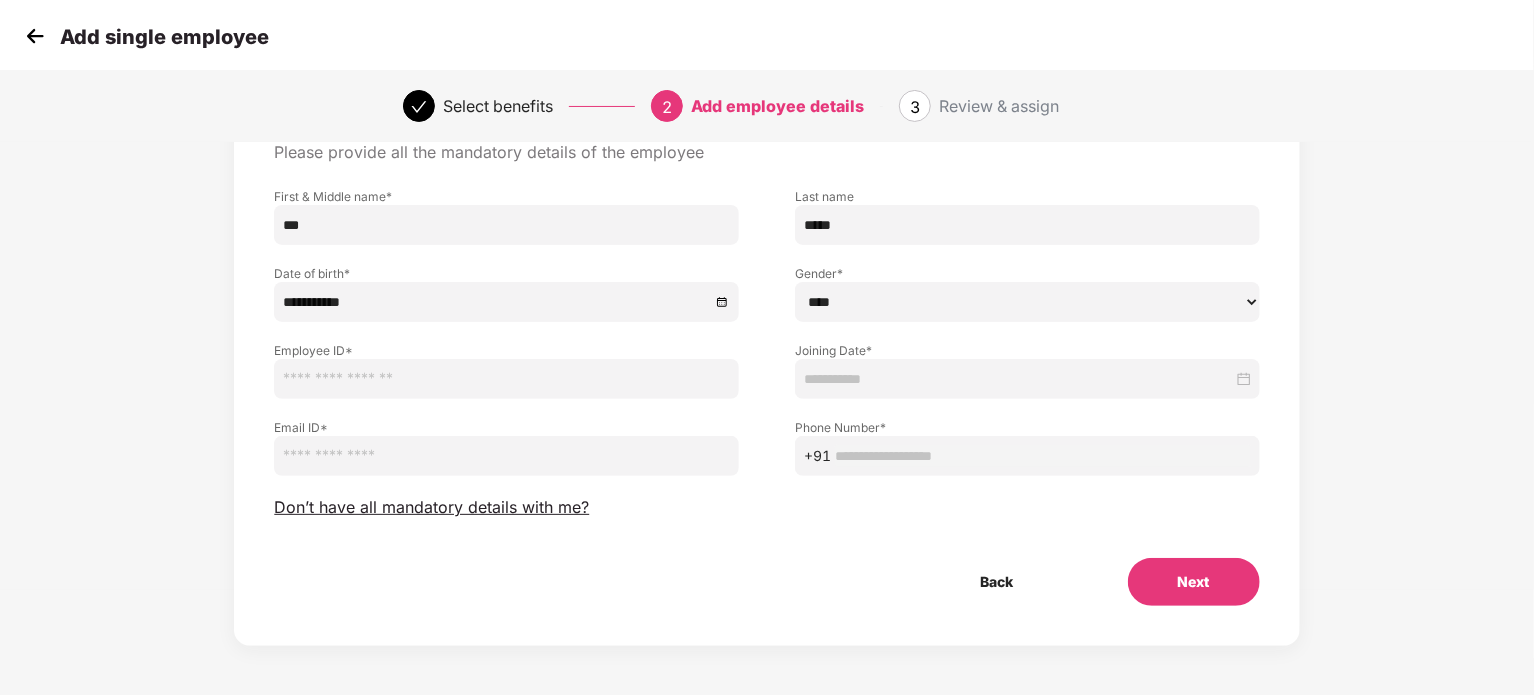 click on "****** **** ******" at bounding box center (1027, 302) 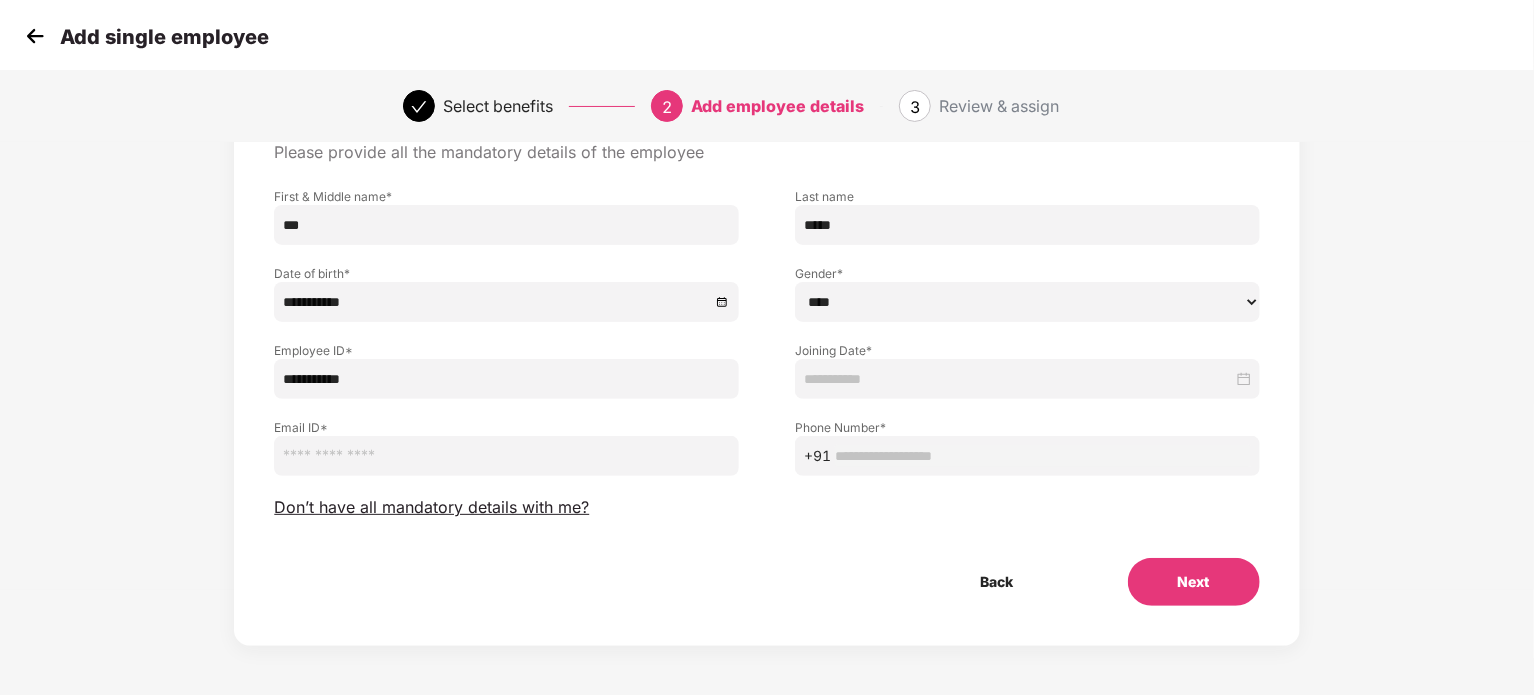 type on "**********" 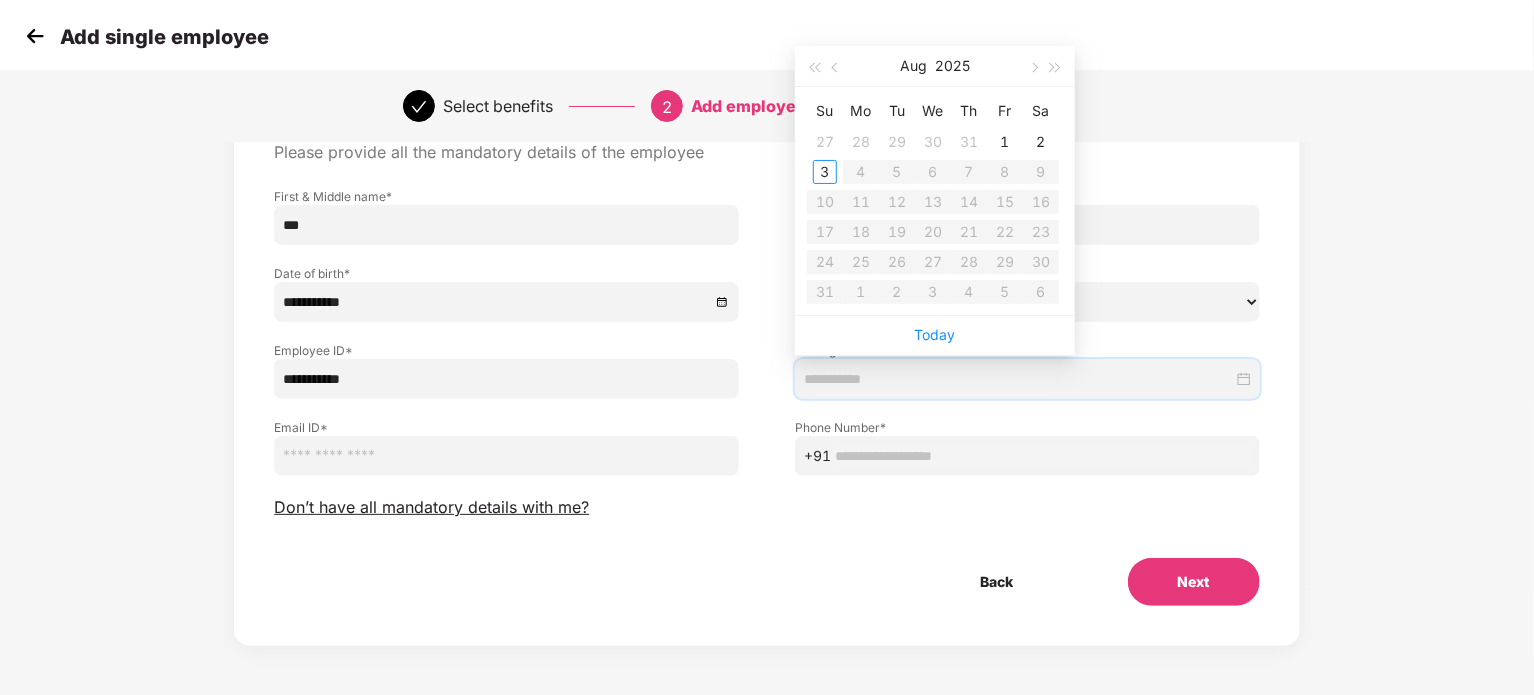 click at bounding box center [1018, 379] 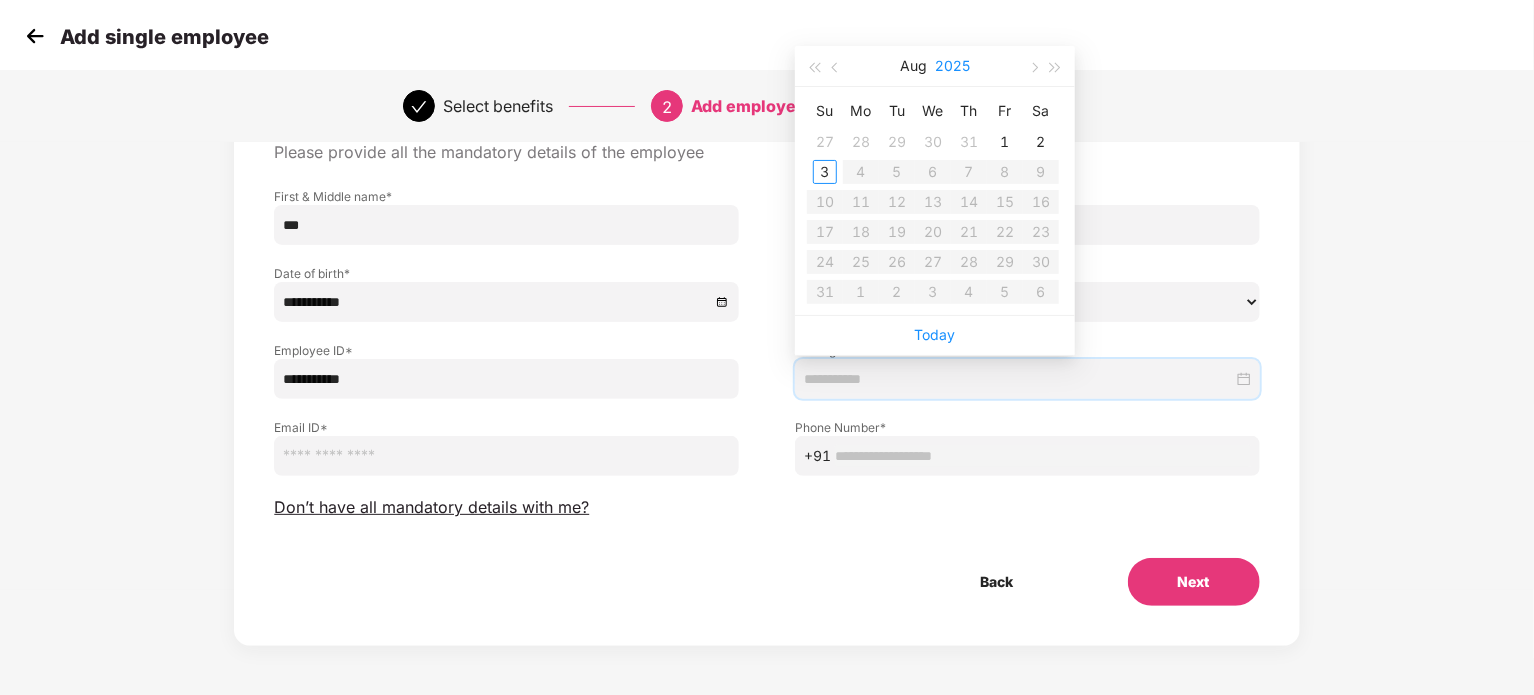 type on "**********" 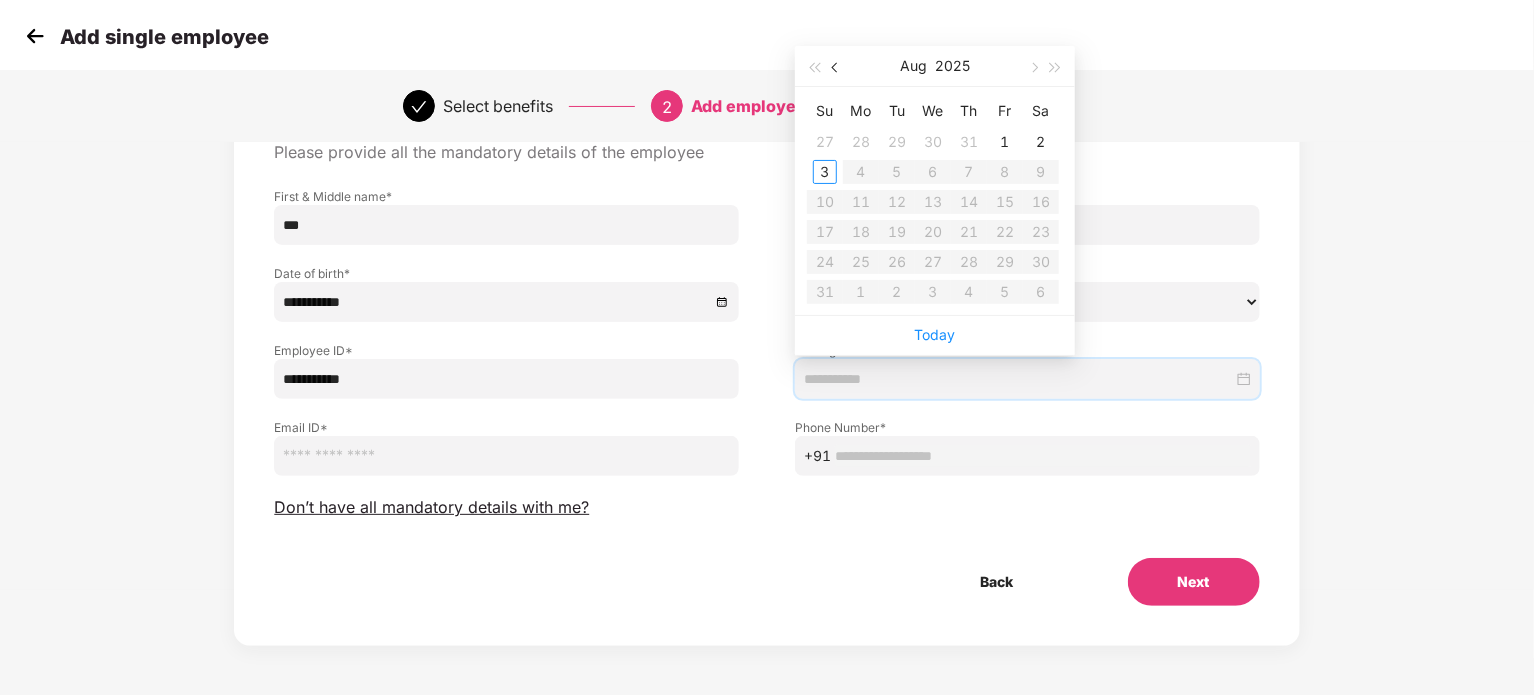 click at bounding box center [836, 66] 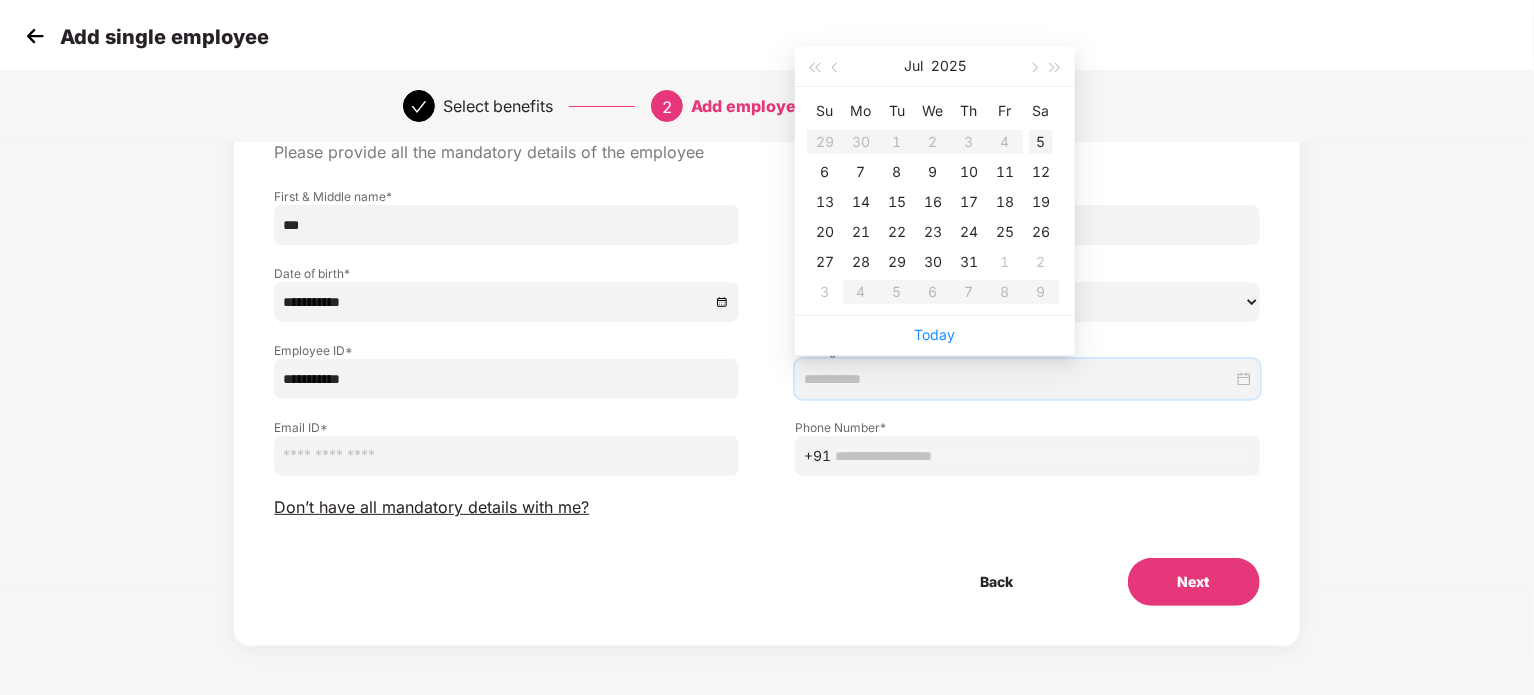 type on "**********" 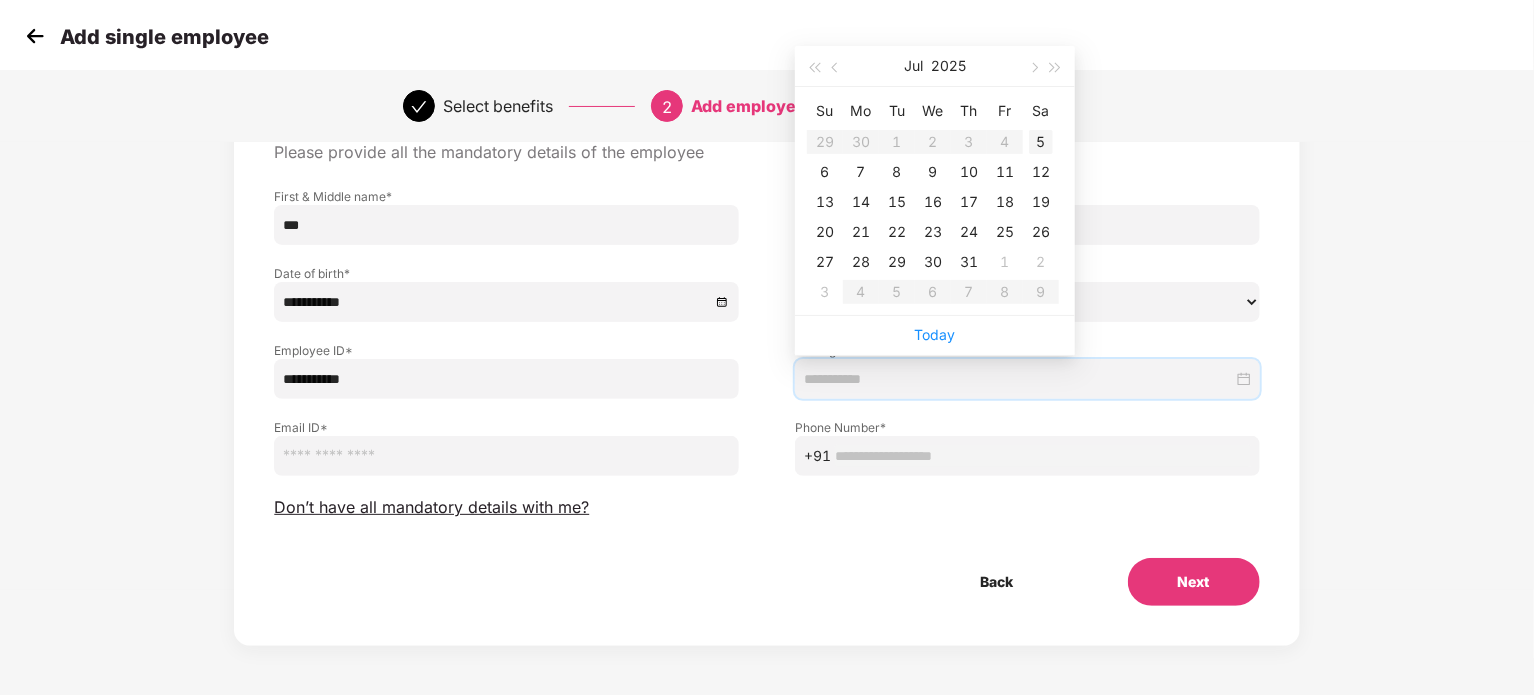 click on "5" at bounding box center [1041, 142] 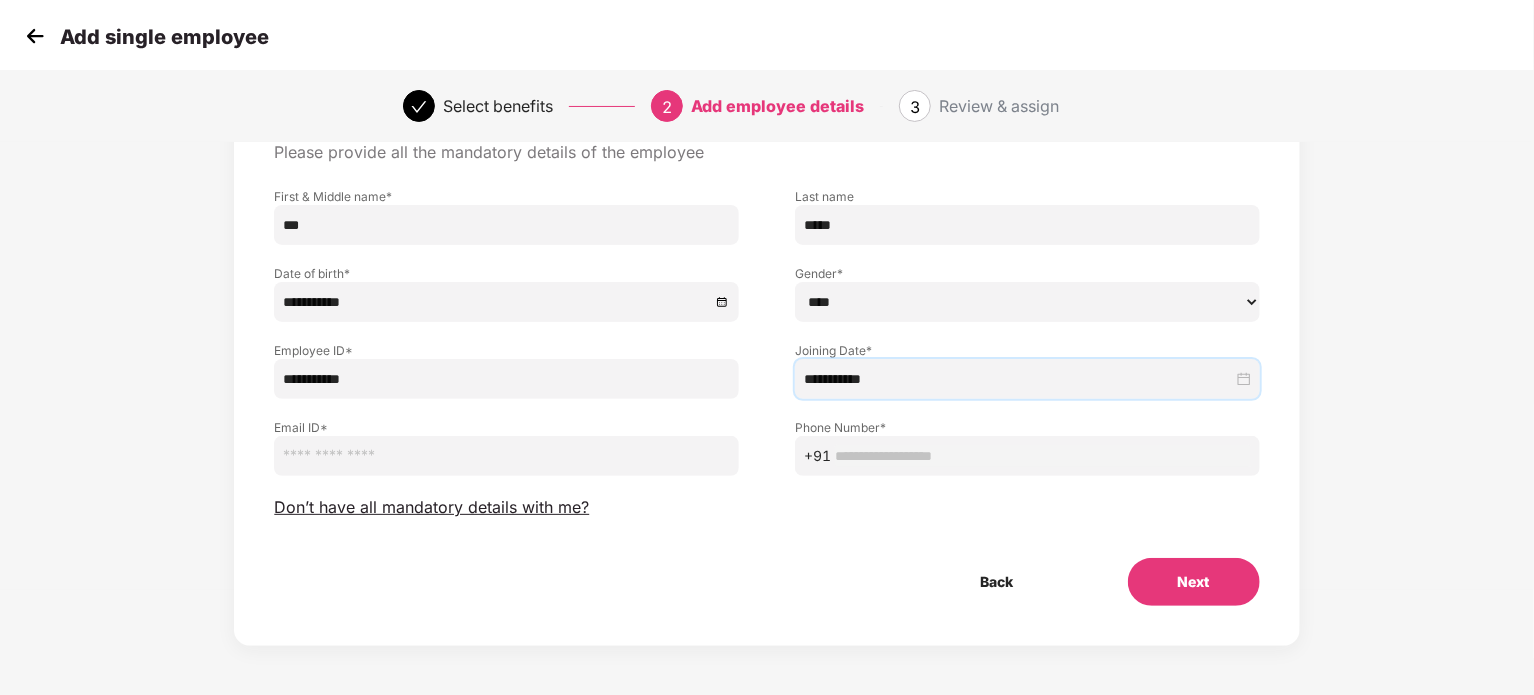 click at bounding box center (506, 456) 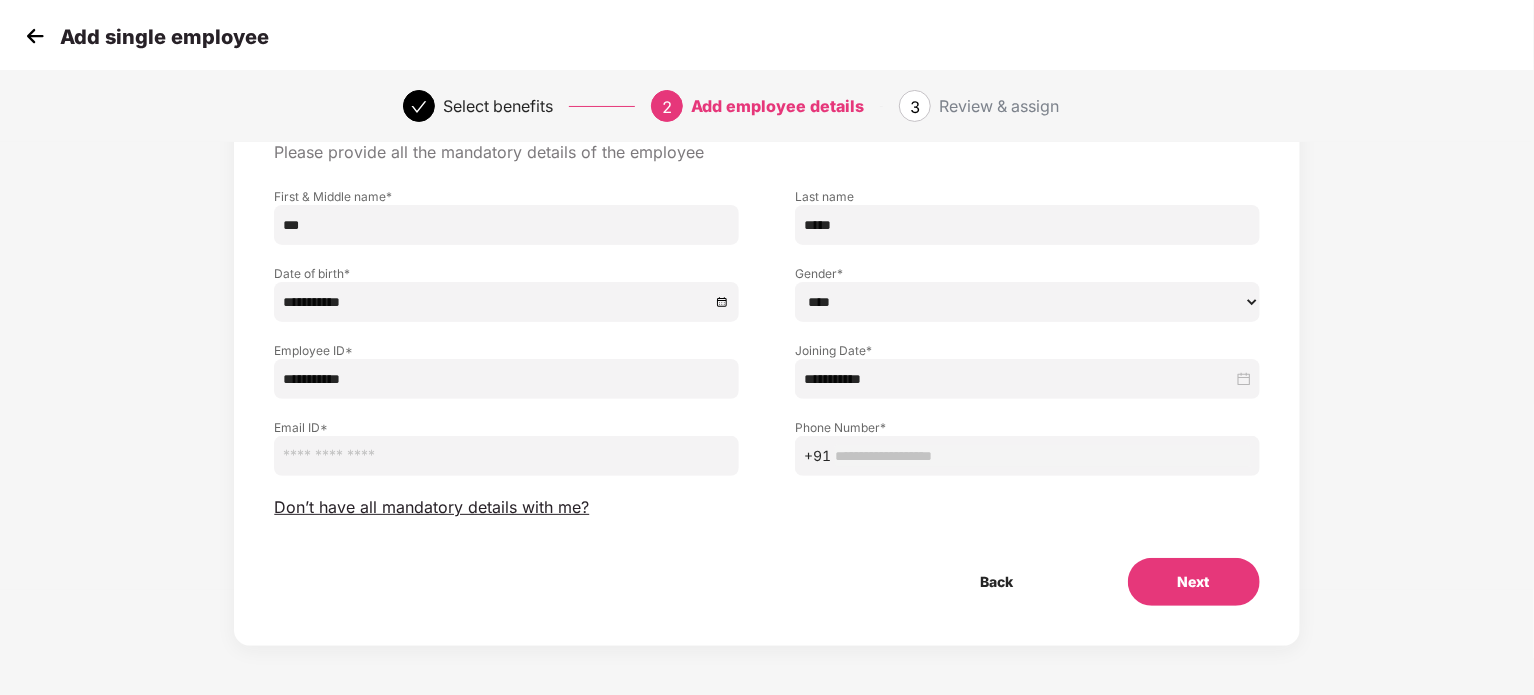 paste on "**********" 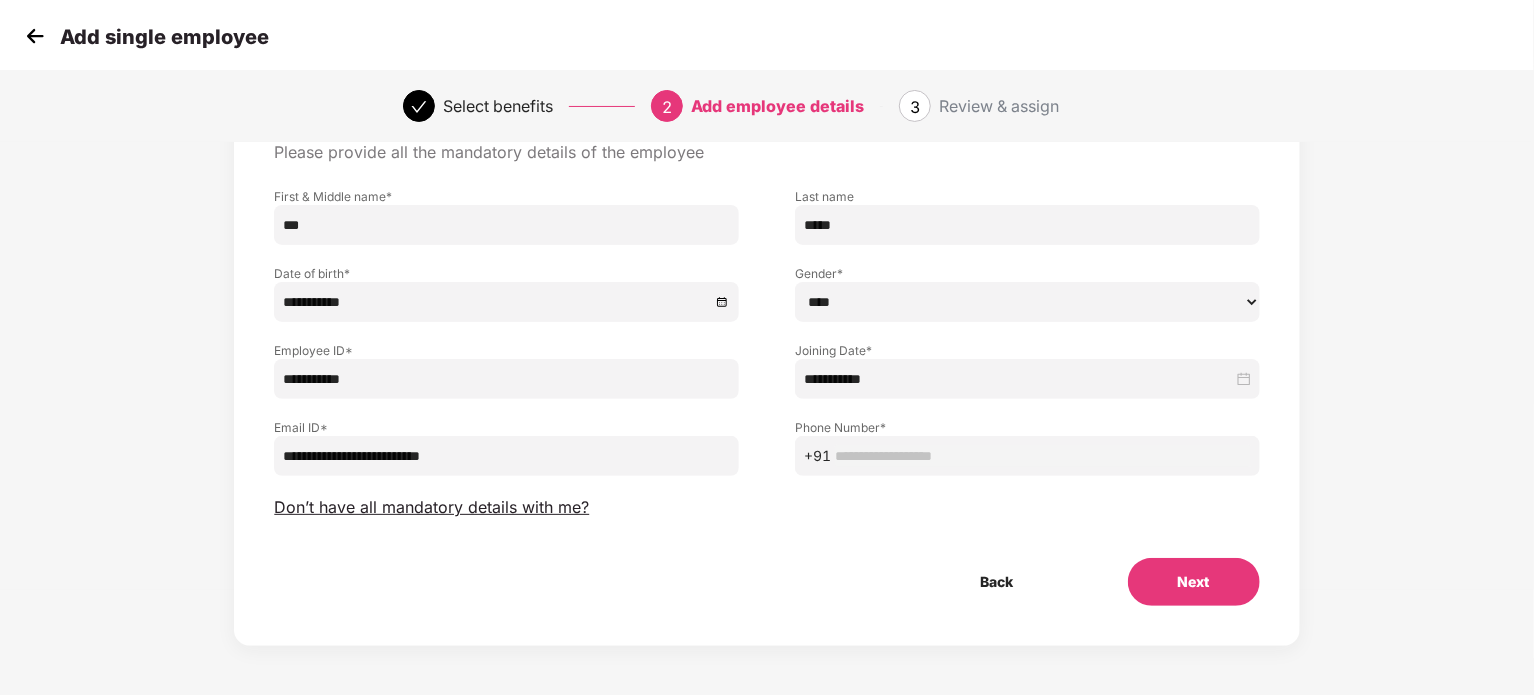 type on "**********" 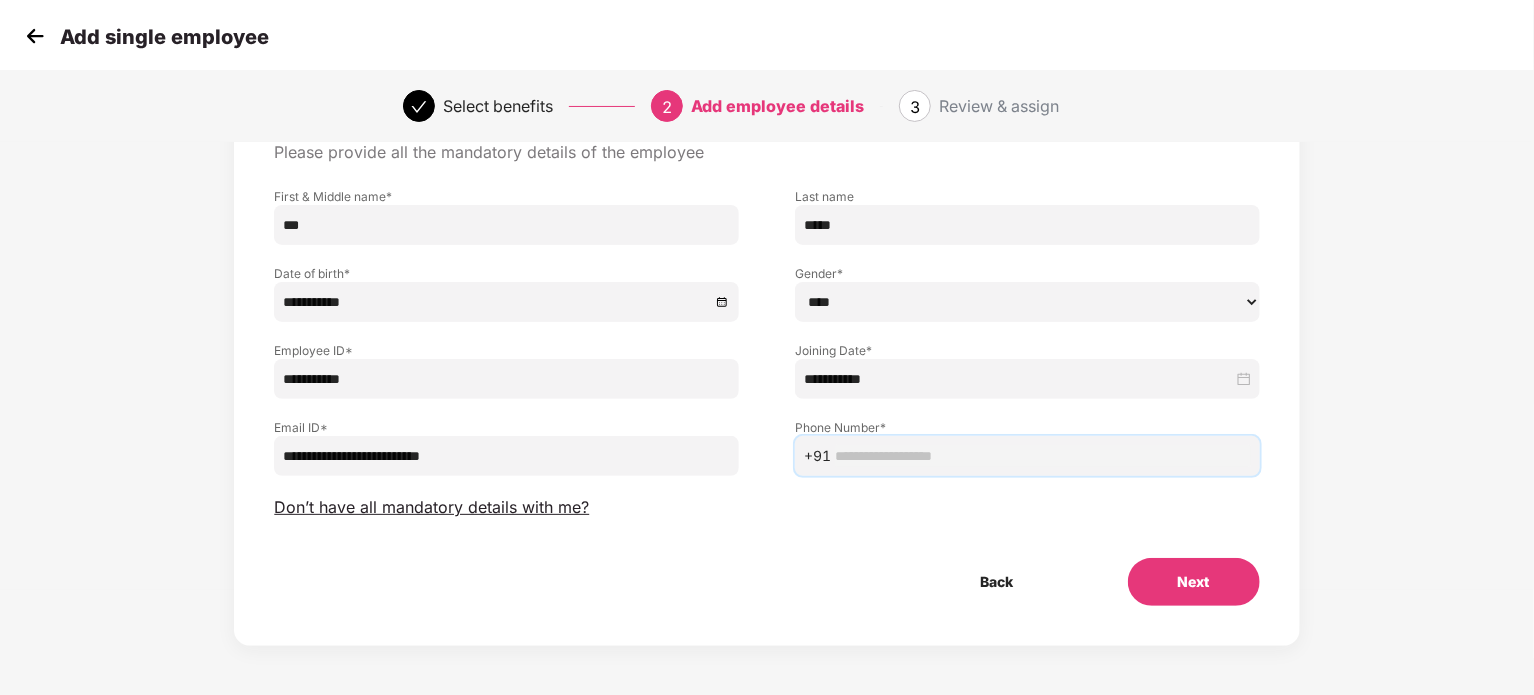 paste on "**********" 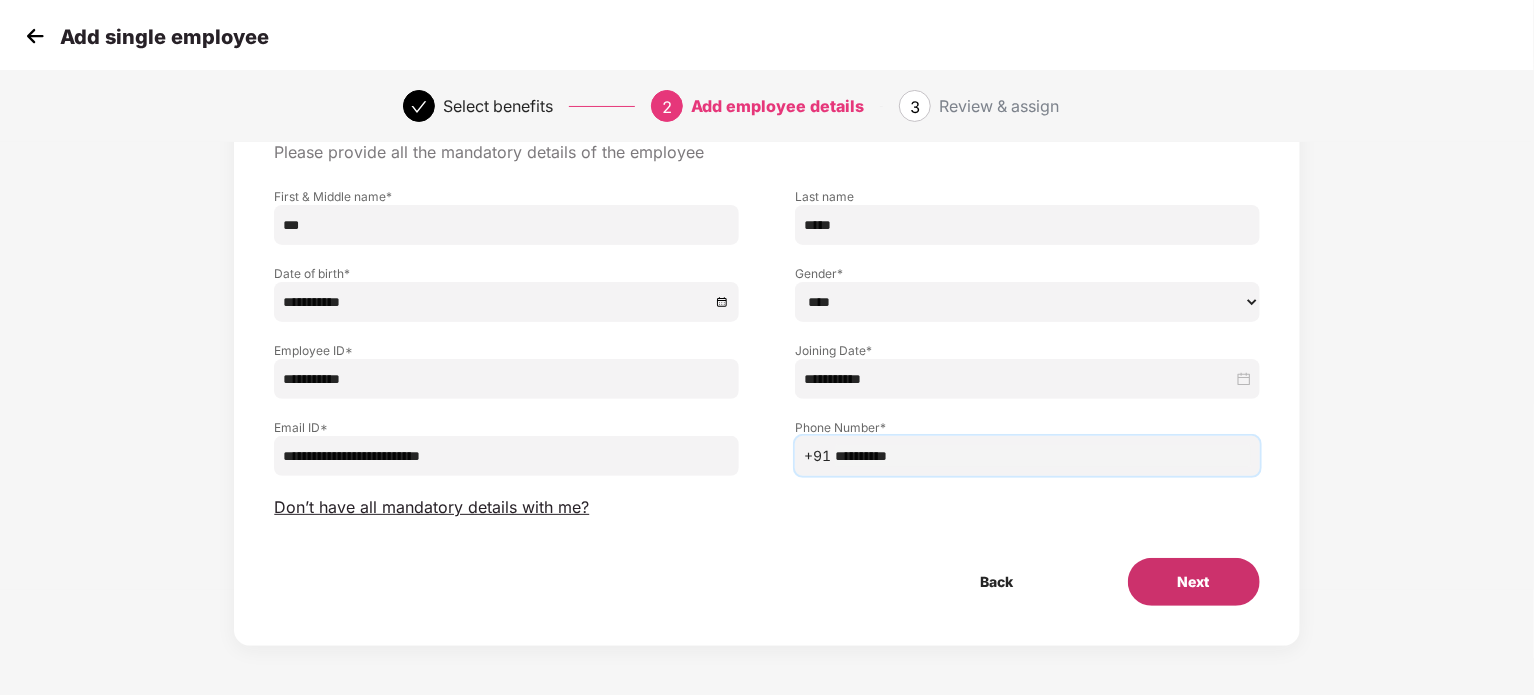 type on "**********" 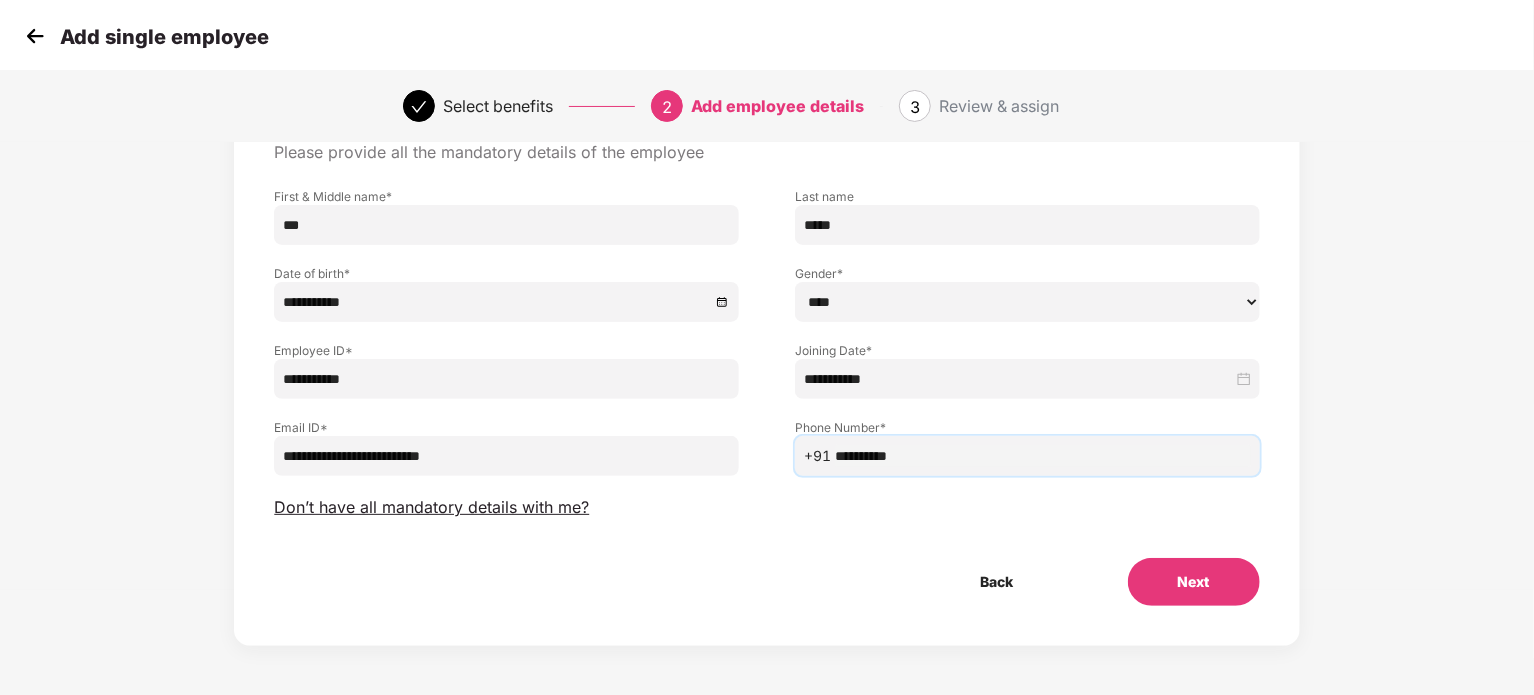 click on "Next" at bounding box center [1194, 582] 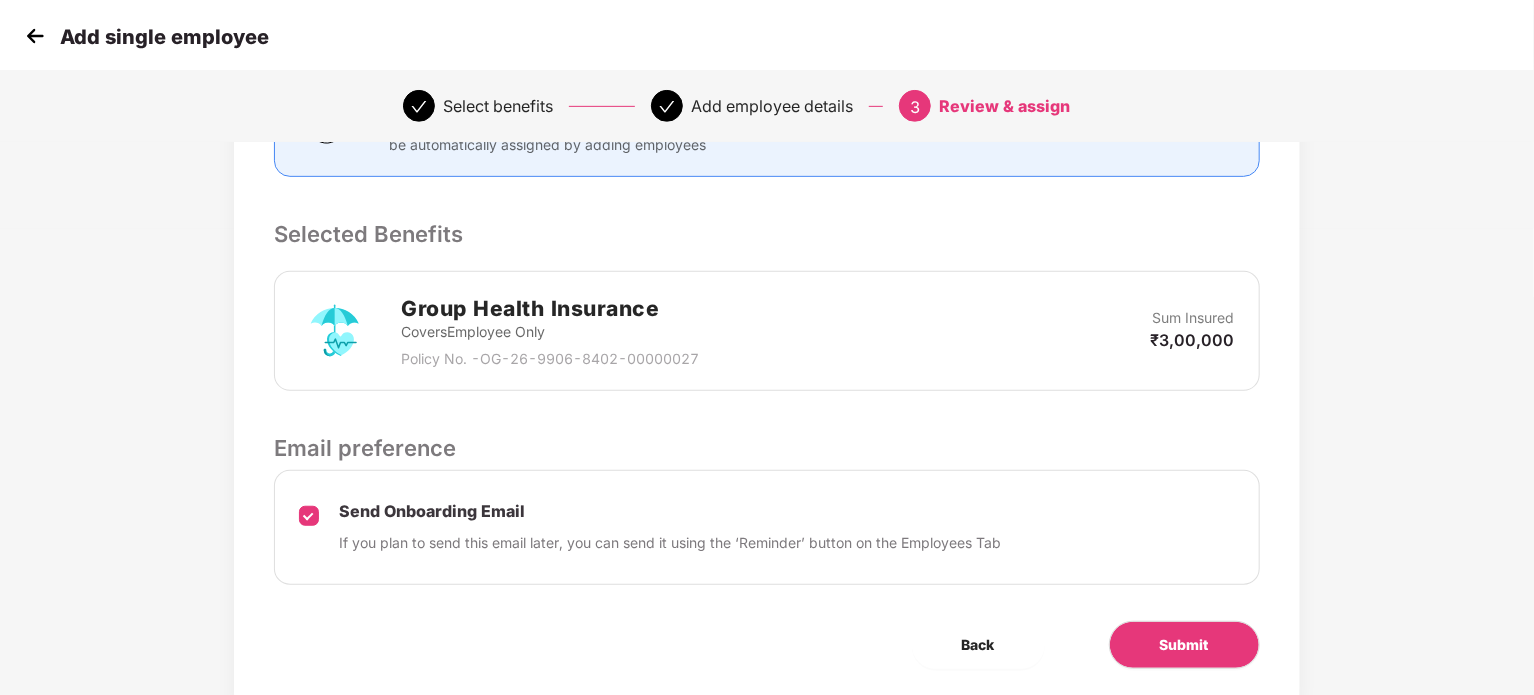 scroll, scrollTop: 528, scrollLeft: 0, axis: vertical 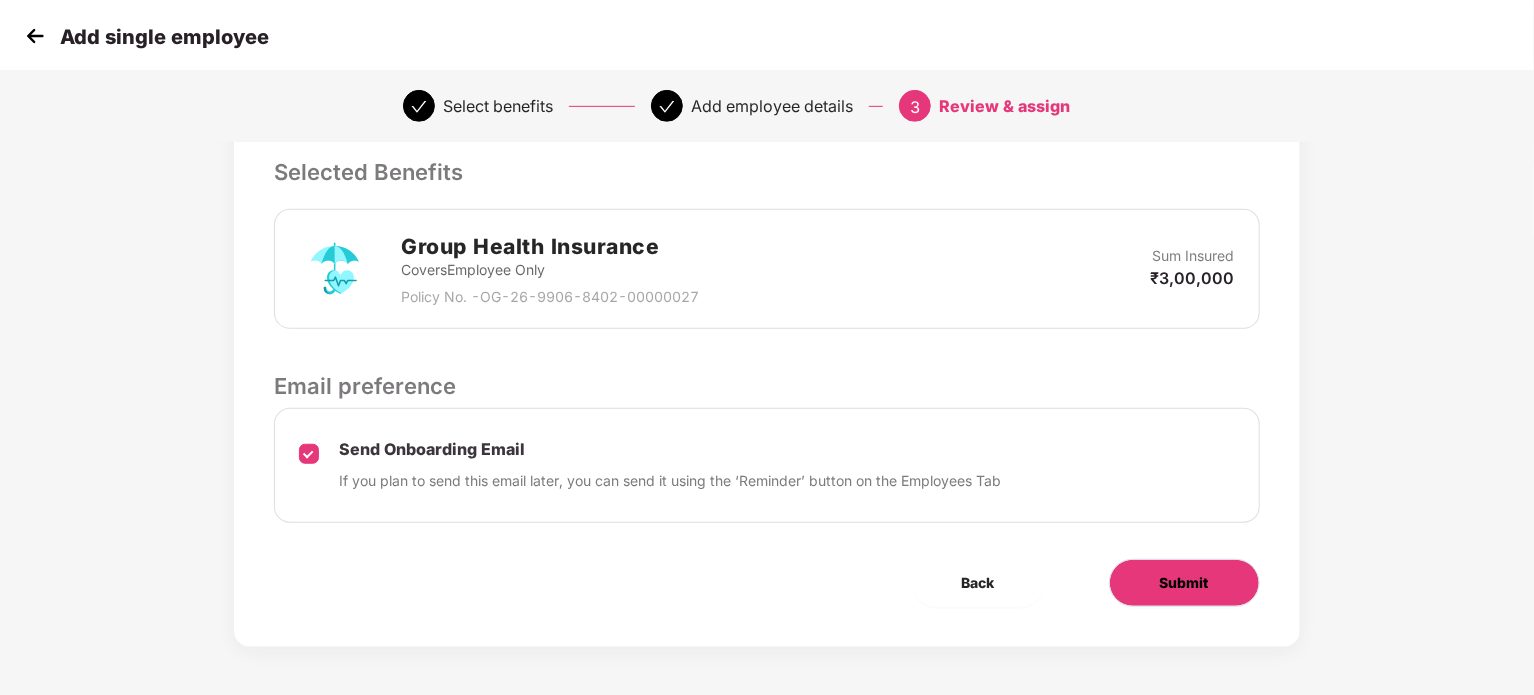 click on "Submit" at bounding box center [1184, 583] 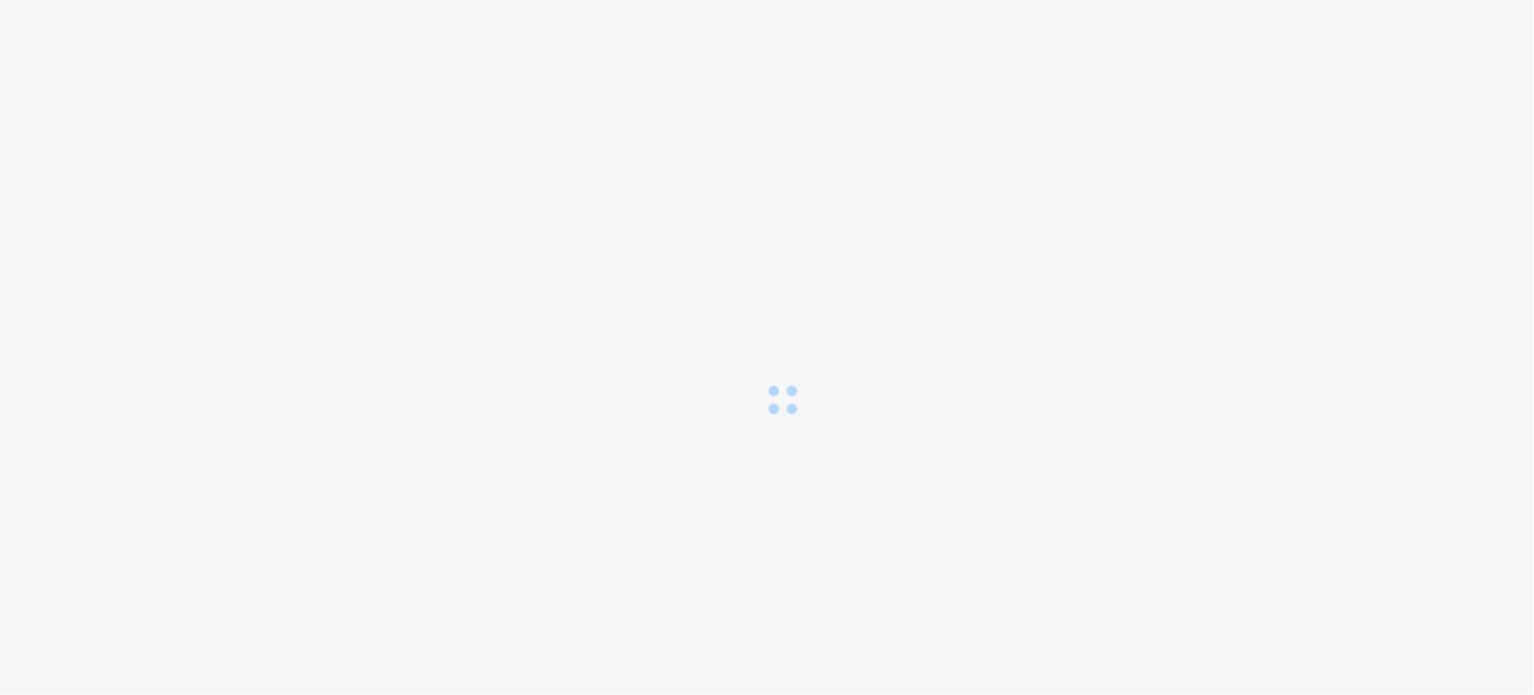 scroll, scrollTop: 0, scrollLeft: 0, axis: both 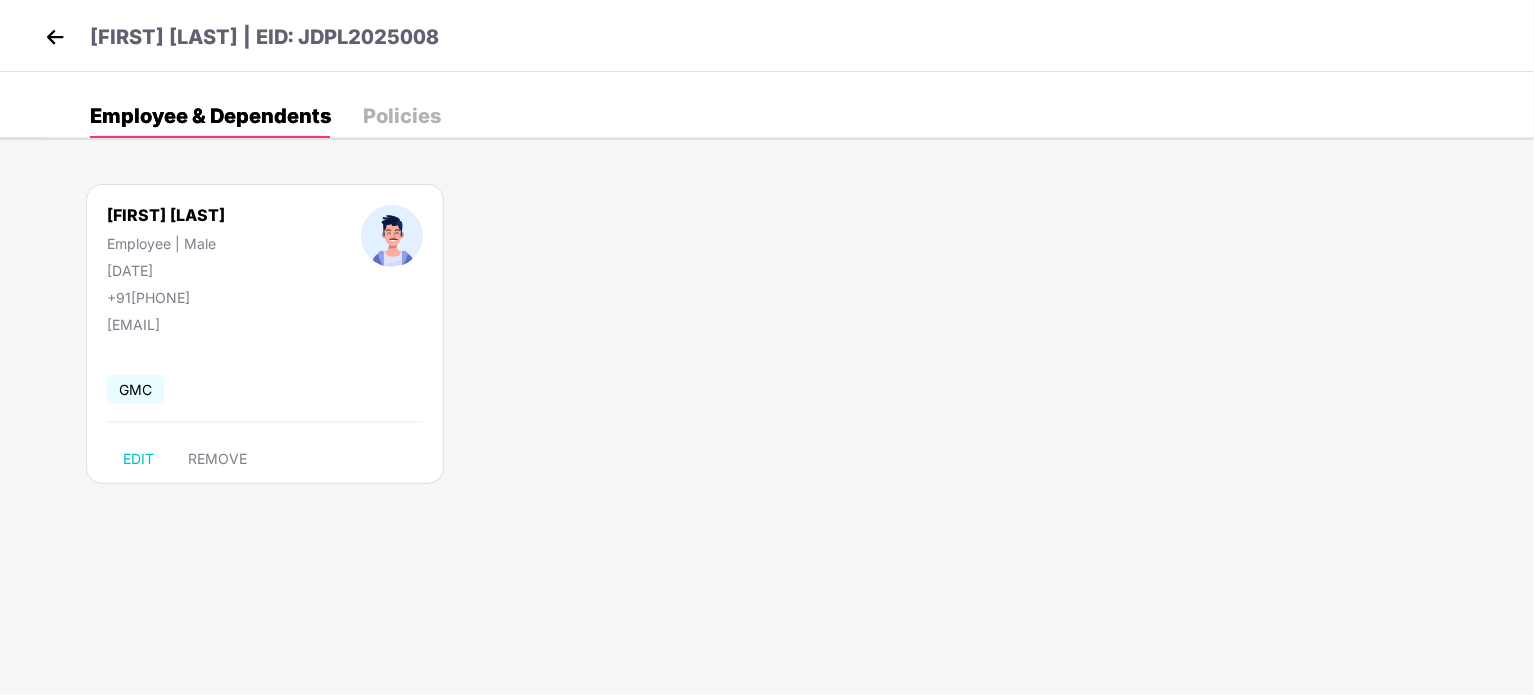 click at bounding box center [55, 37] 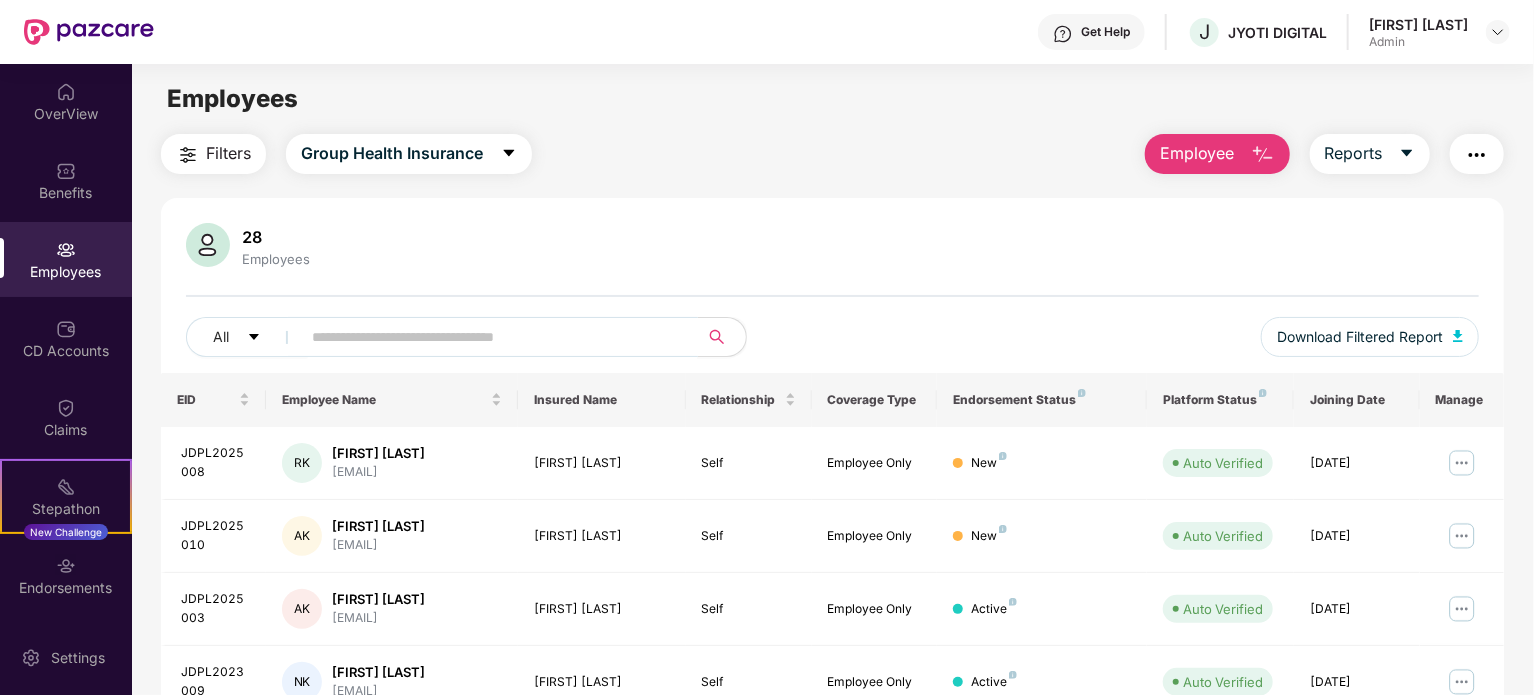 click at bounding box center [491, 337] 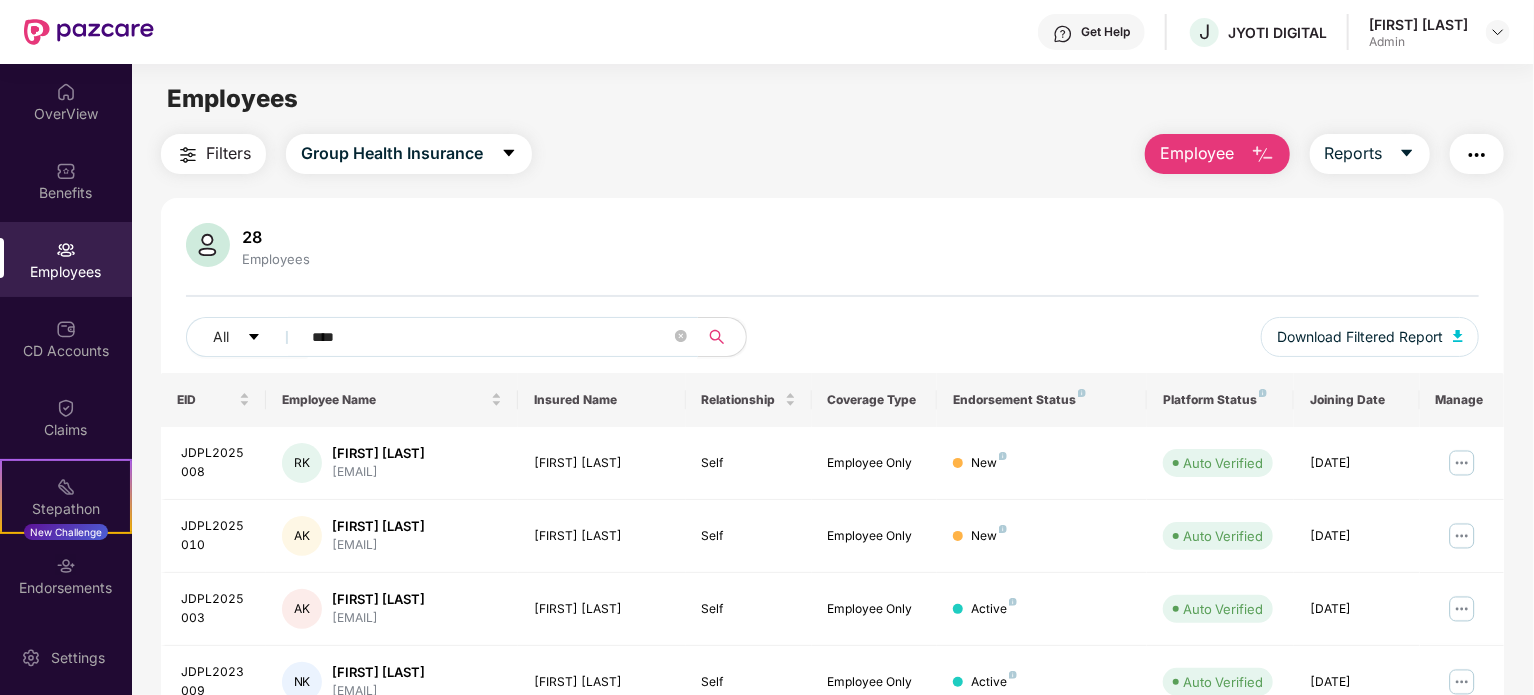 type on "****" 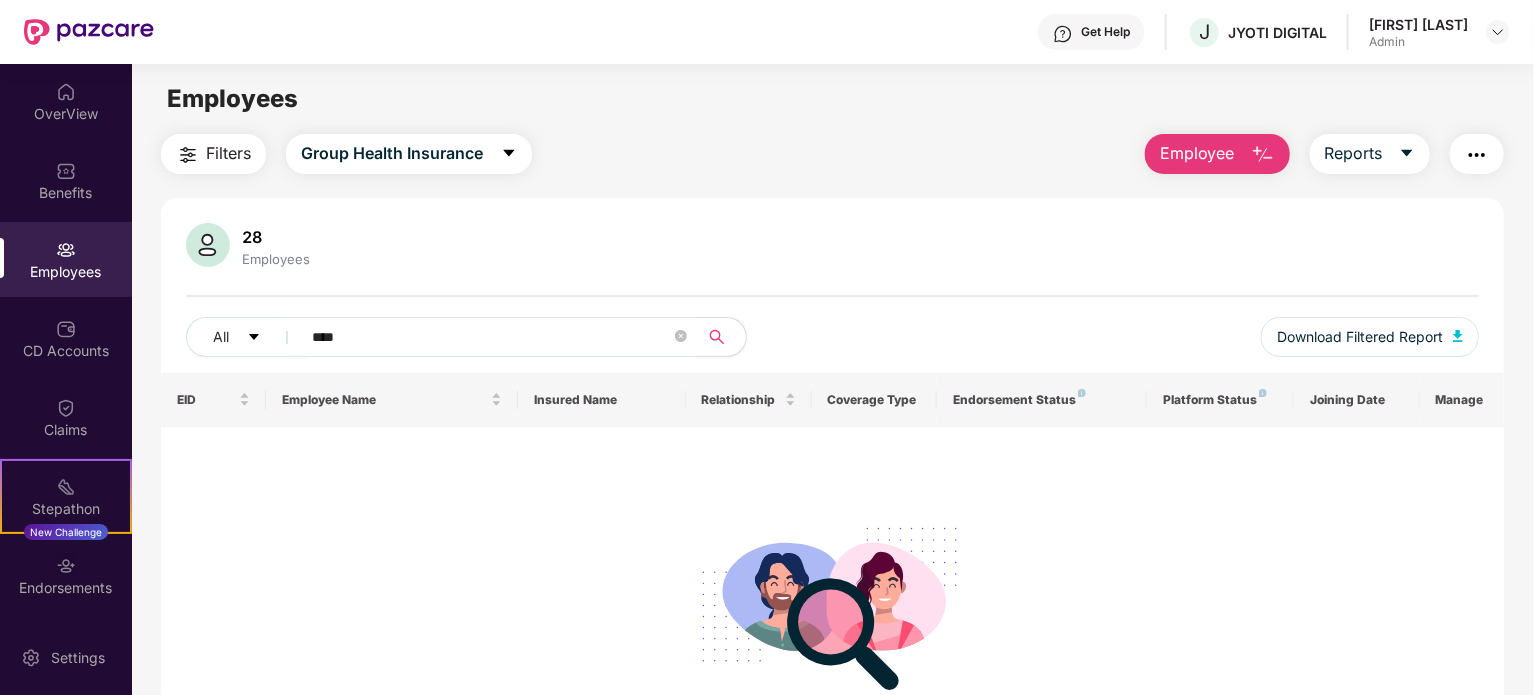 click on "Employee" at bounding box center (1197, 153) 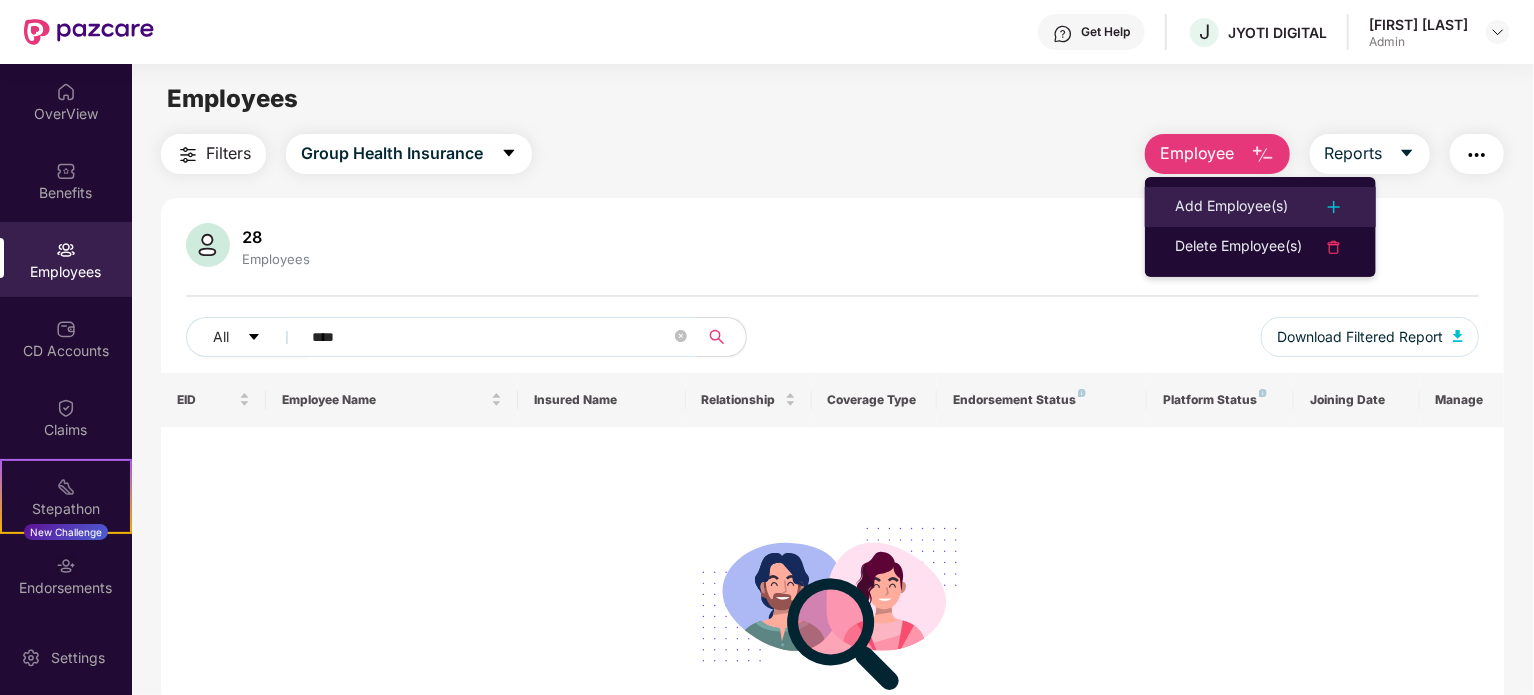 click on "Add Employee(s)" at bounding box center [1231, 207] 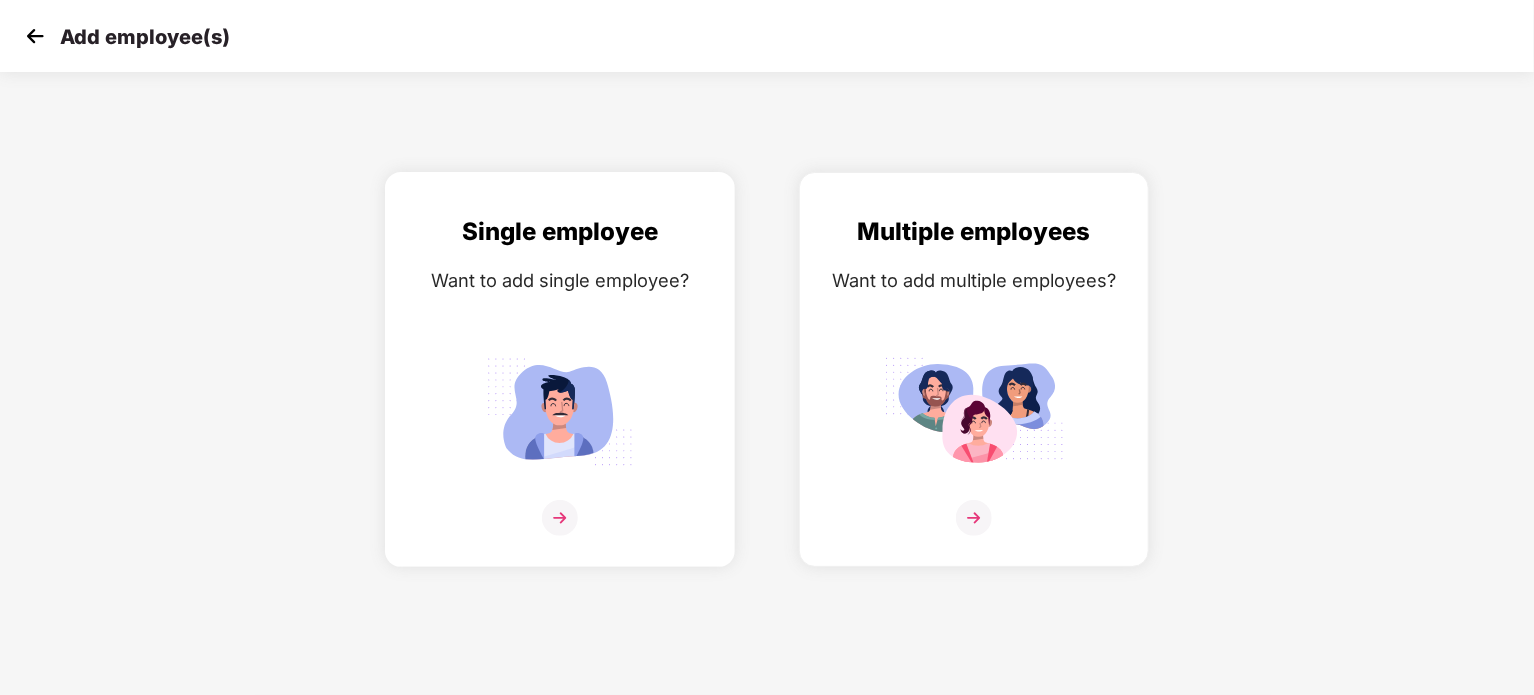 click at bounding box center (560, 530) 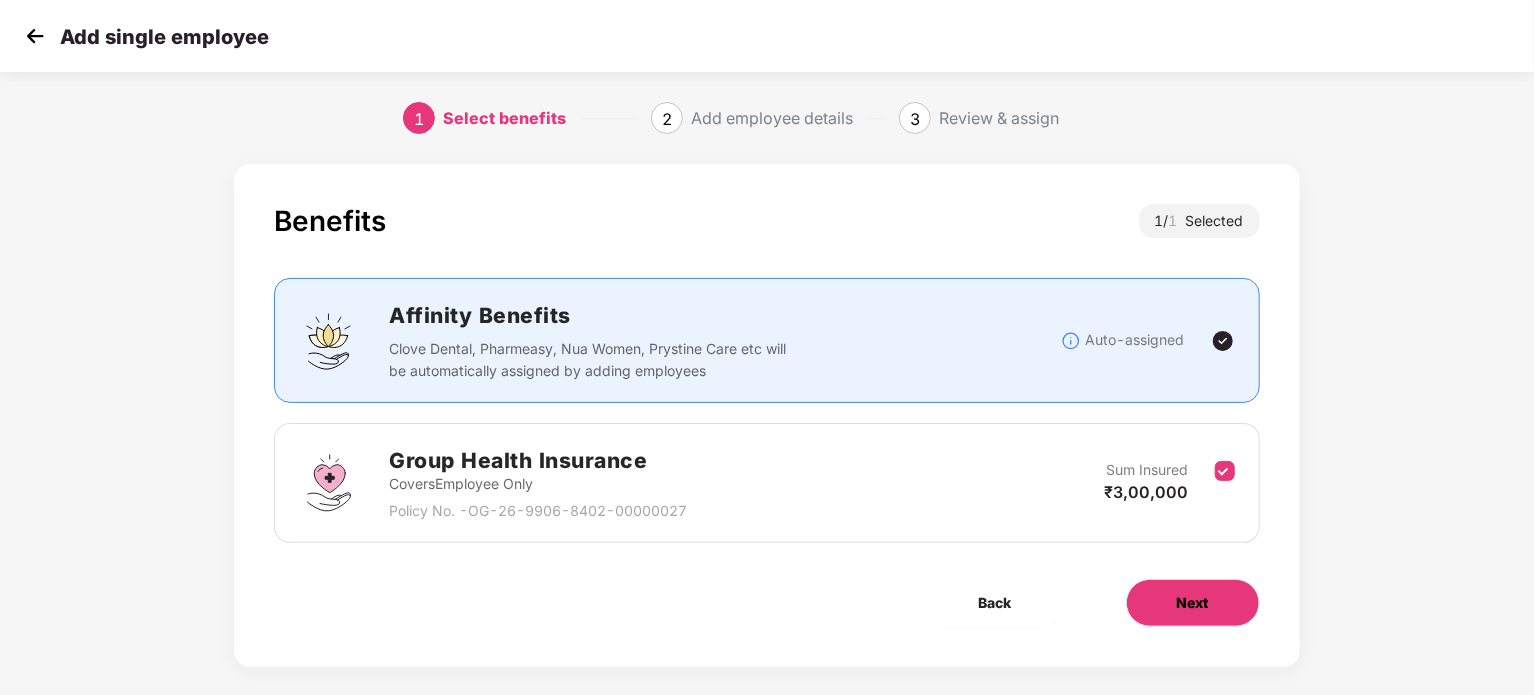 click on "Next" at bounding box center [1193, 603] 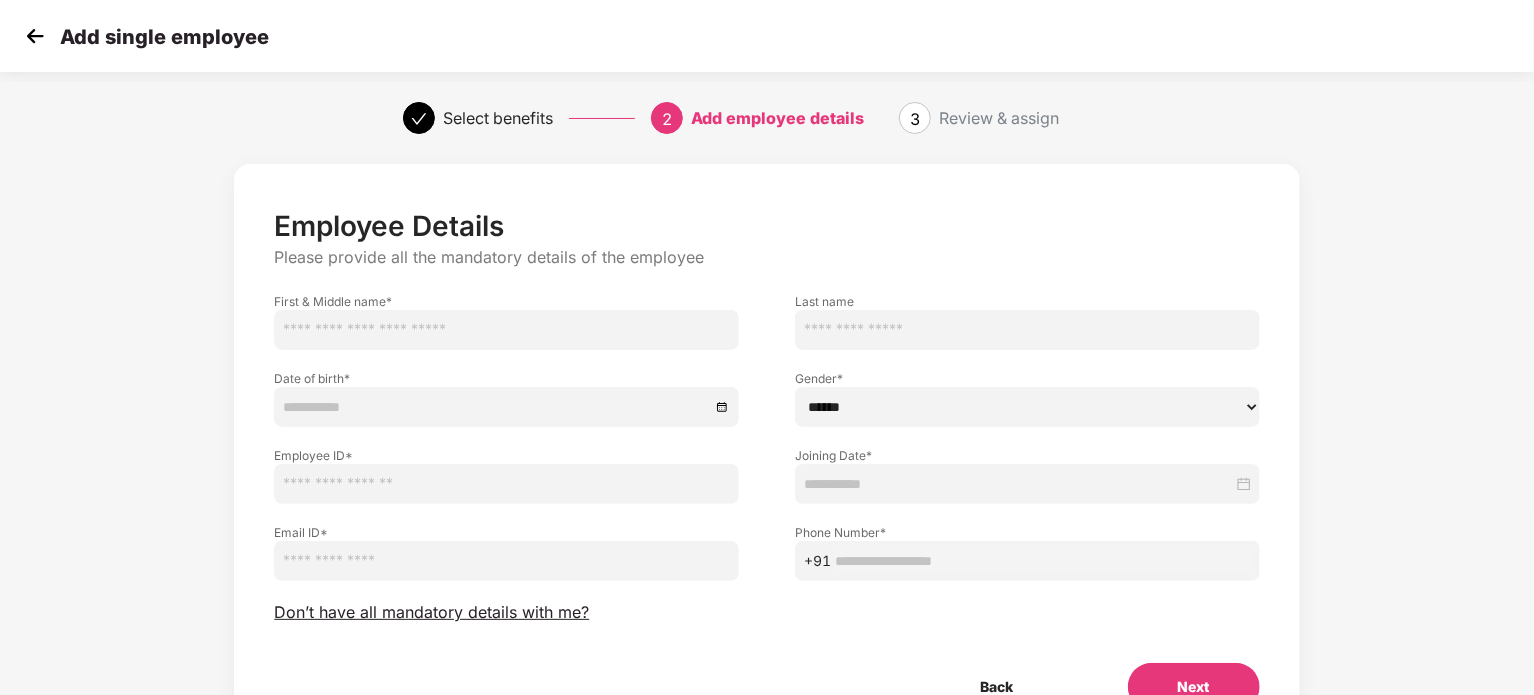 click at bounding box center (506, 330) 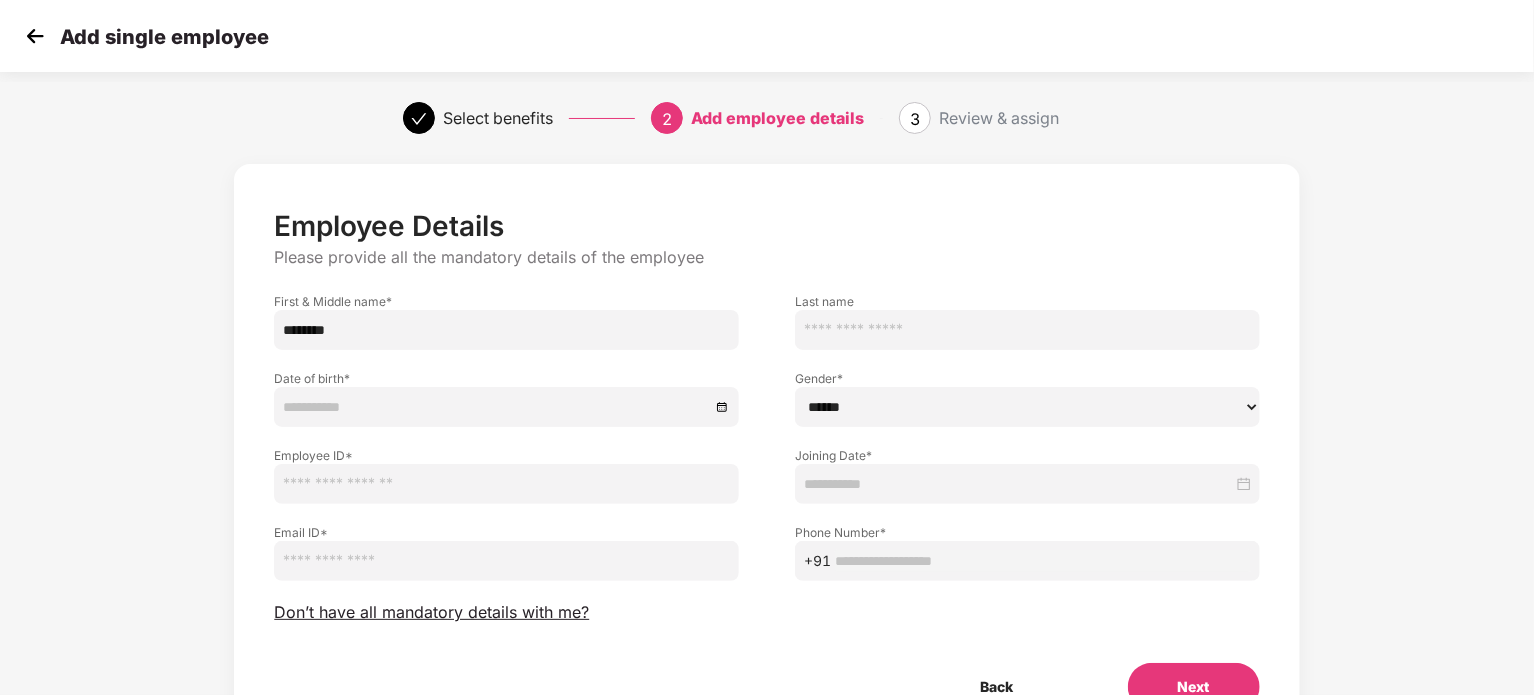 type on "********" 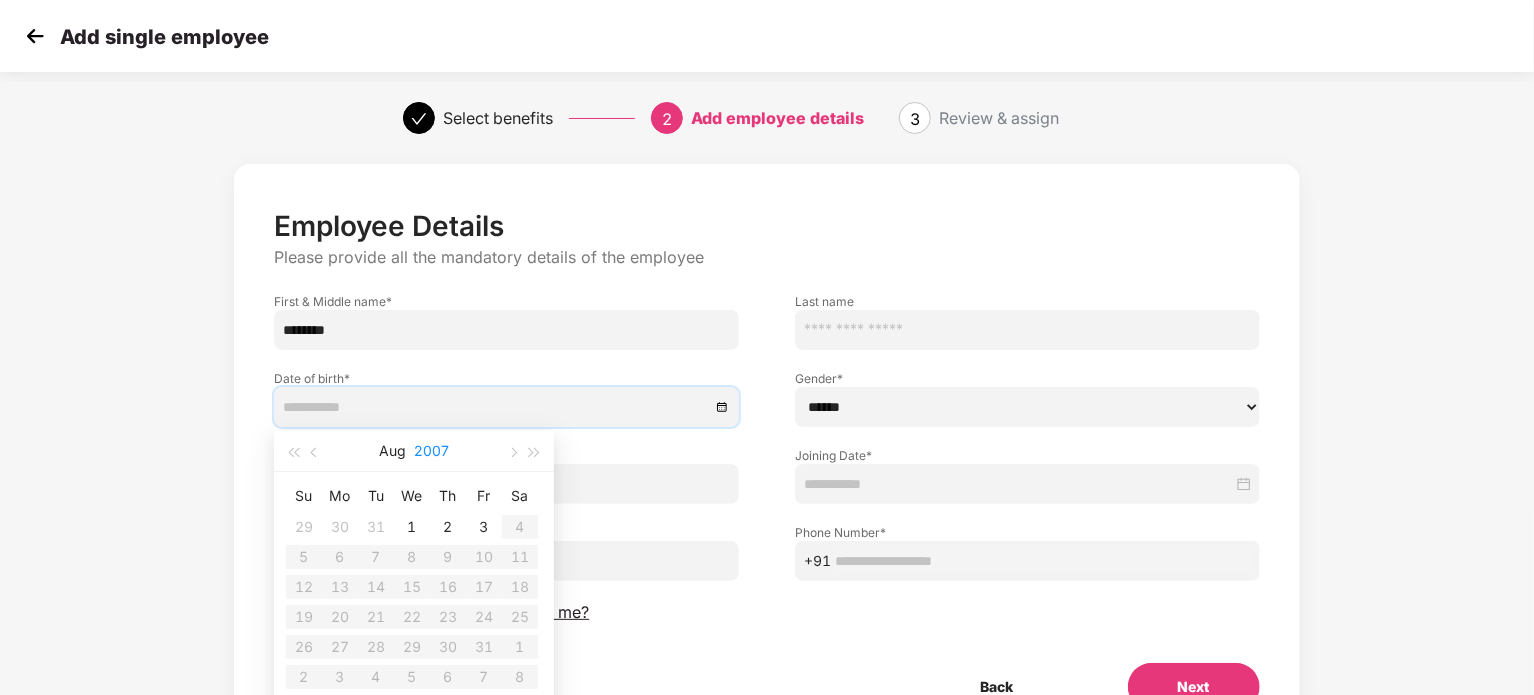 click on "2007" at bounding box center [431, 451] 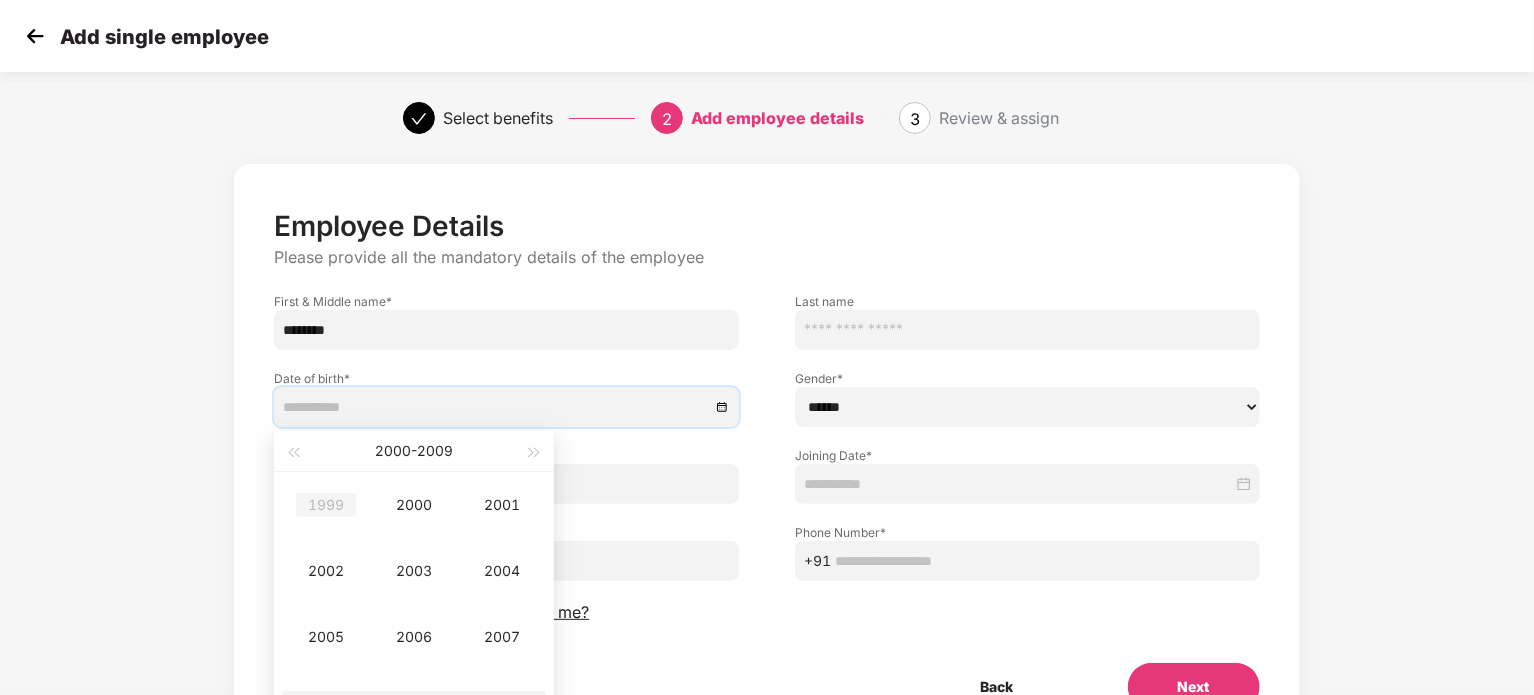 type on "**********" 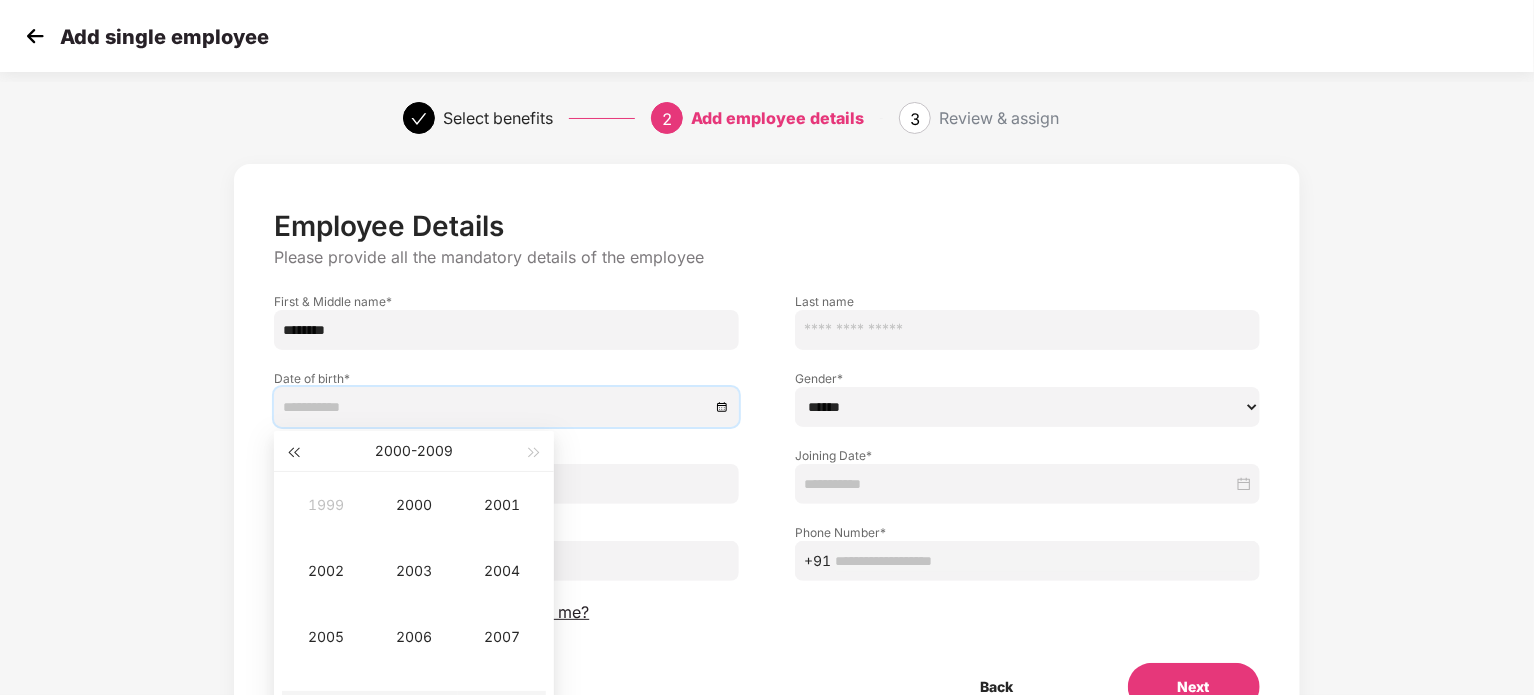 click at bounding box center (293, 451) 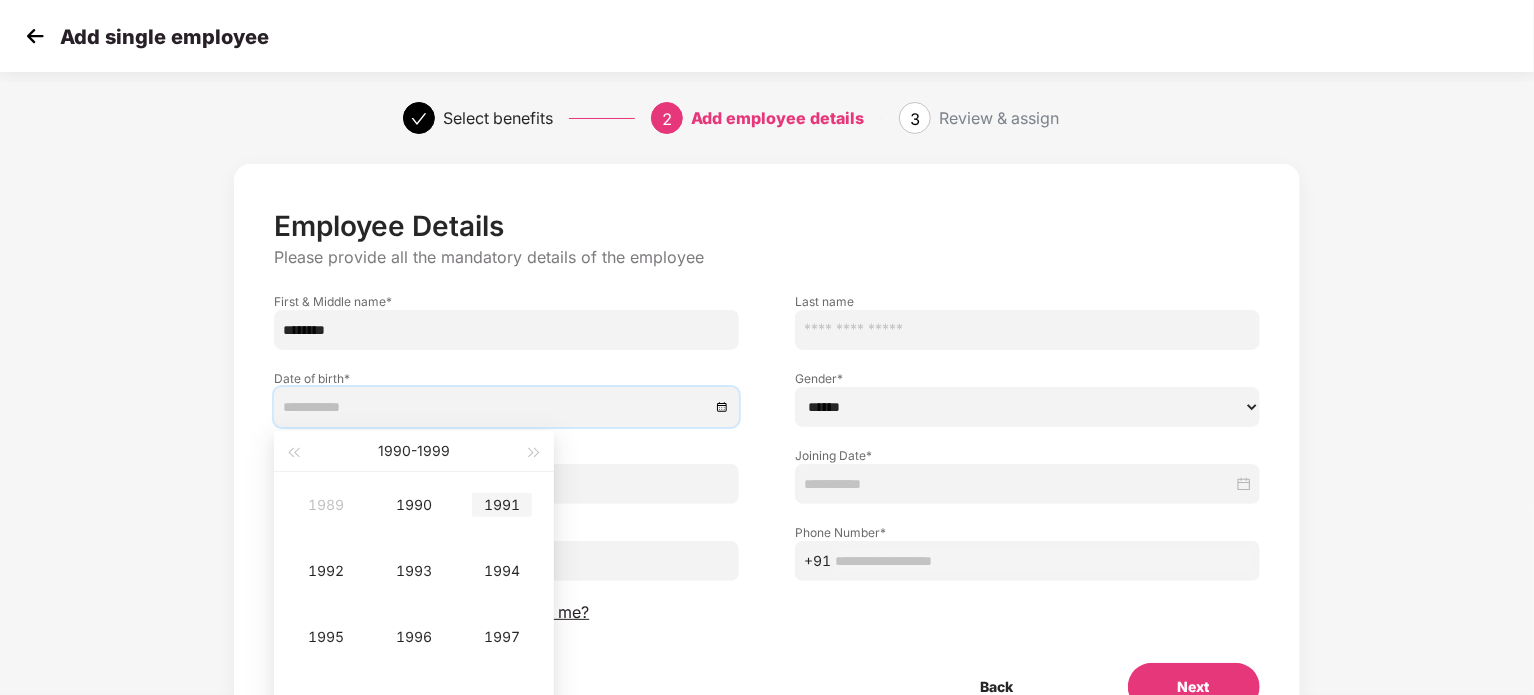 scroll, scrollTop: 105, scrollLeft: 0, axis: vertical 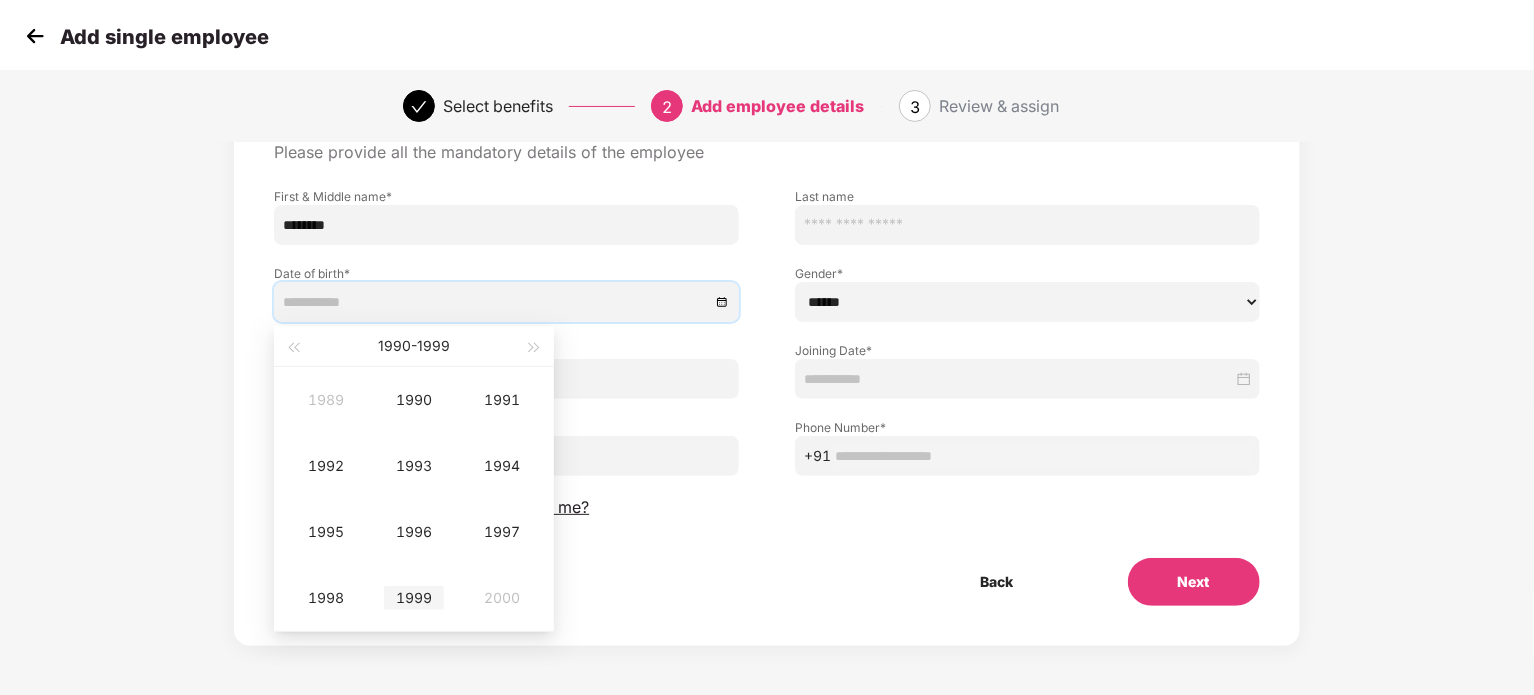 type on "**********" 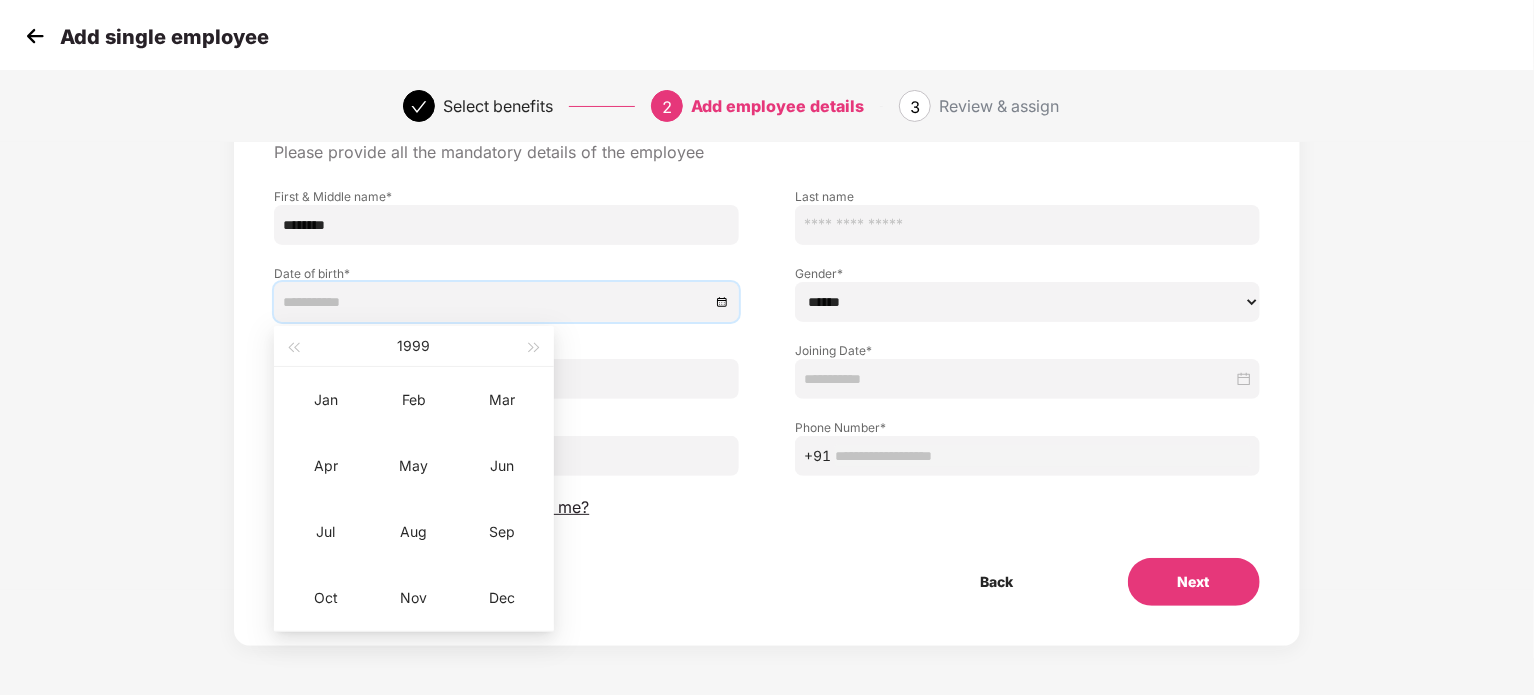 type on "**********" 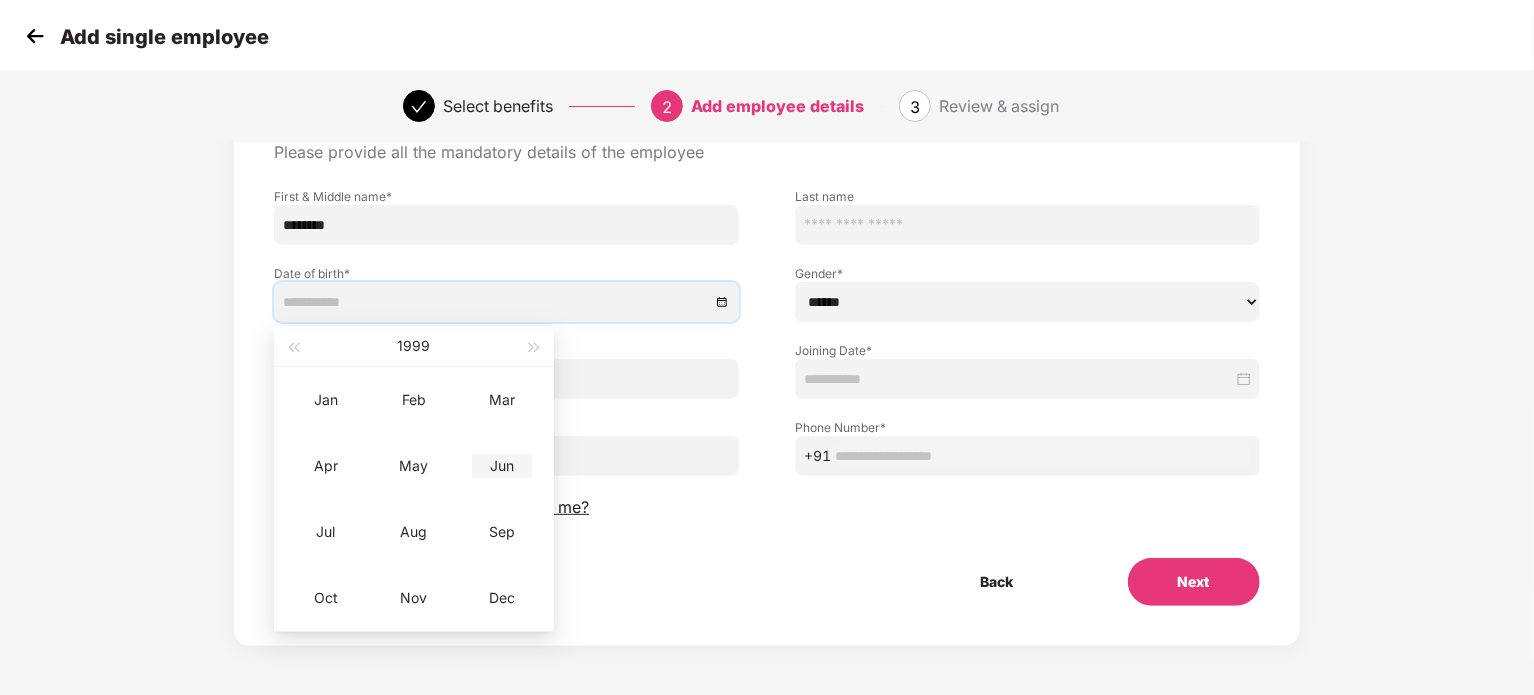 type on "**********" 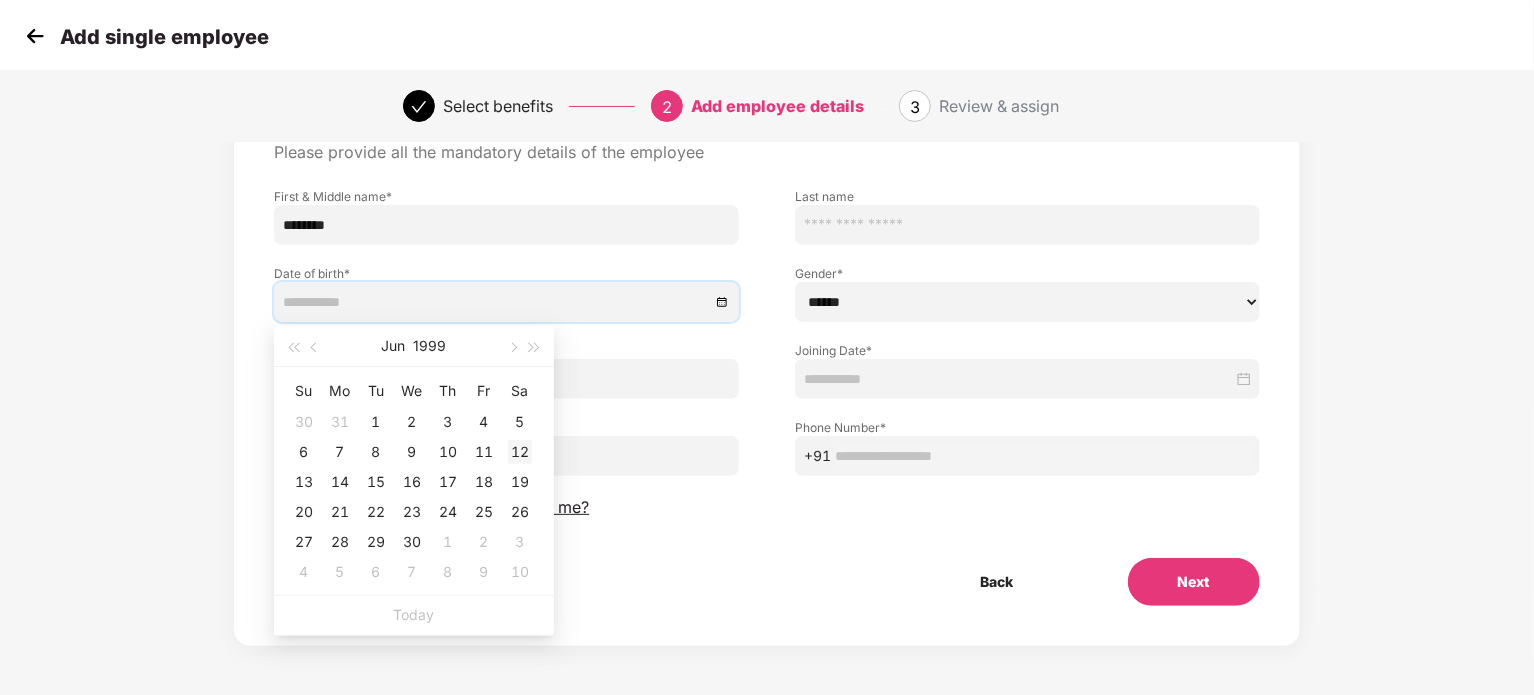 type on "**********" 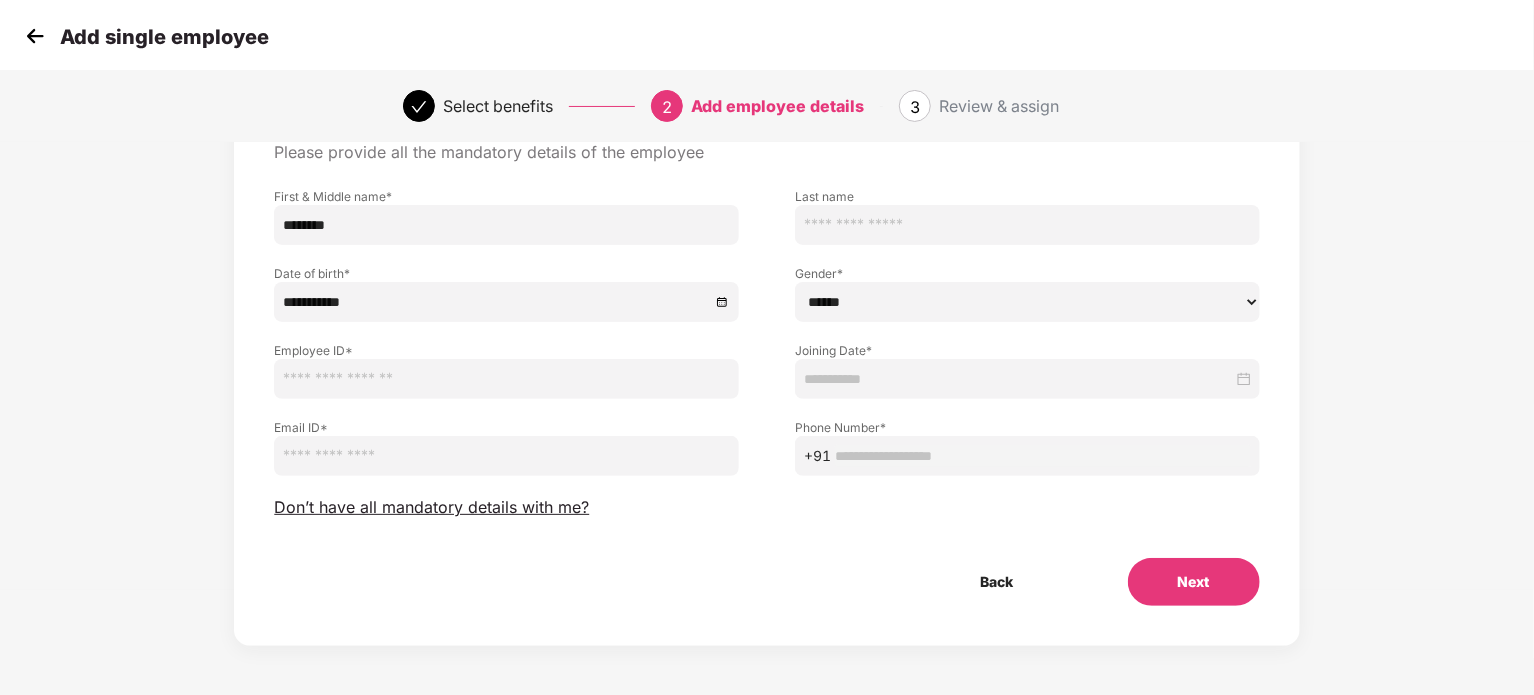 click on "****** **** ******" at bounding box center (1027, 302) 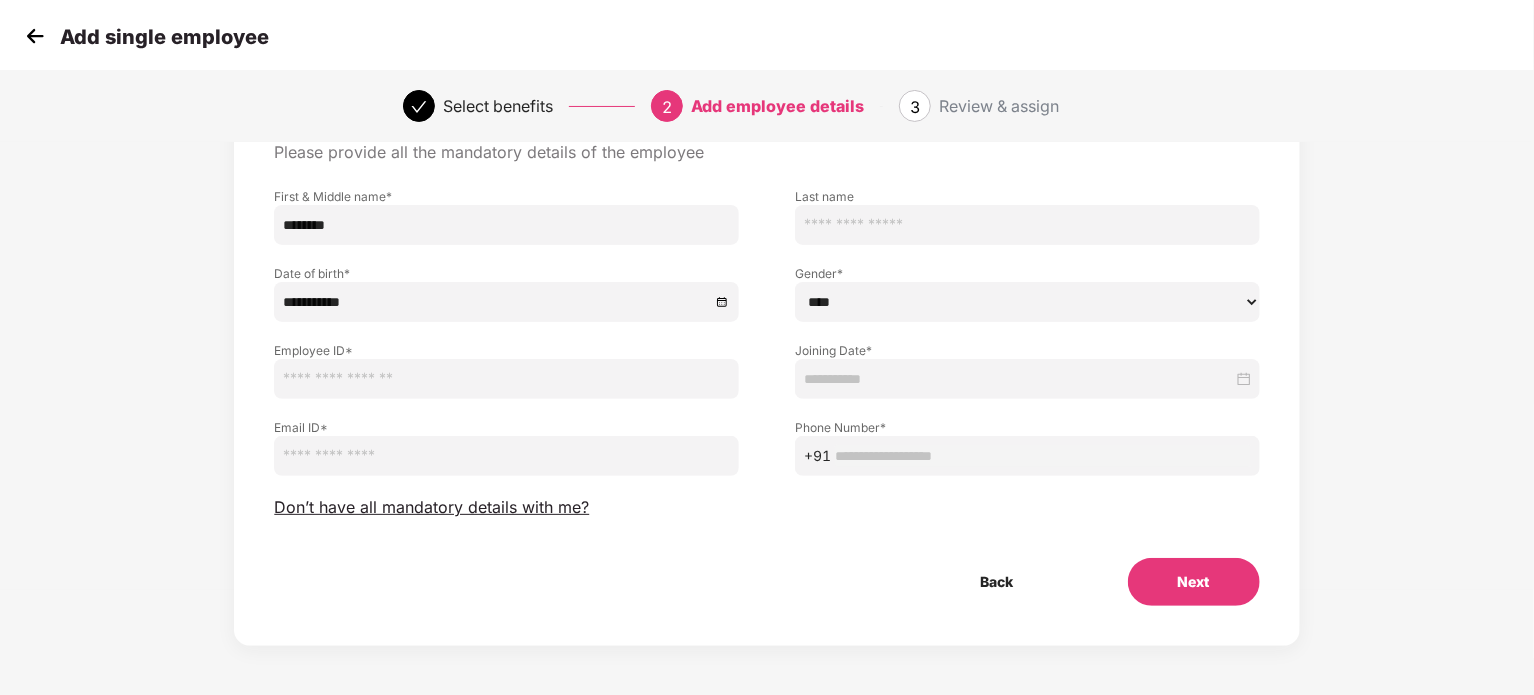 click on "****** **** ******" at bounding box center (1027, 302) 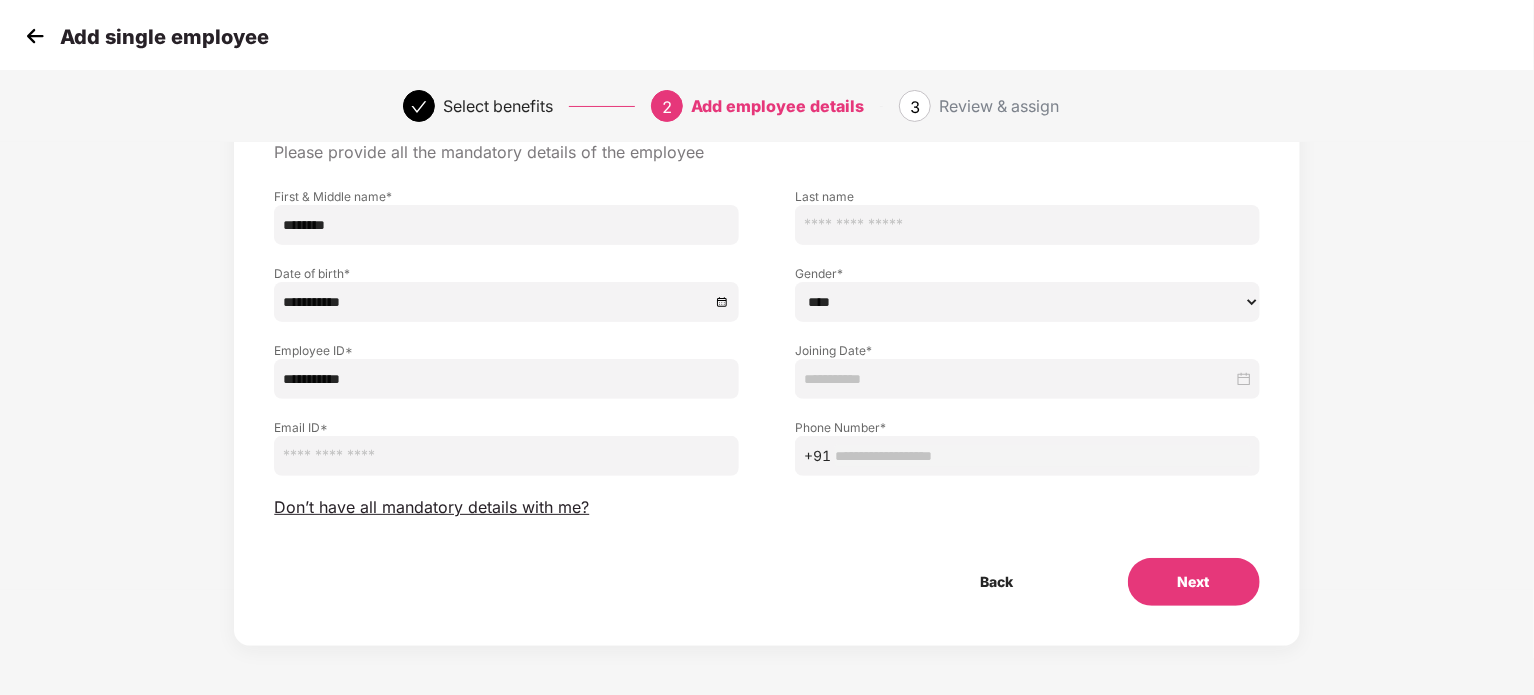 type on "**********" 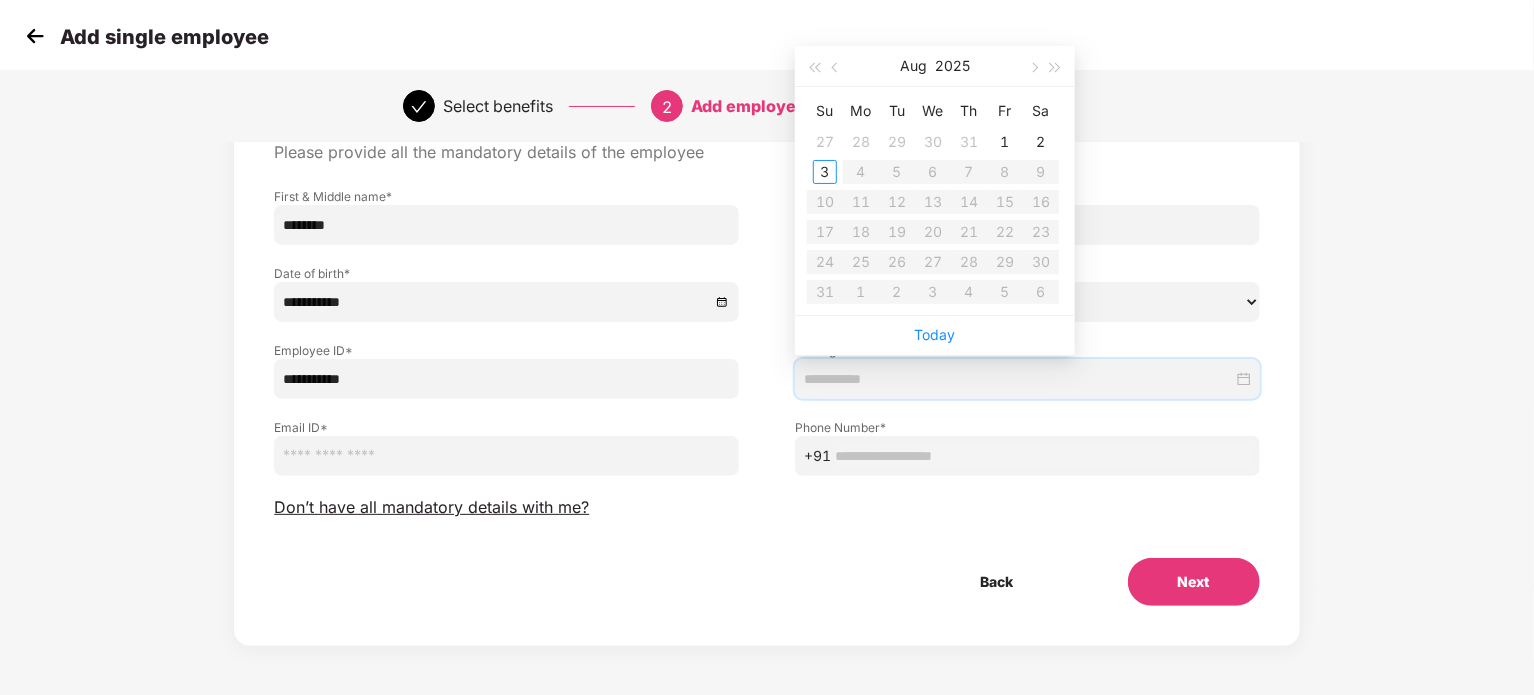 type on "**********" 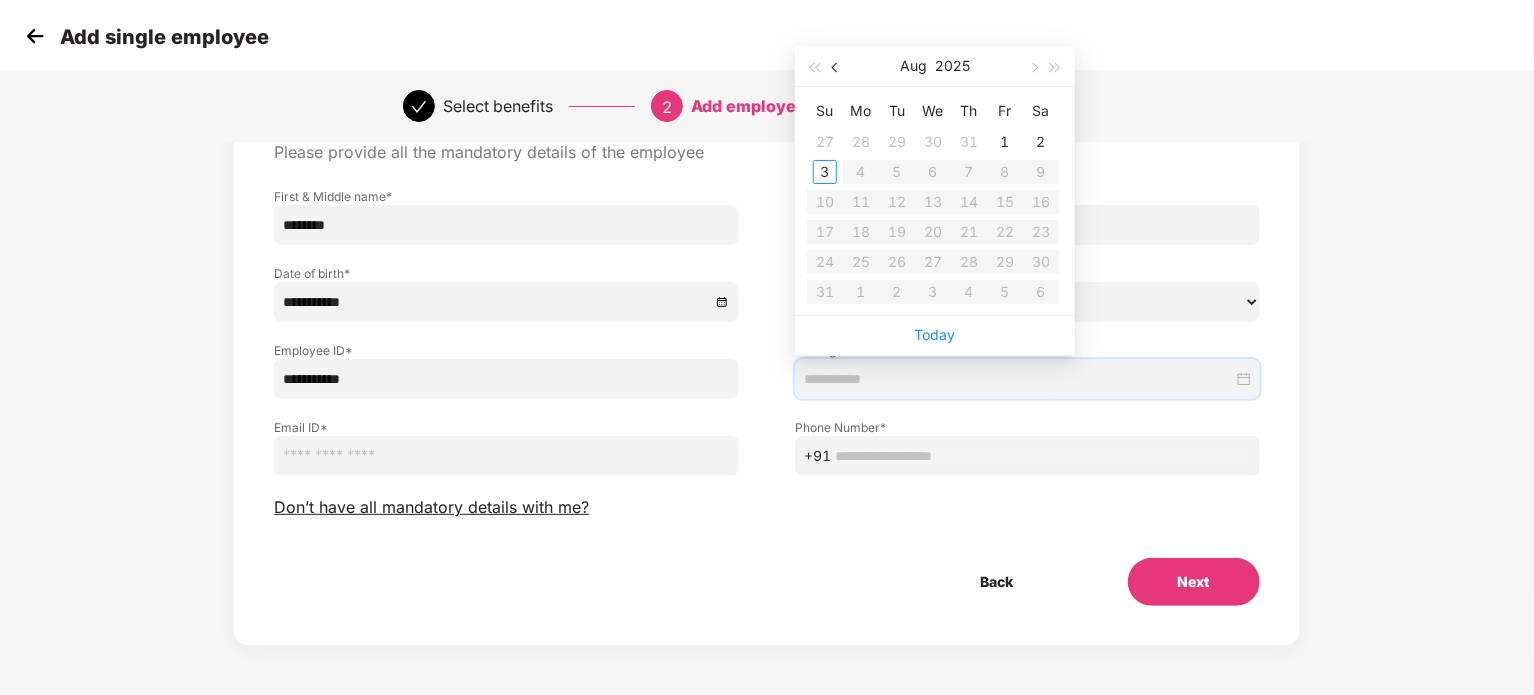 click at bounding box center [836, 66] 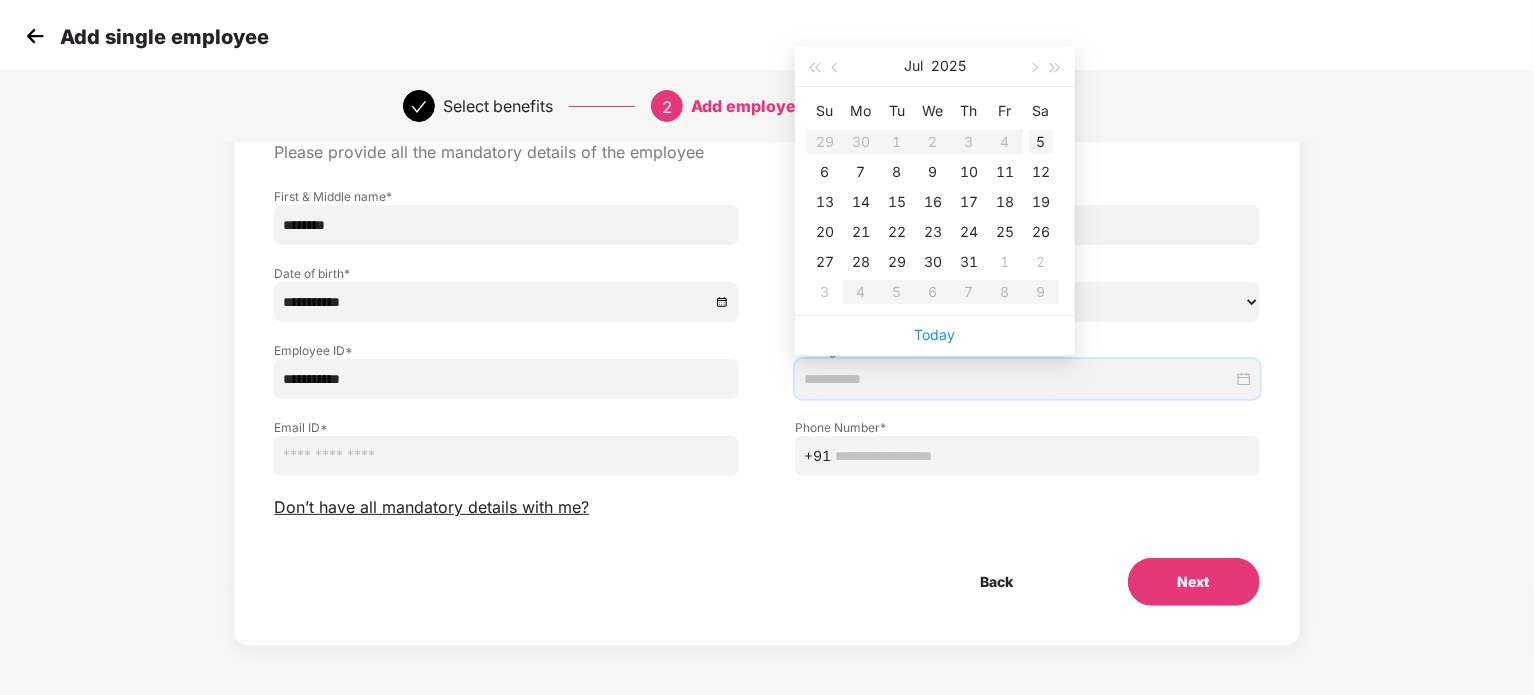 type on "**********" 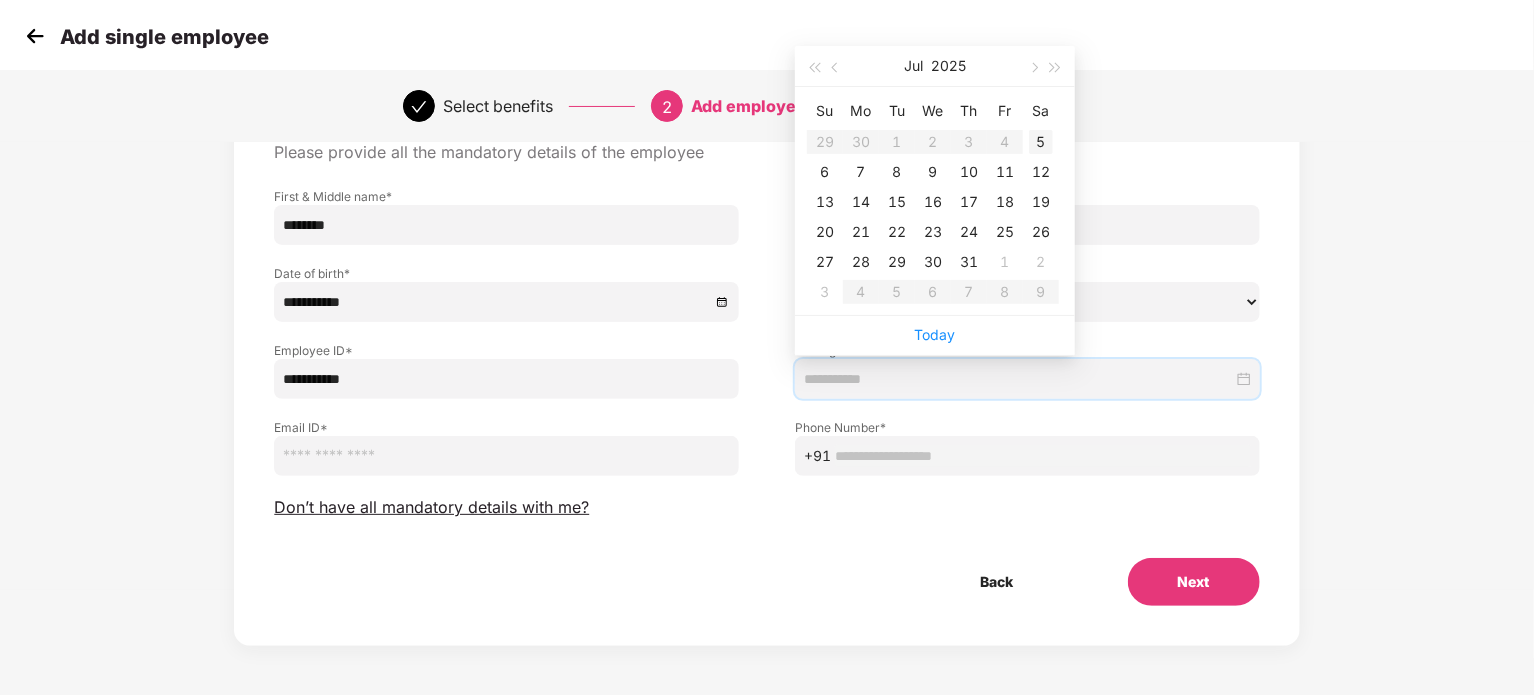 click on "5" at bounding box center (1041, 142) 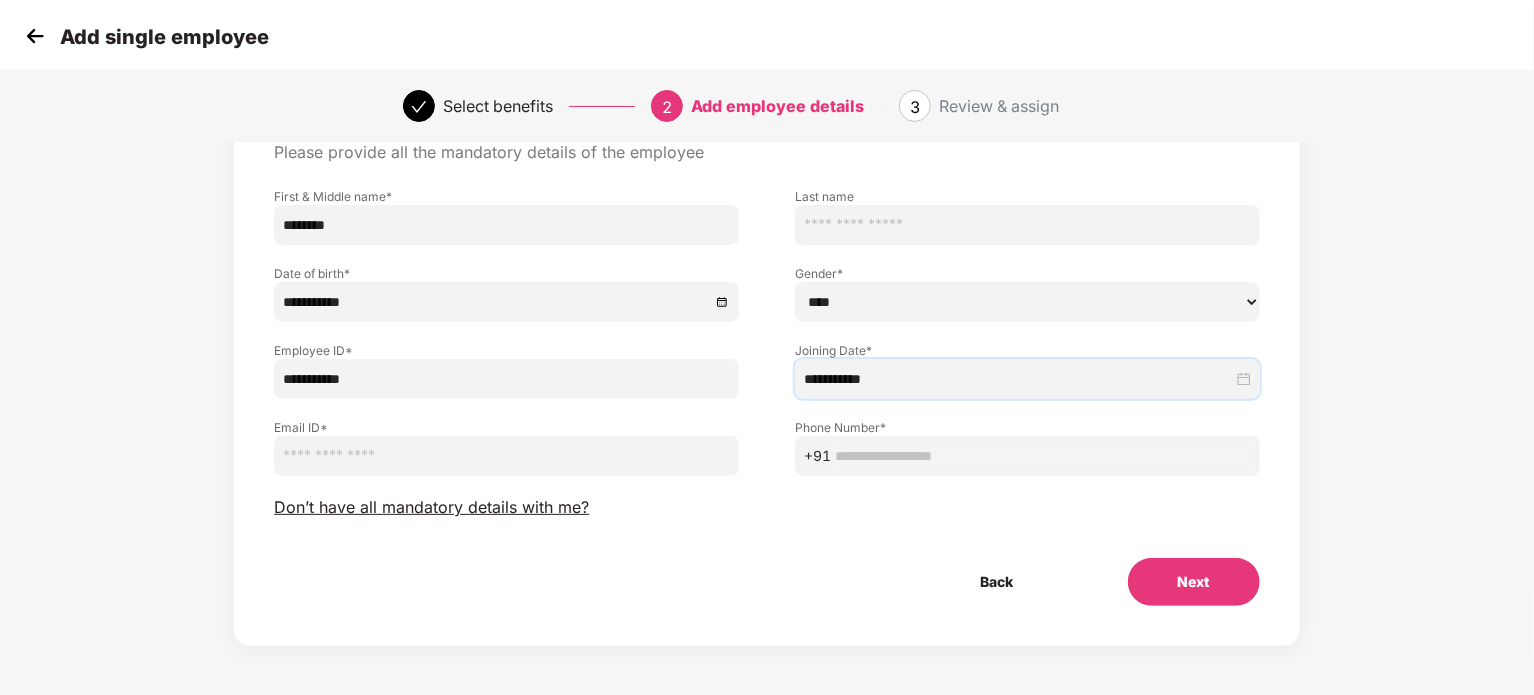 click at bounding box center [506, 456] 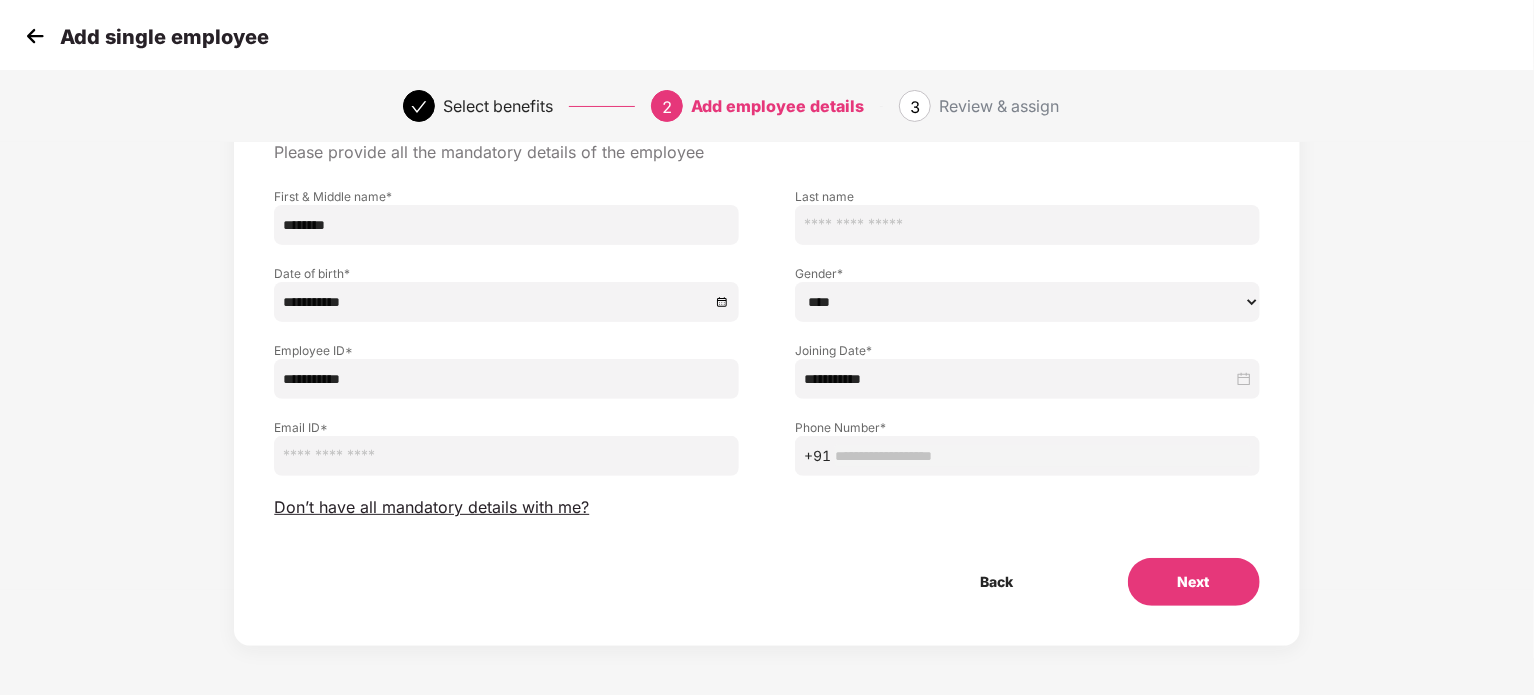 paste on "**********" 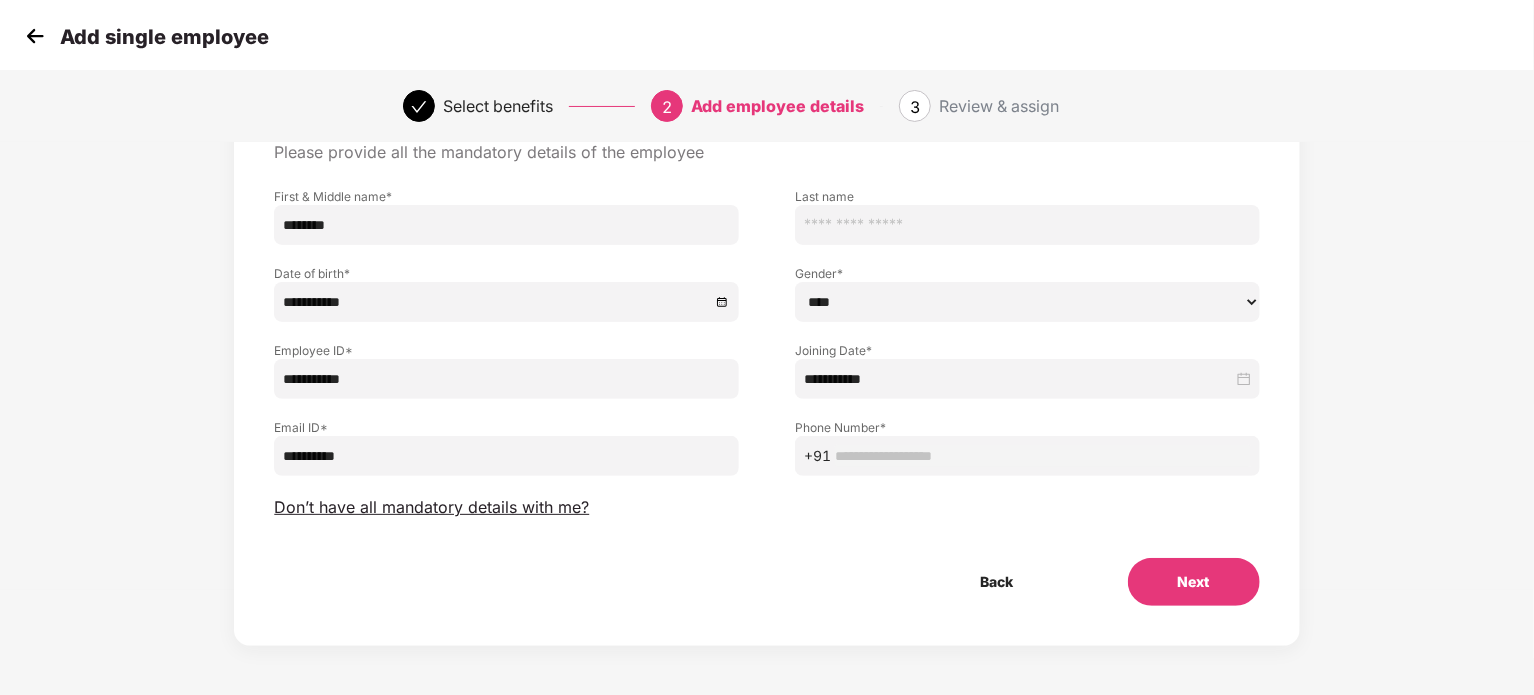 type 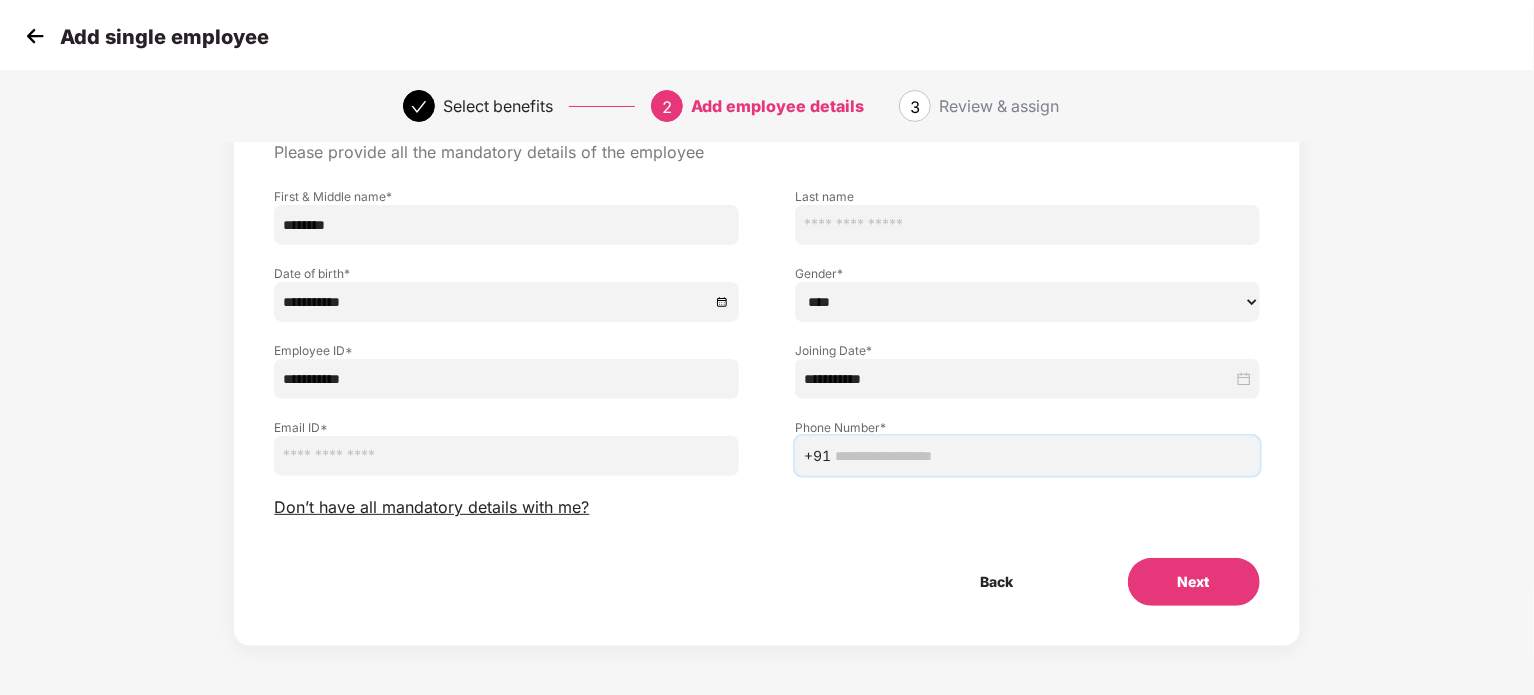 paste on "**********" 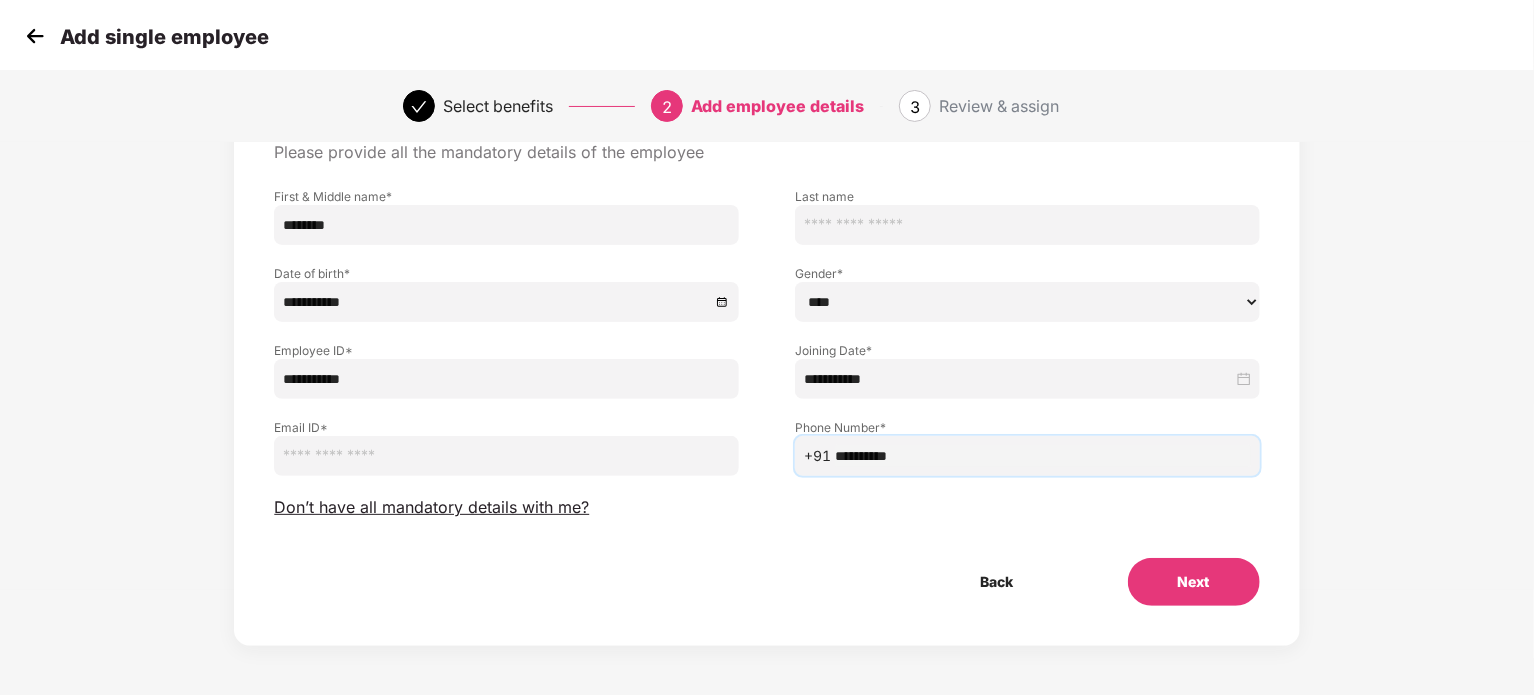 type on "**********" 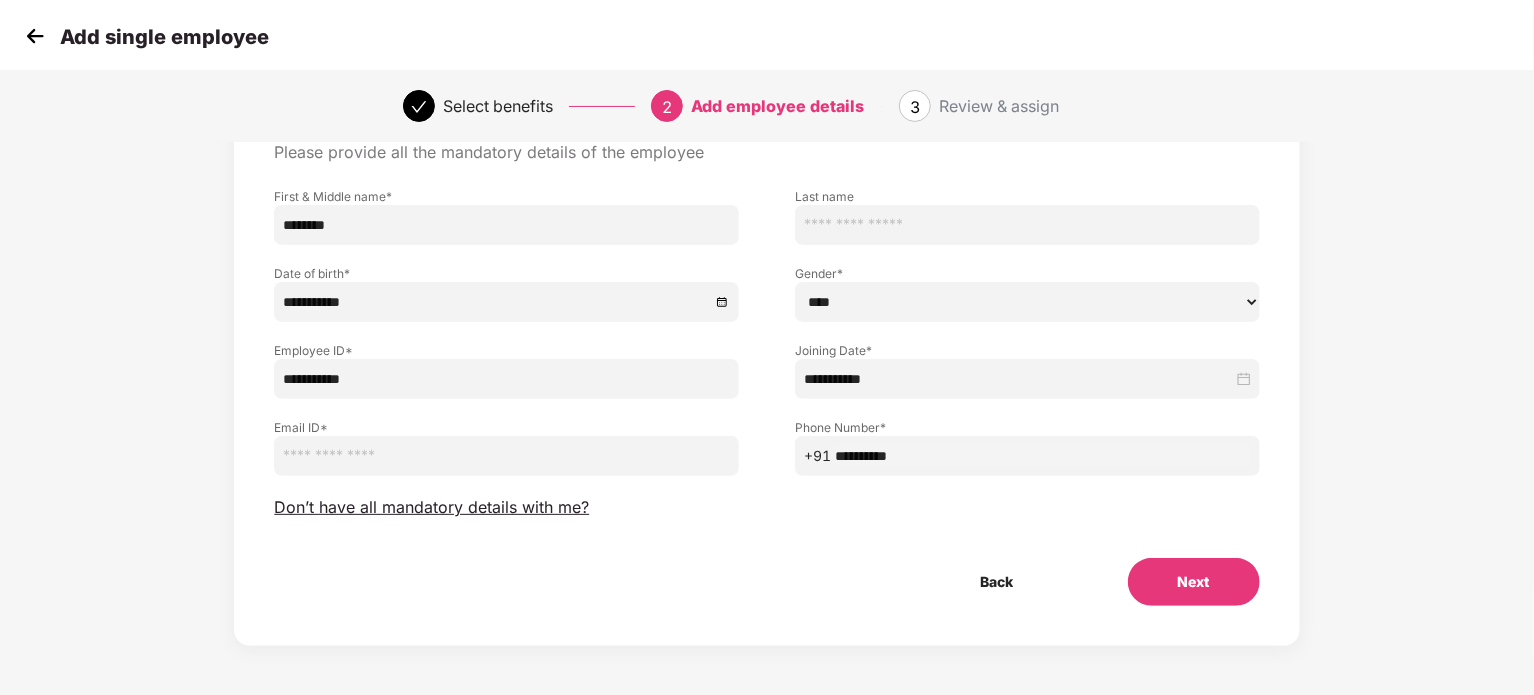 click at bounding box center [506, 456] 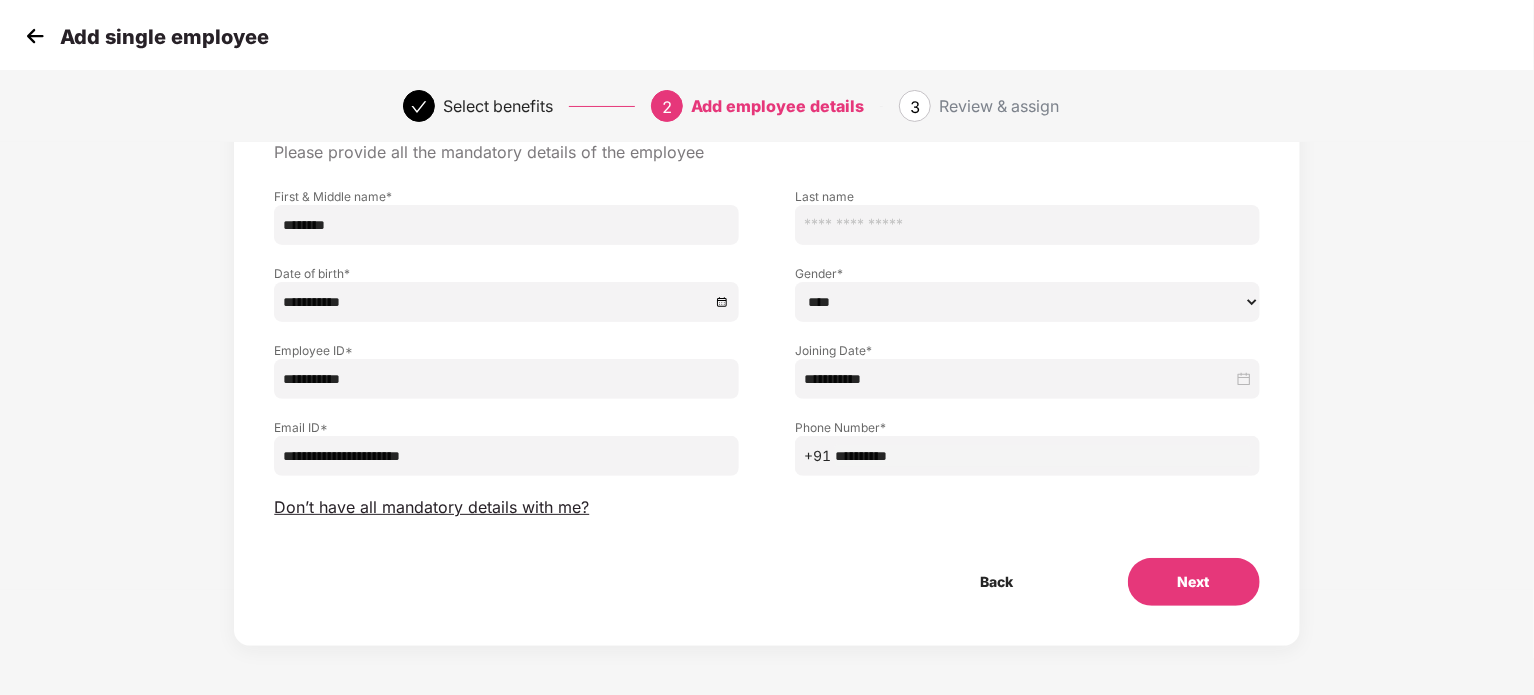 click on "**********" at bounding box center [506, 456] 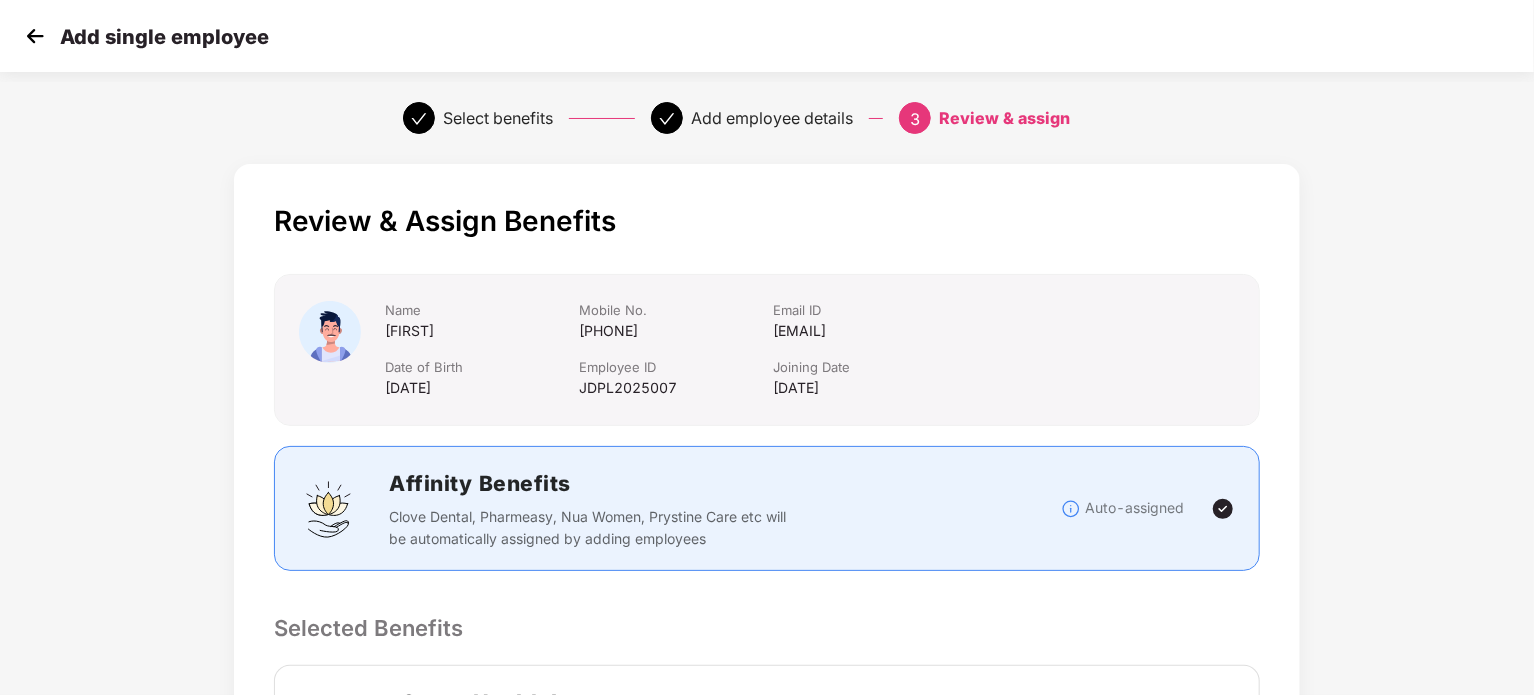 scroll, scrollTop: 456, scrollLeft: 0, axis: vertical 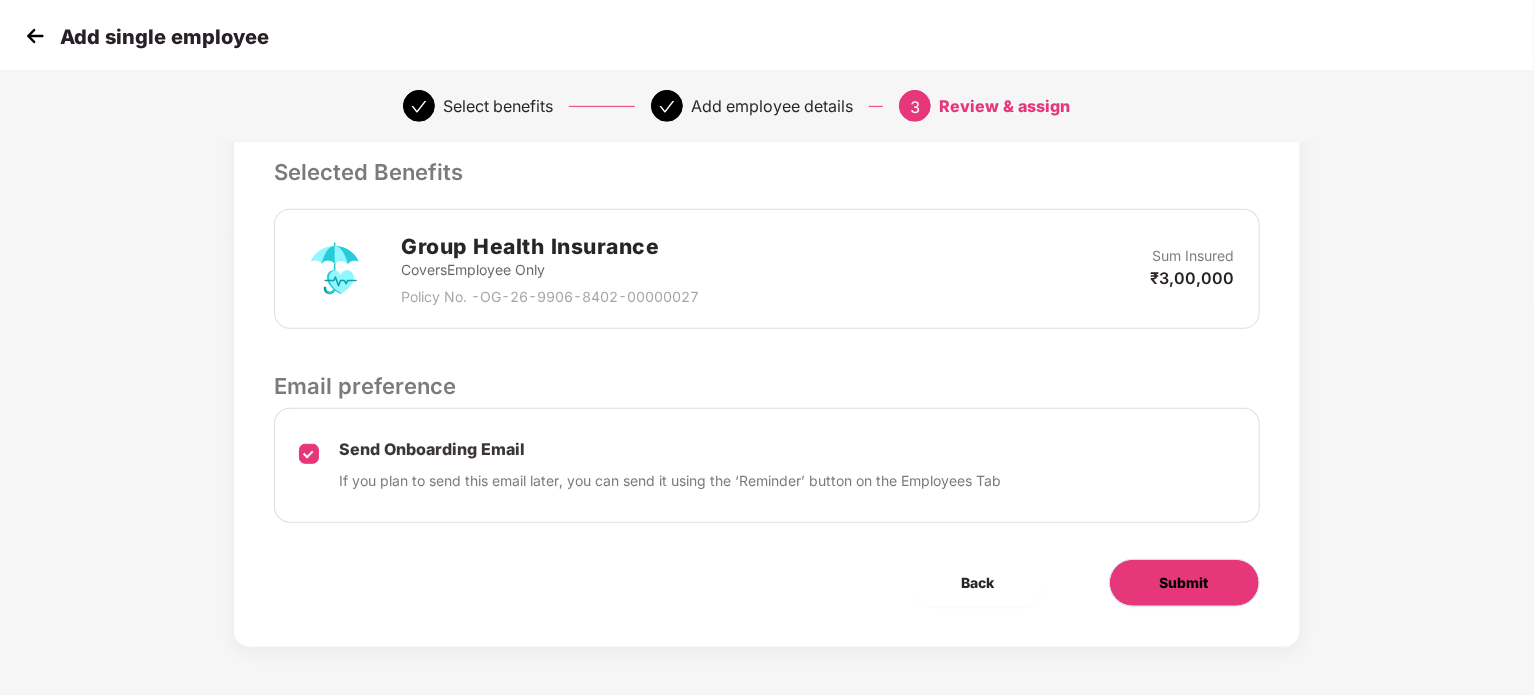 click on "Submit" at bounding box center (1184, 583) 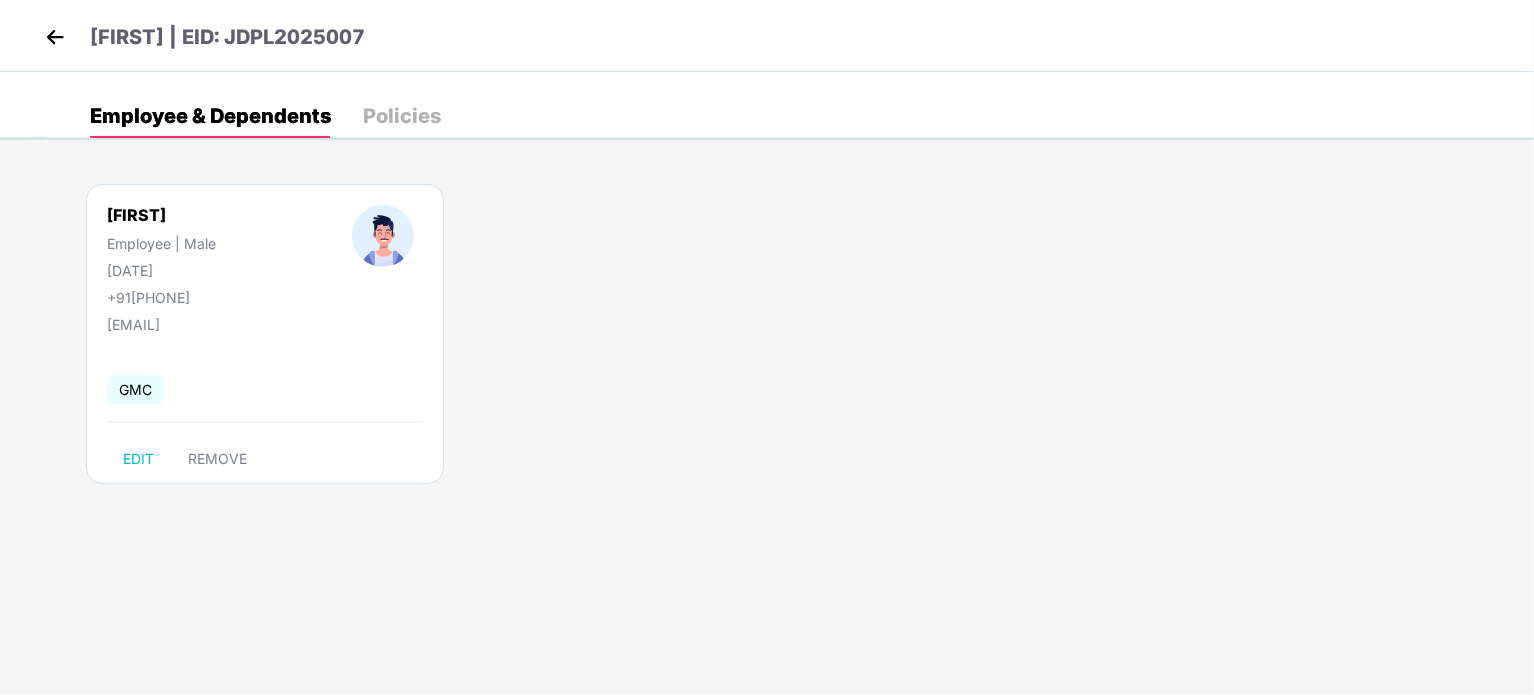 scroll, scrollTop: 0, scrollLeft: 0, axis: both 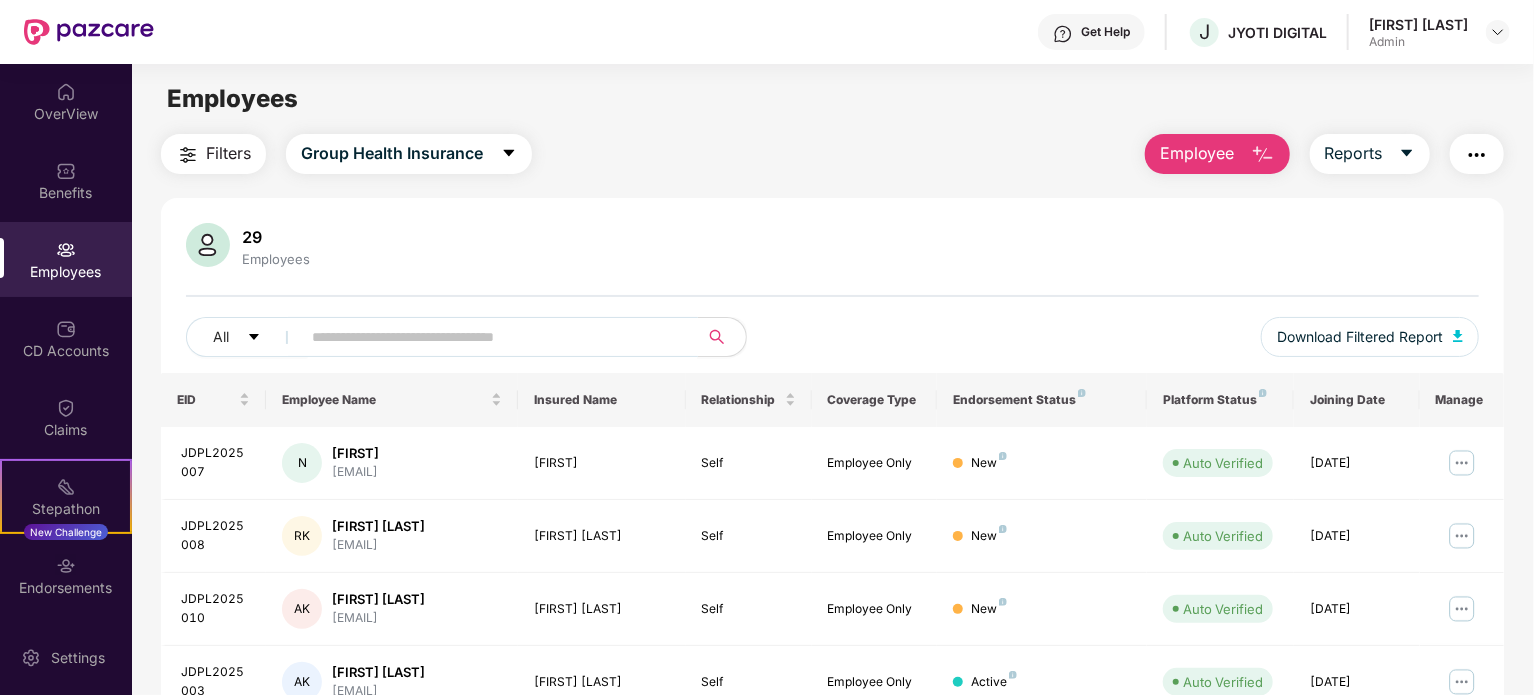 click at bounding box center [491, 337] 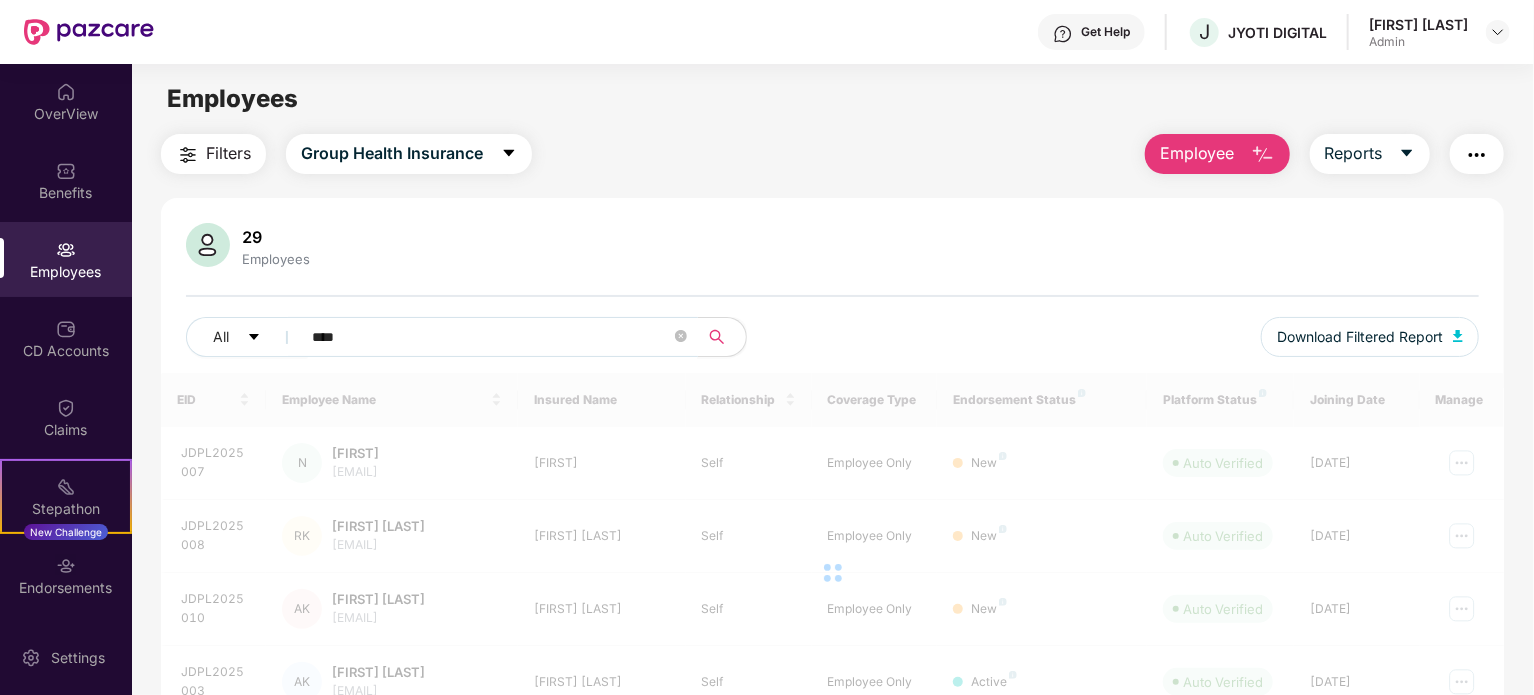 type on "****" 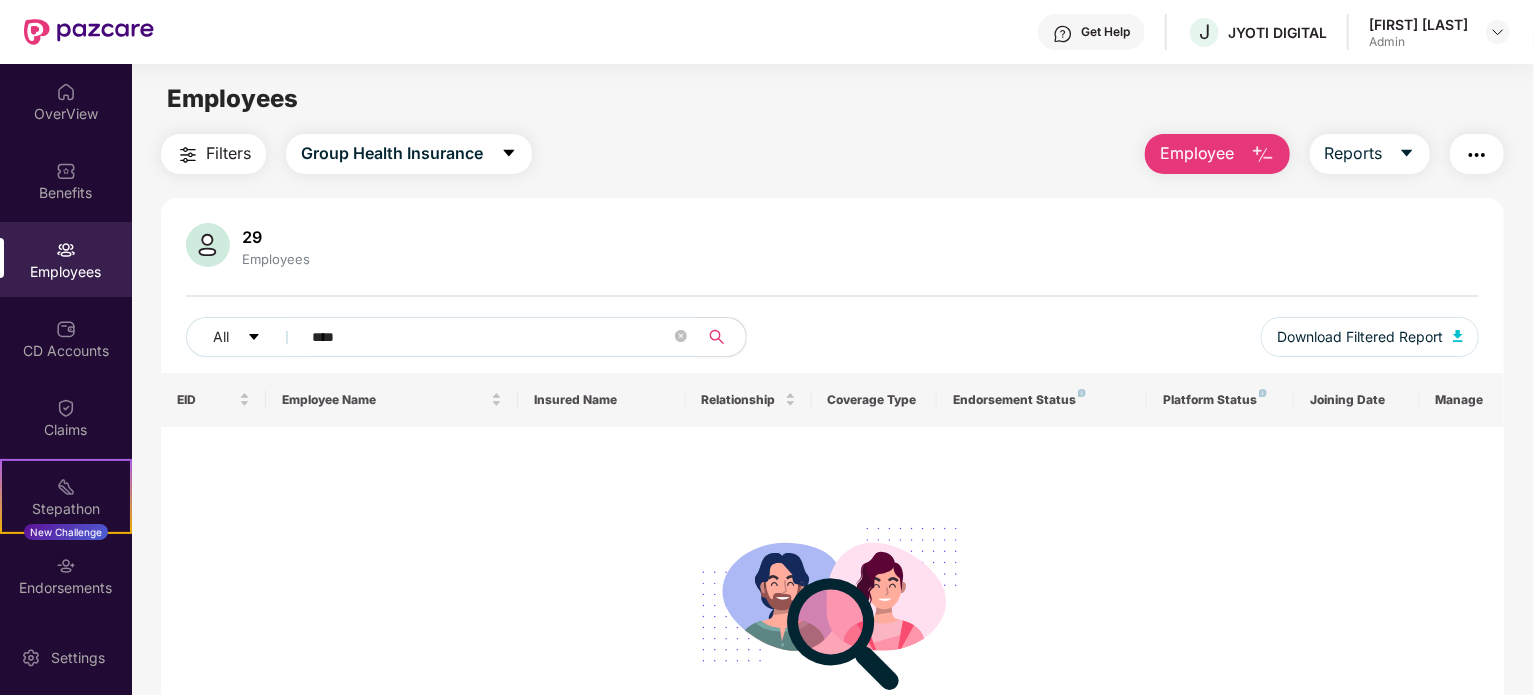 click on "Employee" at bounding box center (1197, 153) 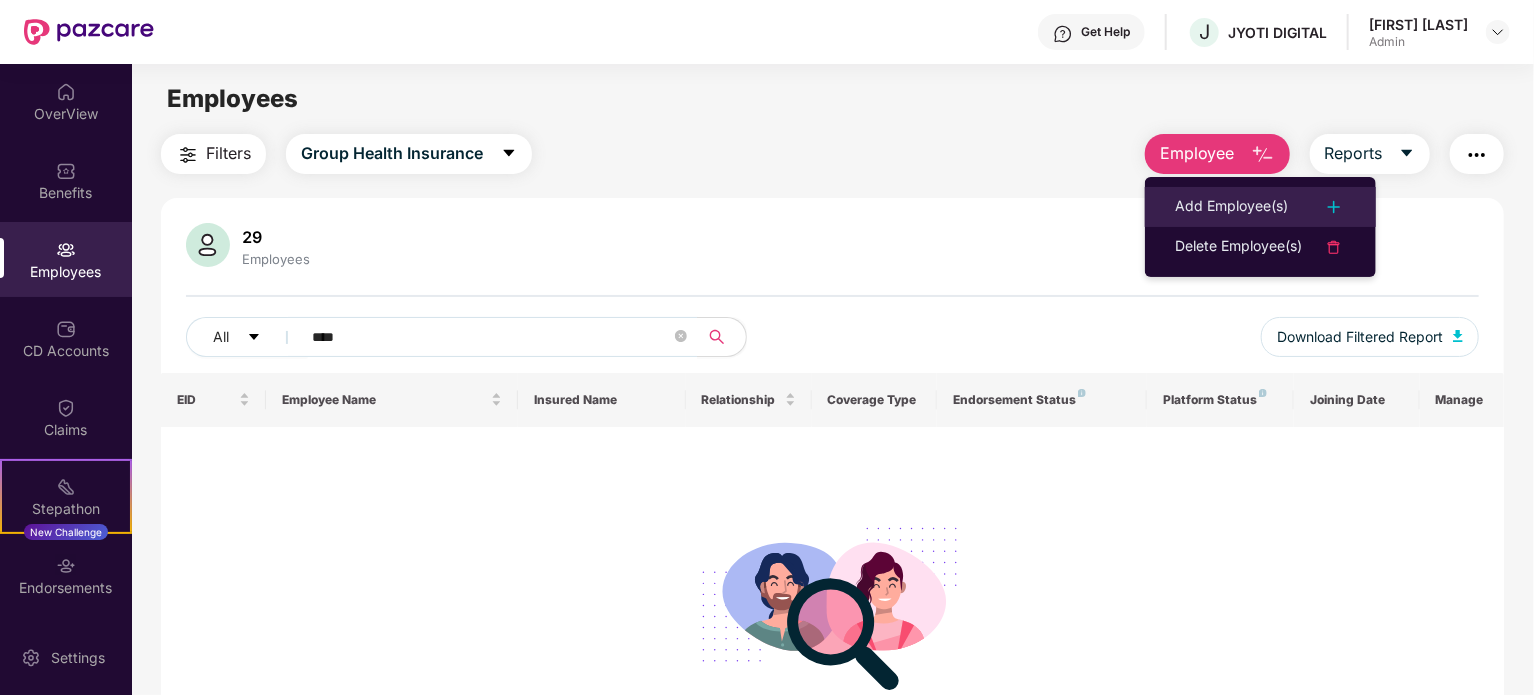click on "Add Employee(s)" at bounding box center [1231, 207] 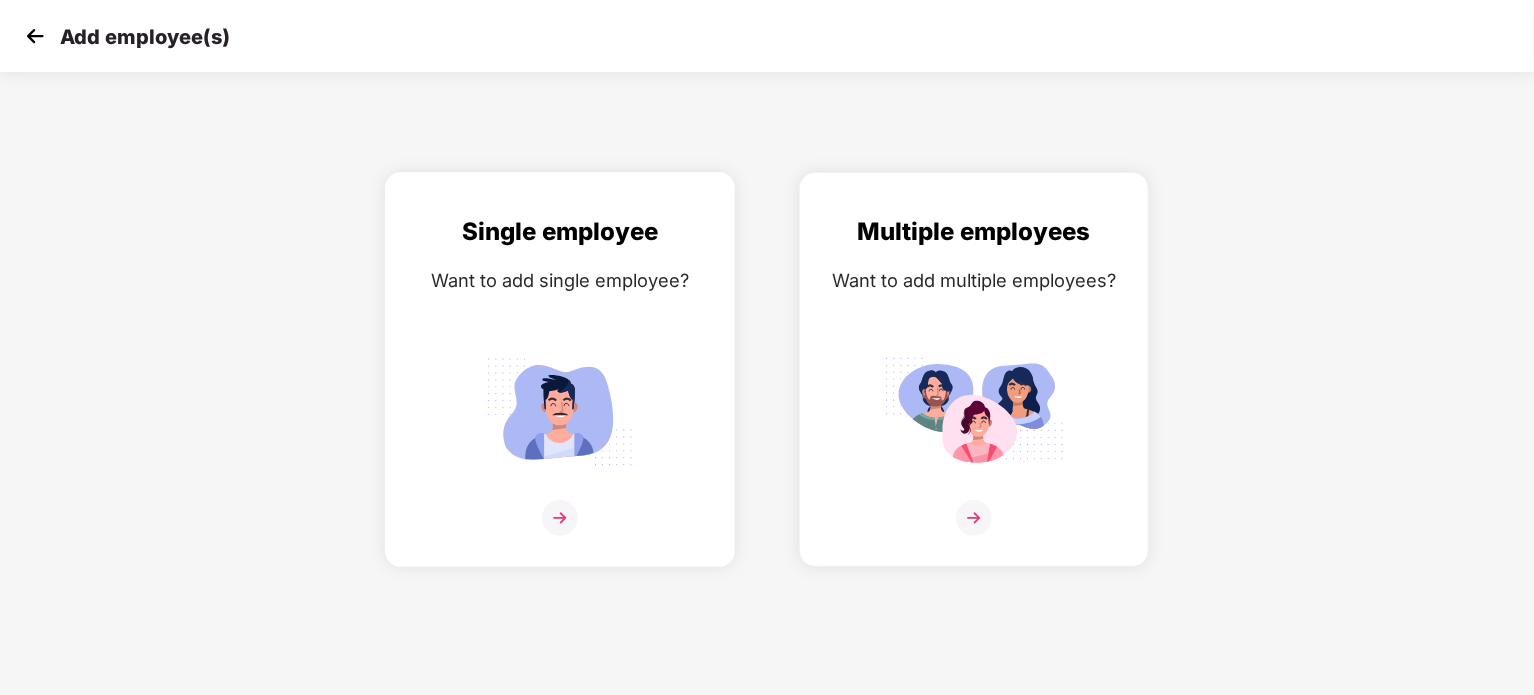 click on "Single employee Want to add single employee?" at bounding box center [560, 387] 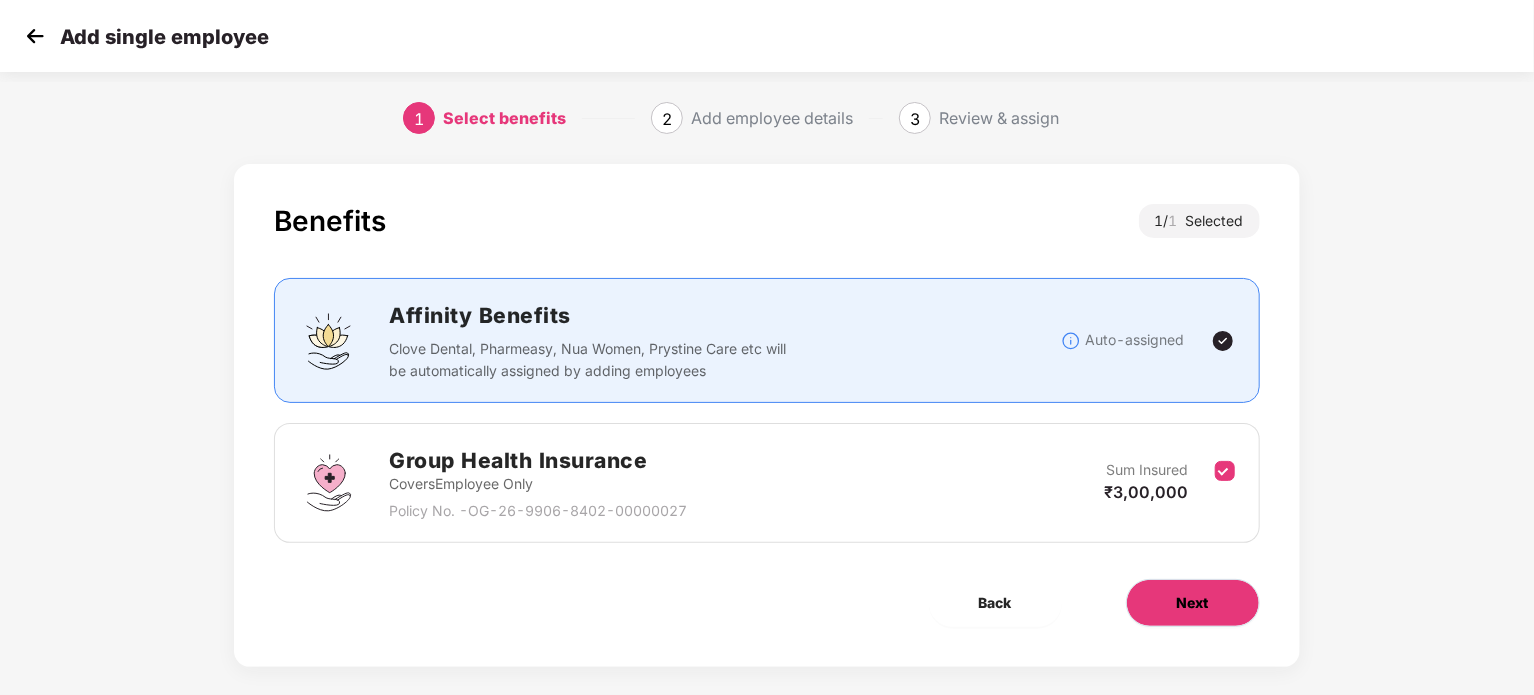 click on "Next" at bounding box center (1193, 603) 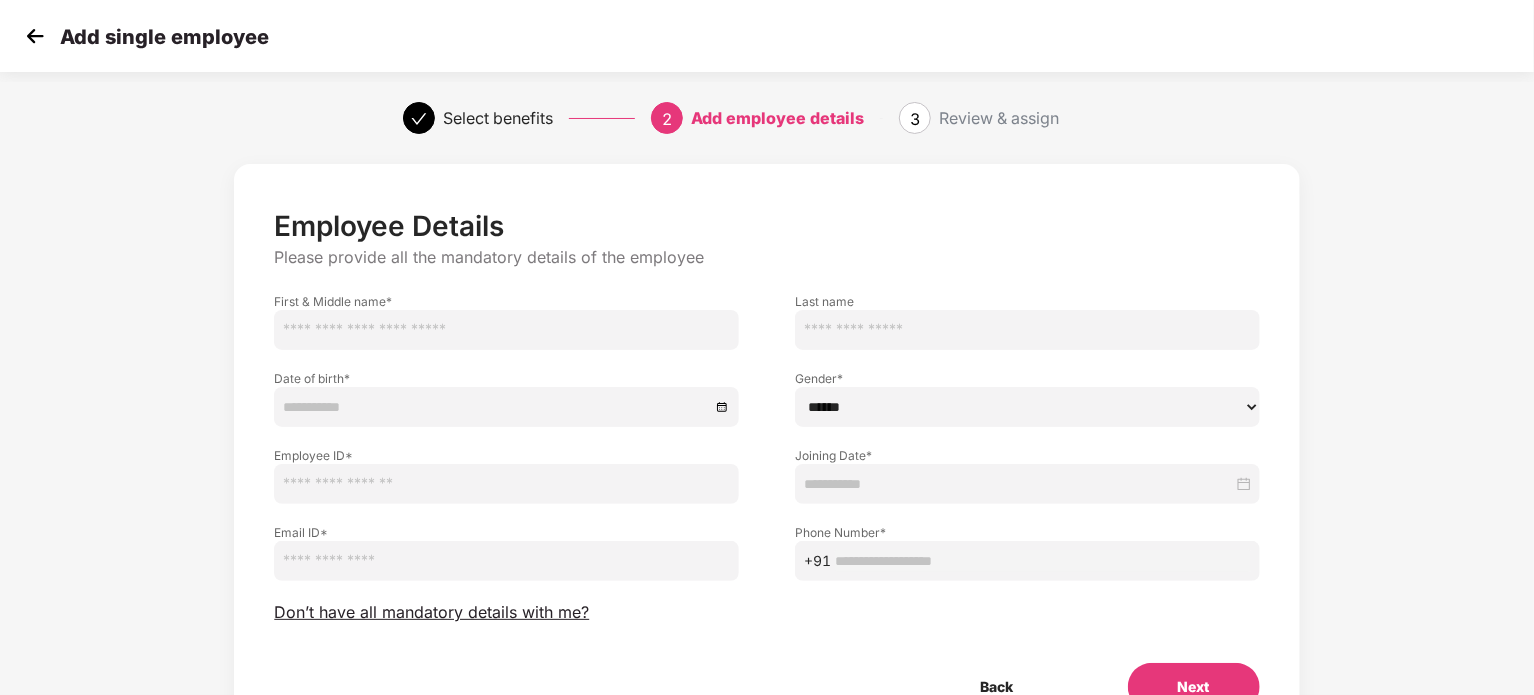 click at bounding box center (506, 330) 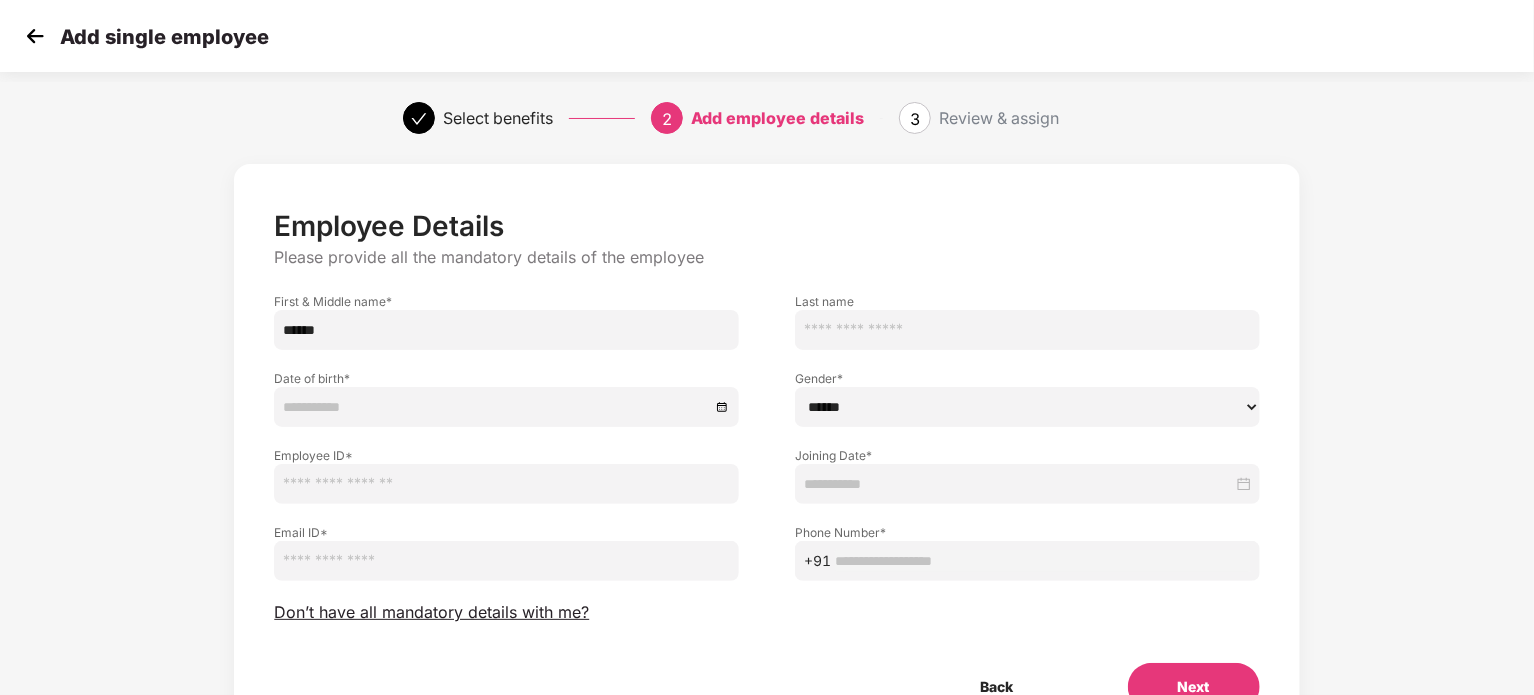 type on "******" 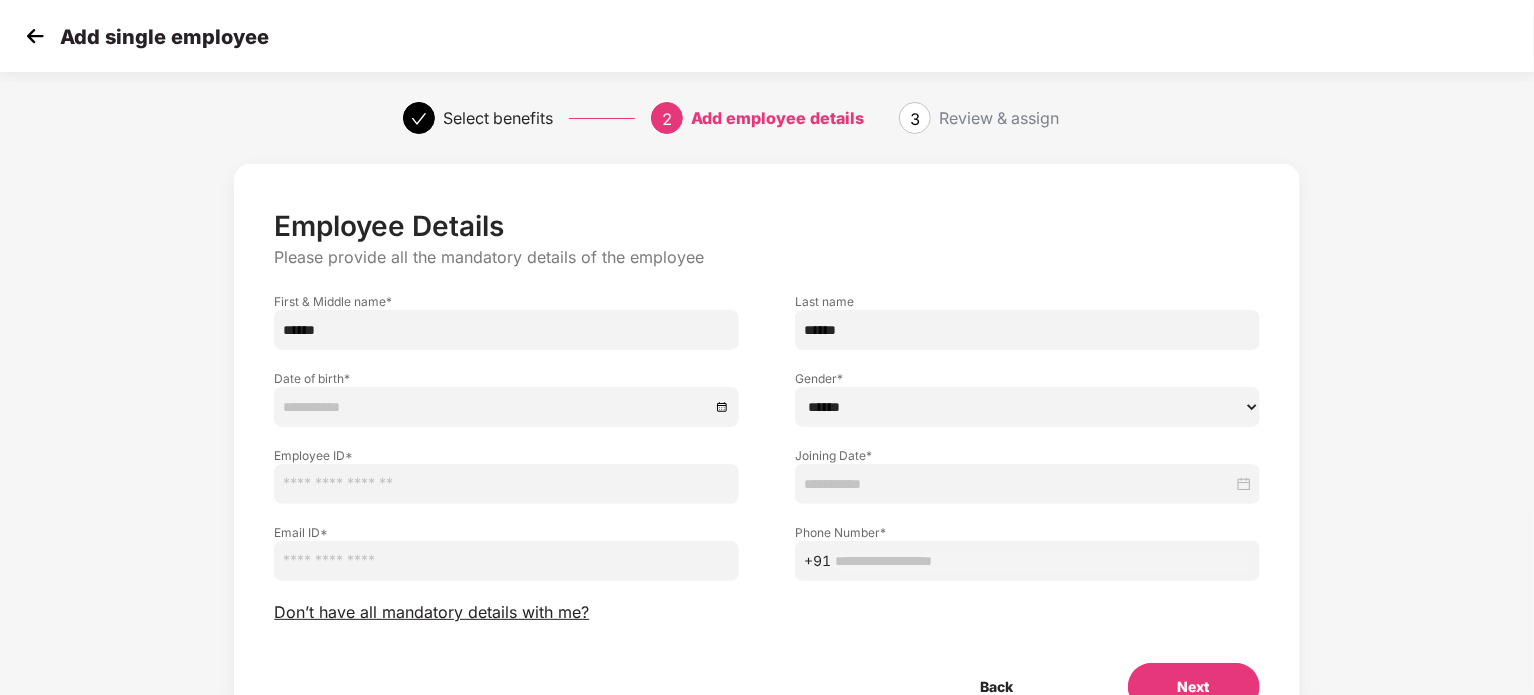 type on "******" 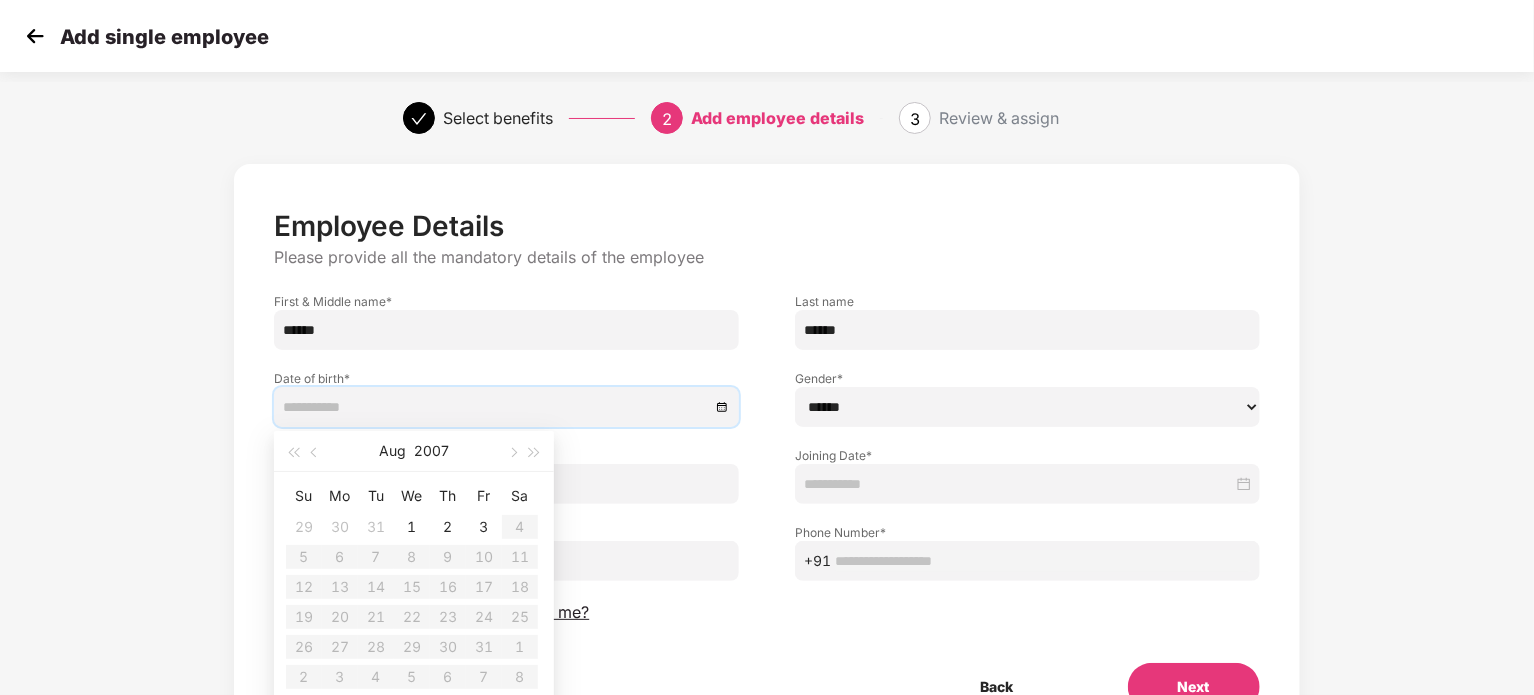 type on "**********" 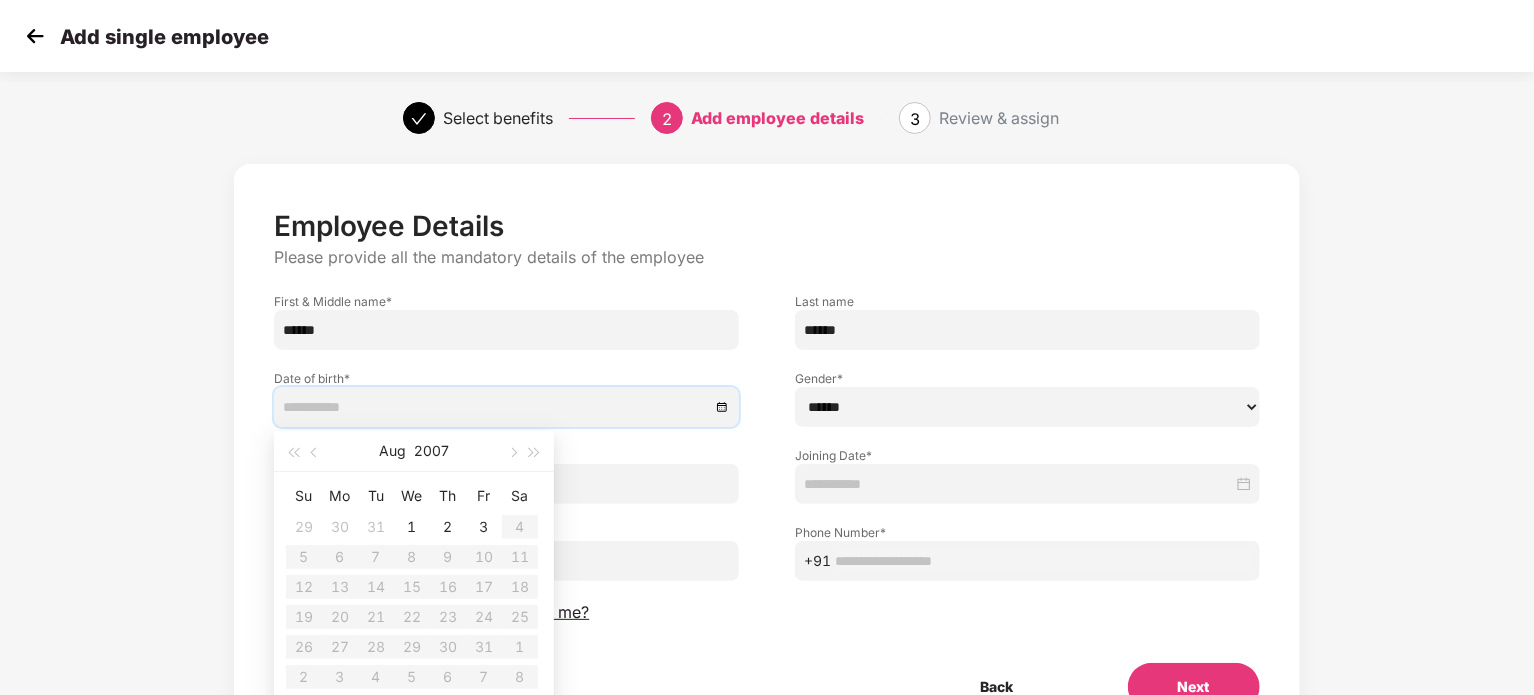 type on "**********" 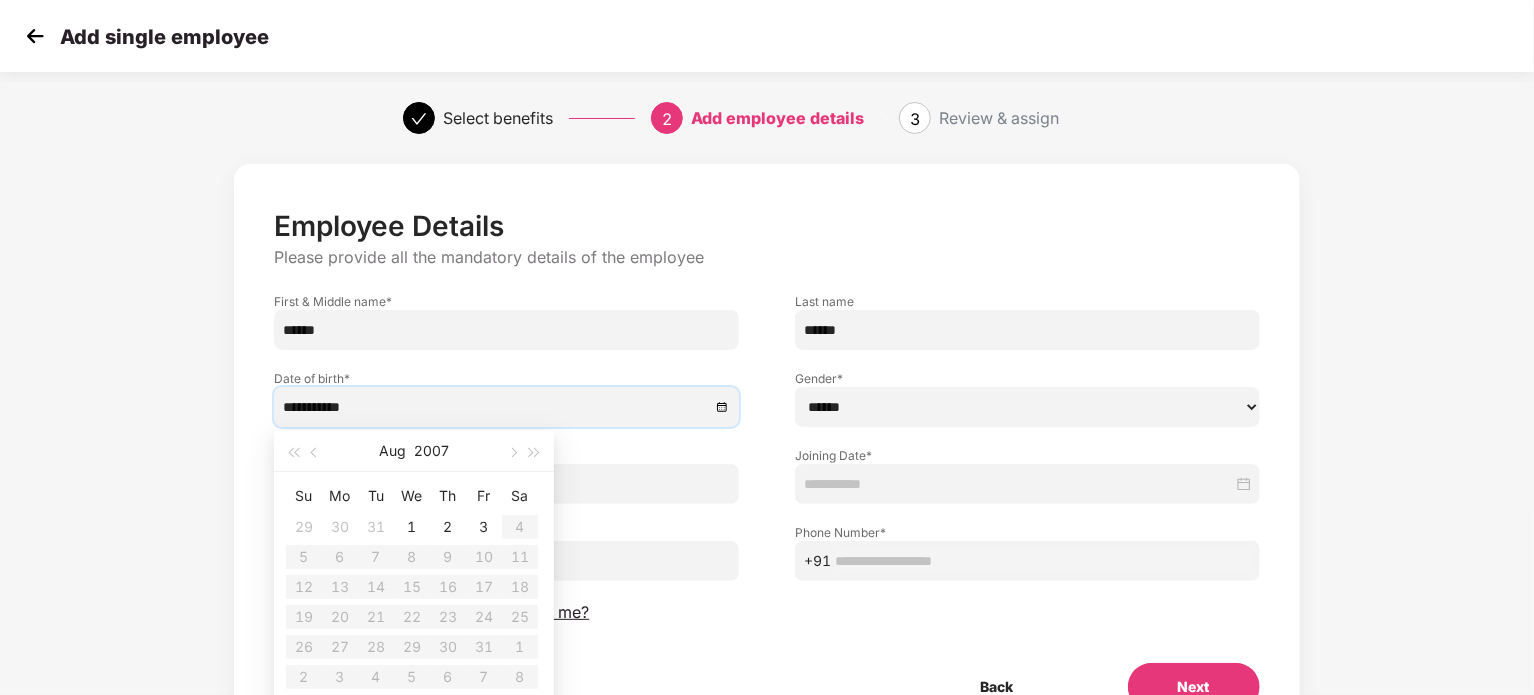 type 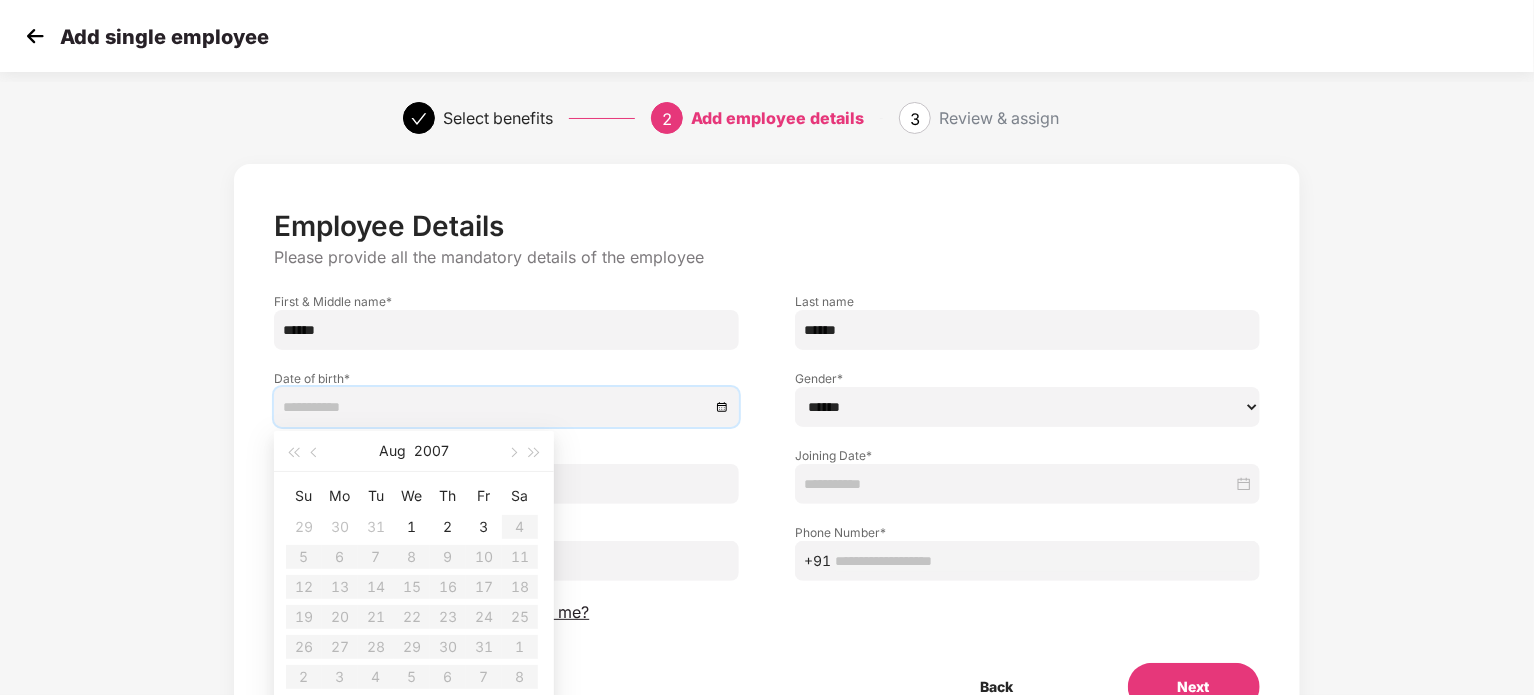 click on "****** **** ******" at bounding box center (1027, 407) 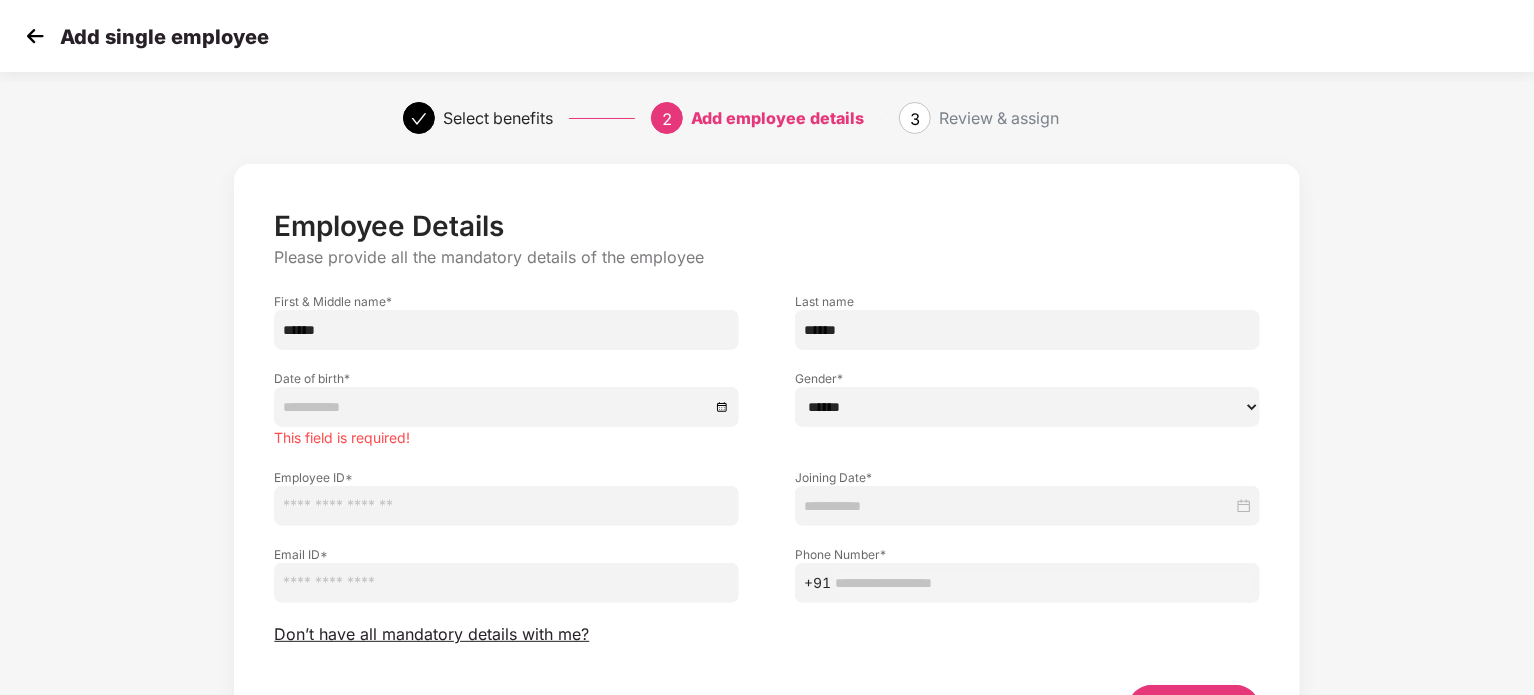 select on "****" 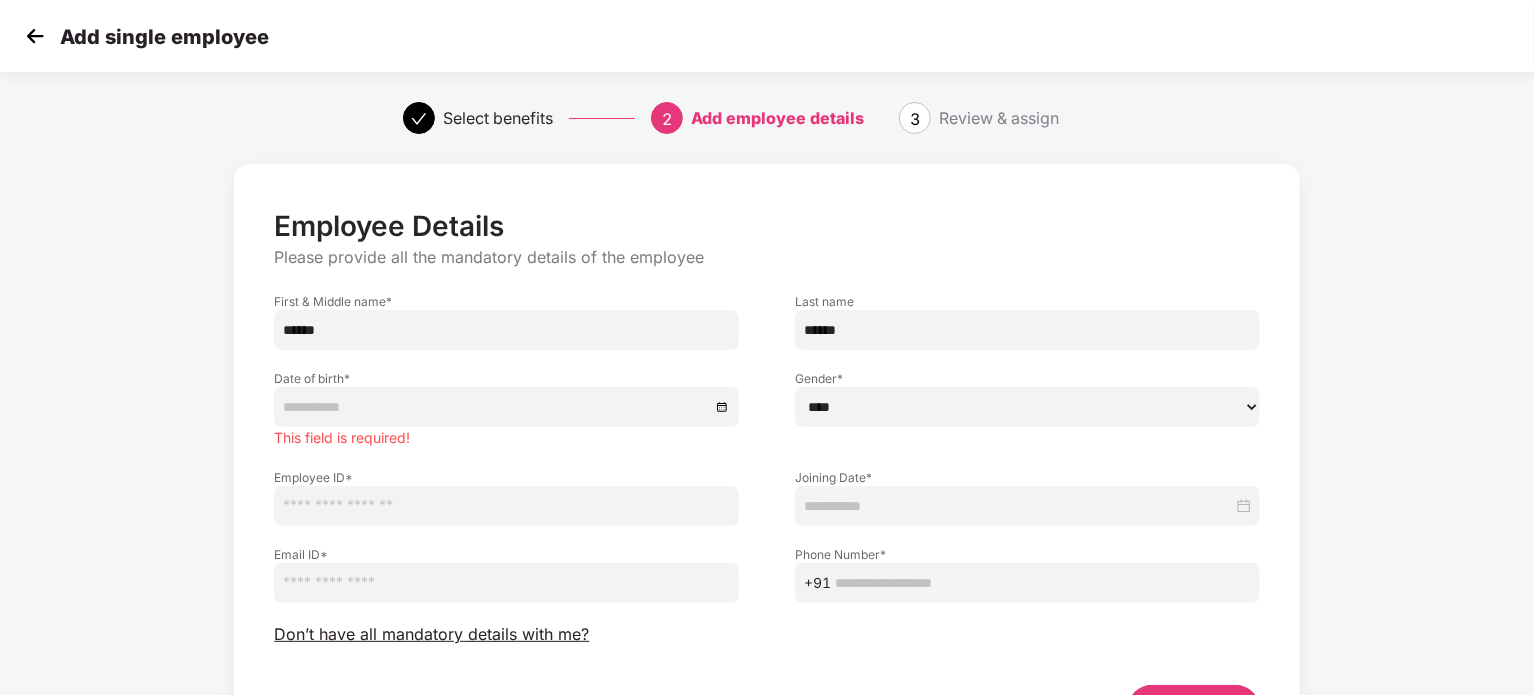 click on "****** **** ******" at bounding box center [1027, 407] 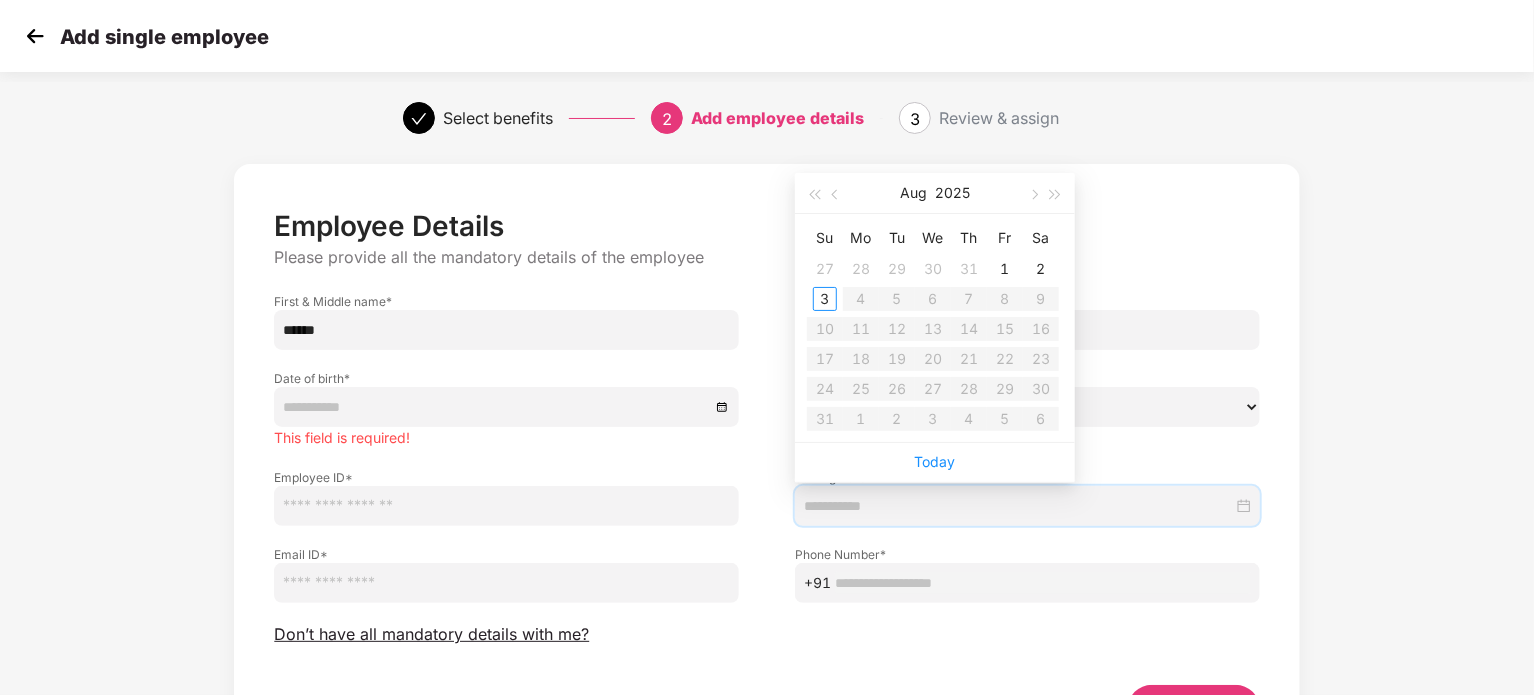 click at bounding box center (506, 583) 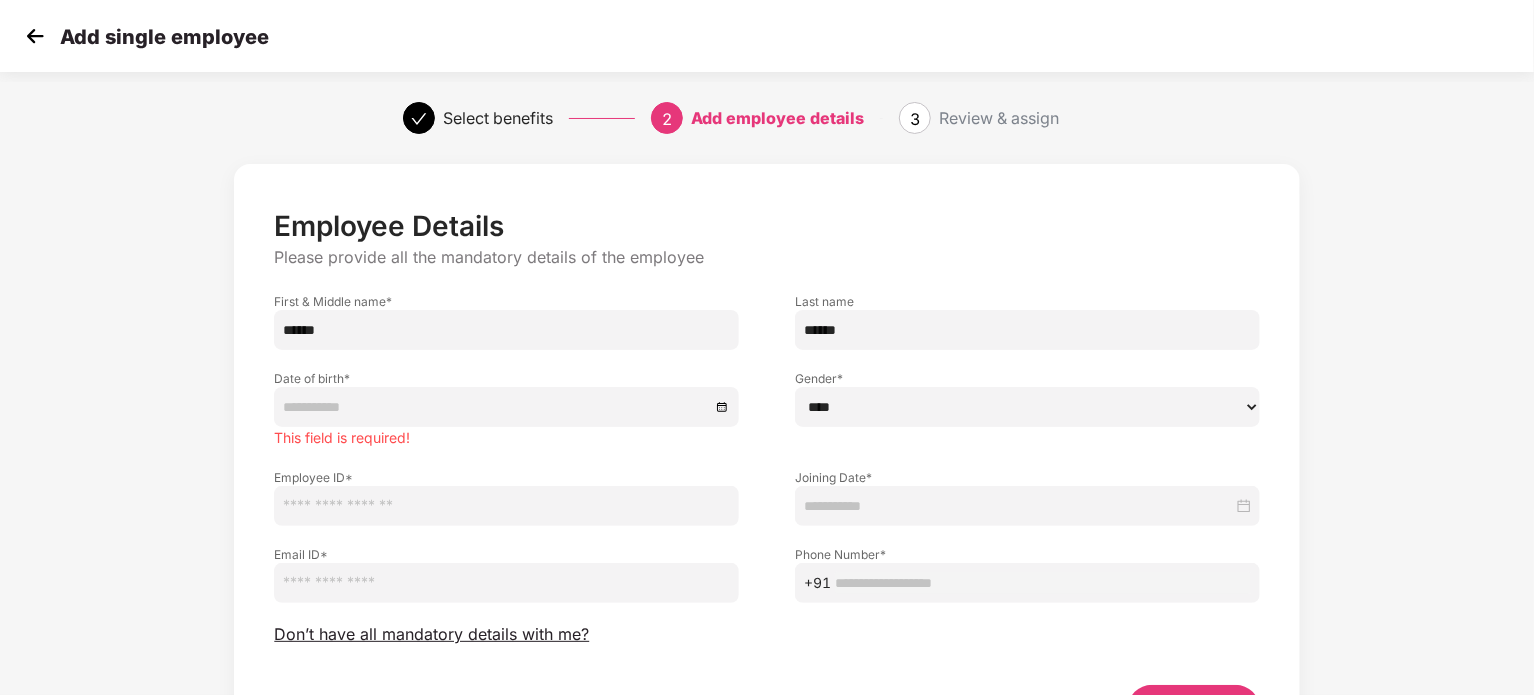 paste on "**********" 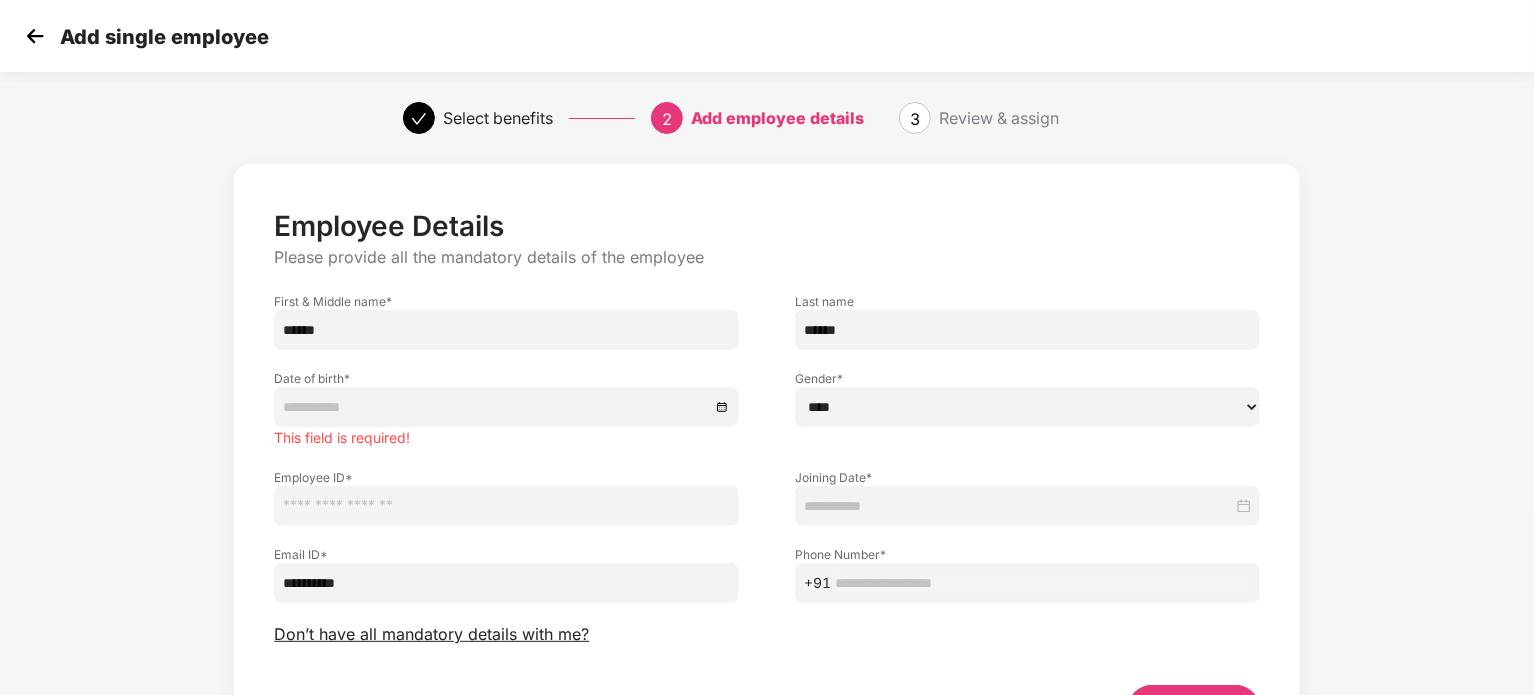 type 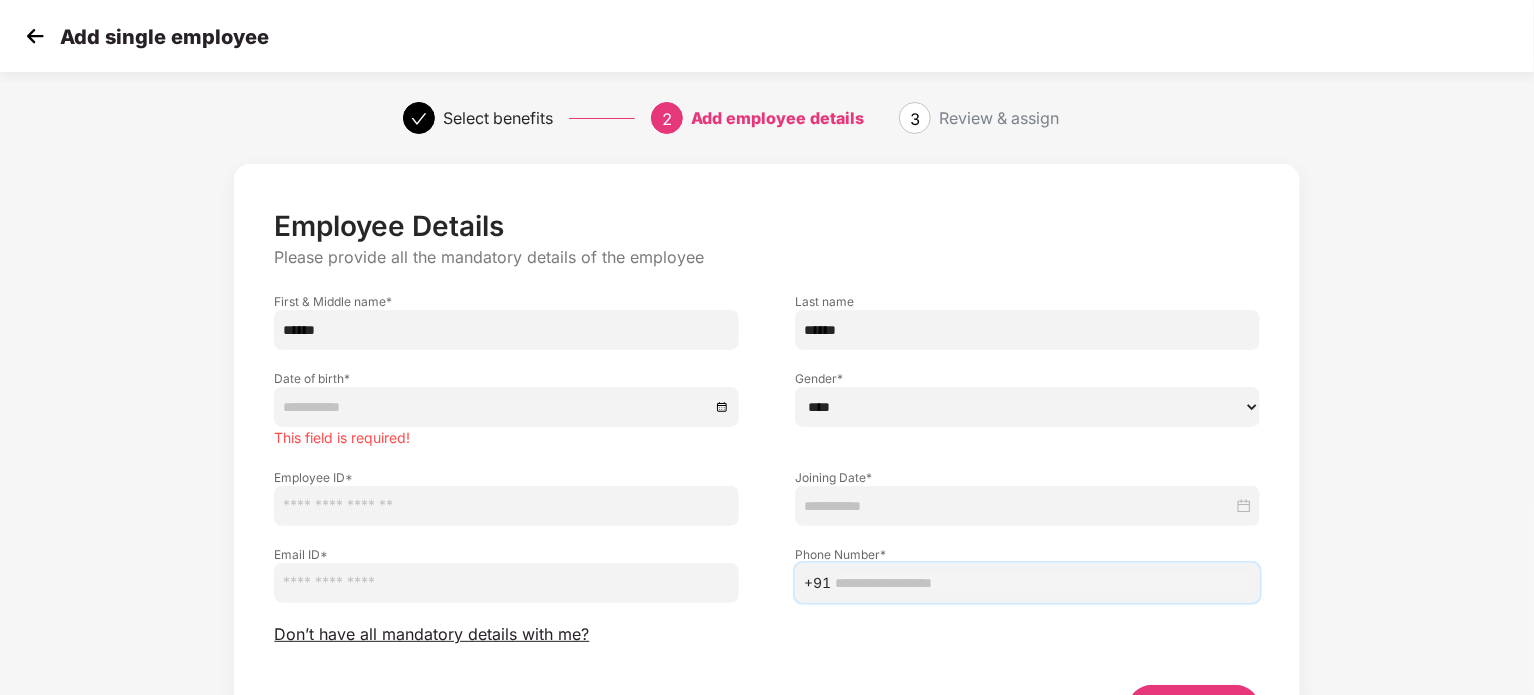 paste on "**********" 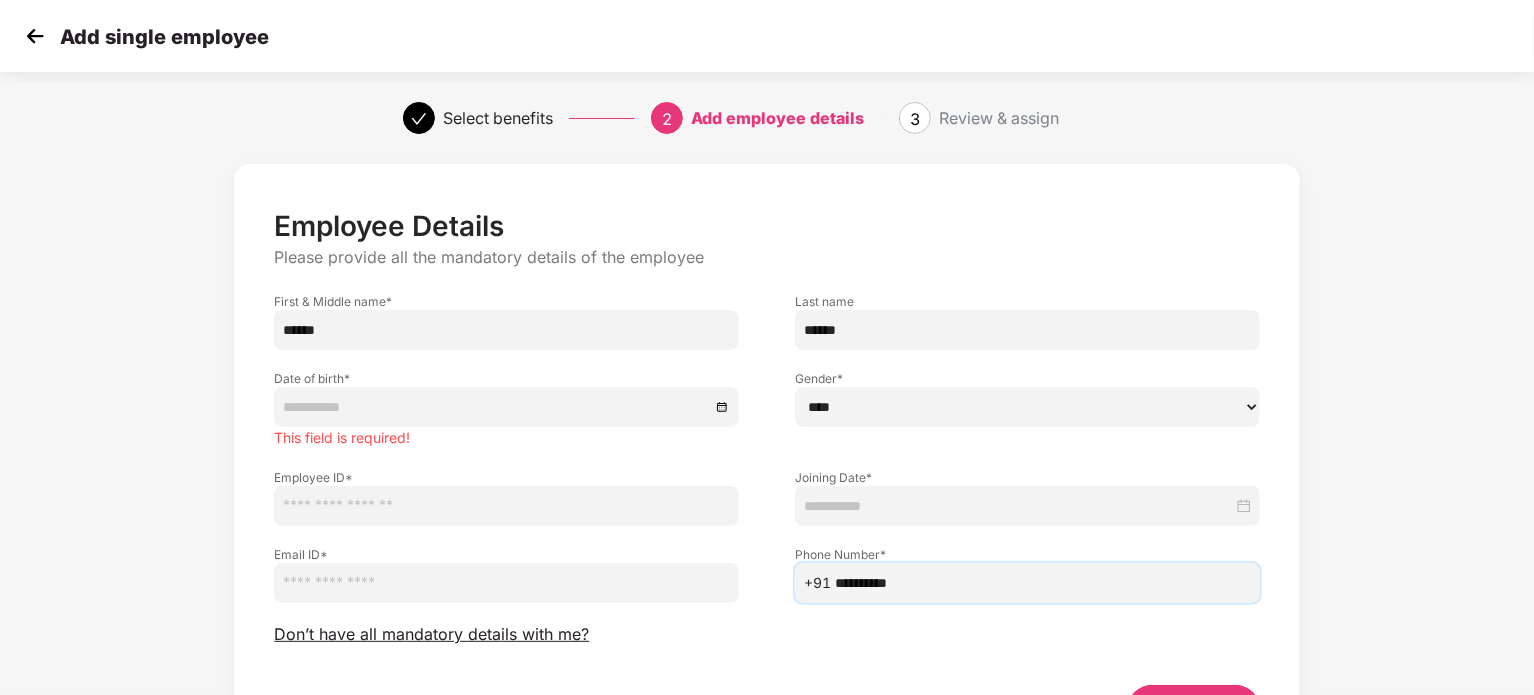 type on "**********" 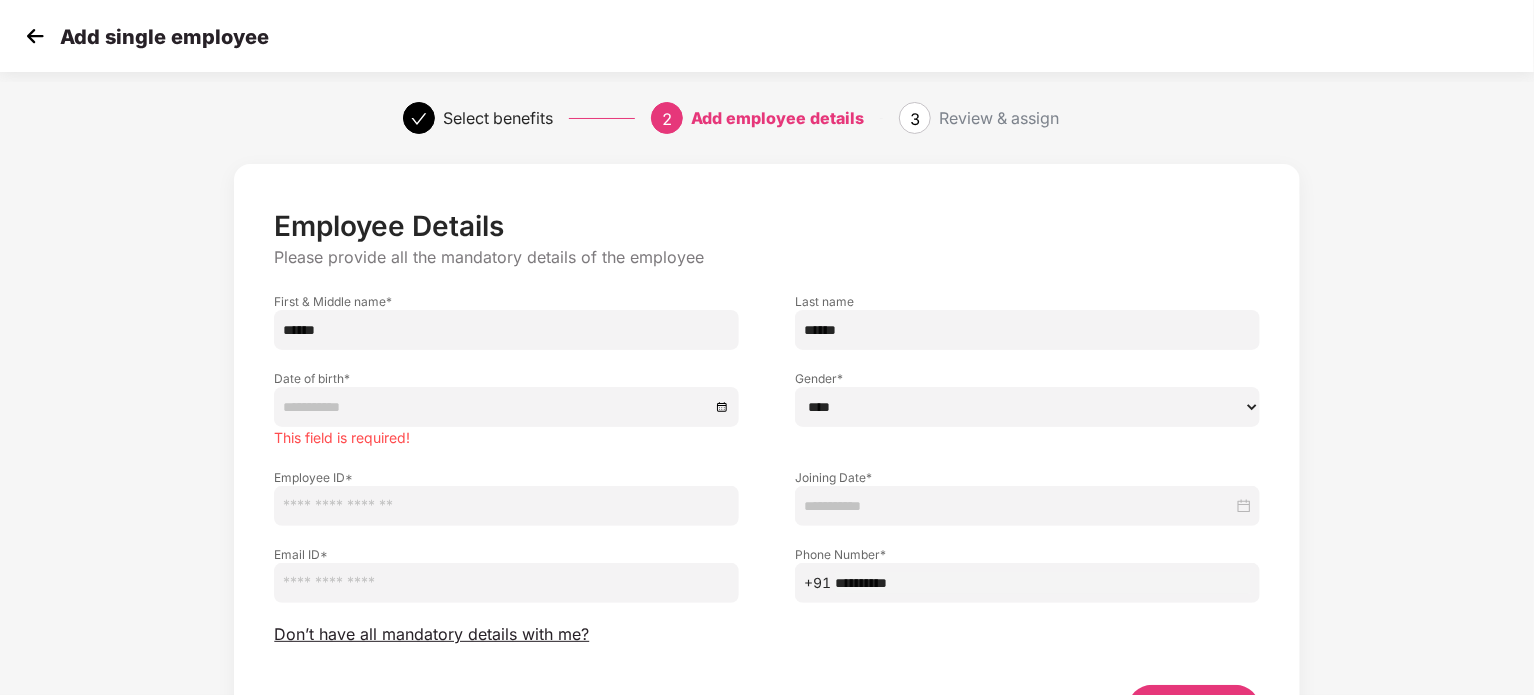 paste on "**********" 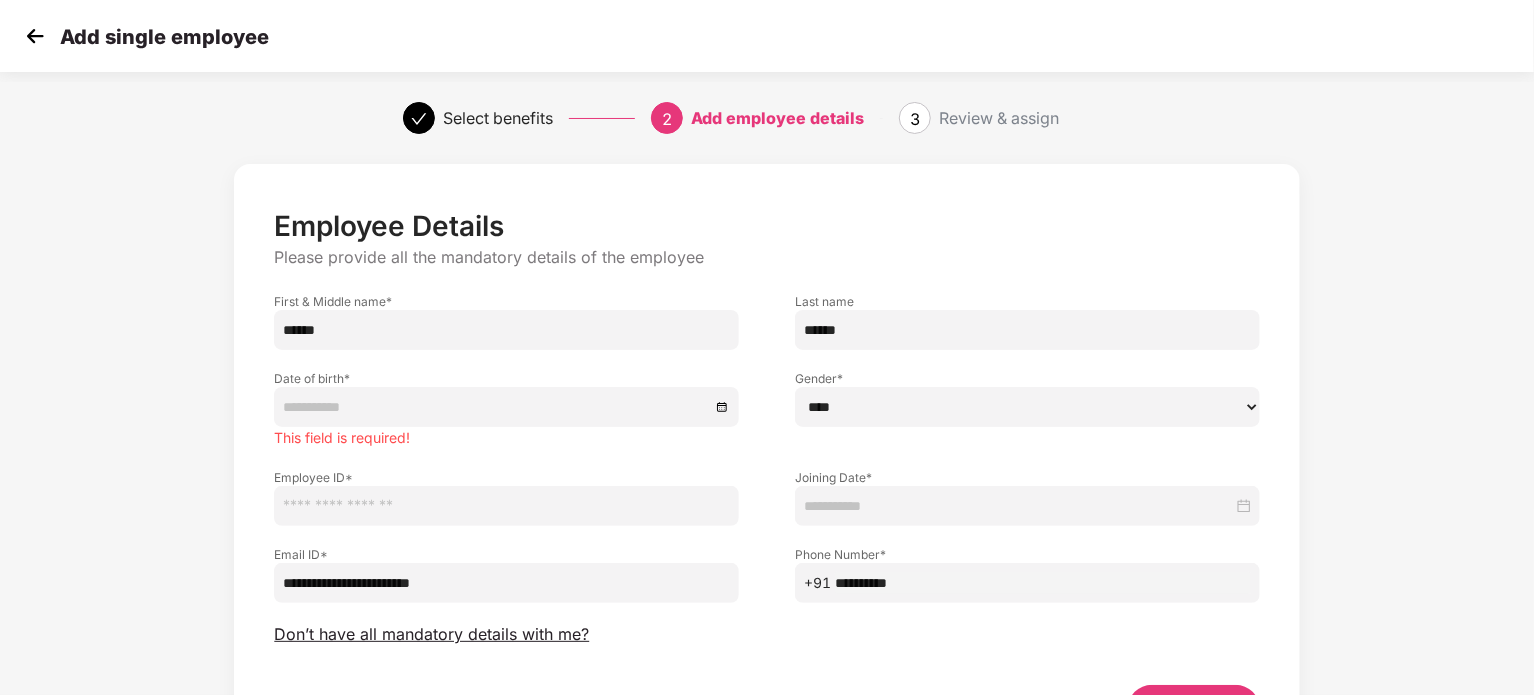 type on "**********" 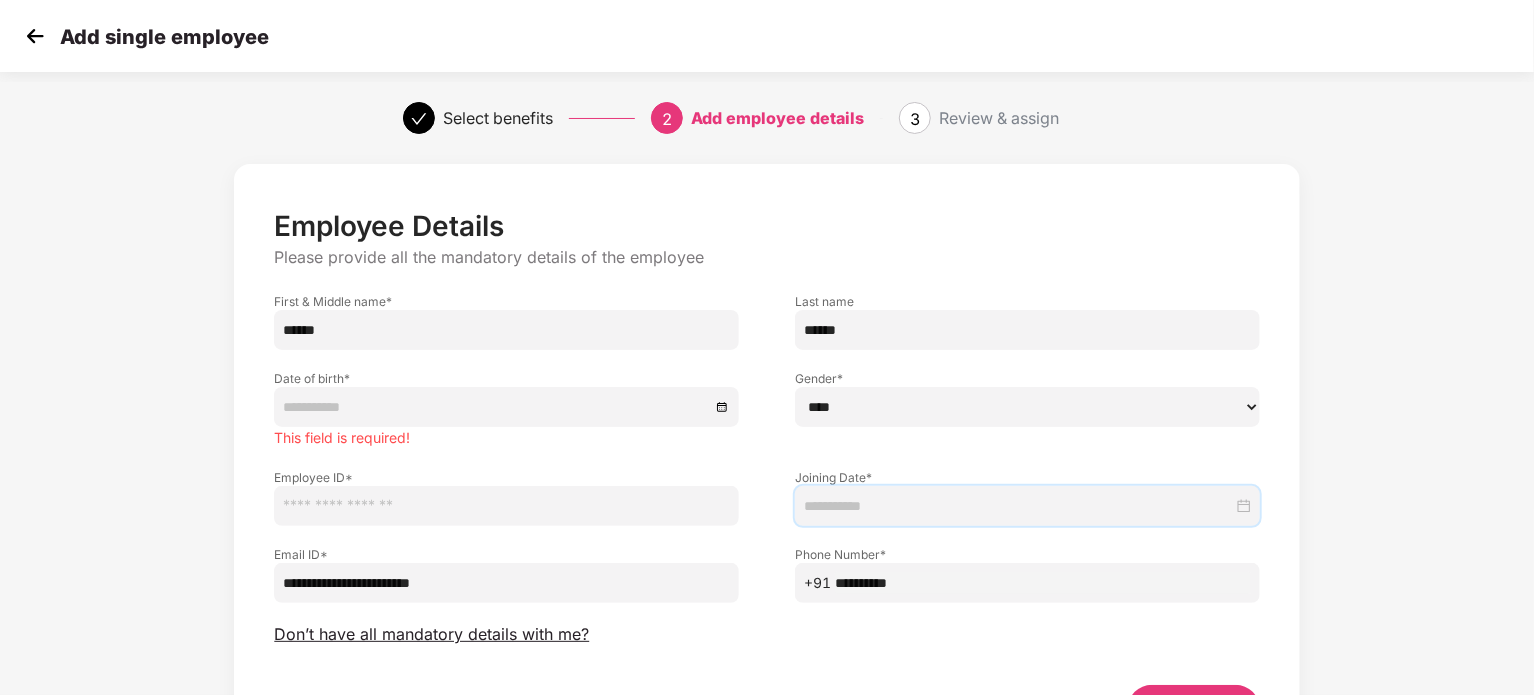 click at bounding box center (1027, 506) 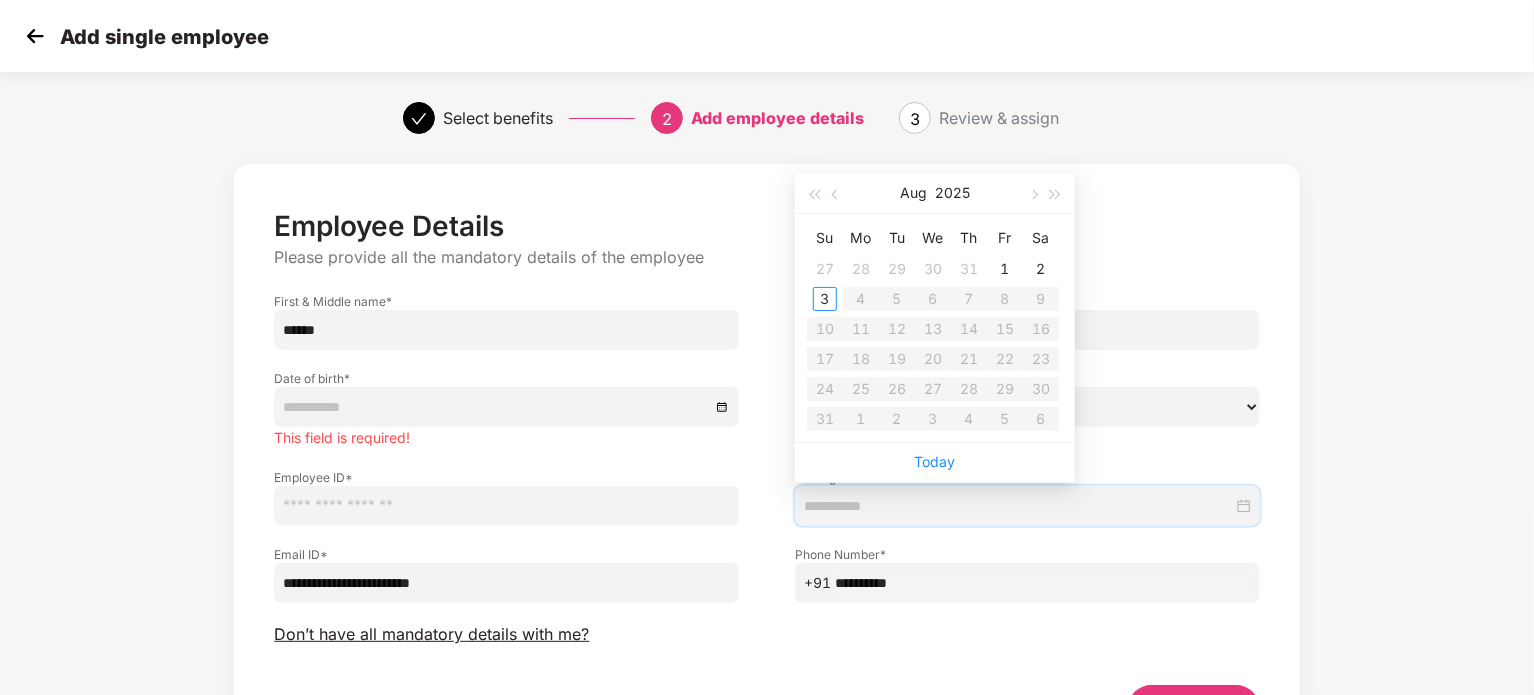 type on "**********" 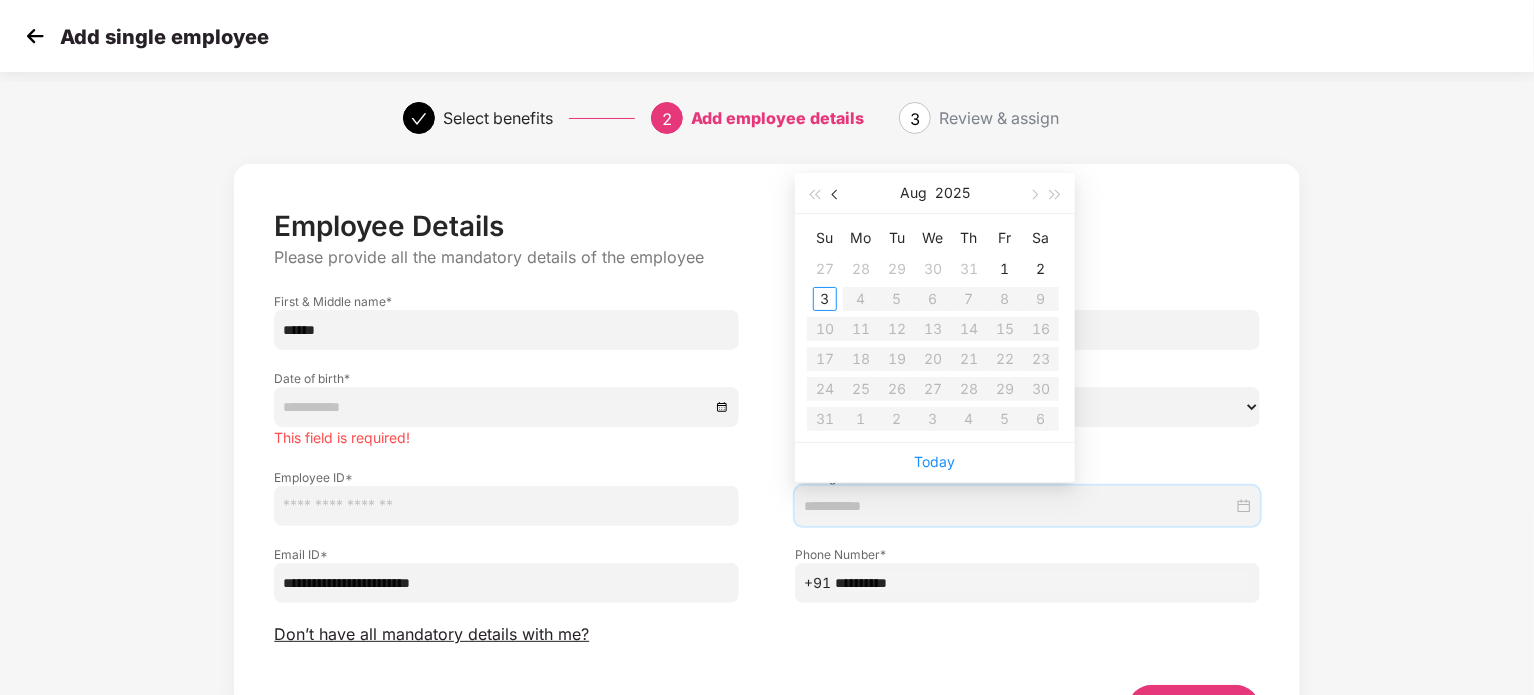 click at bounding box center (837, 195) 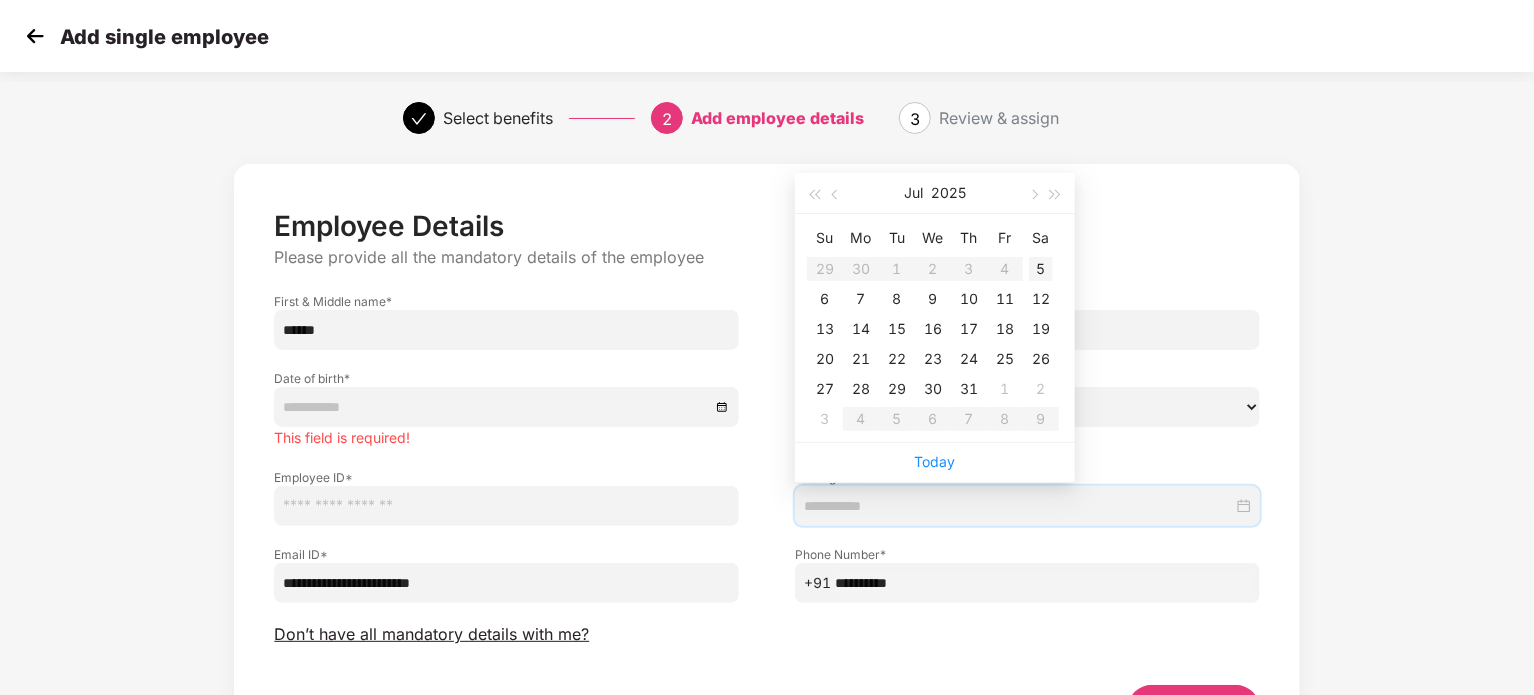 type on "**********" 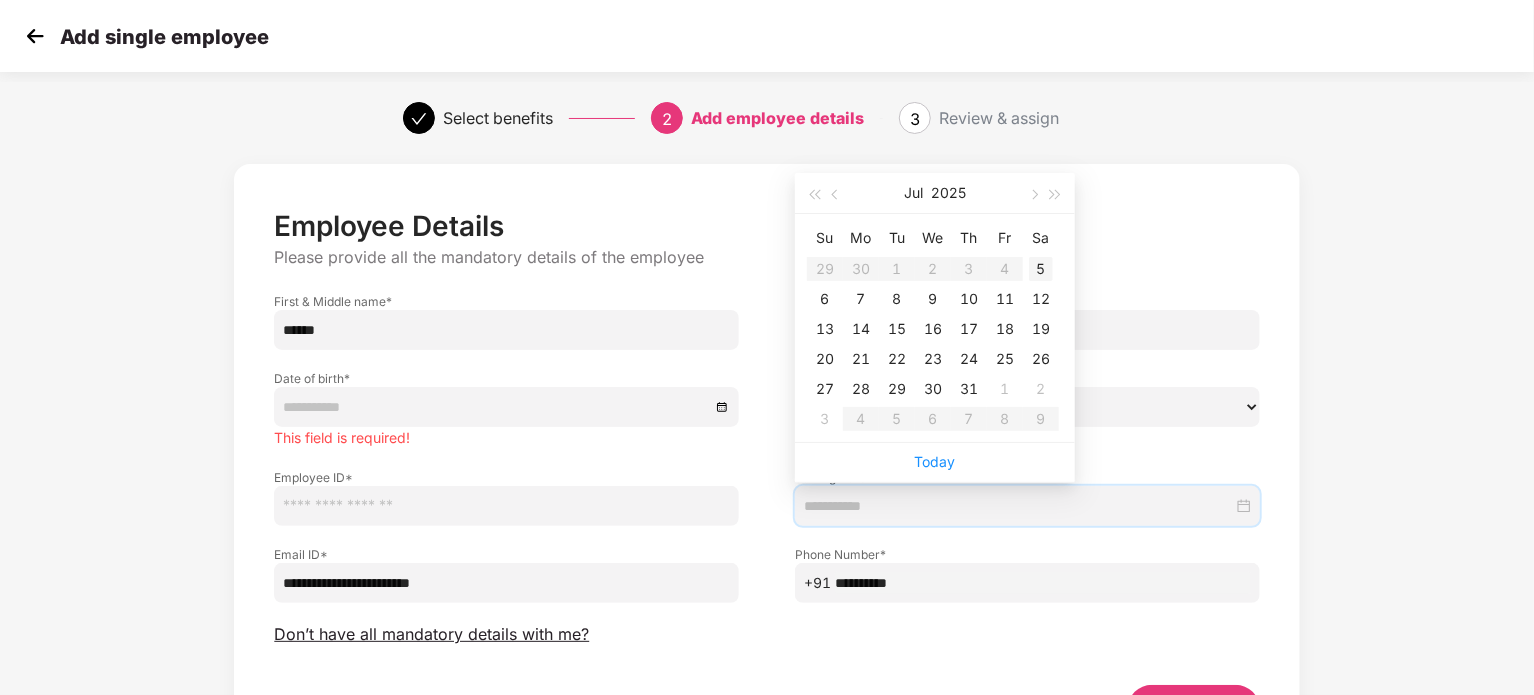 click on "5" at bounding box center (1041, 269) 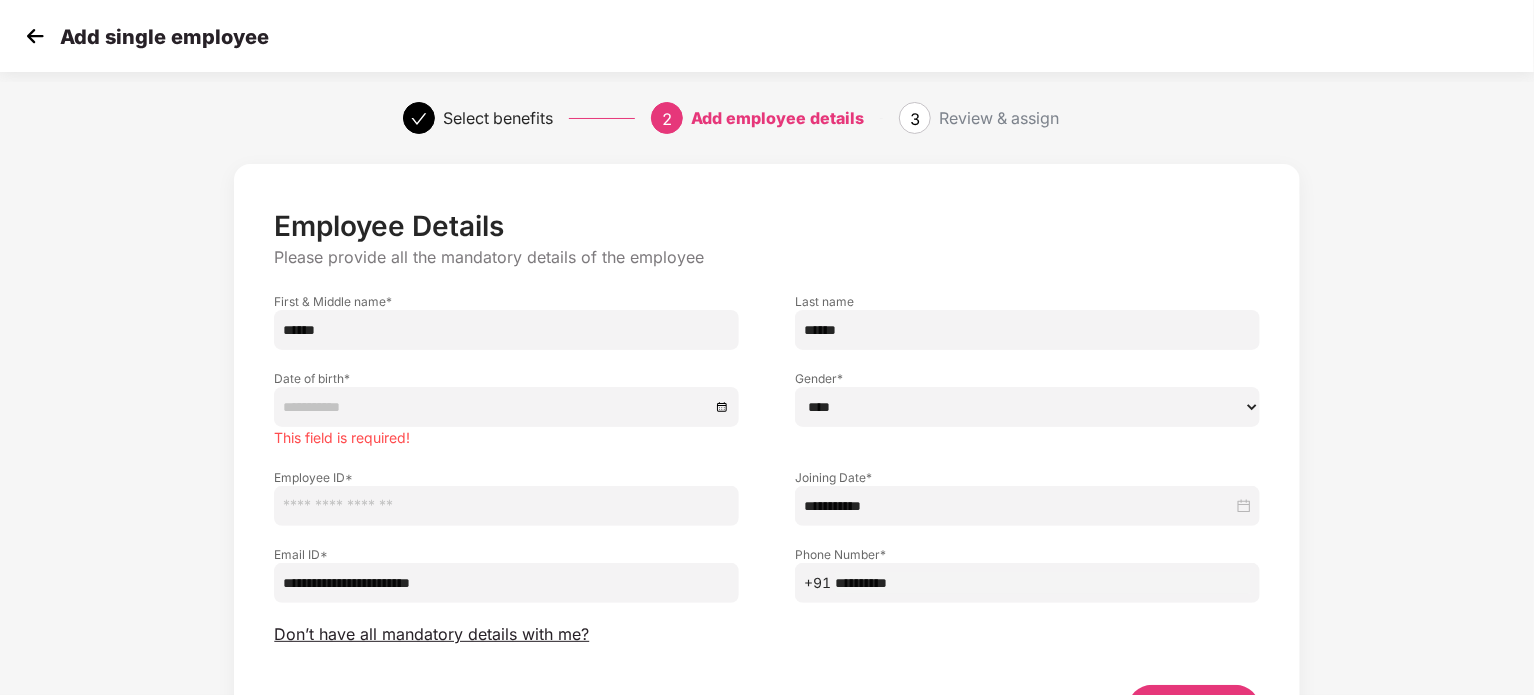 click at bounding box center (506, 506) 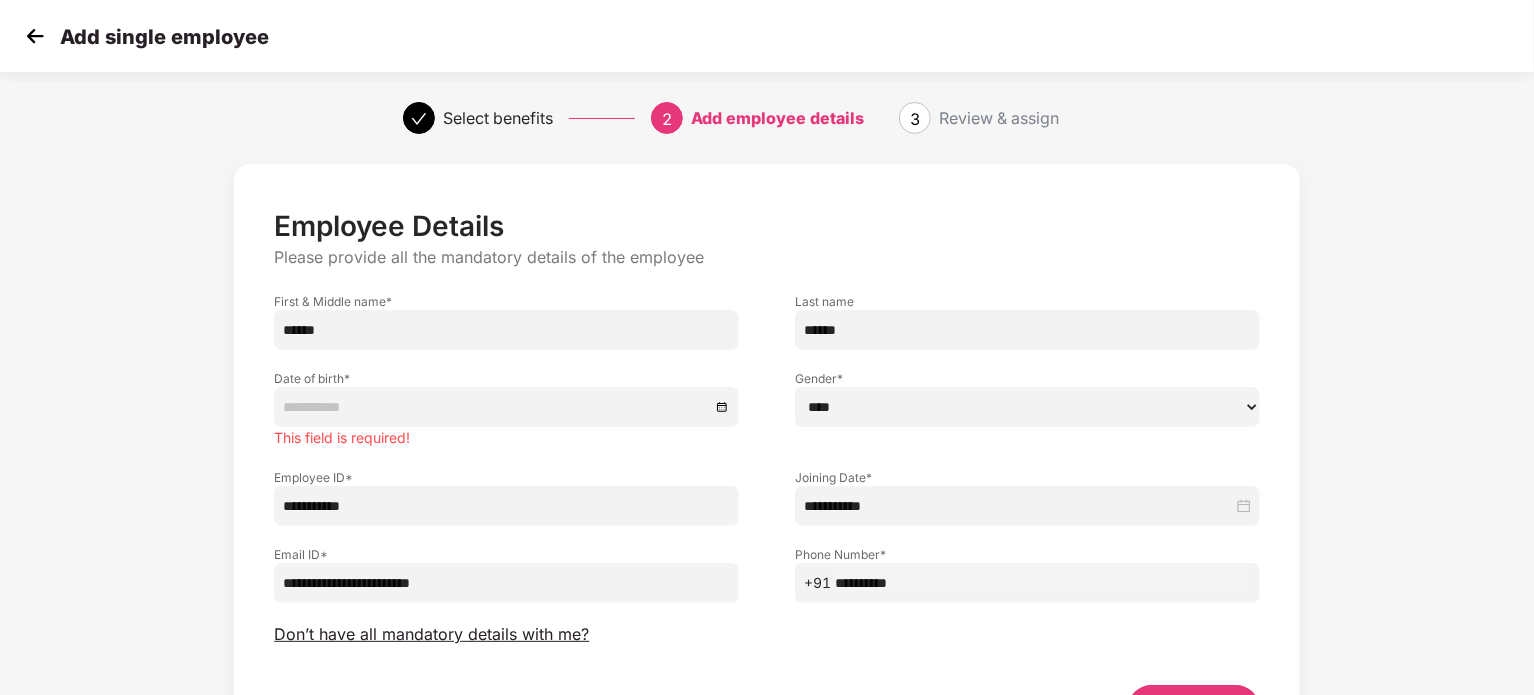 type on "**********" 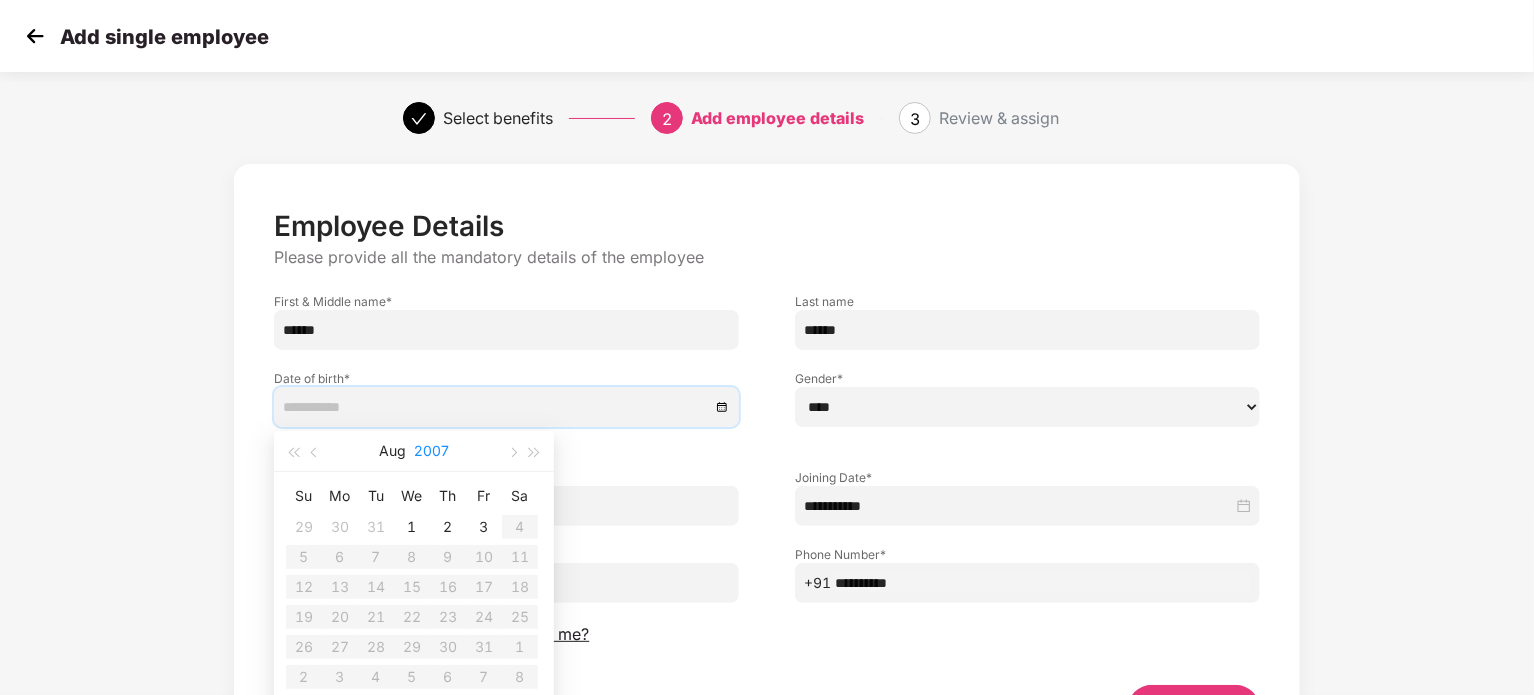click on "2007" at bounding box center [431, 451] 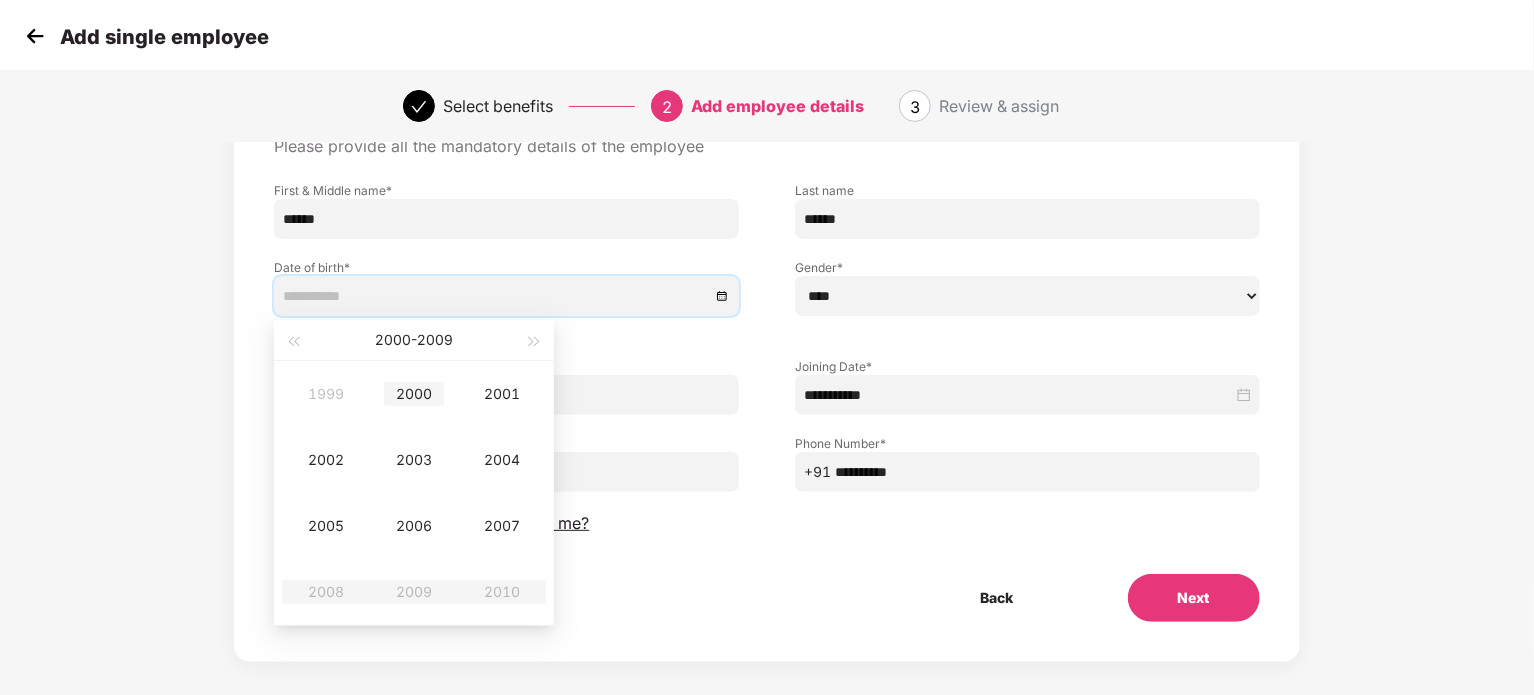 scroll, scrollTop: 112, scrollLeft: 0, axis: vertical 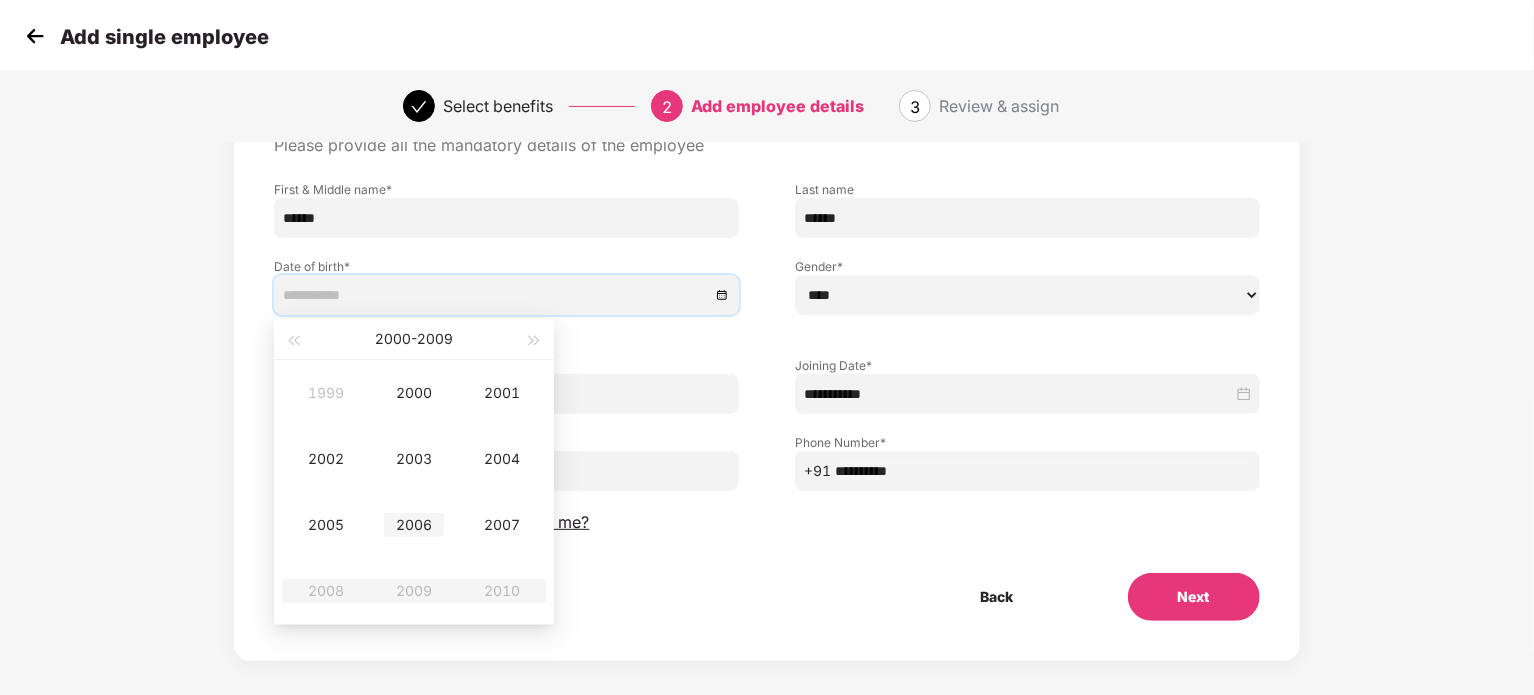 type on "**********" 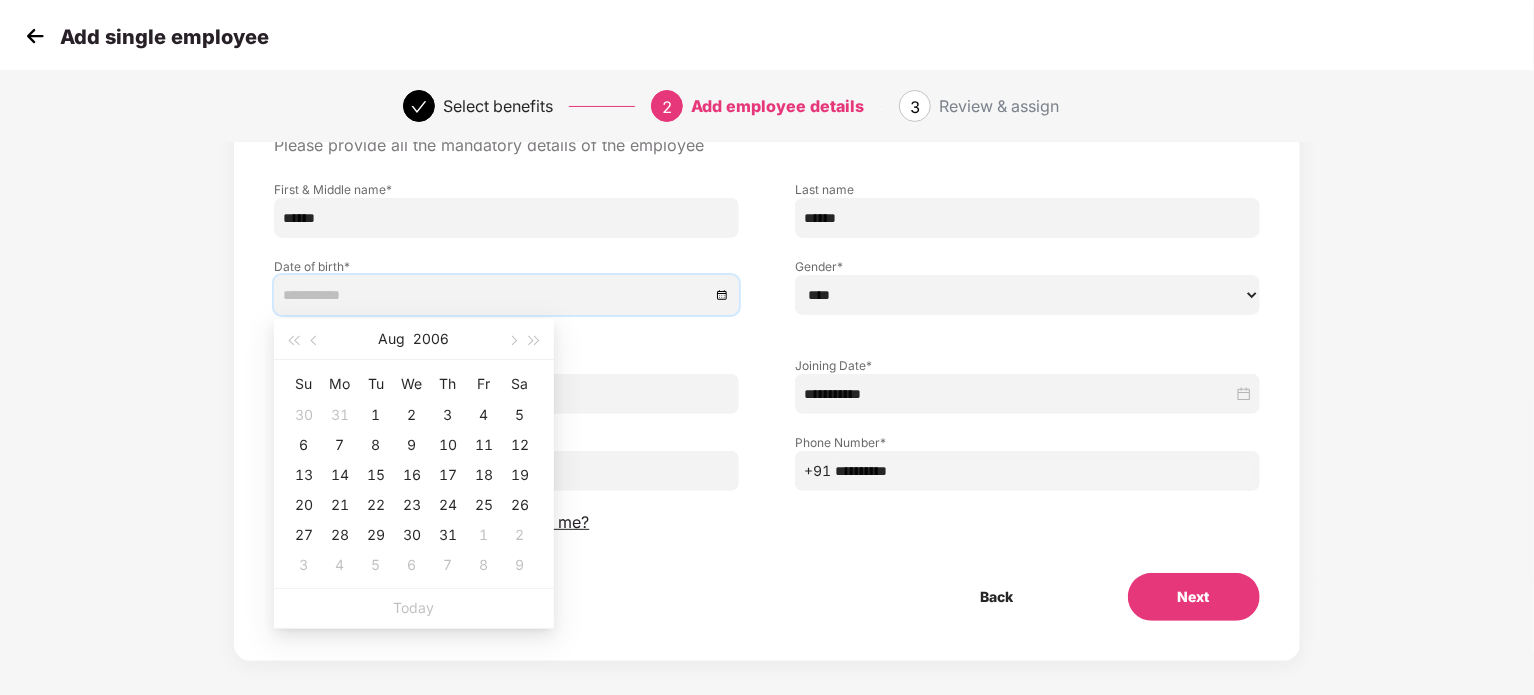 type on "**********" 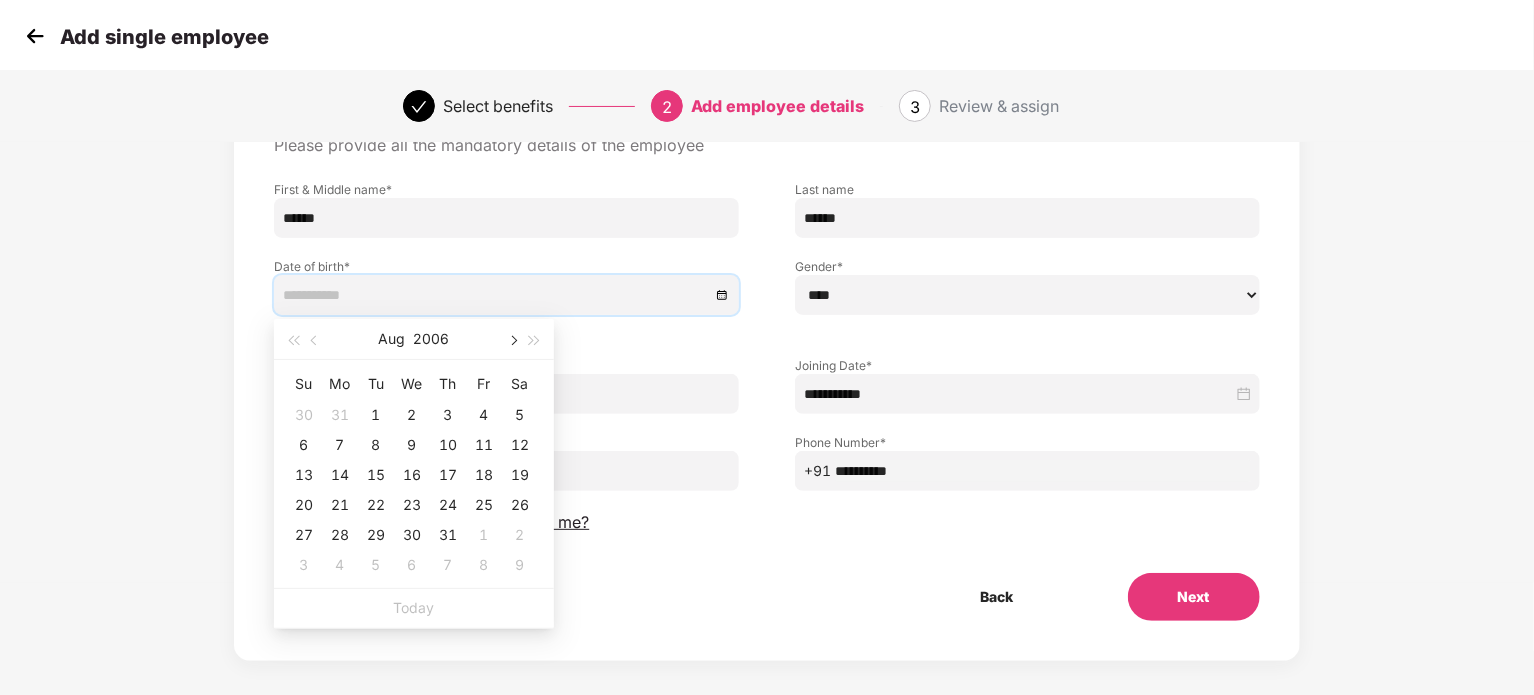 click at bounding box center (512, 339) 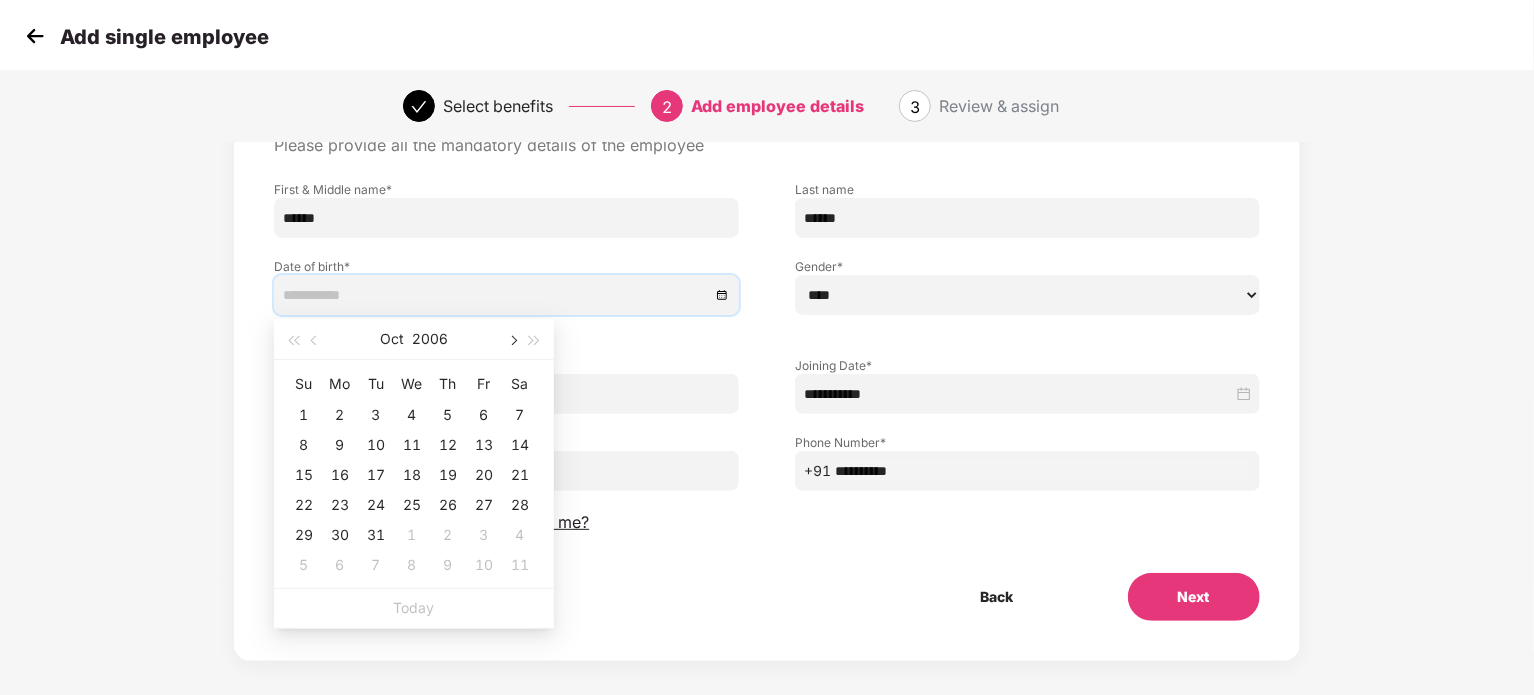 click at bounding box center [512, 339] 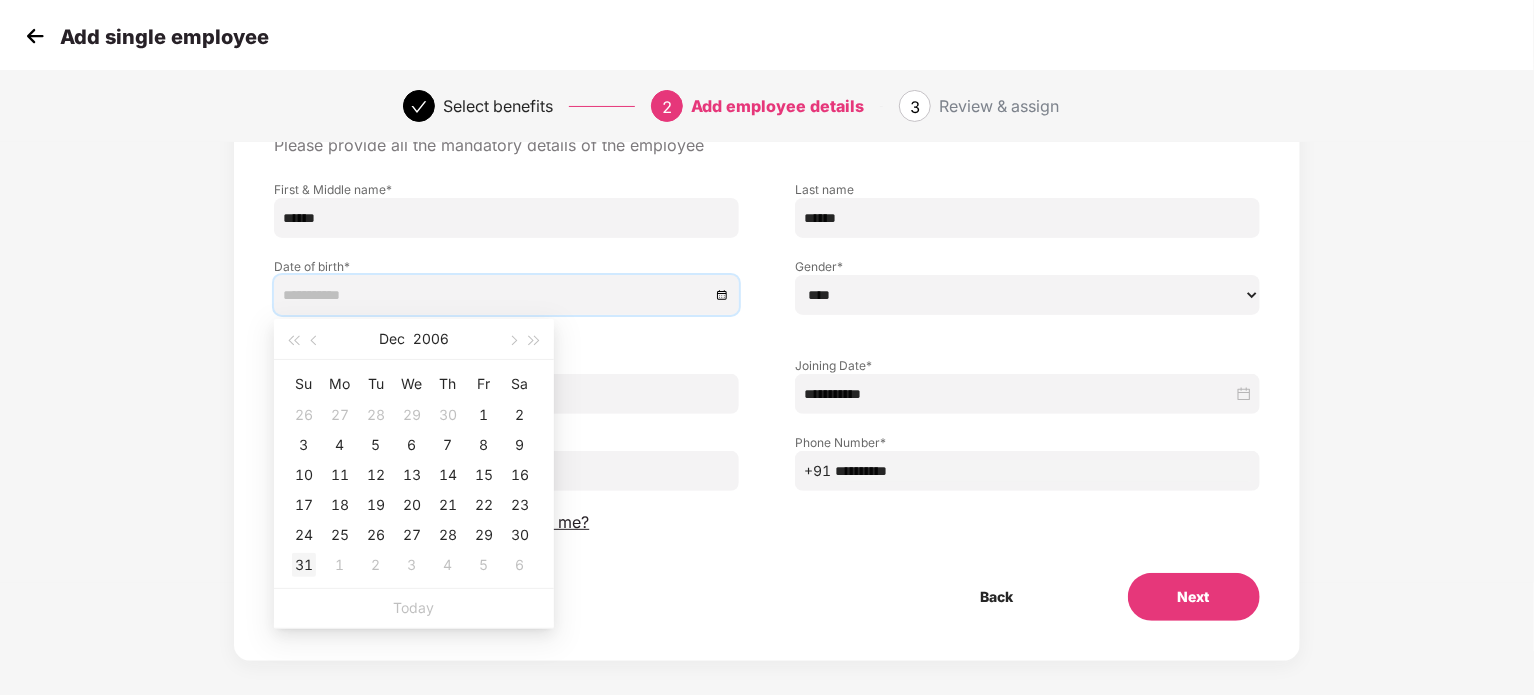 type on "**********" 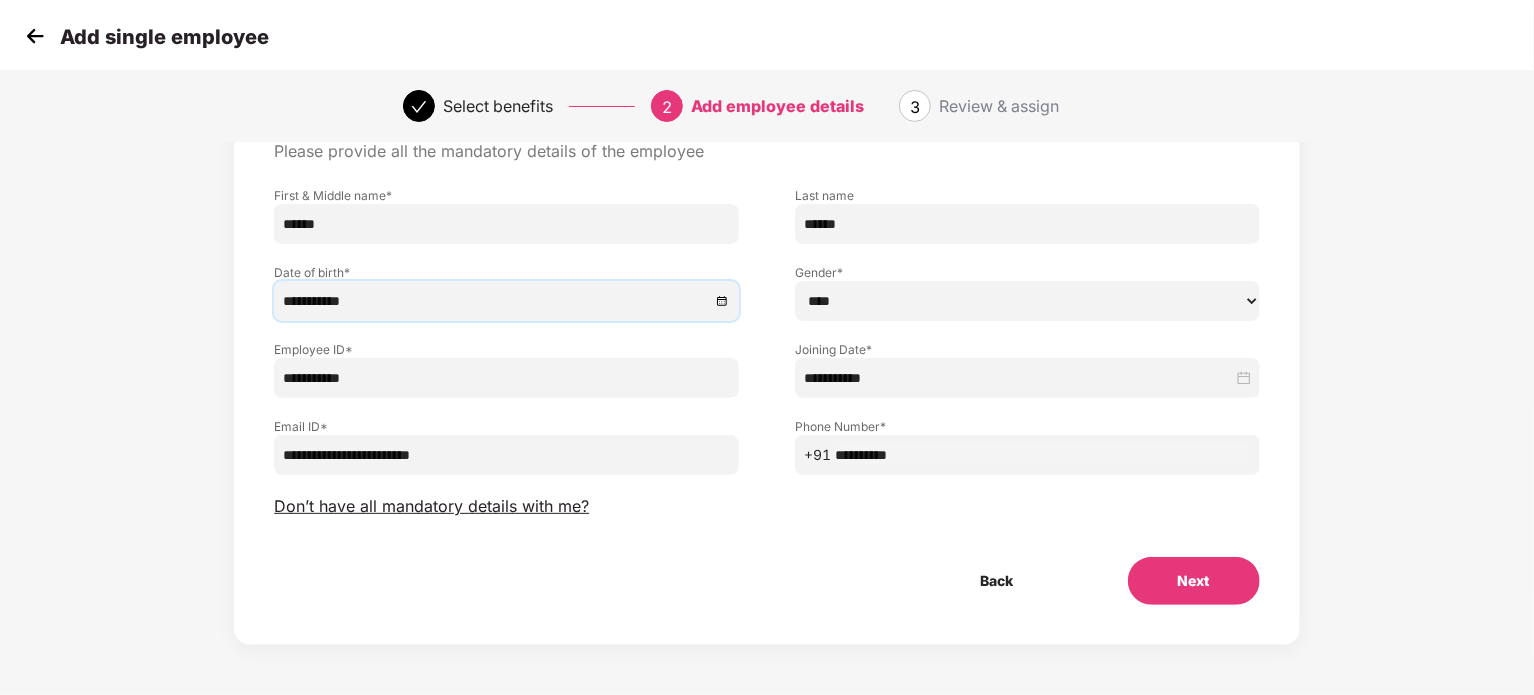 scroll, scrollTop: 105, scrollLeft: 0, axis: vertical 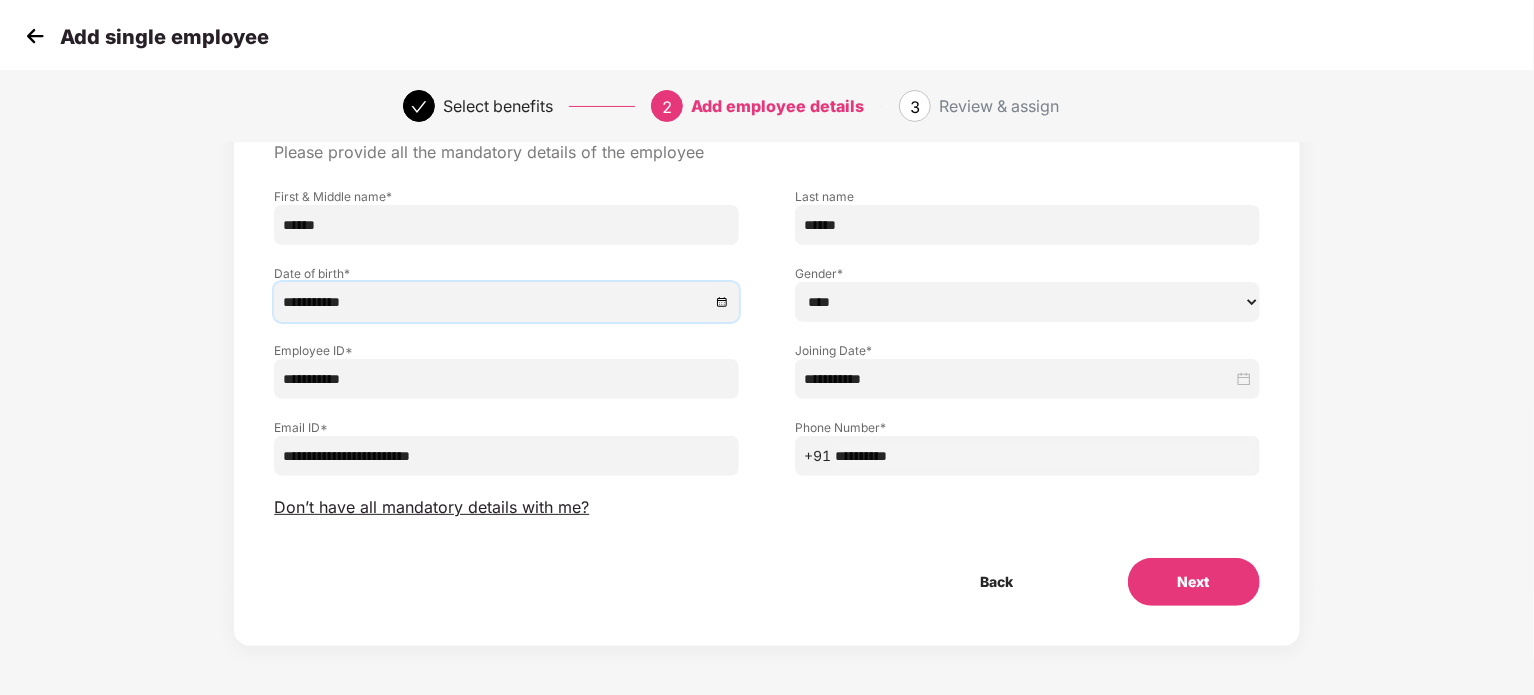 click on "Next" at bounding box center (1194, 582) 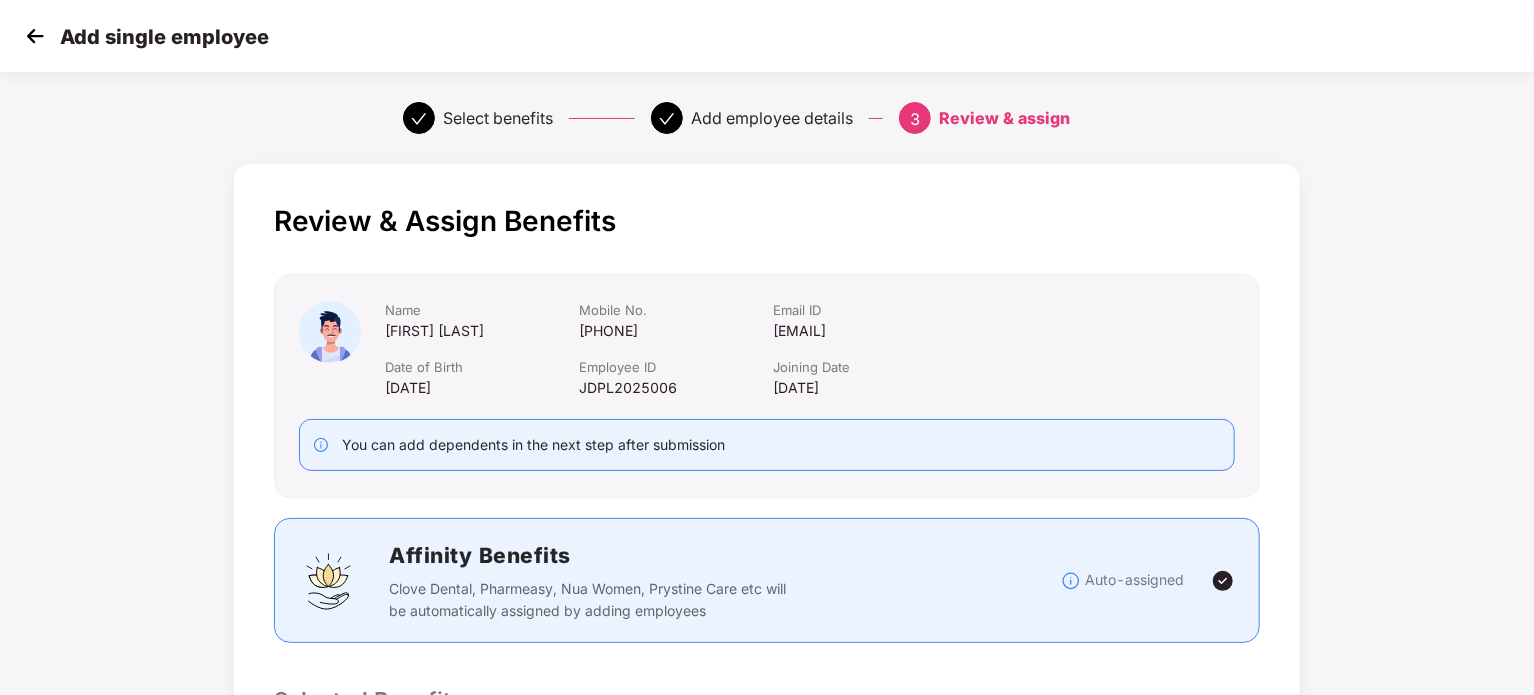 scroll, scrollTop: 528, scrollLeft: 0, axis: vertical 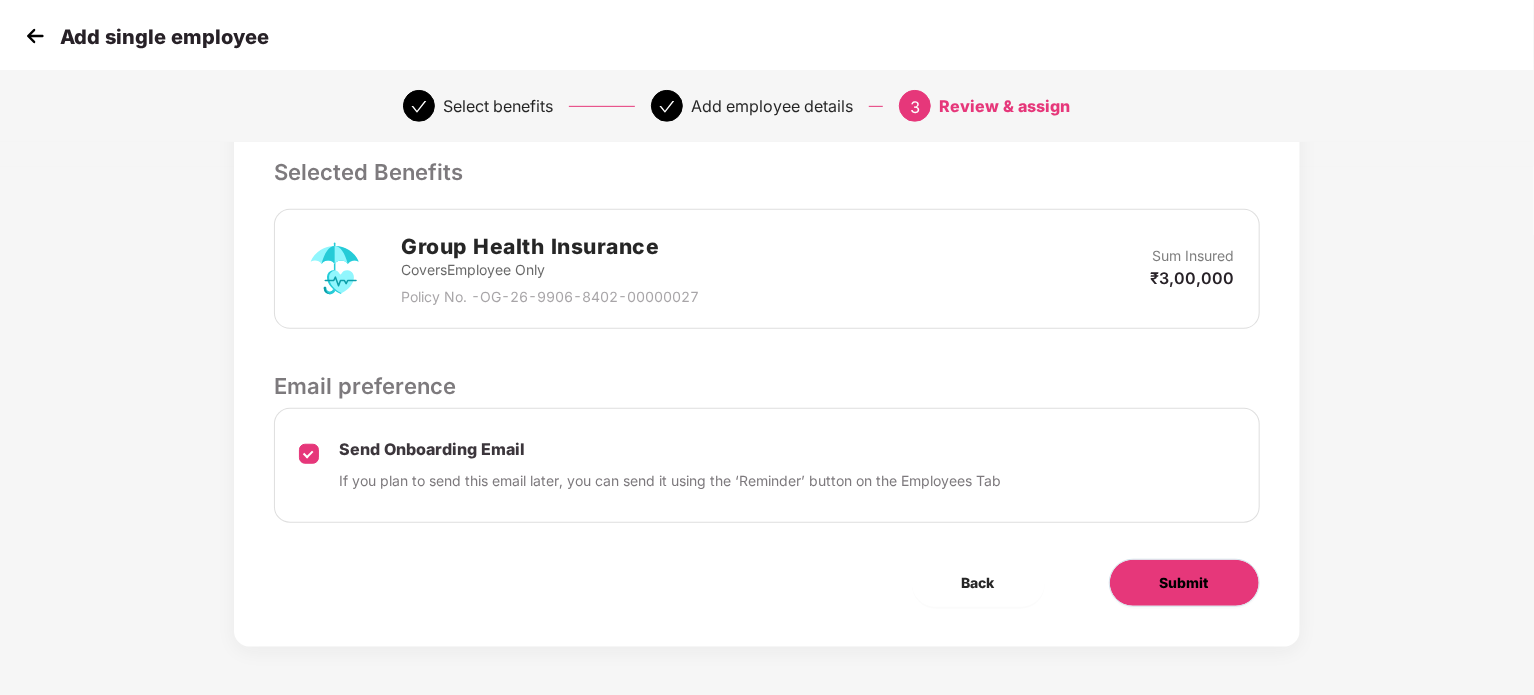 click on "Submit" at bounding box center (1184, 583) 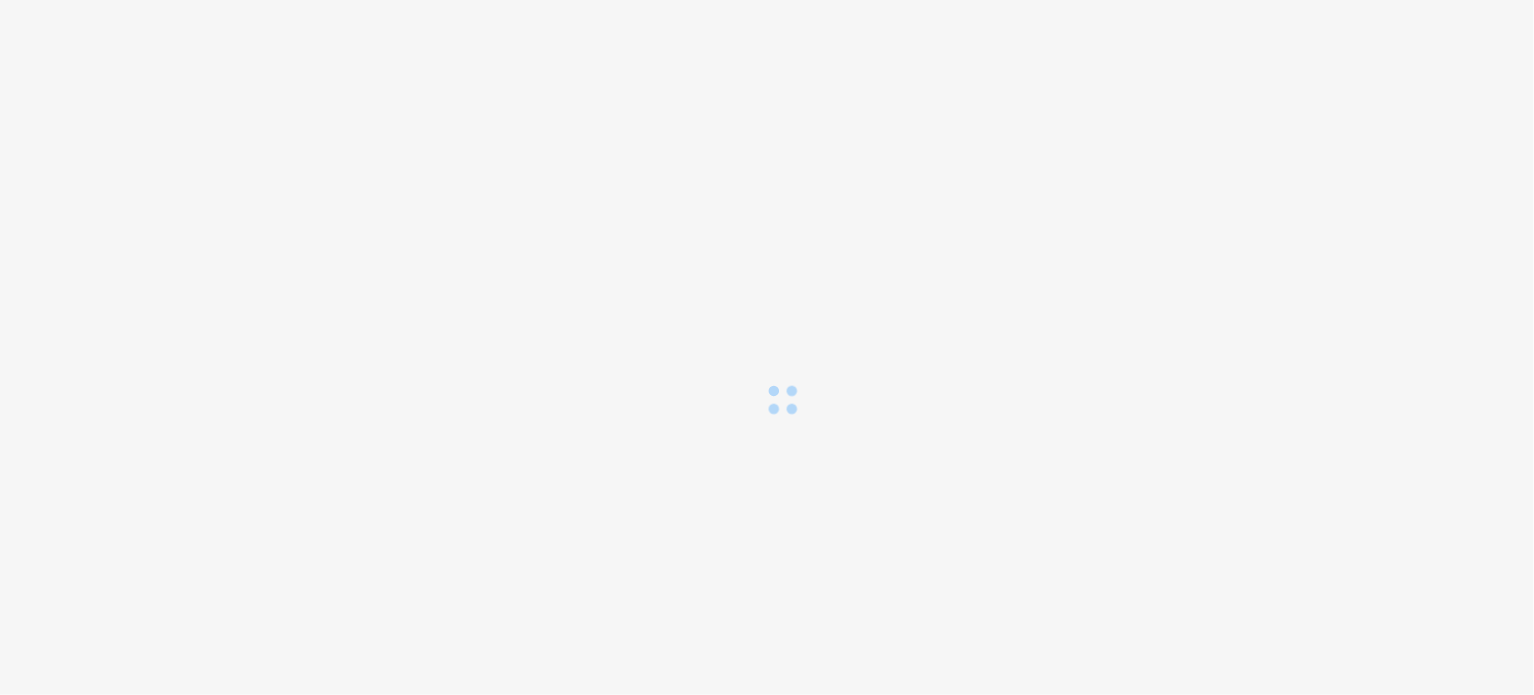 scroll, scrollTop: 0, scrollLeft: 0, axis: both 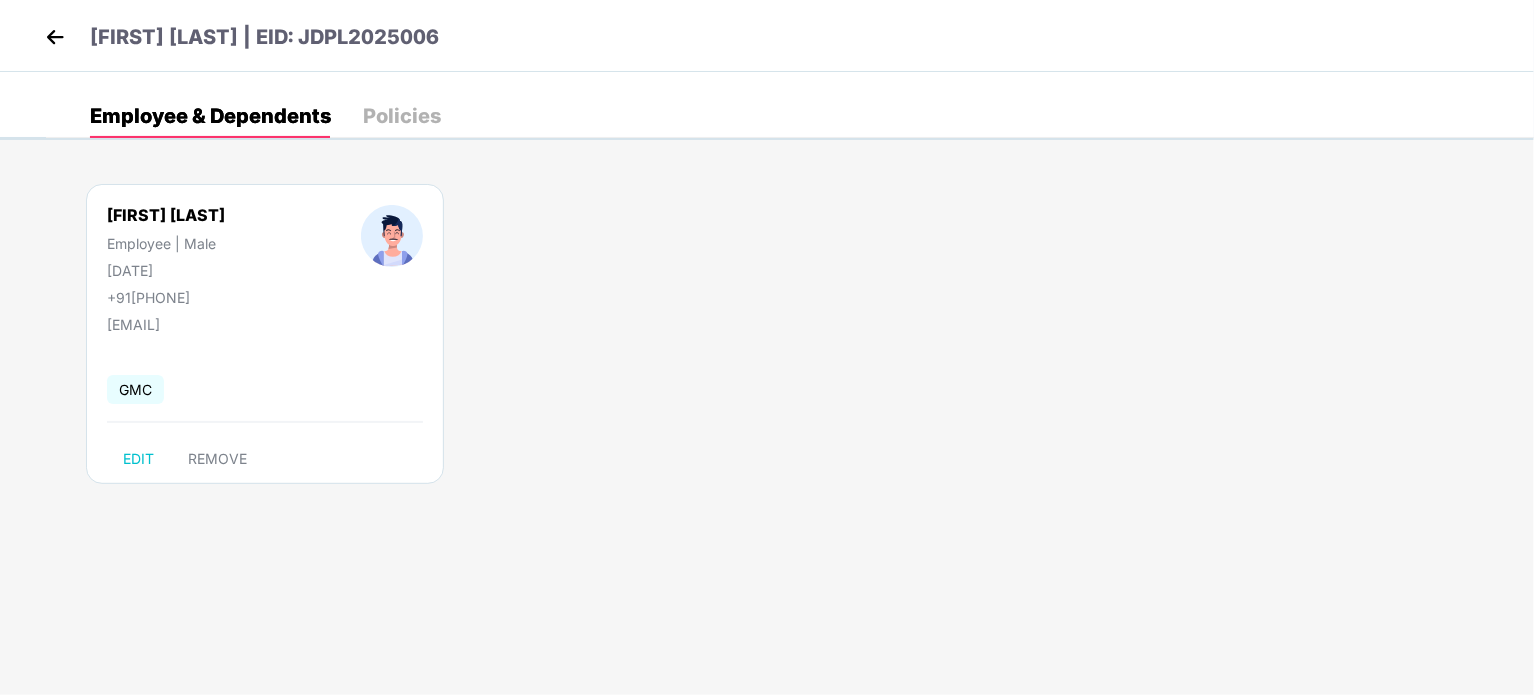 click at bounding box center [55, 37] 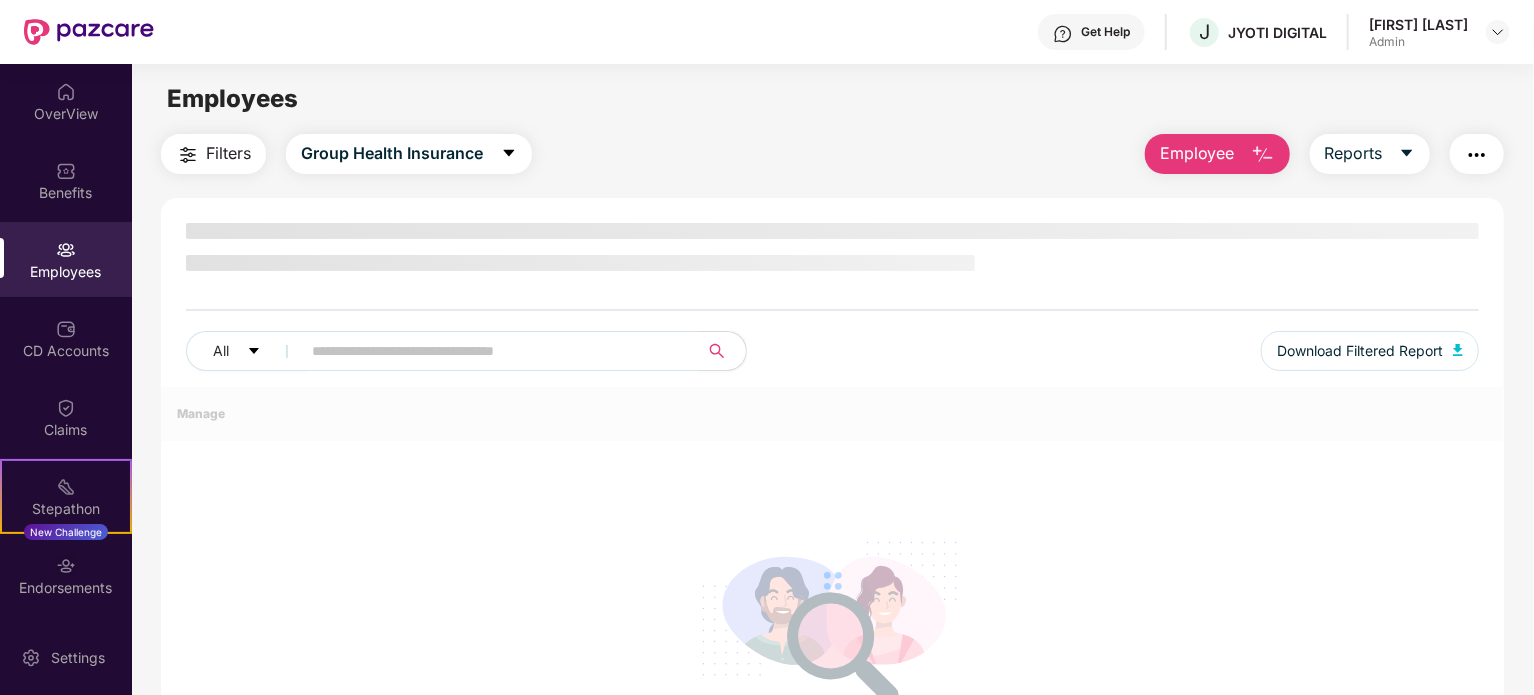 click at bounding box center [491, 351] 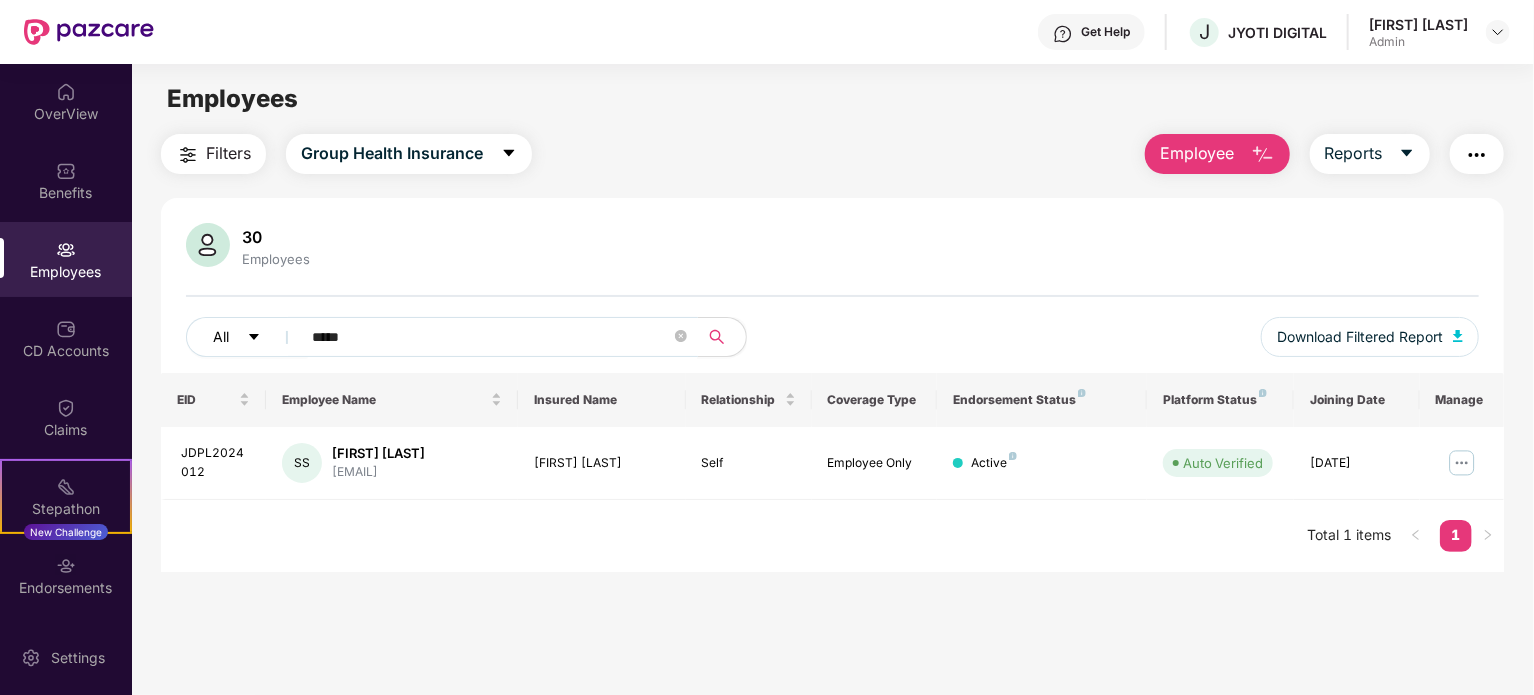 drag, startPoint x: 376, startPoint y: 335, endPoint x: 194, endPoint y: 324, distance: 182.3321 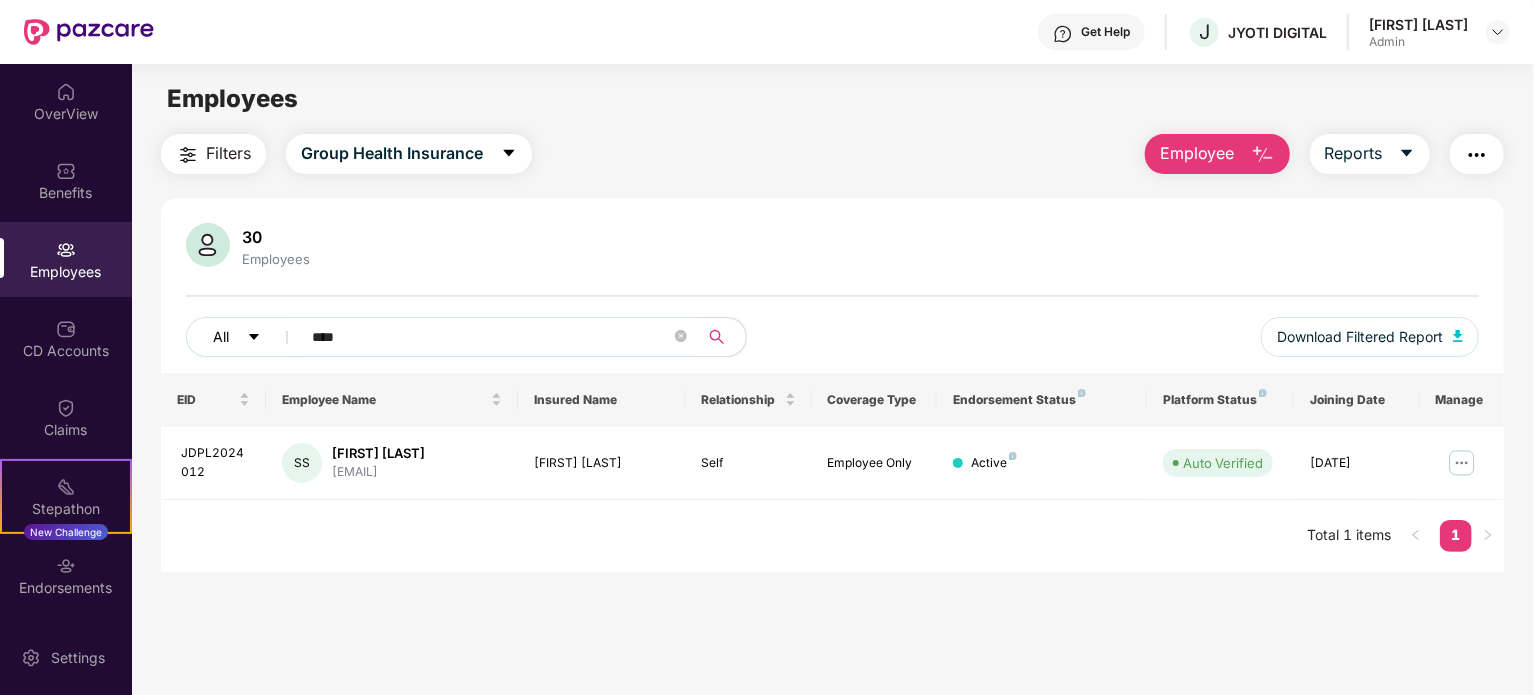type on "****" 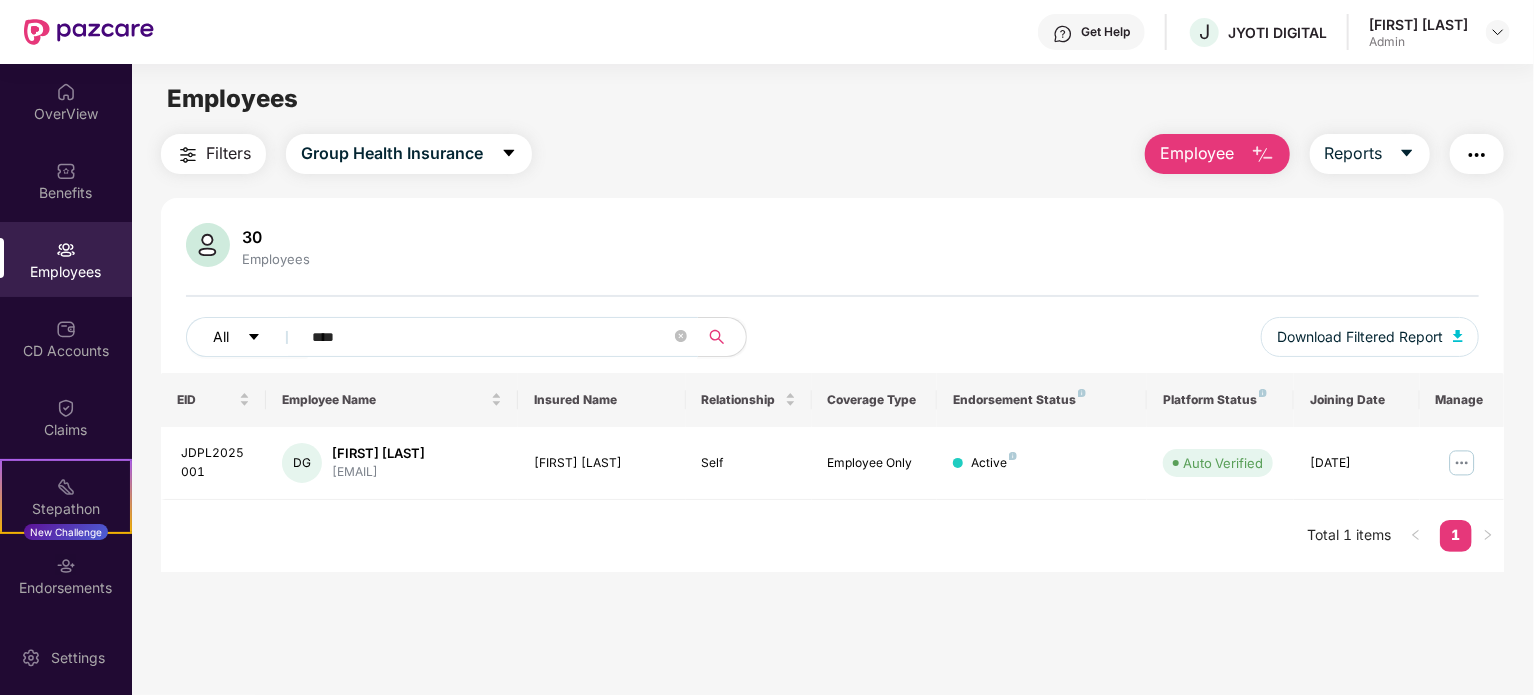 drag, startPoint x: 362, startPoint y: 347, endPoint x: 250, endPoint y: 324, distance: 114.33722 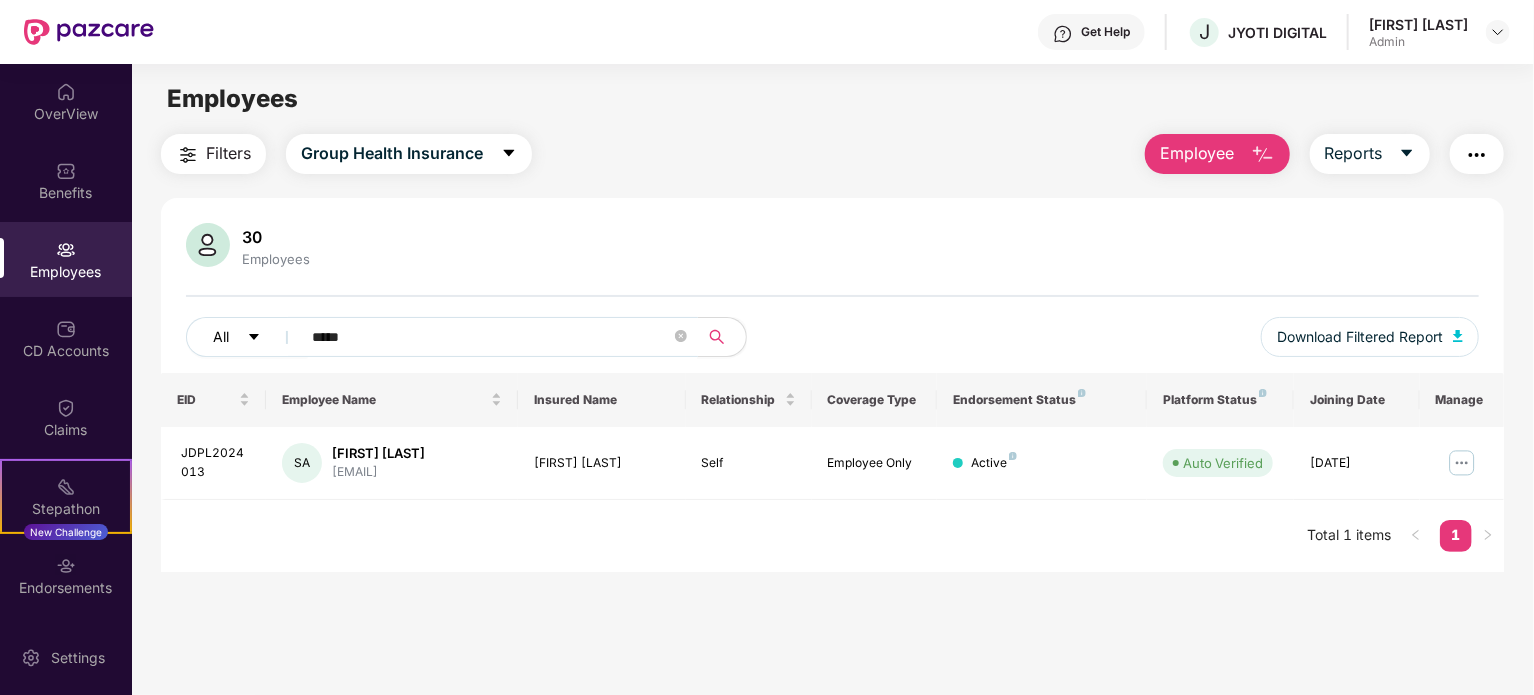 drag, startPoint x: 371, startPoint y: 348, endPoint x: 231, endPoint y: 336, distance: 140.51335 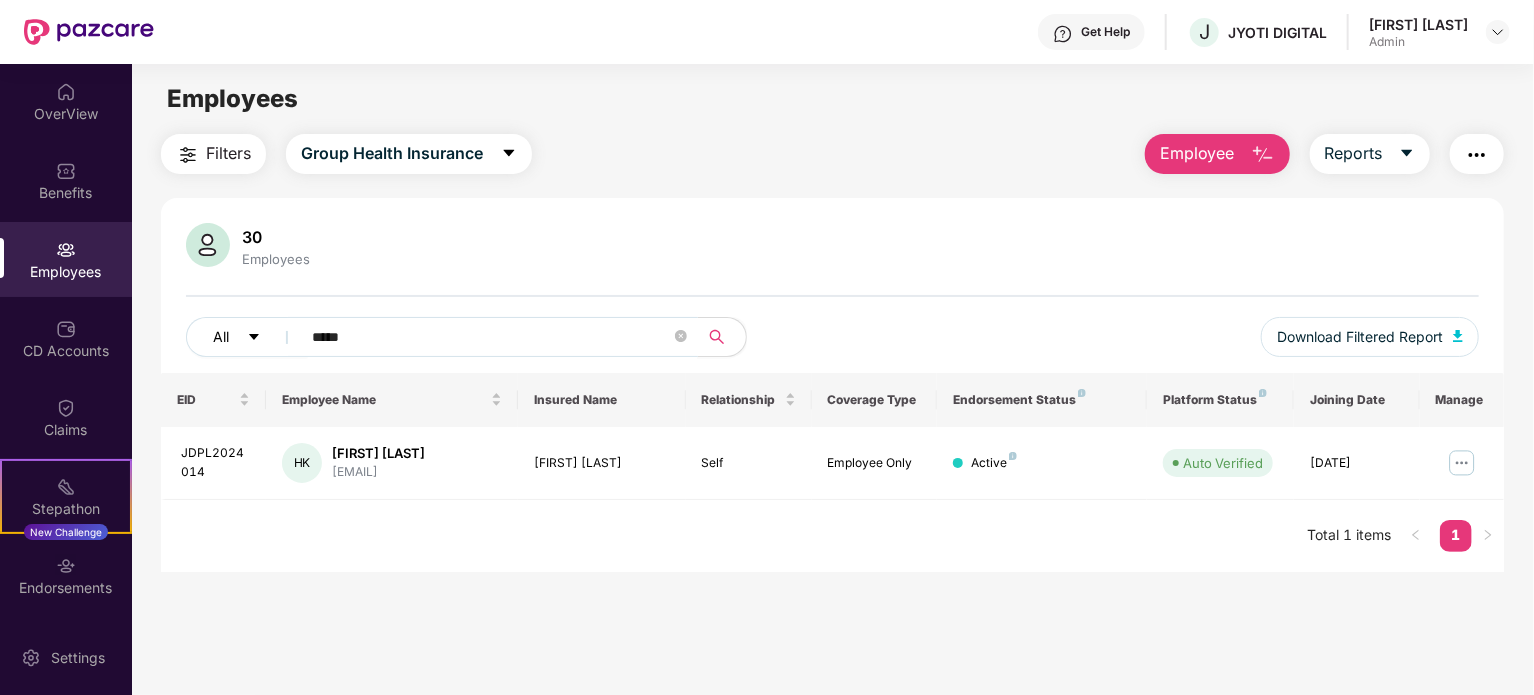 drag, startPoint x: 387, startPoint y: 335, endPoint x: 211, endPoint y: 323, distance: 176.40862 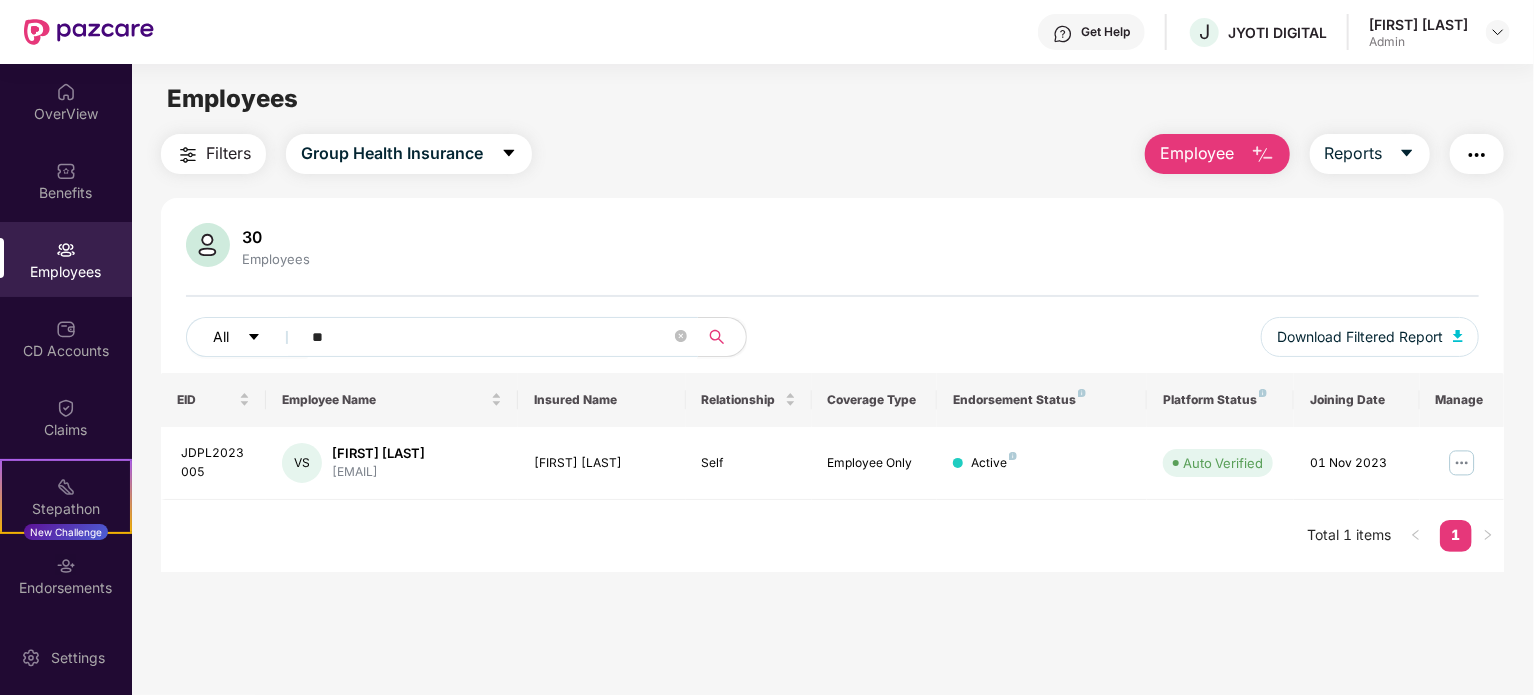 type on "*" 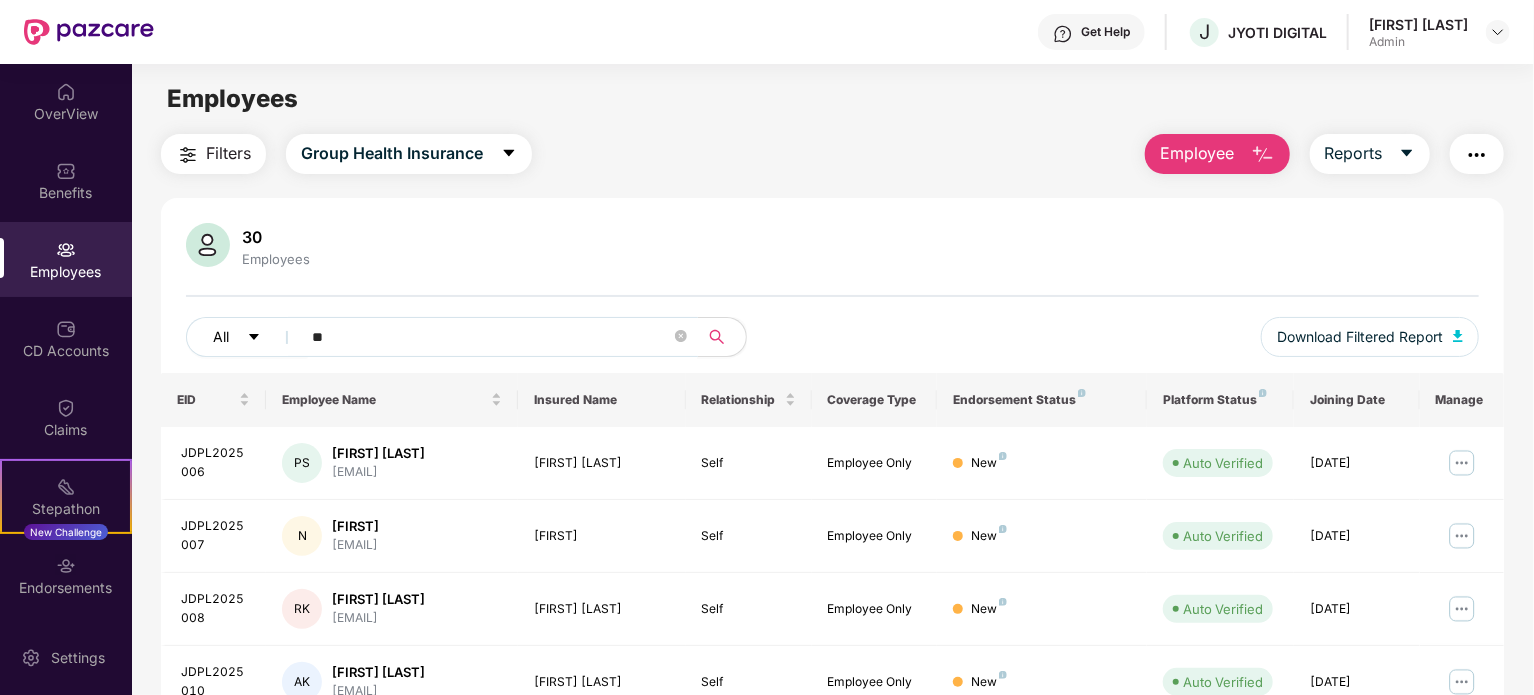 type on "*" 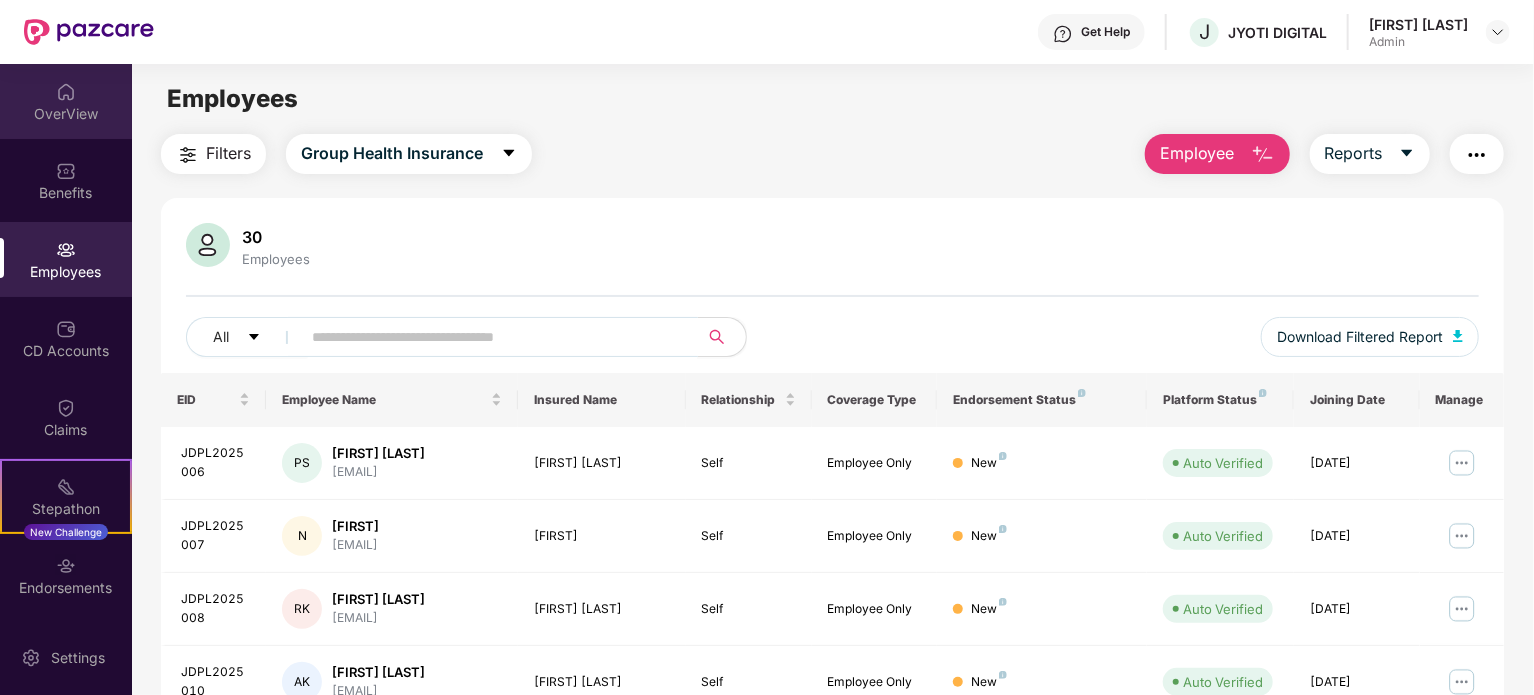 type 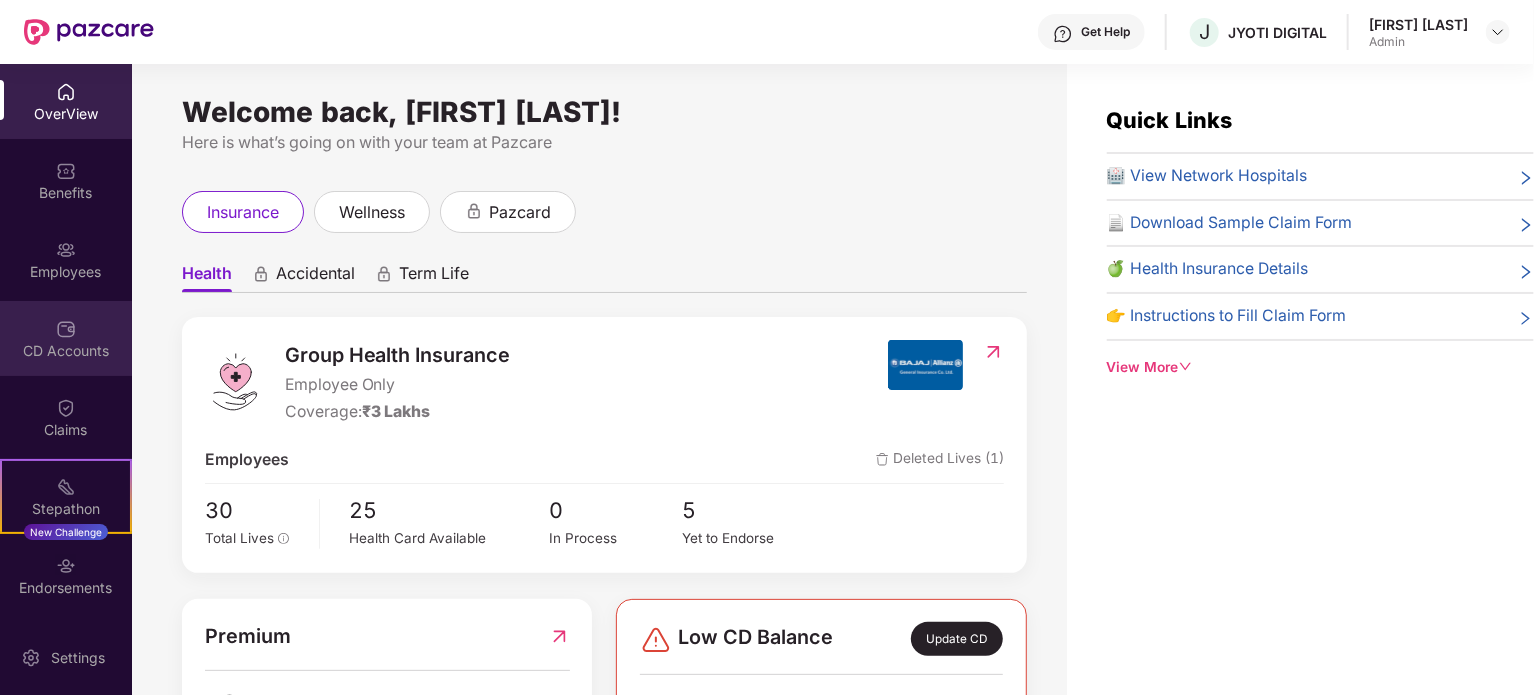 click at bounding box center [66, 329] 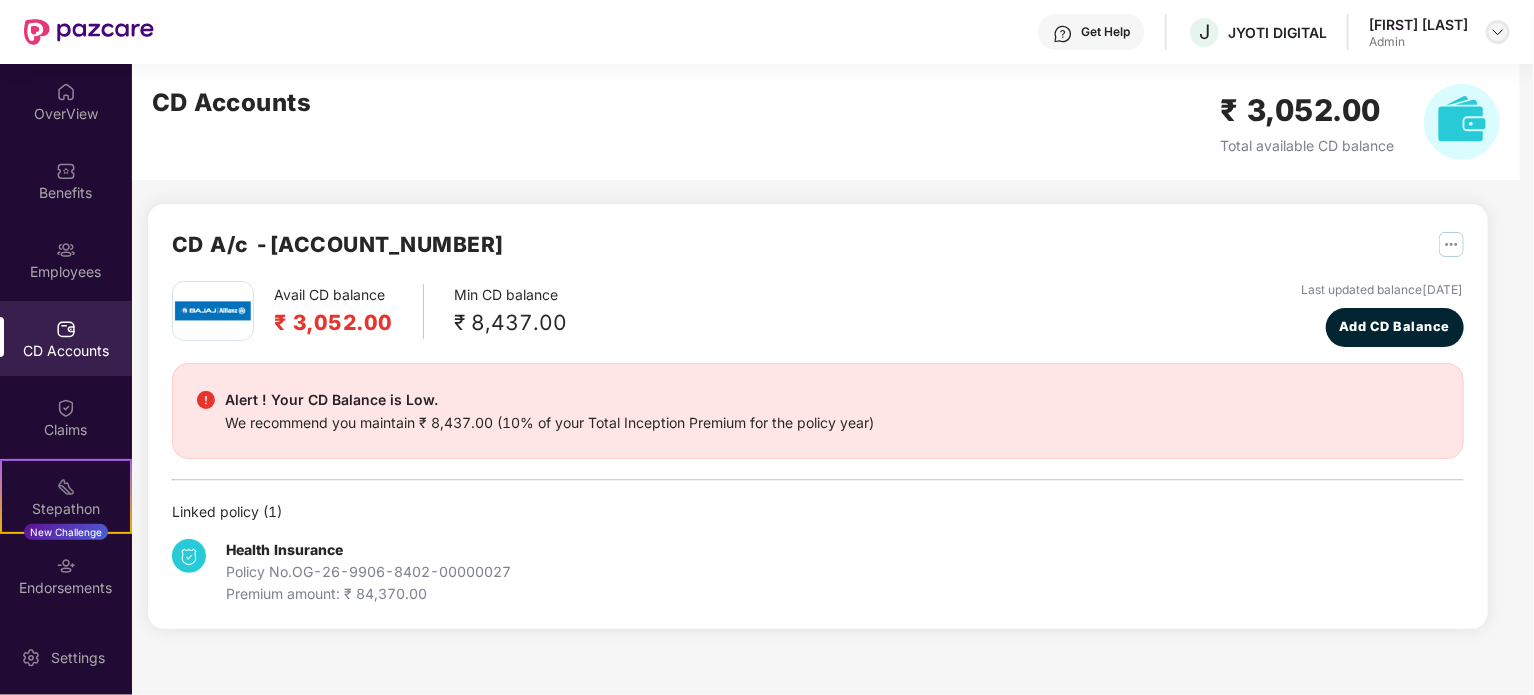 click at bounding box center (1498, 32) 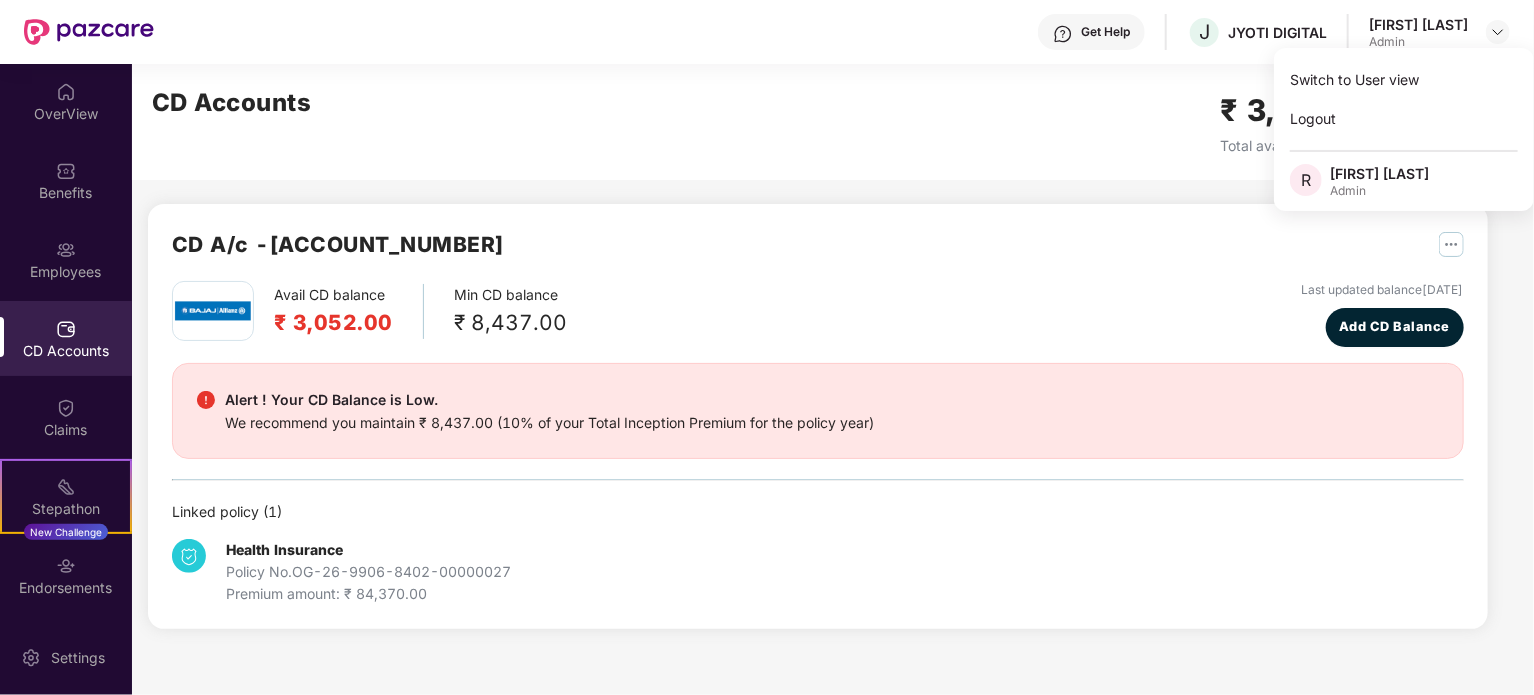 click on "CD Accounts ₹ 3,052.00 Total available CD balance" at bounding box center (826, 122) 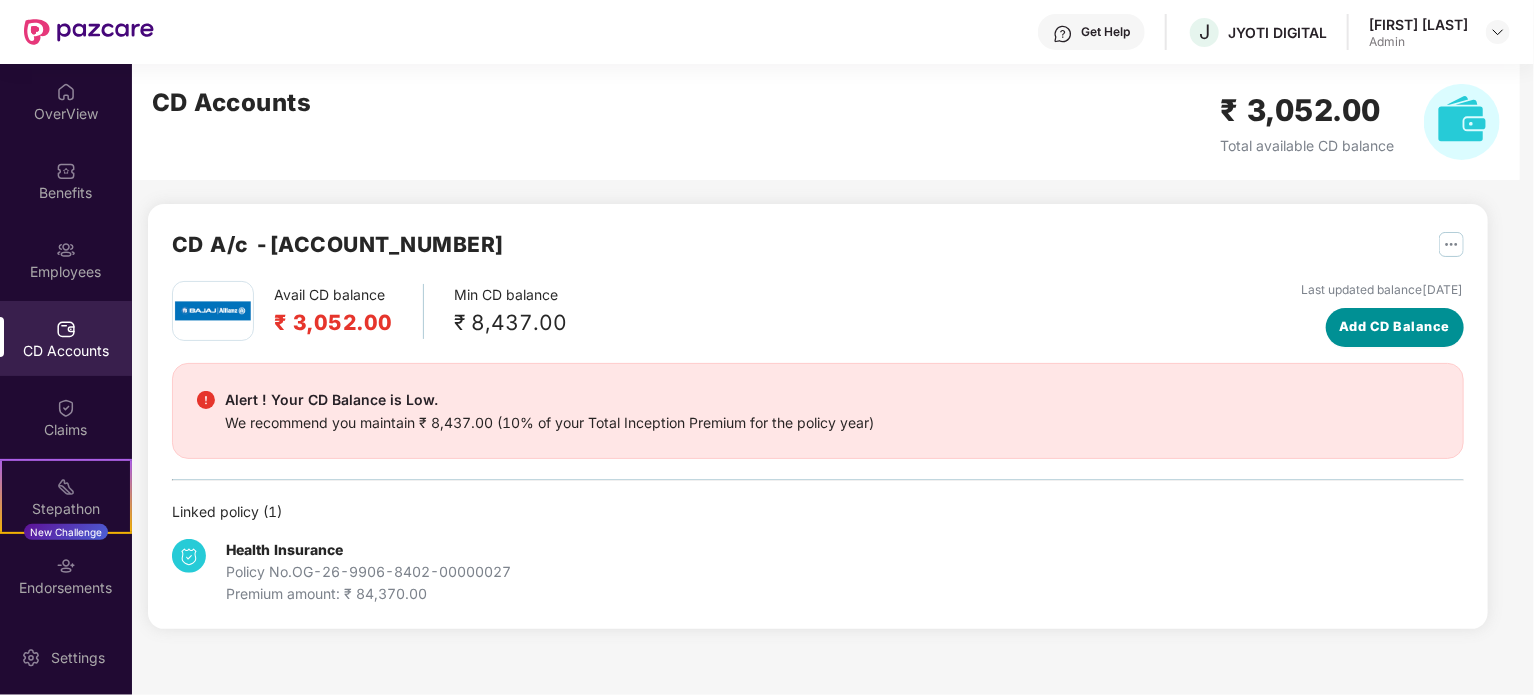 click on "Add CD Balance" at bounding box center (1394, 327) 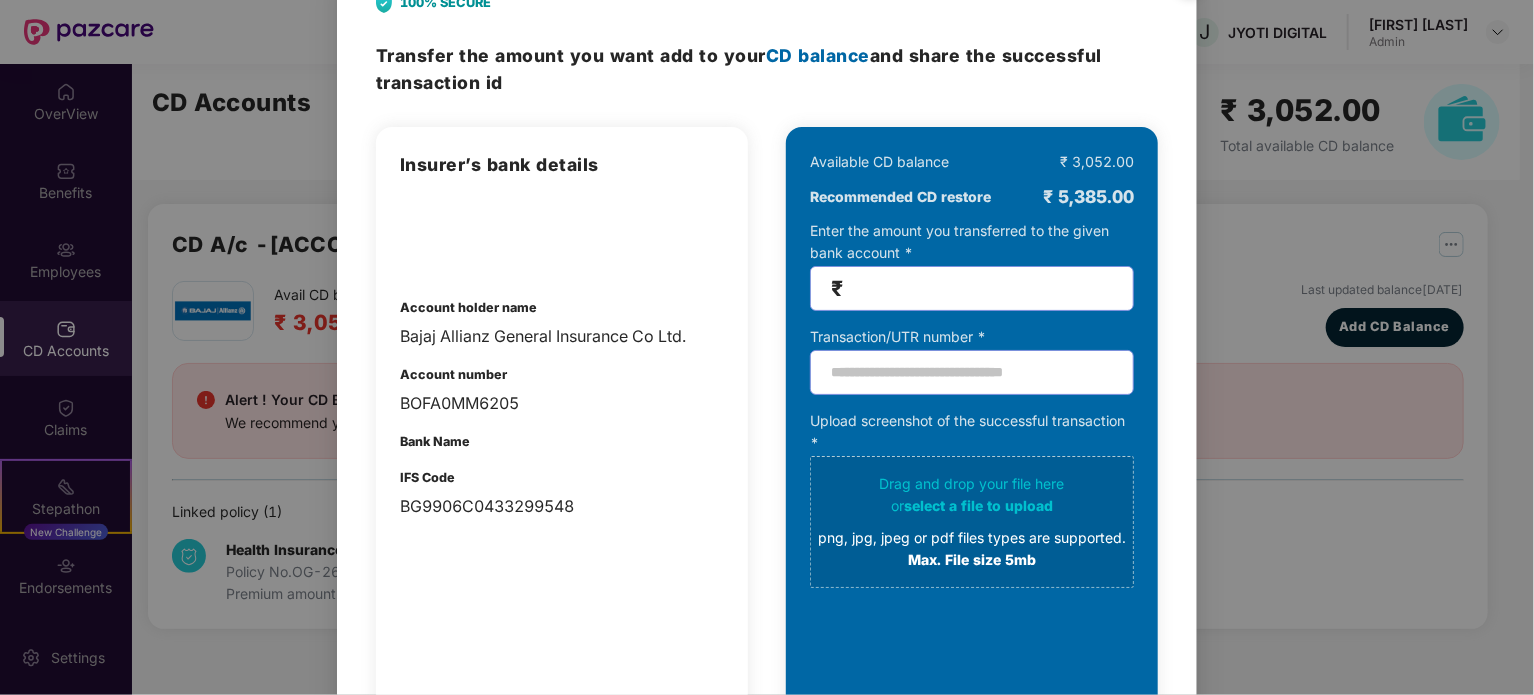 scroll, scrollTop: 52, scrollLeft: 0, axis: vertical 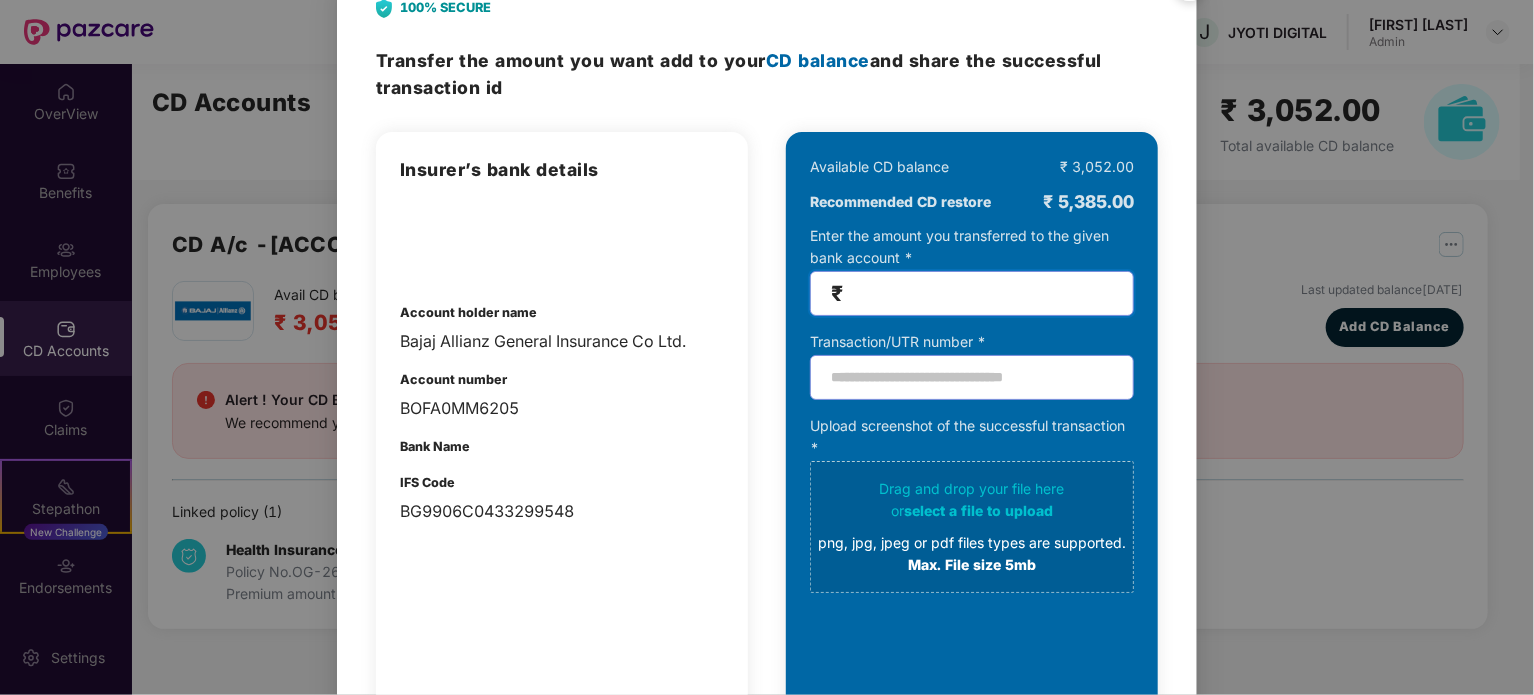 click at bounding box center (980, 293) 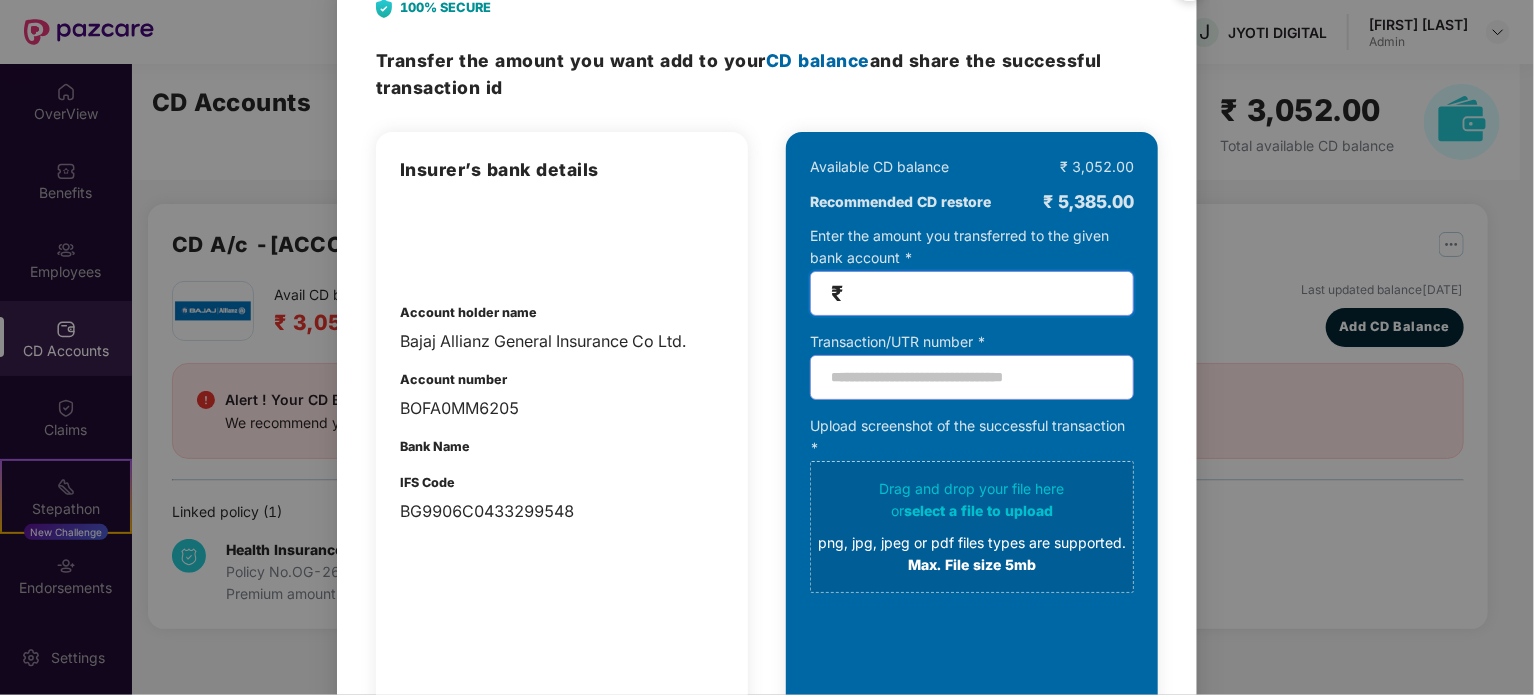 type on "****" 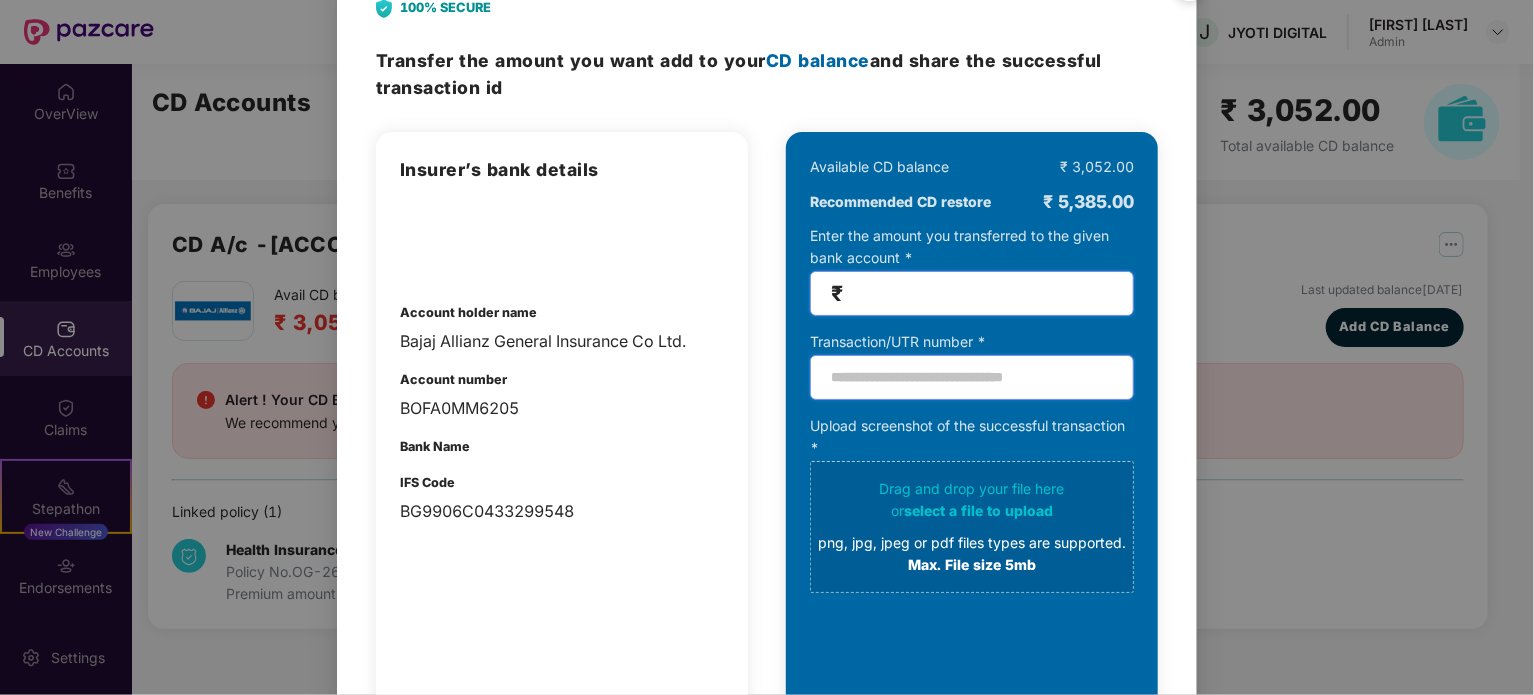 click at bounding box center [972, 377] 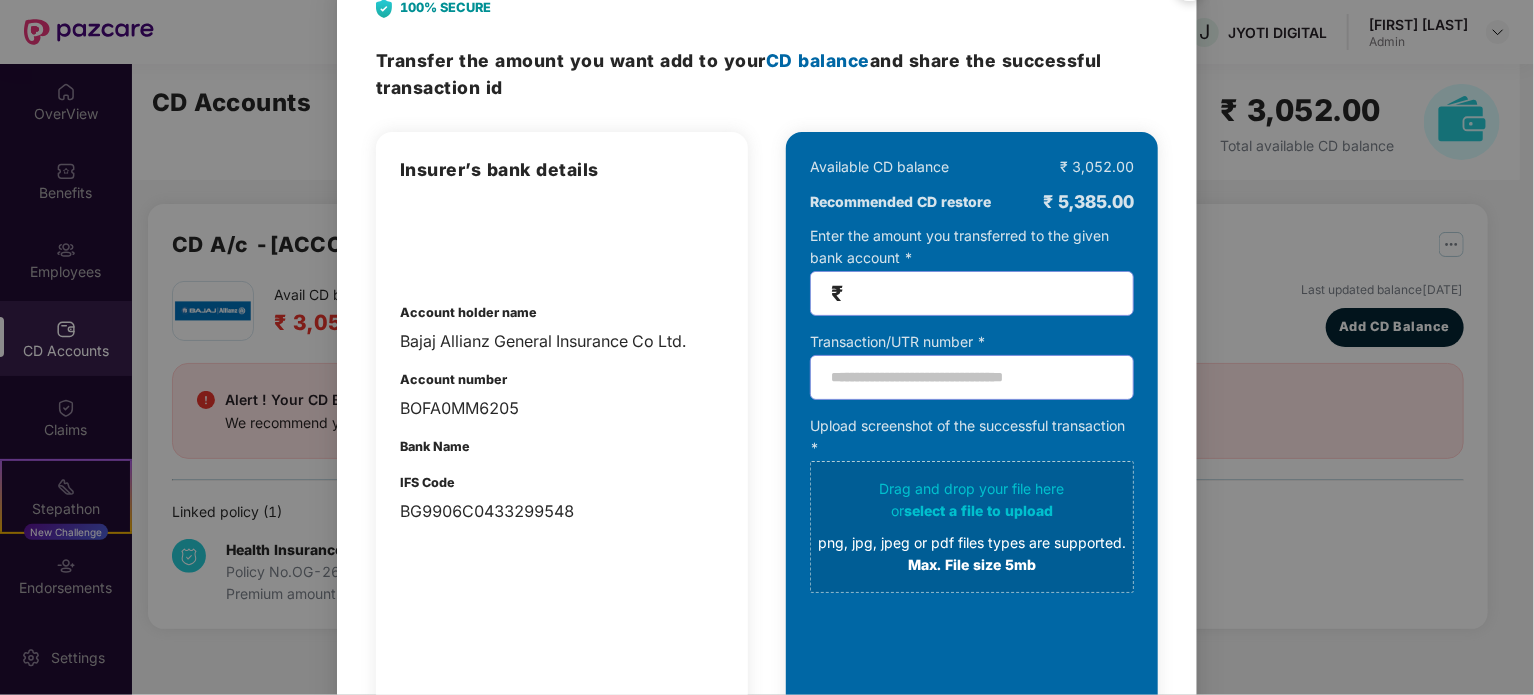 click on "BG9906C0433299548" at bounding box center [562, 511] 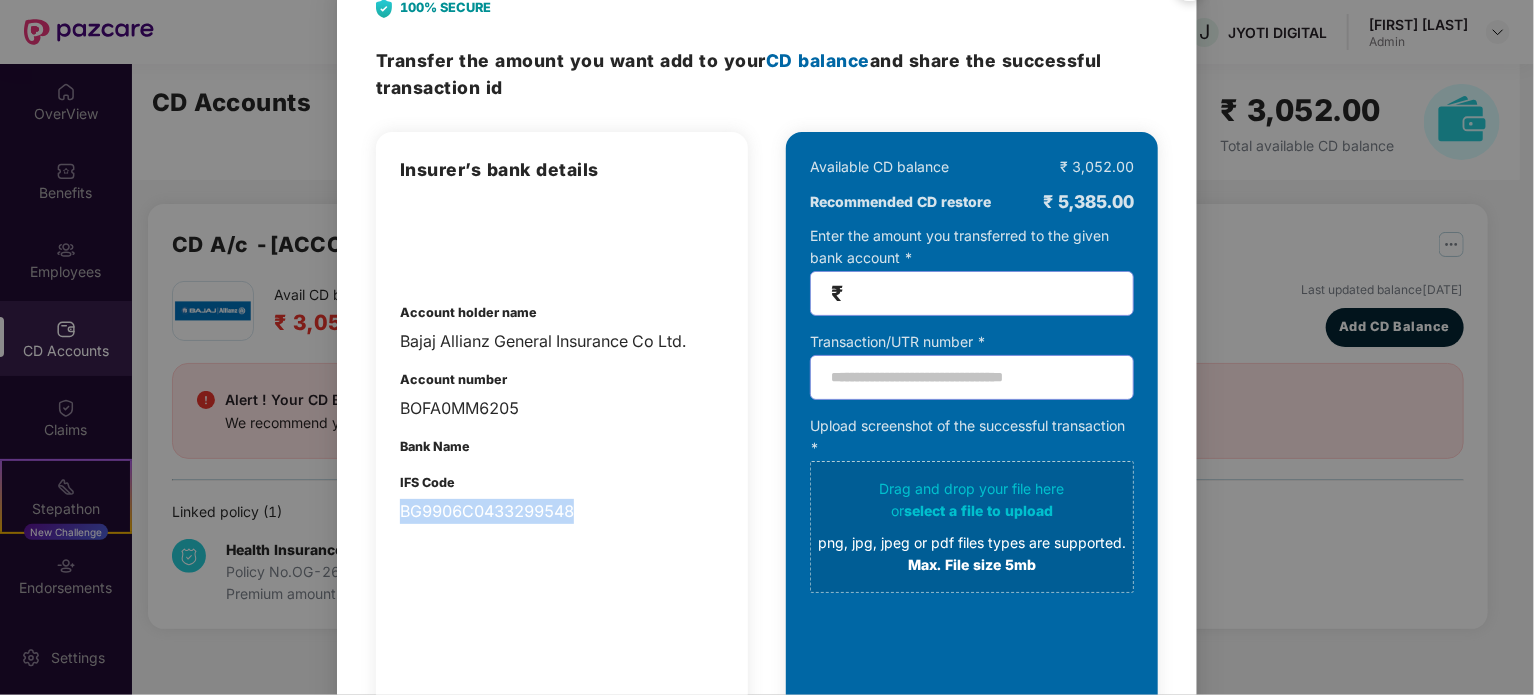click on "BG9906C0433299548" at bounding box center [562, 511] 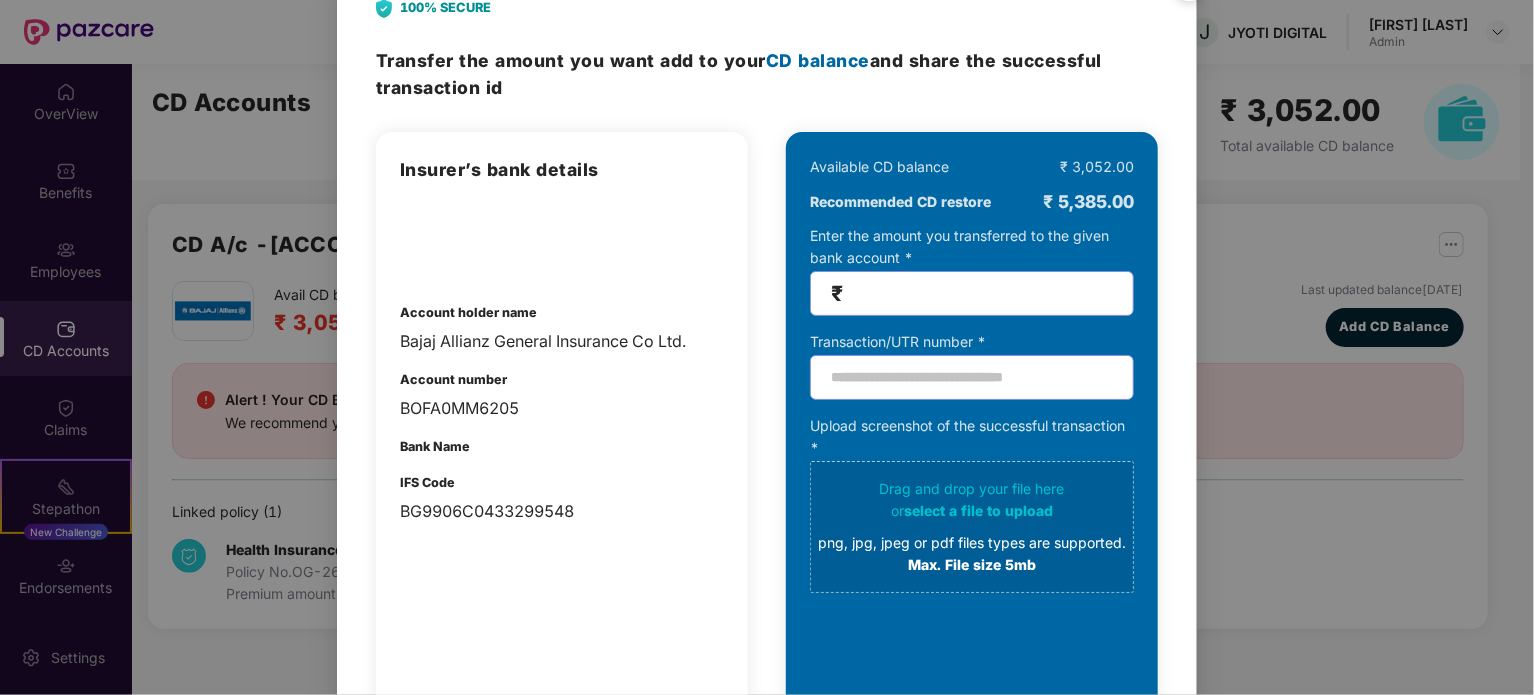 click on "Bank Name" at bounding box center (435, 446) 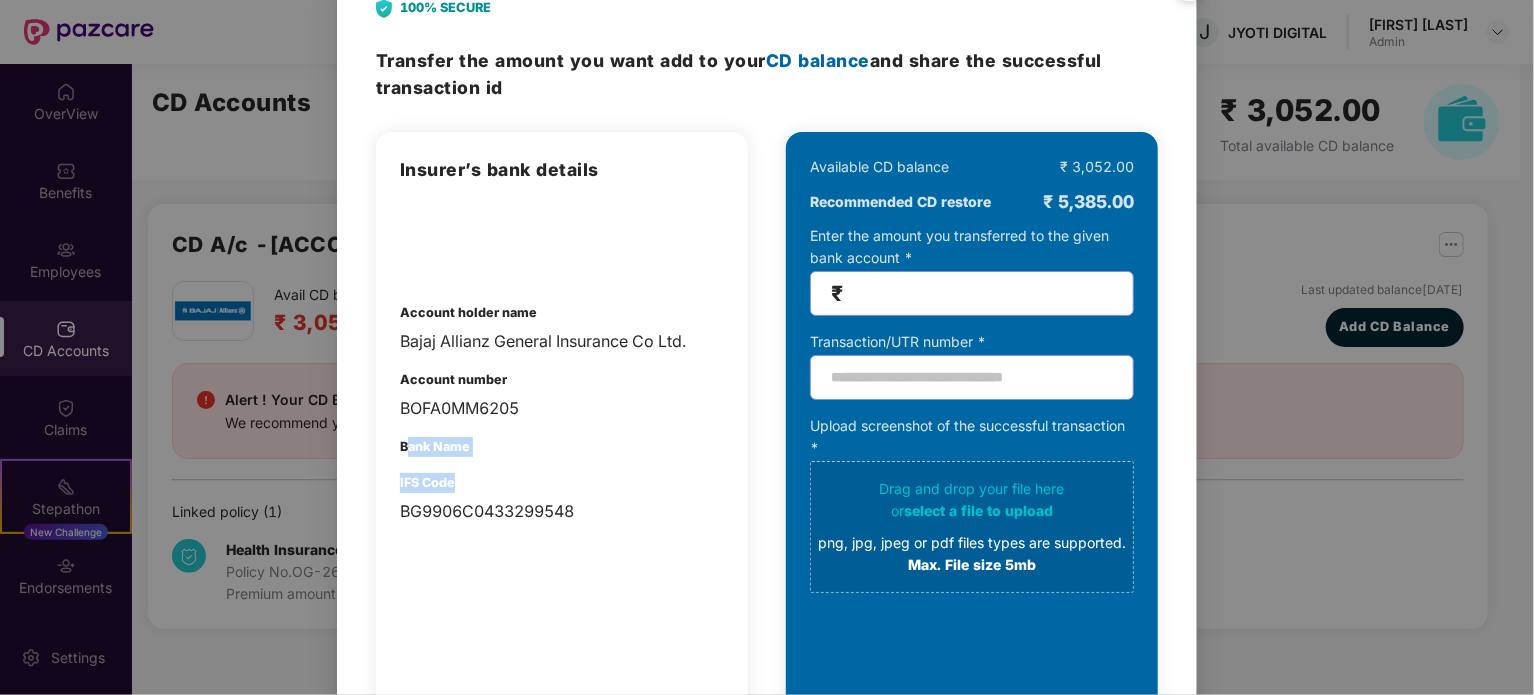 drag, startPoint x: 408, startPoint y: 456, endPoint x: 496, endPoint y: 468, distance: 88.814415 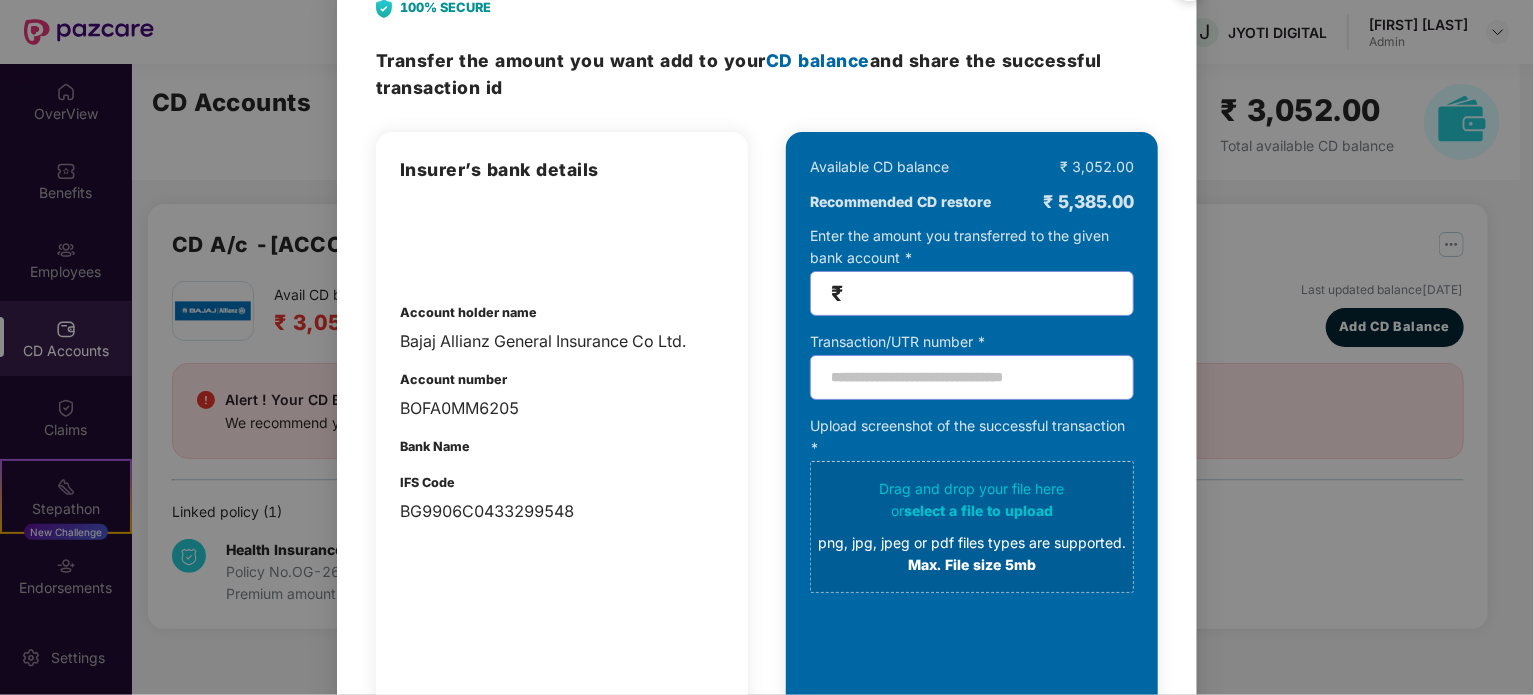 scroll, scrollTop: 0, scrollLeft: 0, axis: both 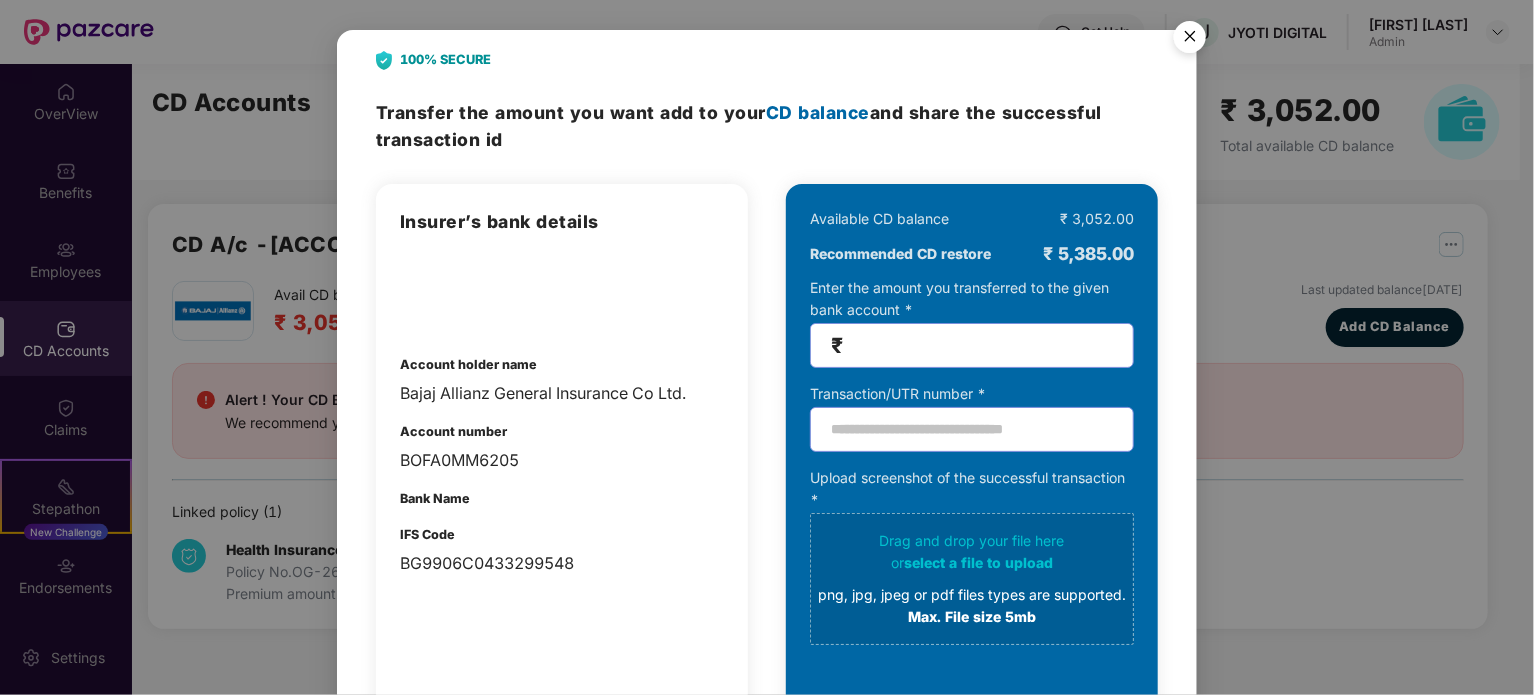 click at bounding box center (1190, 40) 